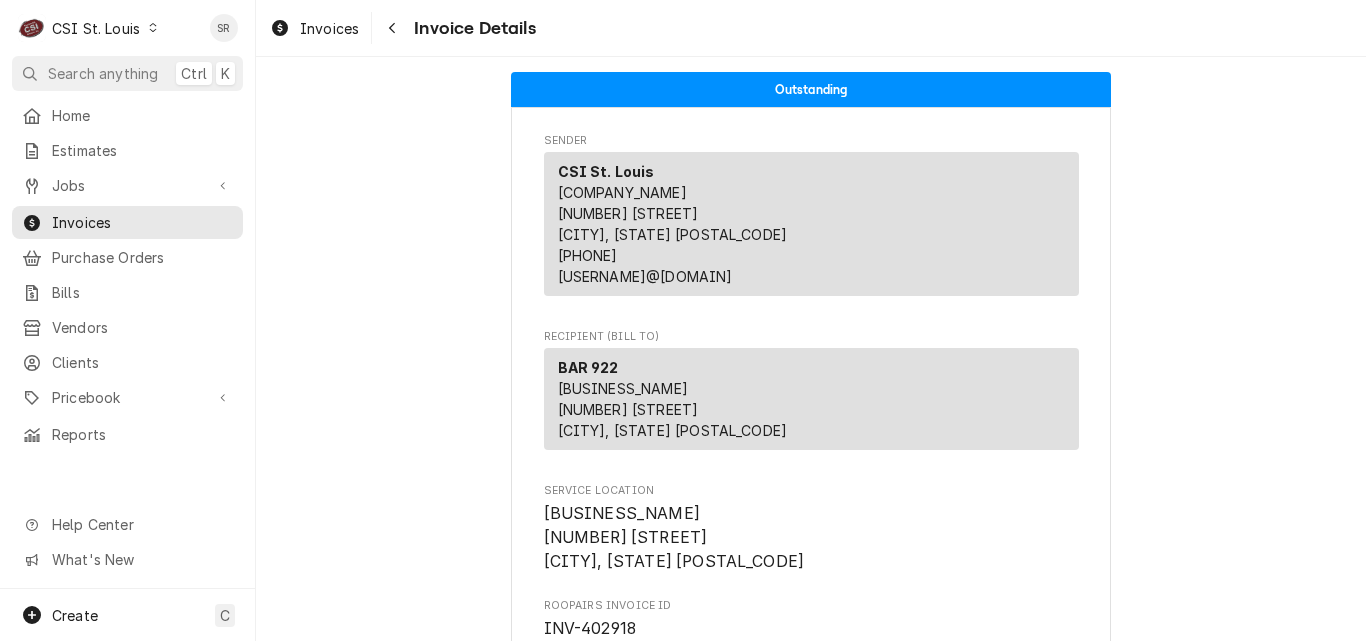 scroll, scrollTop: 0, scrollLeft: 0, axis: both 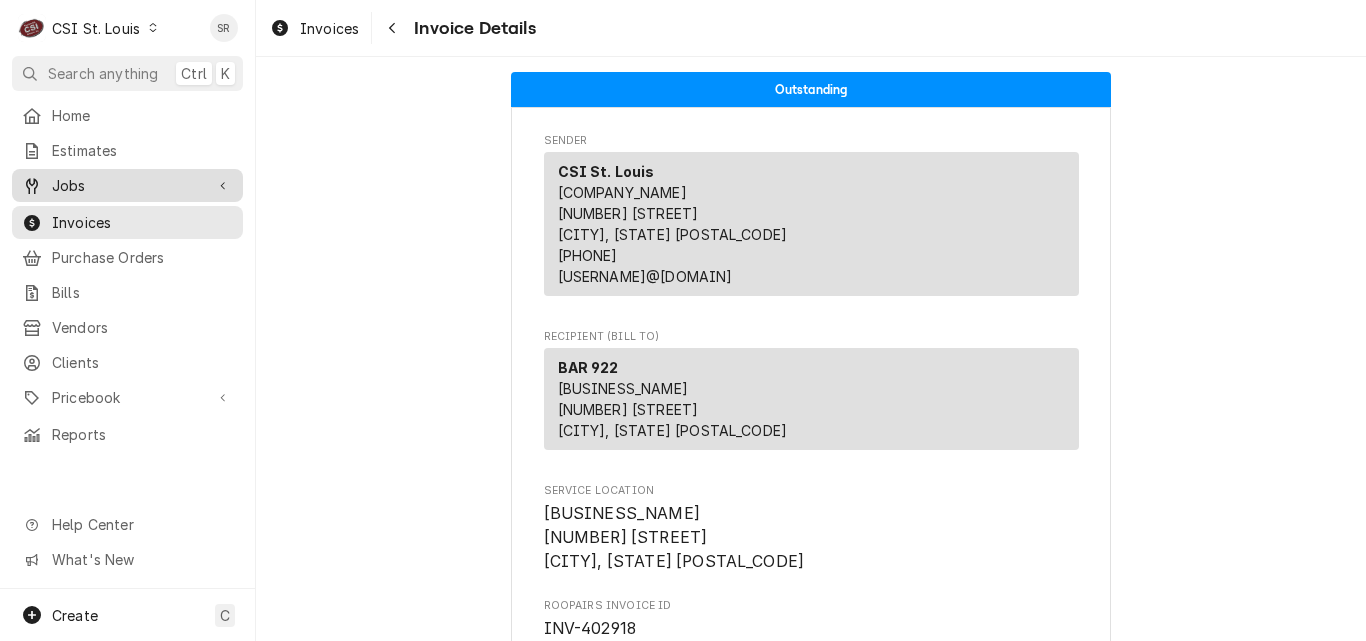 click on "Jobs" at bounding box center (127, 185) 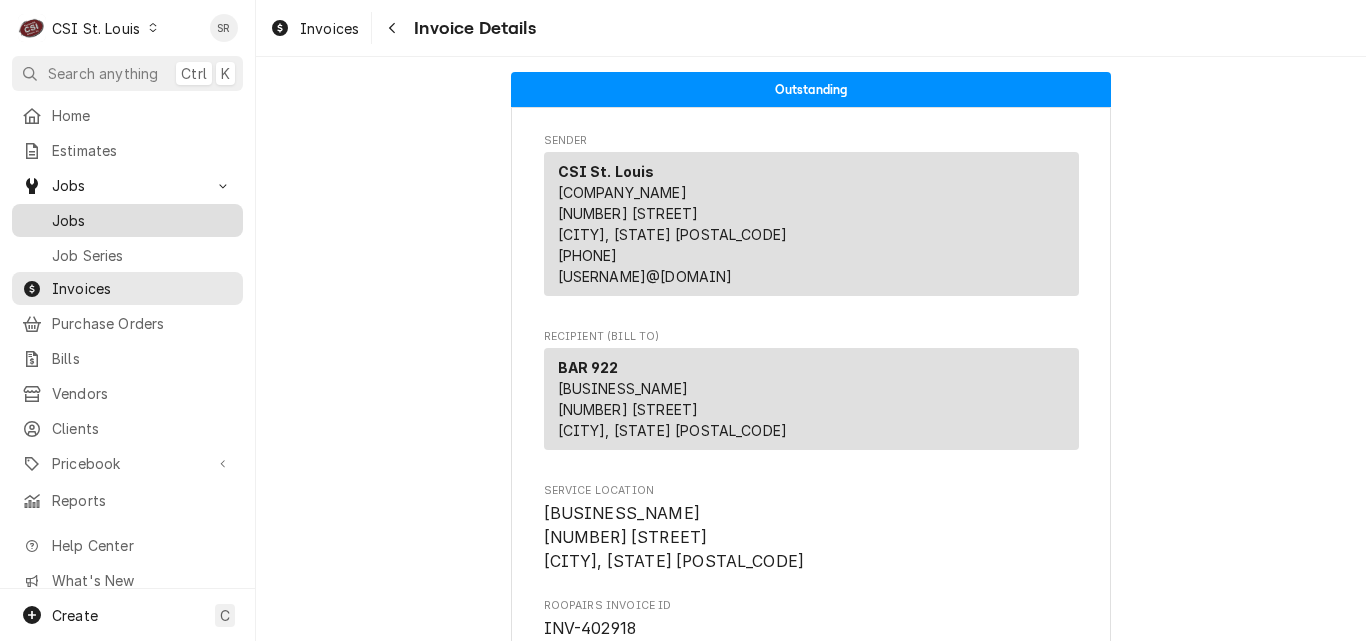 click on "Jobs" at bounding box center [142, 220] 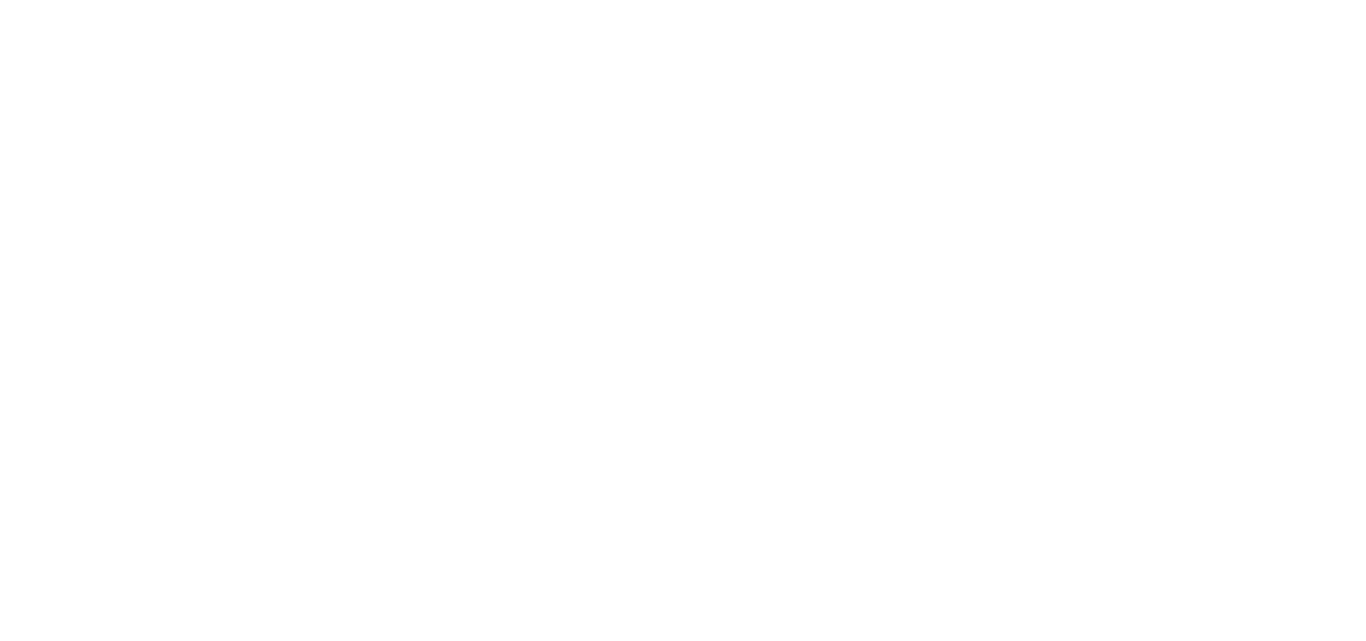 scroll, scrollTop: 0, scrollLeft: 0, axis: both 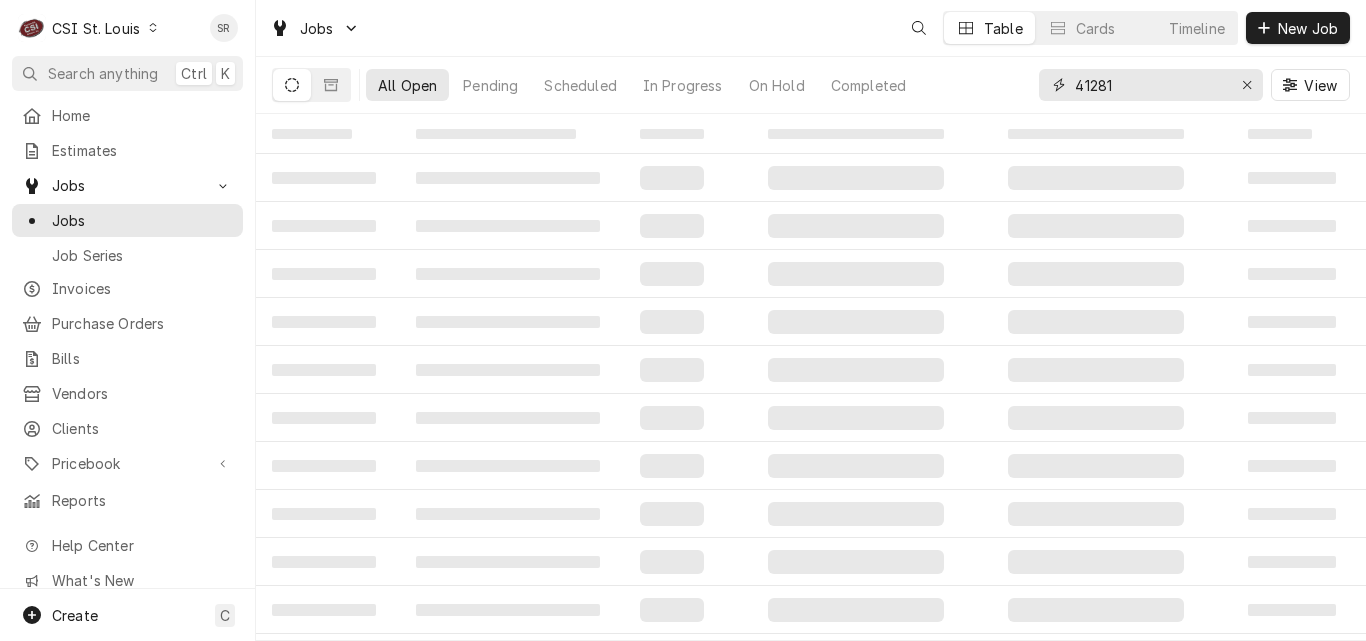 click on "All Open Pending Scheduled In Progress On Hold Completed 41281 View" at bounding box center [811, 85] 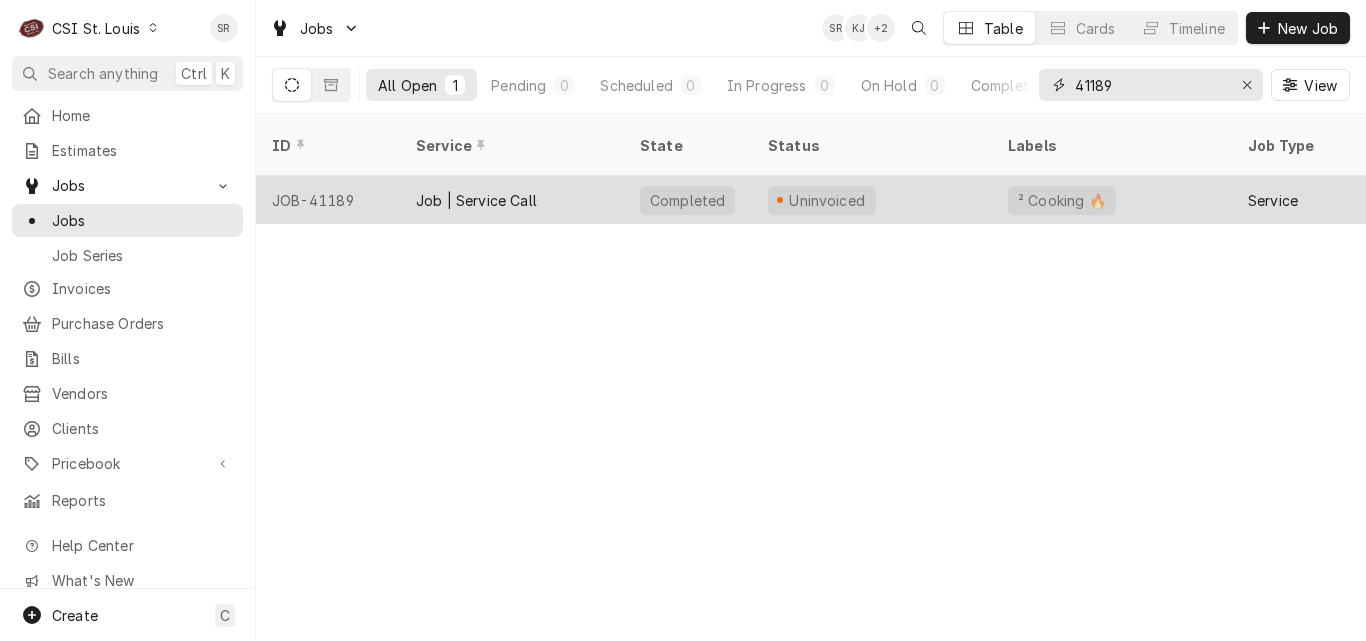 type on "41189" 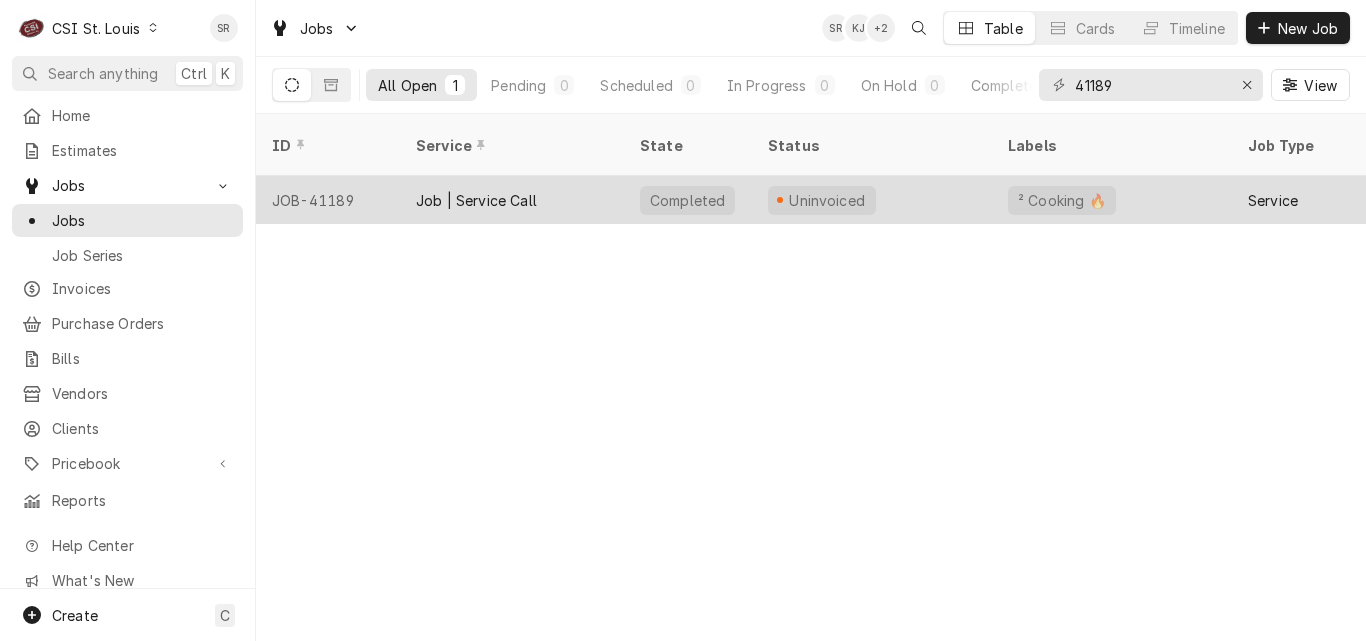 click on "Job | Service Call" at bounding box center [476, 200] 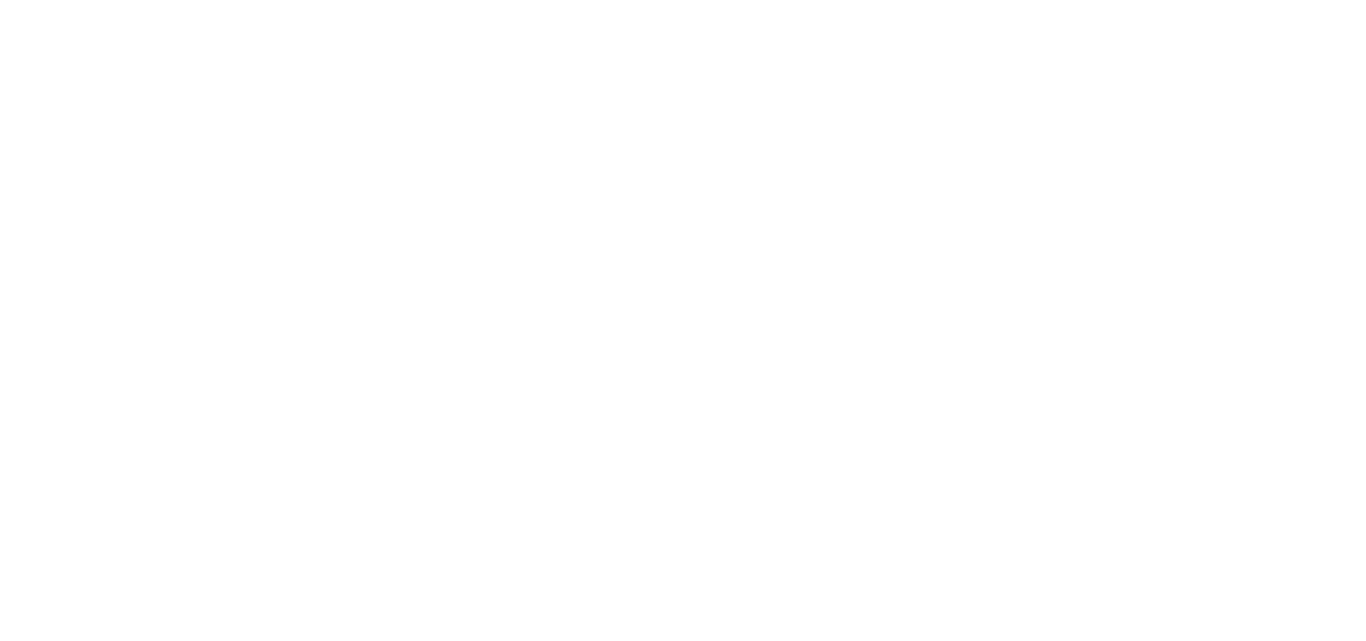 scroll, scrollTop: 0, scrollLeft: 0, axis: both 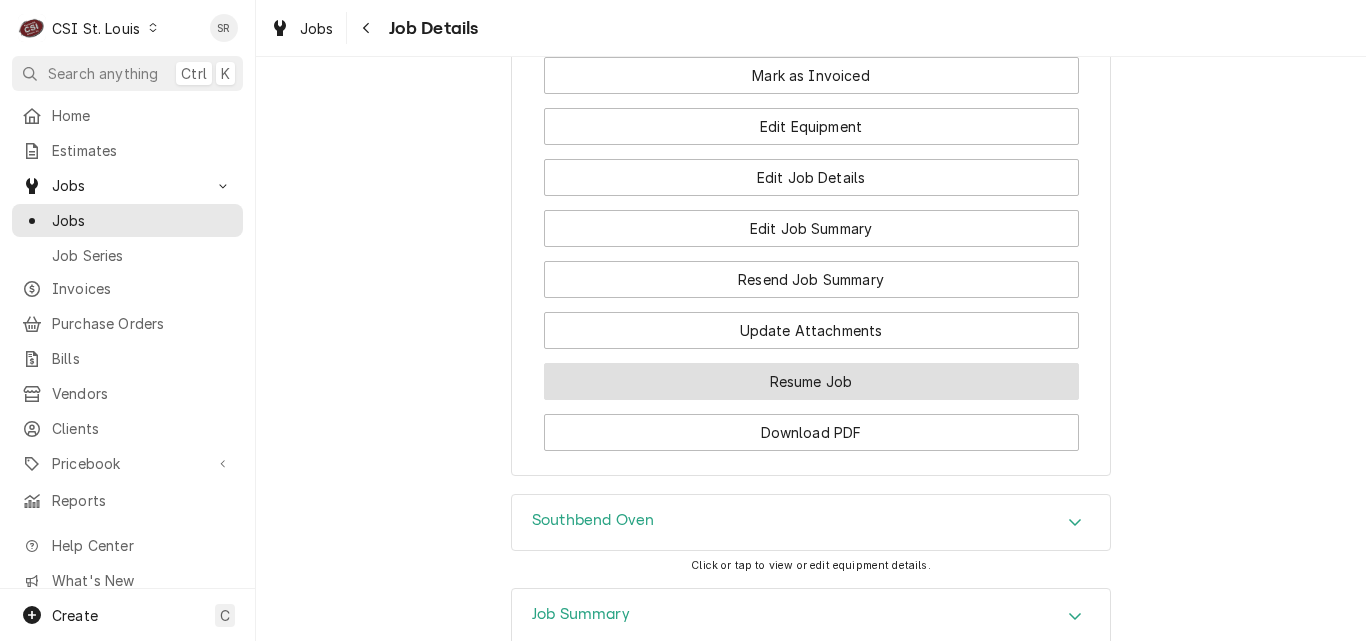 click on "Resume Job" at bounding box center [811, 381] 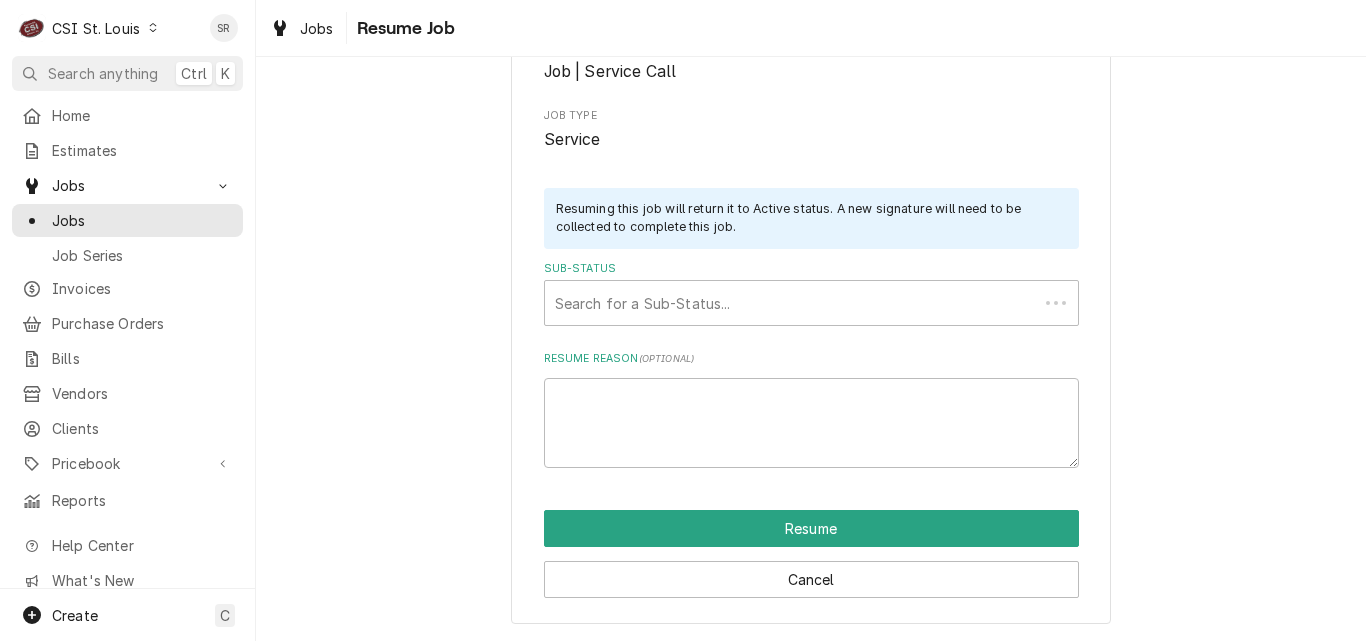 scroll, scrollTop: 0, scrollLeft: 0, axis: both 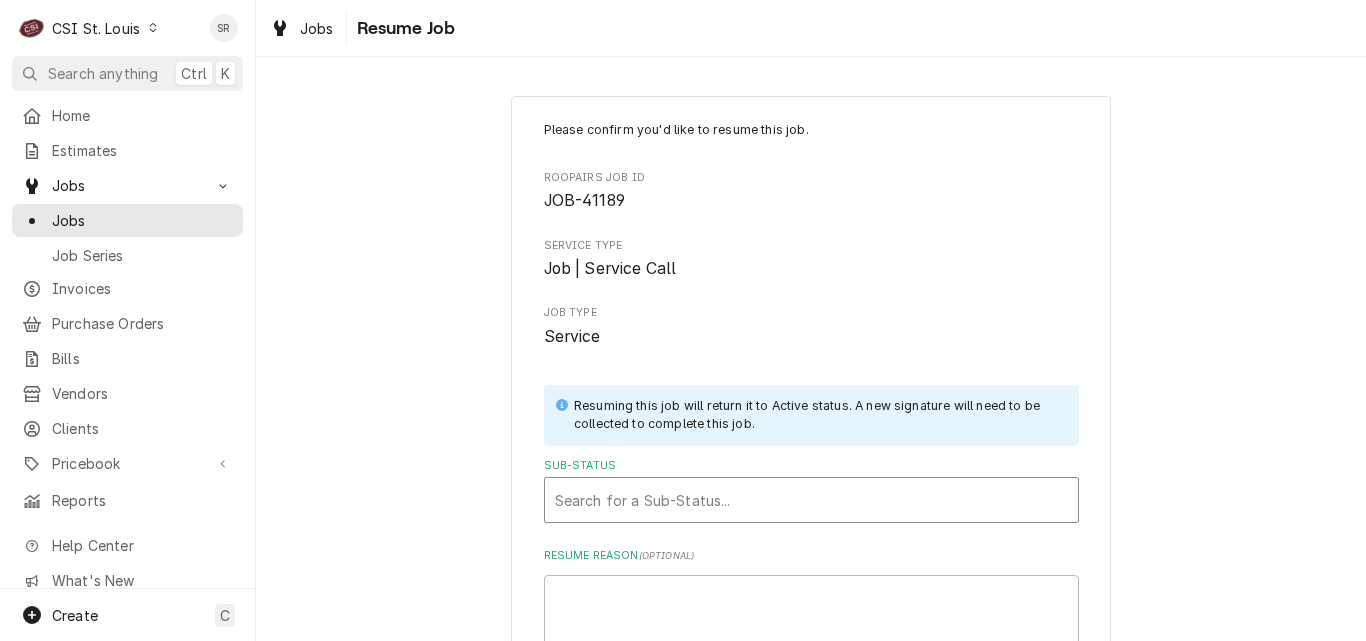 click at bounding box center (811, 500) 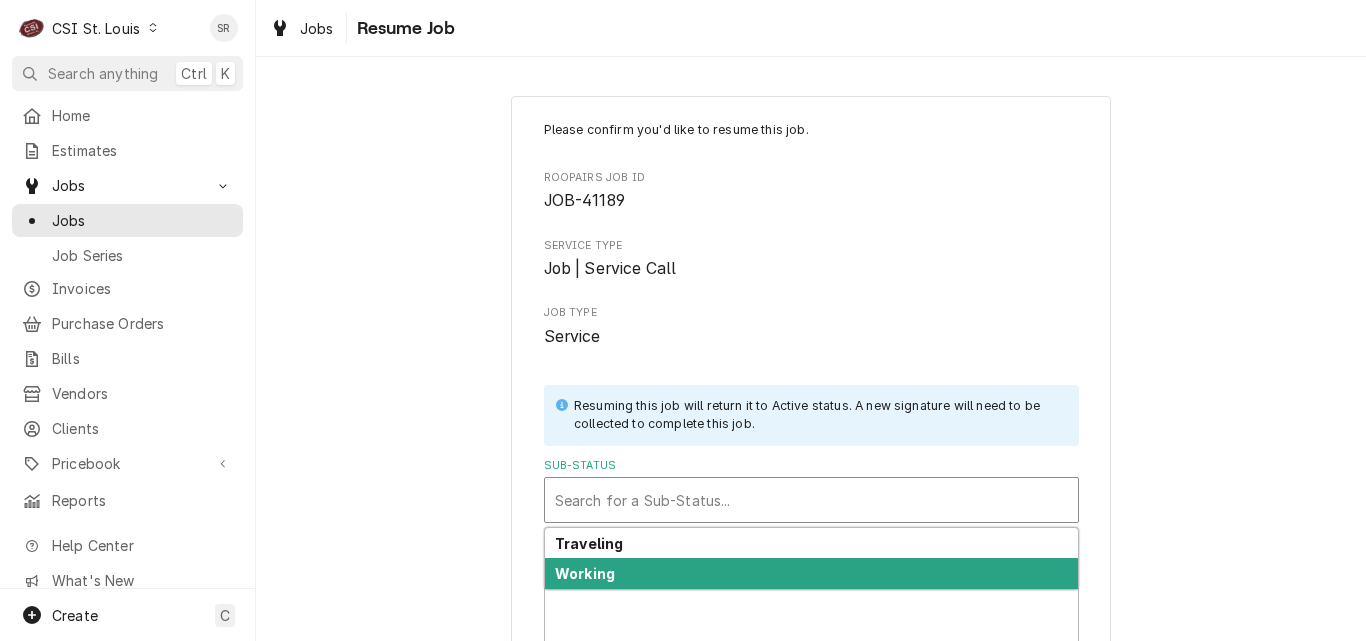 click on "Working" at bounding box center [811, 573] 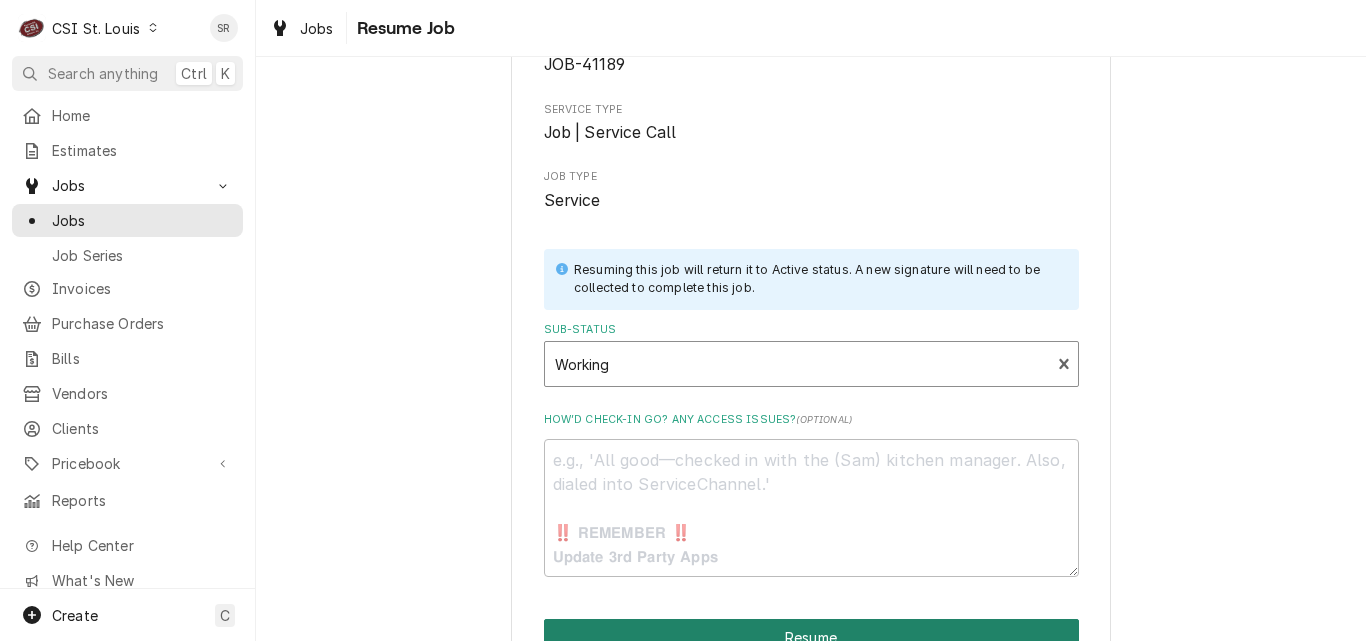 scroll, scrollTop: 245, scrollLeft: 0, axis: vertical 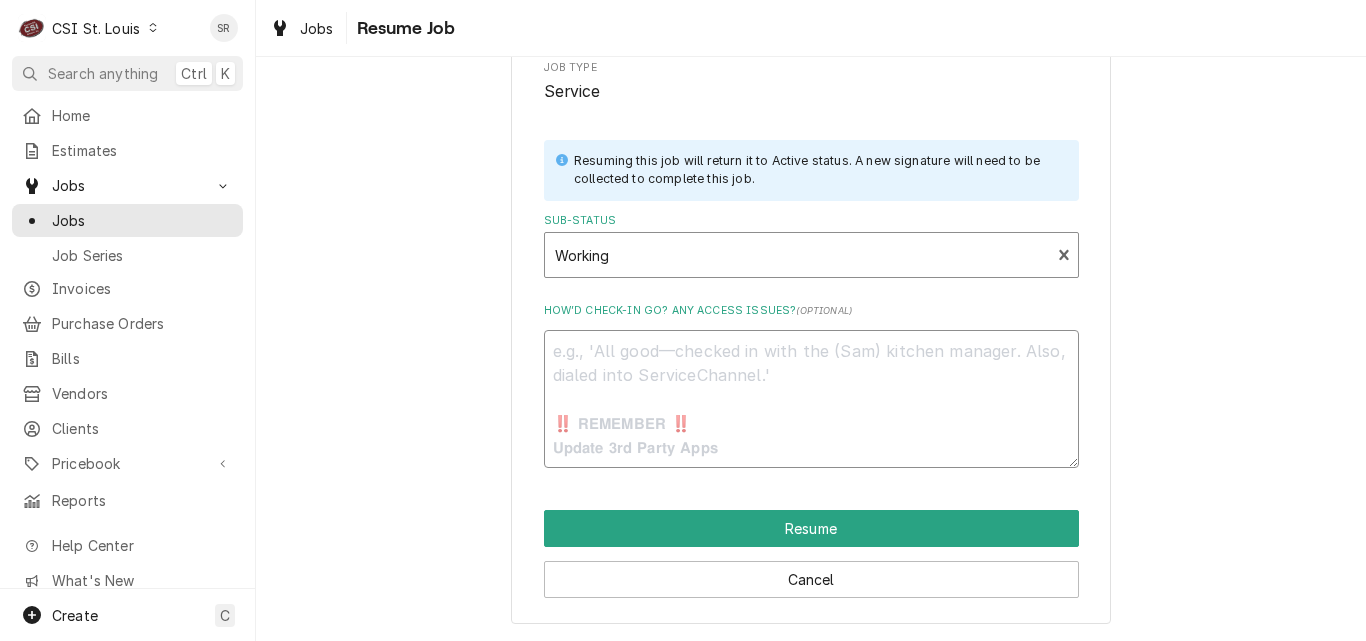 click on "How’d check-in go? Any access issues?  ( optional )" at bounding box center [811, 399] 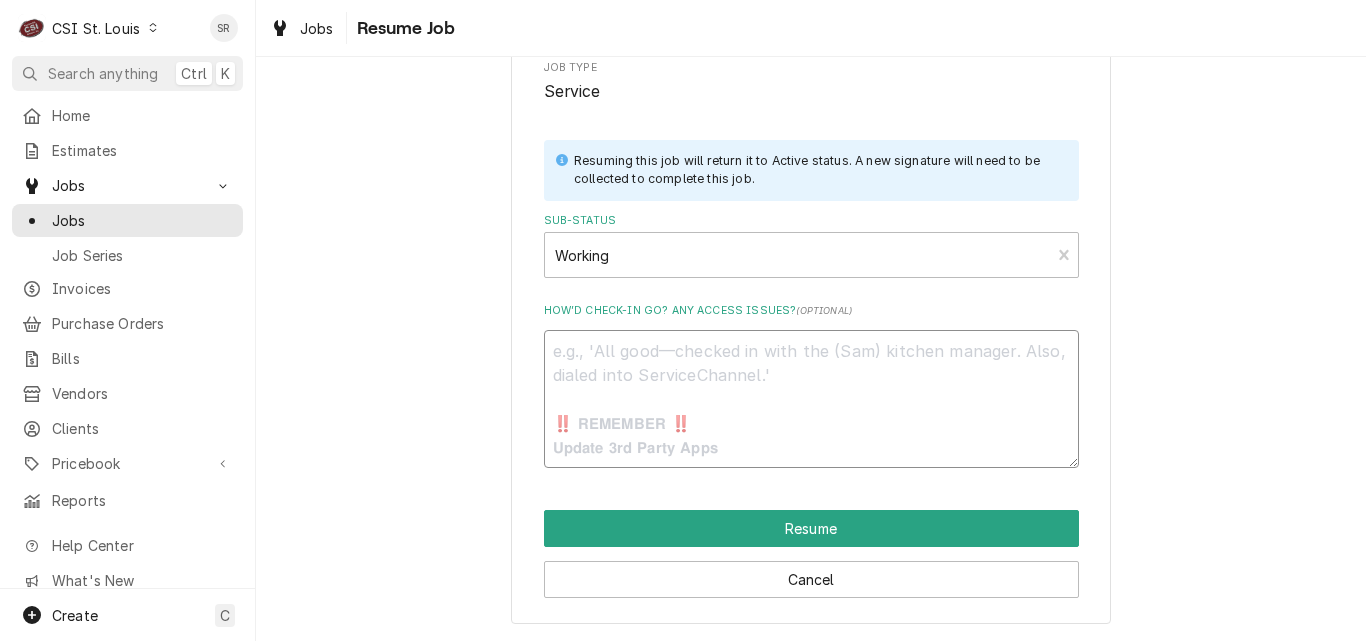 type on "x" 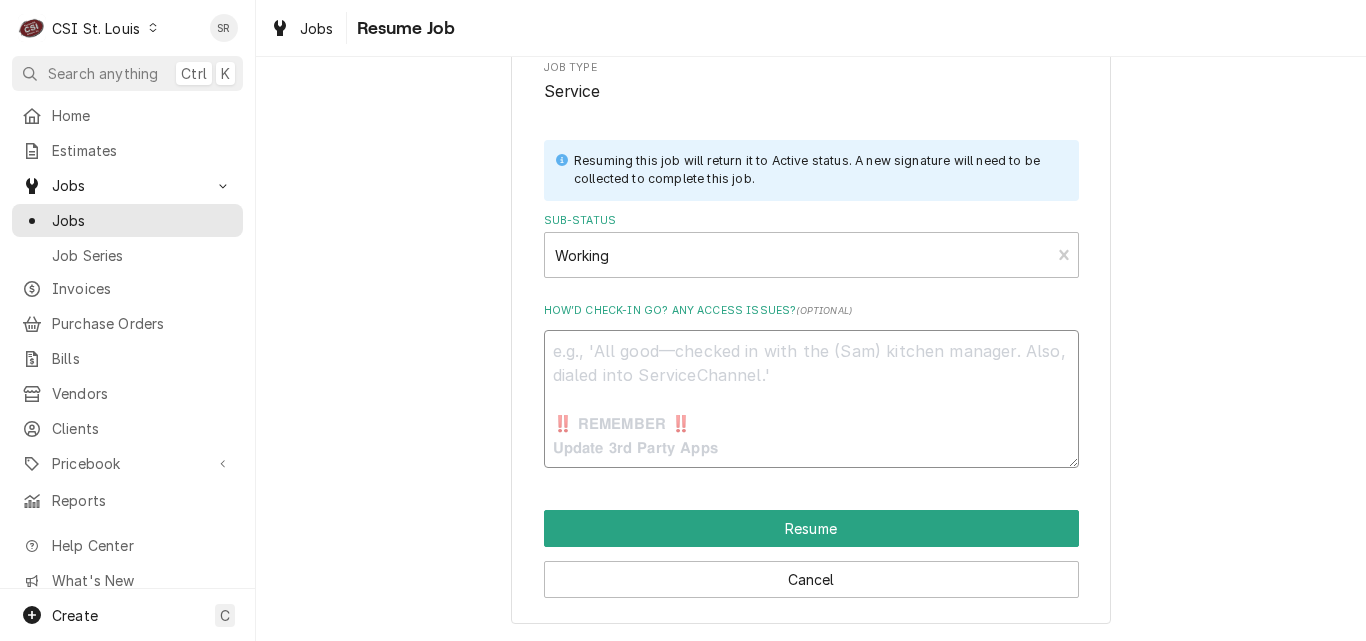 type on "R" 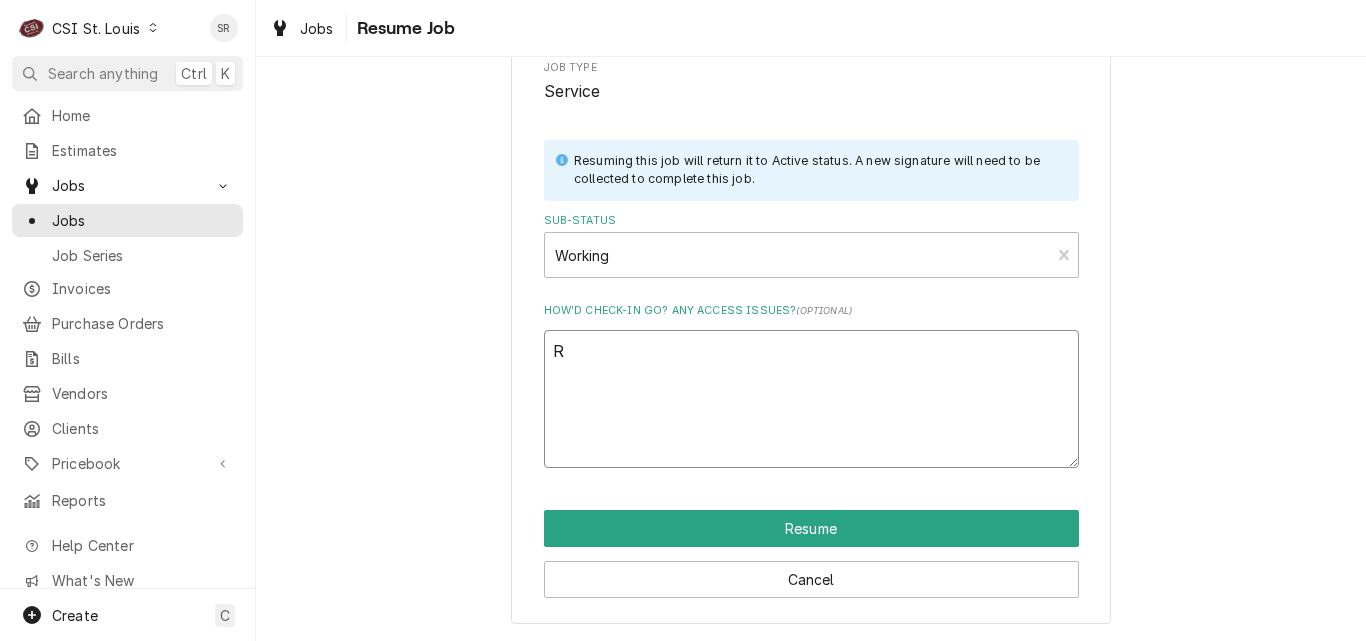 scroll, scrollTop: 197, scrollLeft: 0, axis: vertical 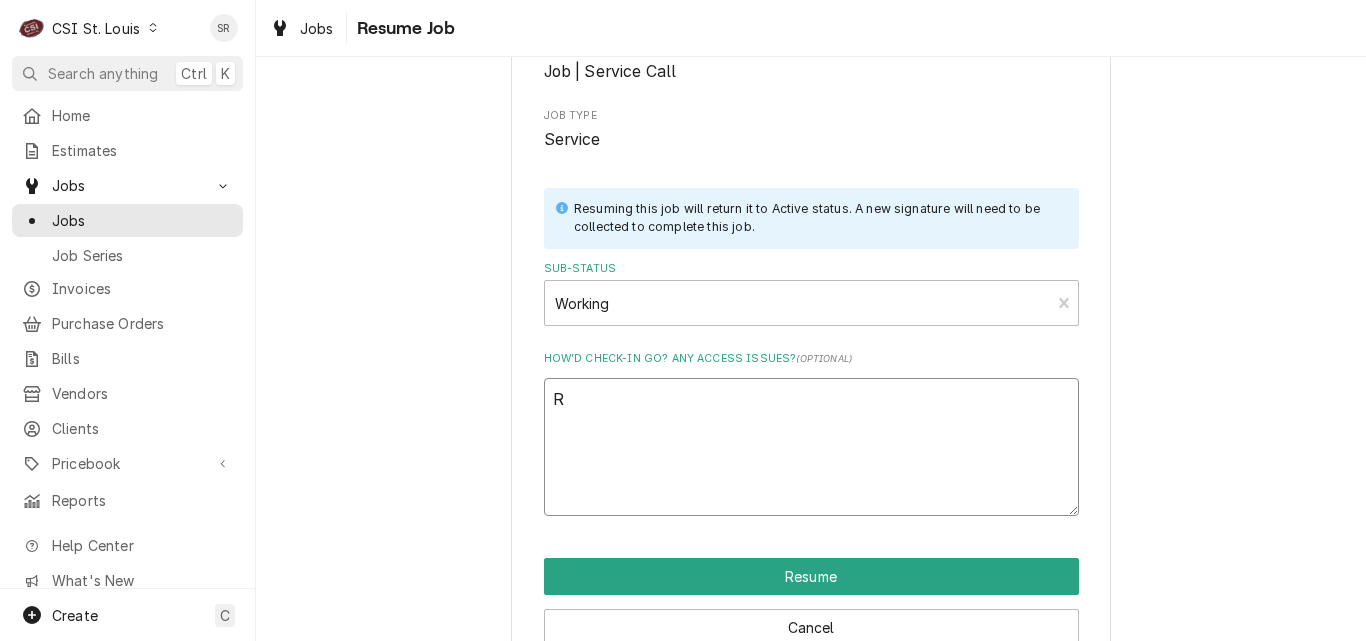 type on "x" 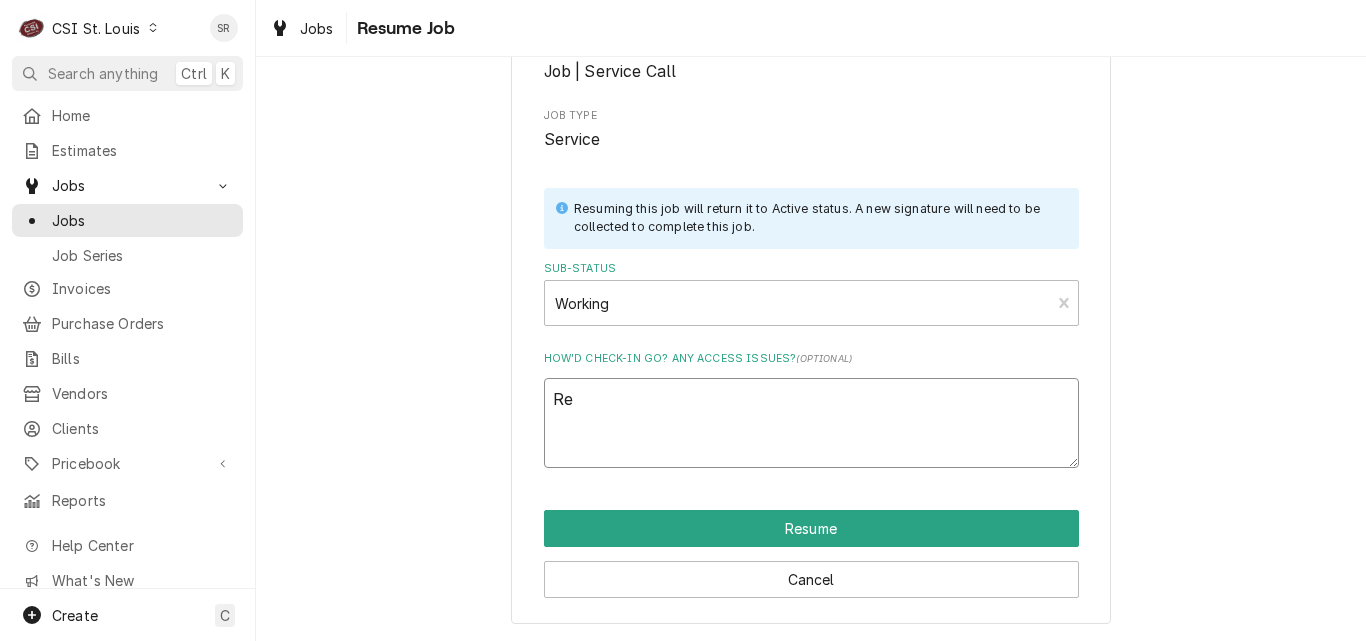 type on "x" 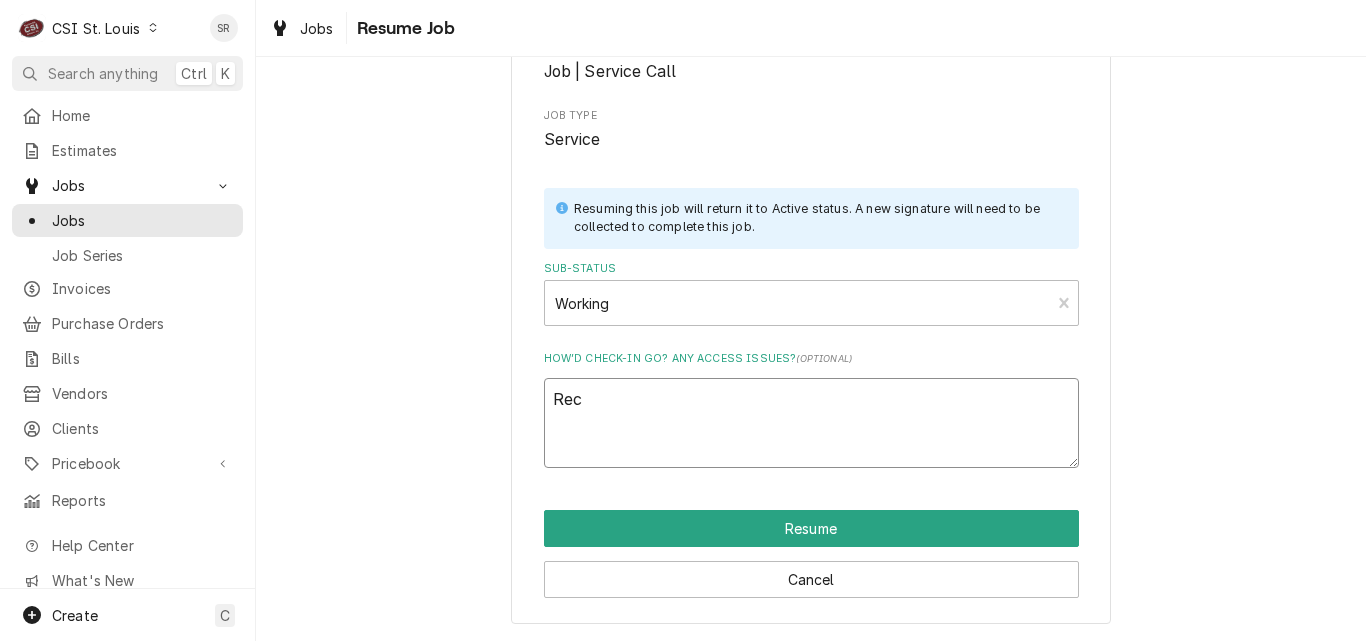 type on "x" 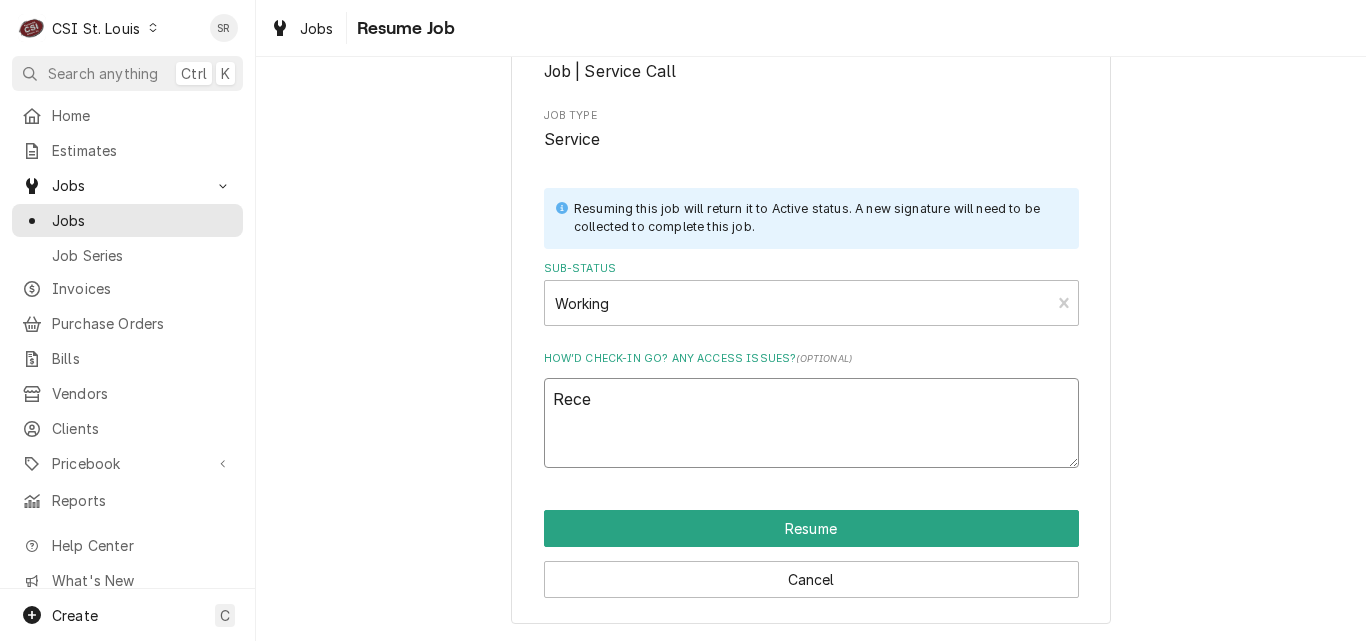 type on "x" 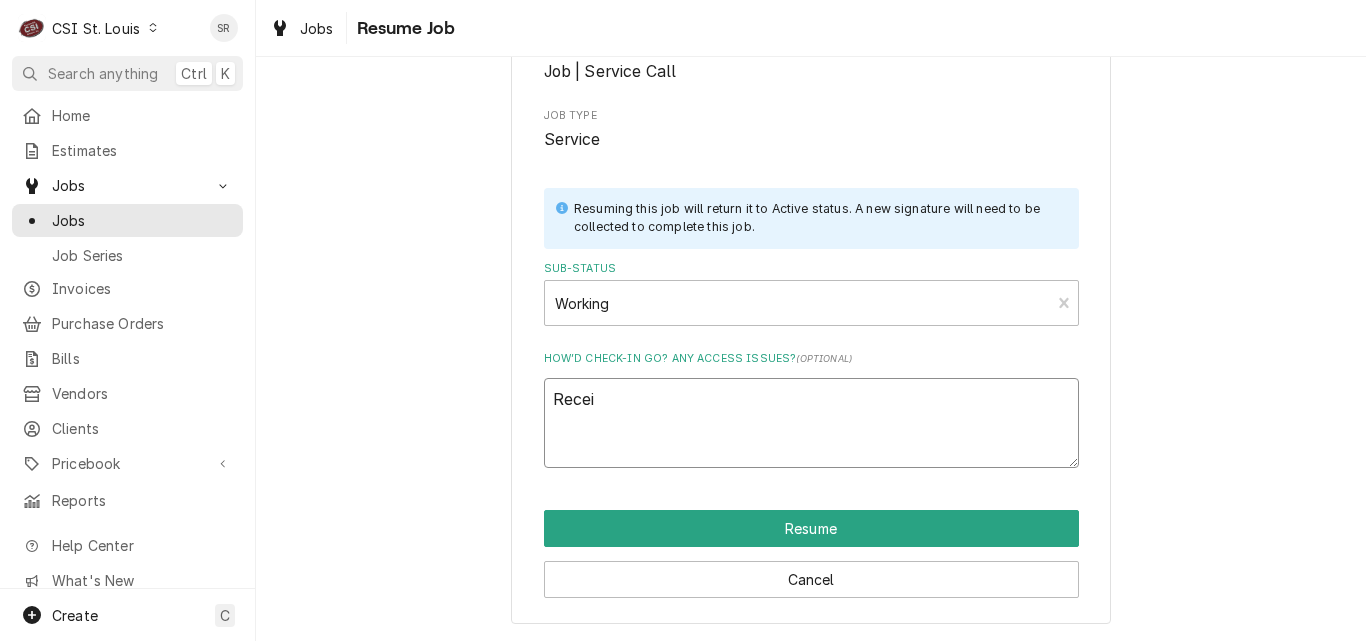 type on "x" 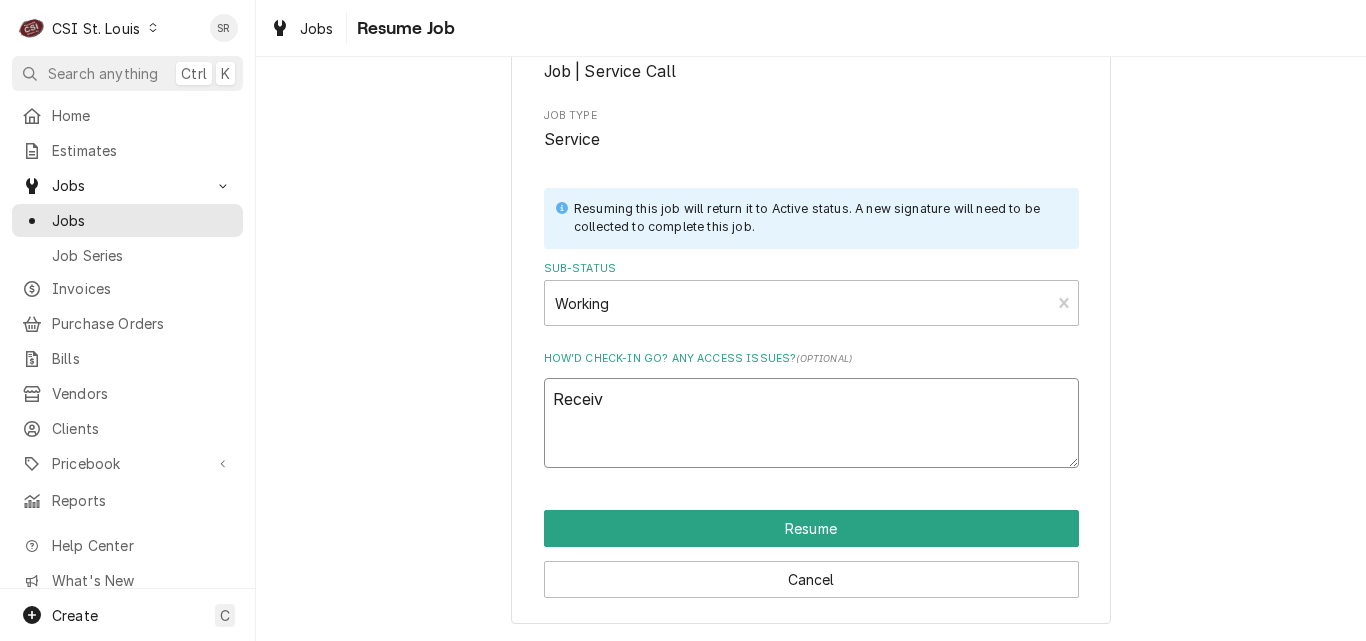 type on "x" 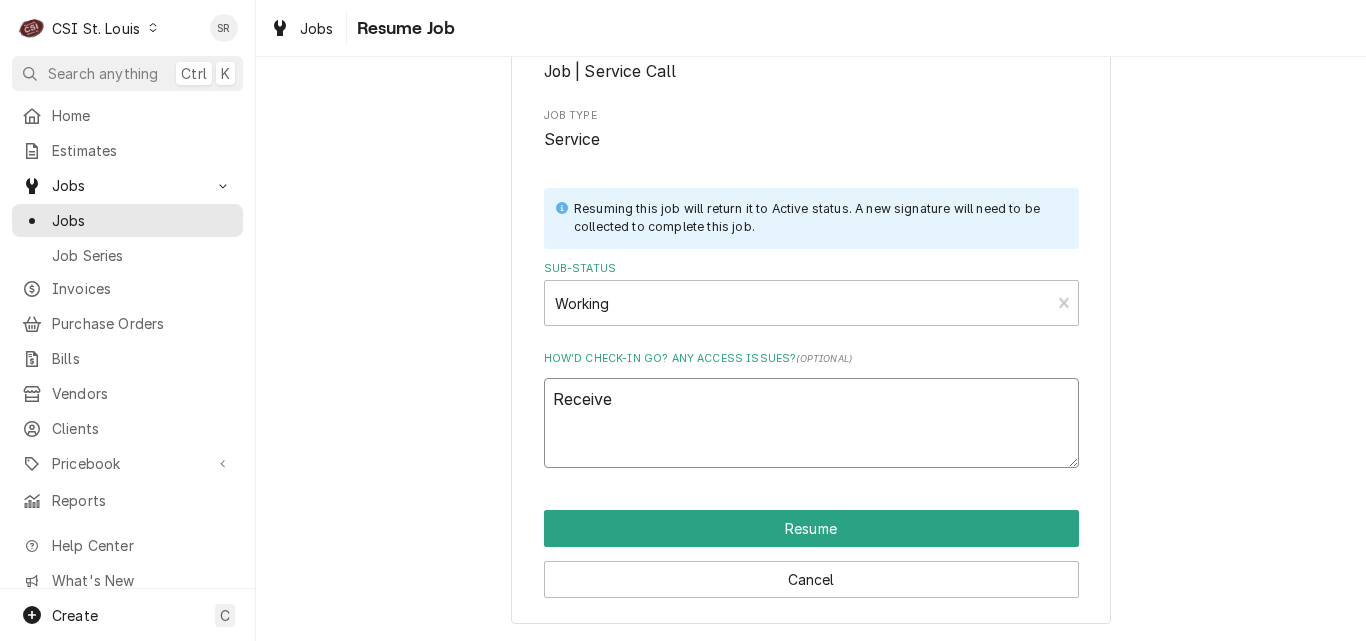 type on "x" 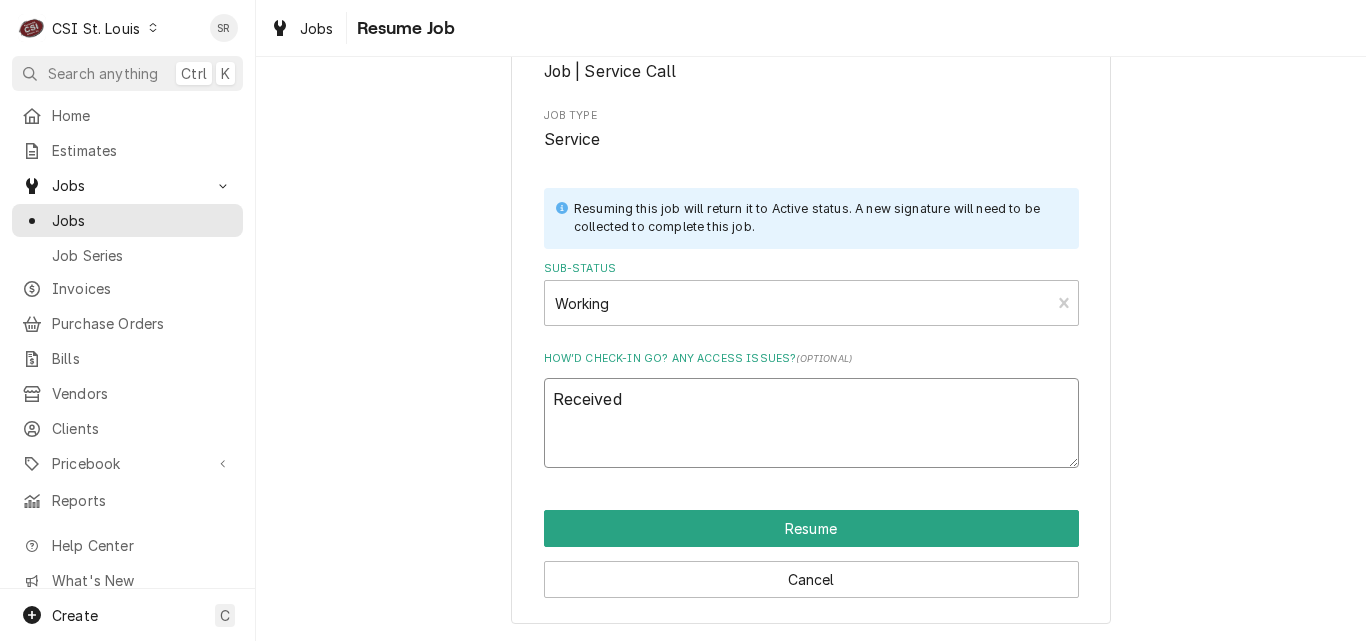 type on "x" 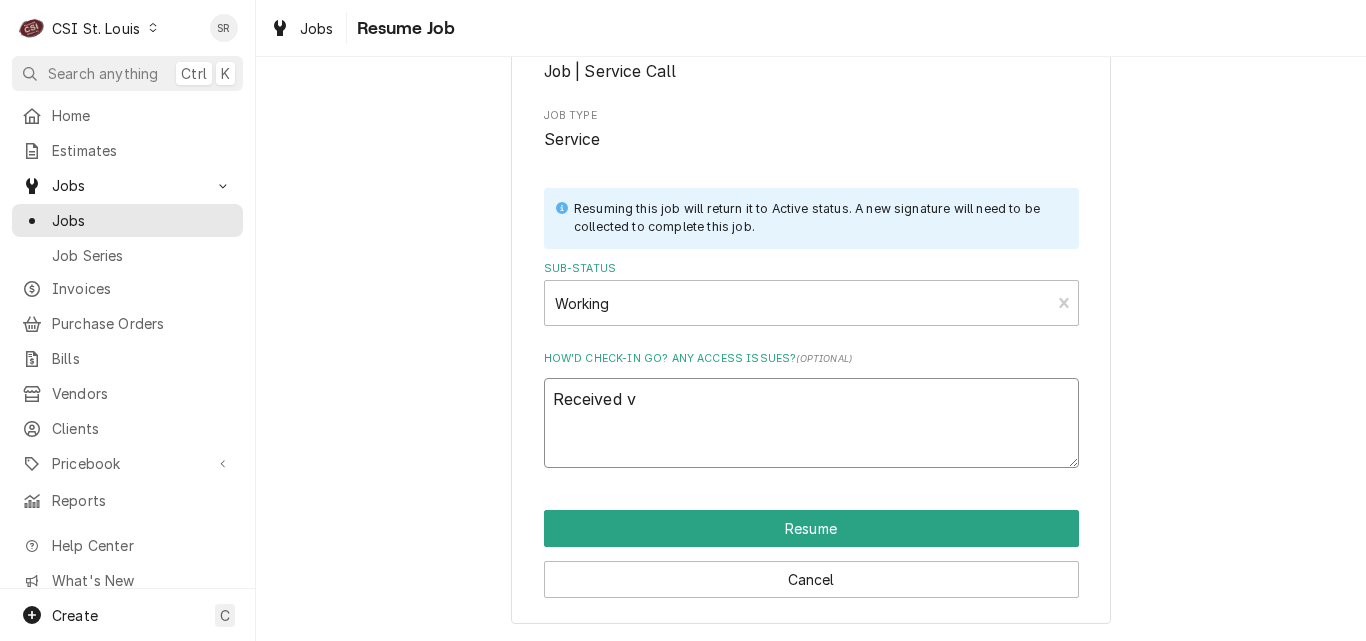 type on "x" 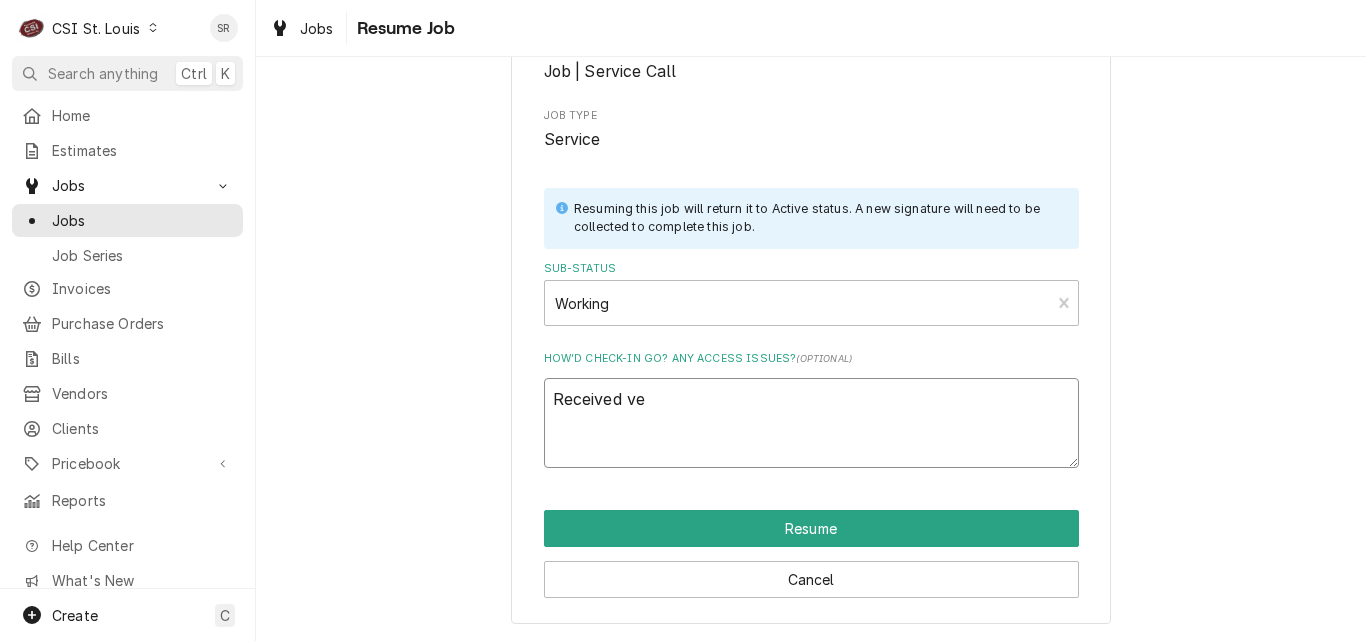 type on "x" 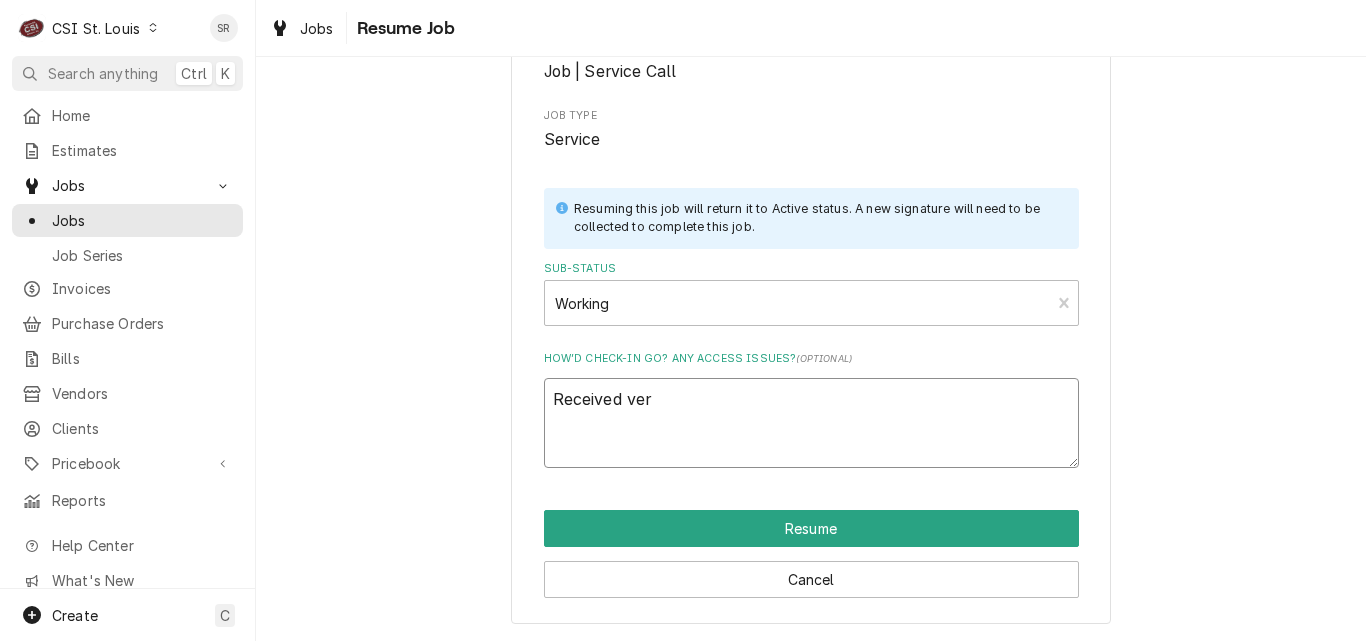 type on "x" 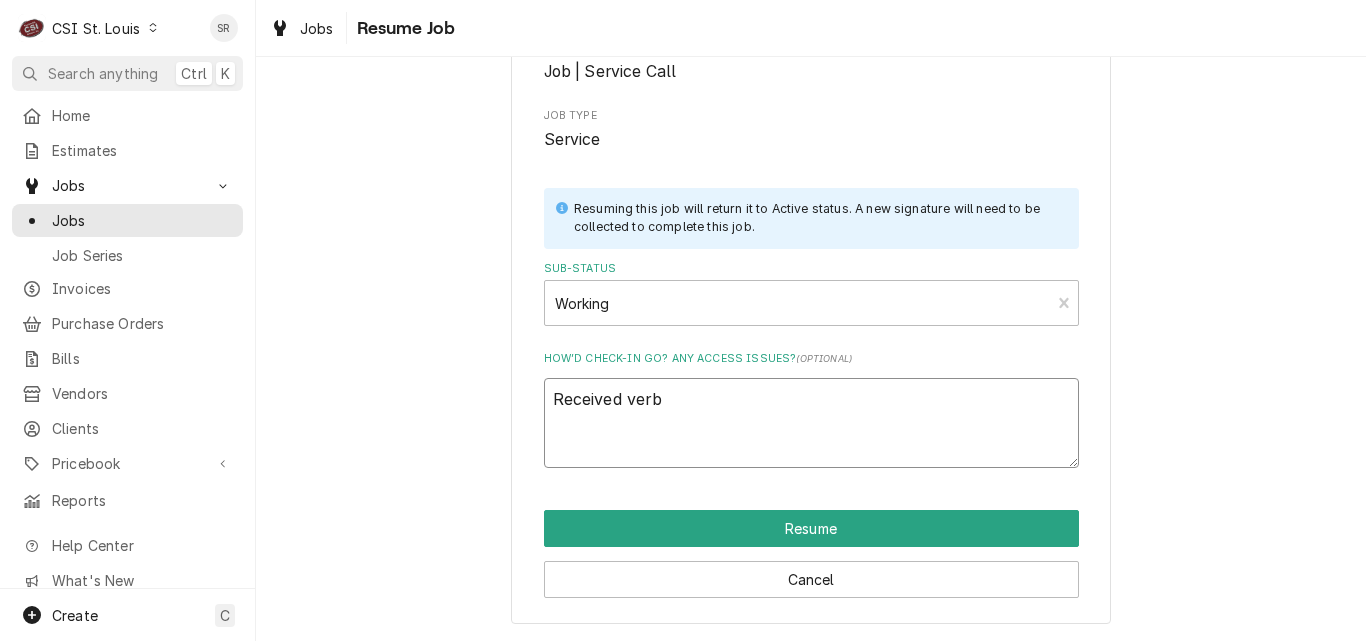 type on "x" 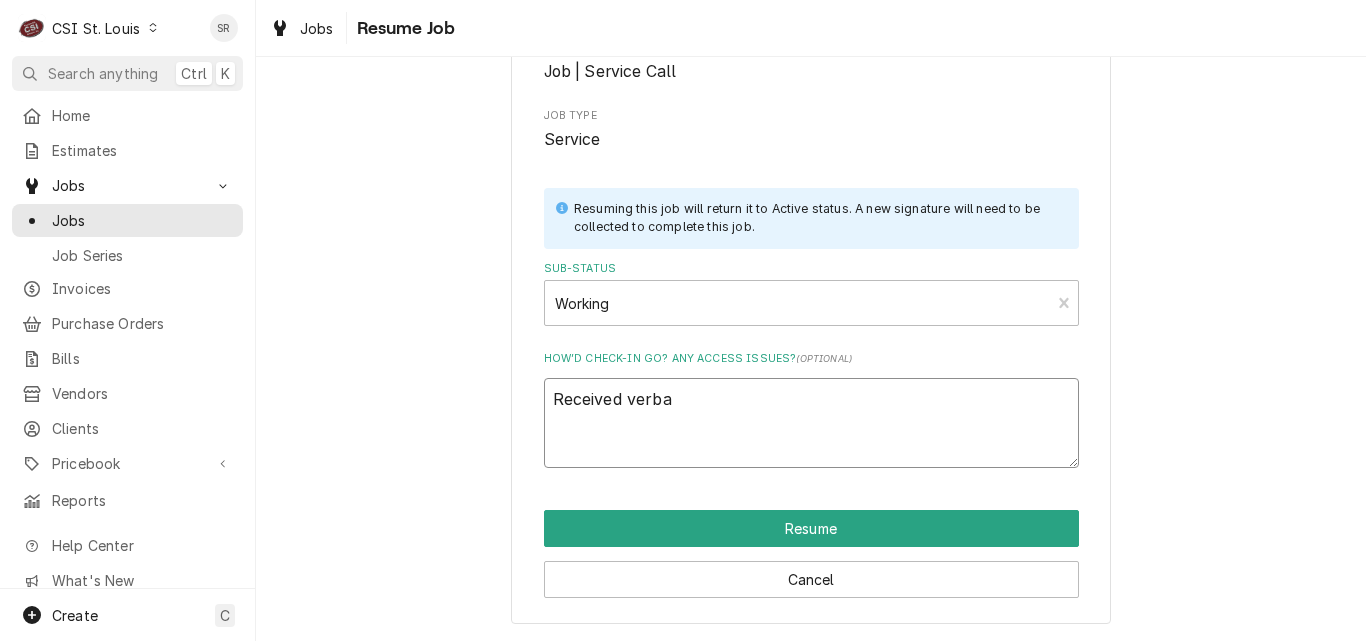 type on "x" 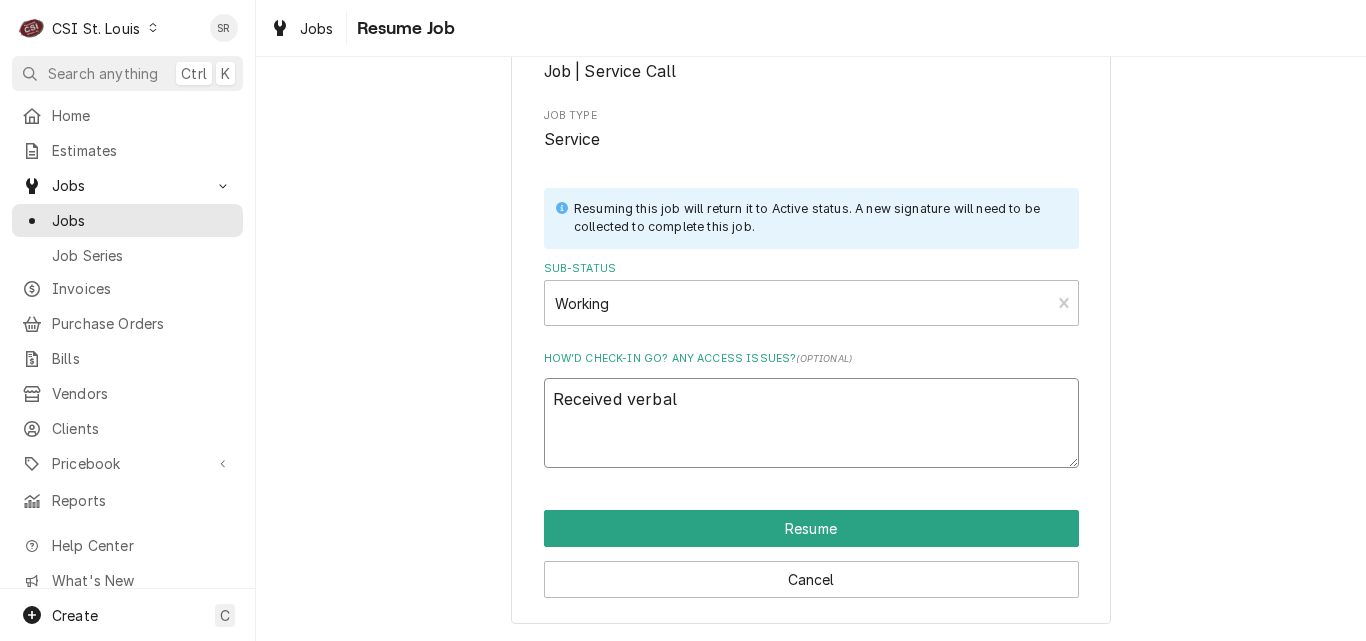 type on "x" 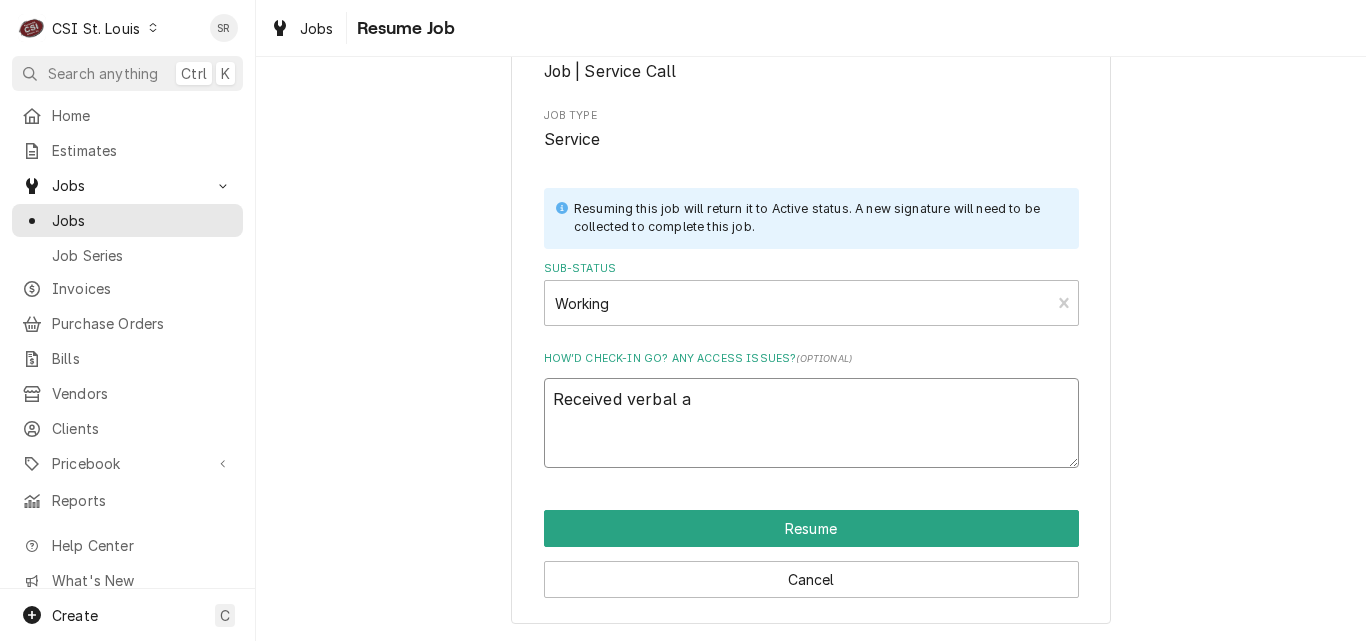 type on "x" 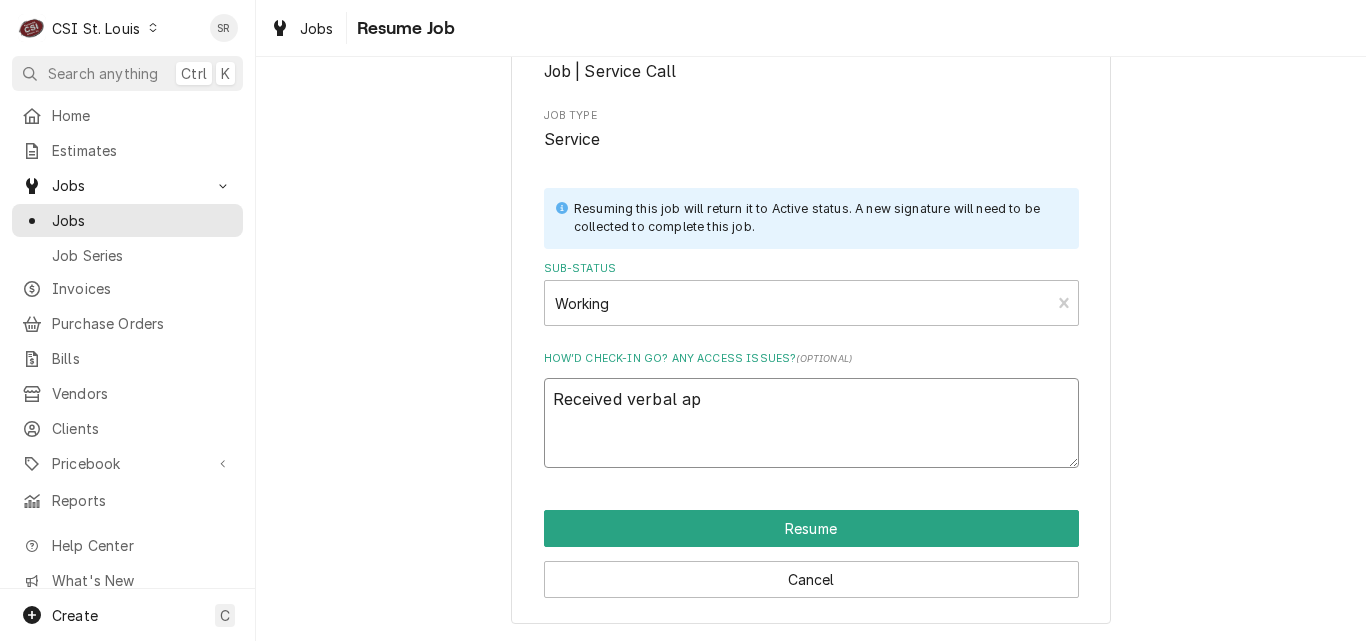 type on "x" 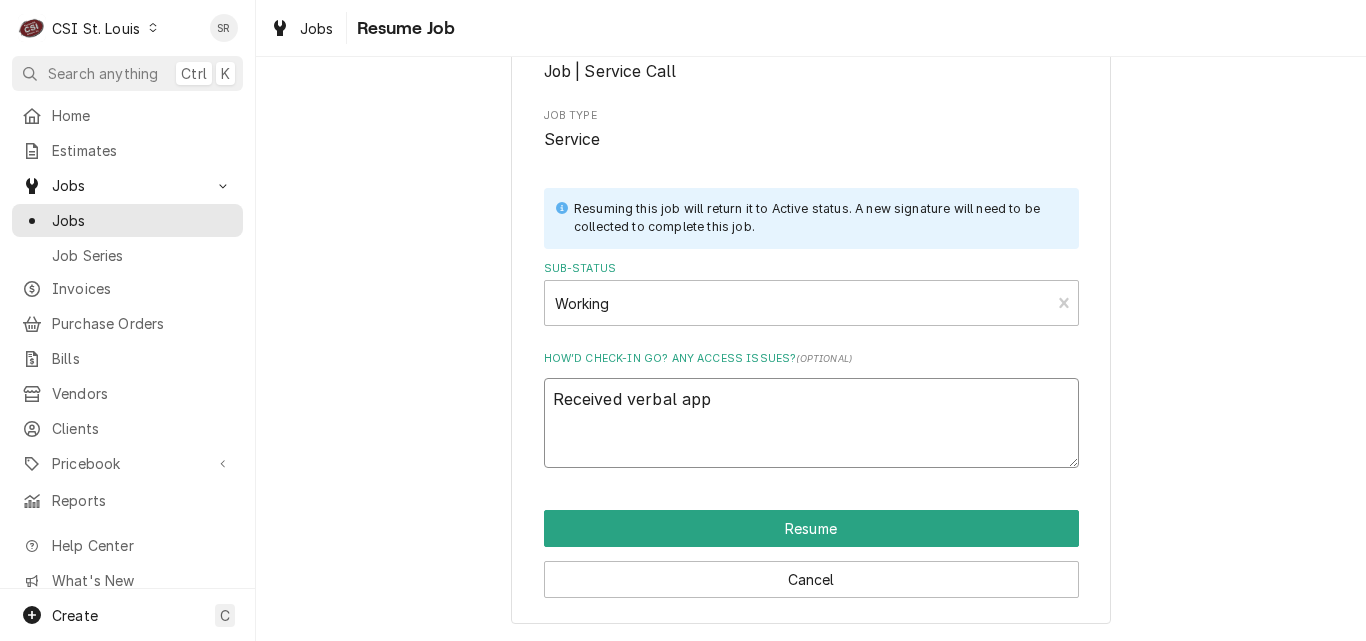 type on "x" 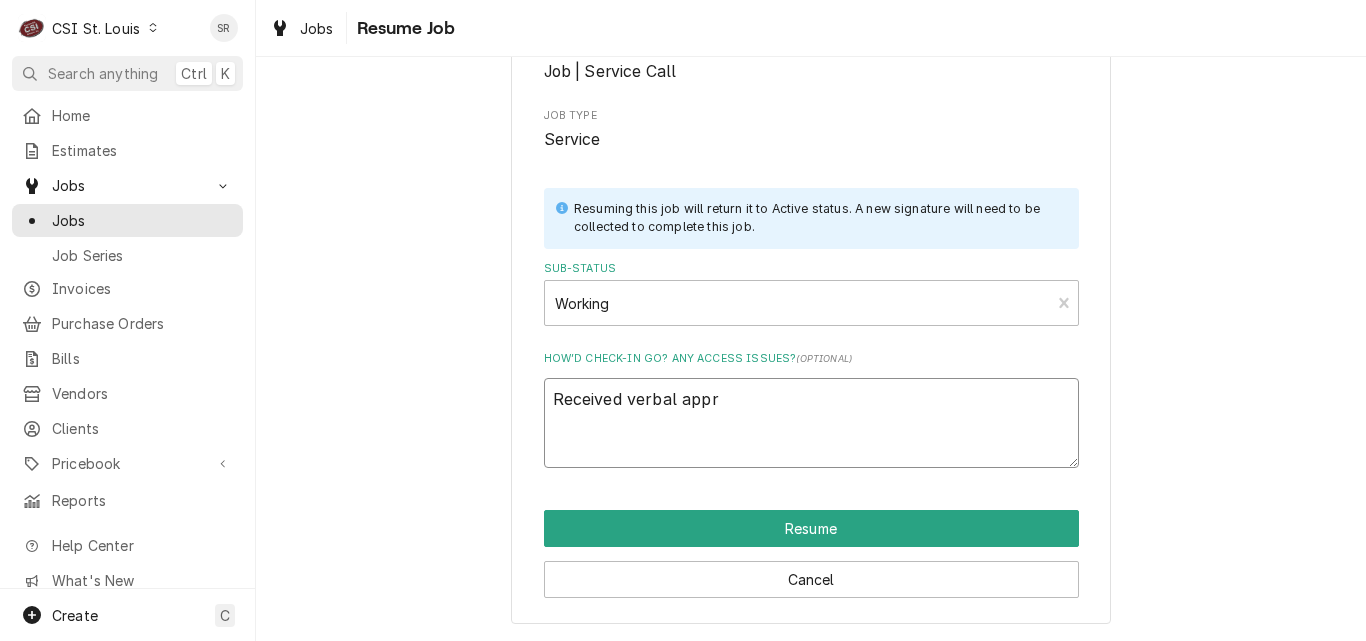 type on "x" 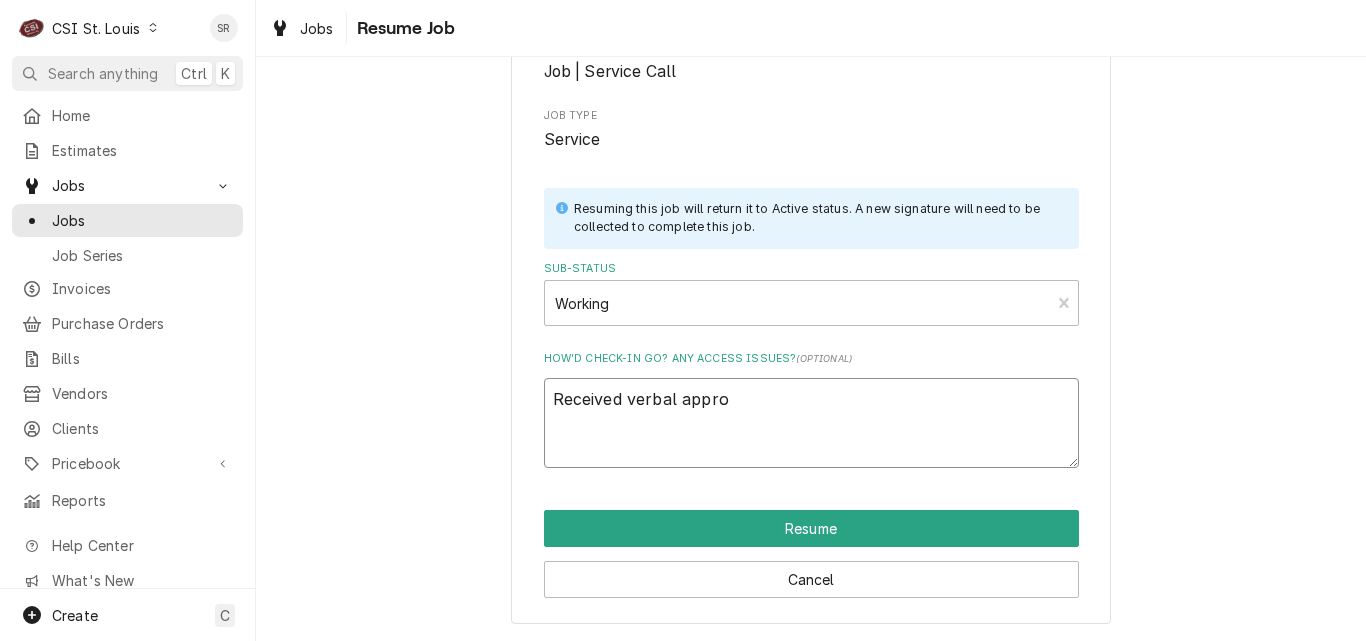 type on "x" 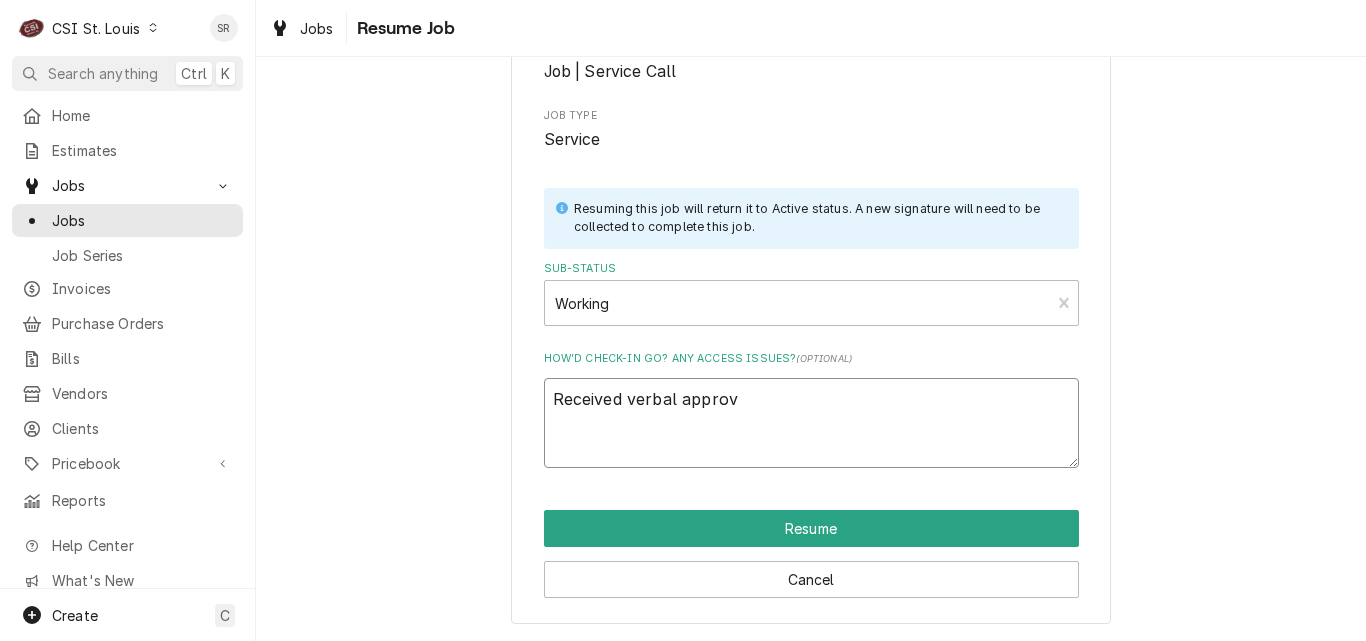 type on "x" 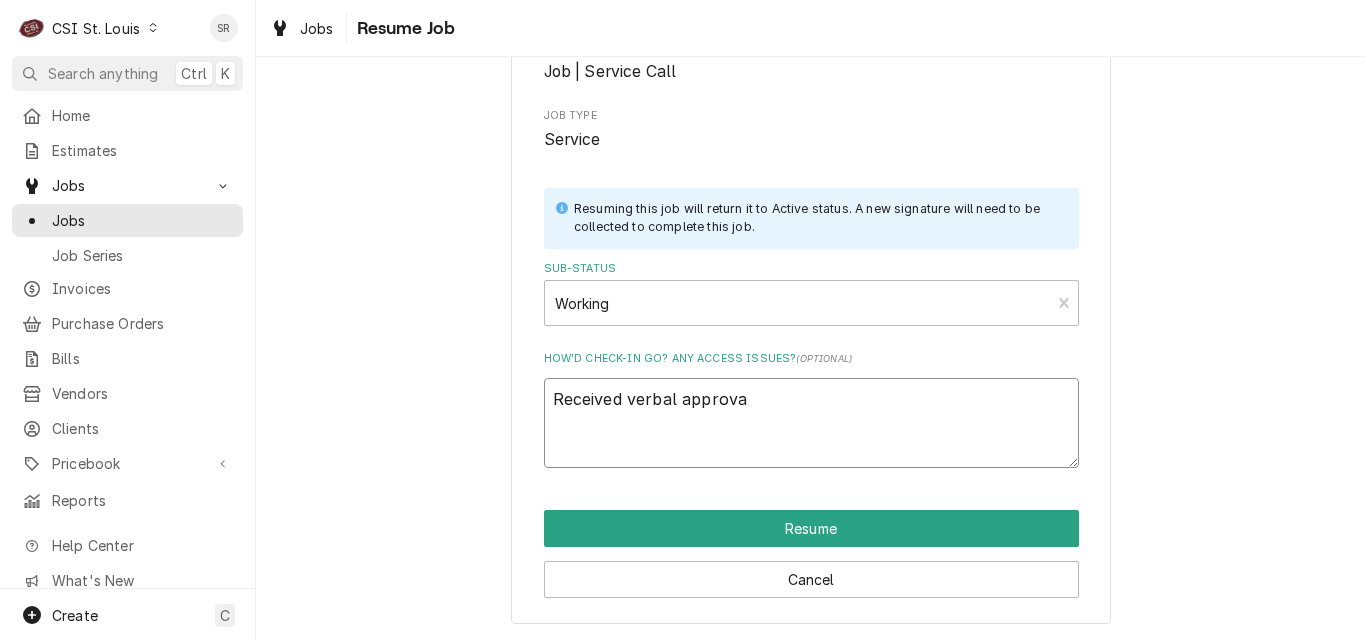 type on "x" 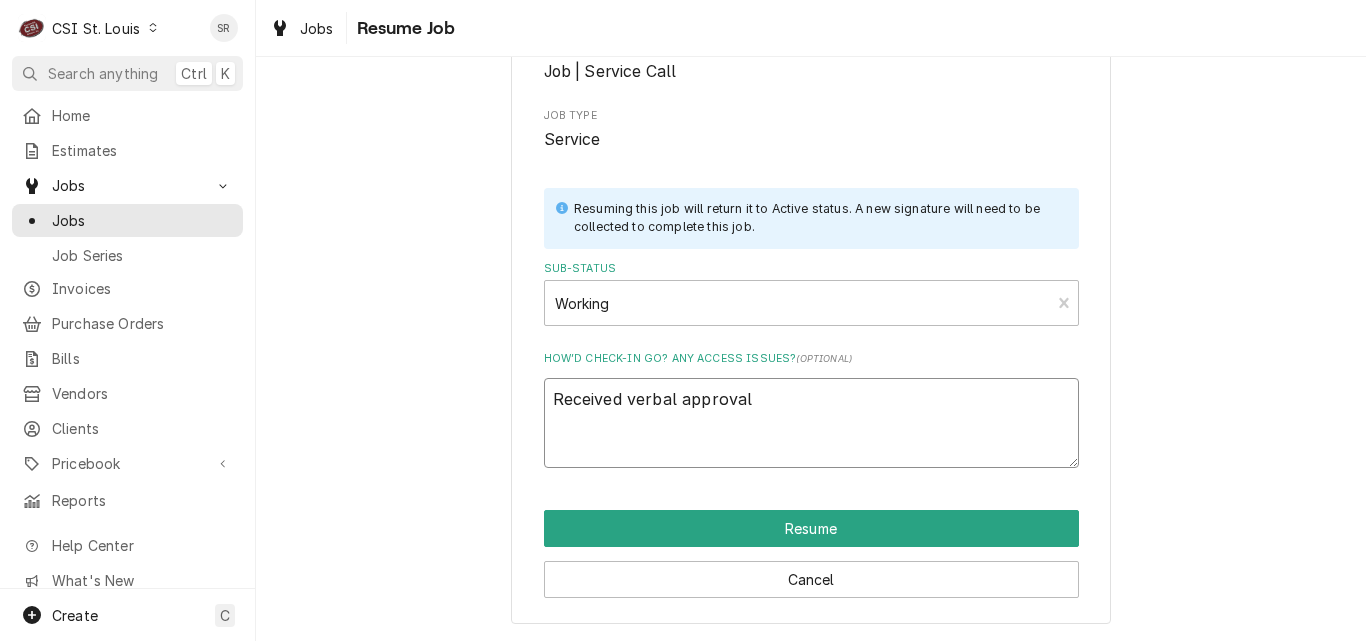 type on "x" 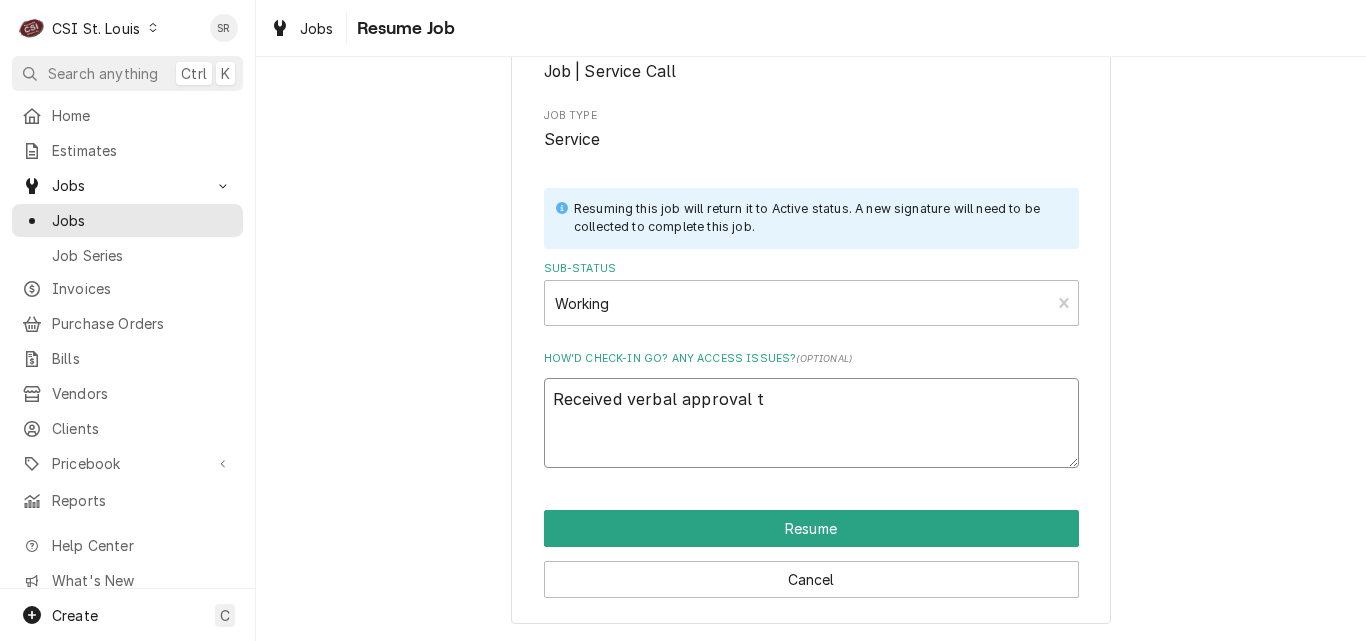type on "x" 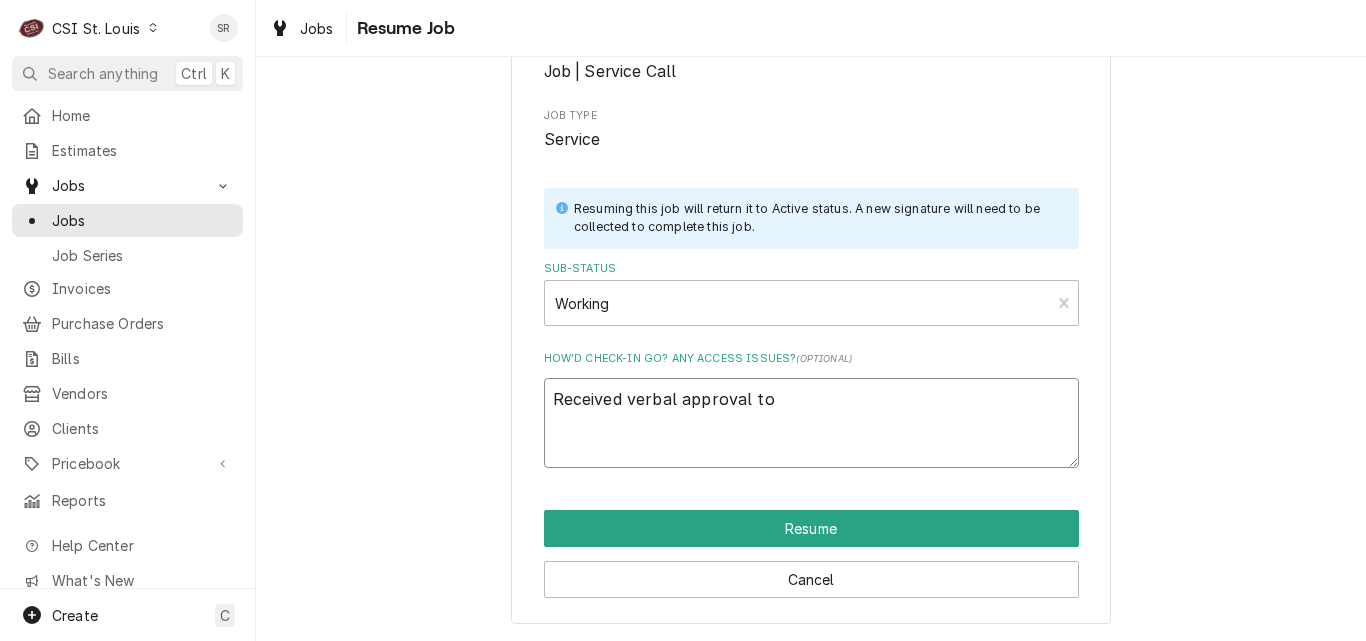 type on "x" 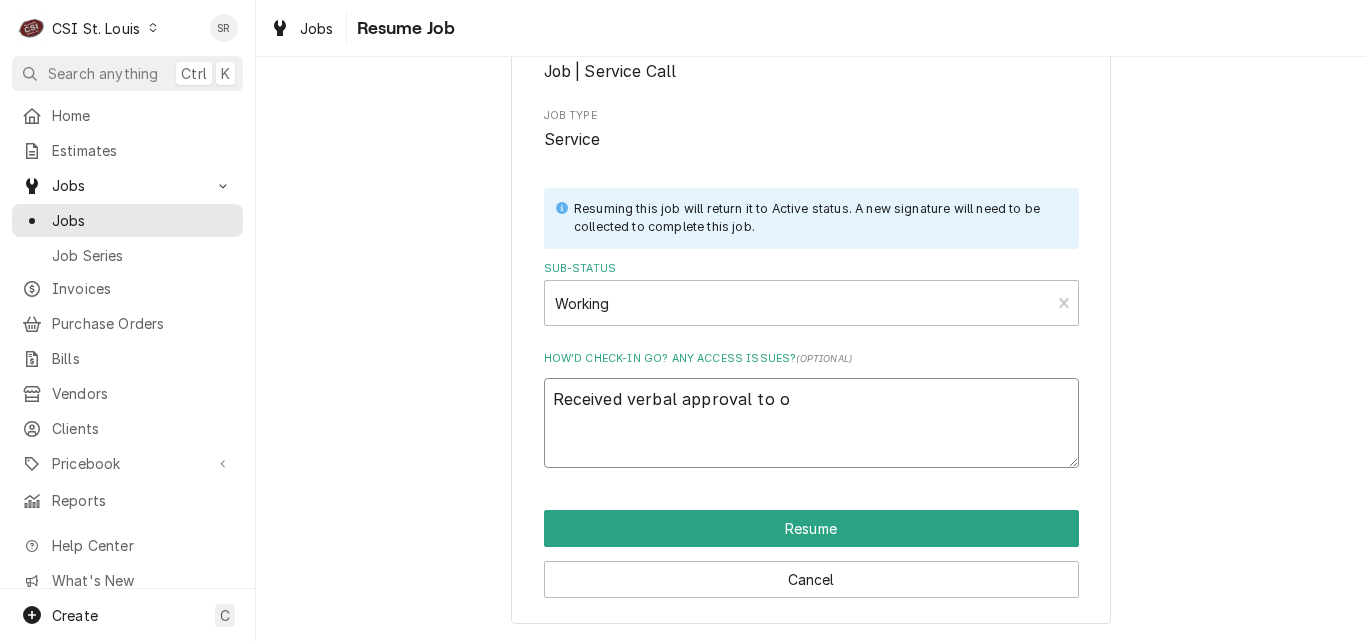 type on "x" 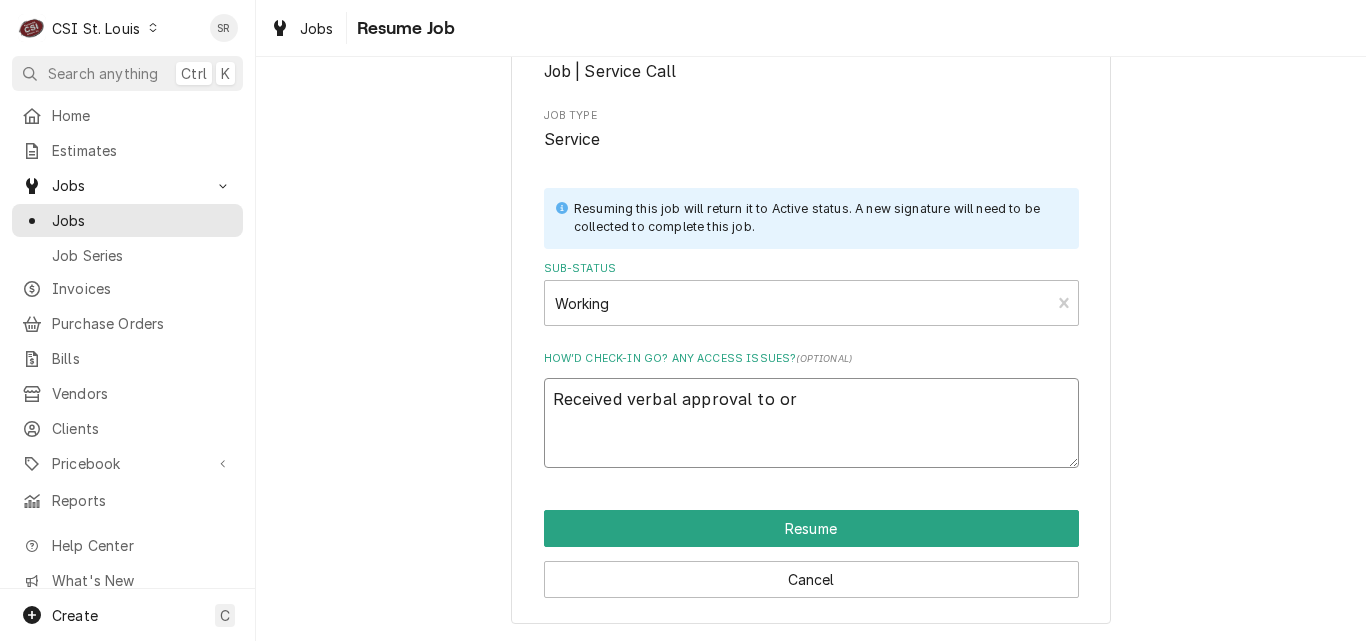 type on "x" 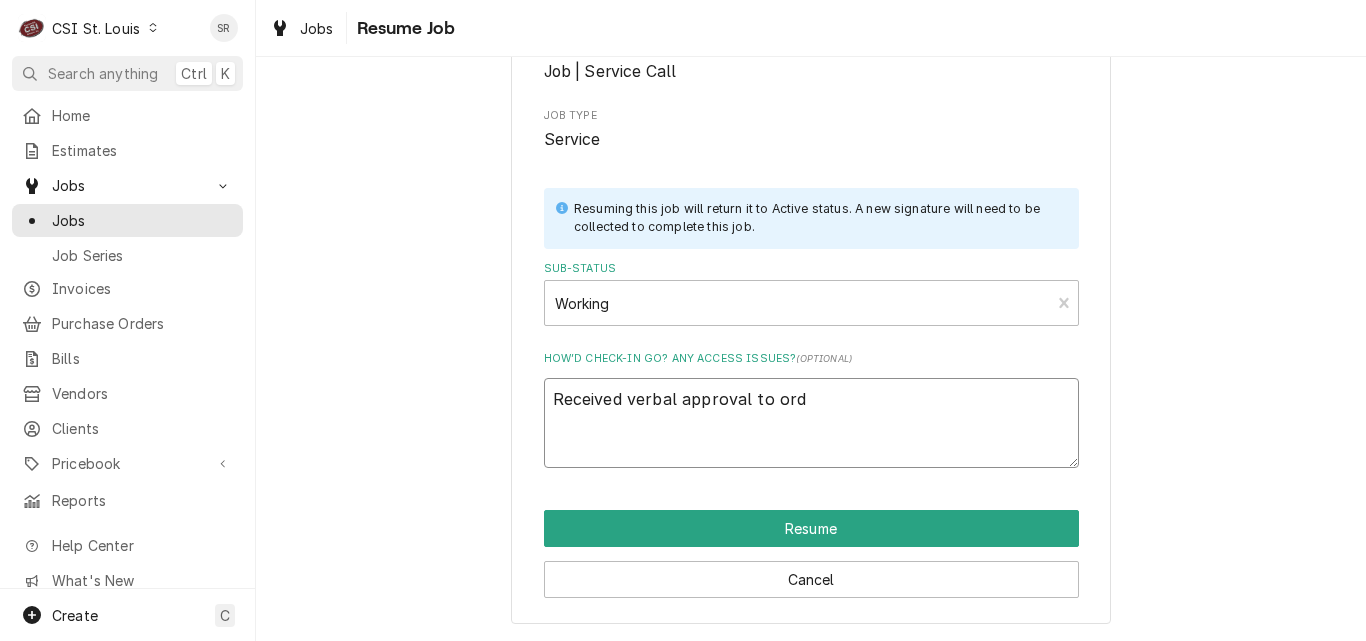 type on "x" 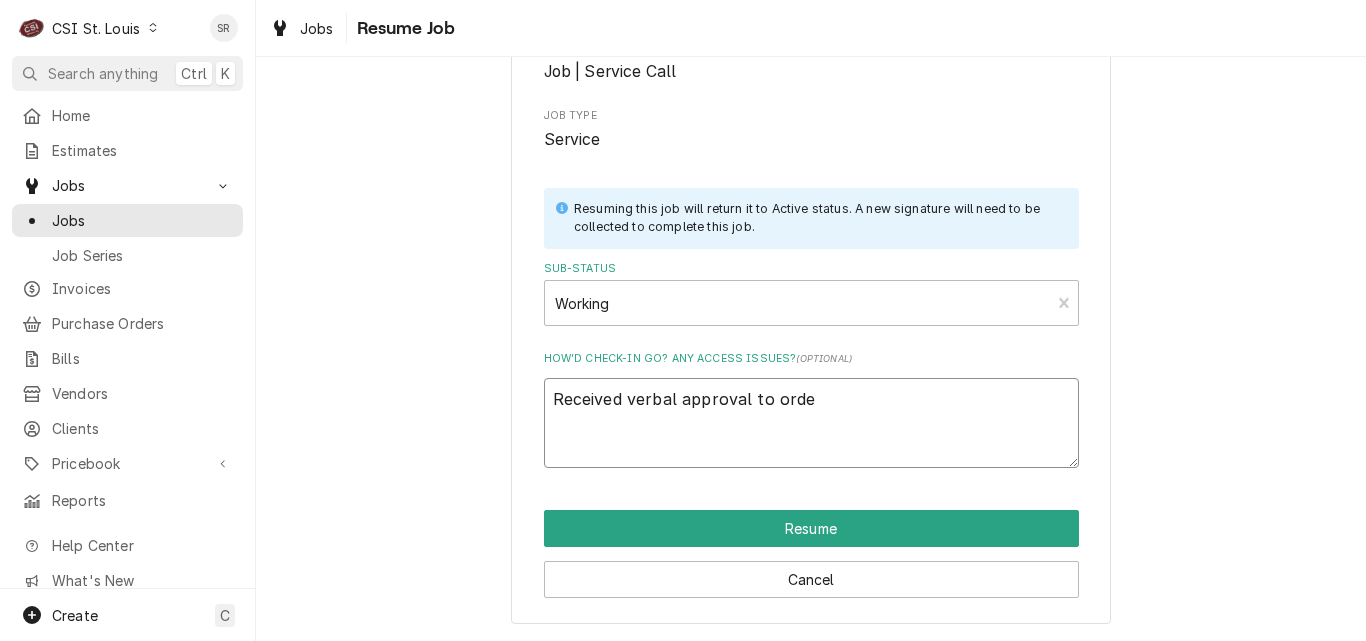 type on "x" 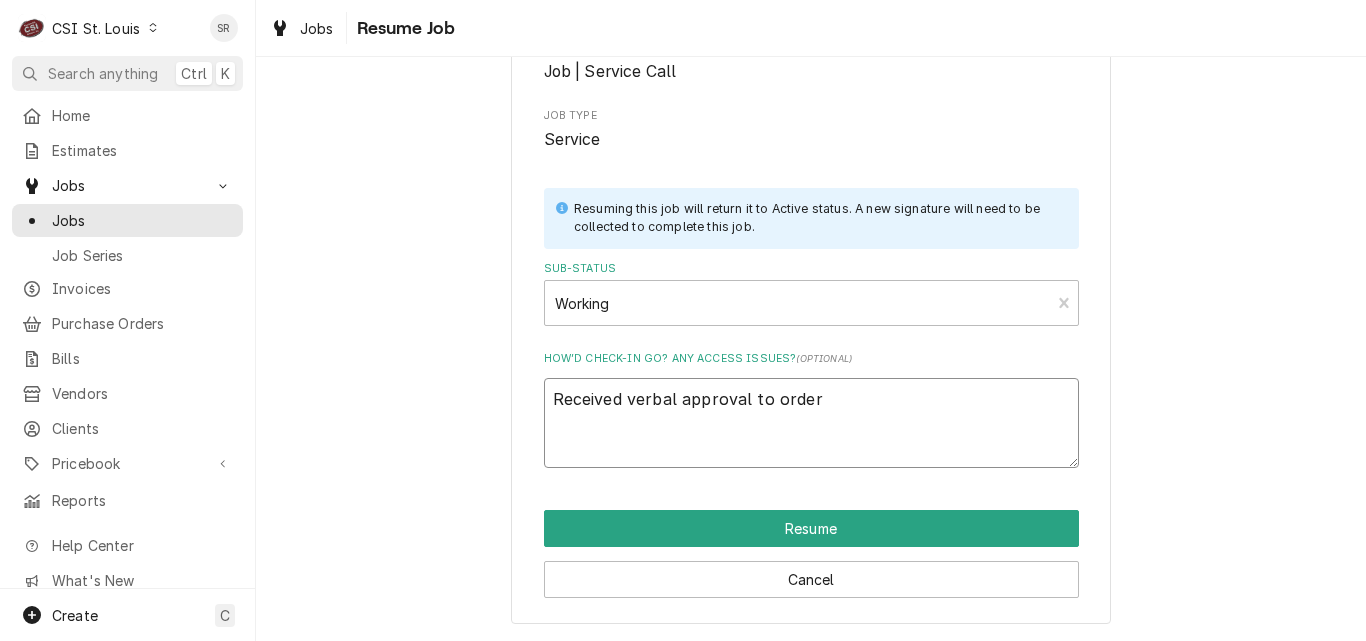 type on "x" 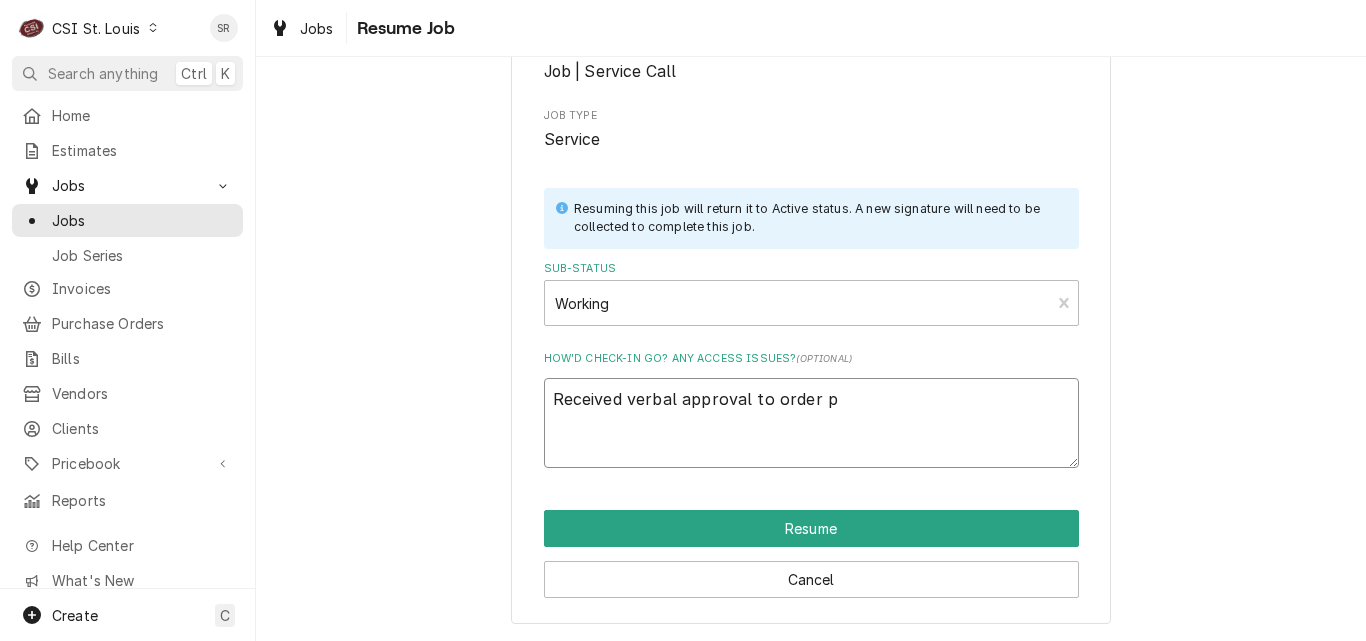 type on "x" 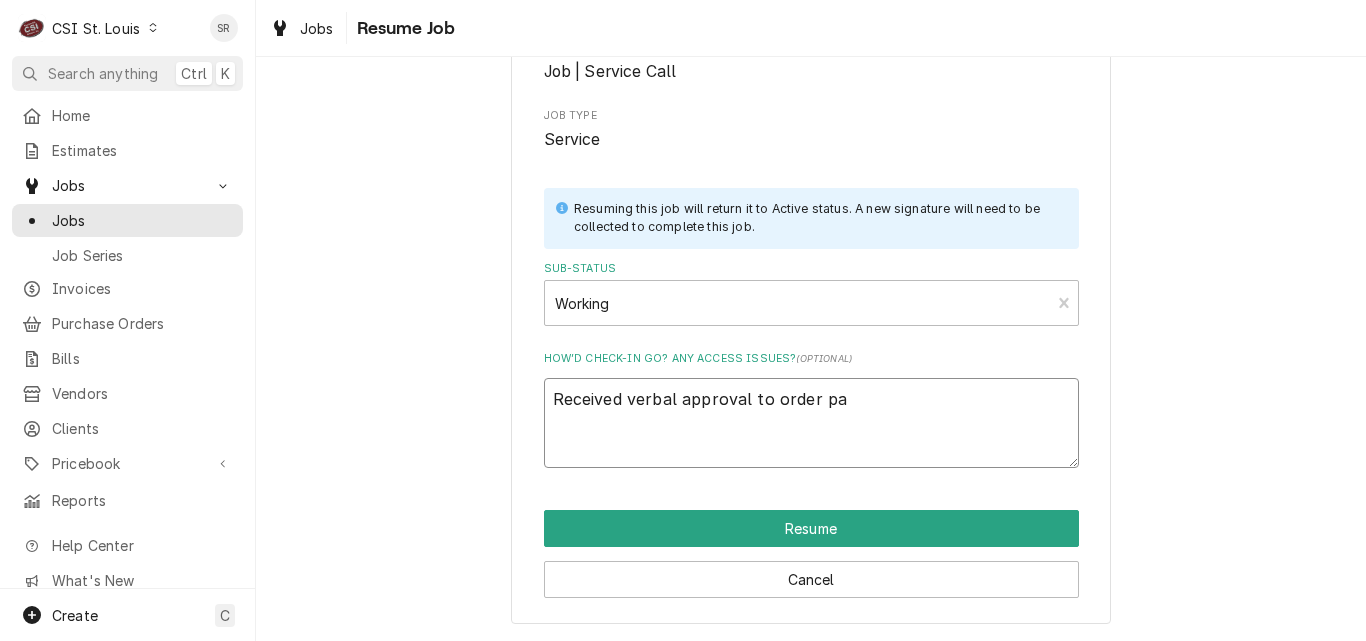 type on "x" 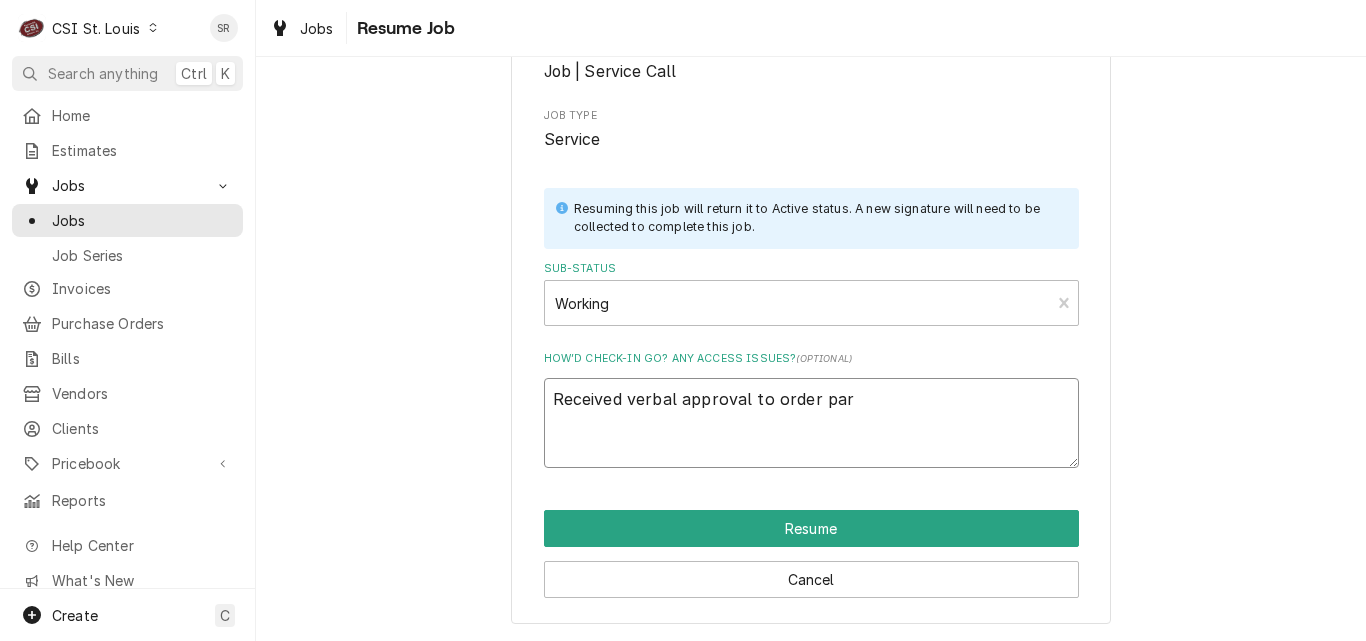 type on "x" 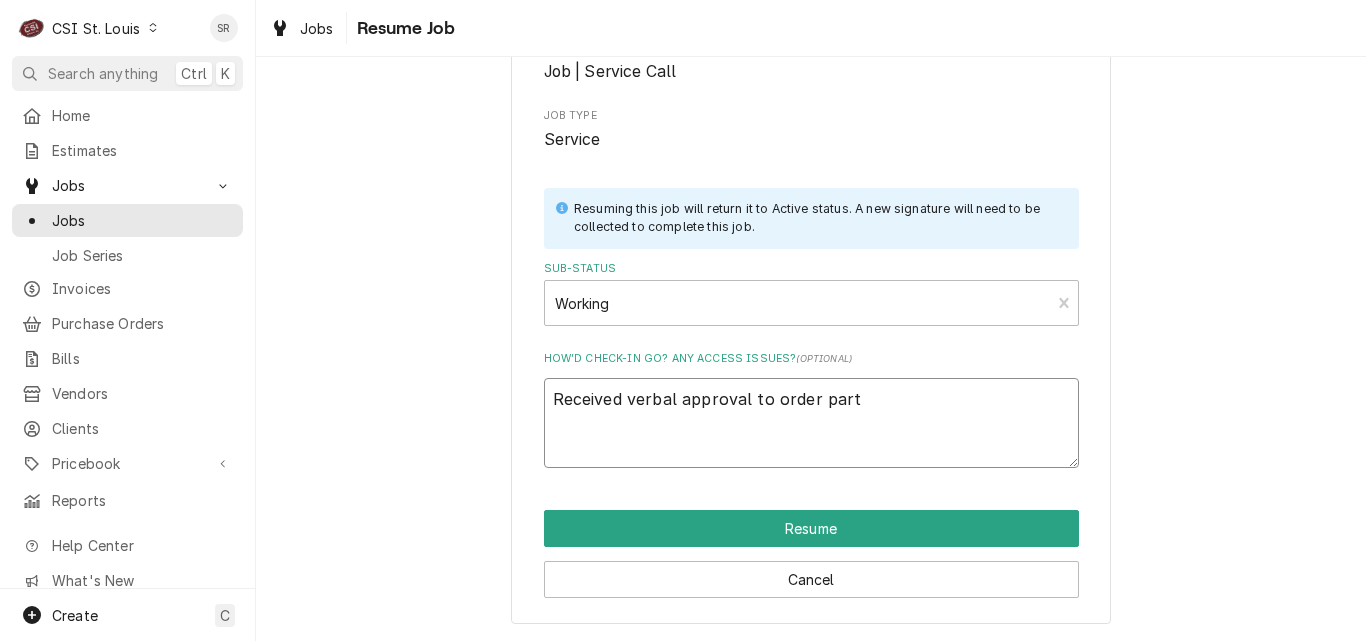 type on "x" 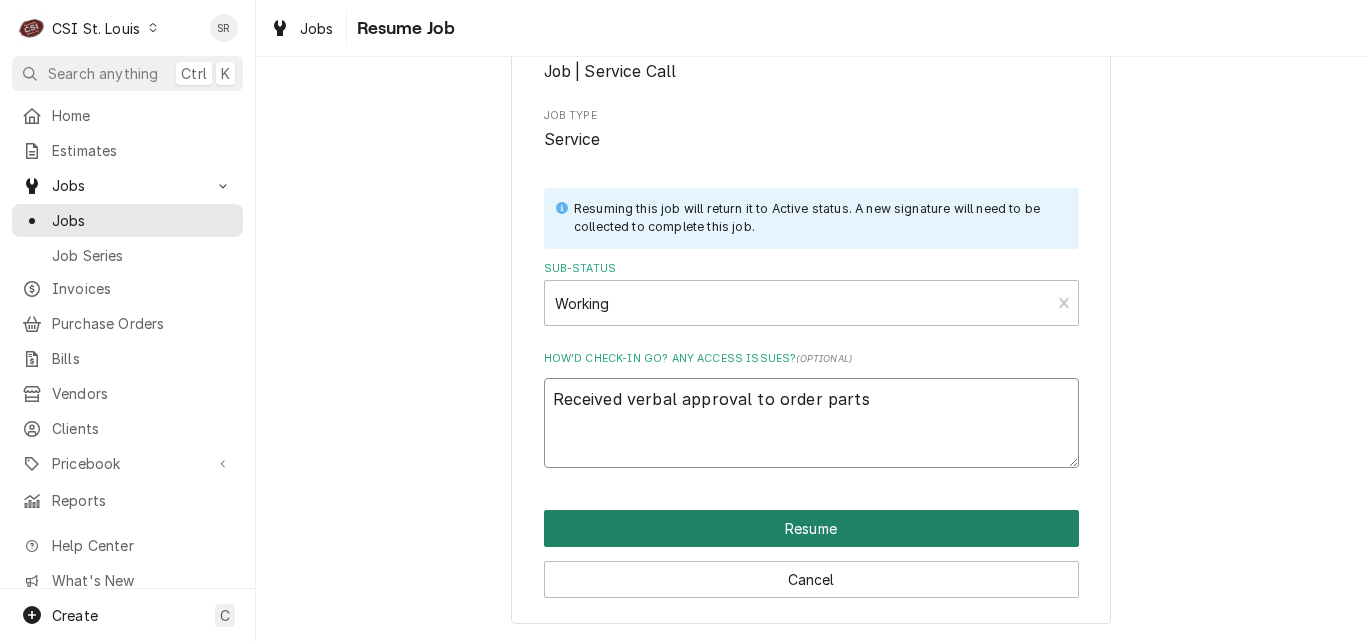type on "Received verbal approval to order parts" 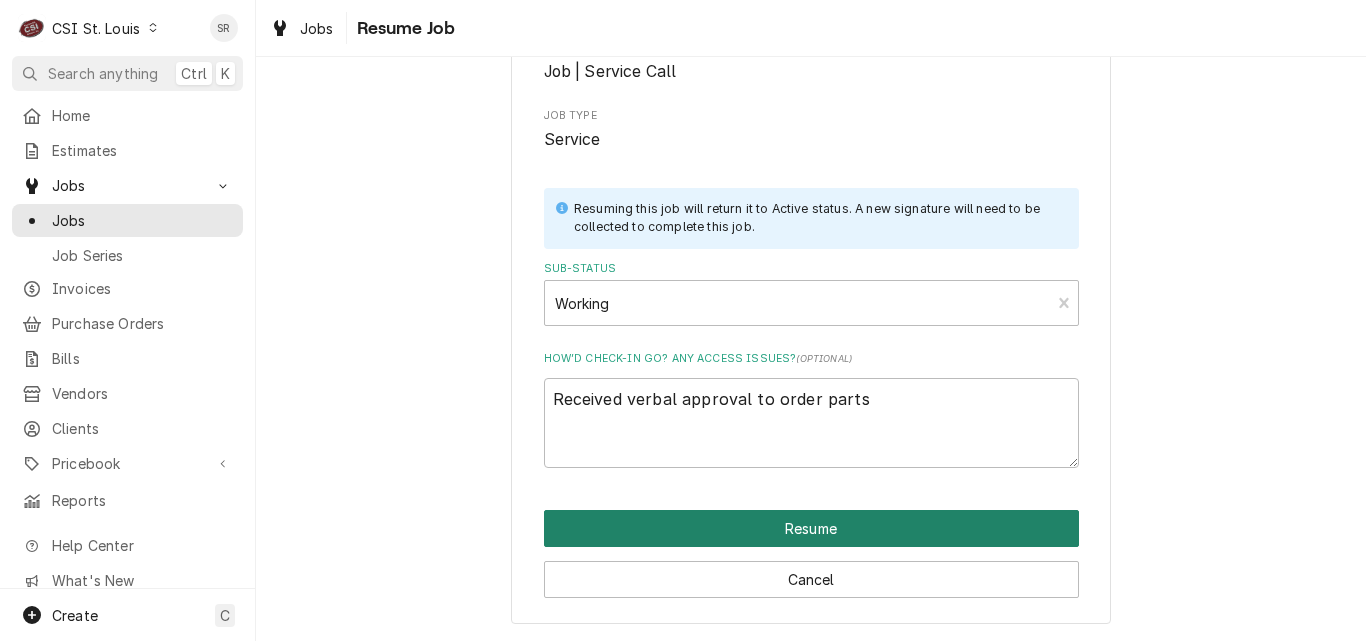 click on "Resume" at bounding box center [811, 528] 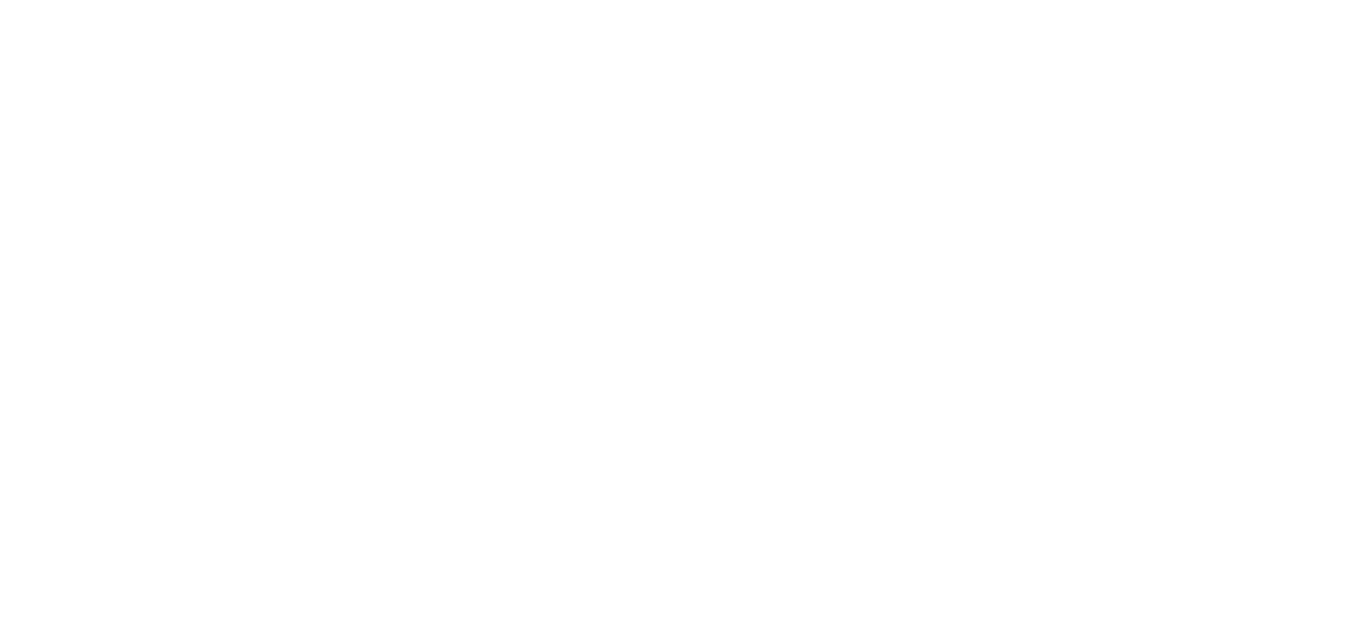 scroll, scrollTop: 0, scrollLeft: 0, axis: both 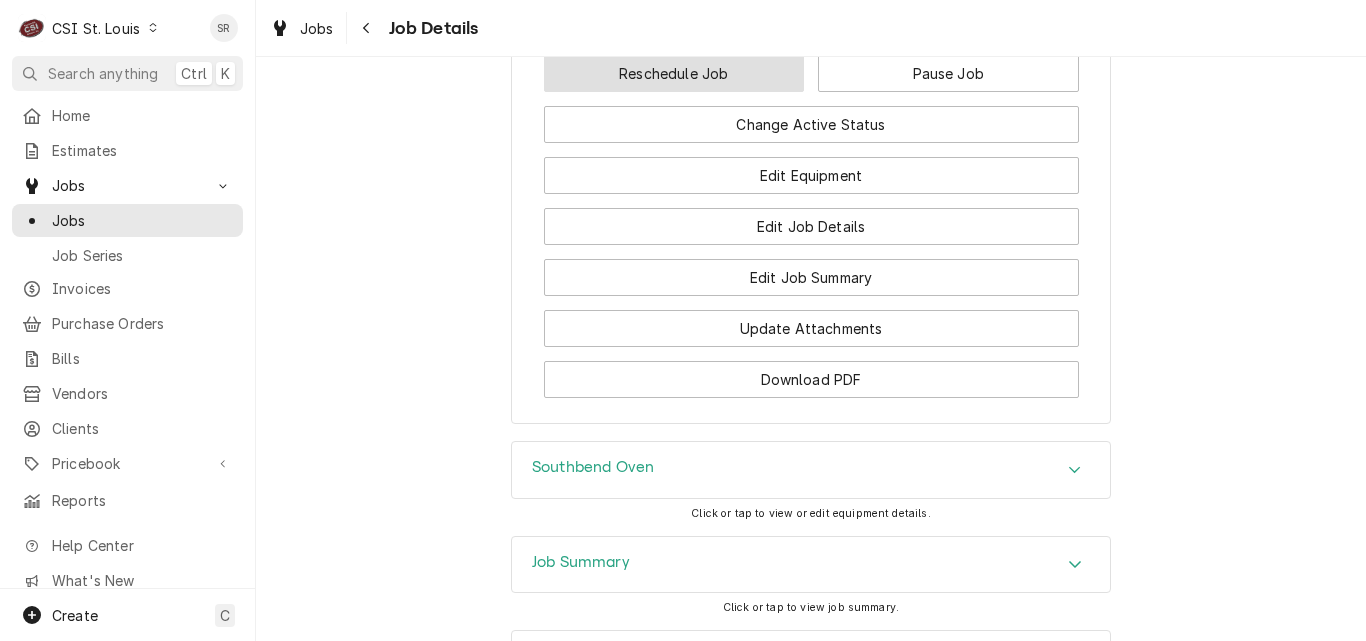 click on "Reschedule Job" at bounding box center (674, 73) 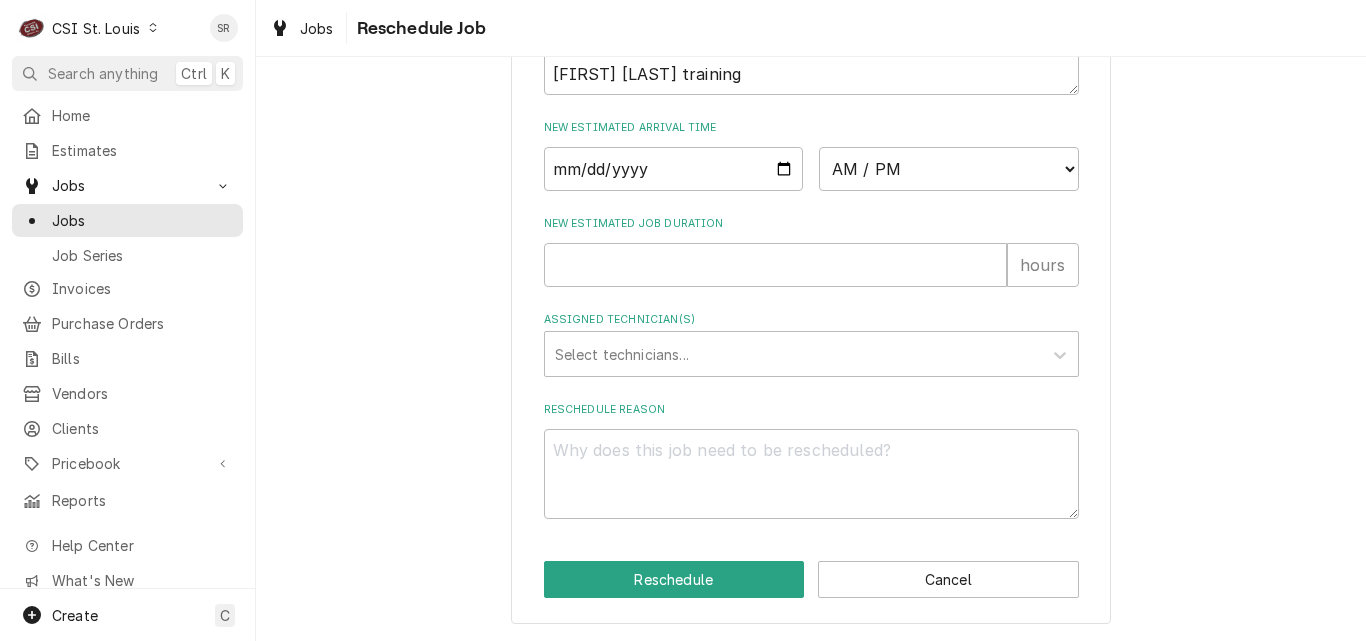 scroll, scrollTop: 0, scrollLeft: 0, axis: both 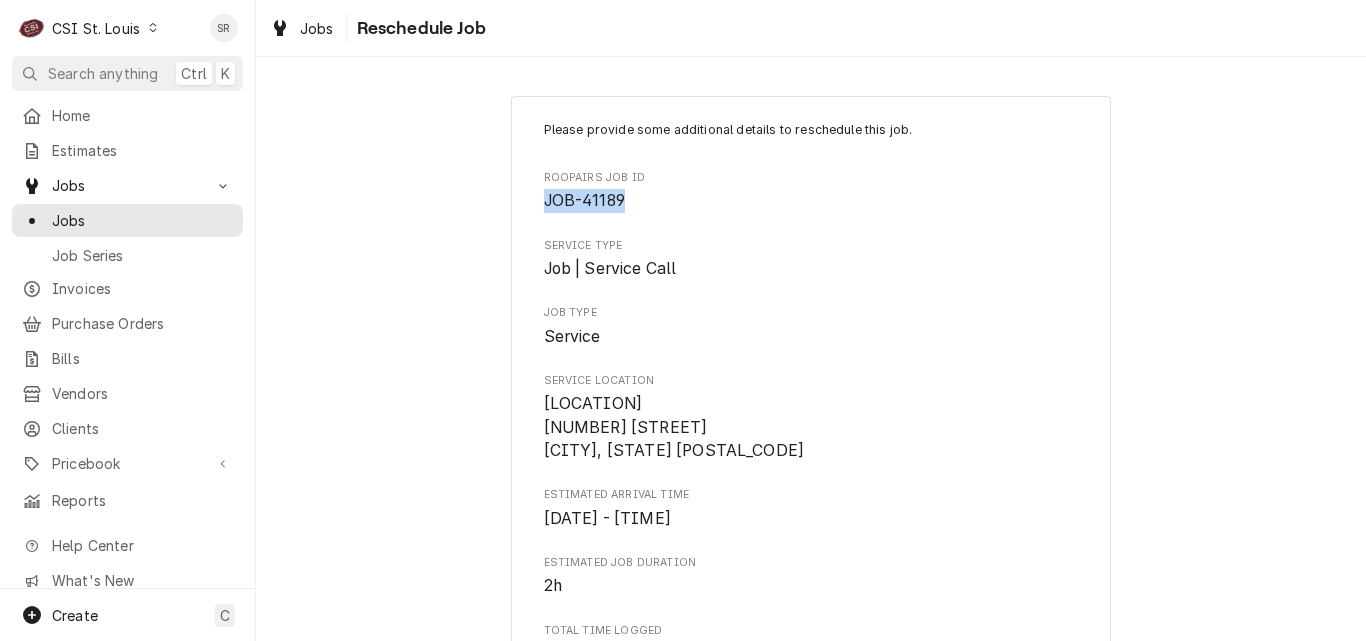 click on "Please provide some additional details to reschedule this job. Roopairs Job ID JOB-41189 Service Type Job | Service Call Job Type Service Service Location Jefferson County Jail
510 First Street
Hillsboro, MO 63050 Estimated Arrival Time Fri, Aug 1st, 2025 - 7:00 AM Estimated Job Duration 2h Total Time Logged 6h 43min Reason For Call Southbend ovens - bottom will not turn on.  Top oven the fan is making some noise Technician Instructions  ( optional ) Left a vm for Vinny to call, asked if we could come out on 8/1 at 7am, after this call we could run Job#41476
Call Vinny for escort 636-208-2474
on site 7 am
Erick H training New Estimated Arrival Time AM / PM 6:00 AM 6:15 AM 6:30 AM 6:45 AM 7:00 AM 7:15 AM 7:30 AM 7:45 AM 8:00 AM 8:15 AM 8:30 AM 8:45 AM 9:00 AM 9:15 AM 9:30 AM 9:45 AM 10:00 AM 10:15 AM 10:30 AM 10:45 AM 11:00 AM 11:15 AM 11:30 AM 11:45 AM 12:00 PM 12:15 PM 12:30 PM 12:45 PM 1:00 PM 1:15 PM 1:30 PM 1:45 PM 2:00 PM 2:15 PM 2:30 PM 2:45 PM 3:00 PM 3:15 PM 3:30 PM 3:45 PM 4:00 PM 4:15 PM 4:30 PM" at bounding box center [811, 835] 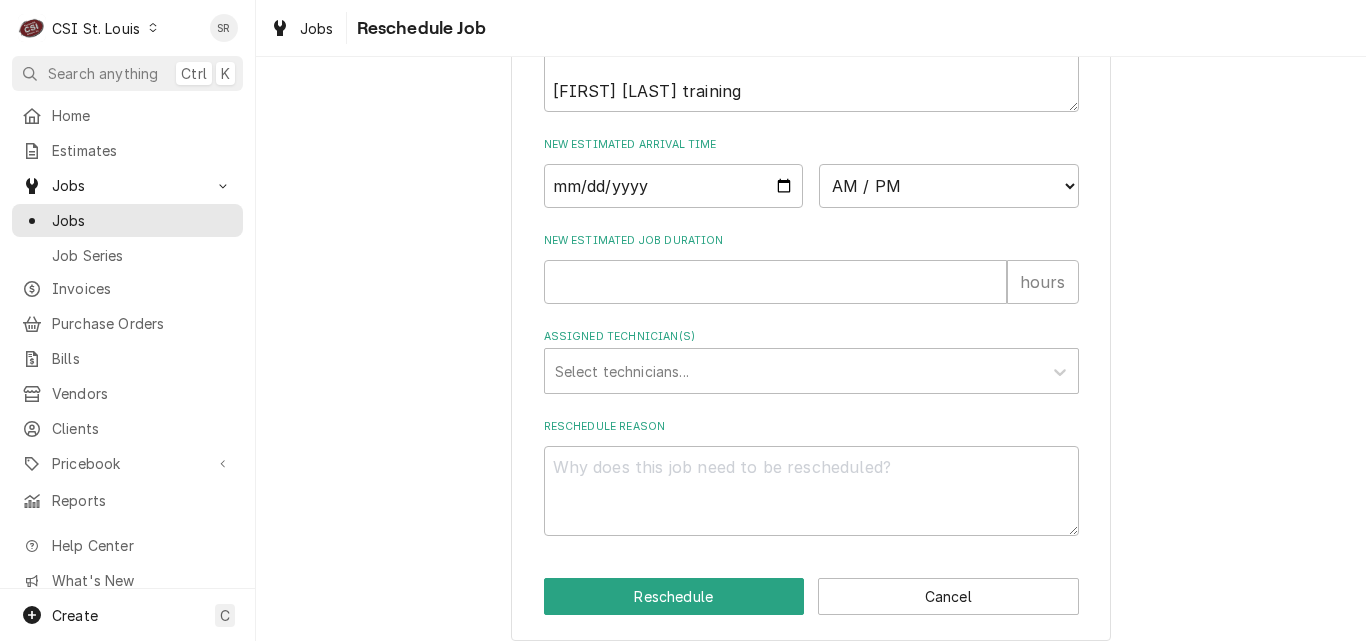 scroll, scrollTop: 950, scrollLeft: 0, axis: vertical 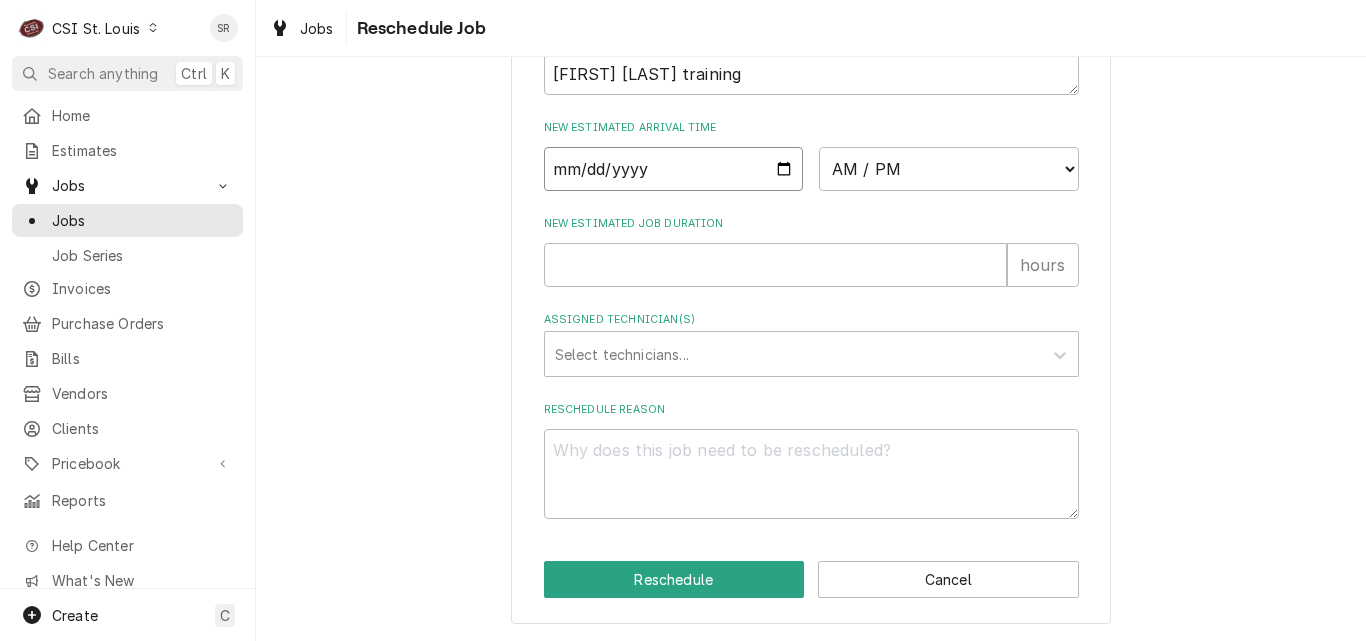 click at bounding box center (674, 169) 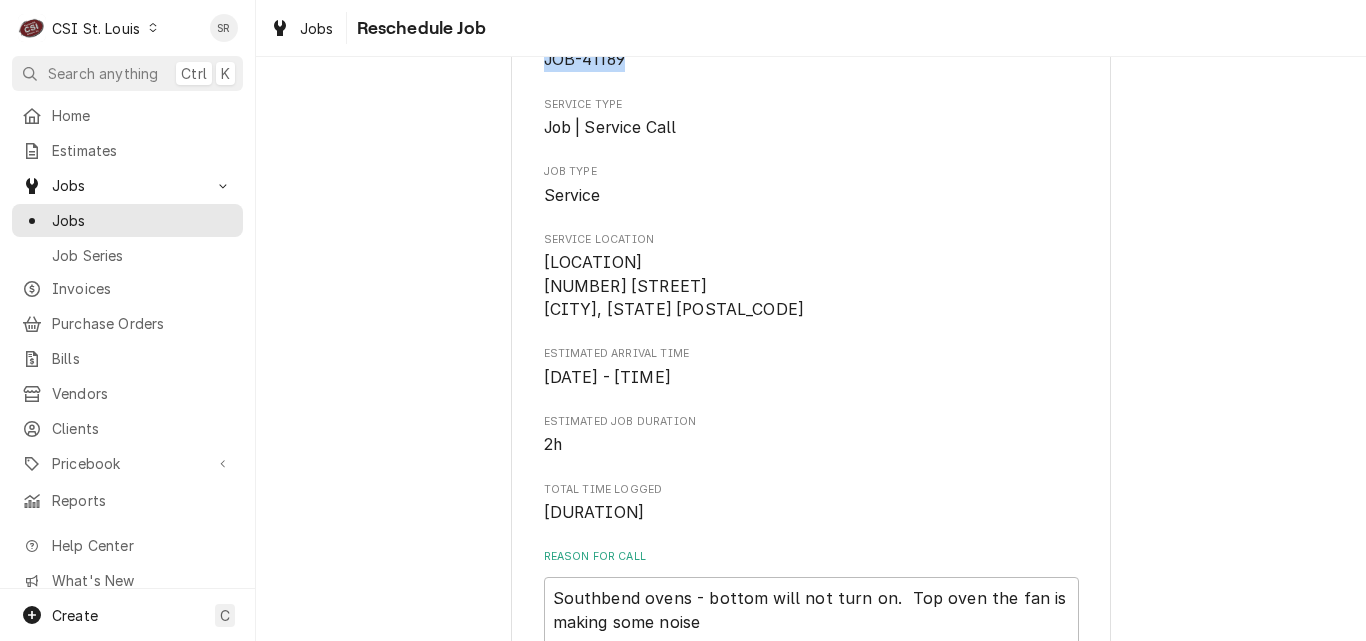 scroll, scrollTop: 0, scrollLeft: 0, axis: both 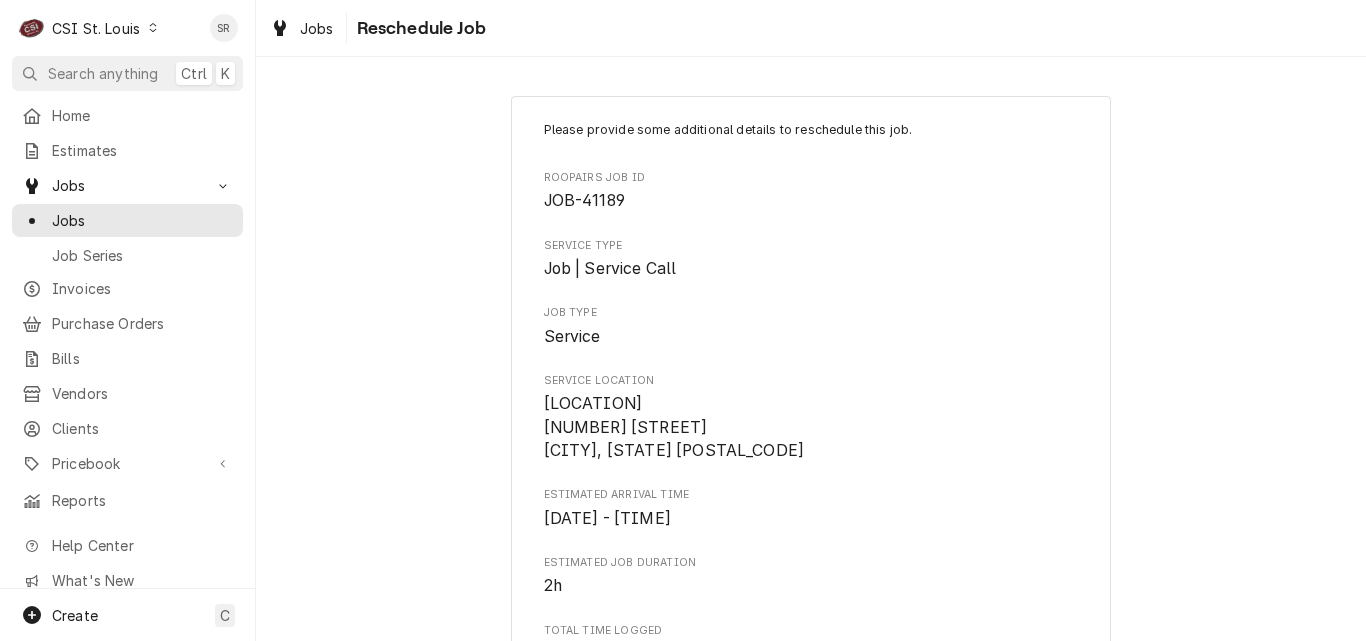 click on "Service Type" at bounding box center (811, 246) 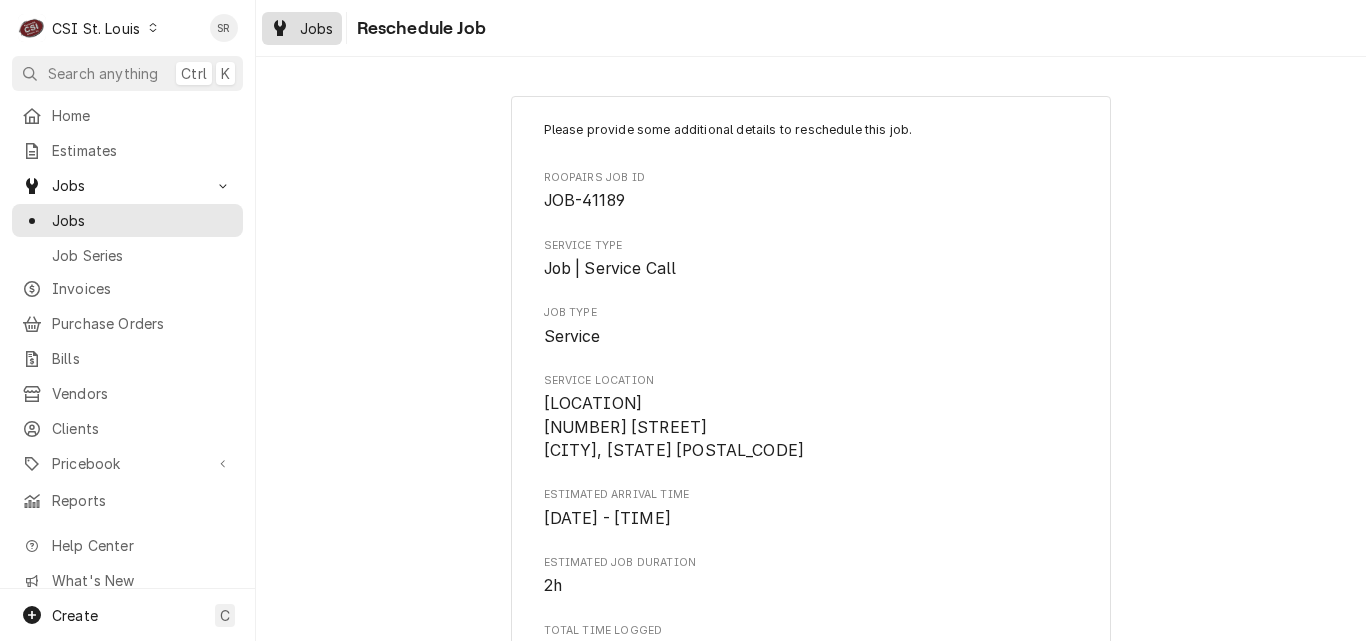 click on "Jobs" at bounding box center (302, 28) 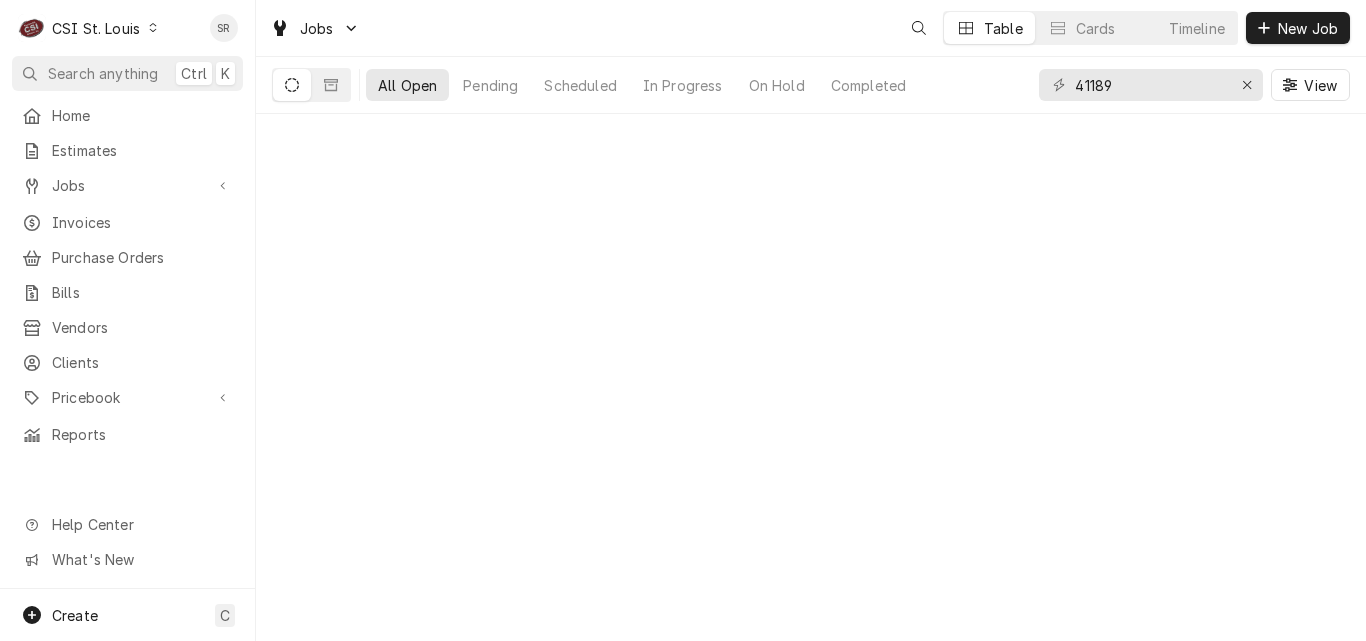 scroll, scrollTop: 0, scrollLeft: 0, axis: both 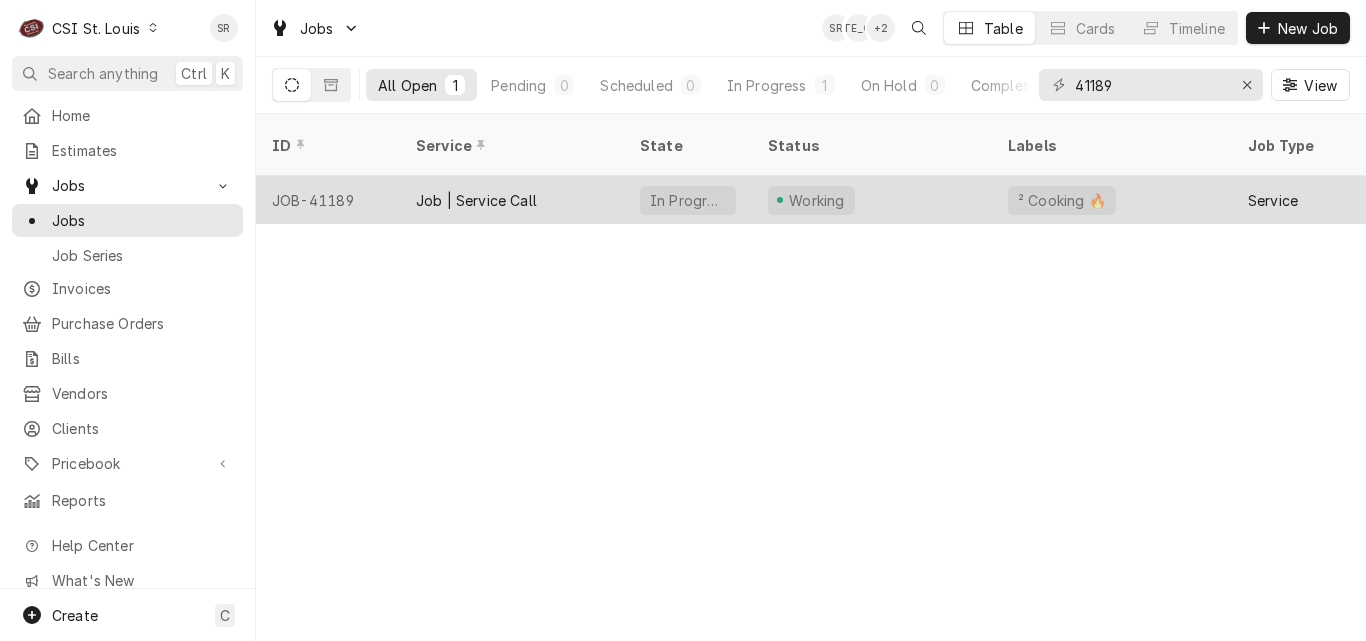click on "Job | Service Call" at bounding box center [476, 200] 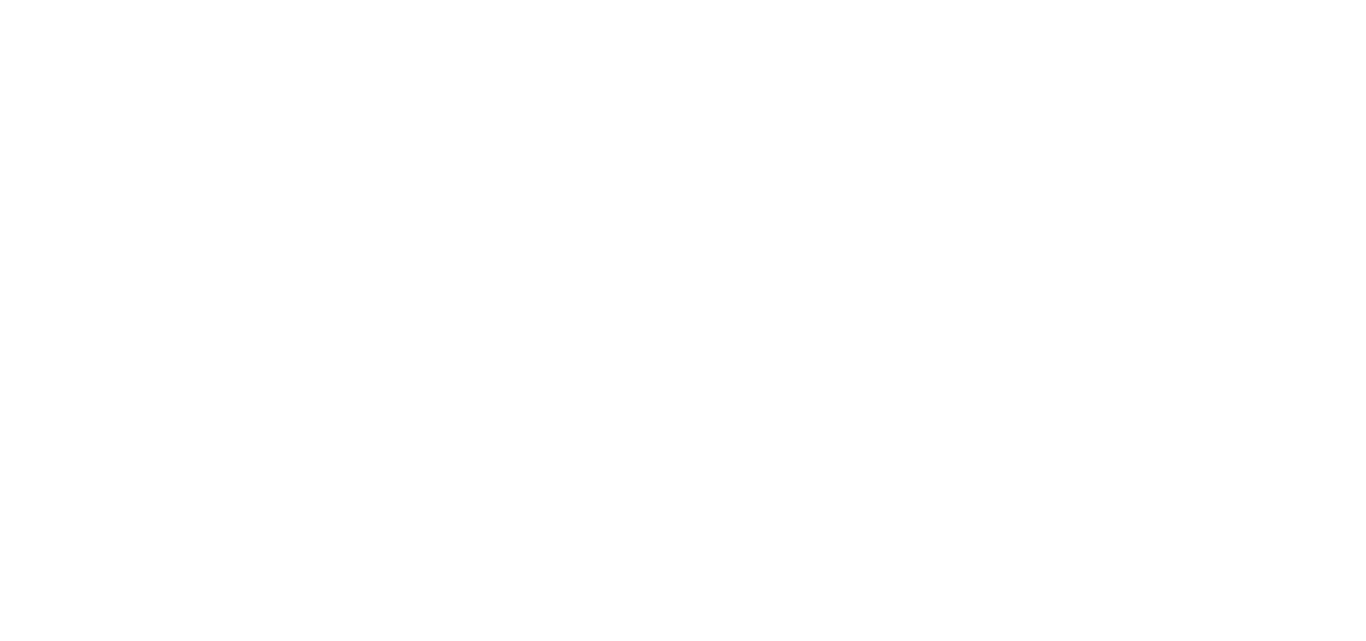 scroll, scrollTop: 0, scrollLeft: 0, axis: both 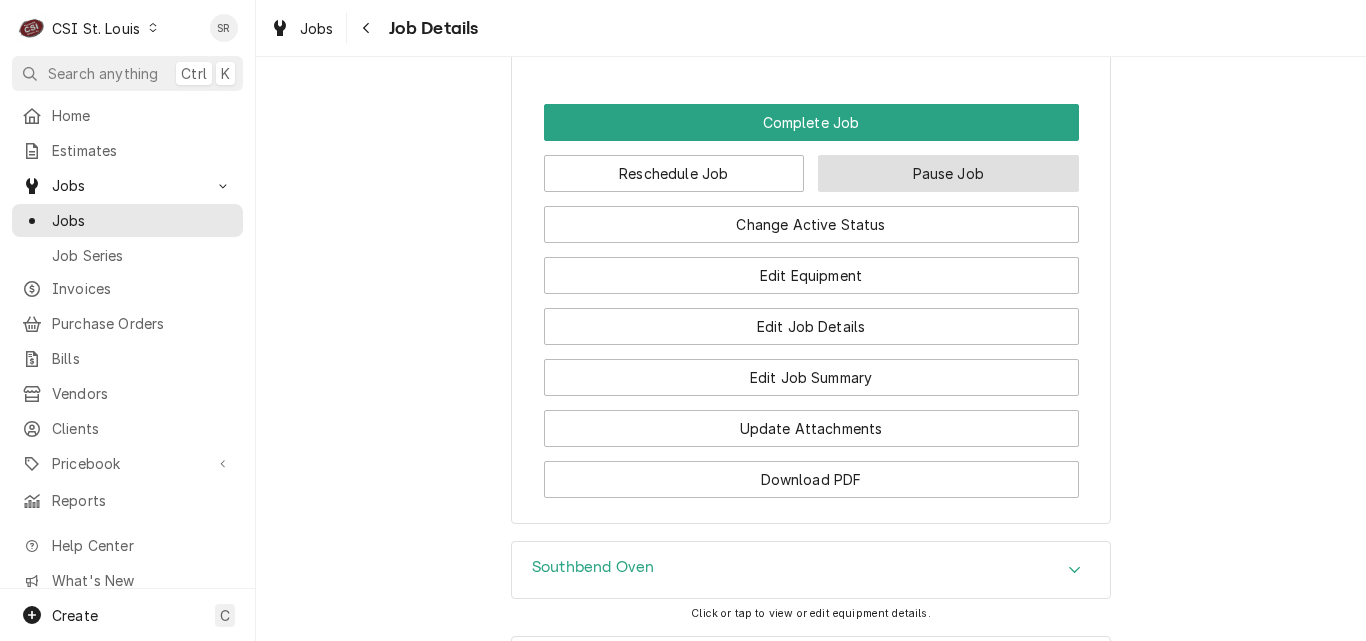 click on "Pause Job" at bounding box center (948, 173) 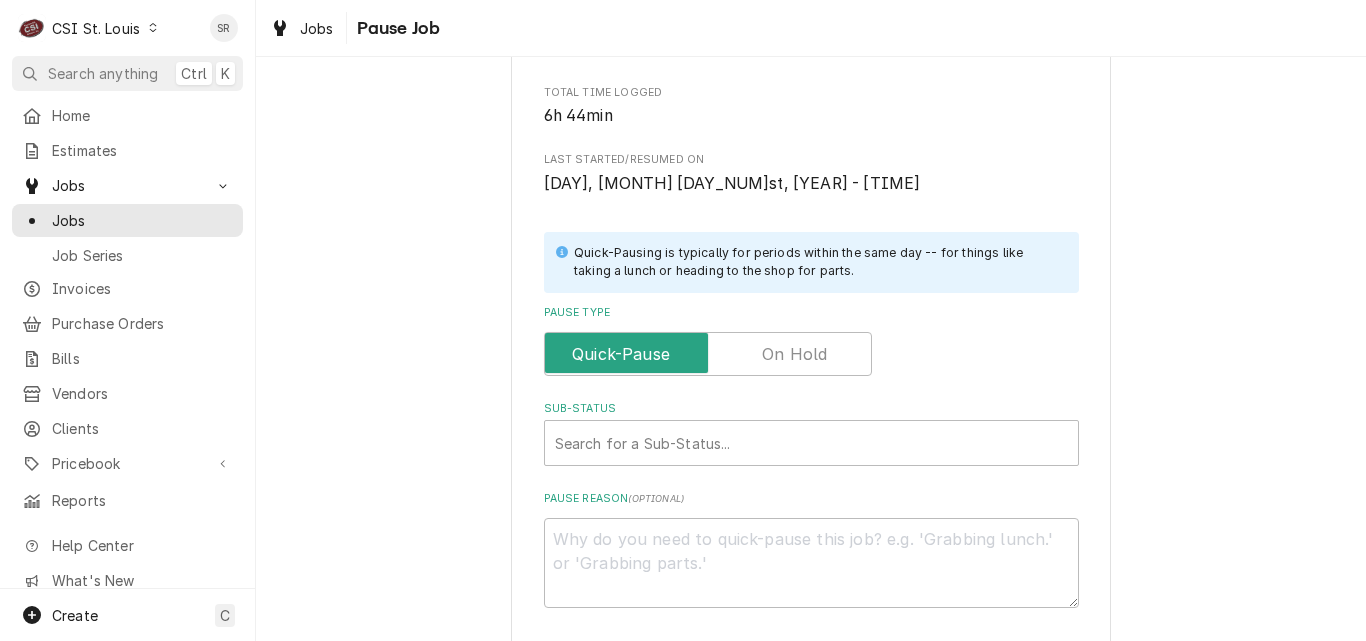 scroll, scrollTop: 479, scrollLeft: 0, axis: vertical 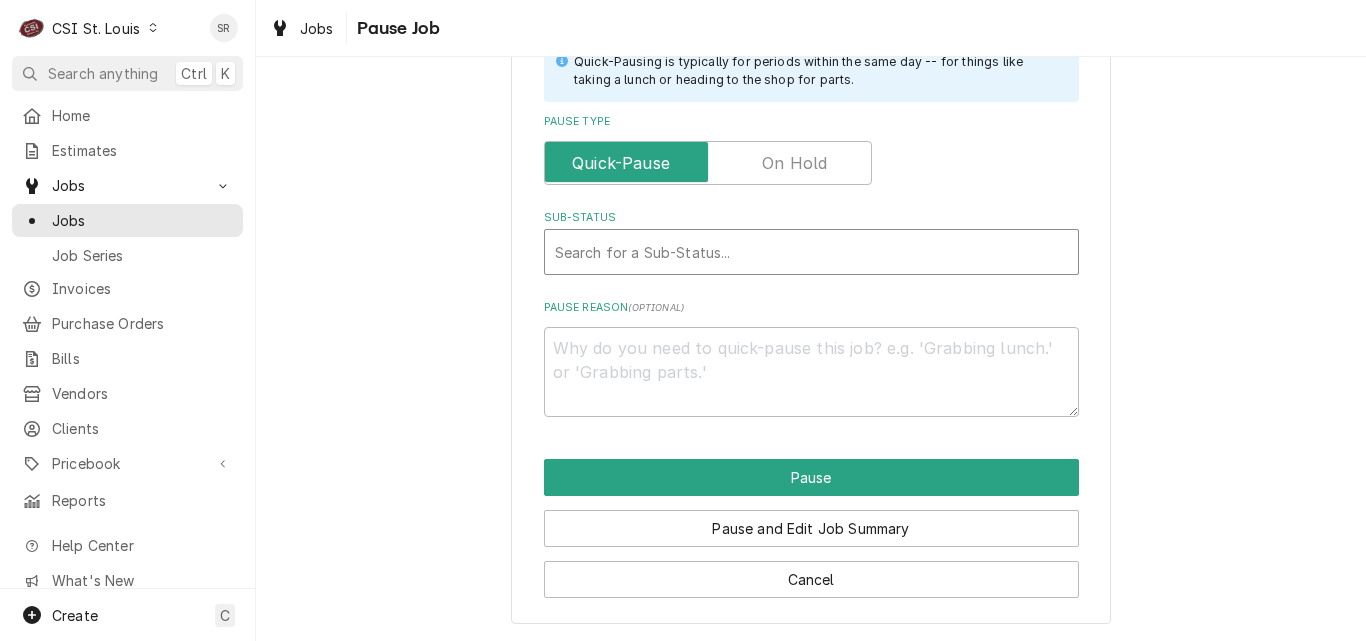 type on "x" 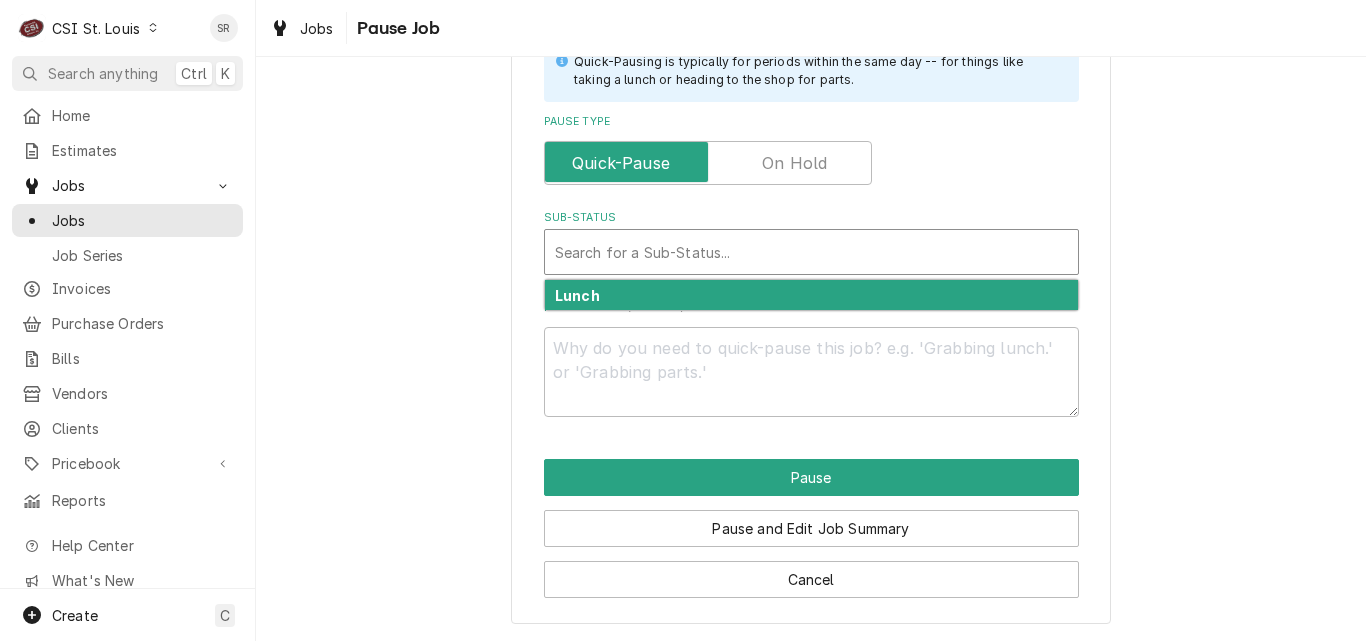 click at bounding box center (811, 252) 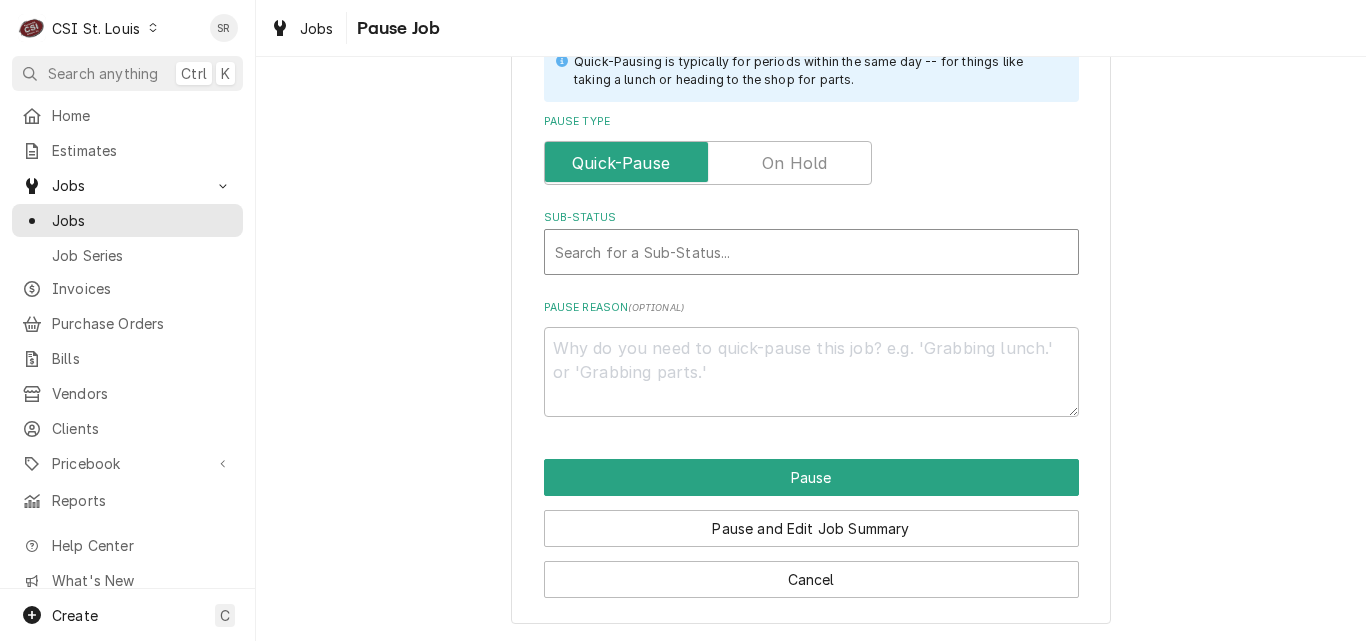 click at bounding box center (708, 163) 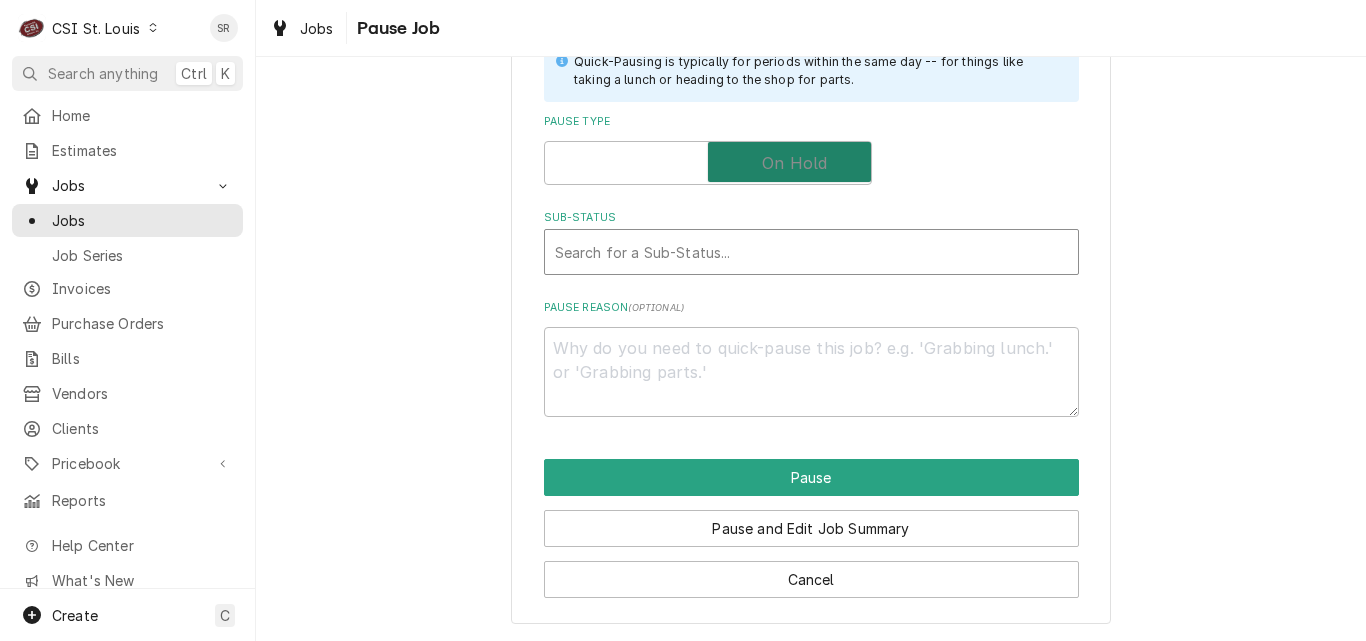 checkbox on "true" 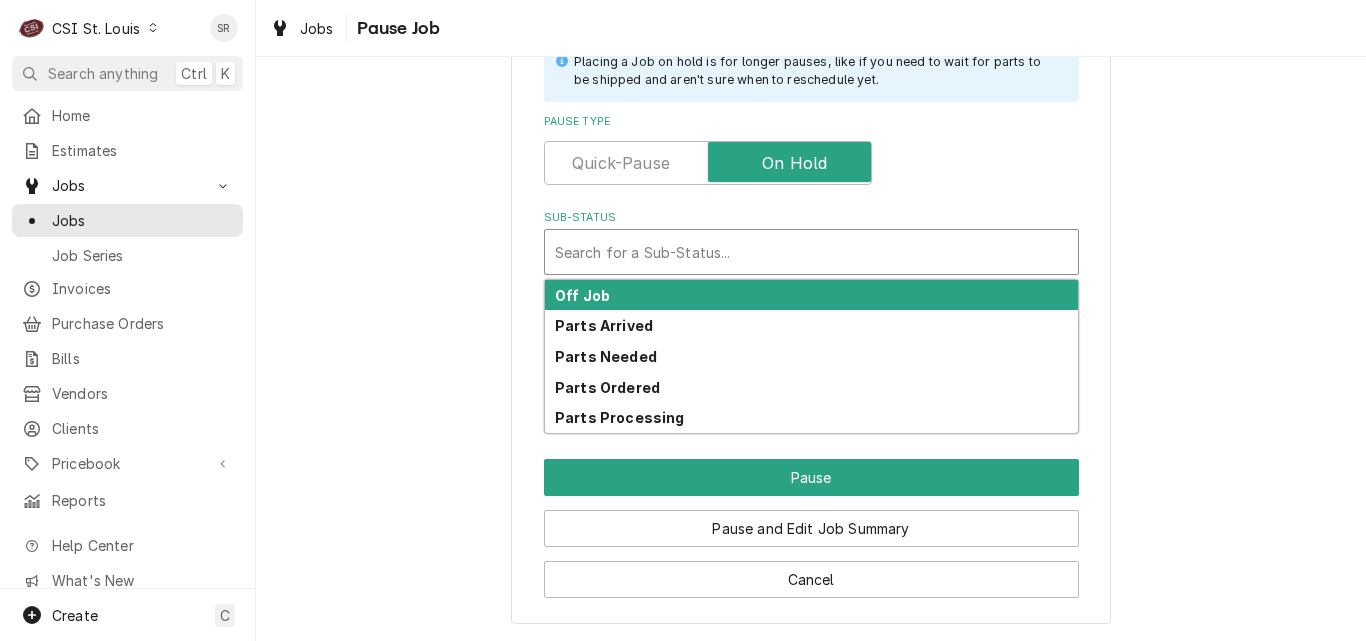 click at bounding box center [811, 252] 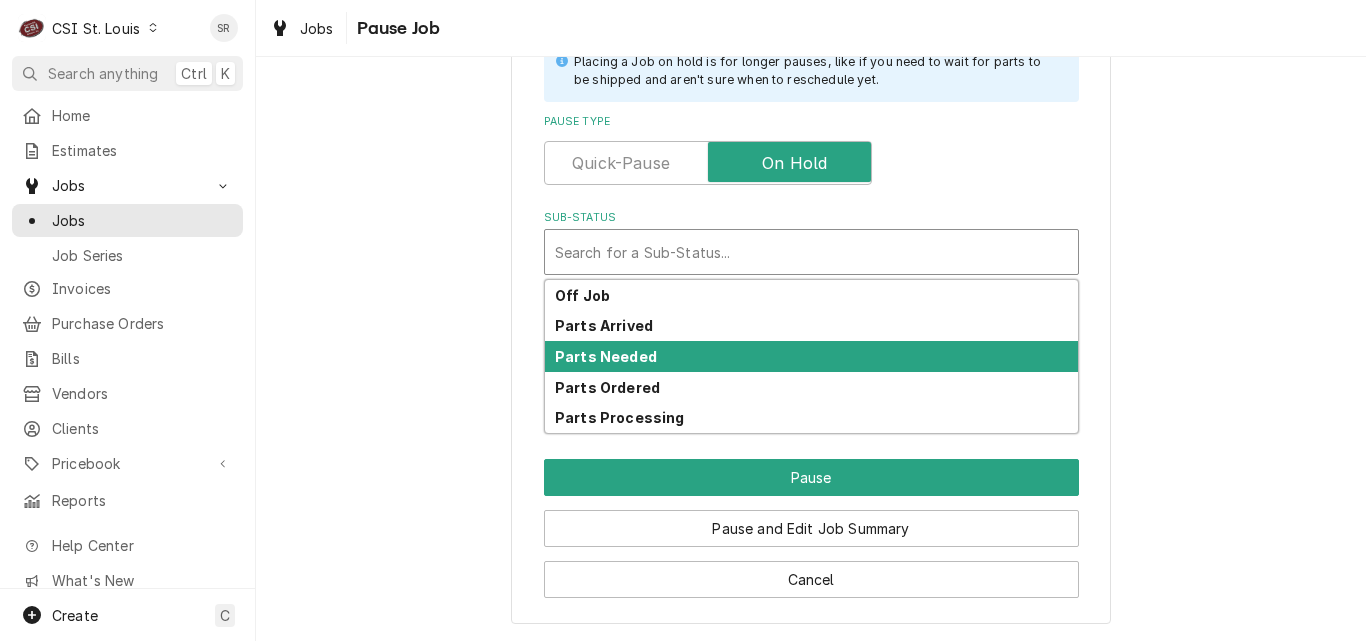 click on "Parts Needed" at bounding box center [811, 356] 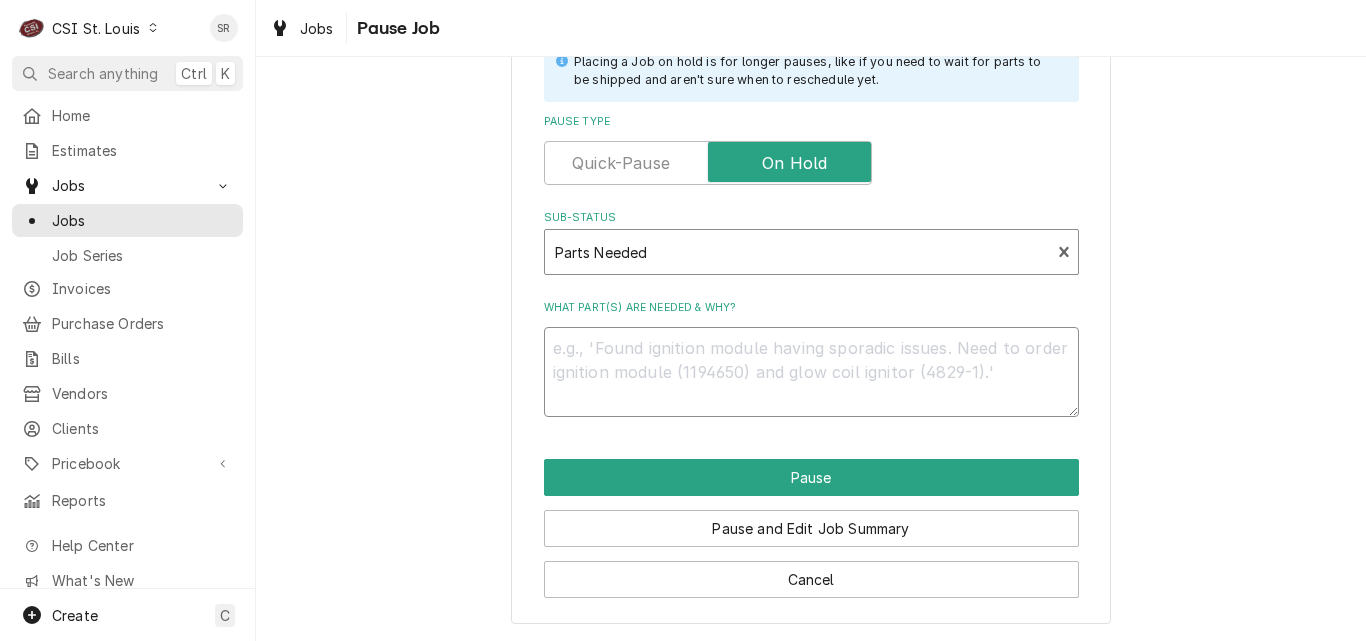 click on "What part(s) are needed & why?" at bounding box center [811, 372] 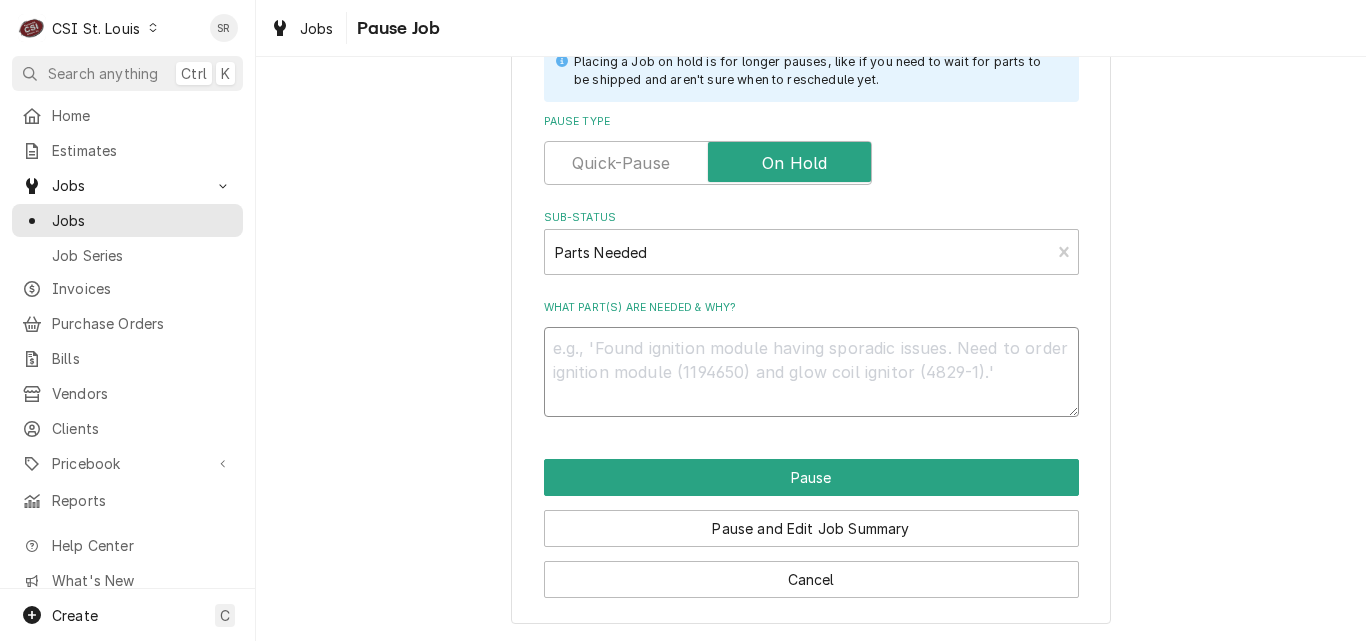 type on "x" 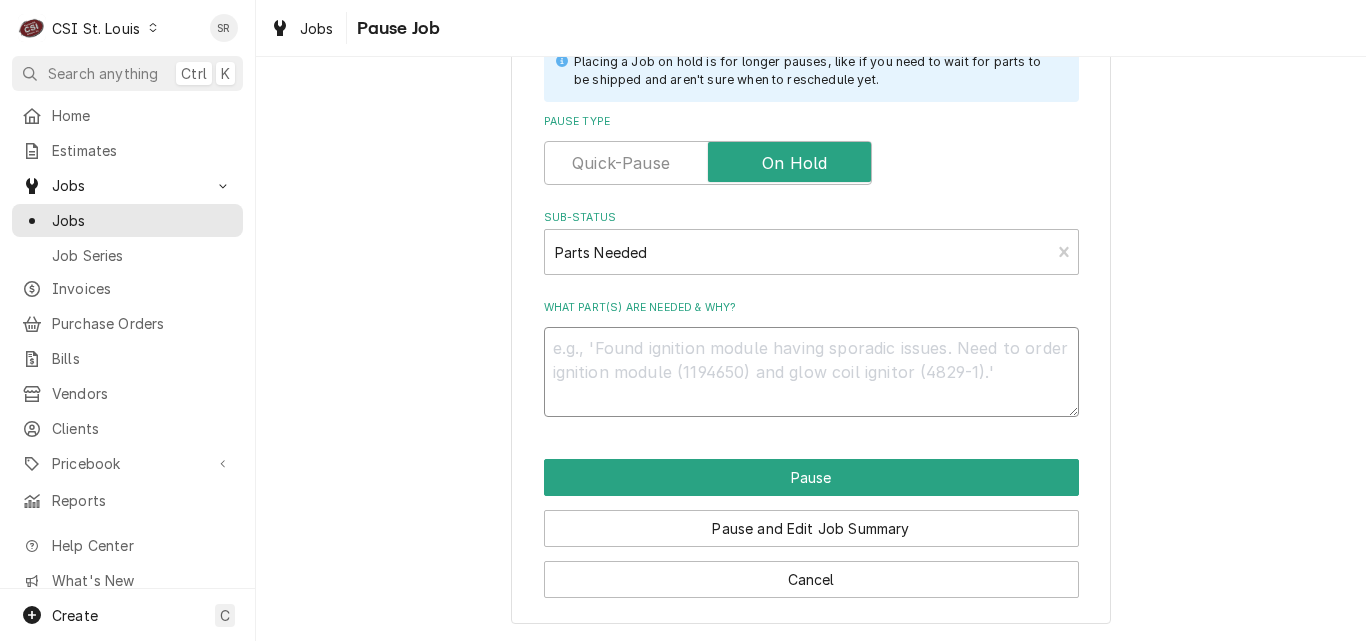 type on "R" 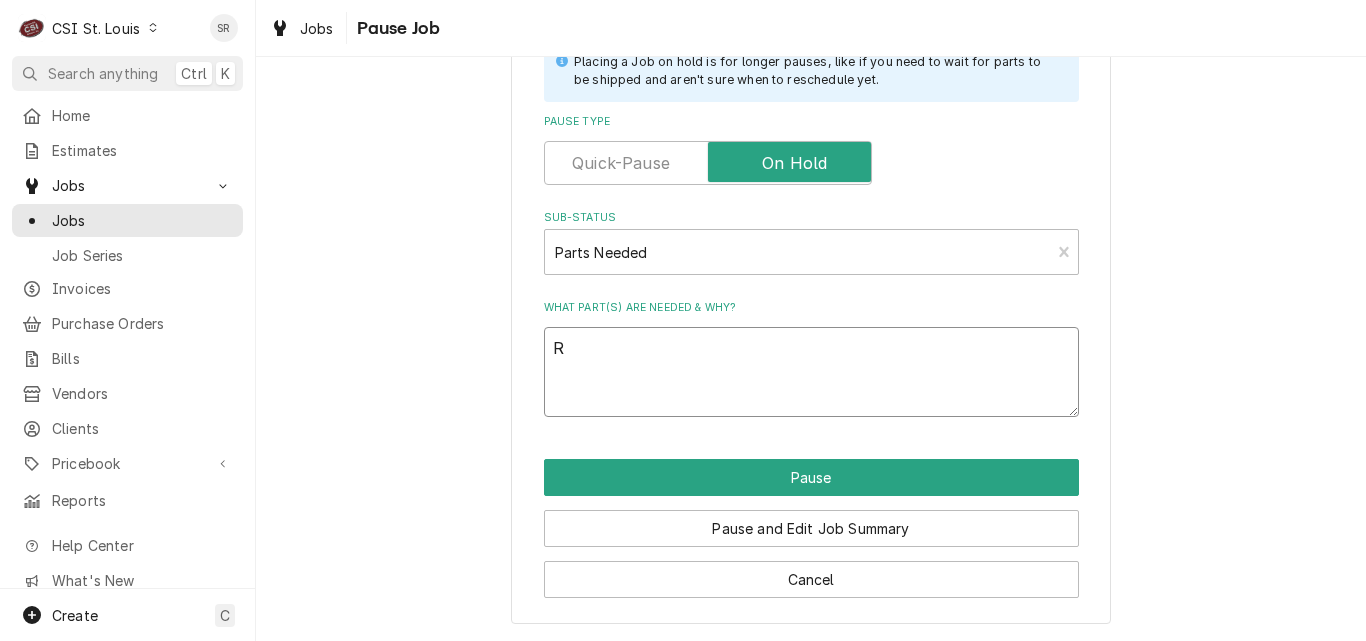 type on "x" 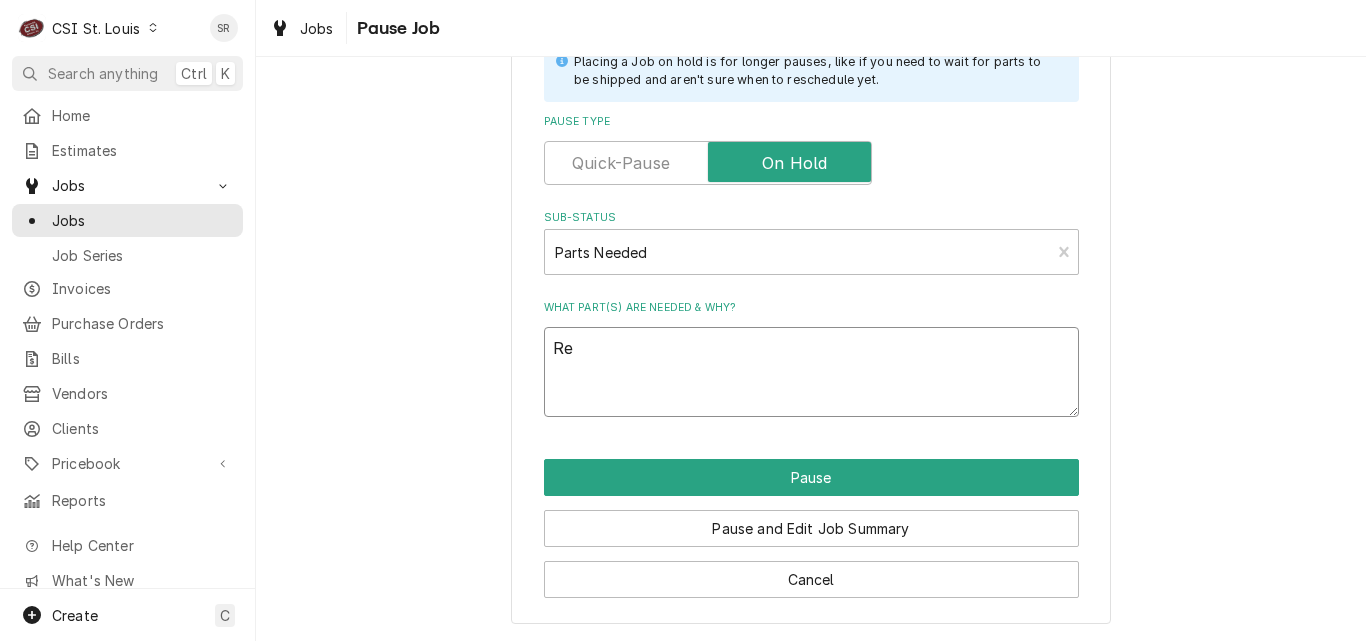 type on "x" 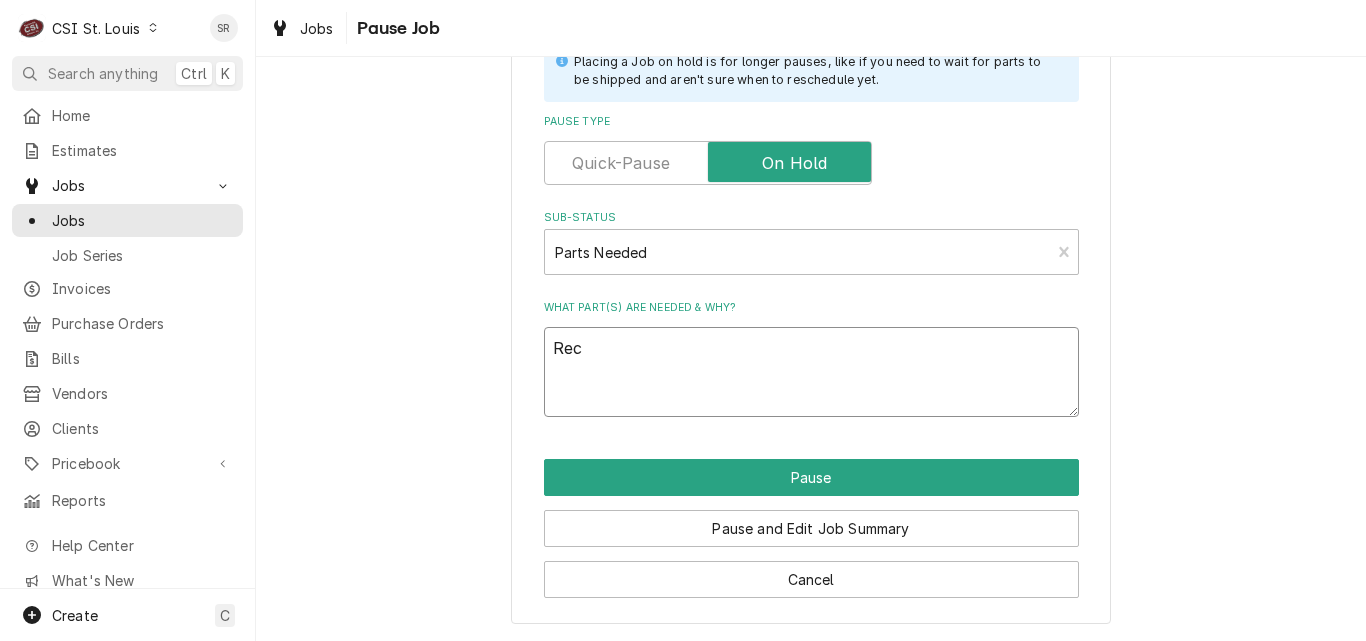 type on "x" 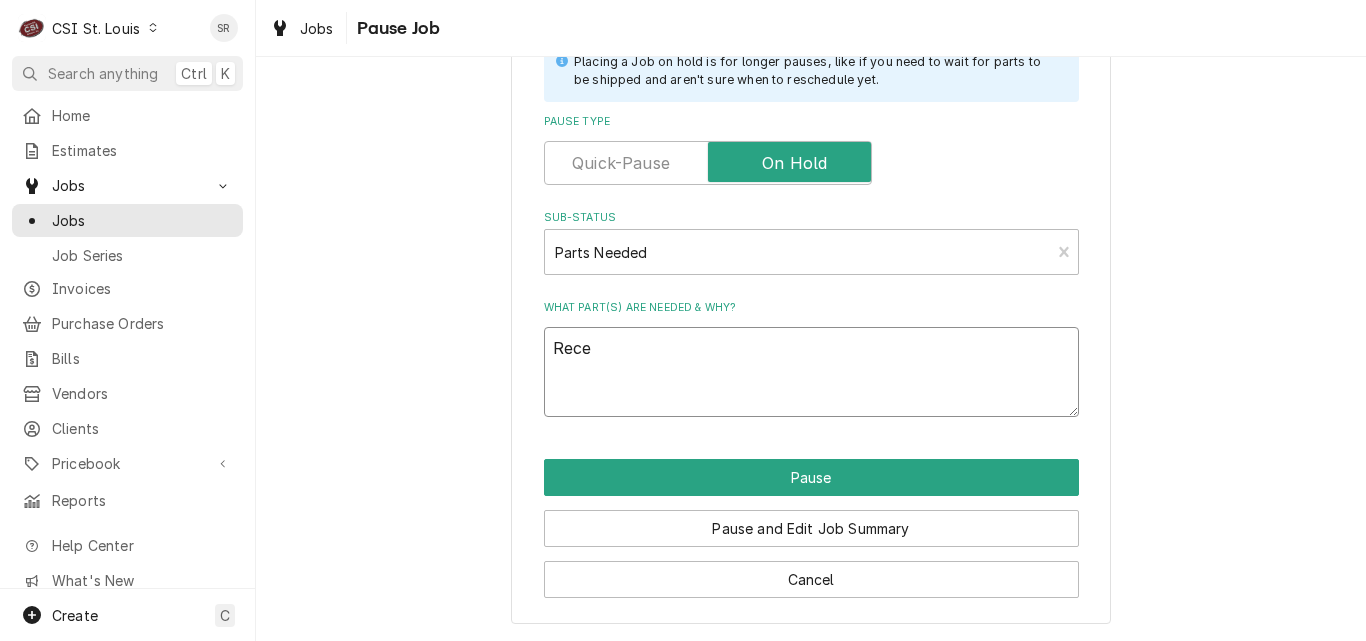 type on "x" 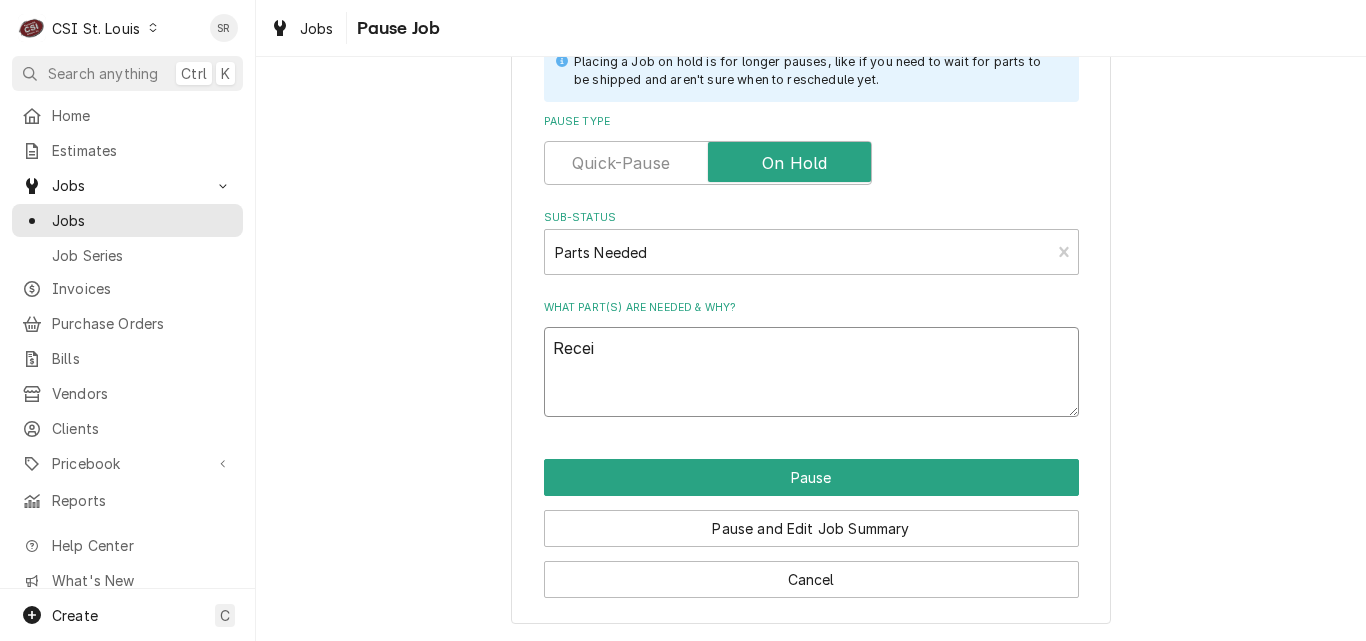 type on "x" 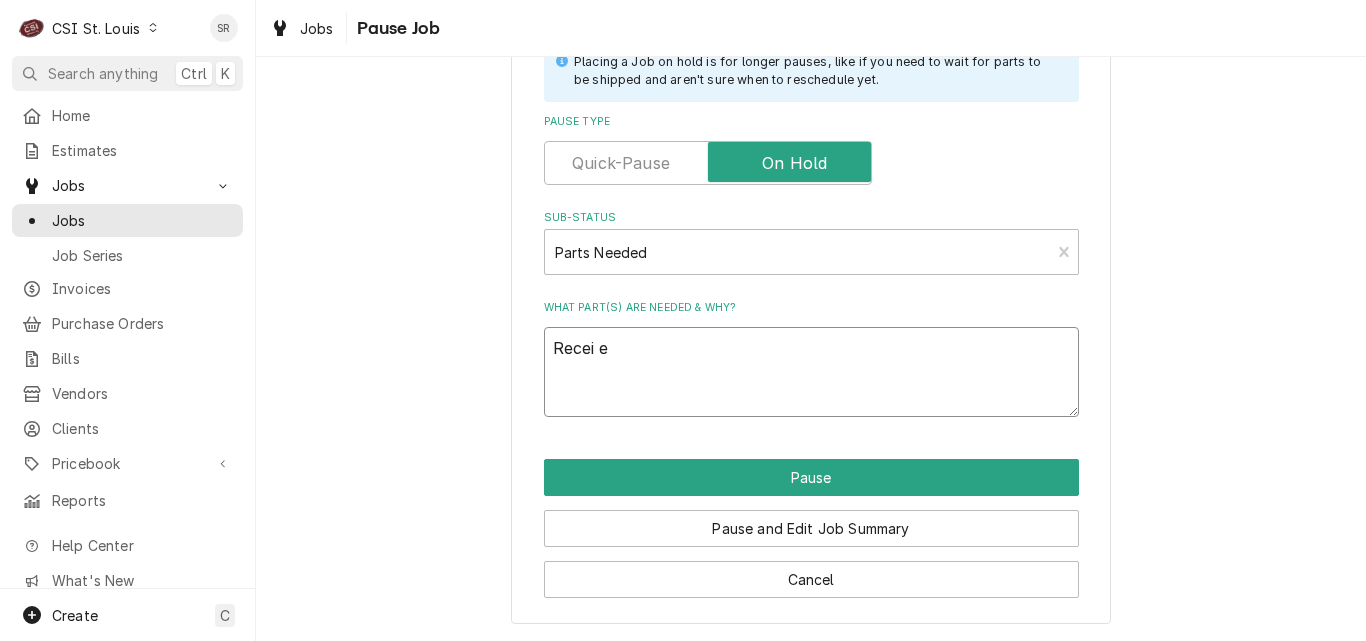 type on "x" 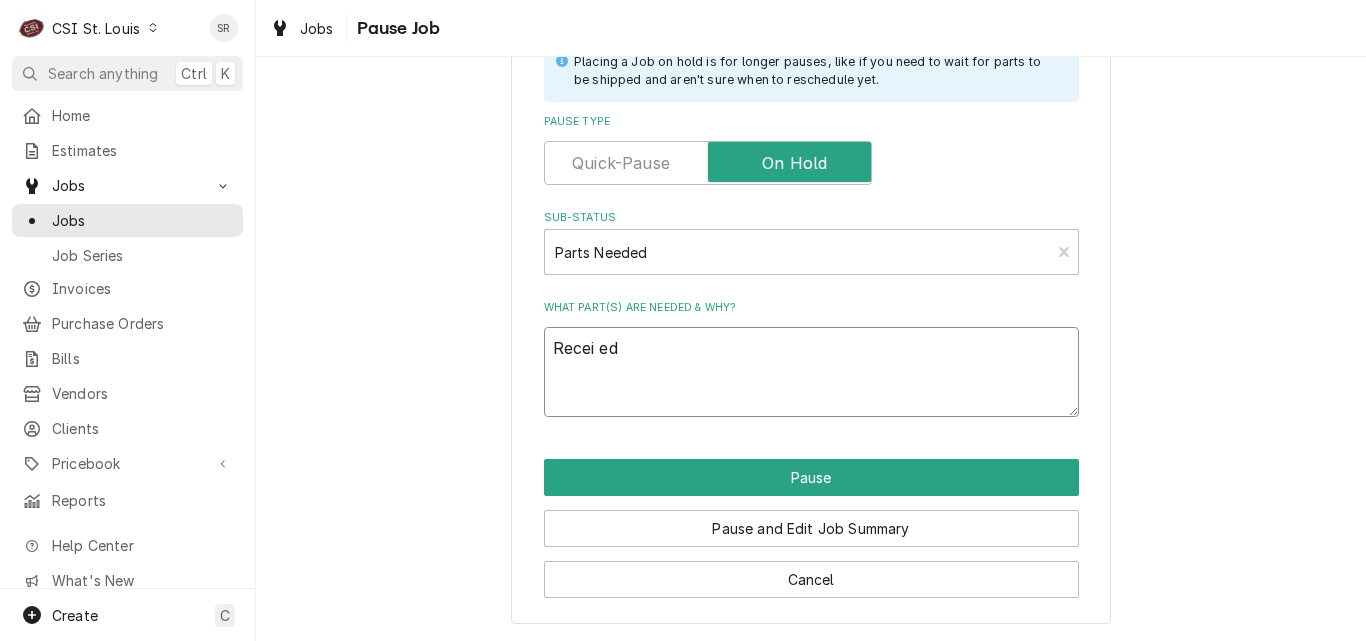 type on "Recei ed" 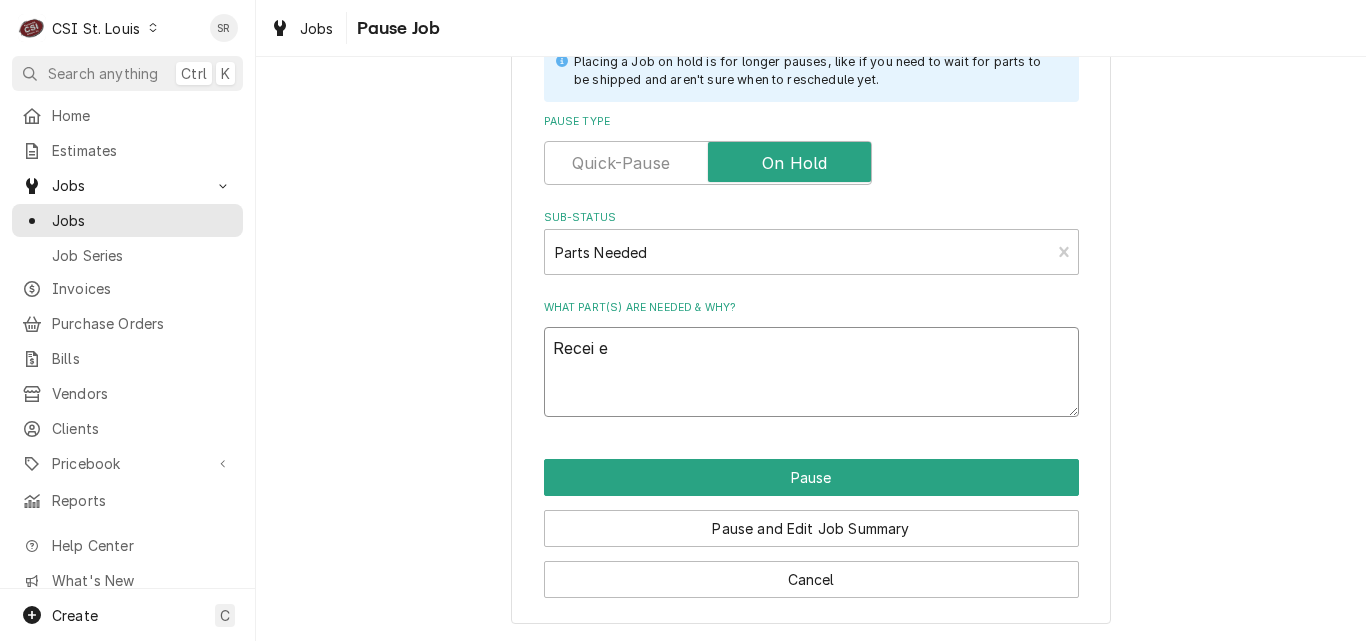 type on "x" 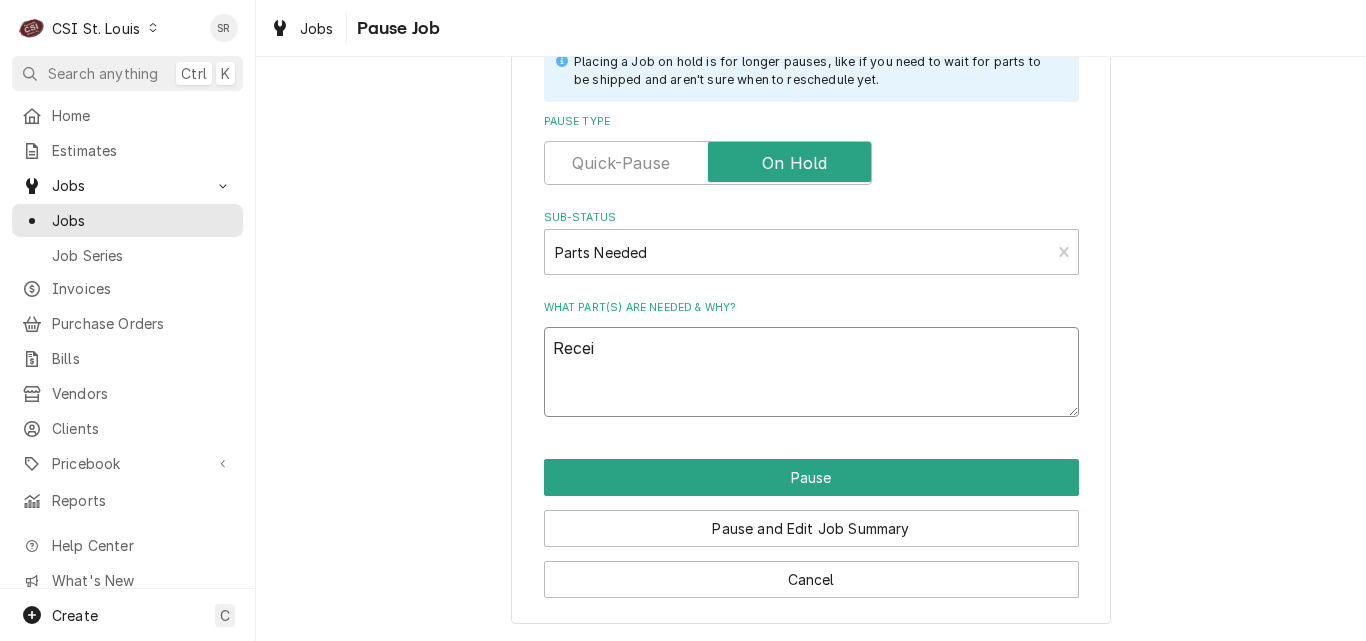 type on "x" 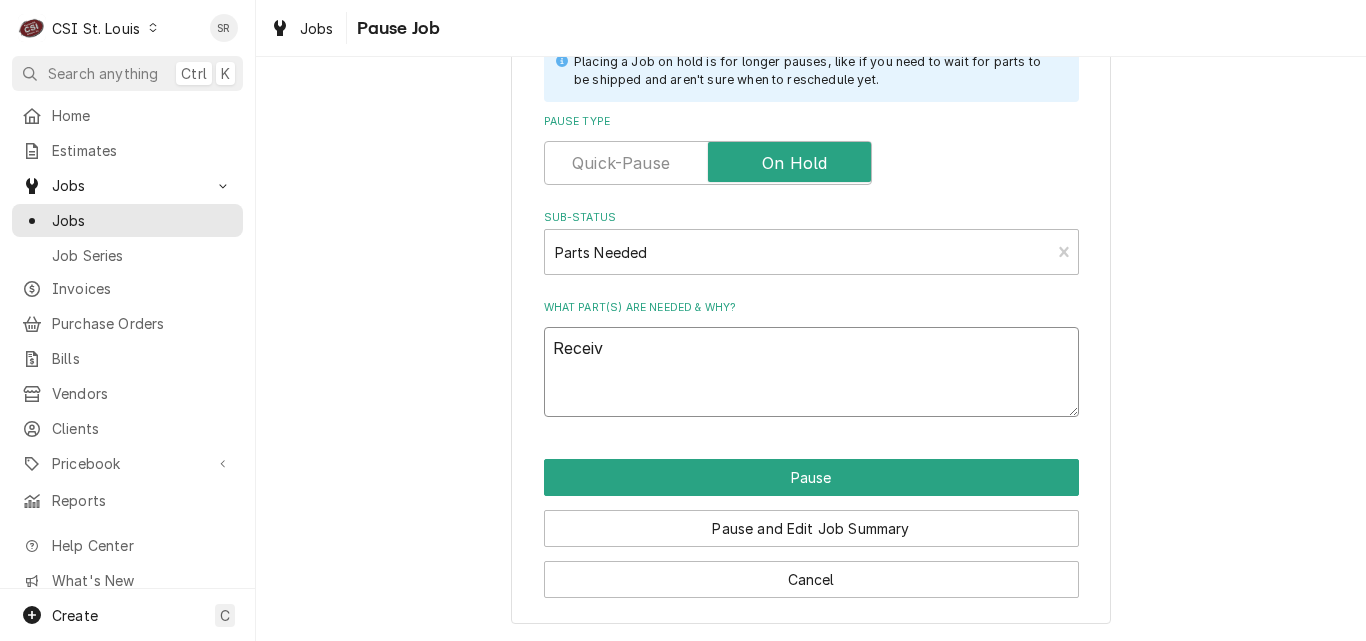 type on "x" 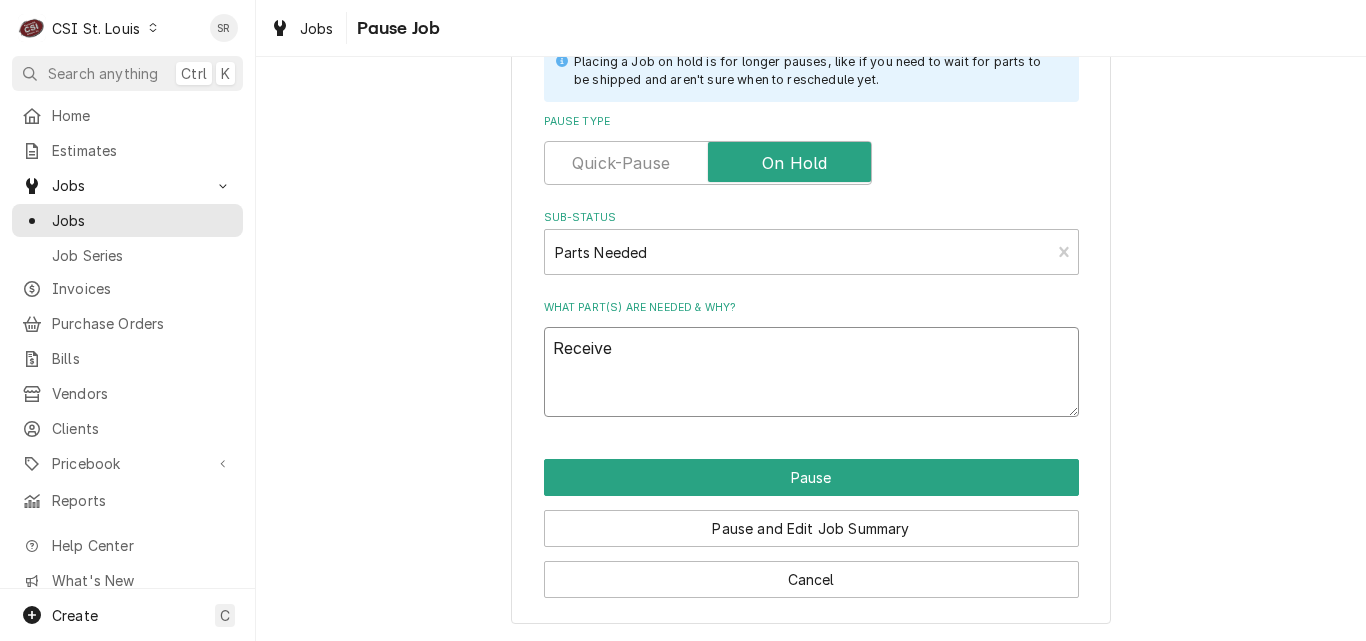type on "x" 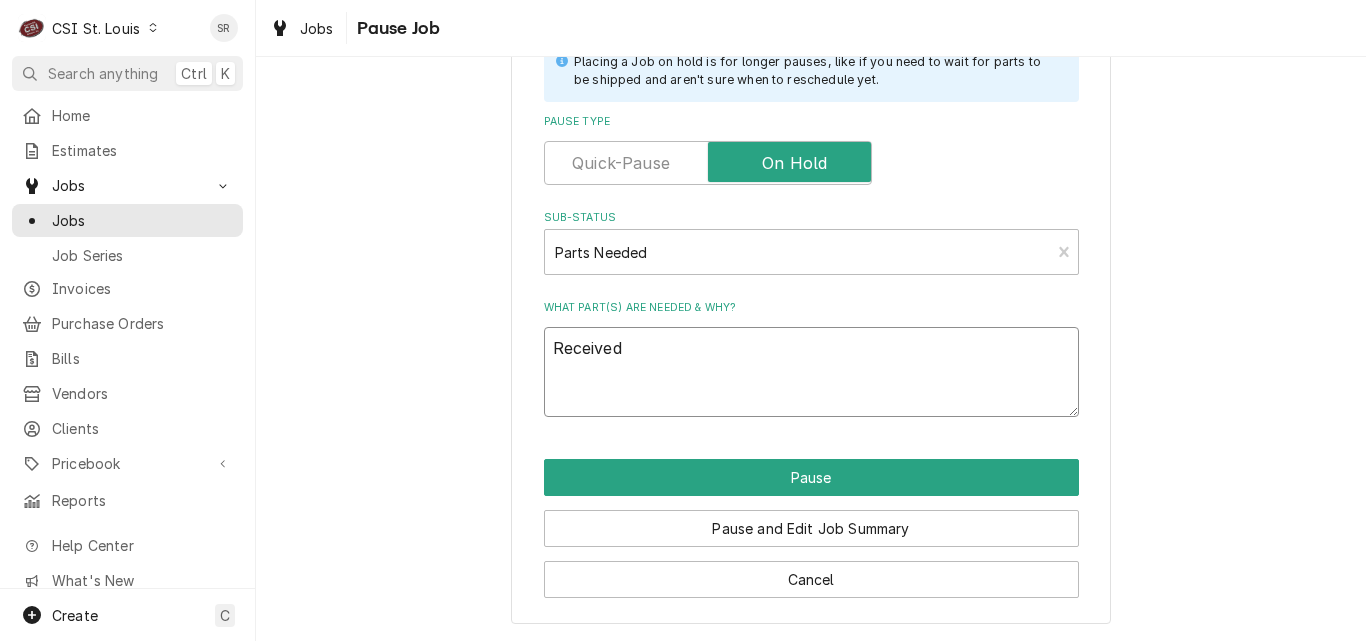 type on "x" 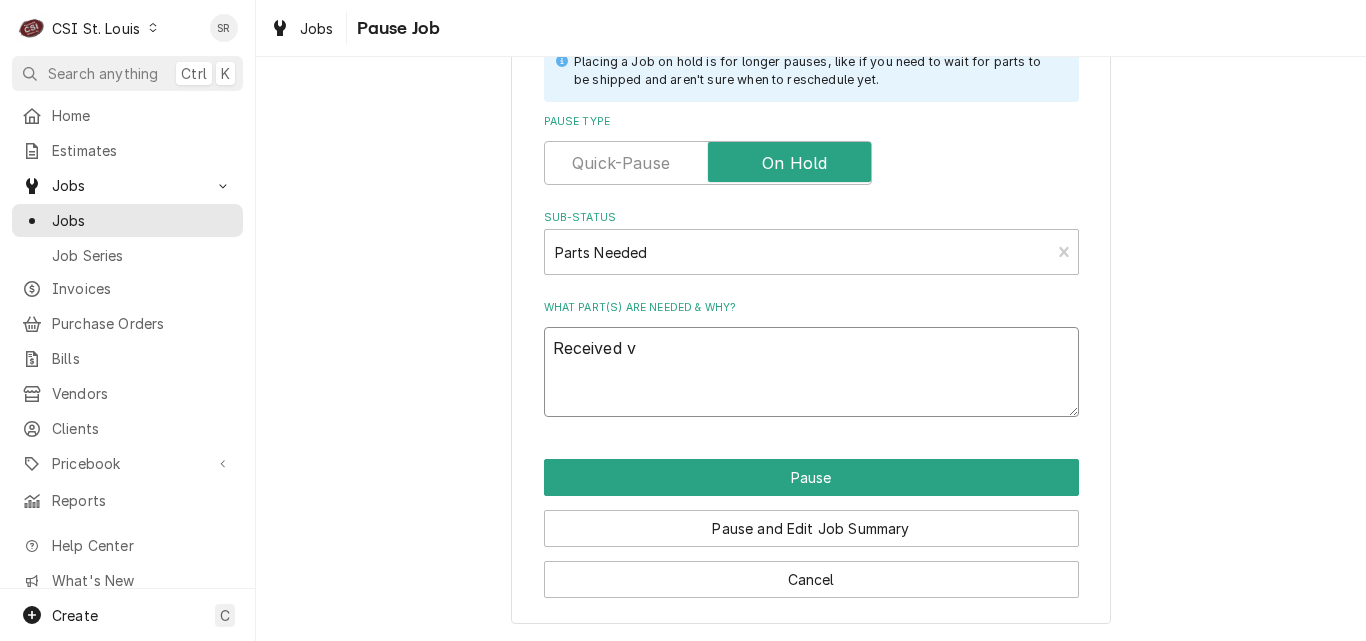 type on "x" 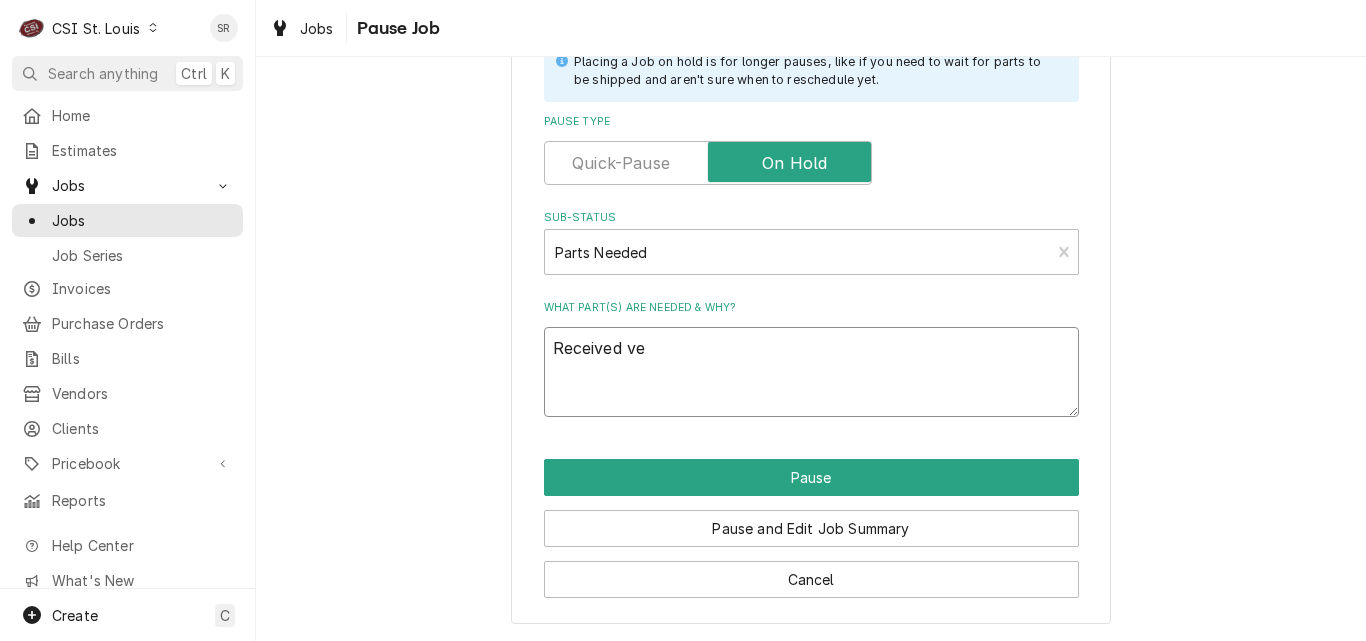 type on "x" 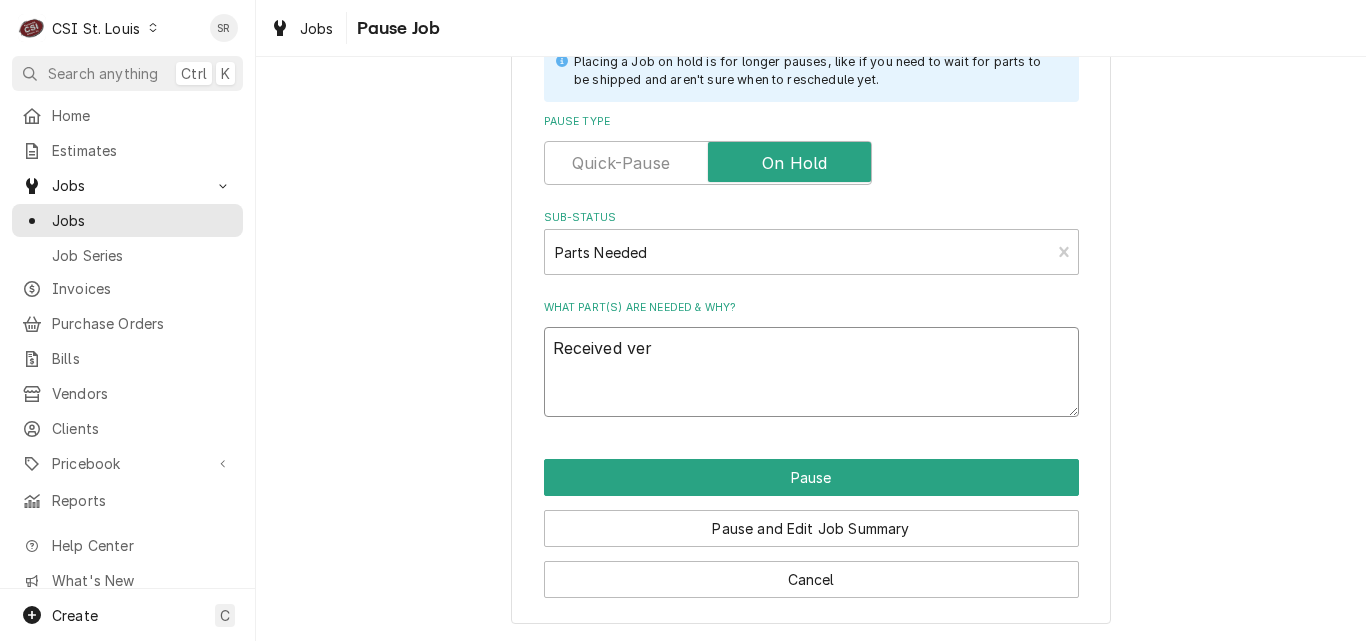 type on "x" 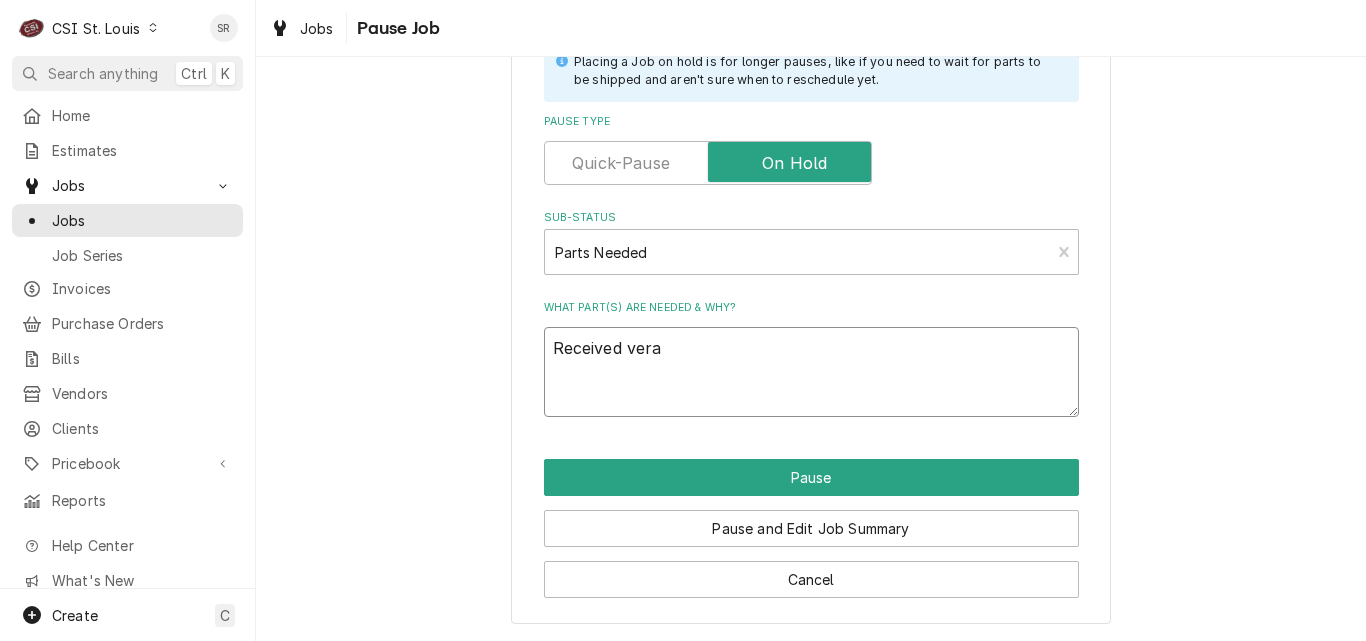 type on "x" 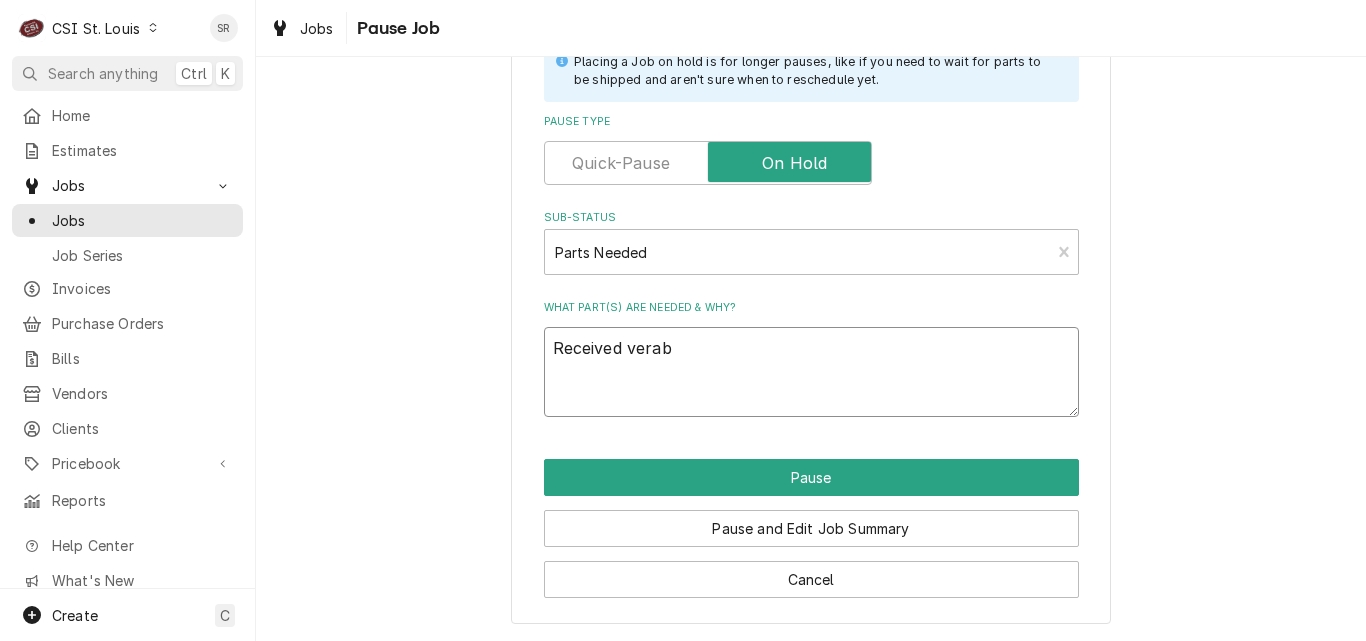 type on "x" 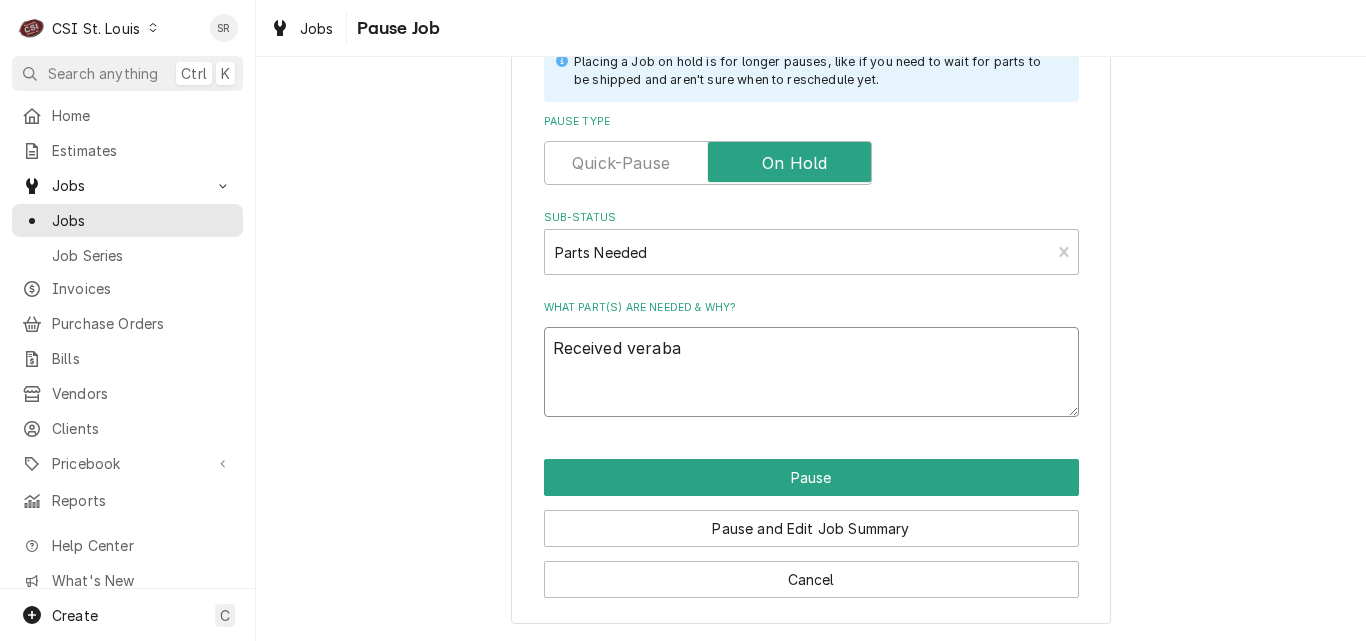 type on "x" 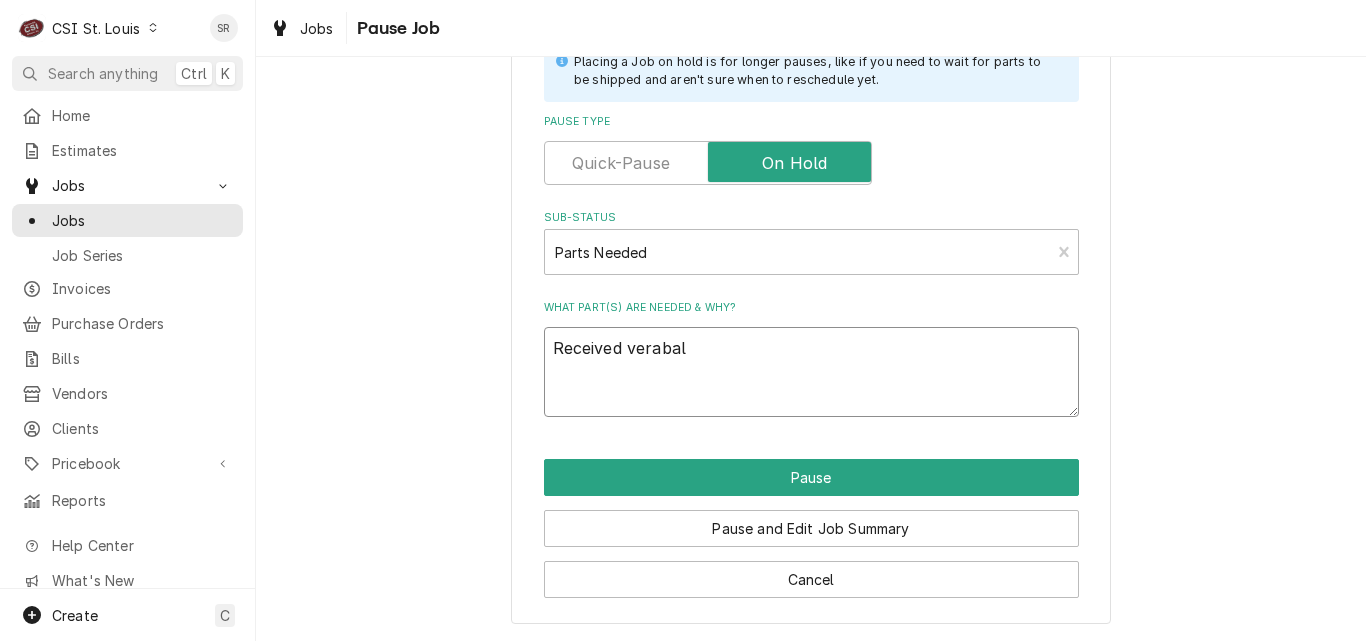 type on "x" 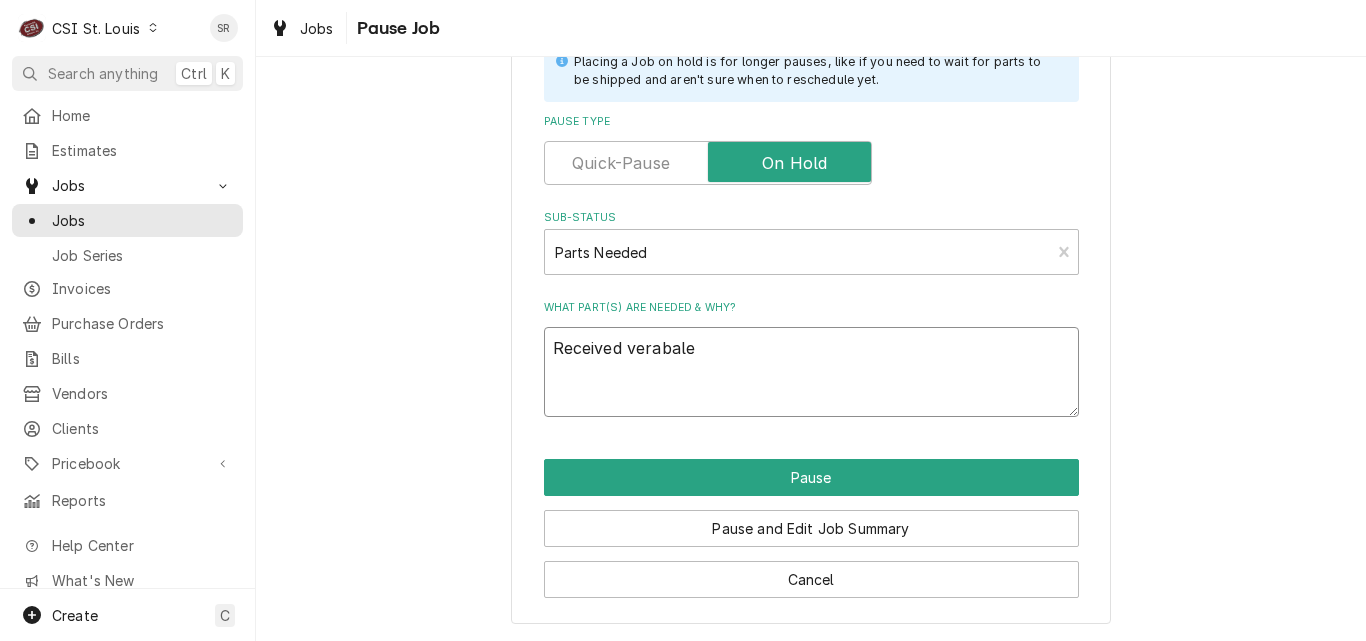 type on "x" 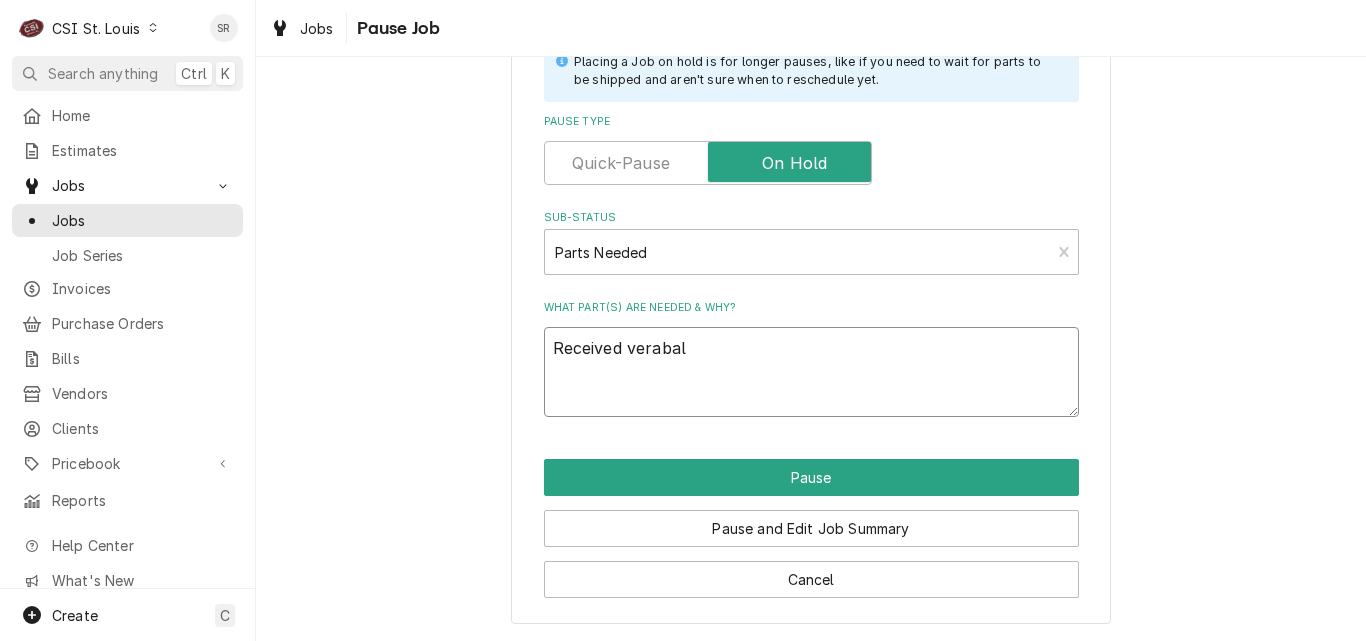 type on "x" 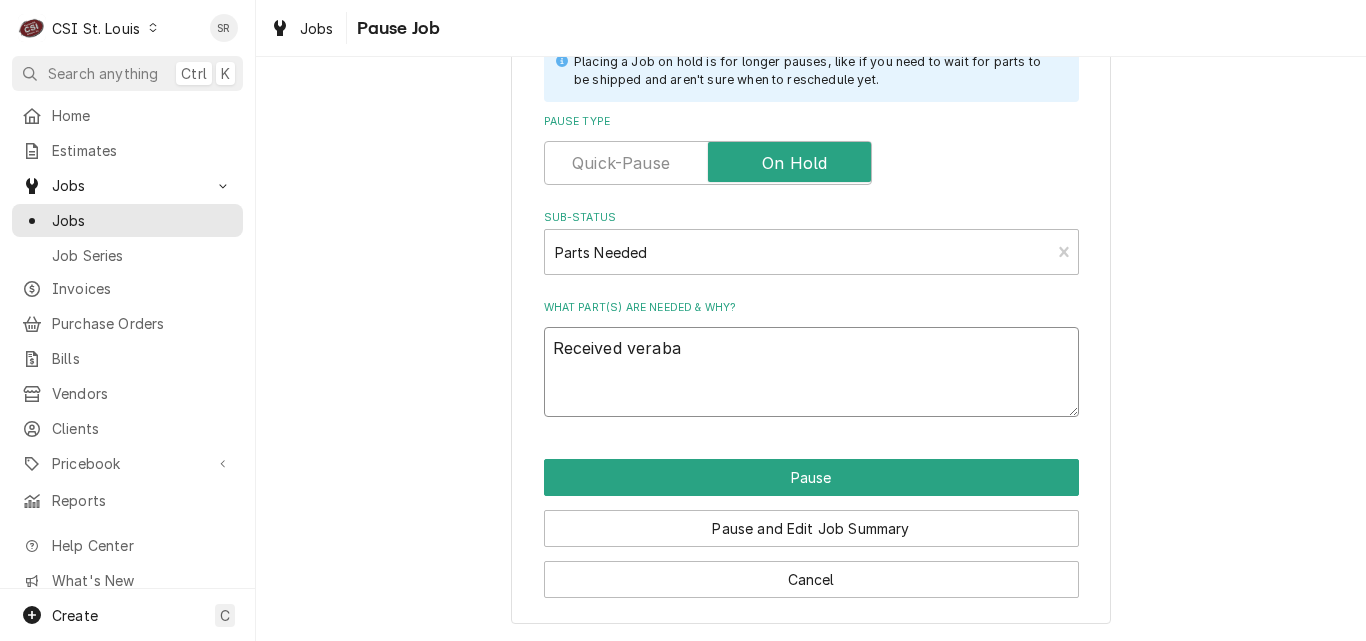 type on "x" 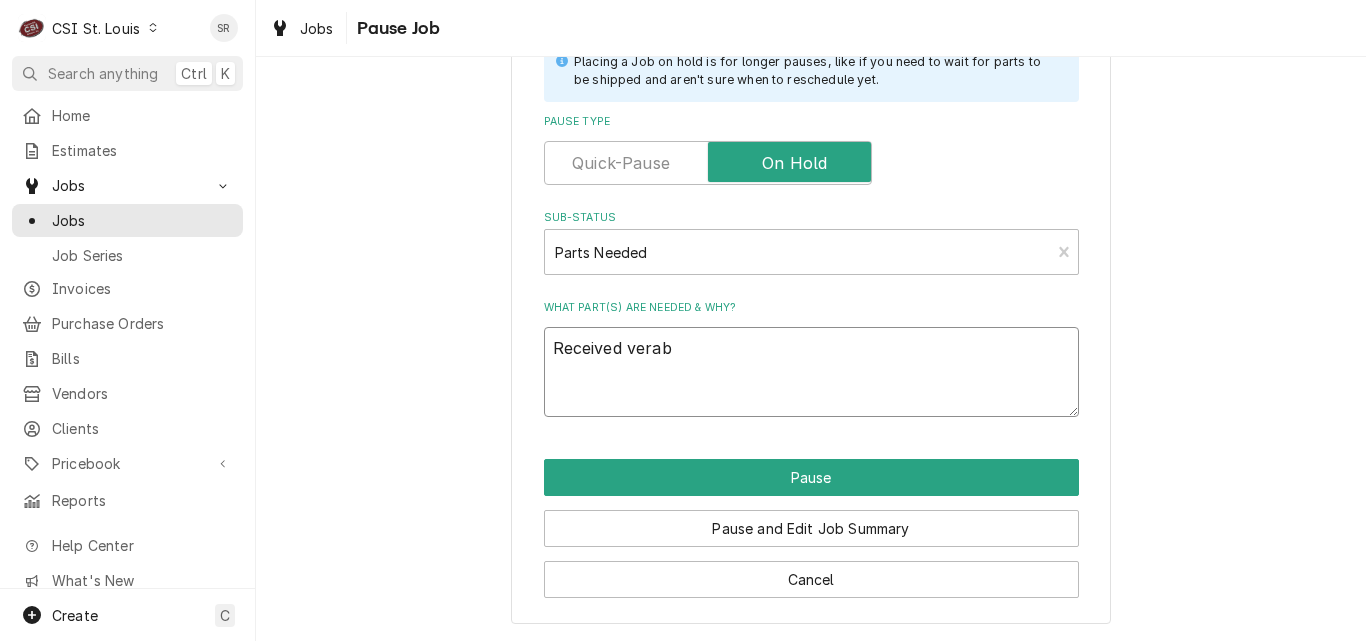 type on "x" 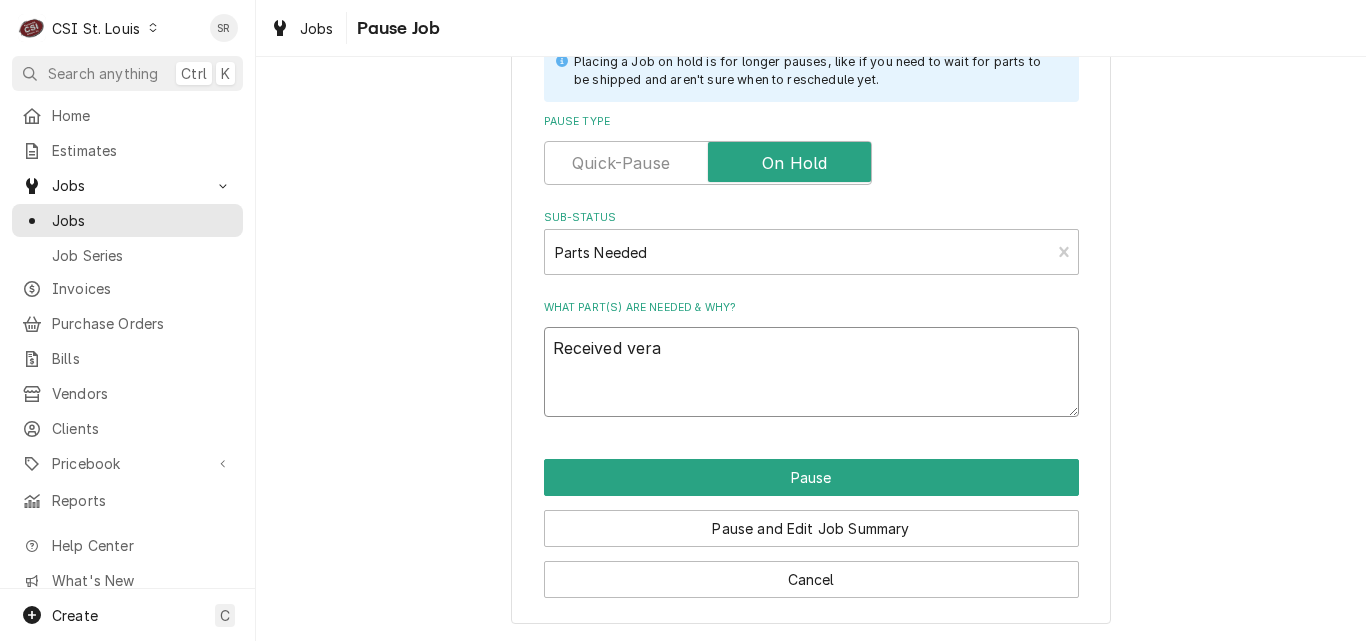 type on "x" 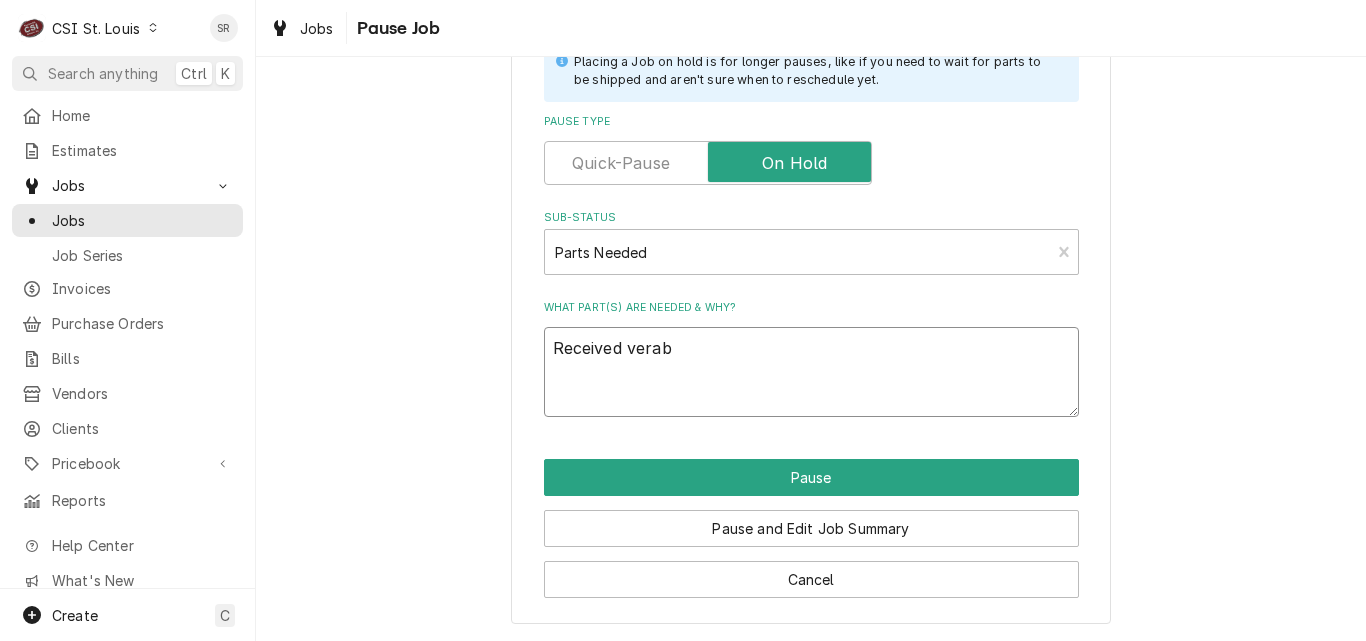 type on "x" 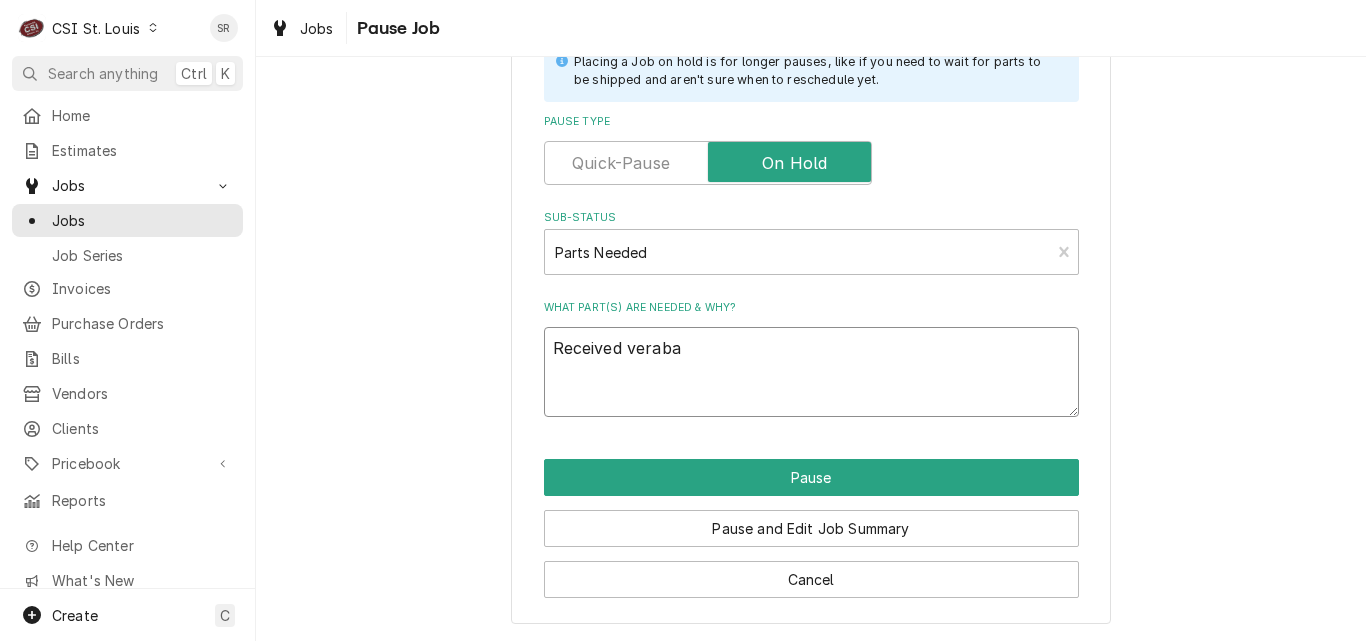 type on "x" 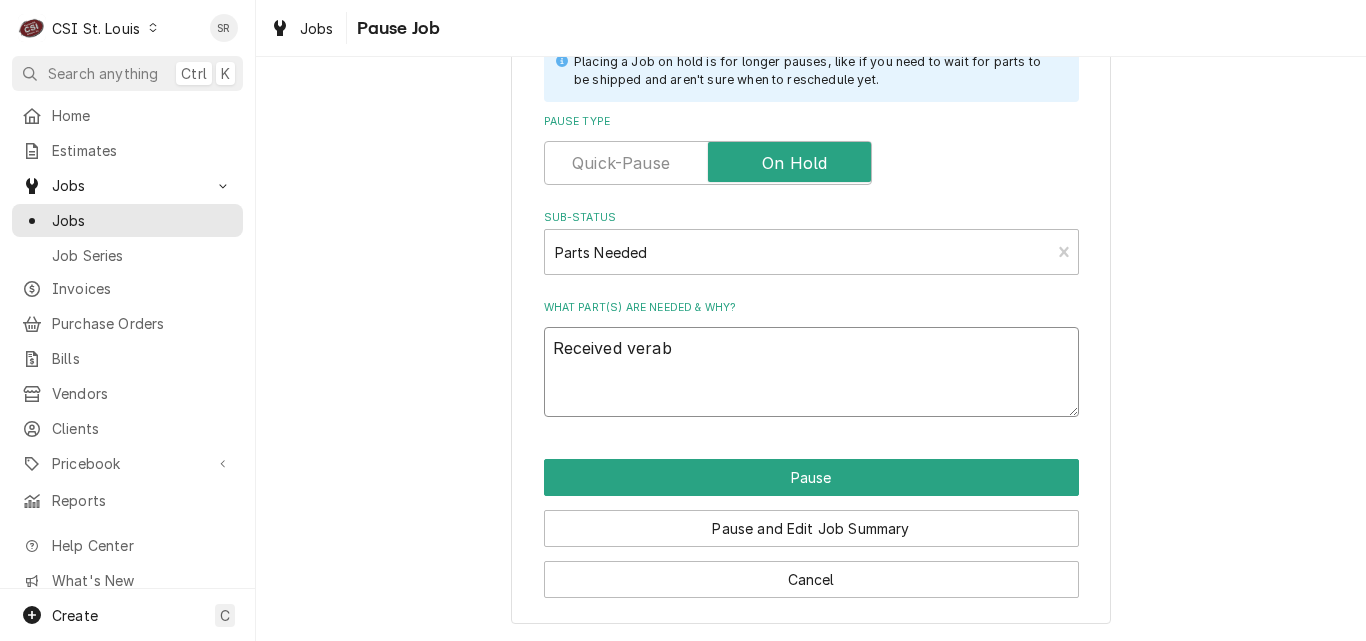 type on "x" 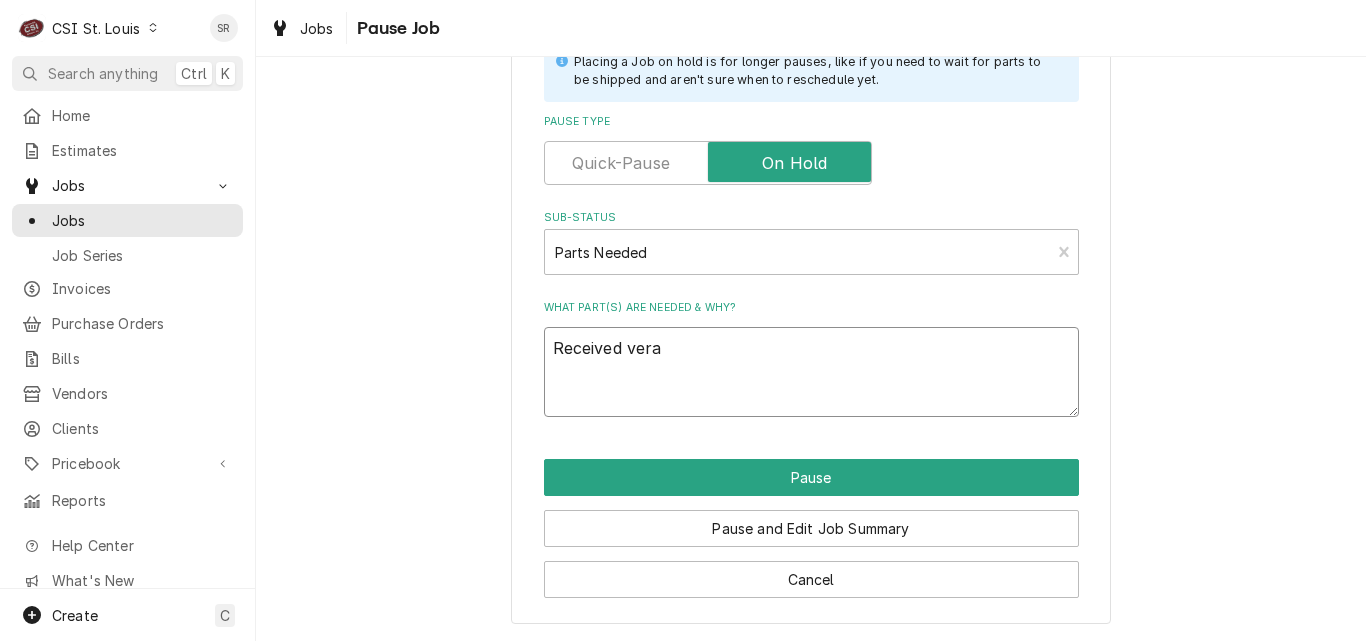 type on "x" 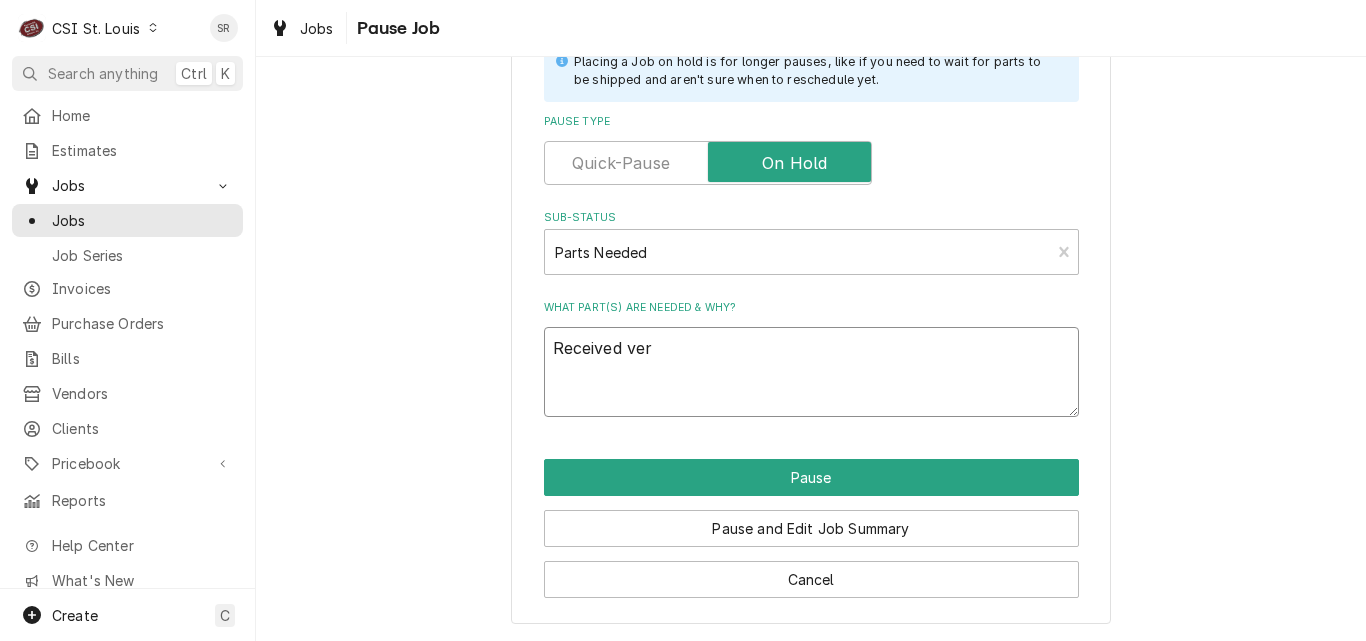 type on "x" 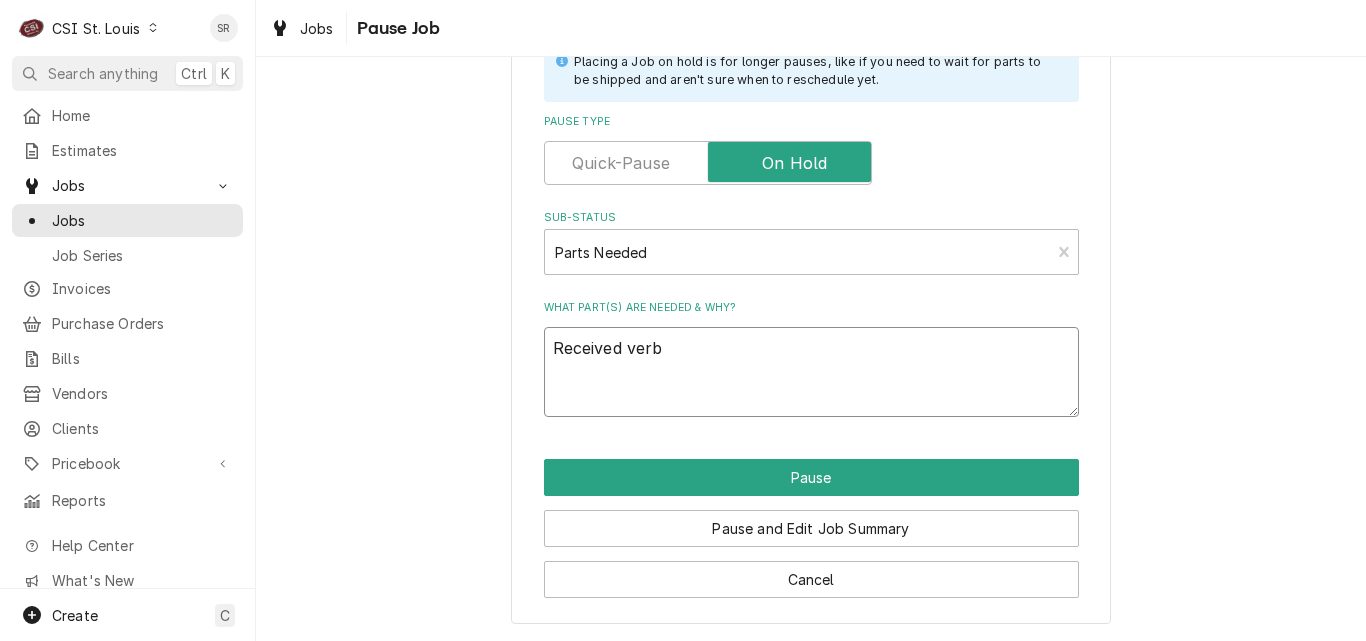 type on "x" 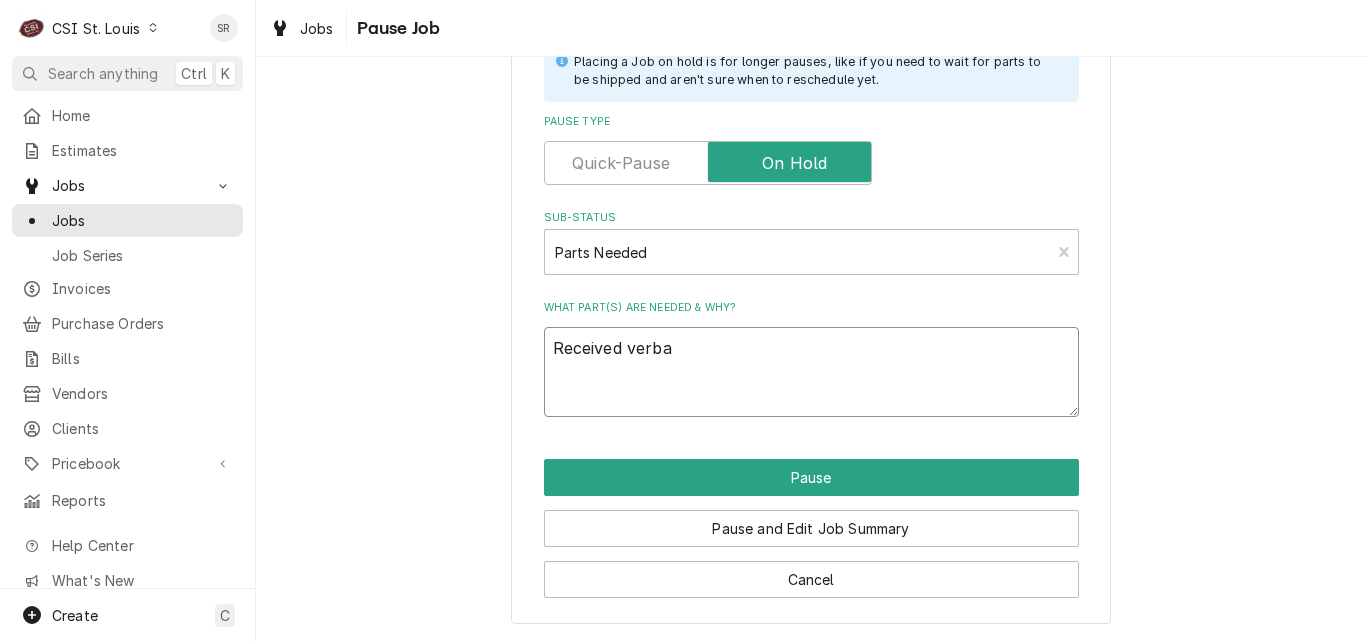 type on "x" 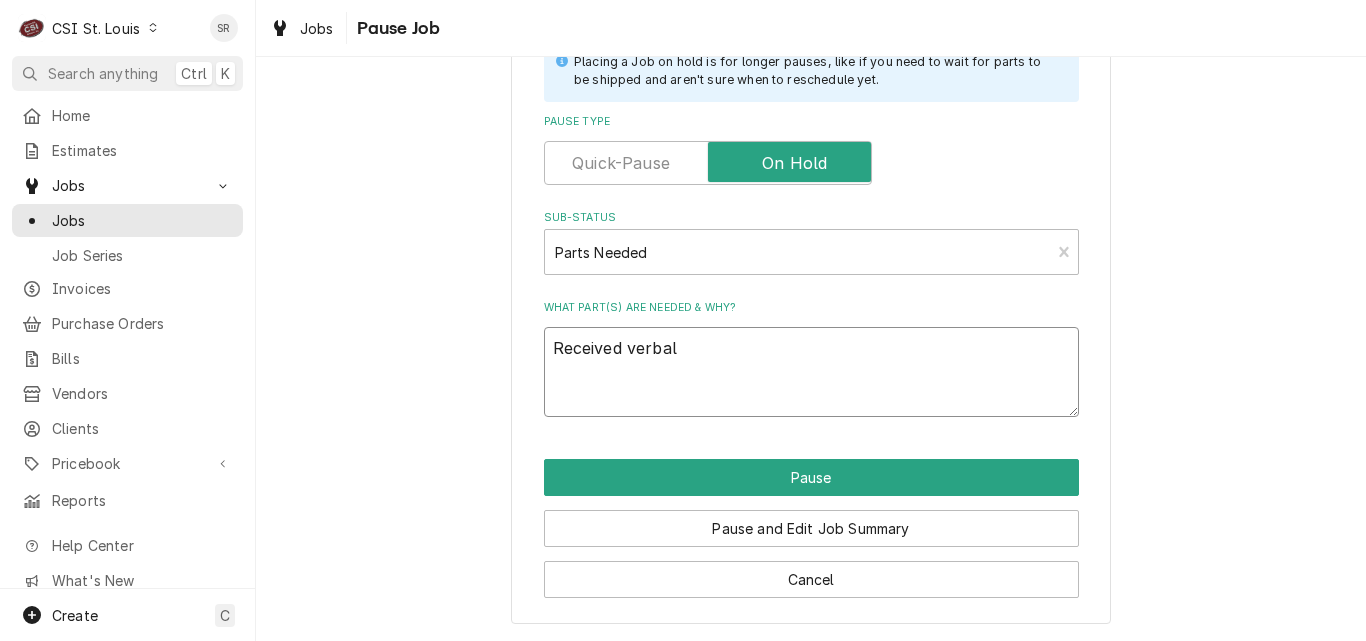 type on "x" 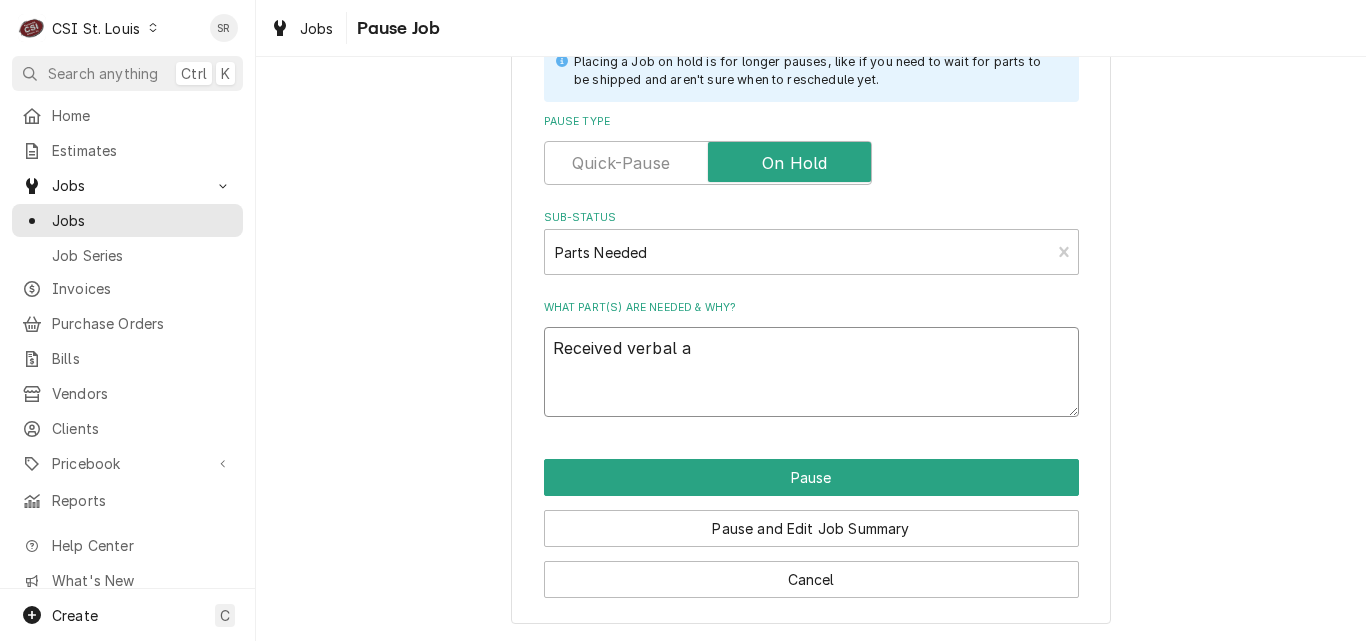 type on "Received verbal ap" 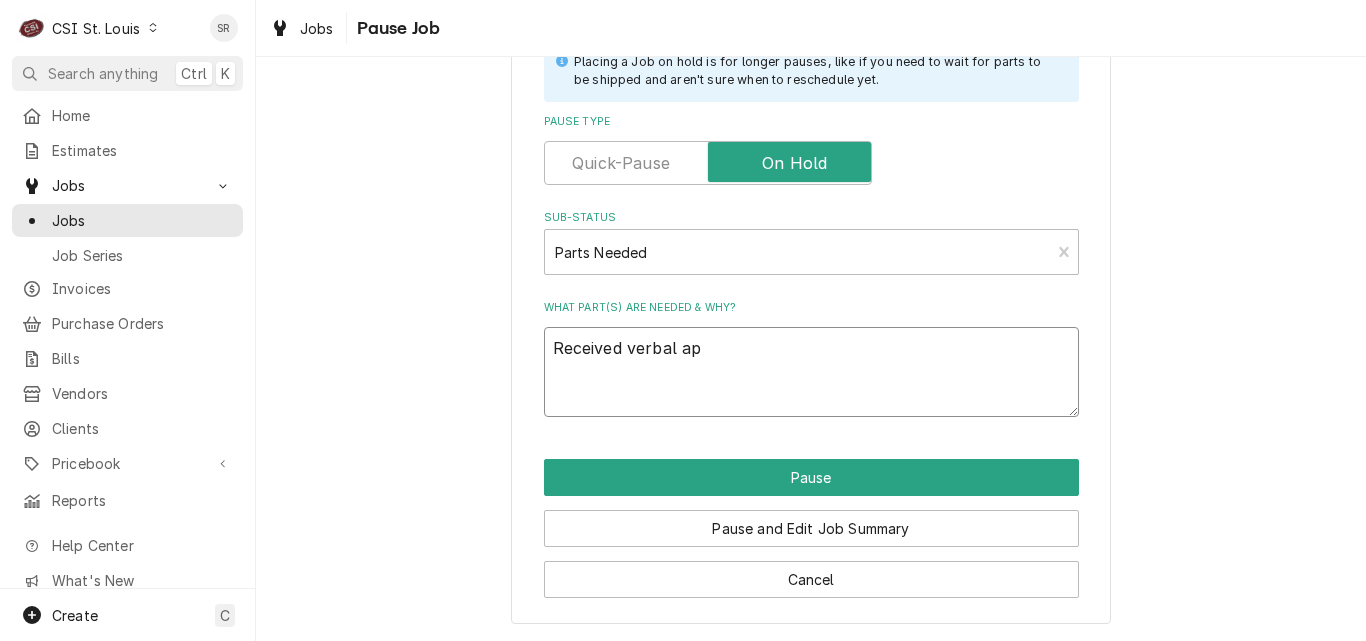 type on "x" 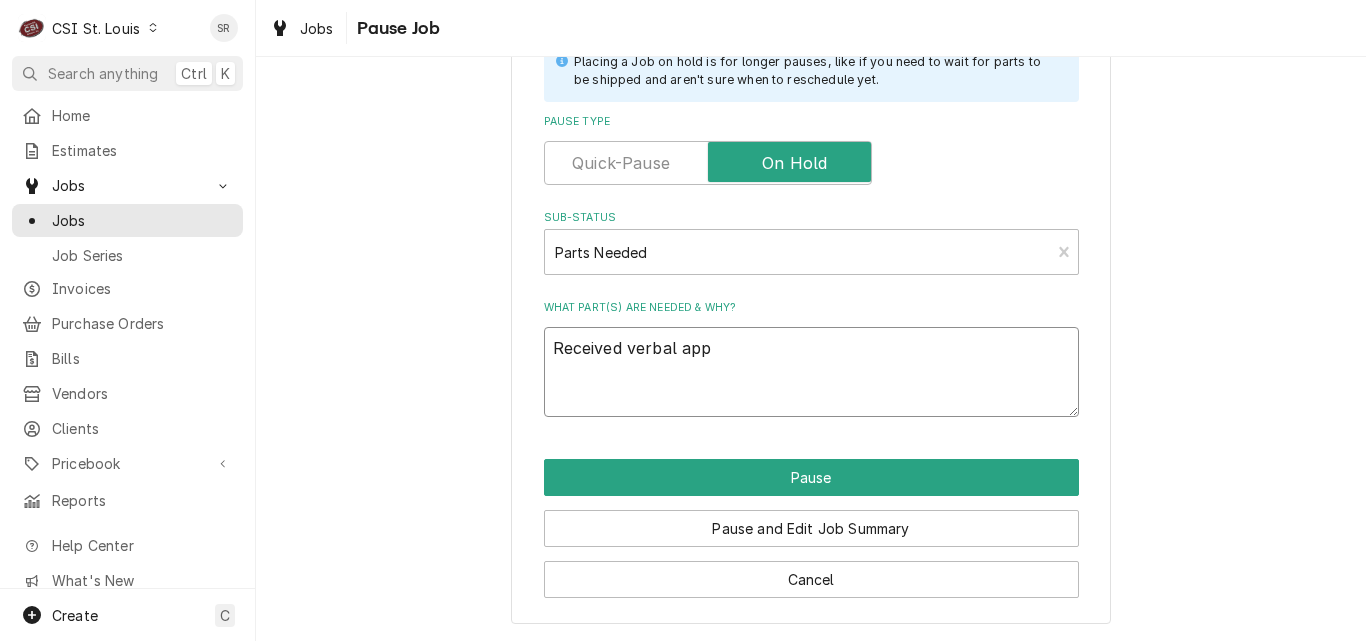 type on "x" 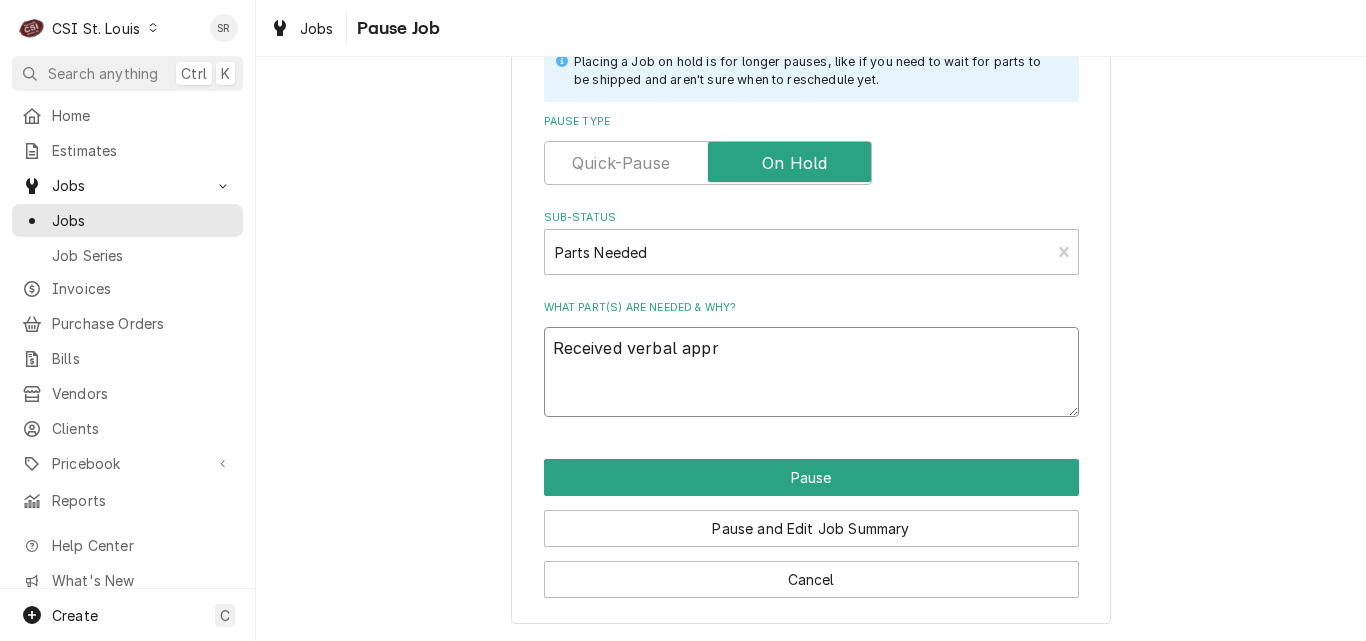 type on "x" 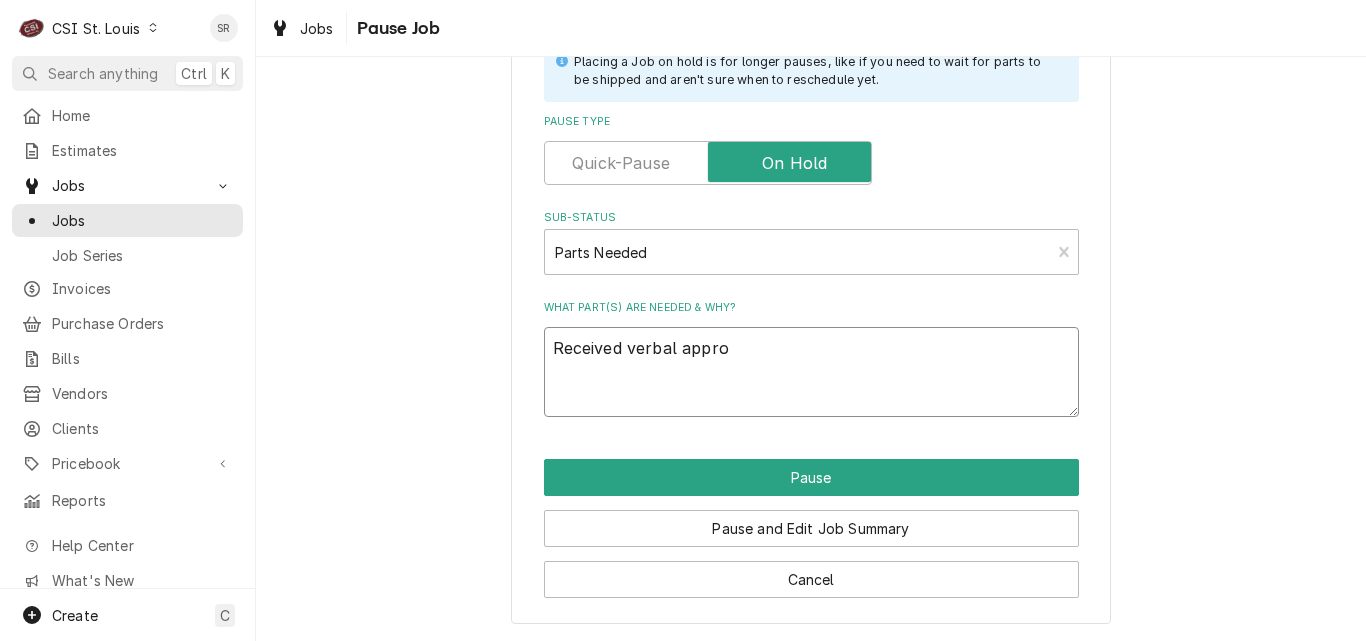 type on "x" 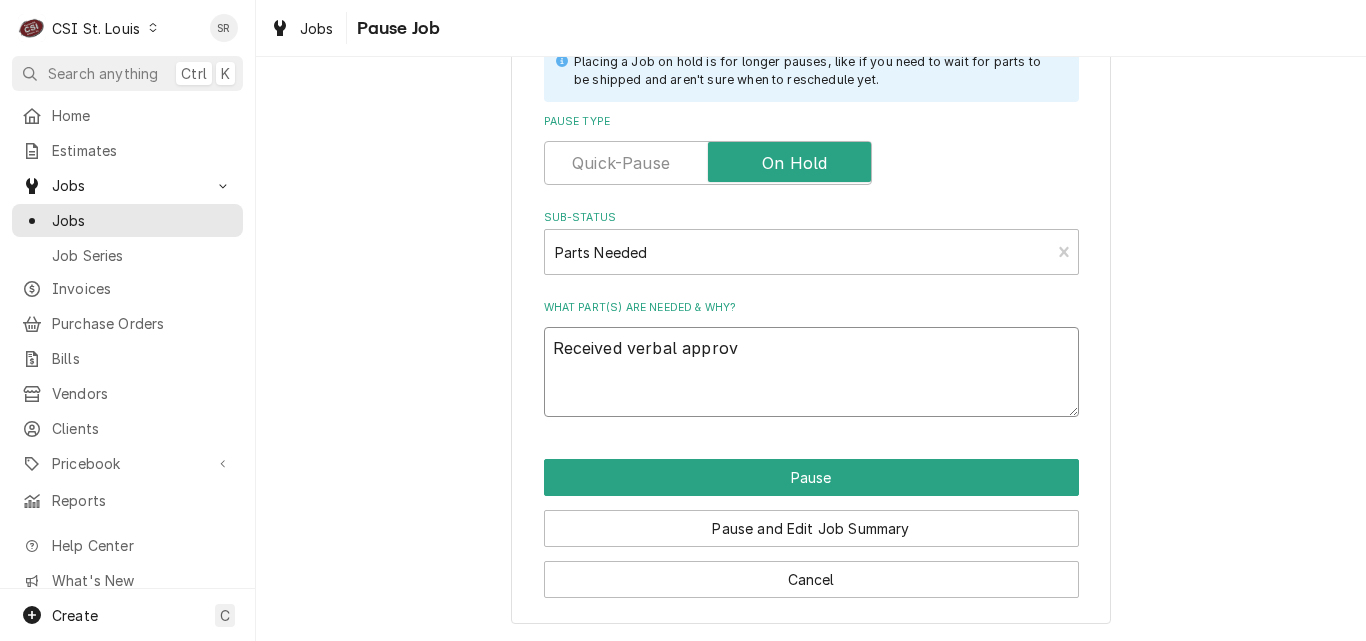 type on "x" 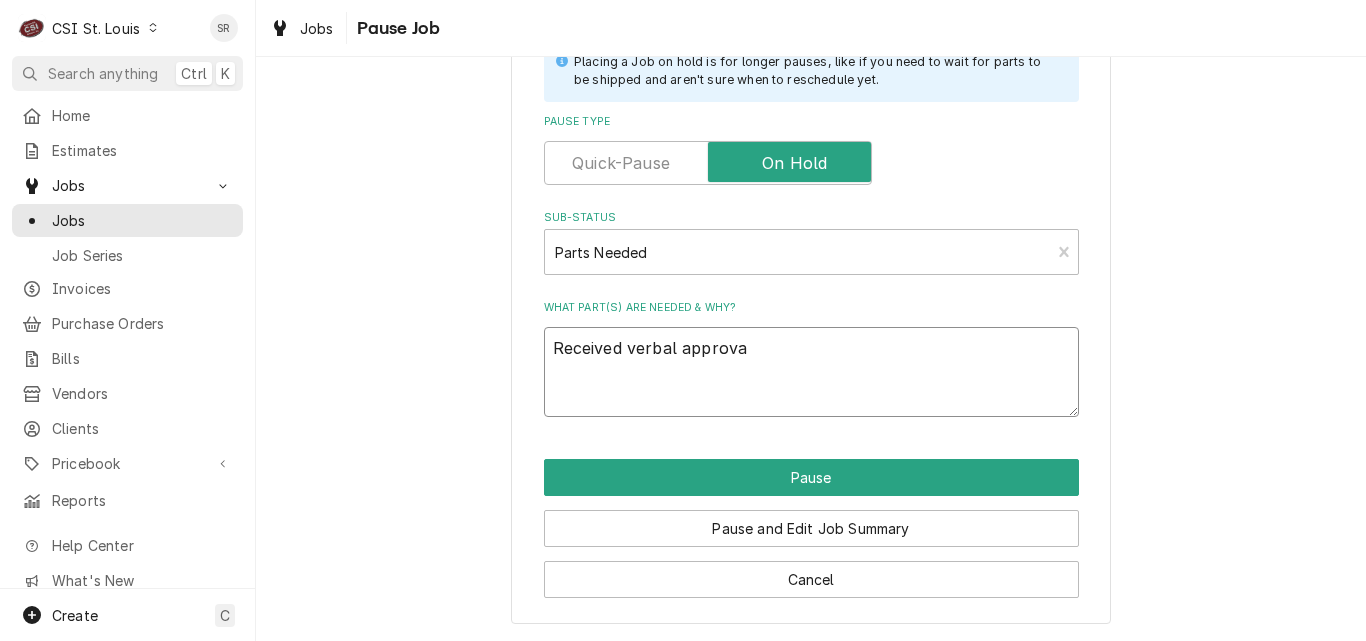 type on "Received verbal approval" 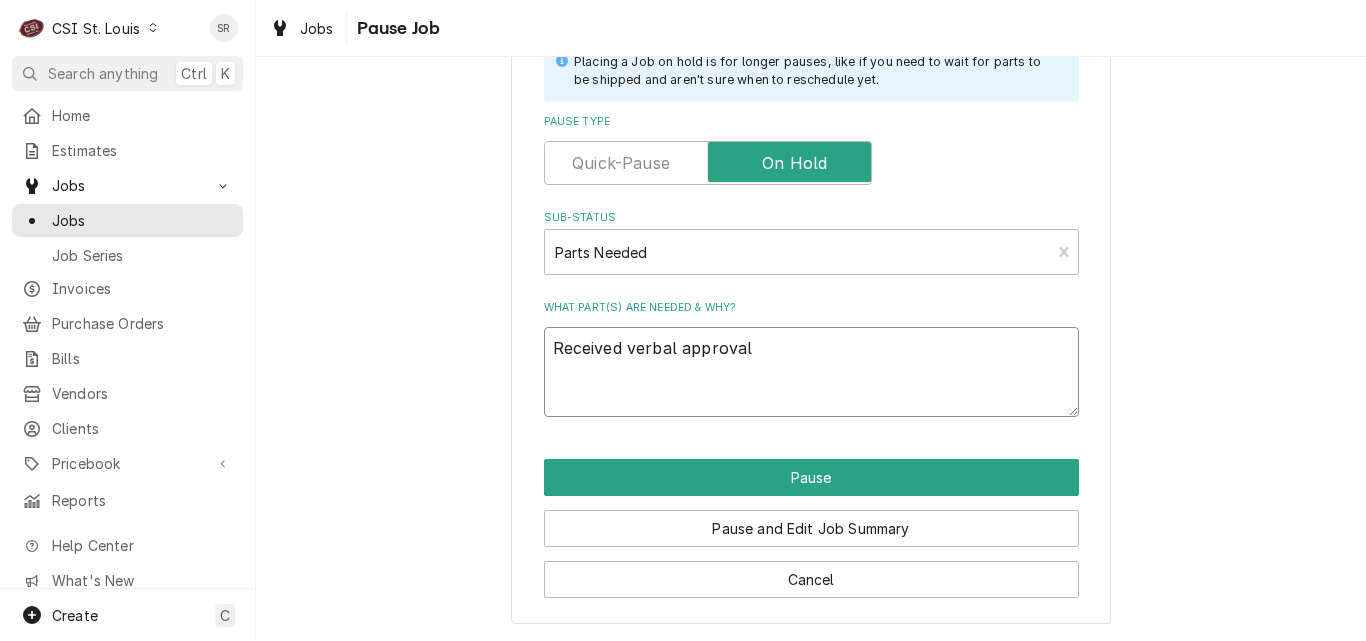 type on "x" 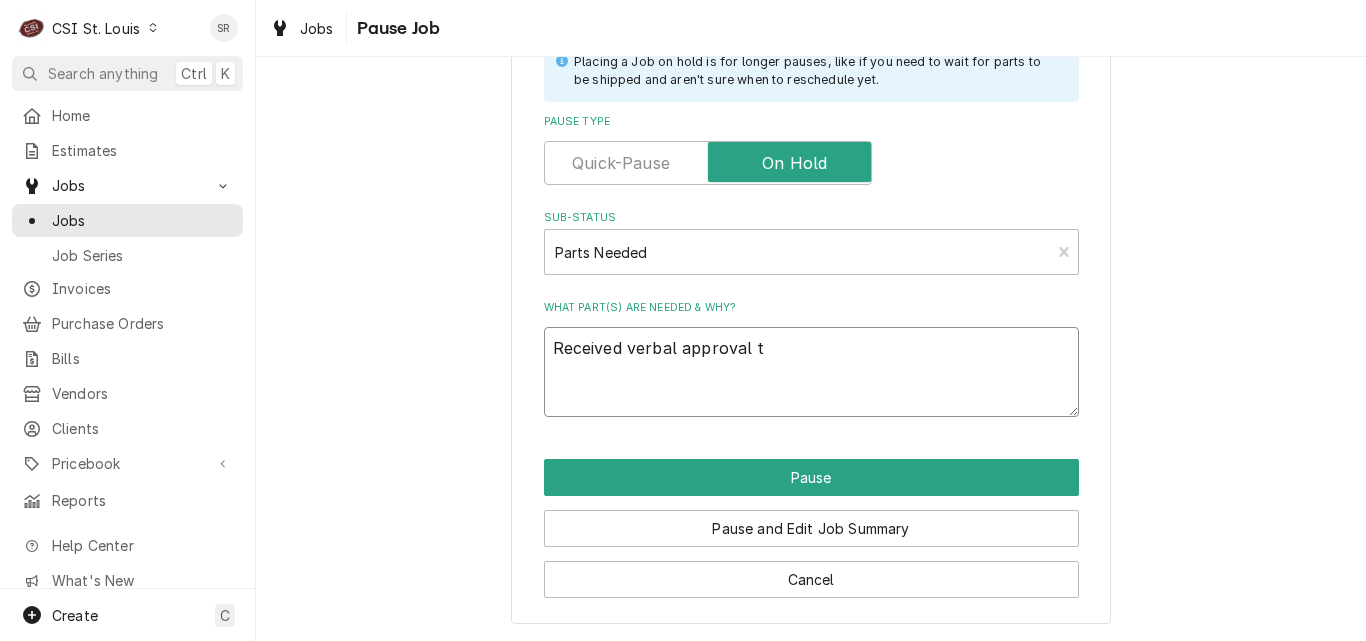type on "Received verbal approval to" 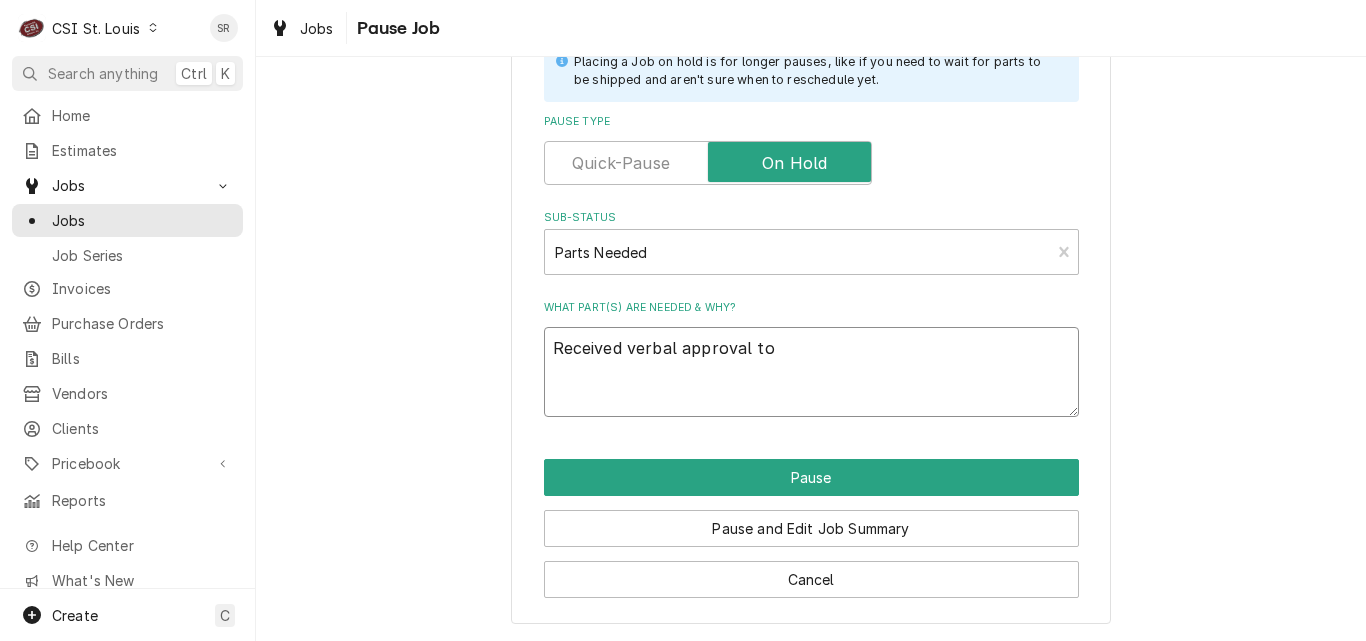 type on "x" 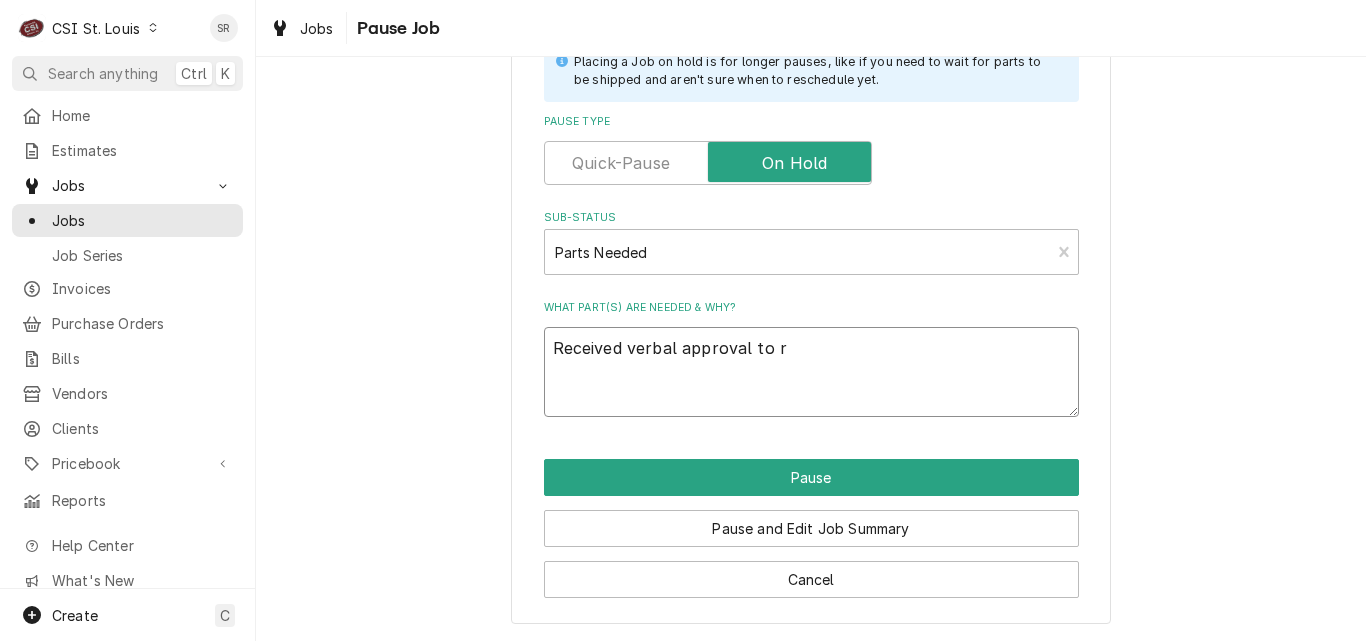 type on "x" 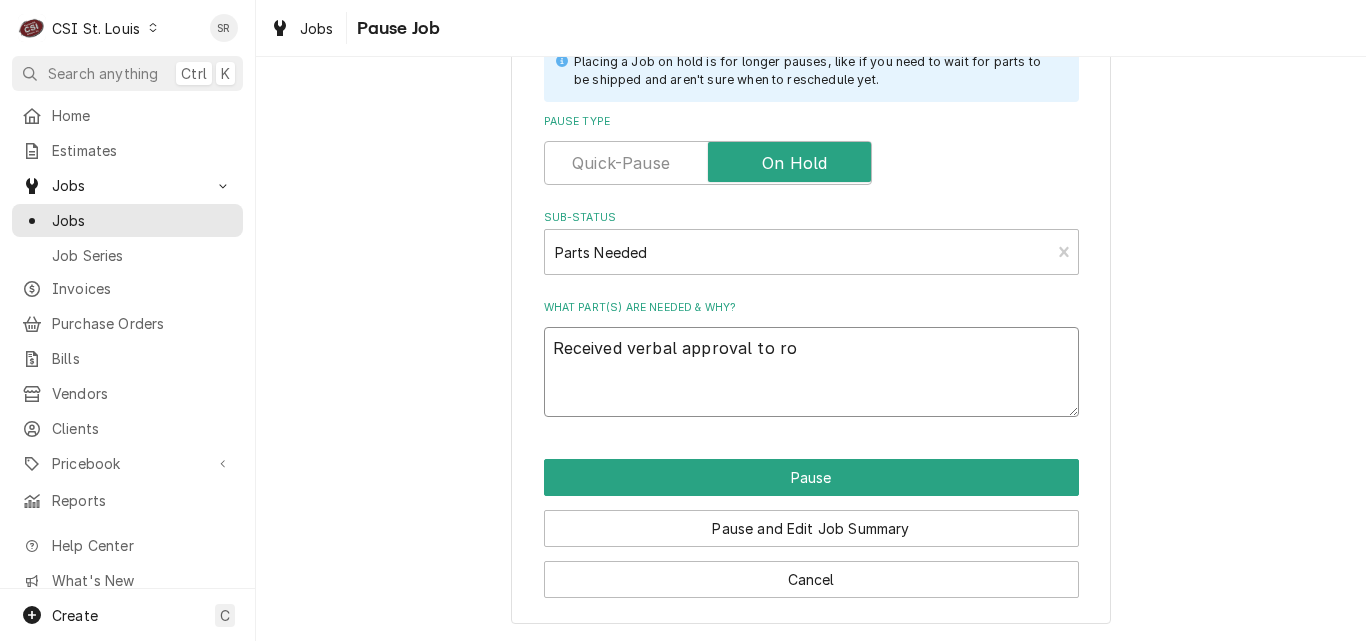 type on "x" 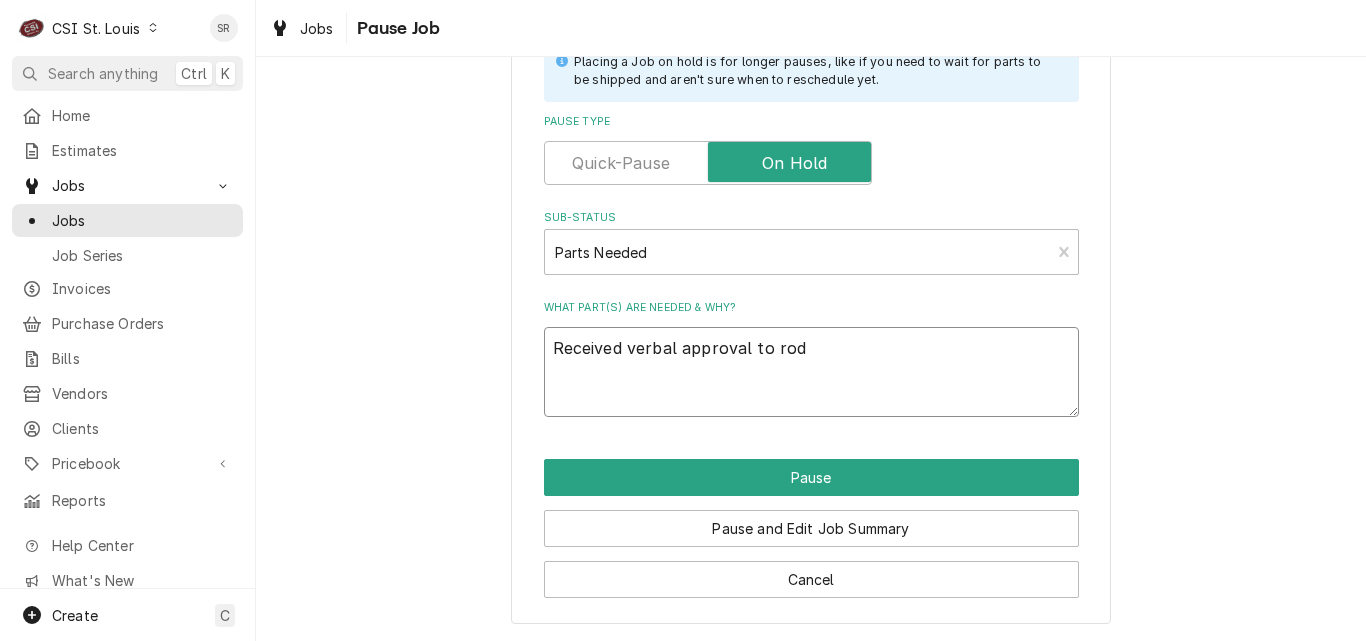 type on "x" 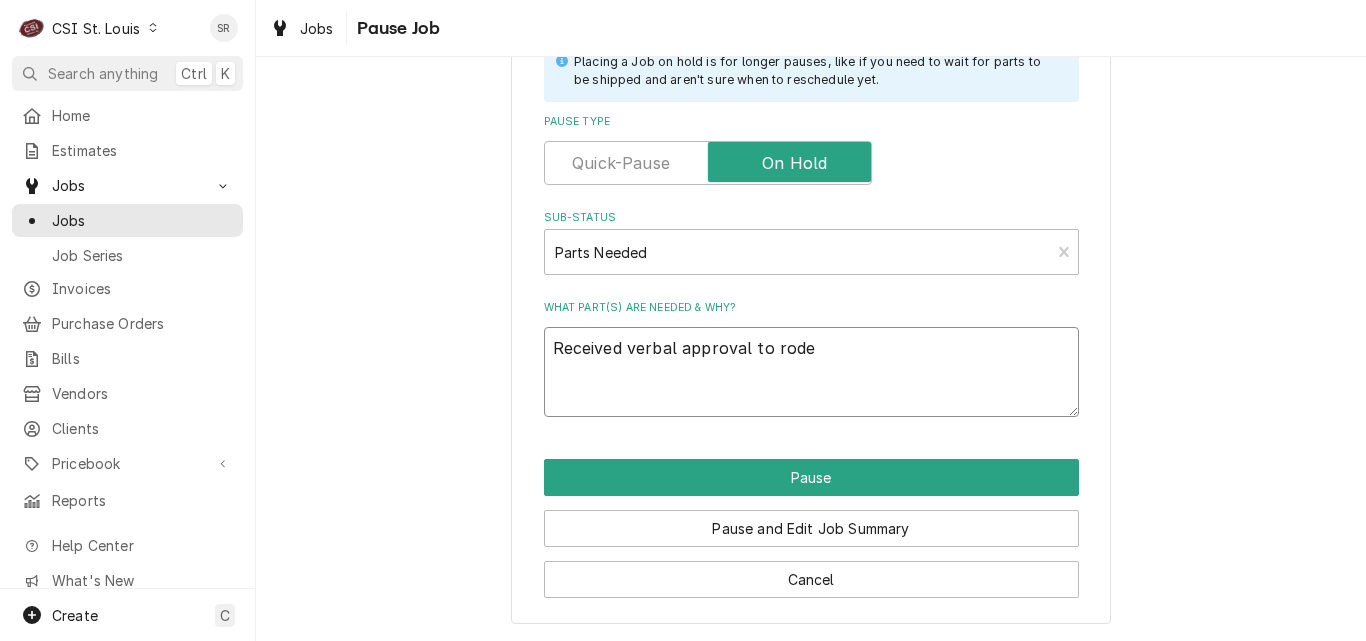 type on "x" 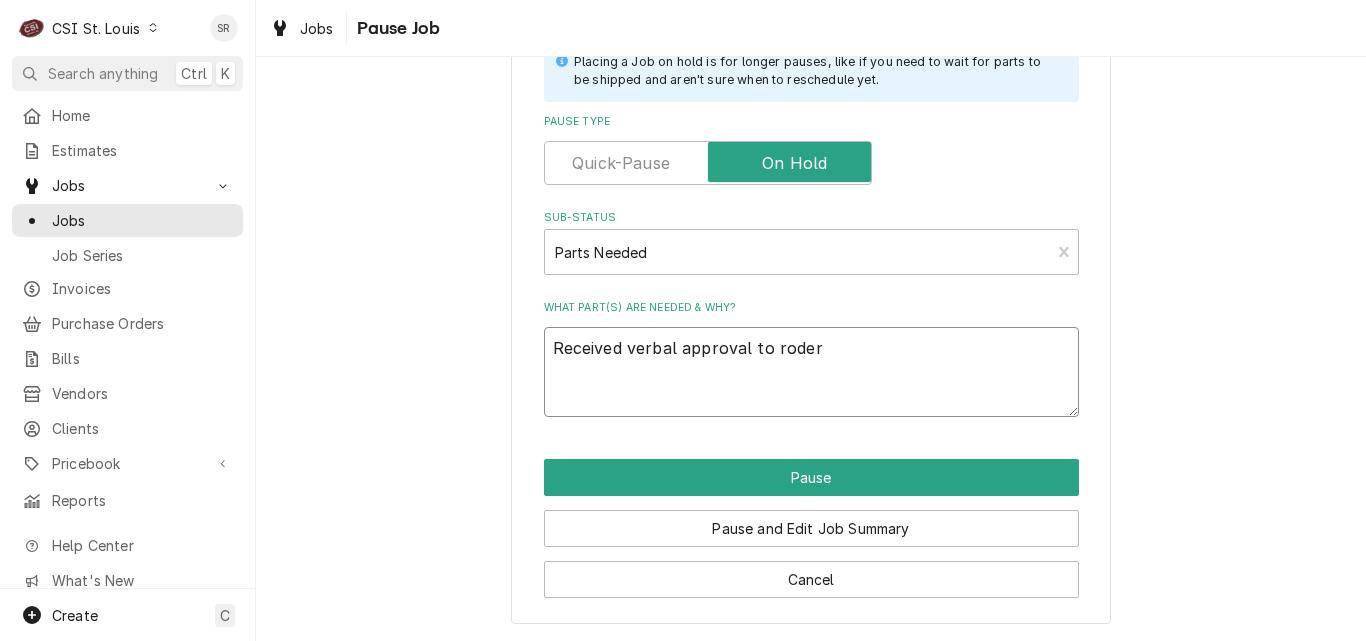 type on "x" 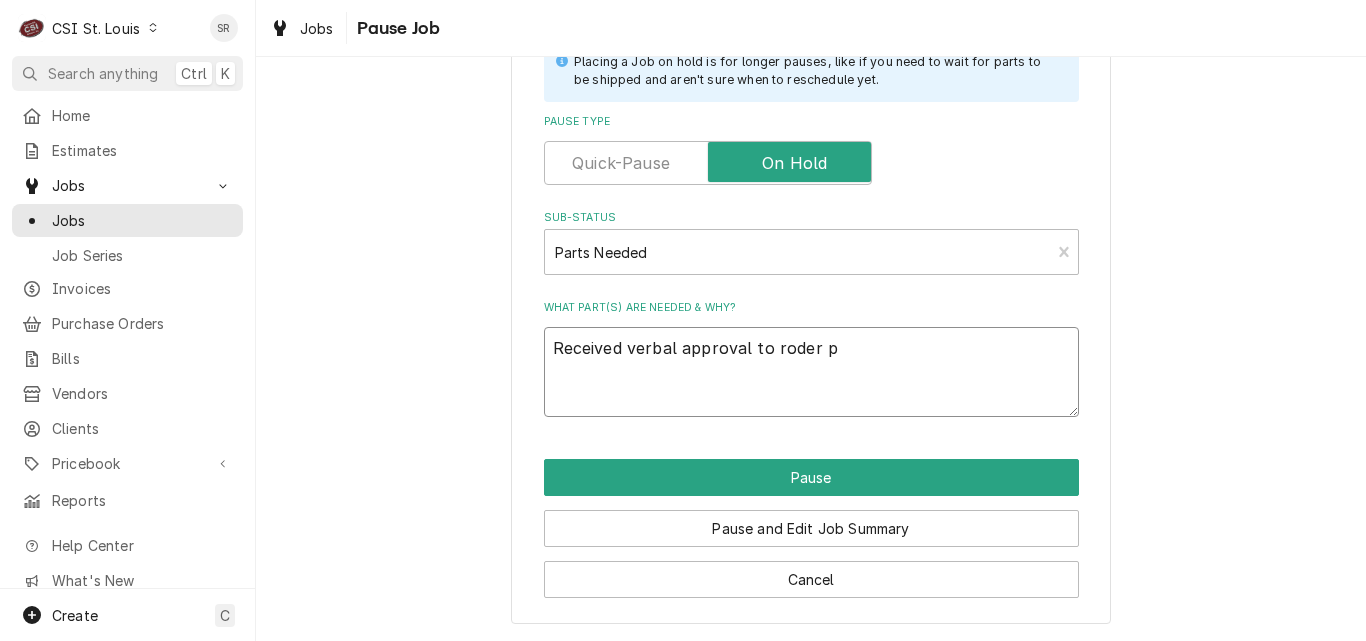 type on "x" 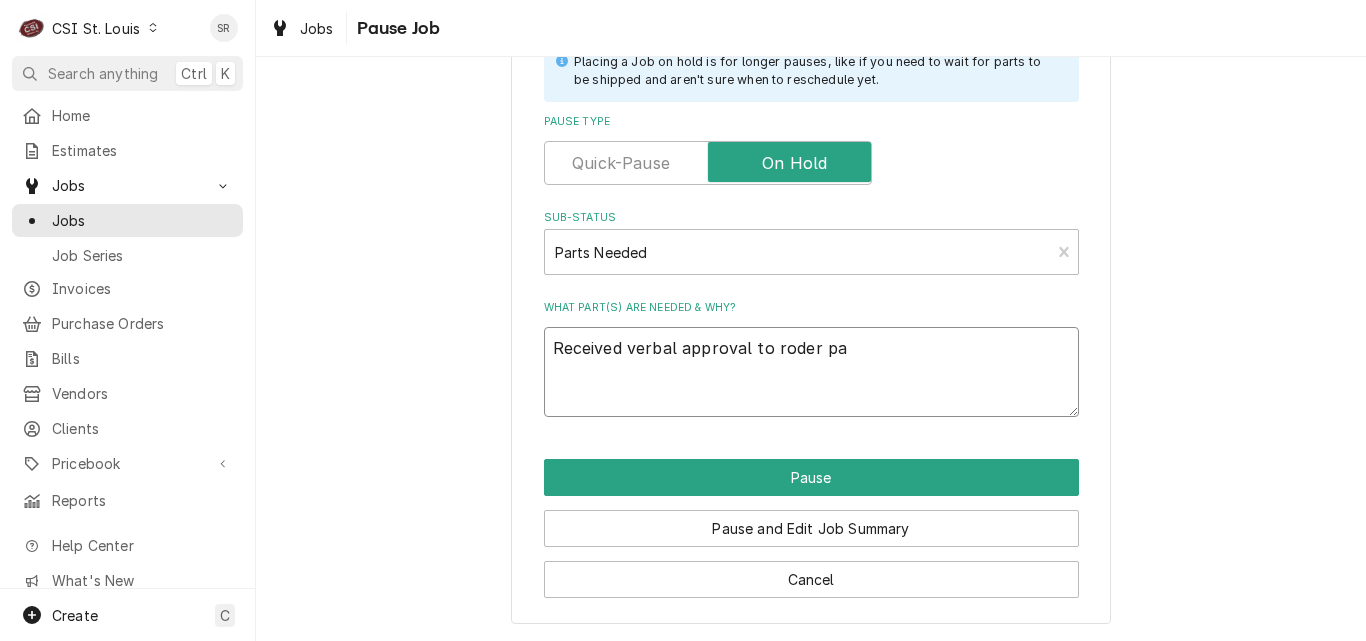 type on "x" 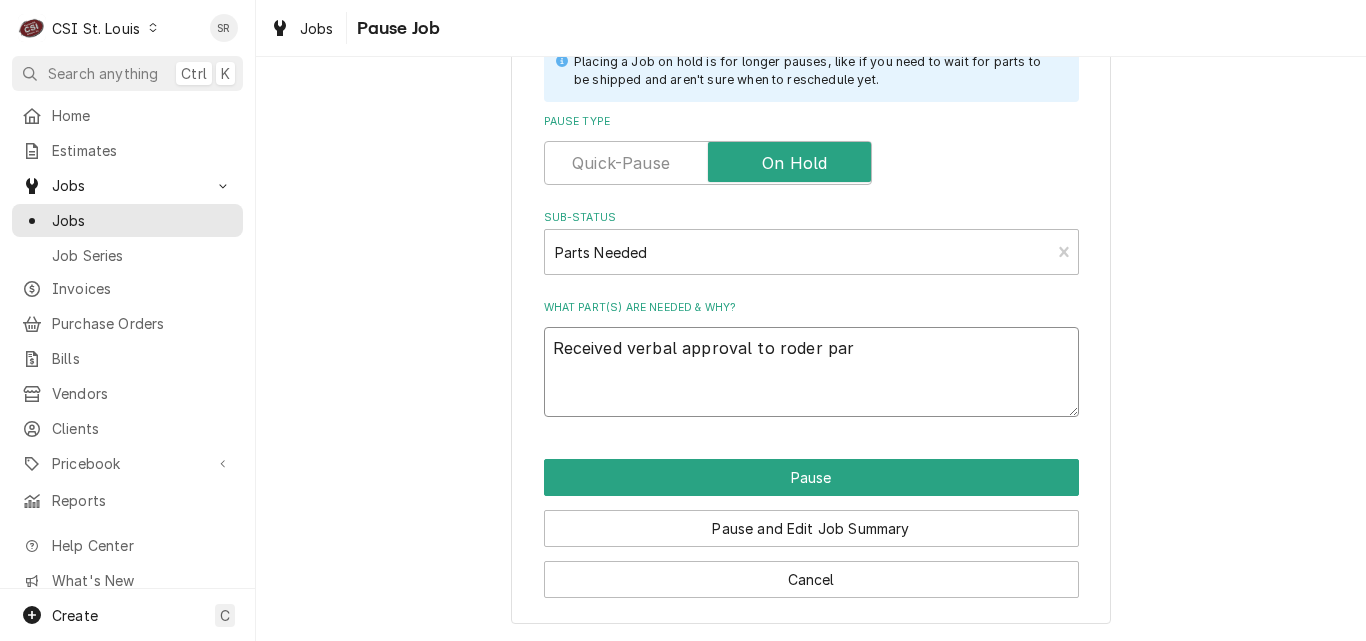 type on "x" 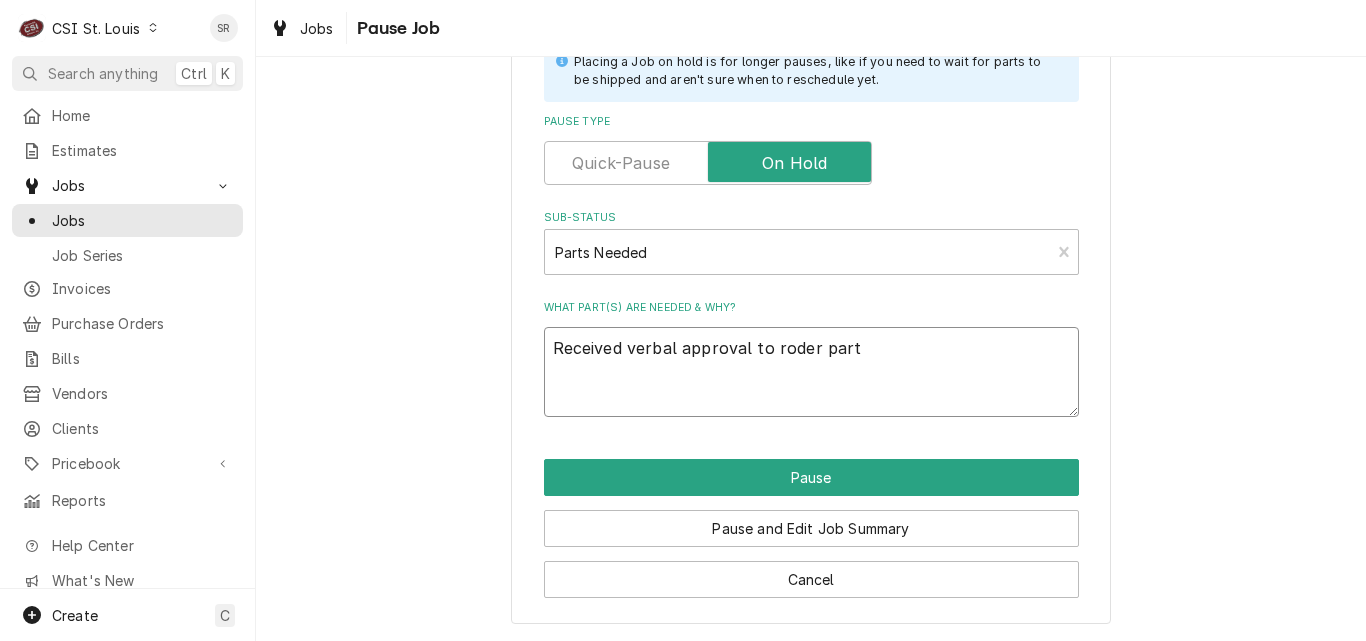 type on "x" 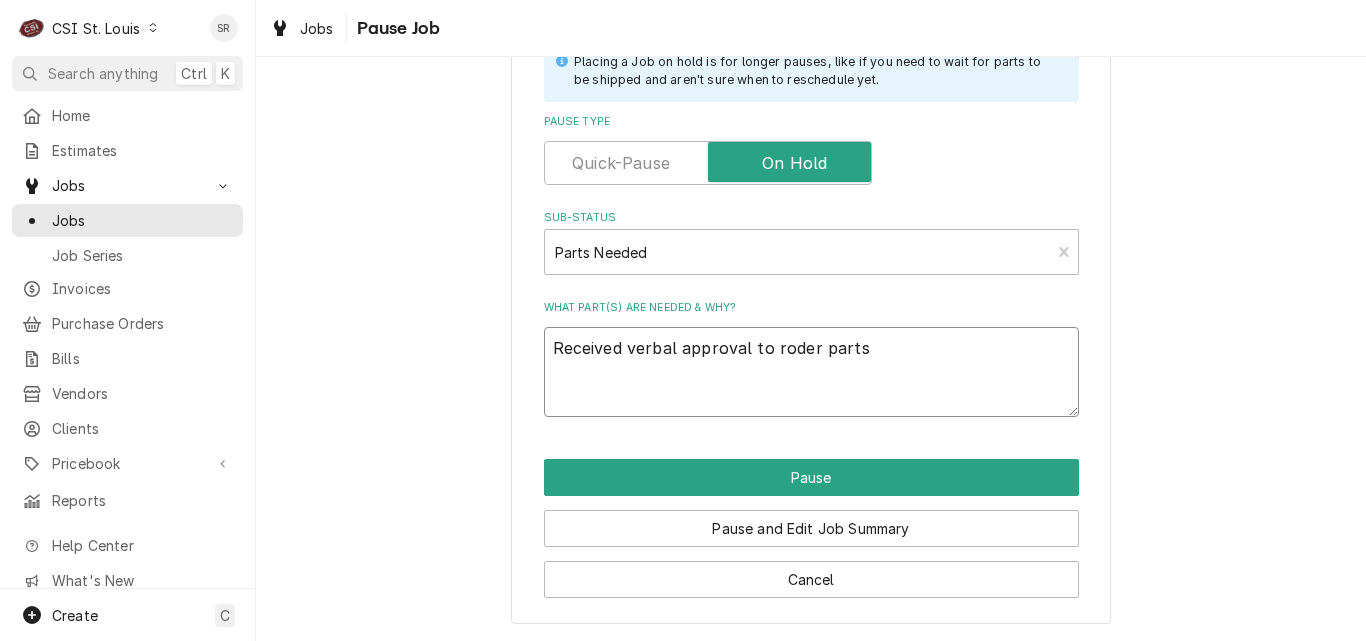 type on "x" 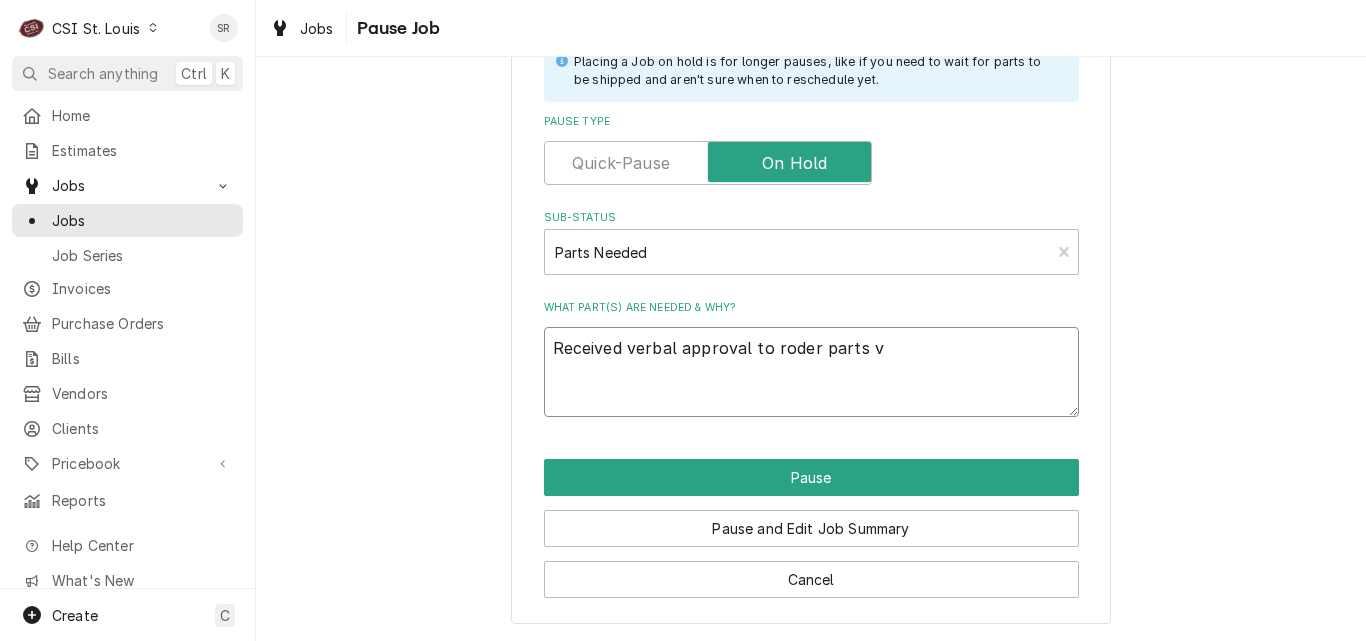 type on "x" 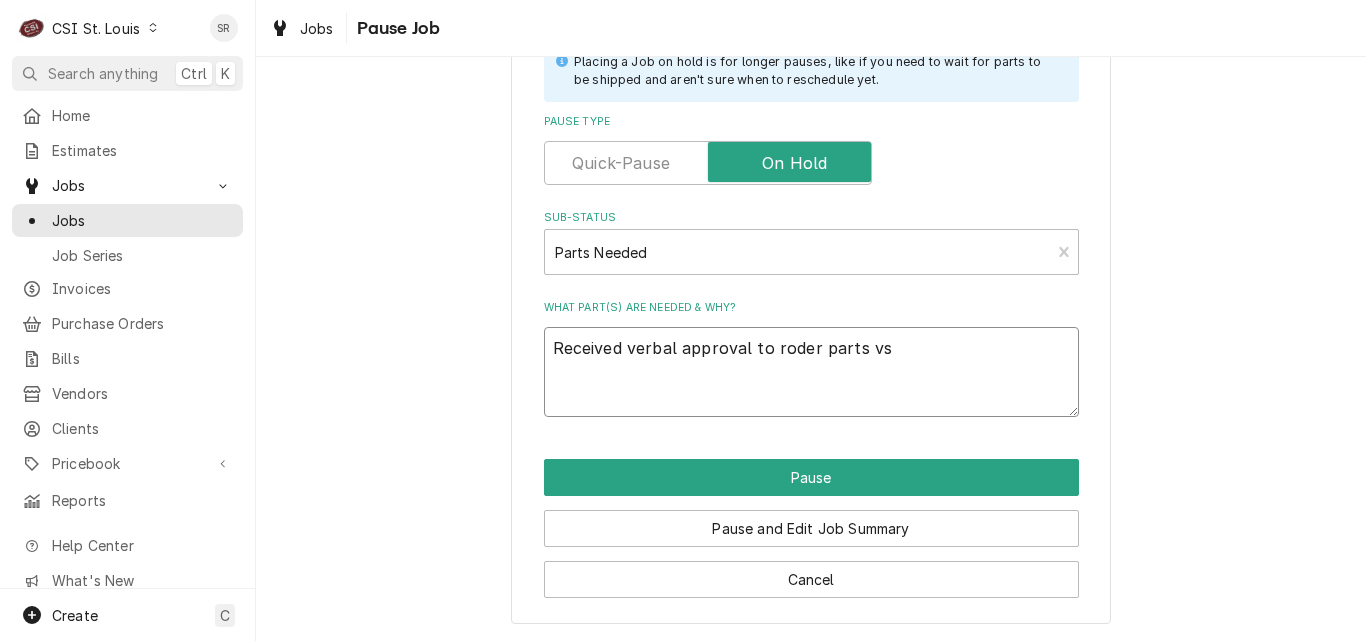 type on "x" 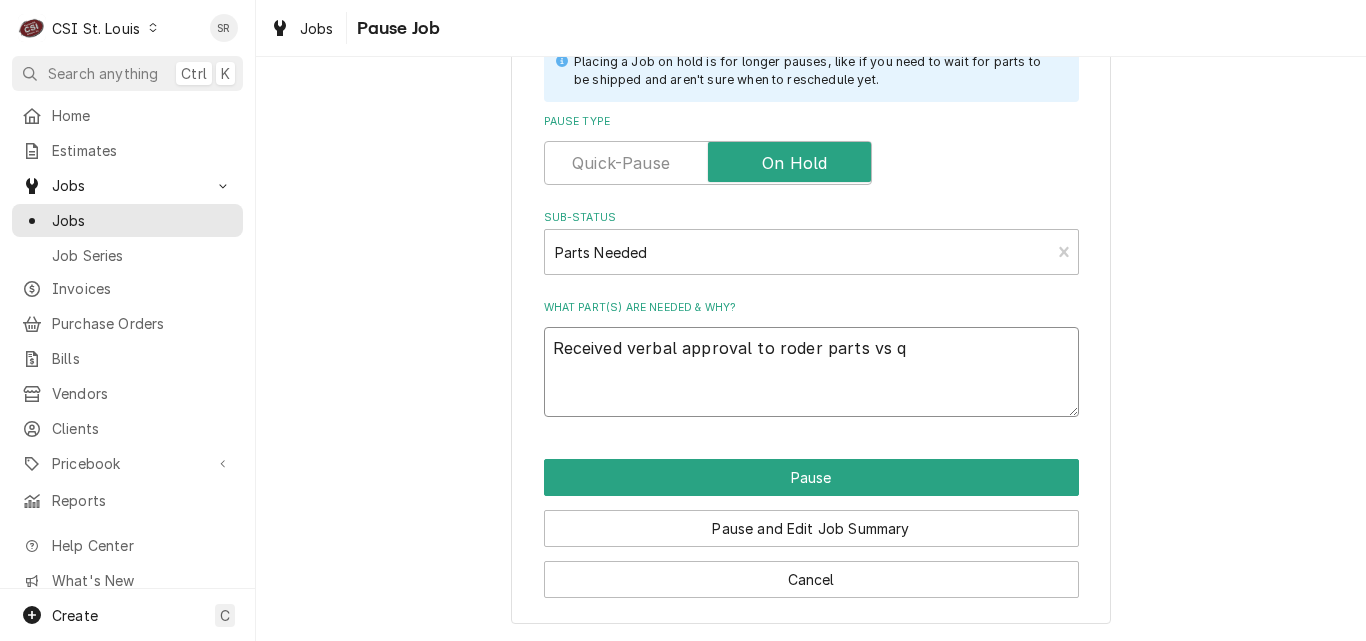 type on "x" 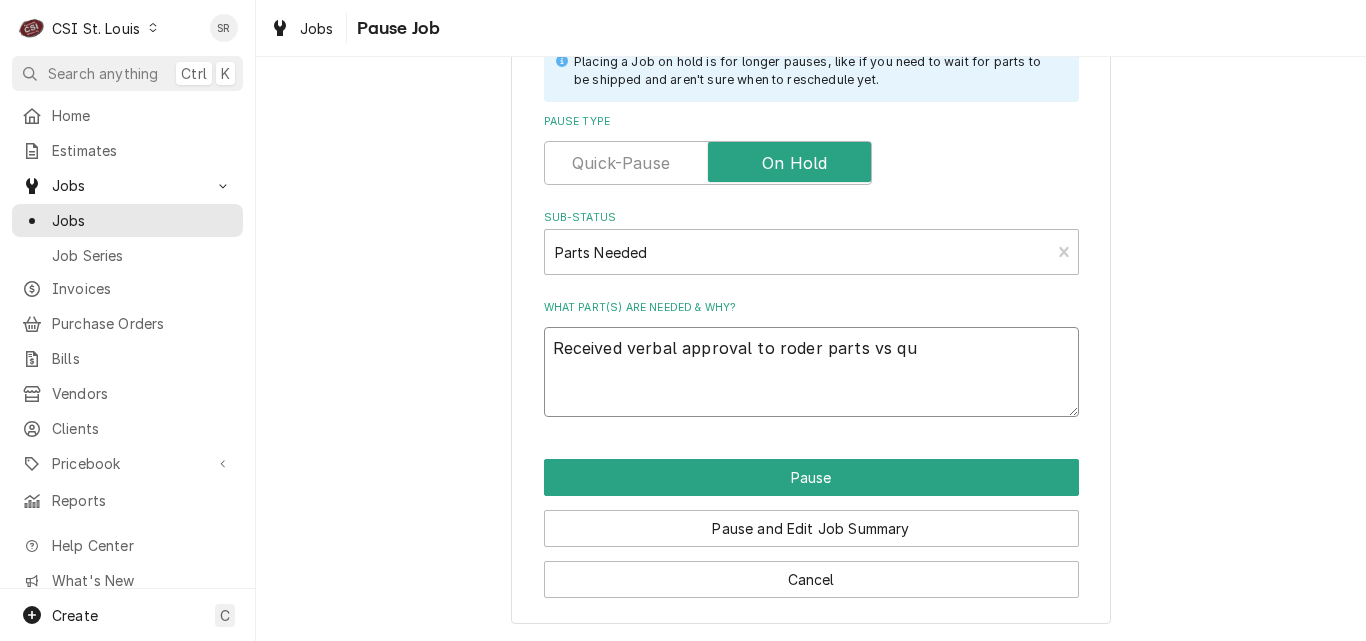 type on "x" 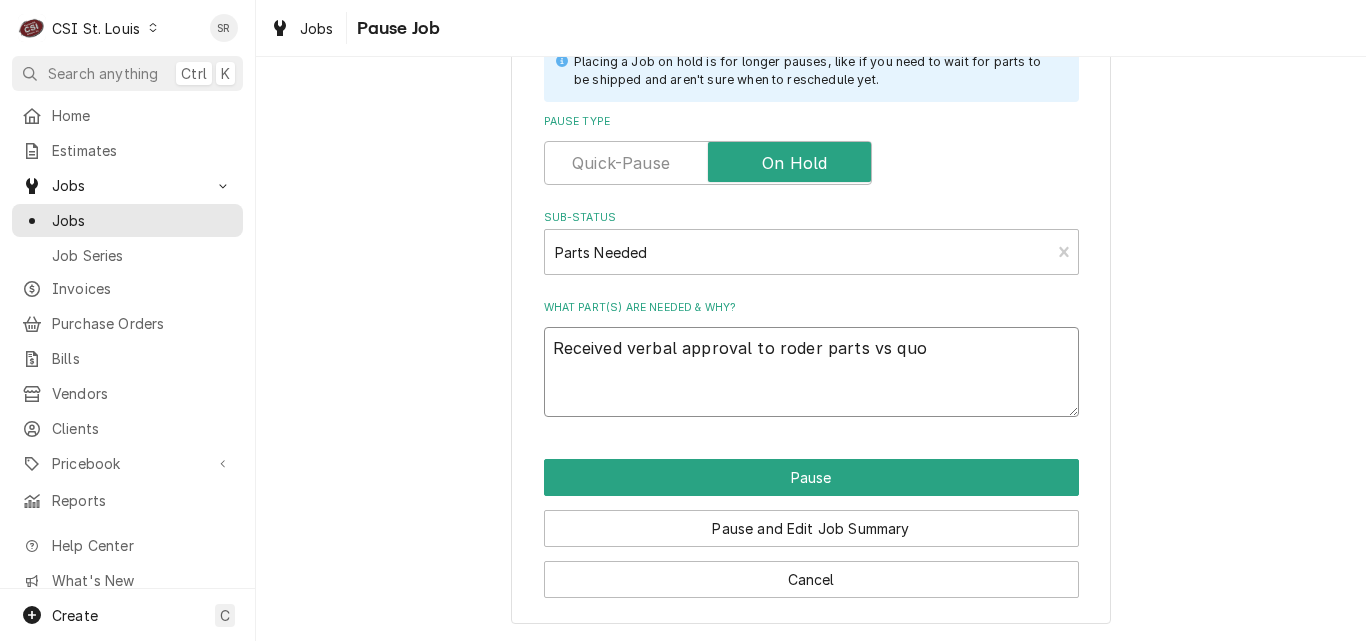 type on "x" 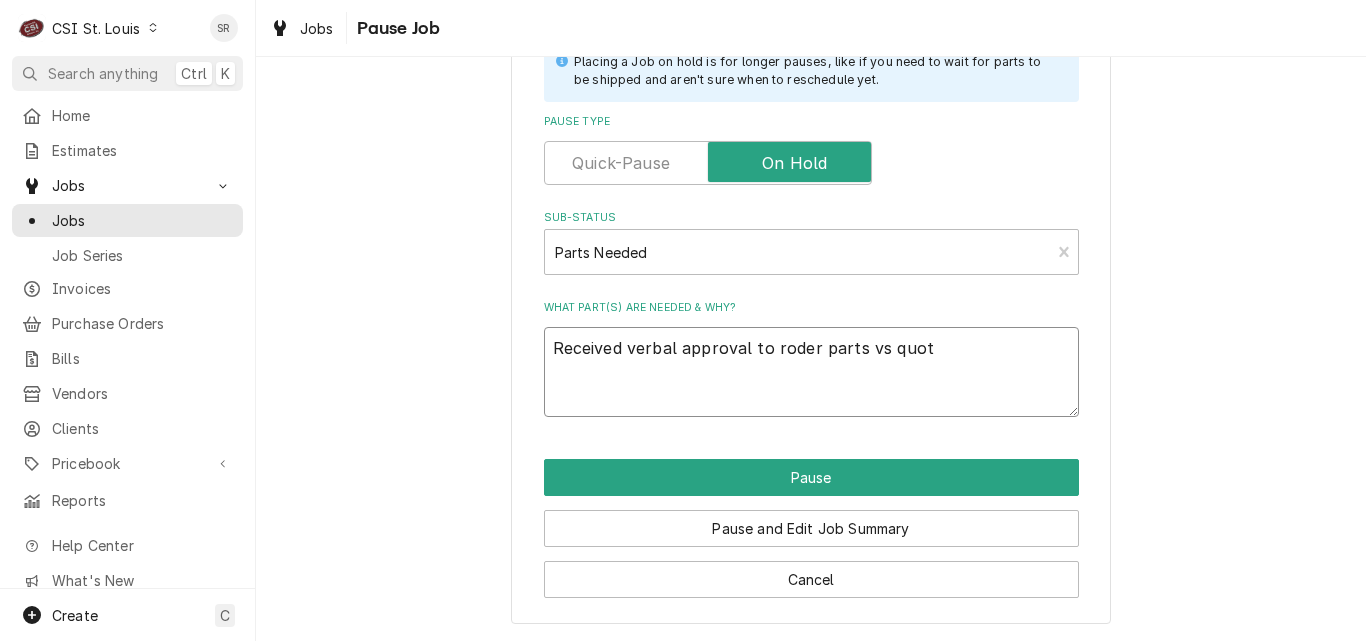 type on "x" 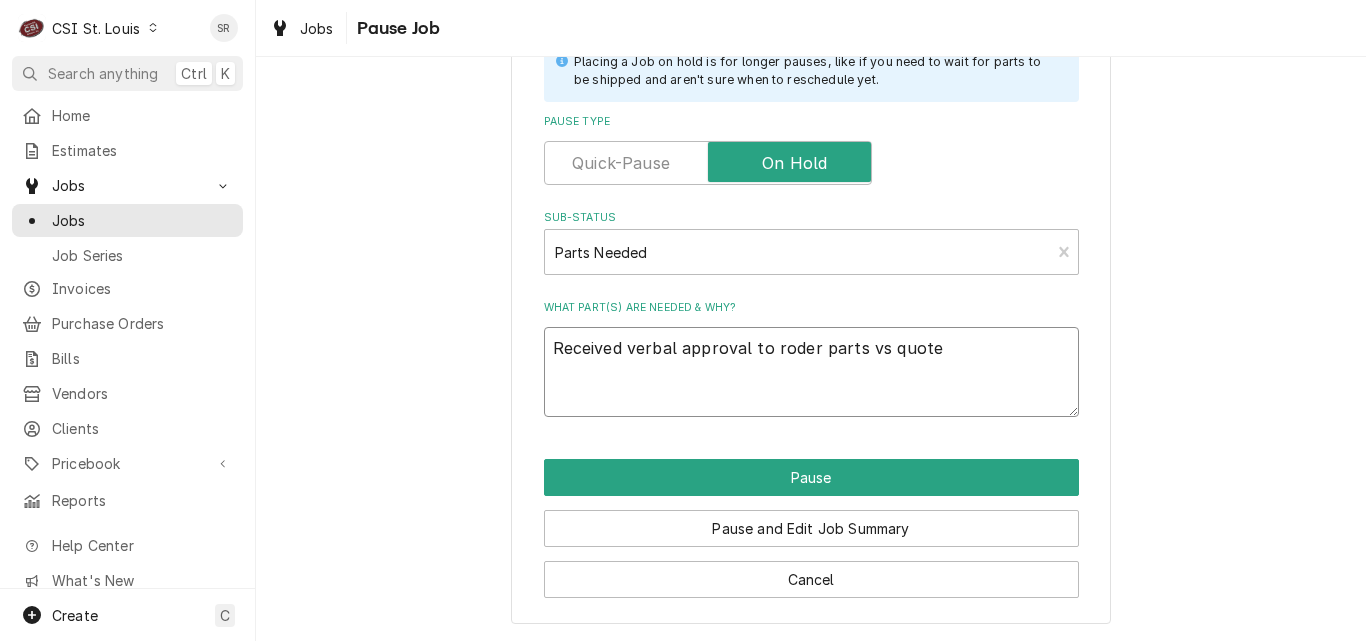 click on "Received verbal approval to roder parts vs quote" at bounding box center (811, 372) 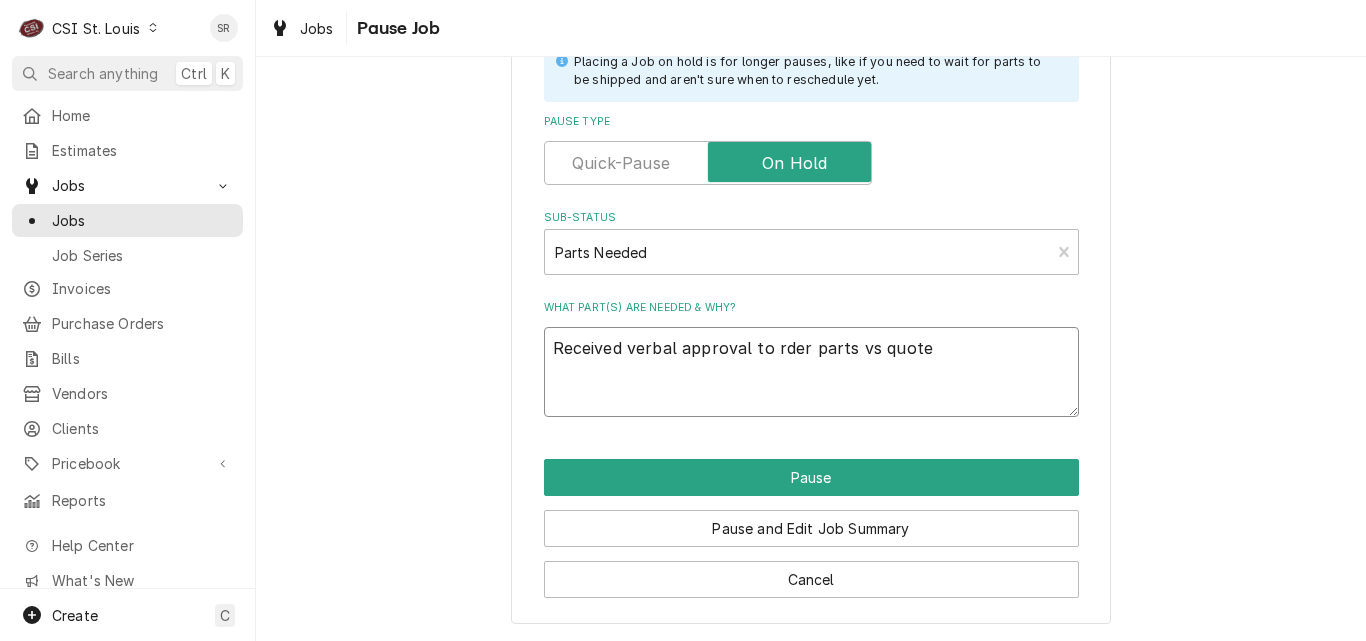 type on "x" 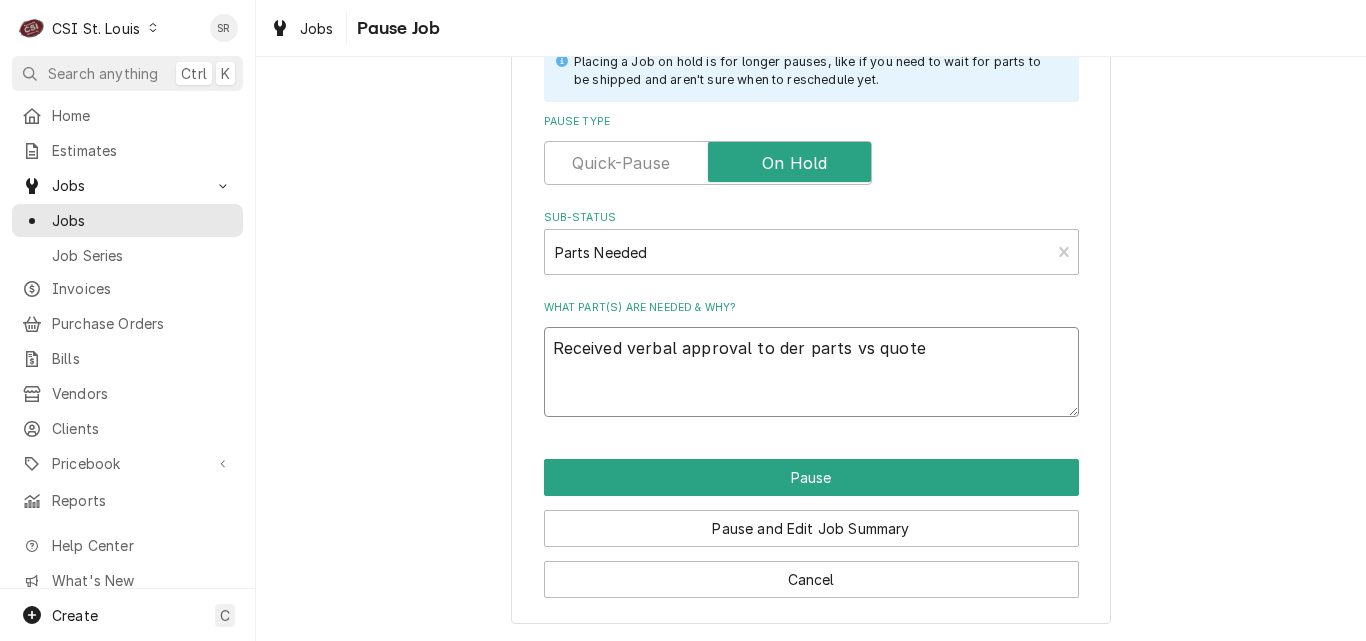 type on "x" 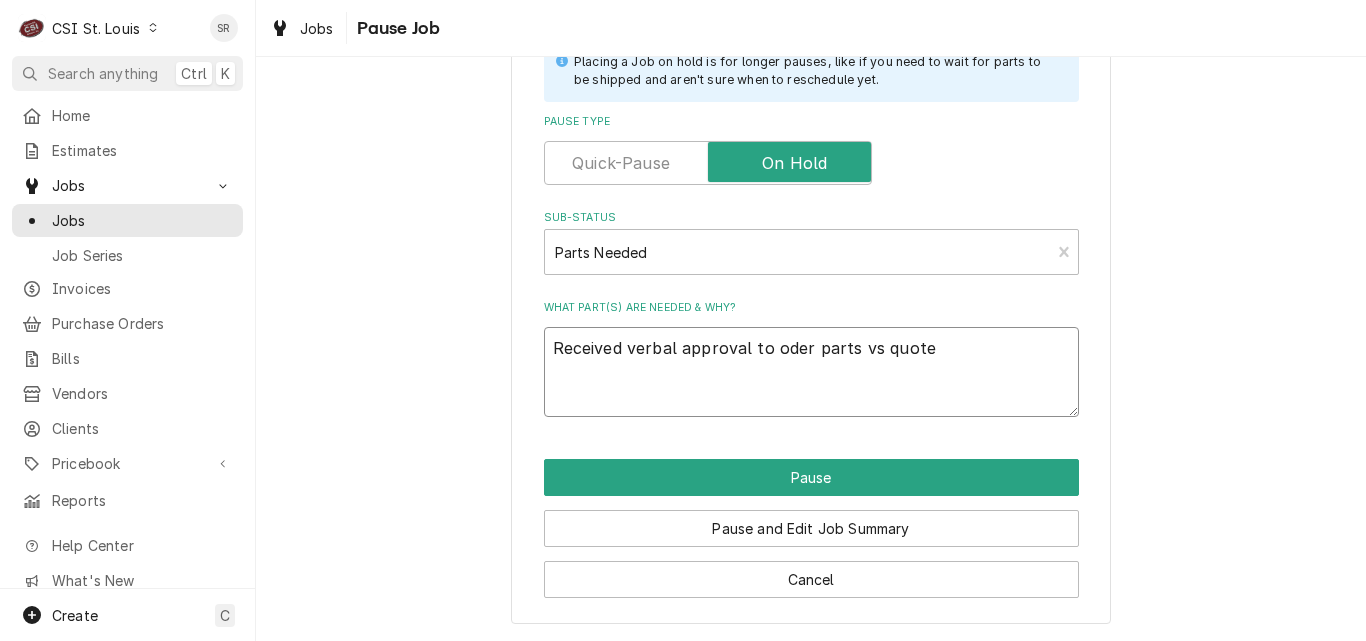 type on "x" 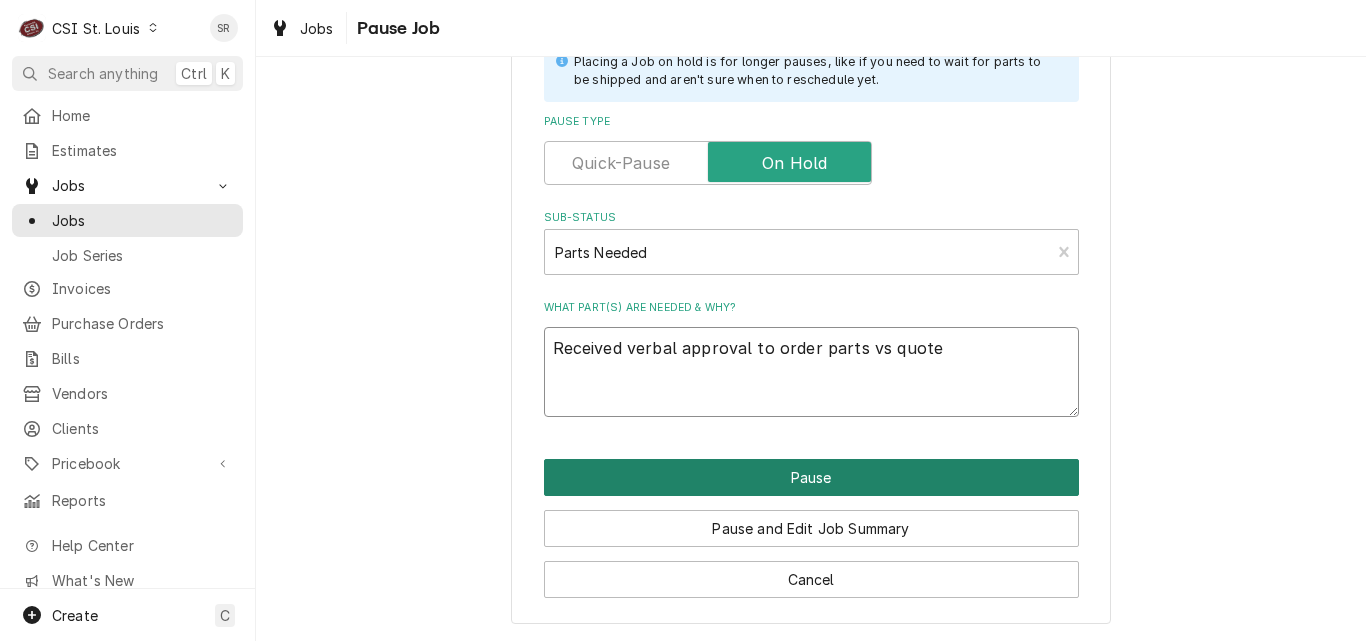 type on "Received verbal approval to order parts vs quote" 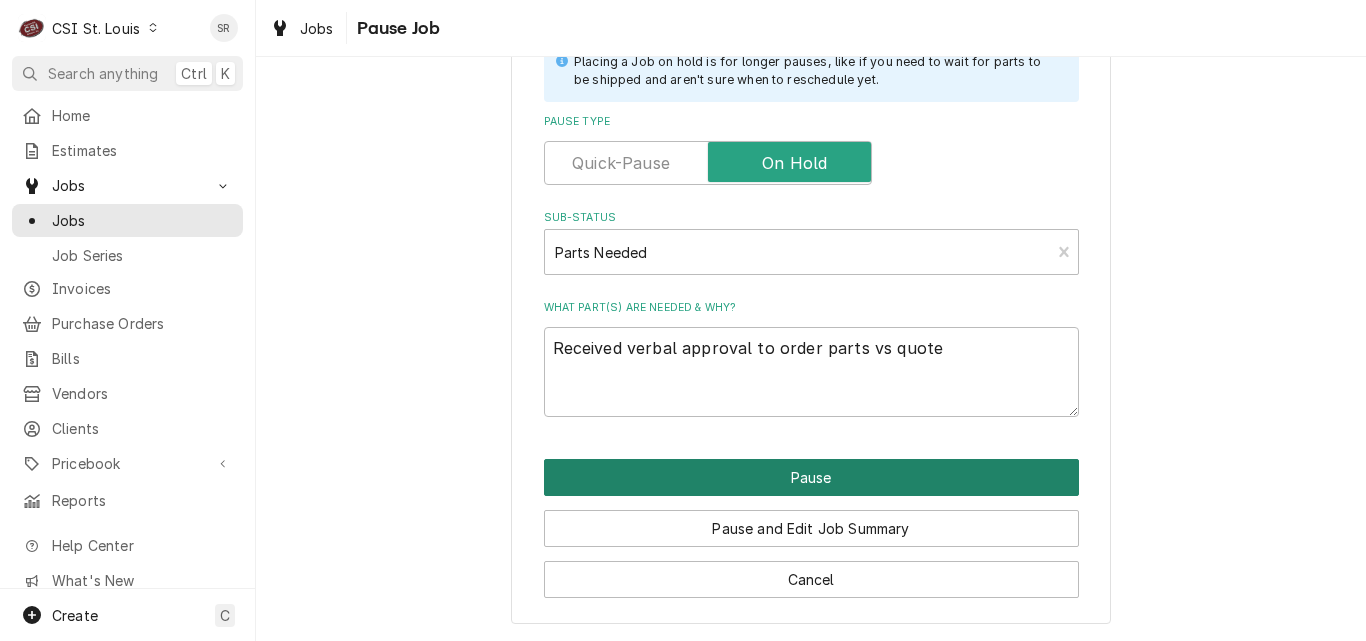 click on "Pause" at bounding box center (811, 477) 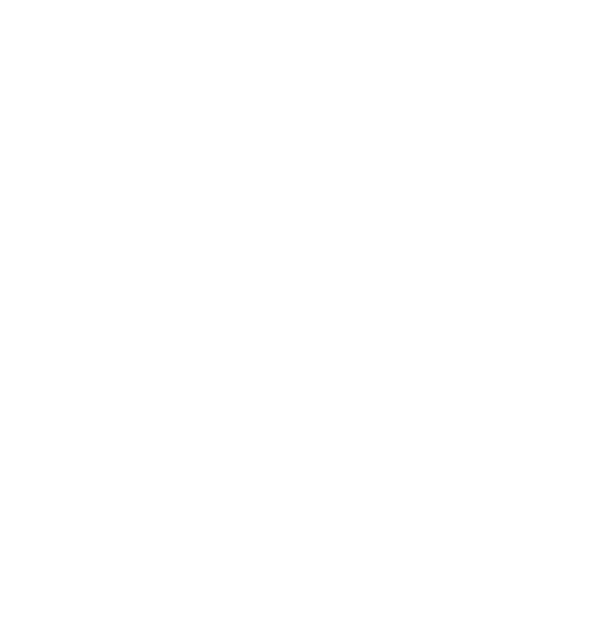 scroll, scrollTop: 0, scrollLeft: 0, axis: both 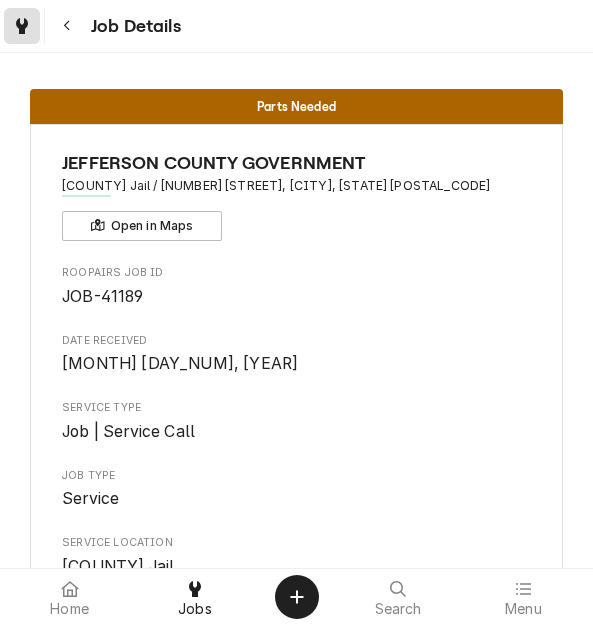 click at bounding box center (22, 26) 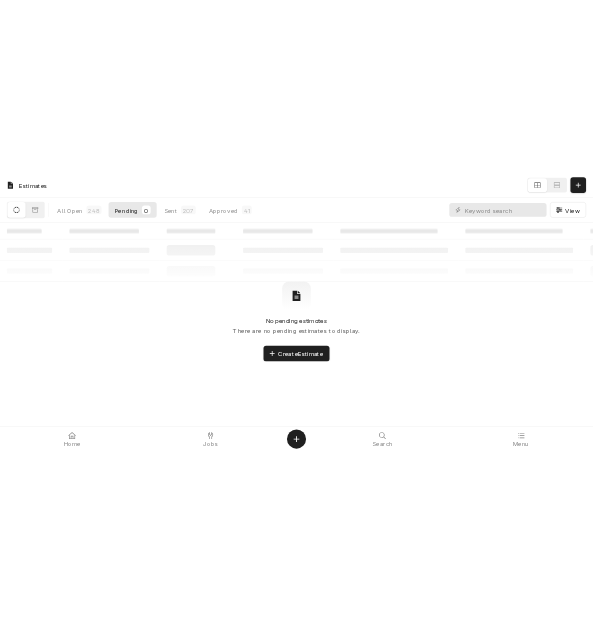 scroll, scrollTop: 0, scrollLeft: 0, axis: both 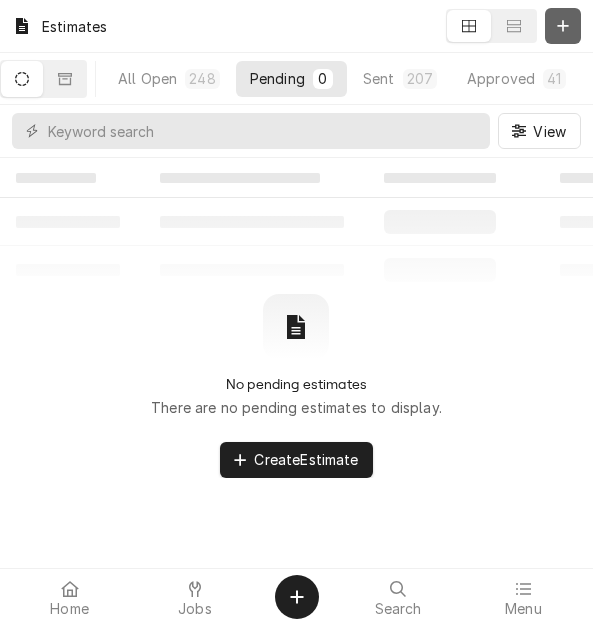 click 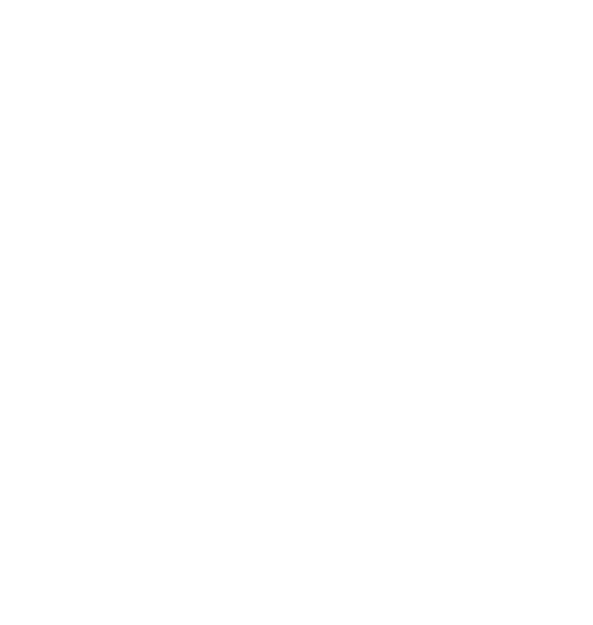 scroll, scrollTop: 0, scrollLeft: 0, axis: both 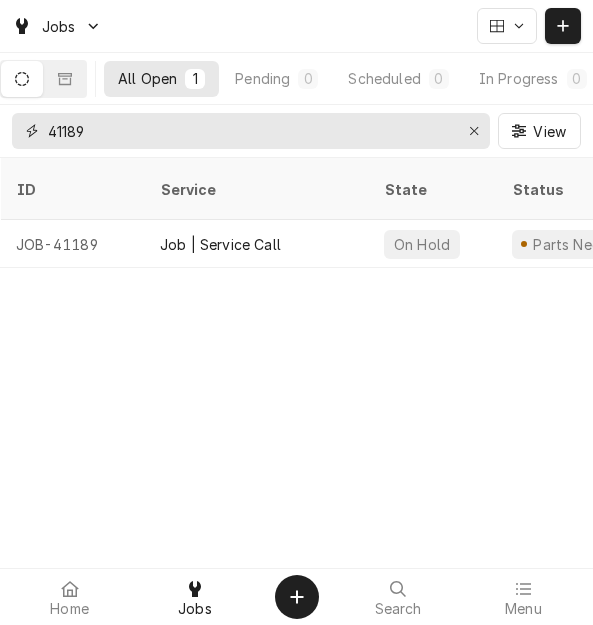 drag, startPoint x: 110, startPoint y: 121, endPoint x: 31, endPoint y: 120, distance: 79.00633 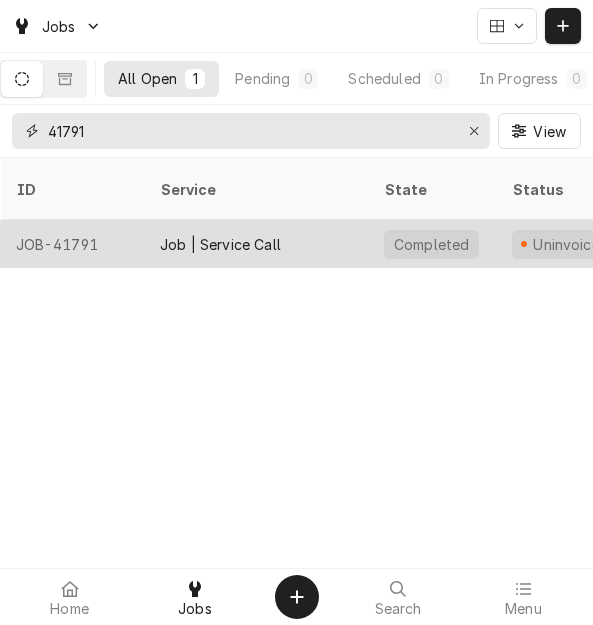 type on "41791" 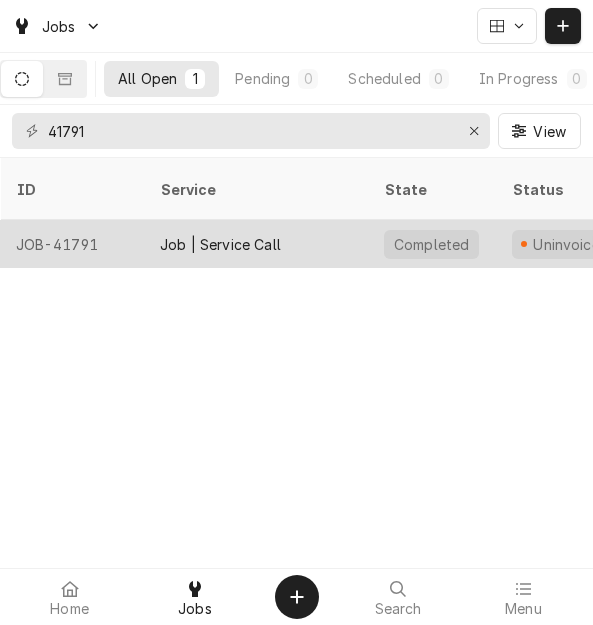 click on "Job | Service Call" at bounding box center (220, 244) 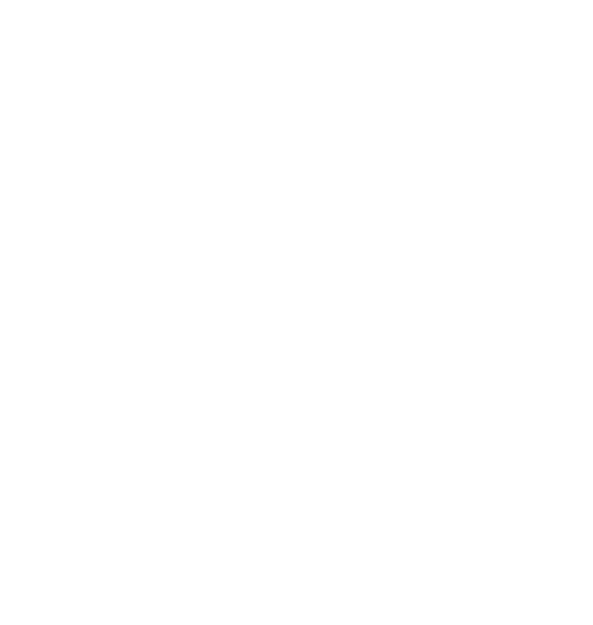 scroll, scrollTop: 0, scrollLeft: 0, axis: both 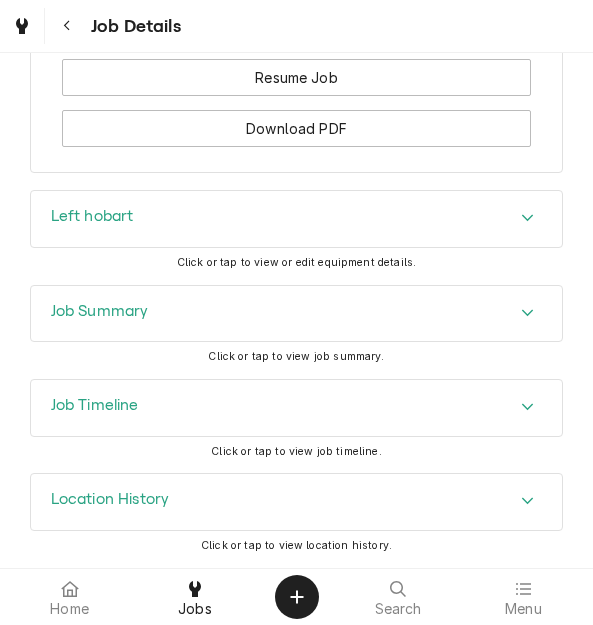 click on "Left hobart Click or tap to view or edit equipment details." at bounding box center [297, 237] 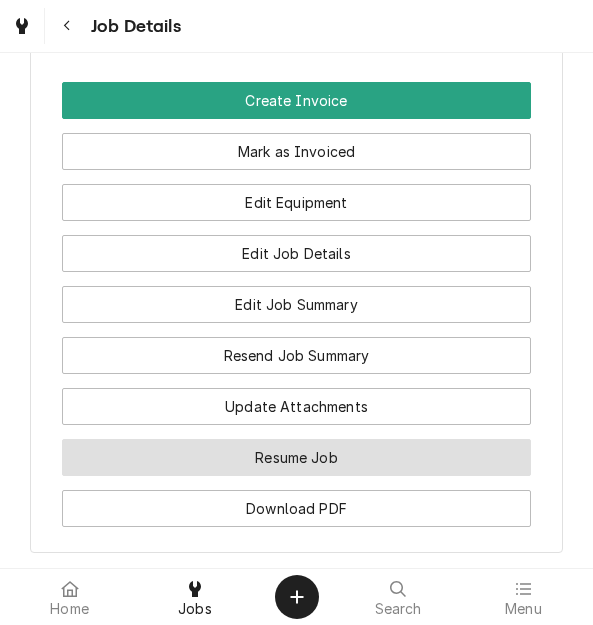 scroll, scrollTop: 1700, scrollLeft: 0, axis: vertical 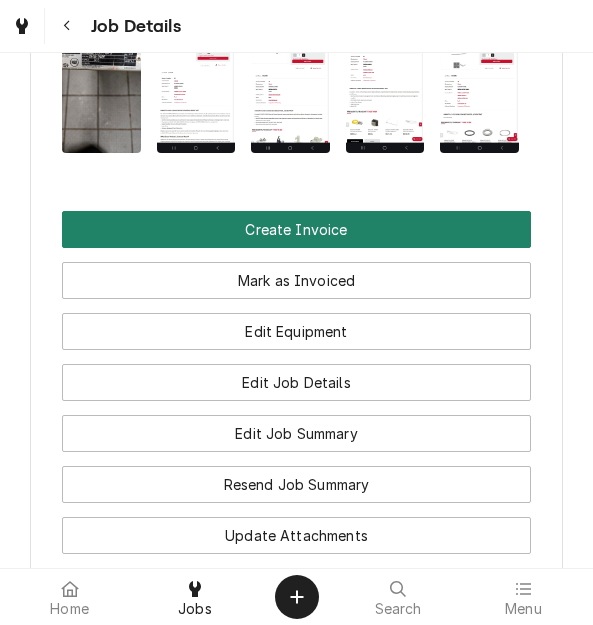 click on "Create Invoice" at bounding box center (296, 229) 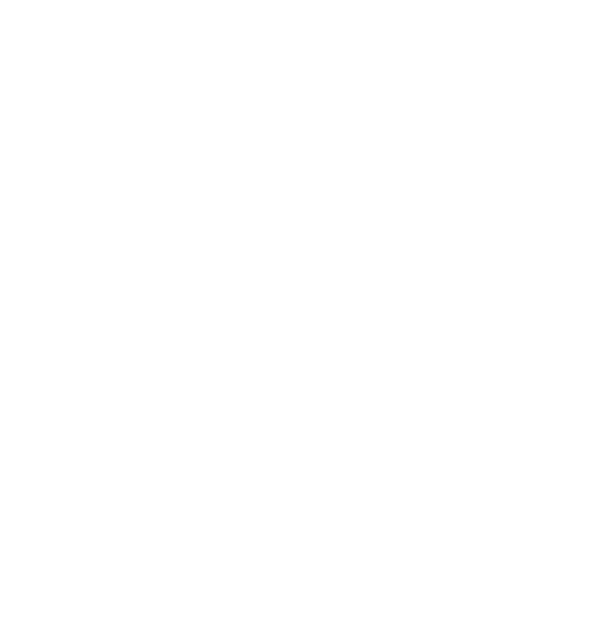 scroll, scrollTop: 0, scrollLeft: 0, axis: both 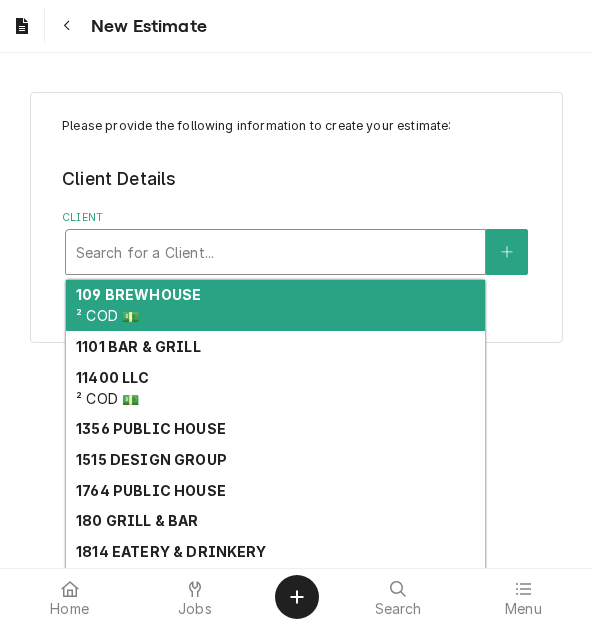 click at bounding box center (275, 252) 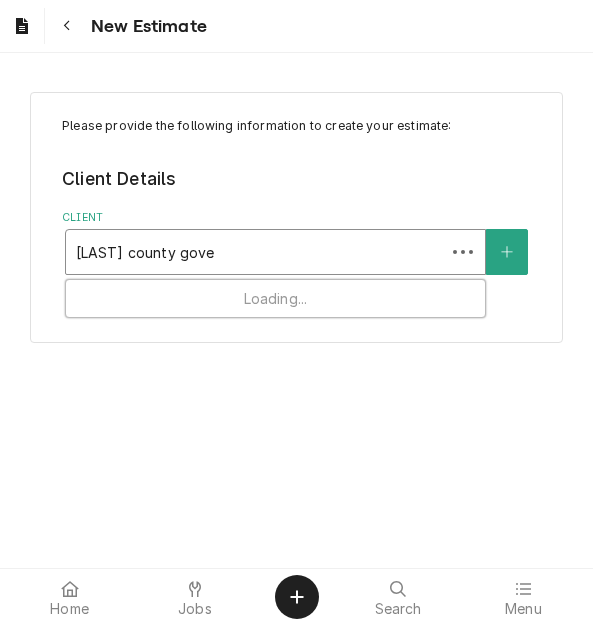 type on "jefferson county gover" 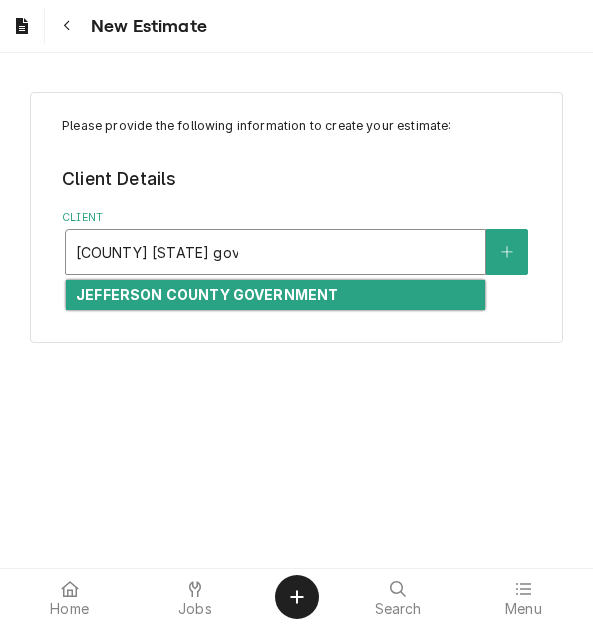 click on "JEFFERSON COUNTY GOVERNMENT" at bounding box center [207, 294] 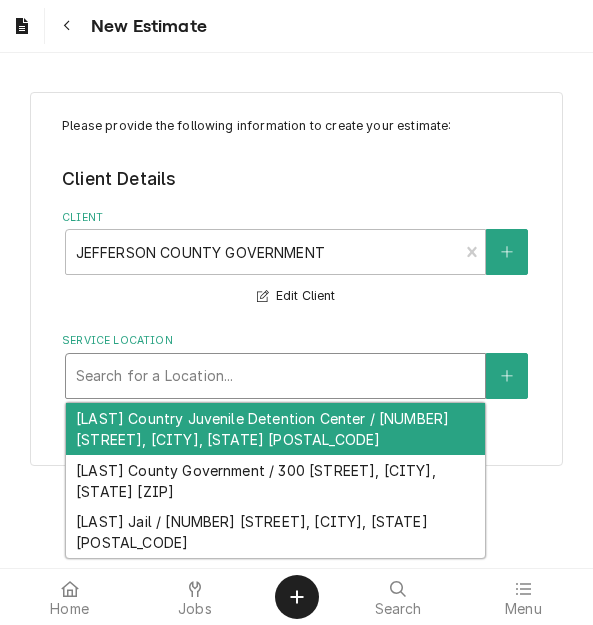 click at bounding box center [275, 376] 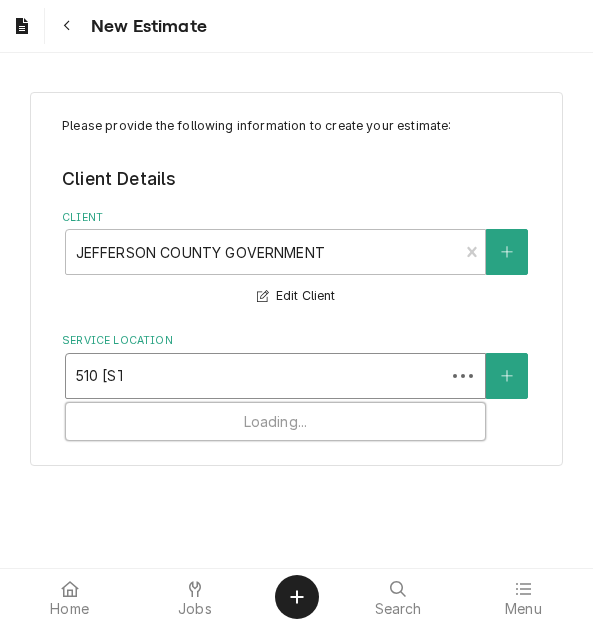 type on "510 first" 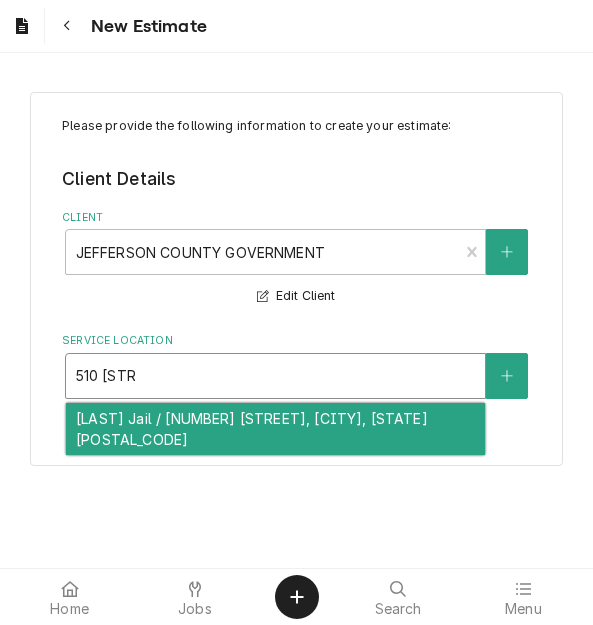 click on "[INSTITUTION] / [NUMBER] [STREET], [CITY], [STATE] [POSTAL_CODE]" at bounding box center (275, 429) 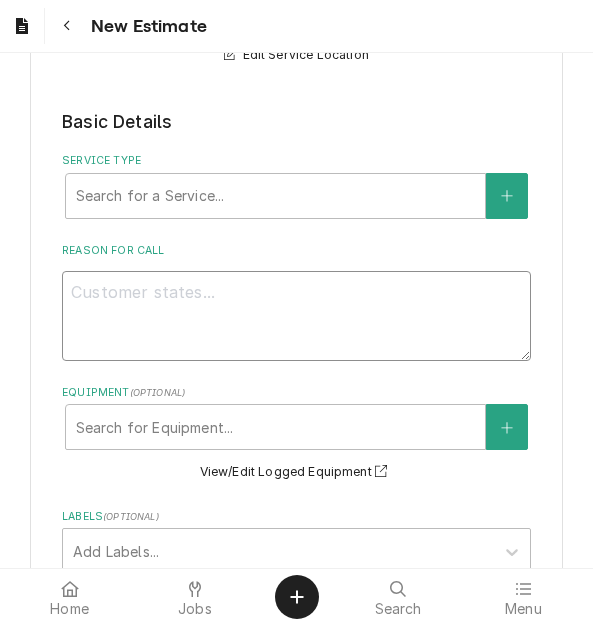 scroll, scrollTop: 400, scrollLeft: 0, axis: vertical 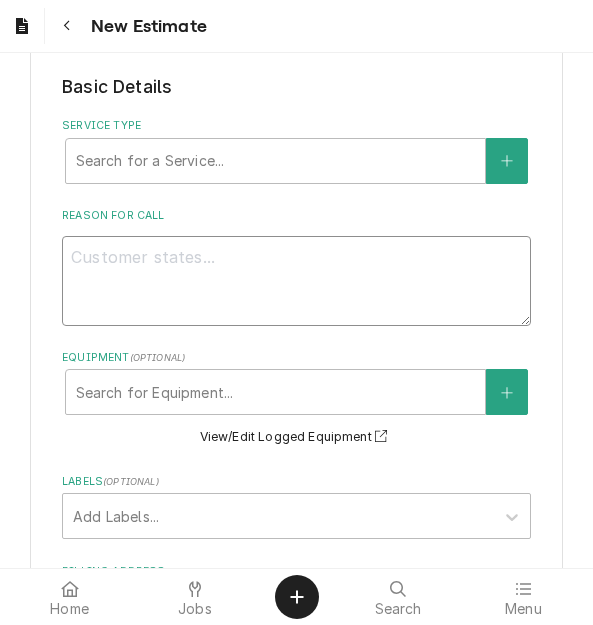click on "Reason For Call" at bounding box center (296, 281) 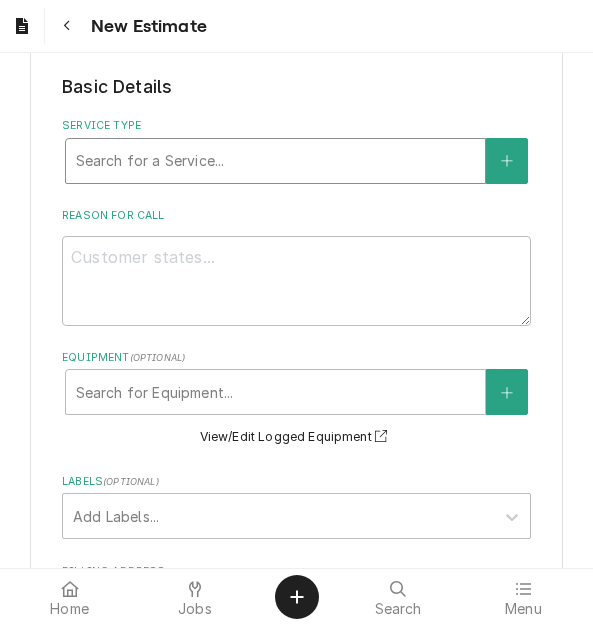 click at bounding box center [275, 161] 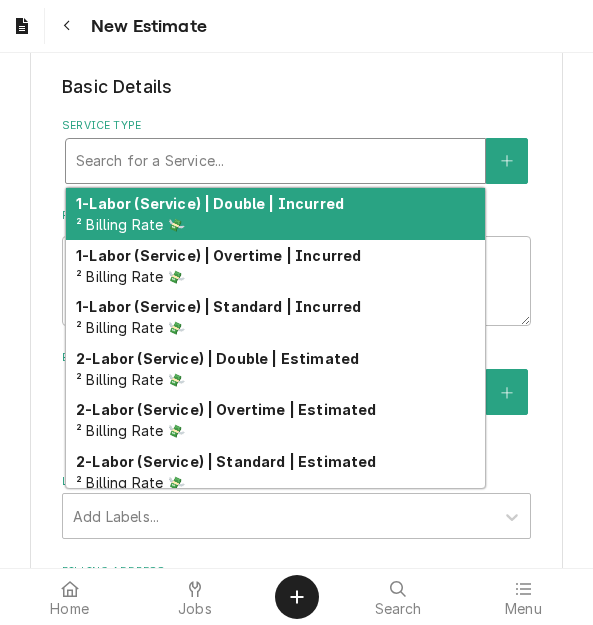 type on "x" 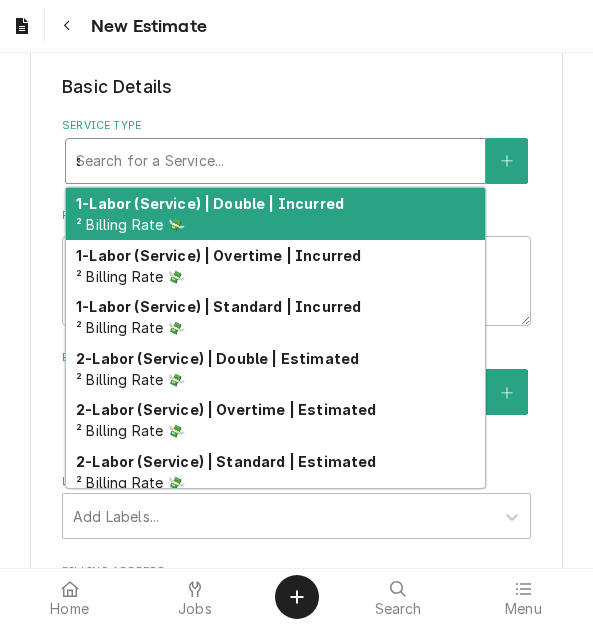 type on "x" 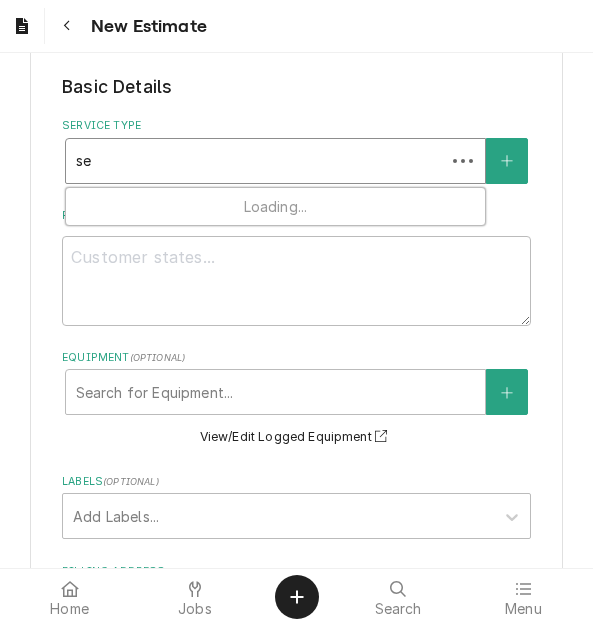 type on "x" 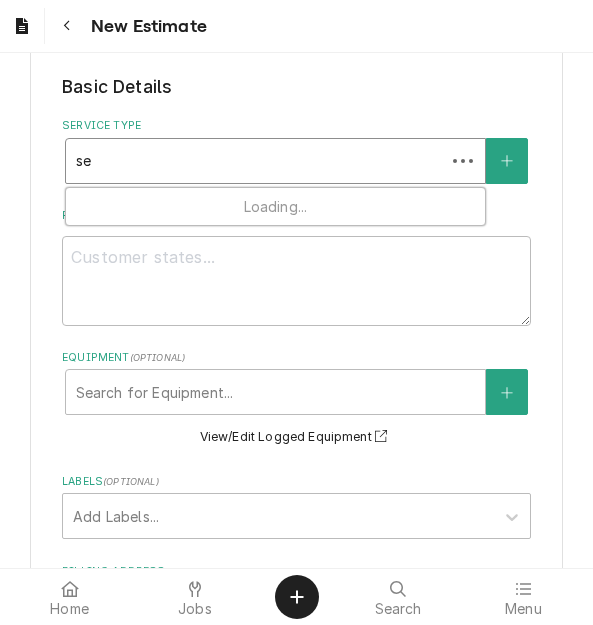 type on "ser" 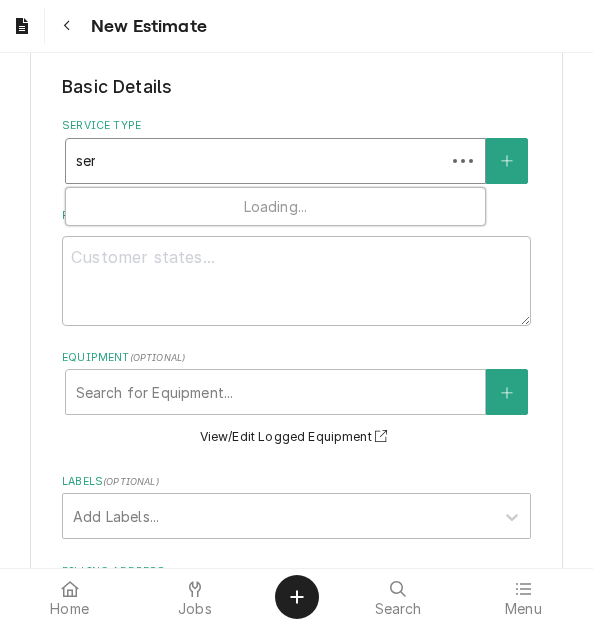 type on "x" 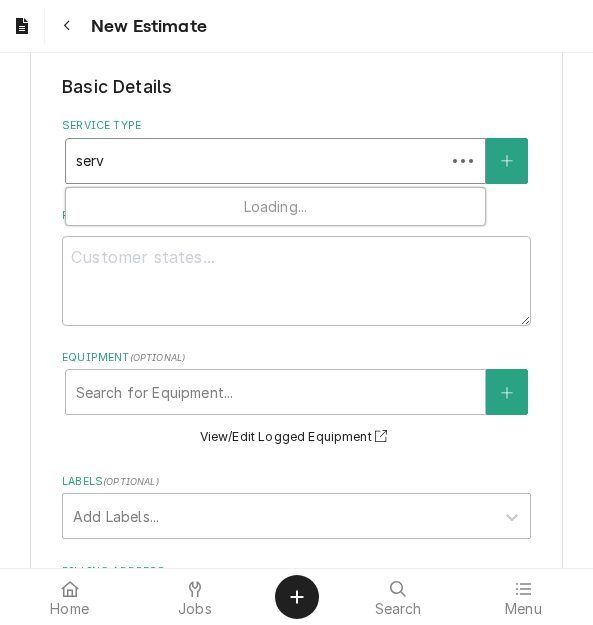 type on "x" 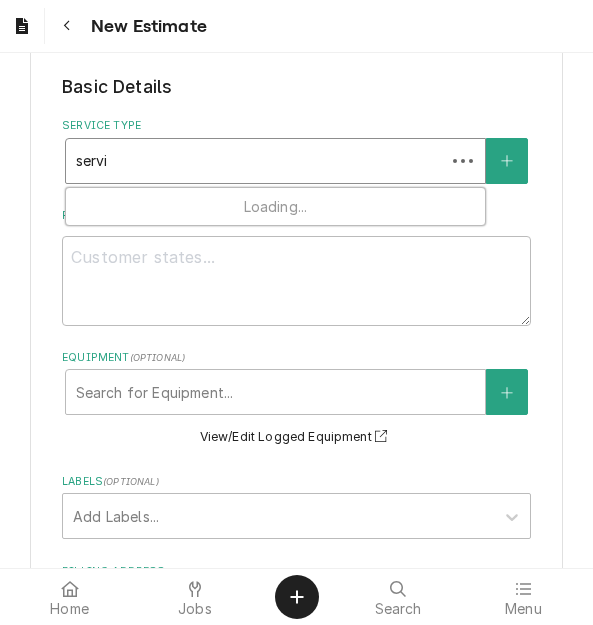 type on "servic" 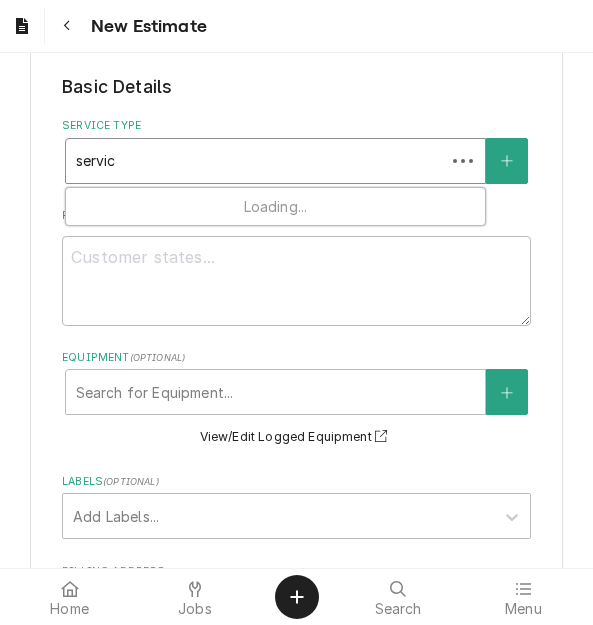 type on "x" 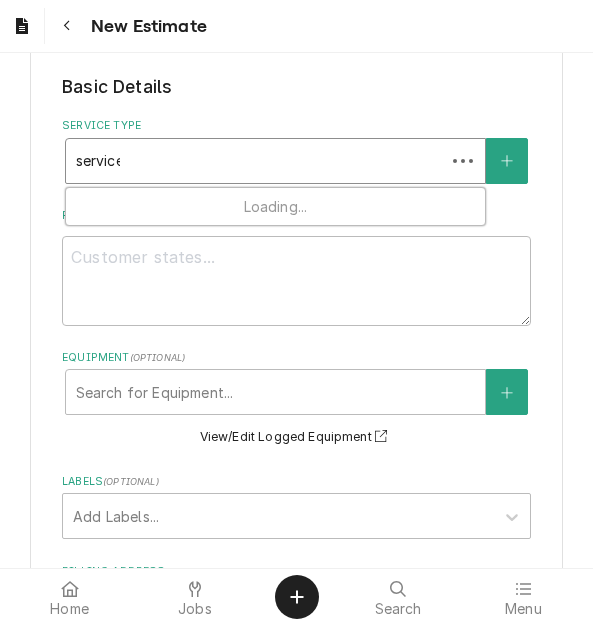type on "x" 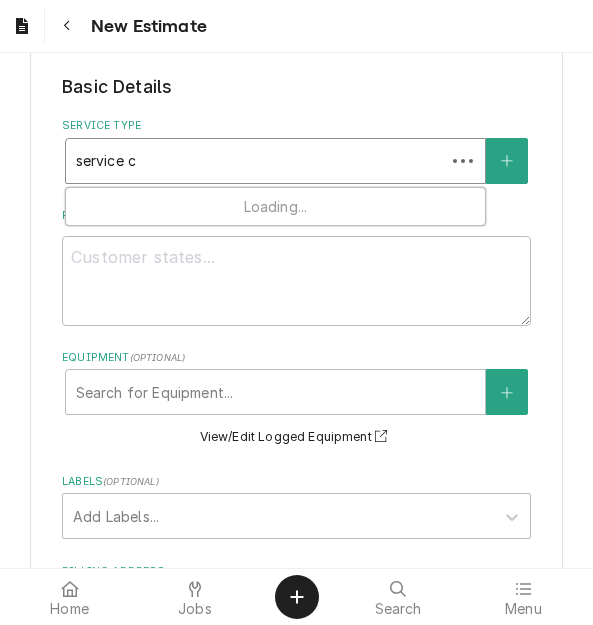 type on "x" 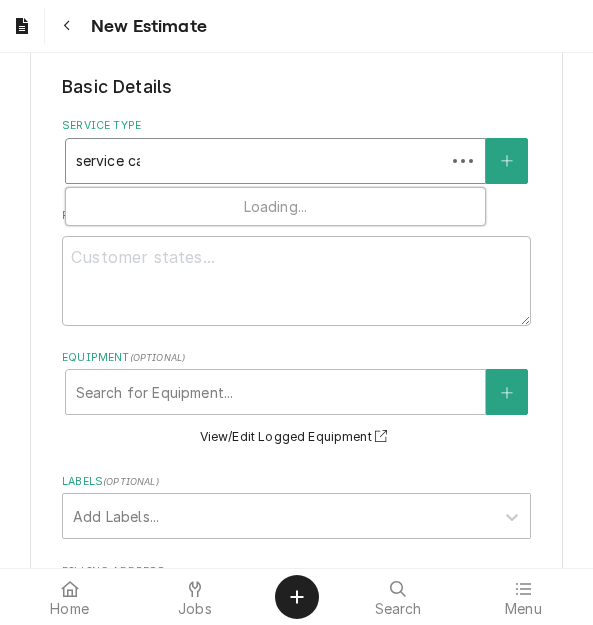 type on "x" 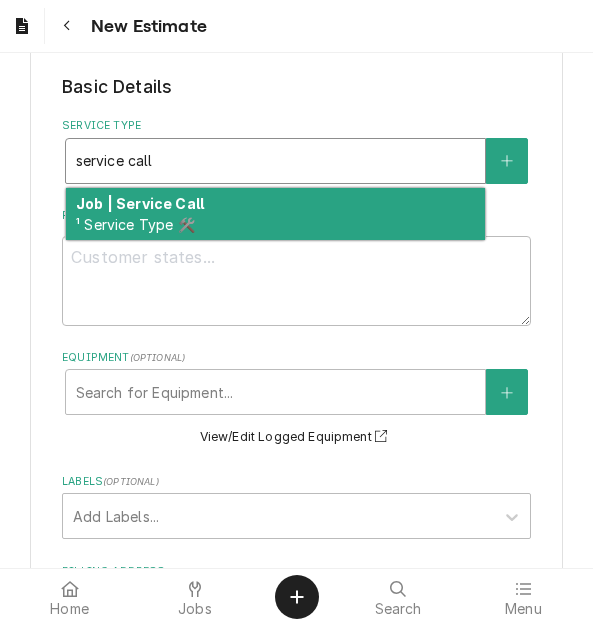 click on "Job | Service Call ¹ Service Type 🛠️" at bounding box center [275, 214] 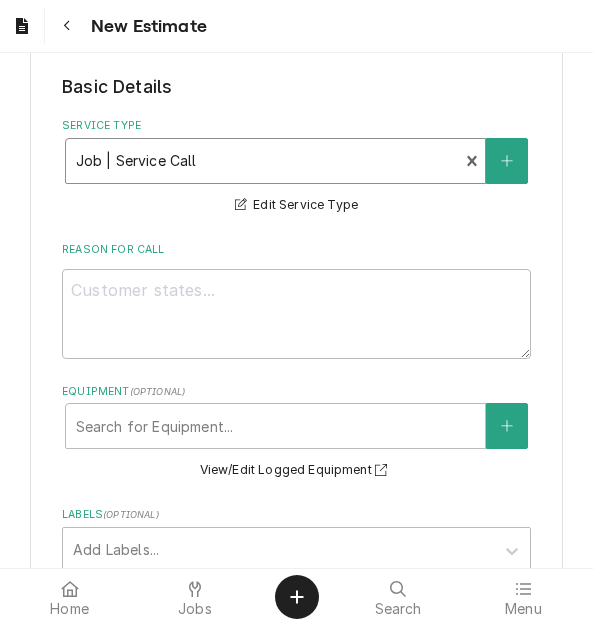 scroll, scrollTop: 500, scrollLeft: 0, axis: vertical 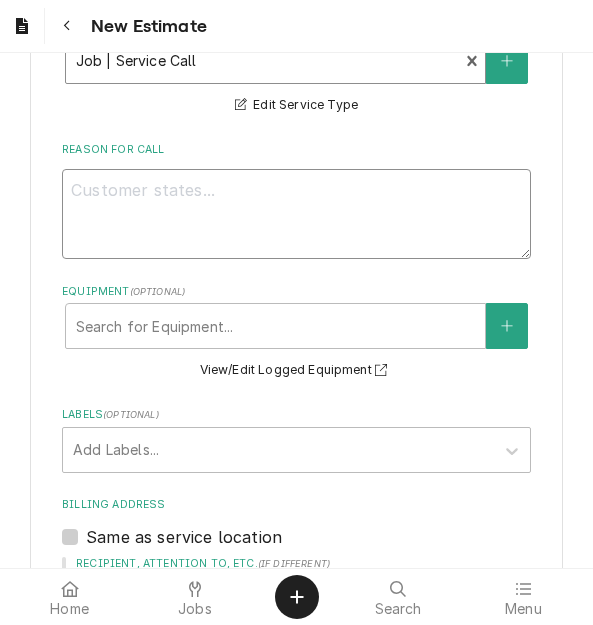 click on "Reason For Call" at bounding box center (296, 214) 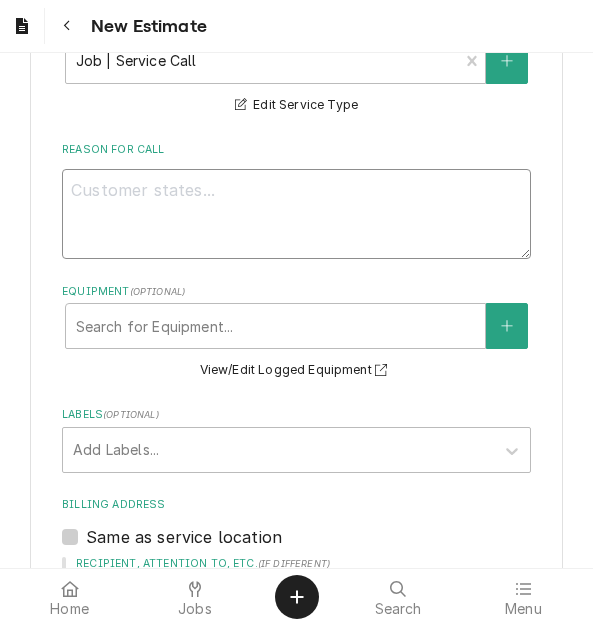 type on "x" 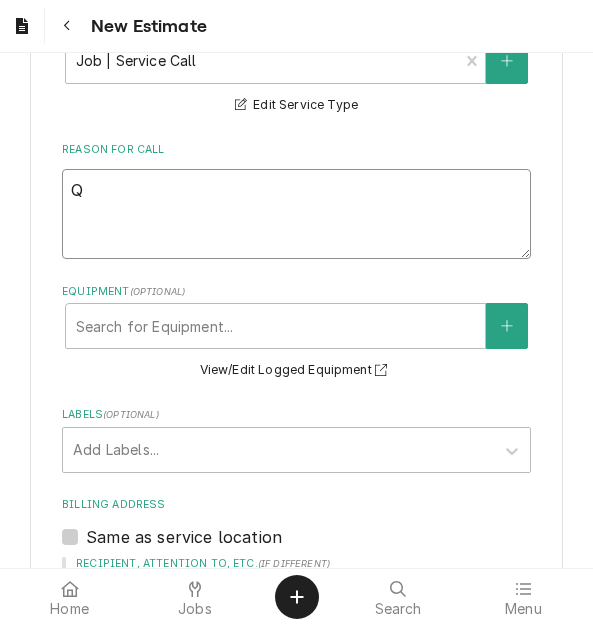 type on "Qu" 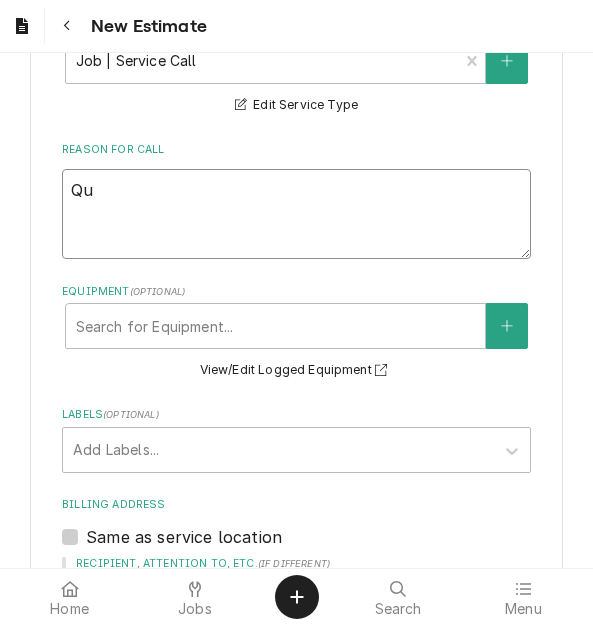 type on "x" 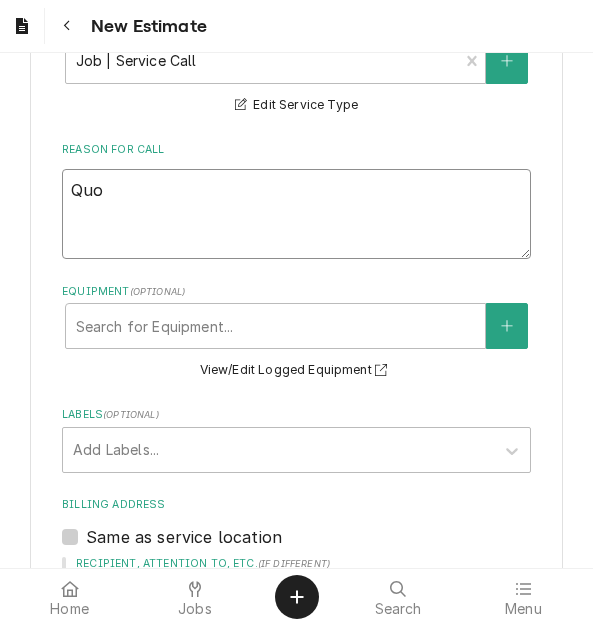type on "Quot" 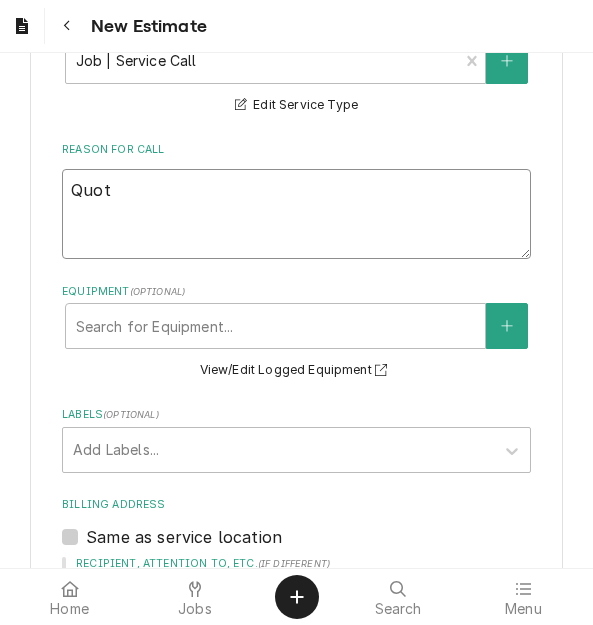 type on "x" 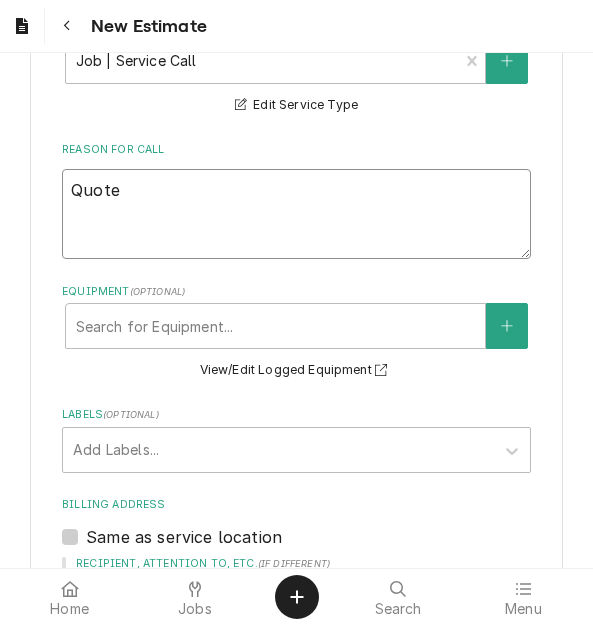 type on "x" 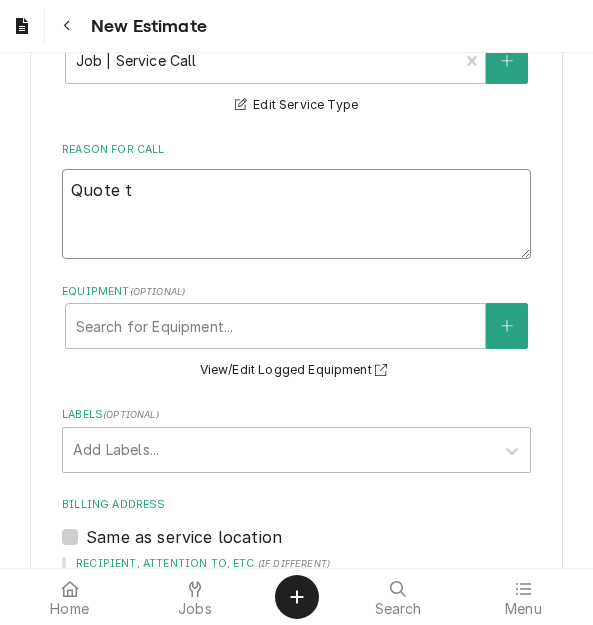 type on "x" 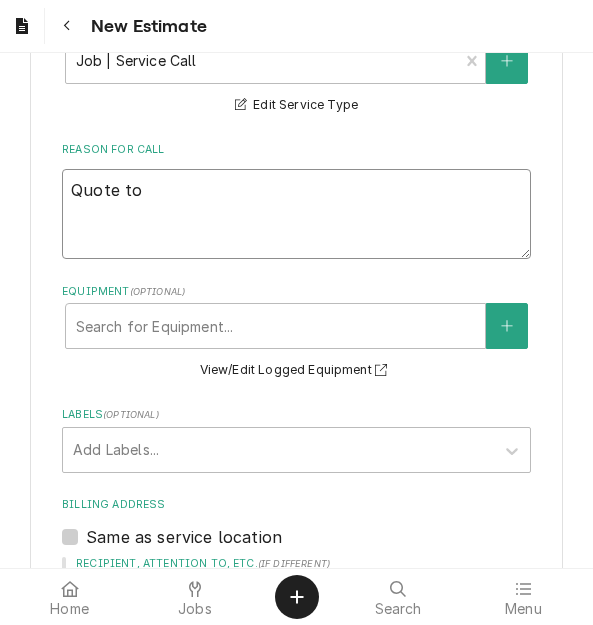 type on "x" 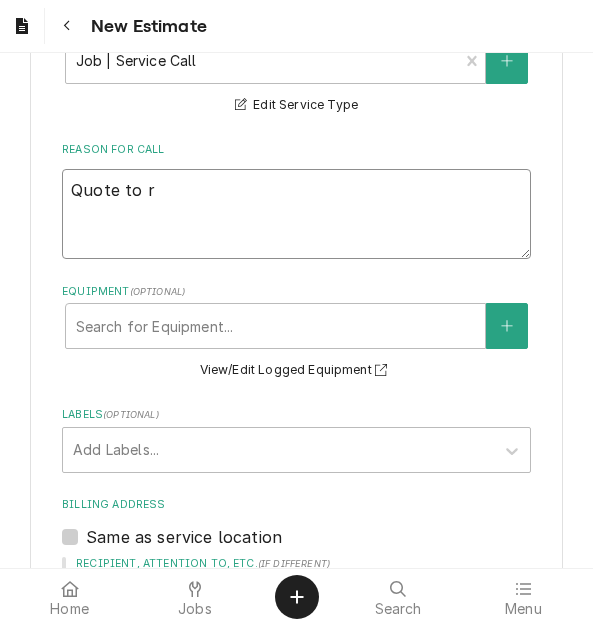 type on "x" 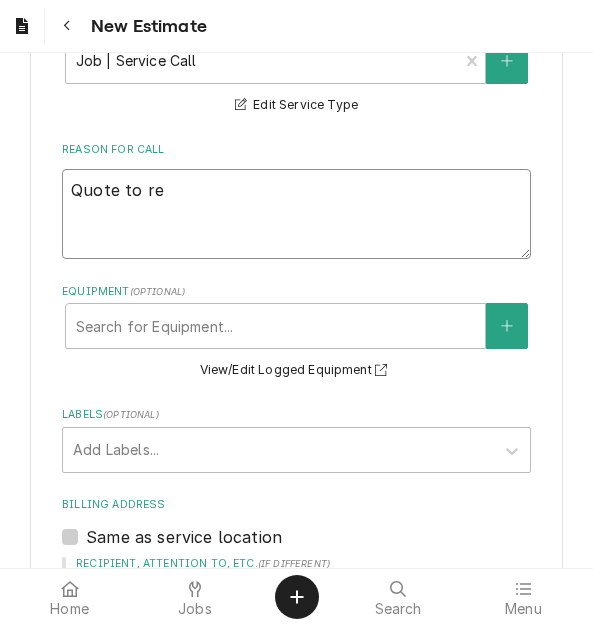type on "x" 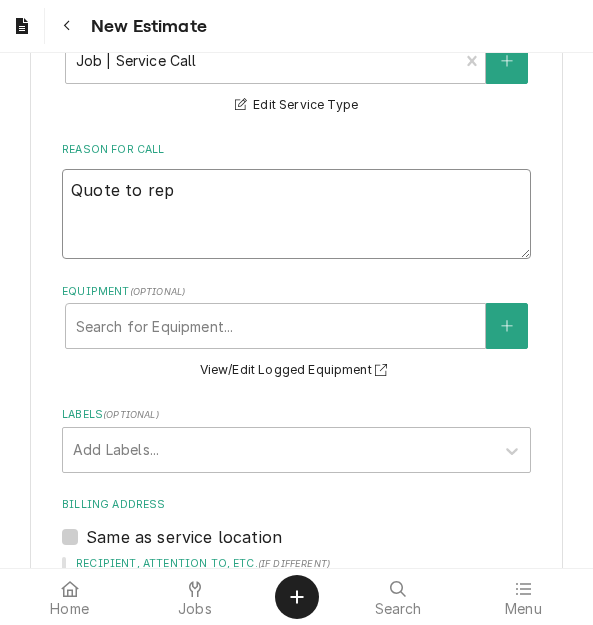 type on "x" 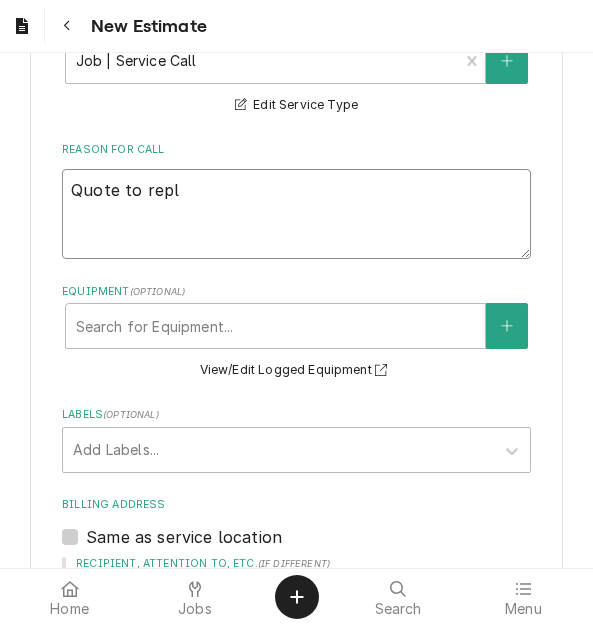 type on "x" 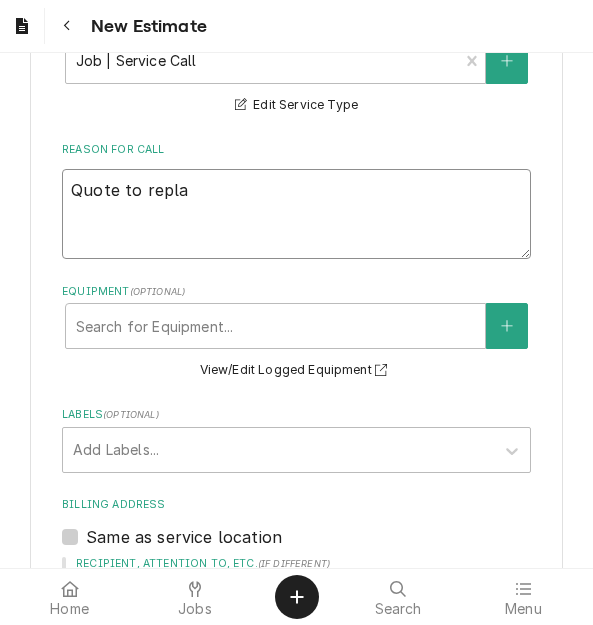 type on "Quote to replac" 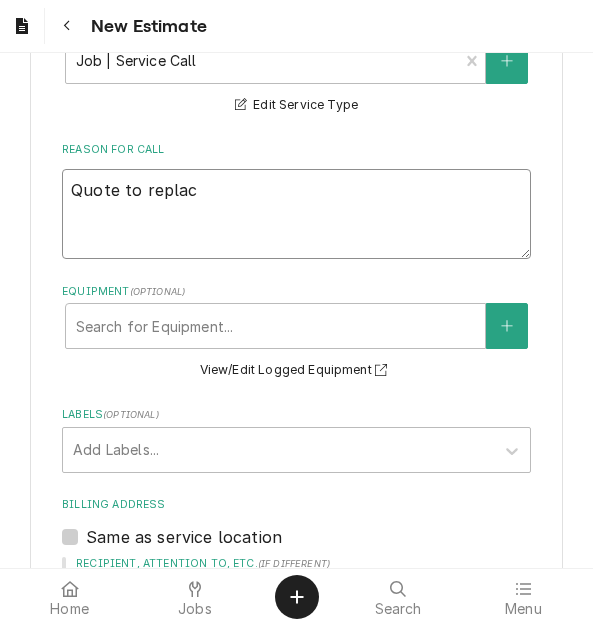 type on "x" 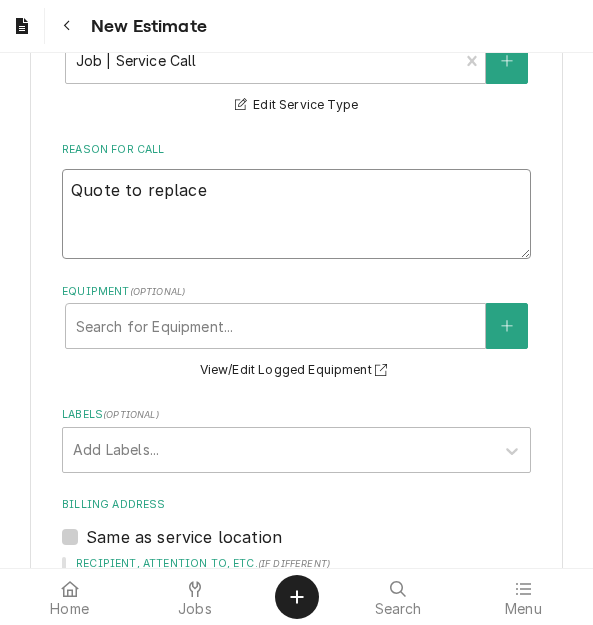 type on "x" 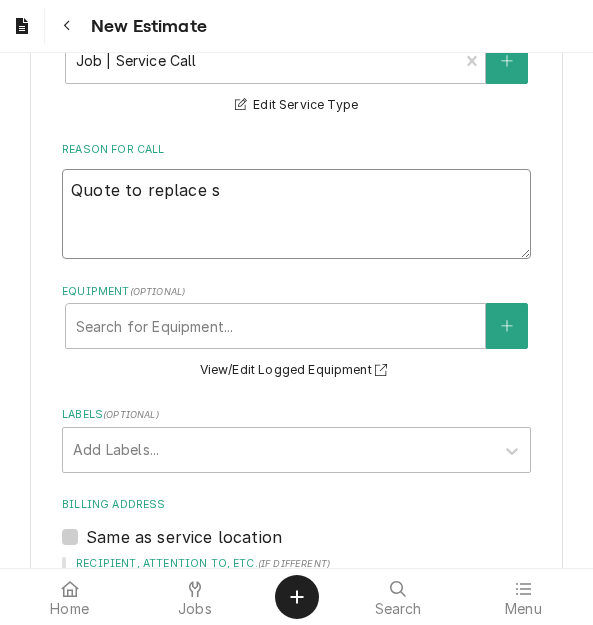 type on "x" 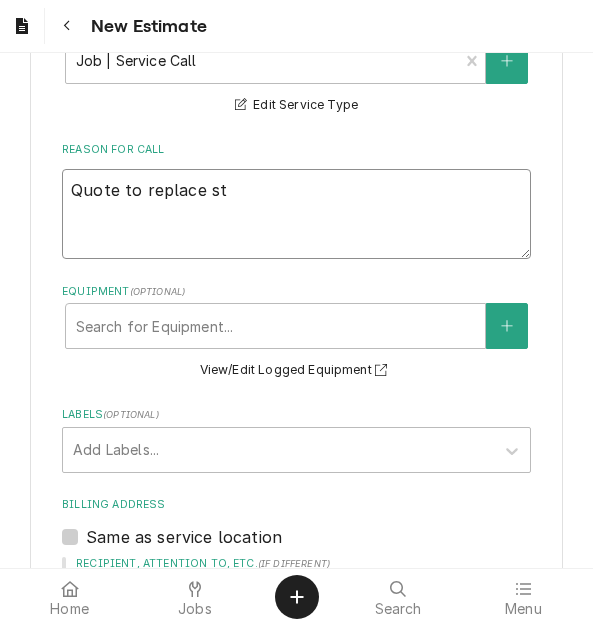 type on "x" 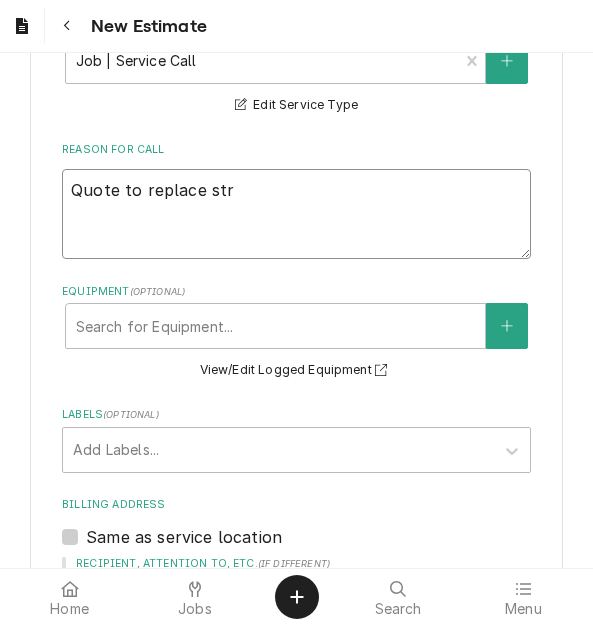type on "x" 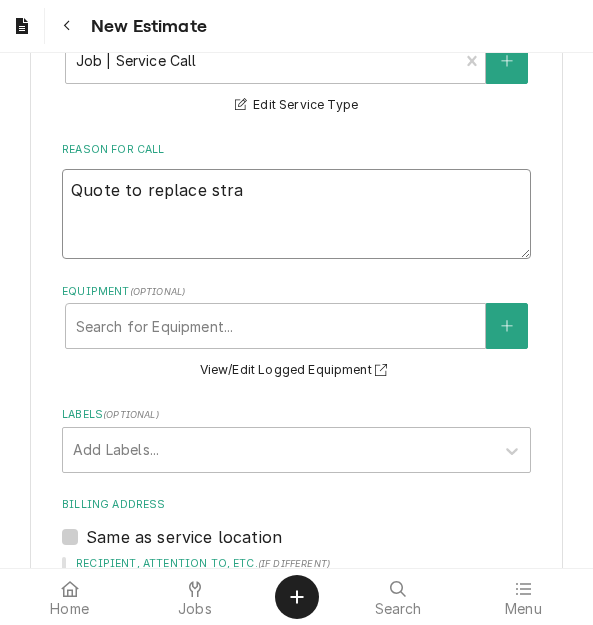 type on "x" 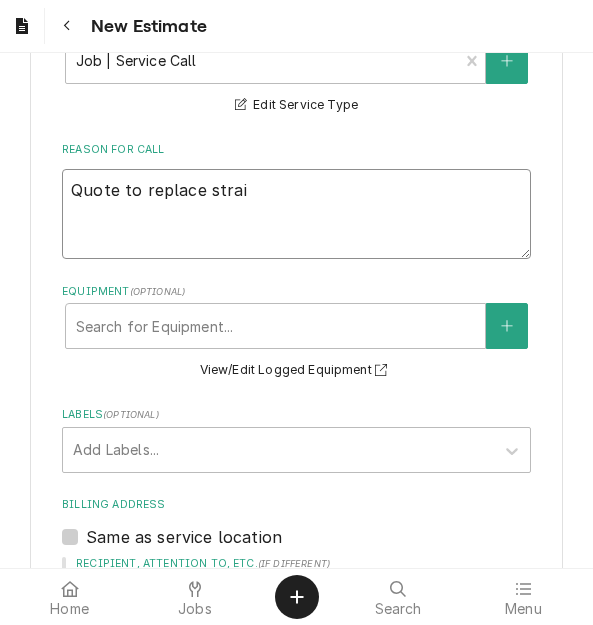 type on "x" 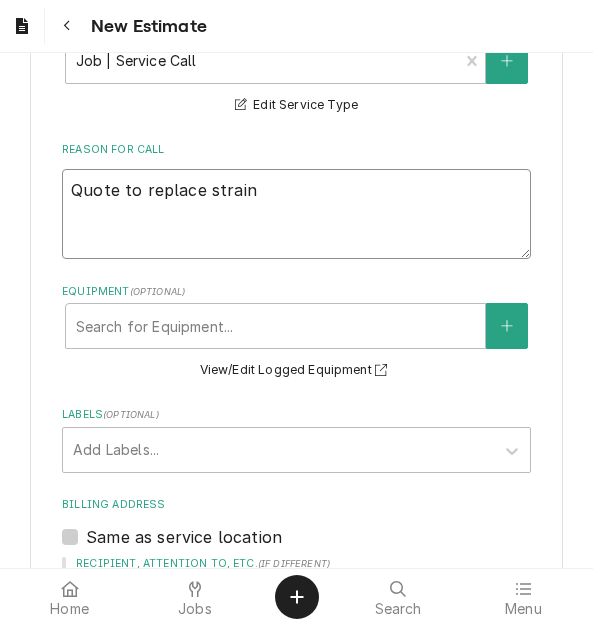type on "x" 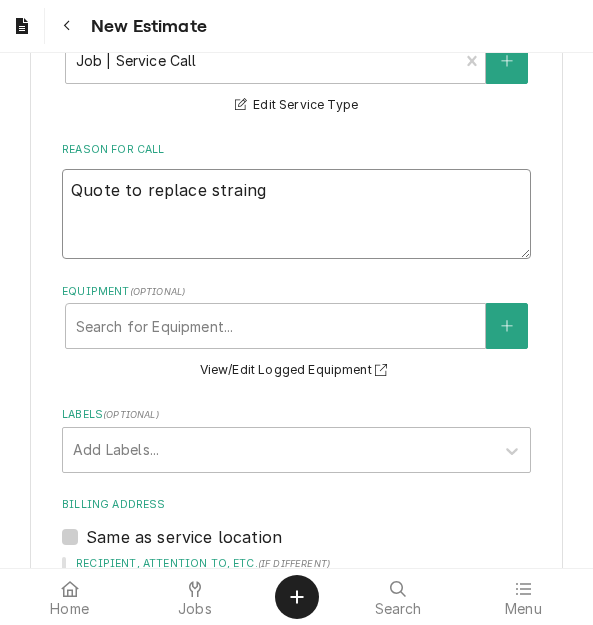 type on "x" 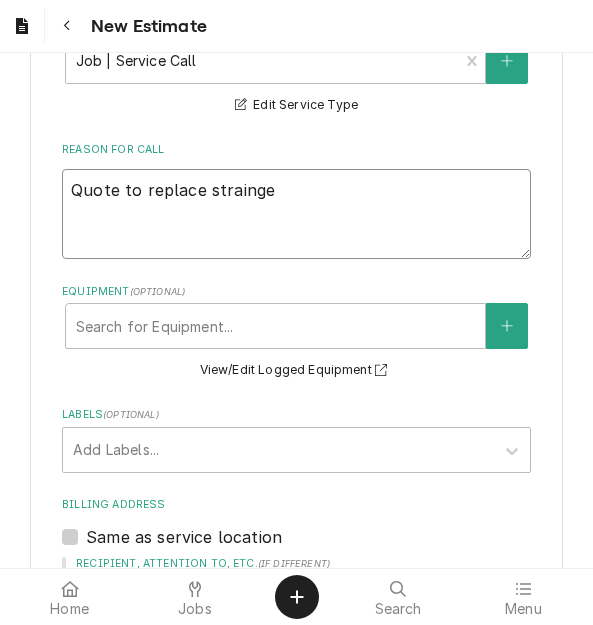 type on "x" 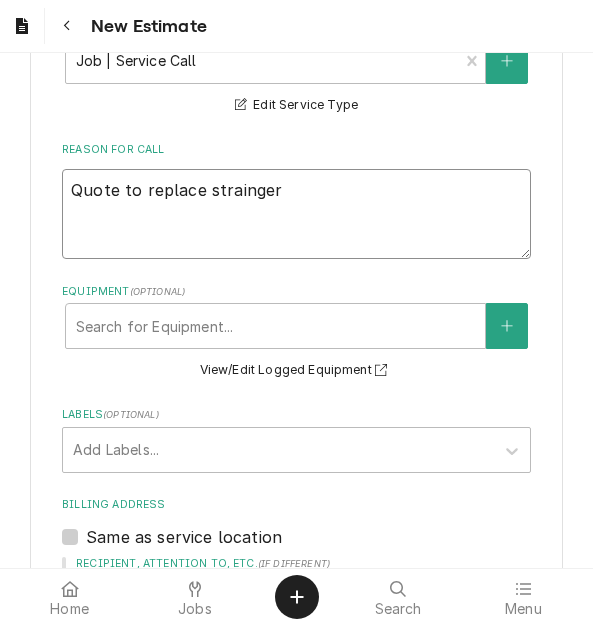 type on "x" 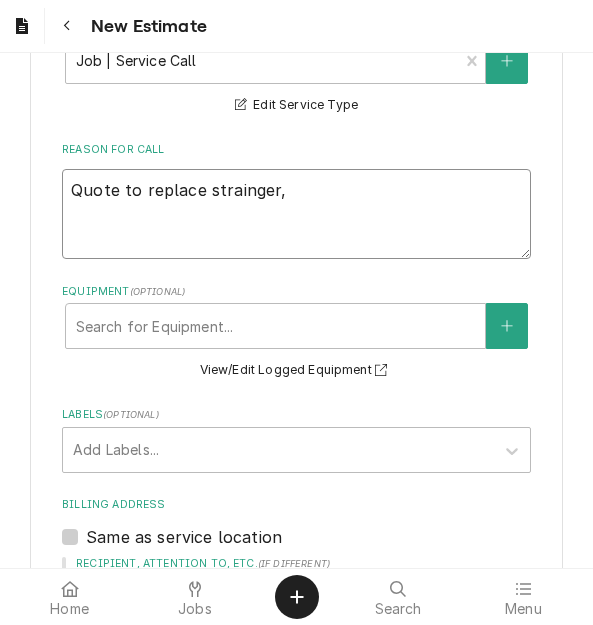 type on "x" 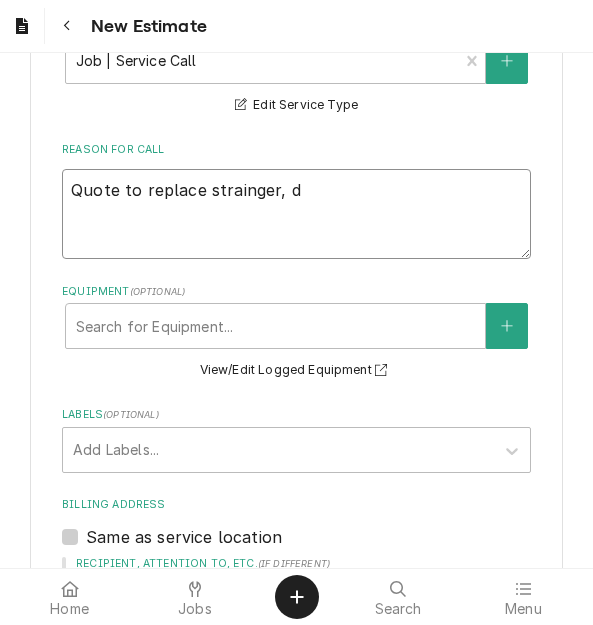 type on "x" 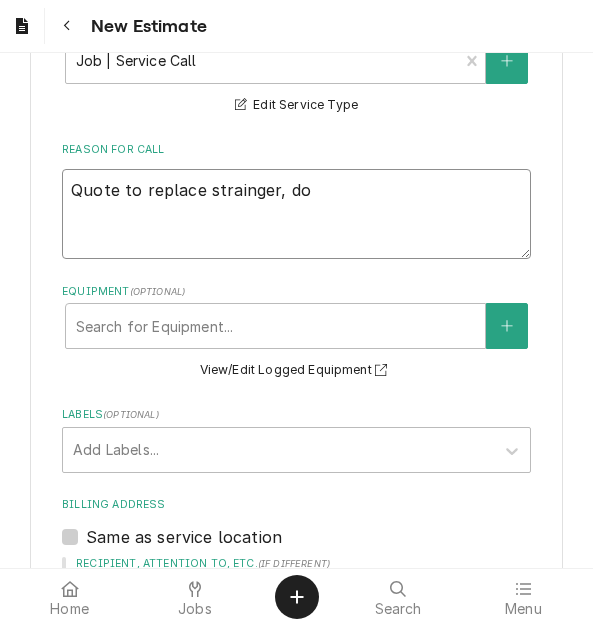 type on "x" 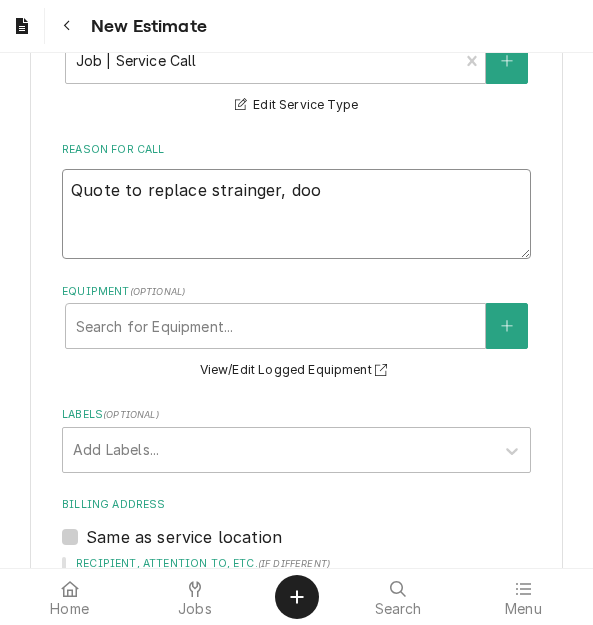 type on "x" 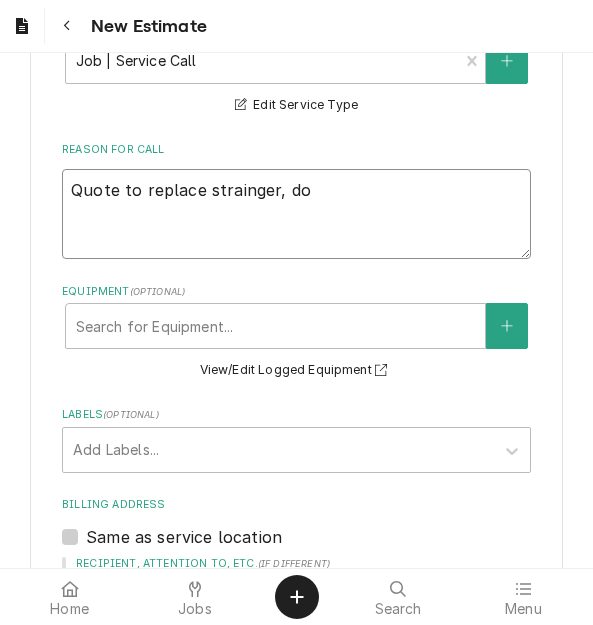 type on "x" 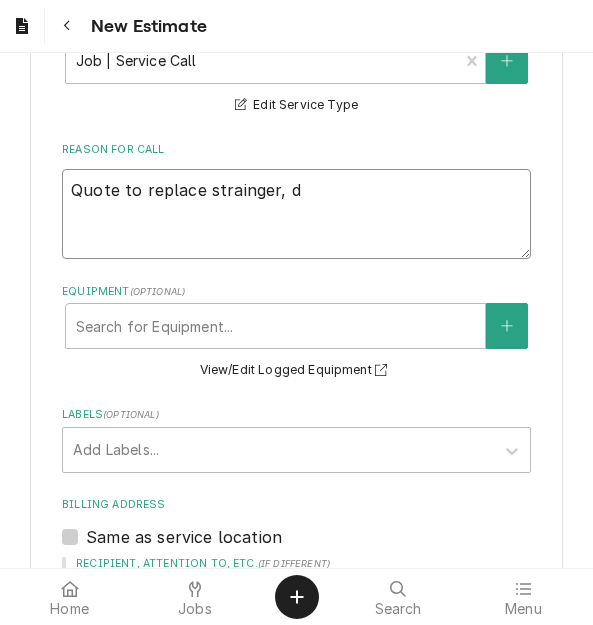 type on "x" 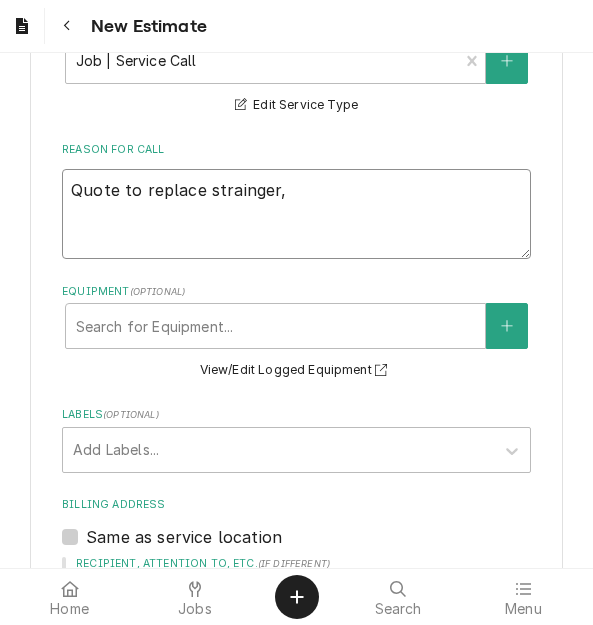 type on "x" 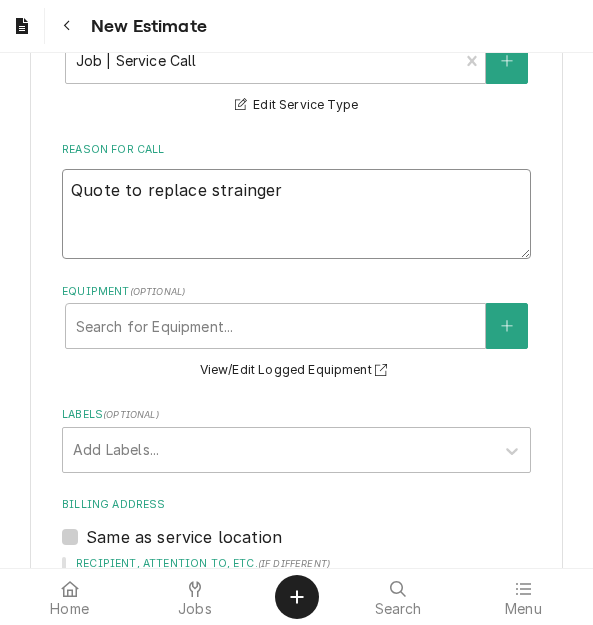 type on "x" 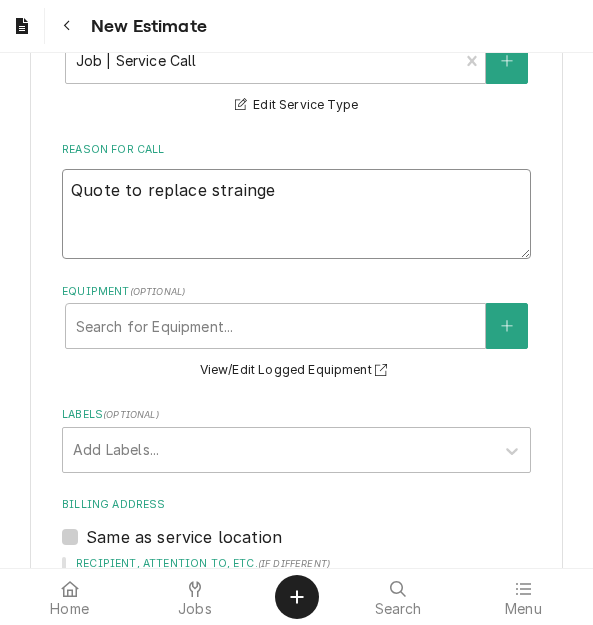type on "x" 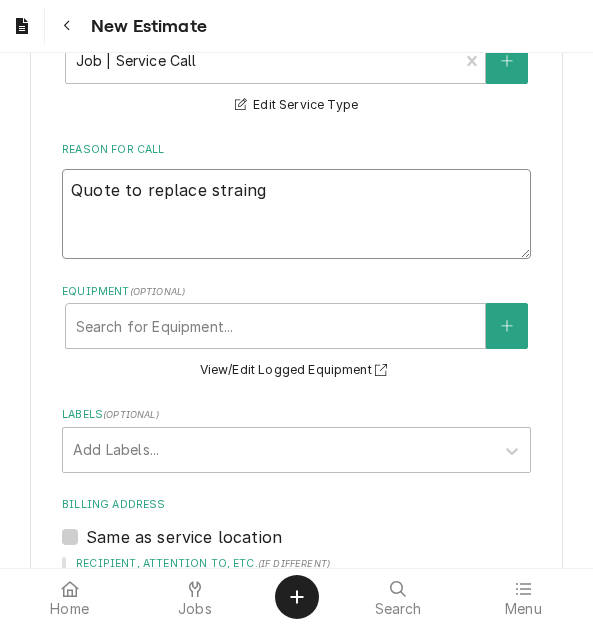 type on "x" 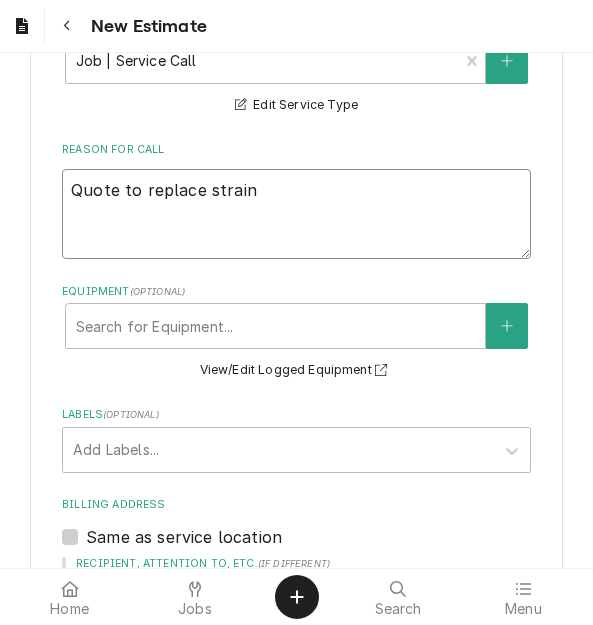 type on "x" 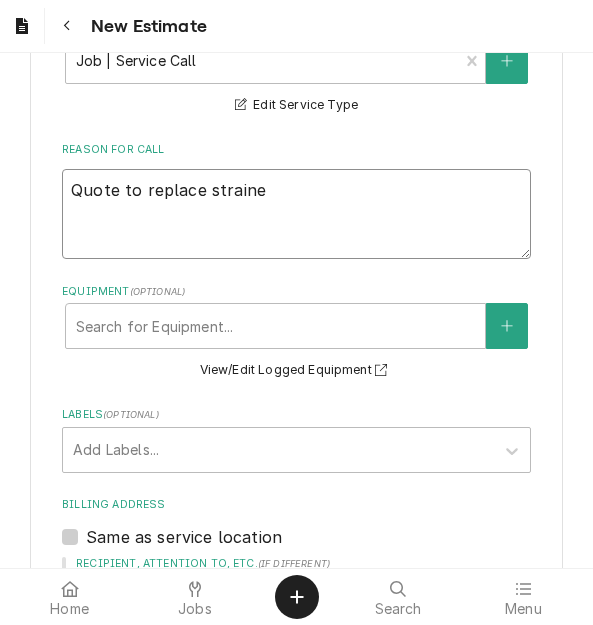 type on "x" 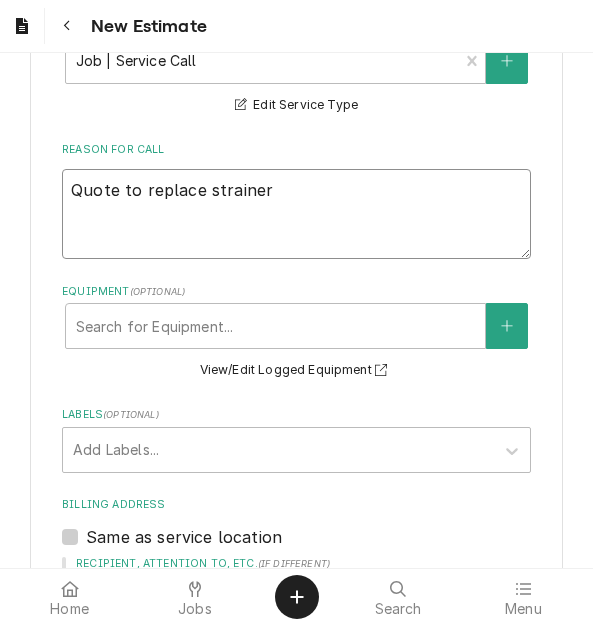type on "Quote to replace strainer," 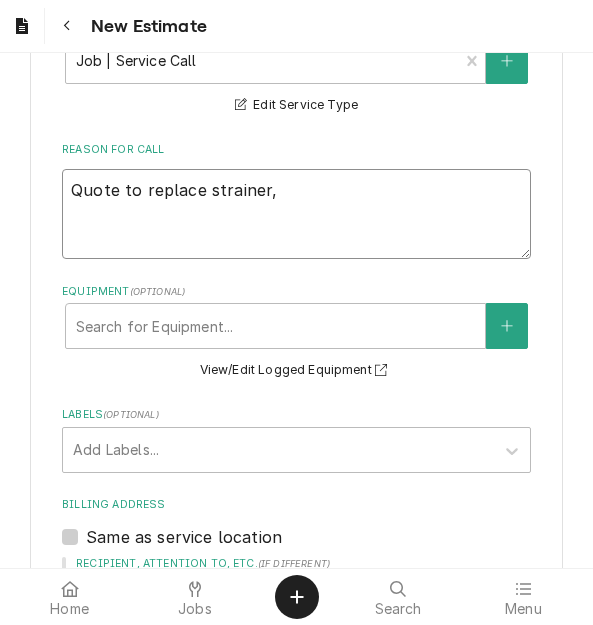 type on "x" 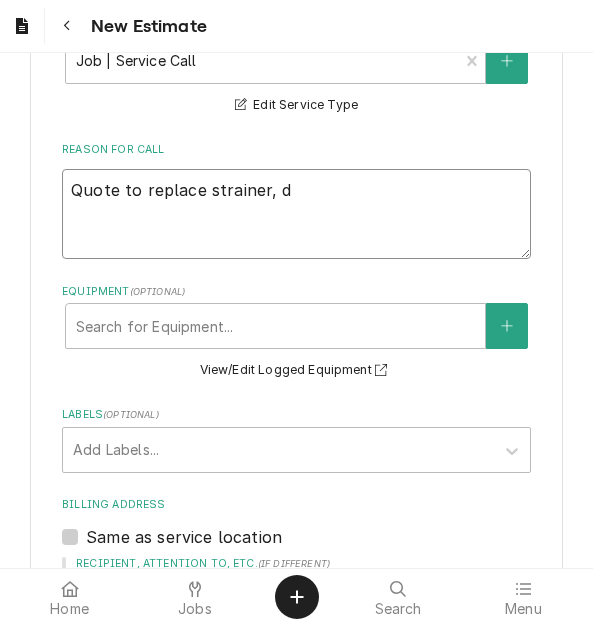 type on "x" 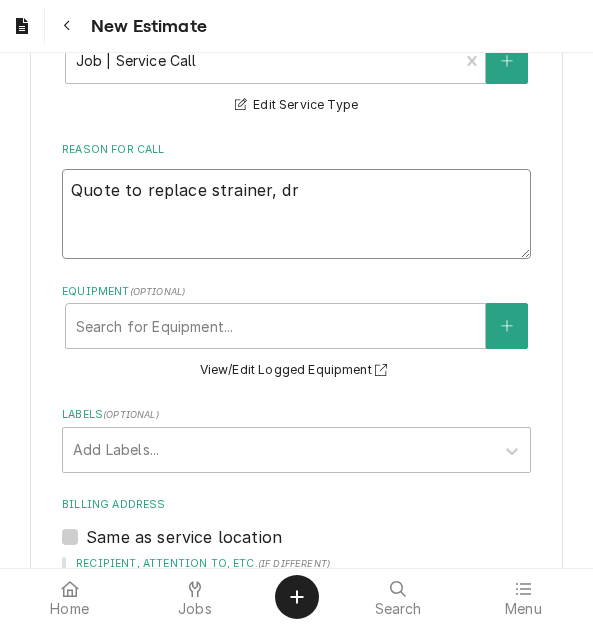 type on "x" 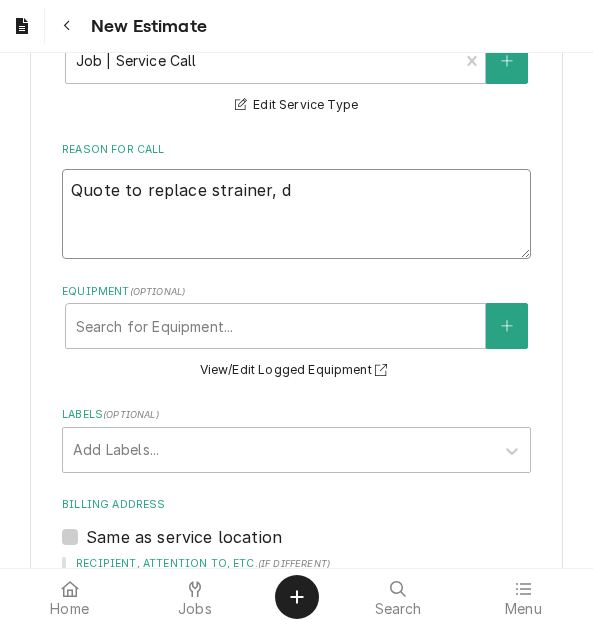 type on "x" 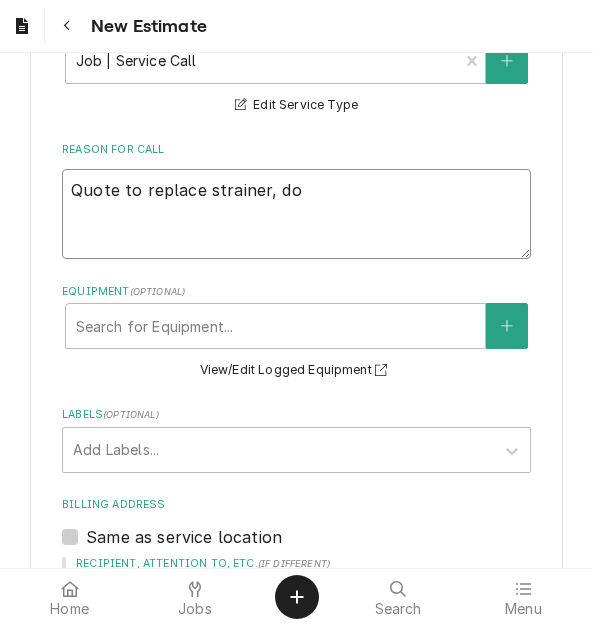 type on "x" 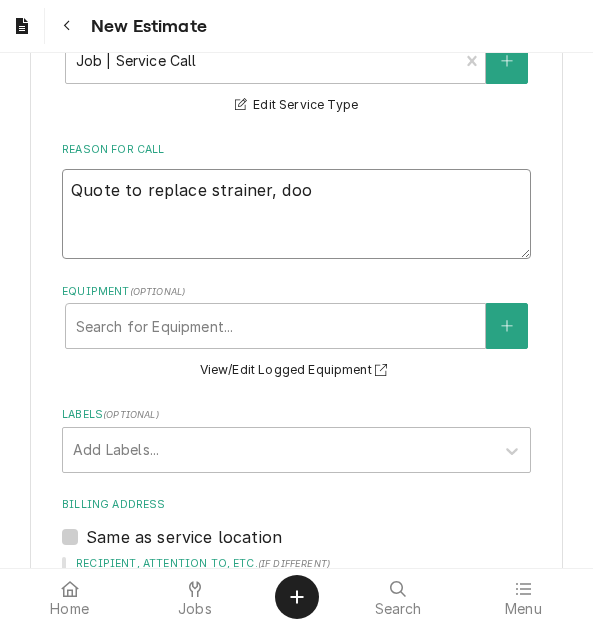 type on "Quote to replace strainer, door" 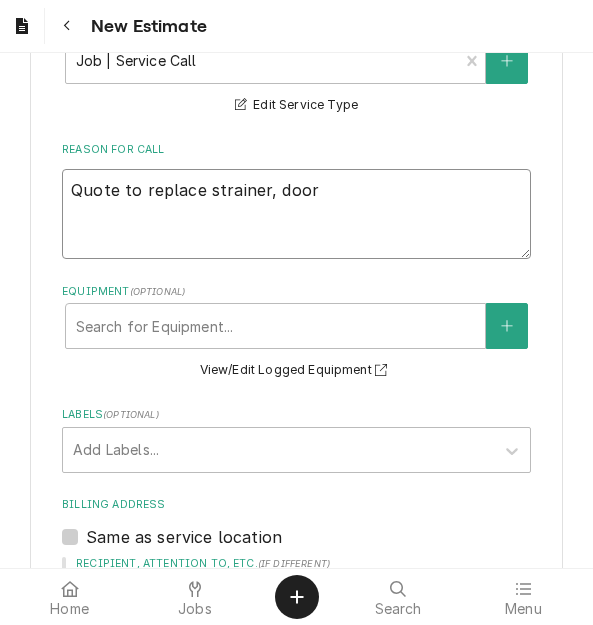 type on "x" 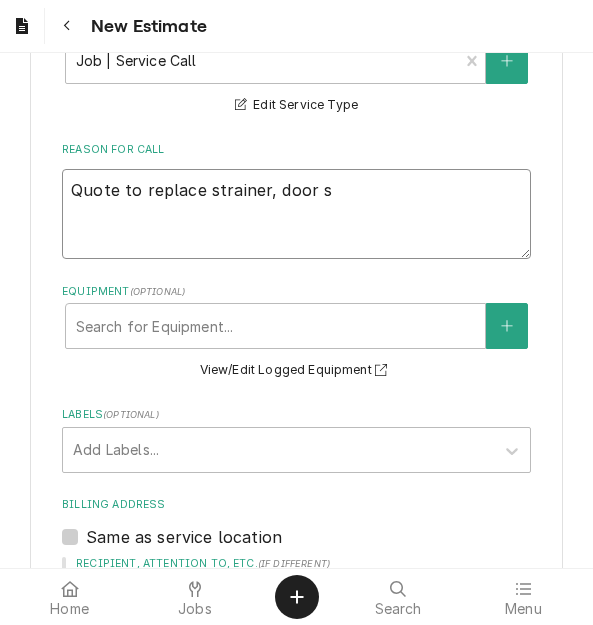 type on "x" 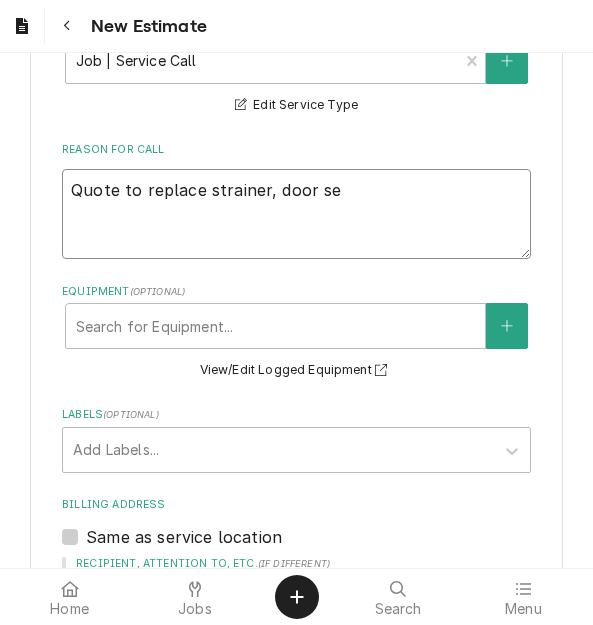 type on "x" 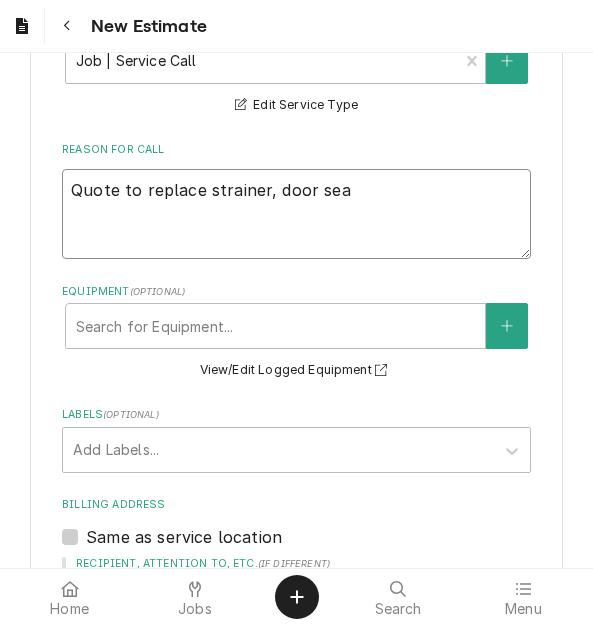 type on "x" 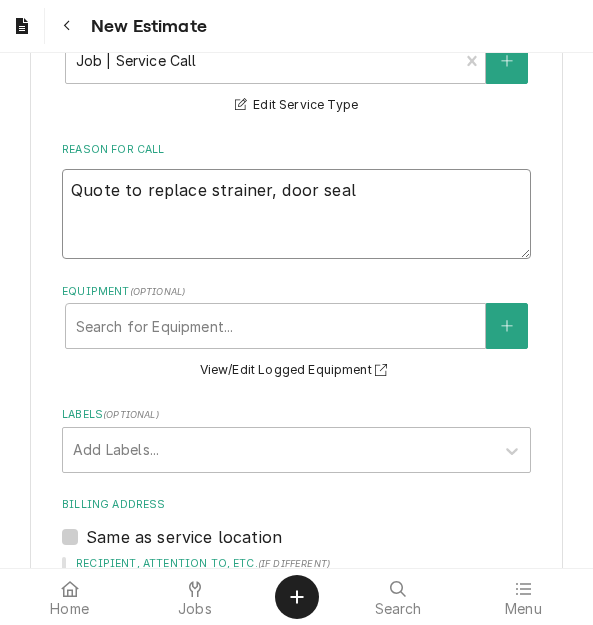type on "x" 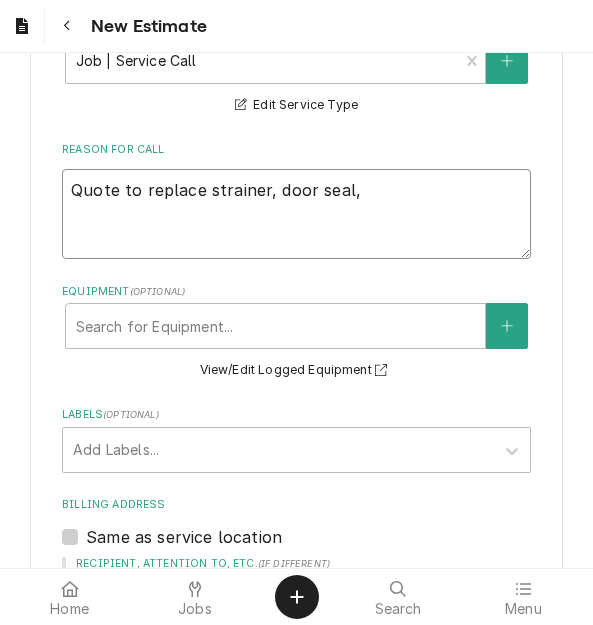 type on "x" 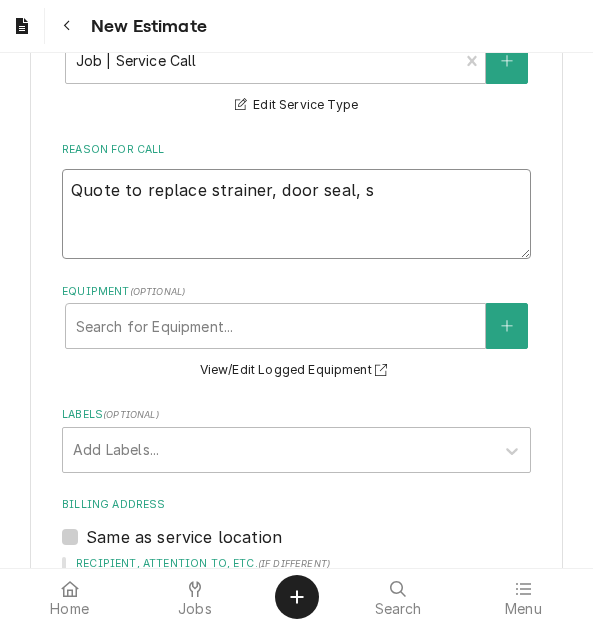 type on "x" 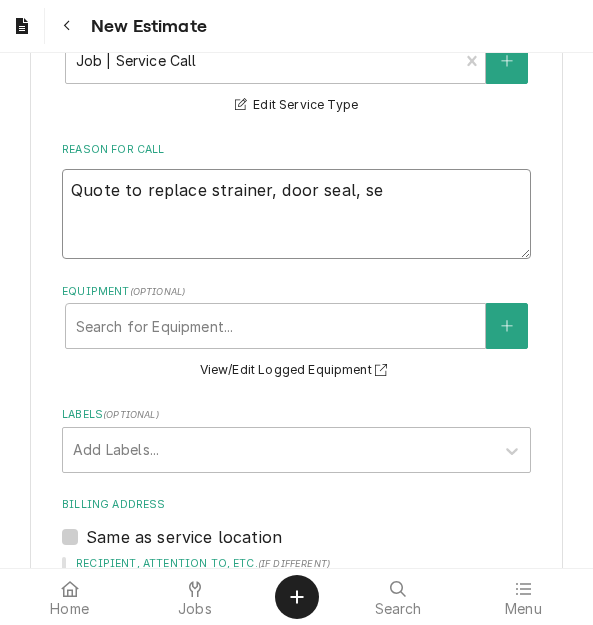 type on "x" 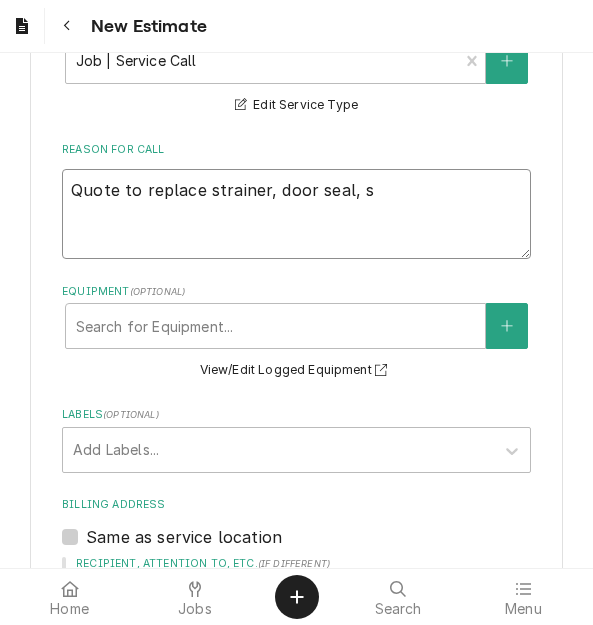 type on "x" 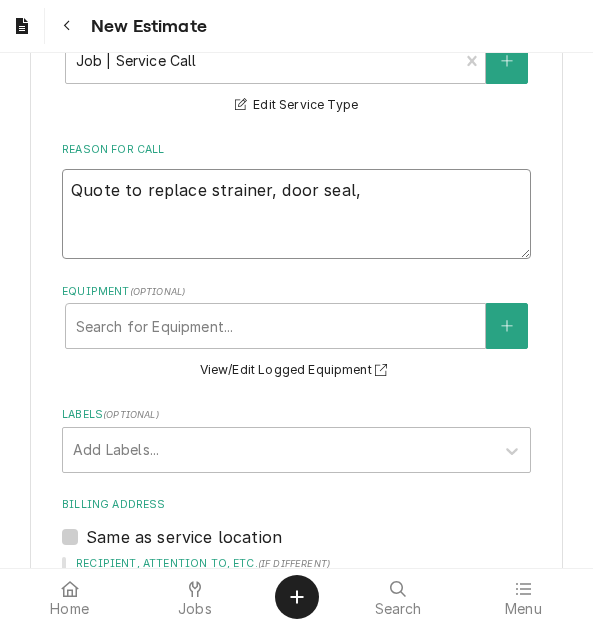 type on "x" 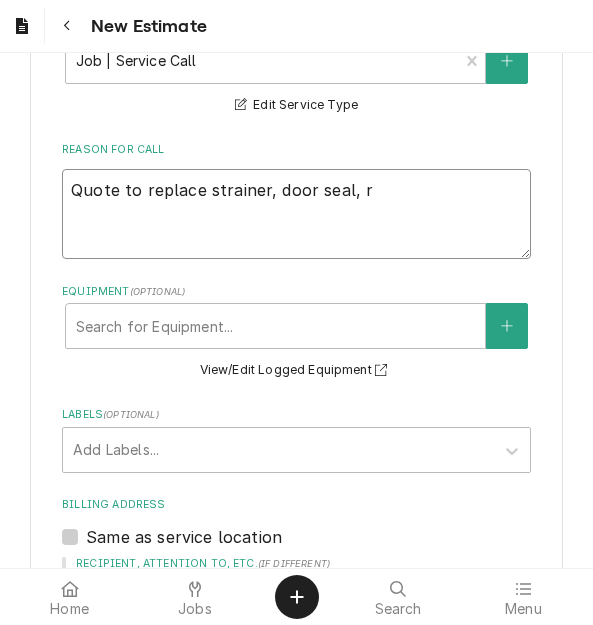 type on "x" 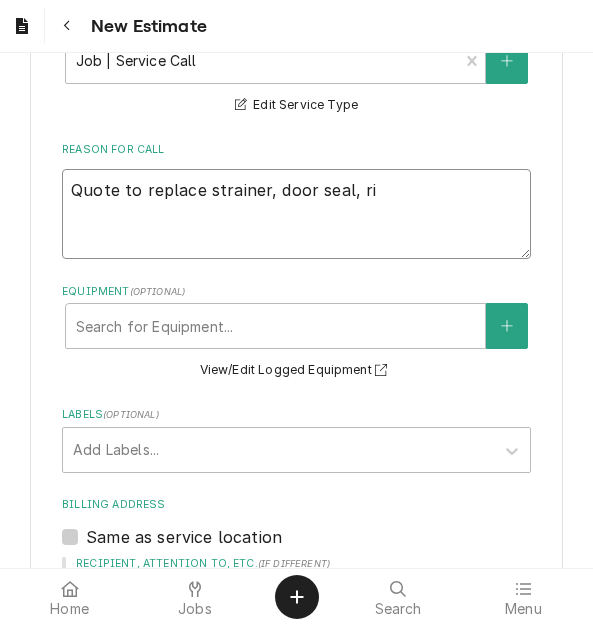 type on "x" 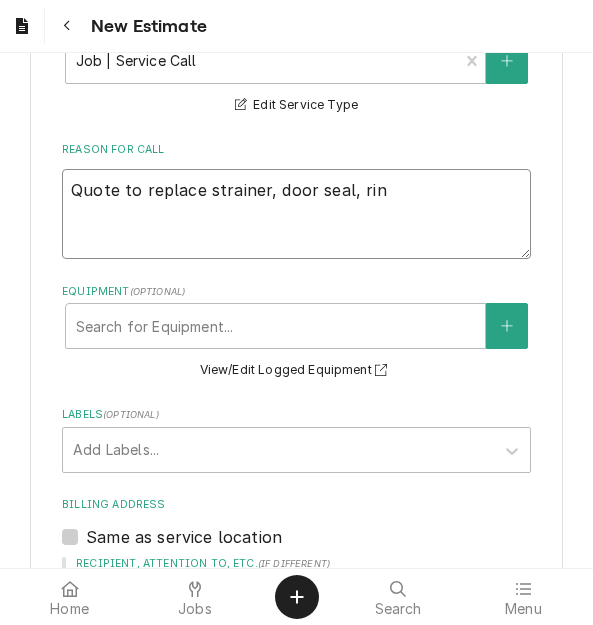 type on "x" 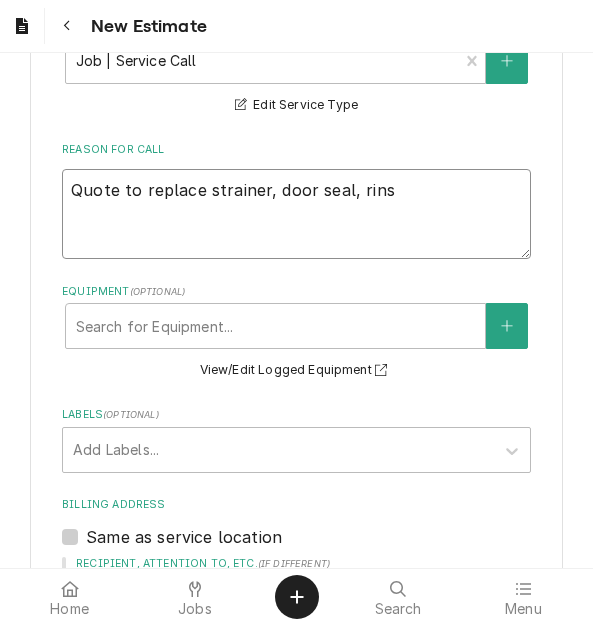 type on "x" 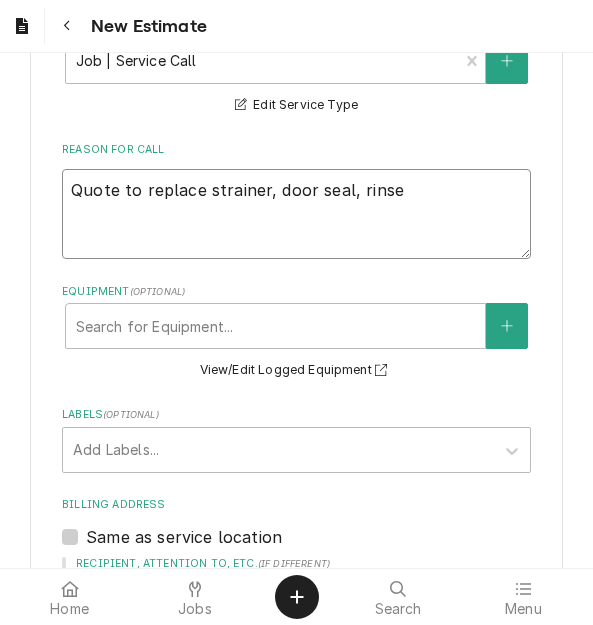 type on "x" 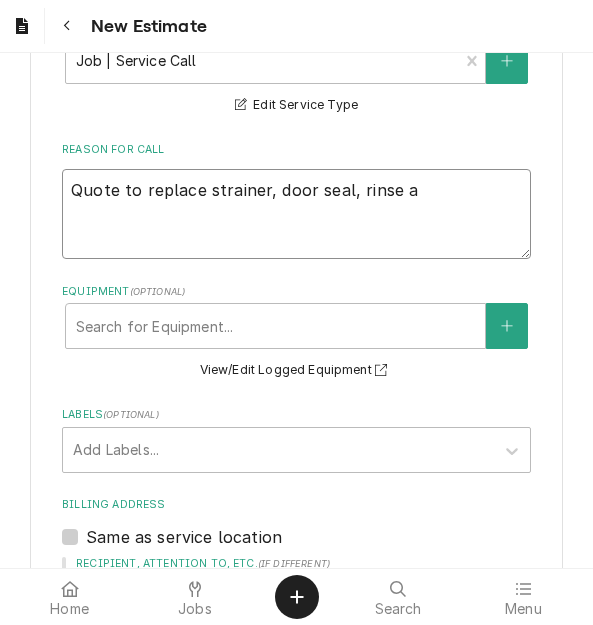 type on "x" 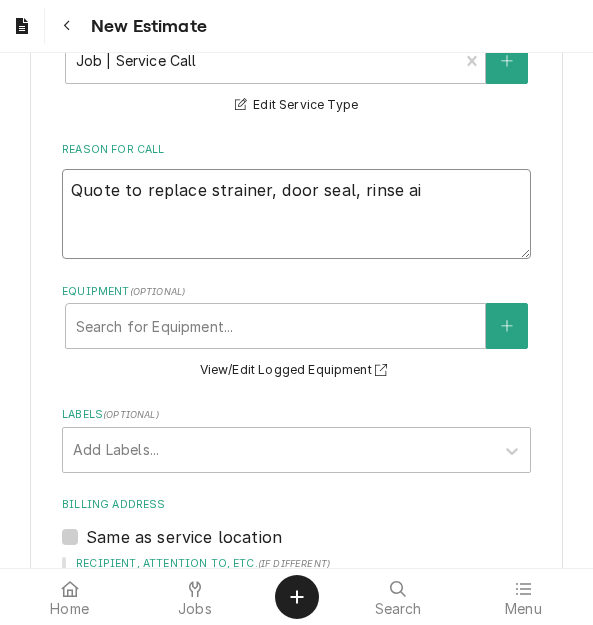 type on "x" 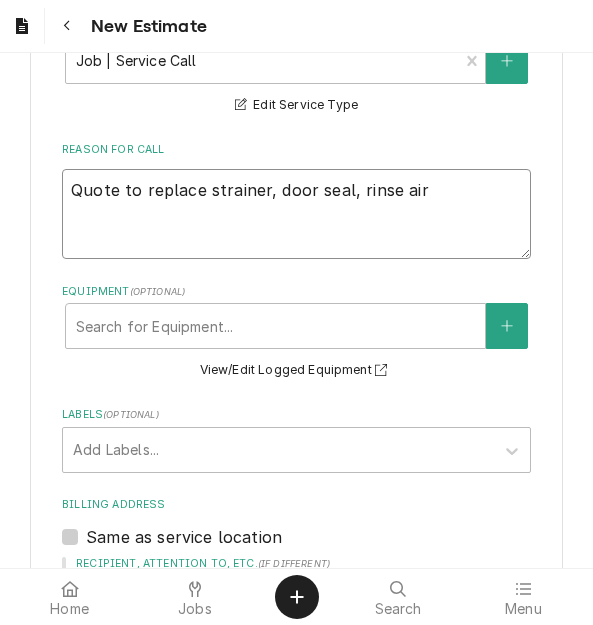 type on "x" 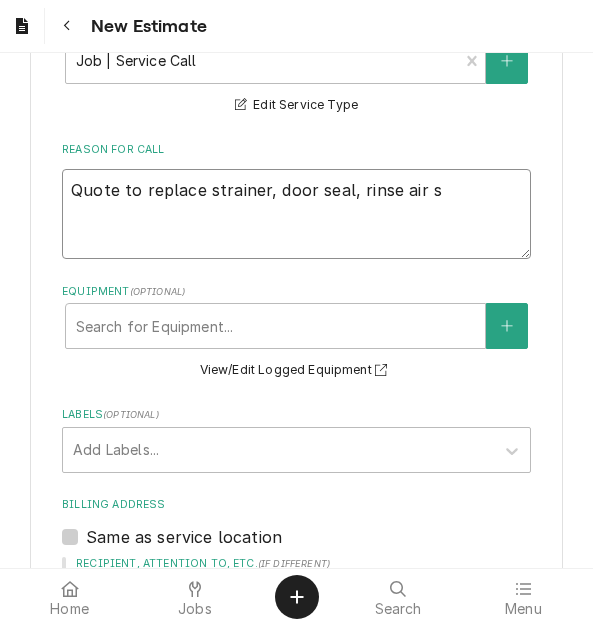 type on "x" 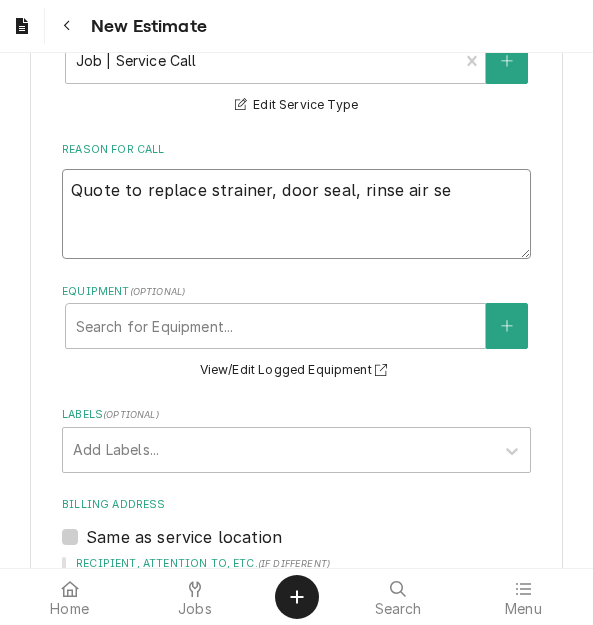 type on "x" 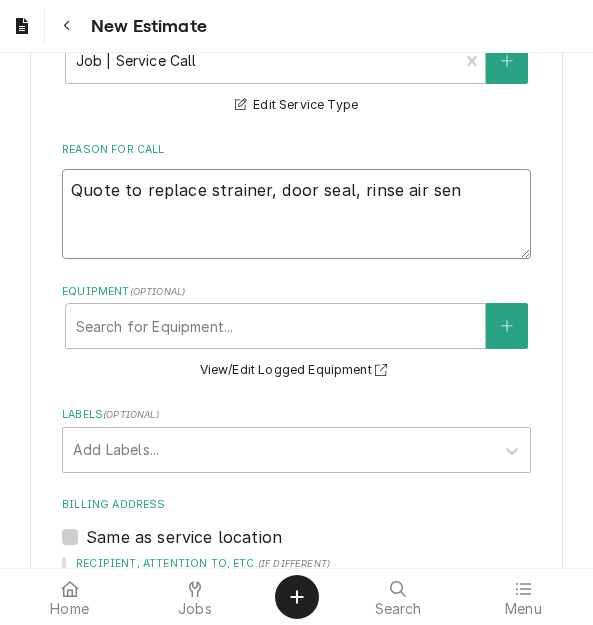 type on "x" 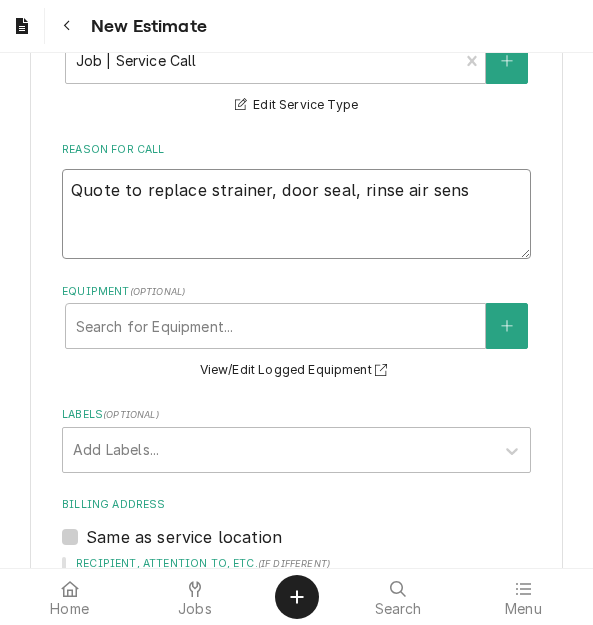 type on "x" 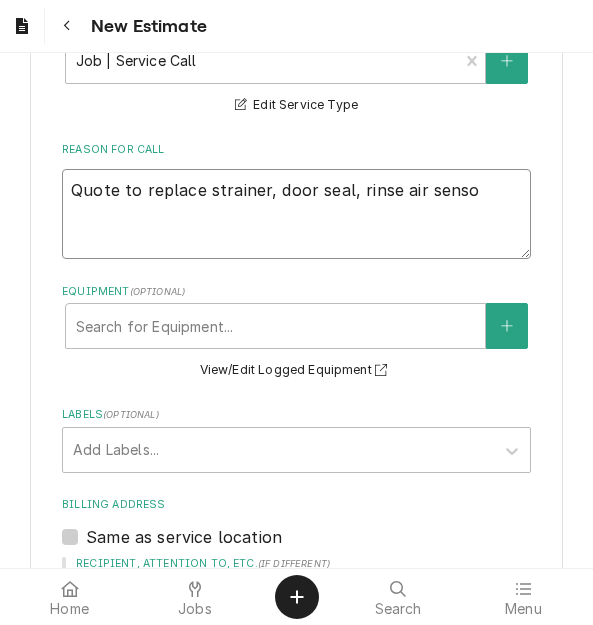 type on "Quote to replace strainer, door seal, rinse air sensor" 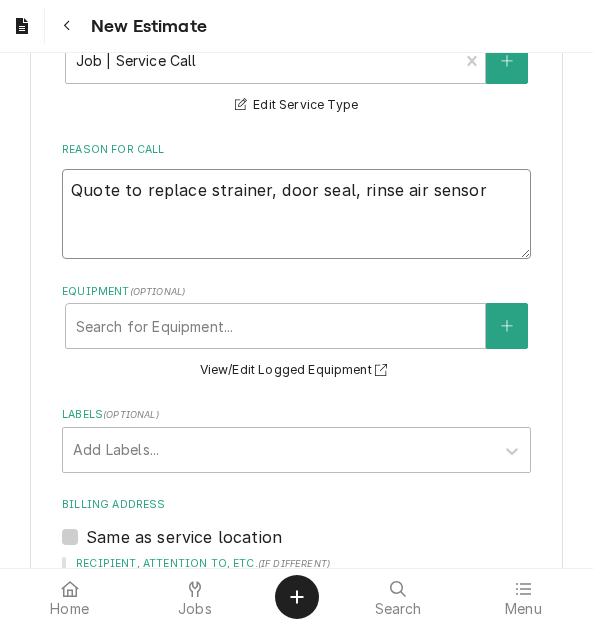 type on "x" 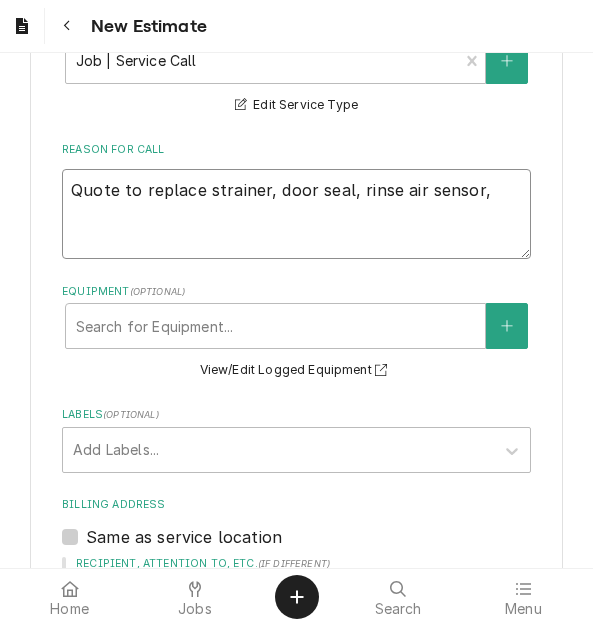type on "x" 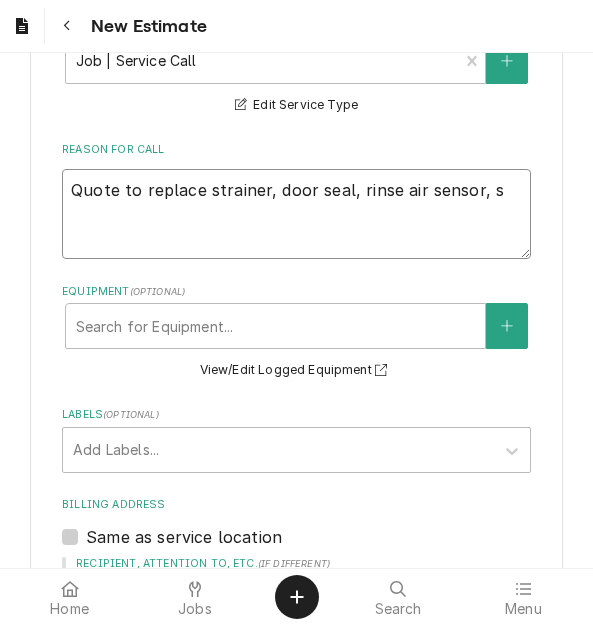 type on "x" 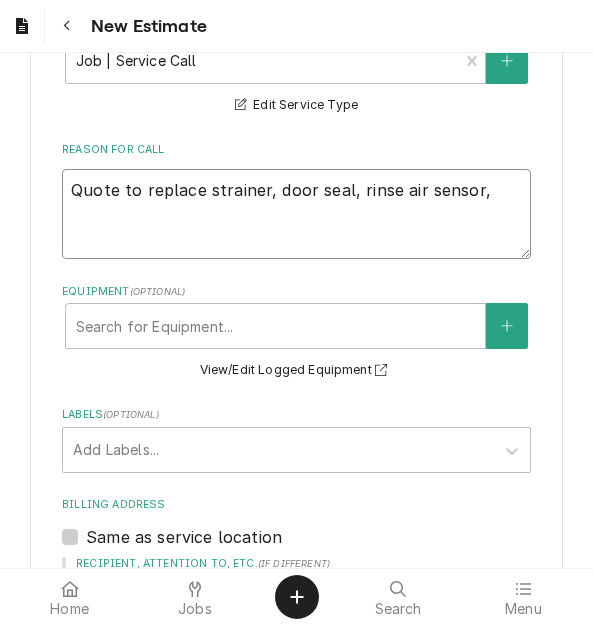 type on "x" 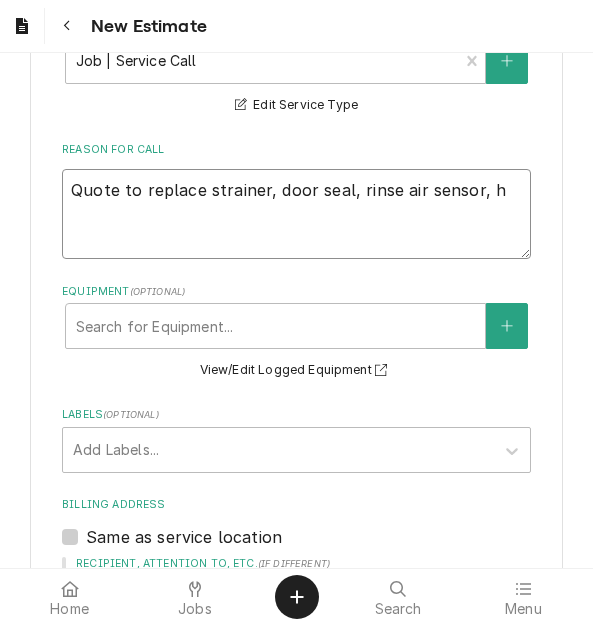 type on "x" 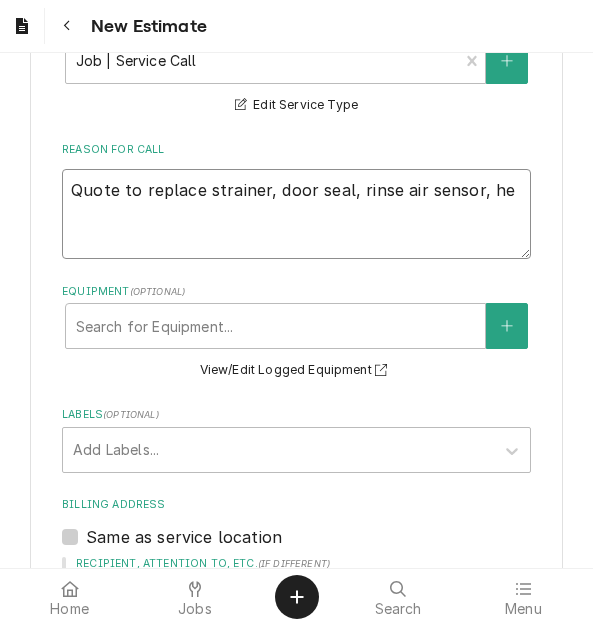 type on "x" 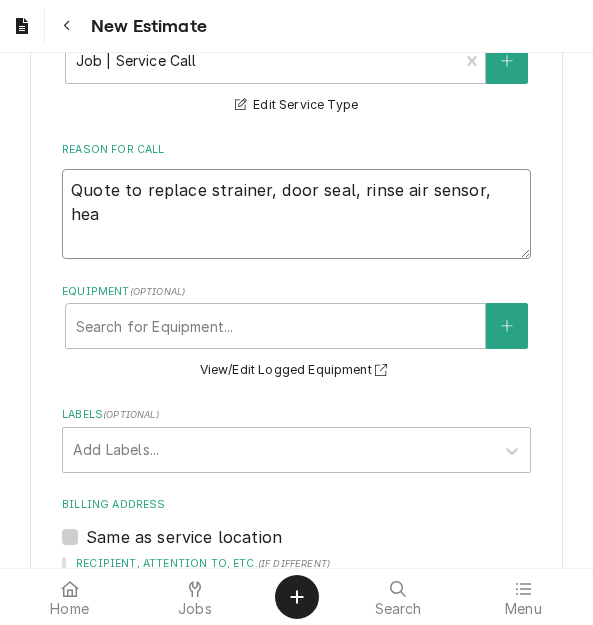 type on "x" 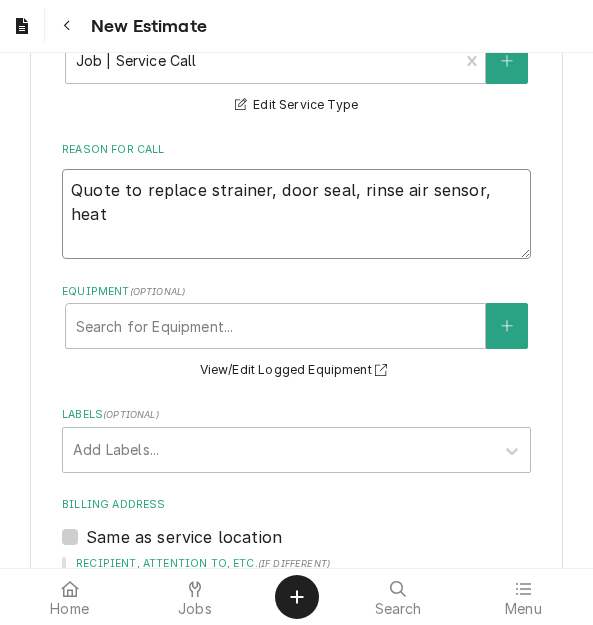 type on "x" 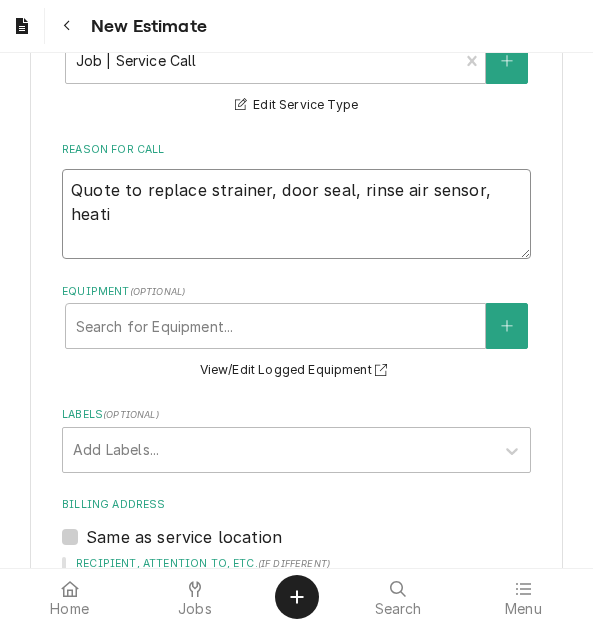 type on "x" 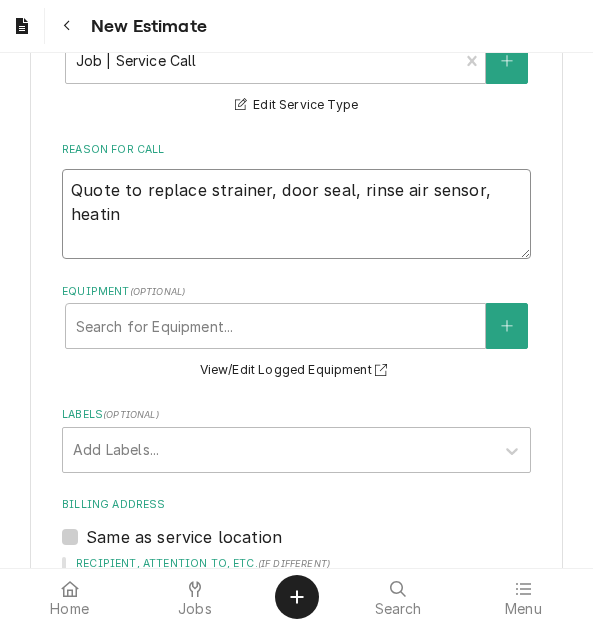 type on "x" 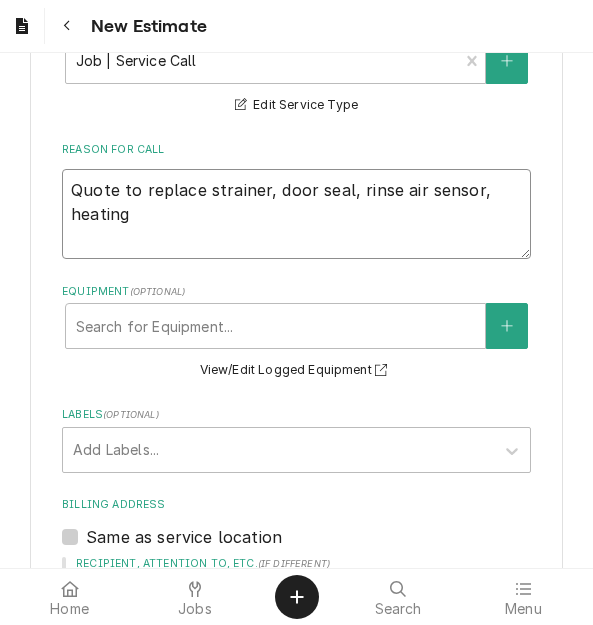 type on "x" 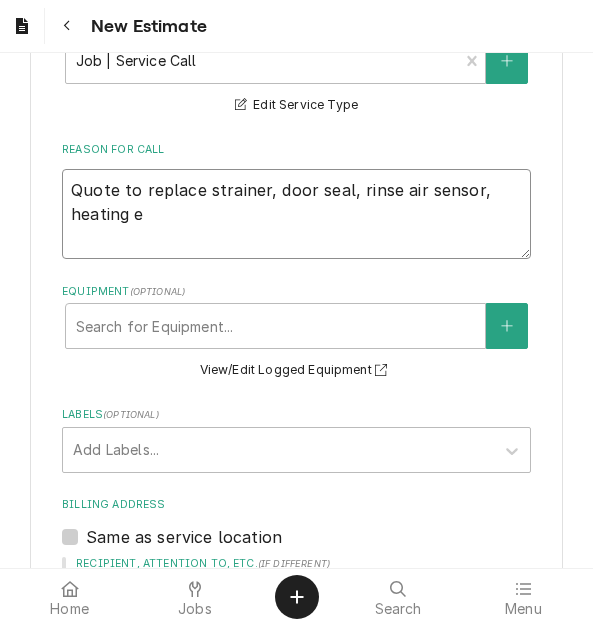 type on "x" 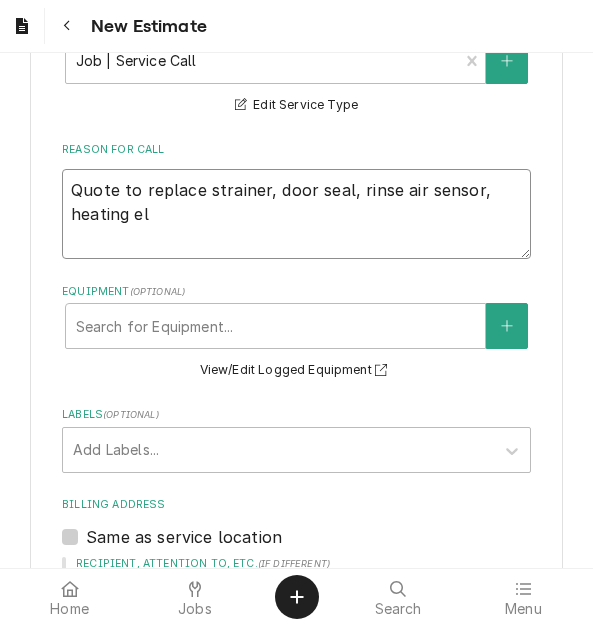 type on "Quote to replace strainer, door seal, rinse air sensor, heating ele" 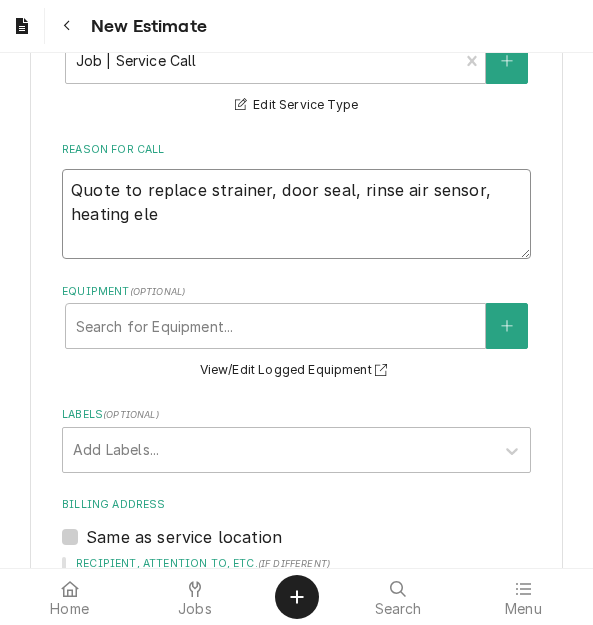 type on "x" 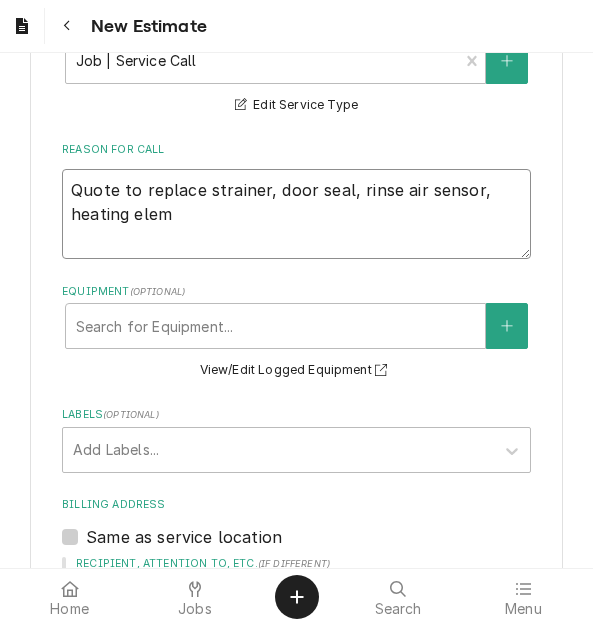 type on "x" 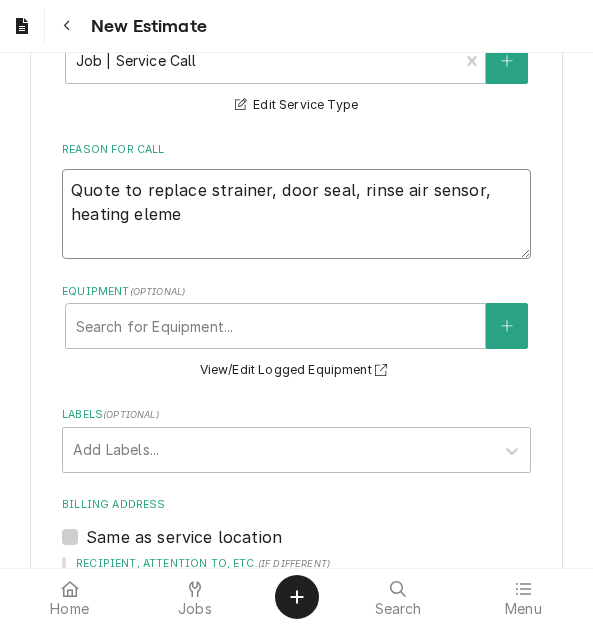 type on "x" 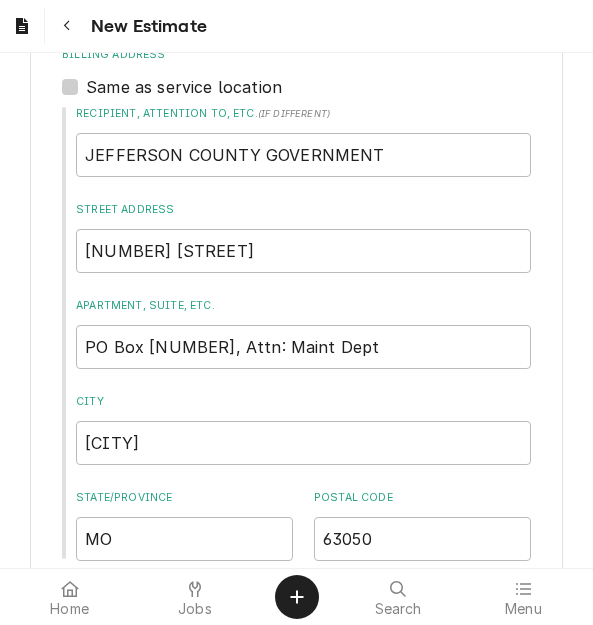 scroll, scrollTop: 627, scrollLeft: 0, axis: vertical 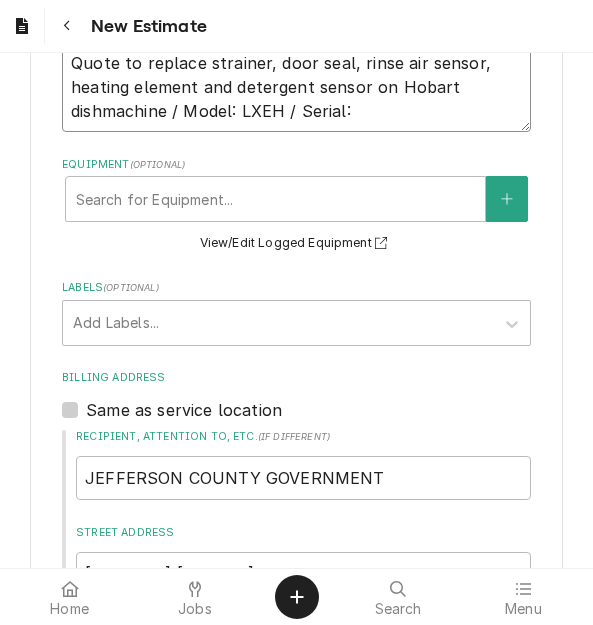 click on "Quote to replace strainer, door seal, rinse air sensor, heating element and detergent sensor on Hobart dishmachine / Model: LXEH / Serial:" at bounding box center [296, 87] 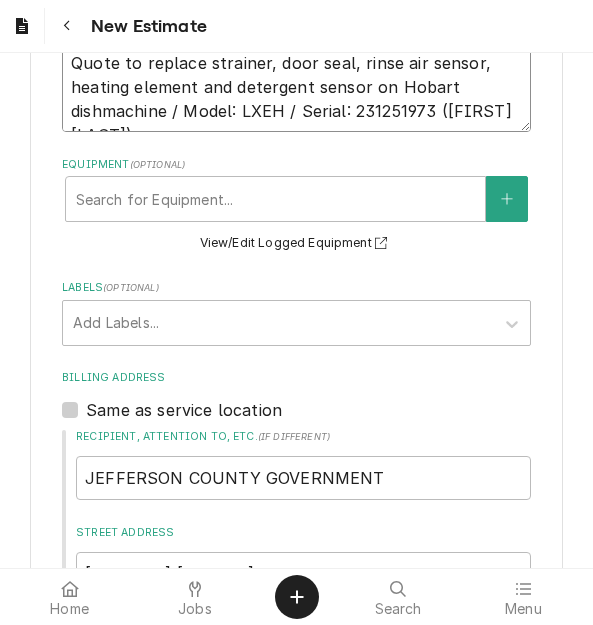 scroll, scrollTop: 15, scrollLeft: 0, axis: vertical 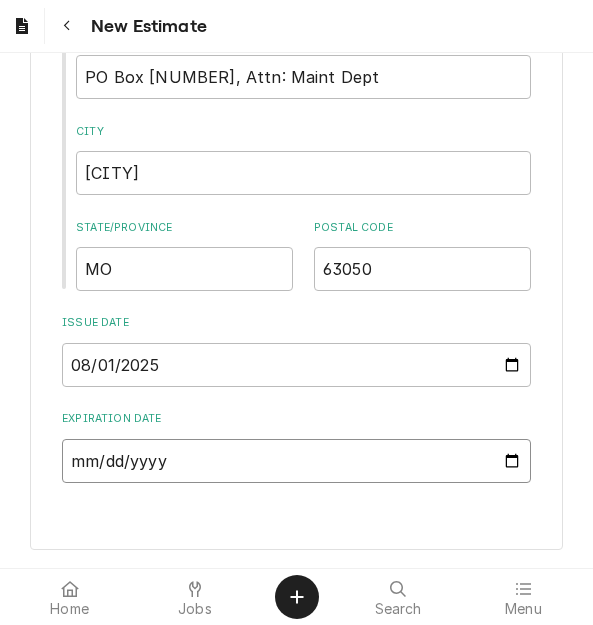 click on "Expiration Date" at bounding box center (296, 461) 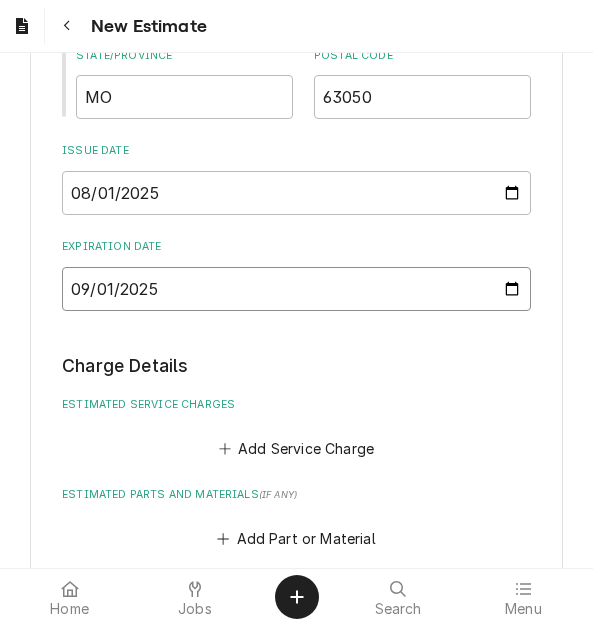 scroll, scrollTop: 1468, scrollLeft: 0, axis: vertical 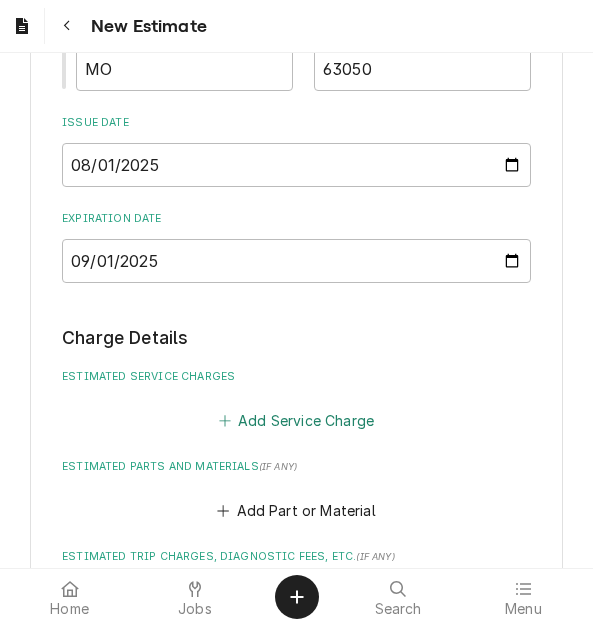 click on "Add Service Charge" at bounding box center [296, 421] 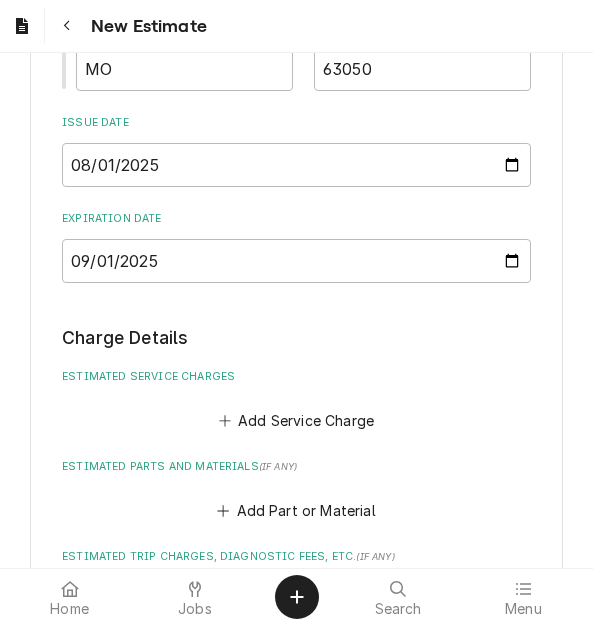 scroll, scrollTop: 0, scrollLeft: 0, axis: both 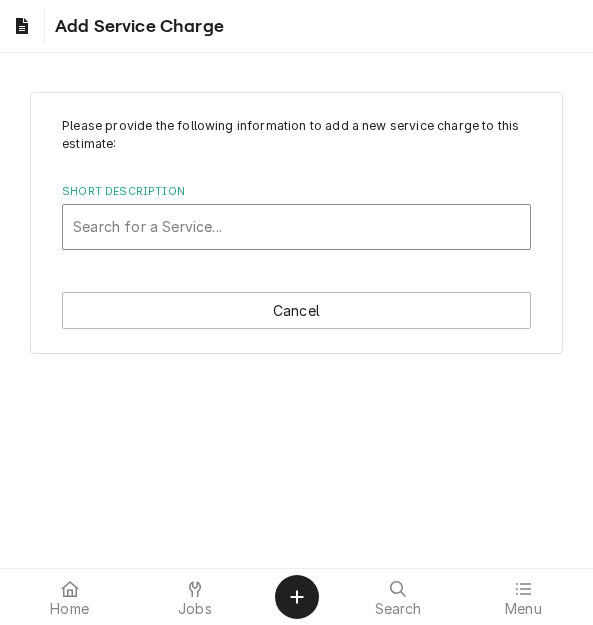 click at bounding box center (296, 227) 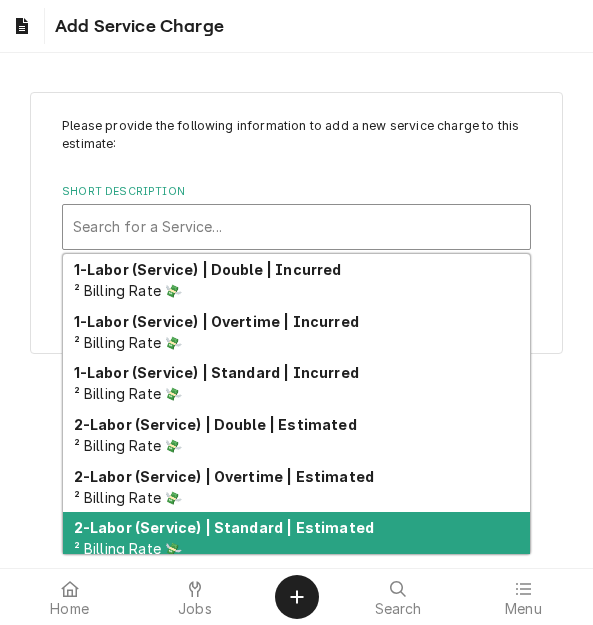 click on "2-Labor (Service) | Standard | Estimated" at bounding box center (224, 527) 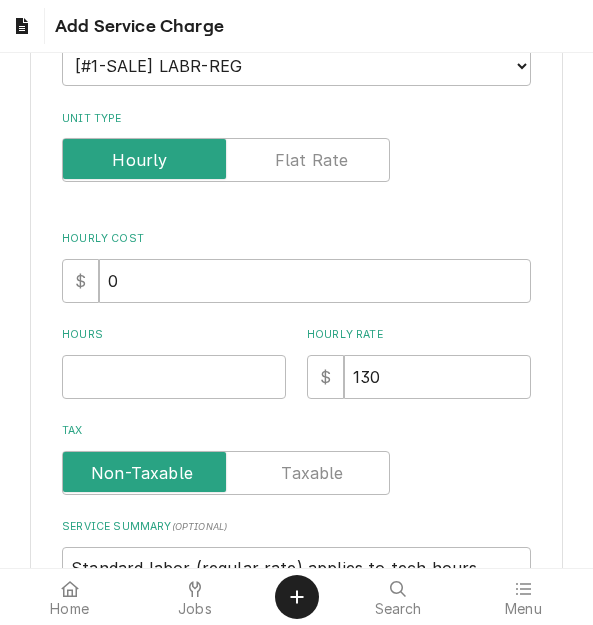 scroll, scrollTop: 300, scrollLeft: 0, axis: vertical 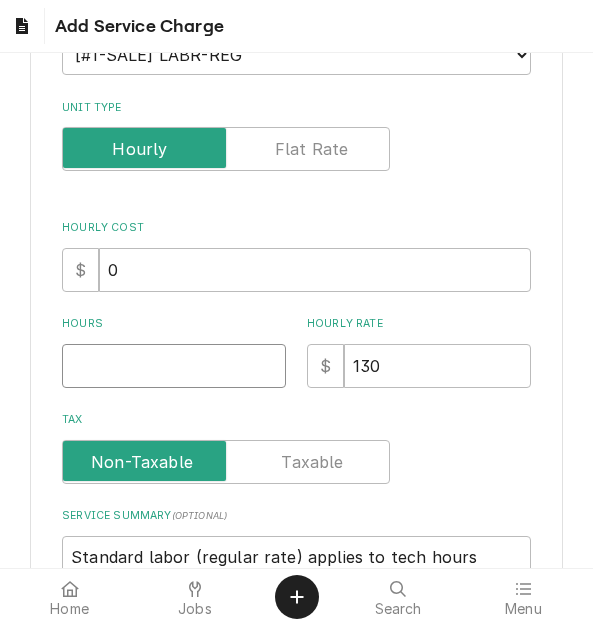click on "Hours" at bounding box center [174, 366] 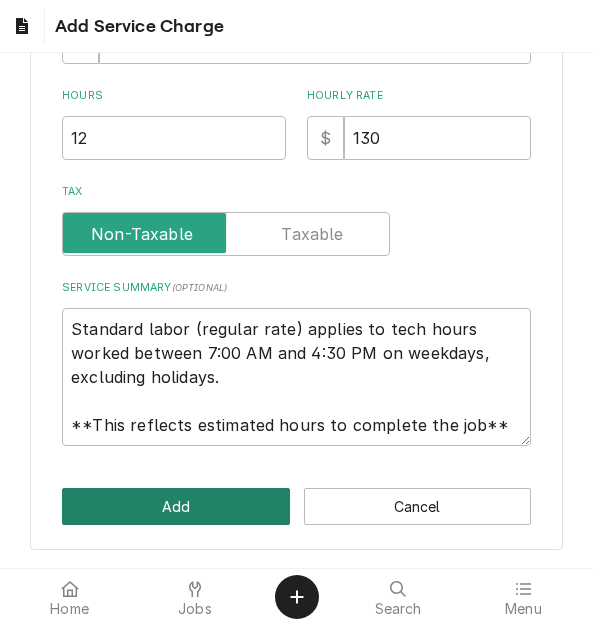 click on "Add" at bounding box center [175, 506] 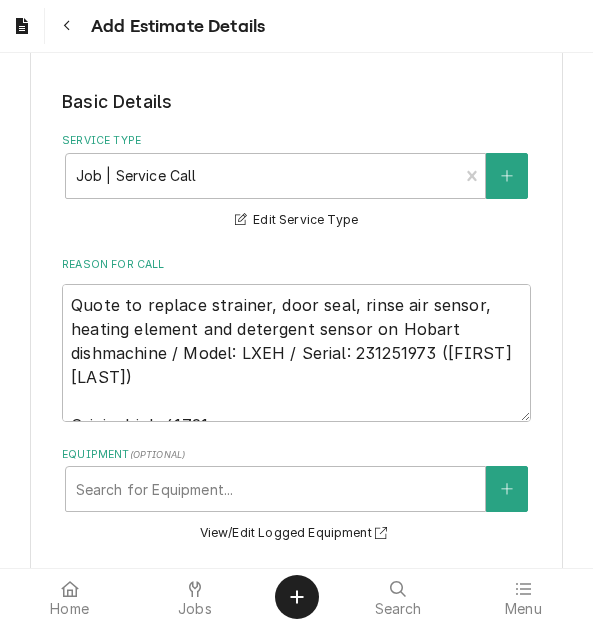scroll, scrollTop: 344, scrollLeft: 0, axis: vertical 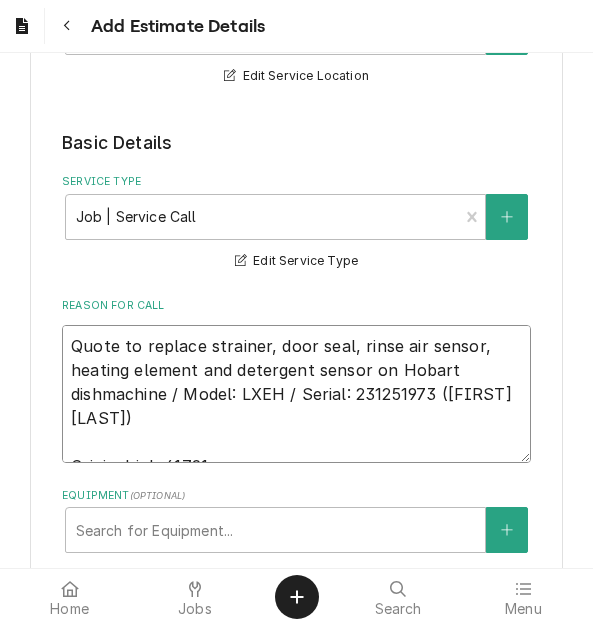 click on "Quote to replace strainer, door seal, rinse air sensor, heating element and detergent sensor on Hobart dishmachine / Model: LXEH / Serial: 231251973 (Kevin F)
Original job 41791." at bounding box center [296, 394] 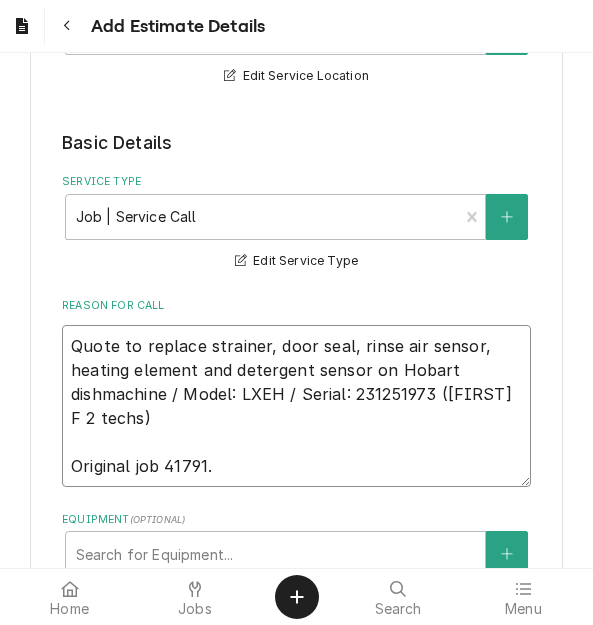 drag, startPoint x: 433, startPoint y: 395, endPoint x: 9, endPoint y: 337, distance: 427.9486 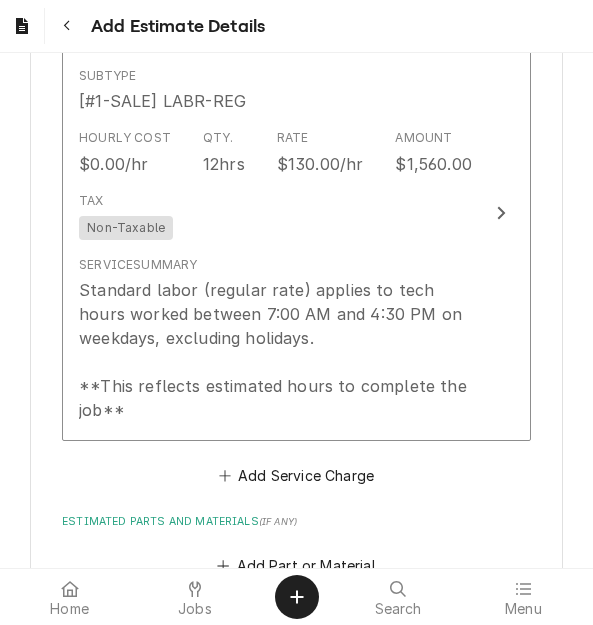 scroll, scrollTop: 1944, scrollLeft: 0, axis: vertical 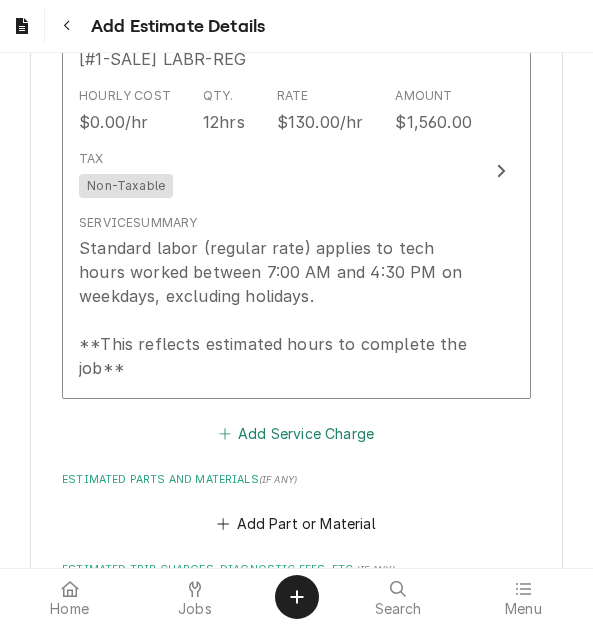 click on "Add Service Charge" at bounding box center (296, 433) 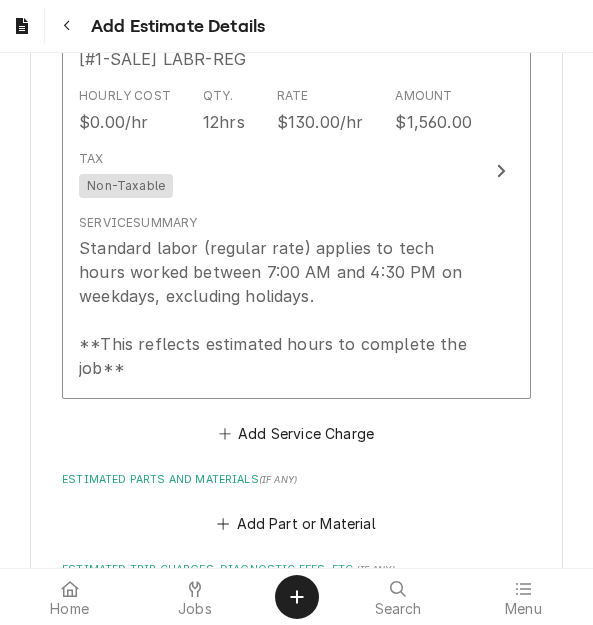 scroll, scrollTop: 0, scrollLeft: 0, axis: both 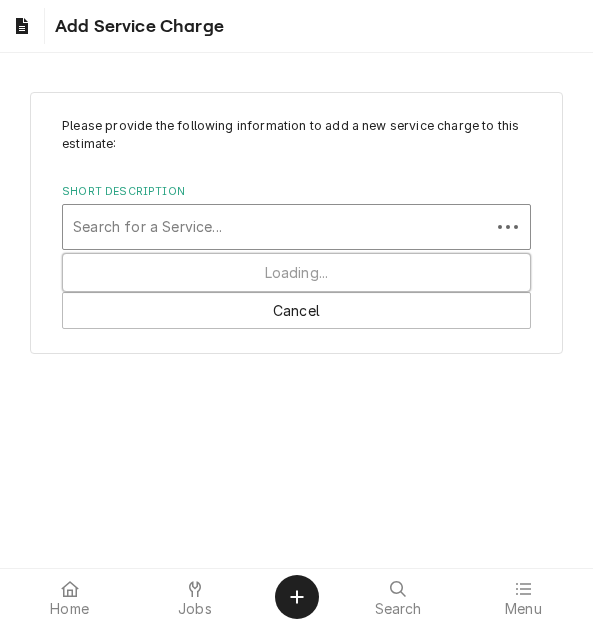 click at bounding box center [276, 227] 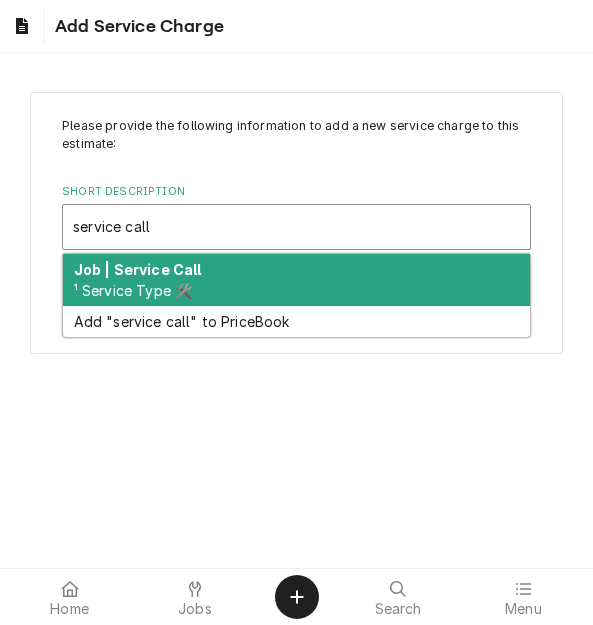 click on "Job | Service Call ¹ Service Type 🛠️" at bounding box center (296, 280) 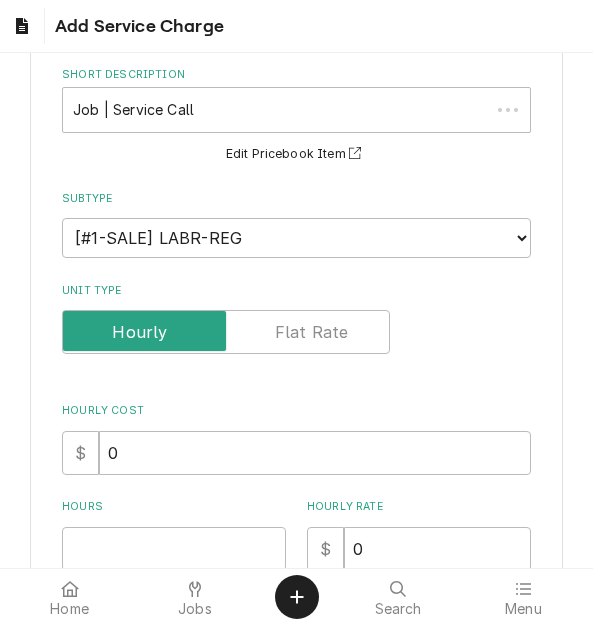scroll, scrollTop: 300, scrollLeft: 0, axis: vertical 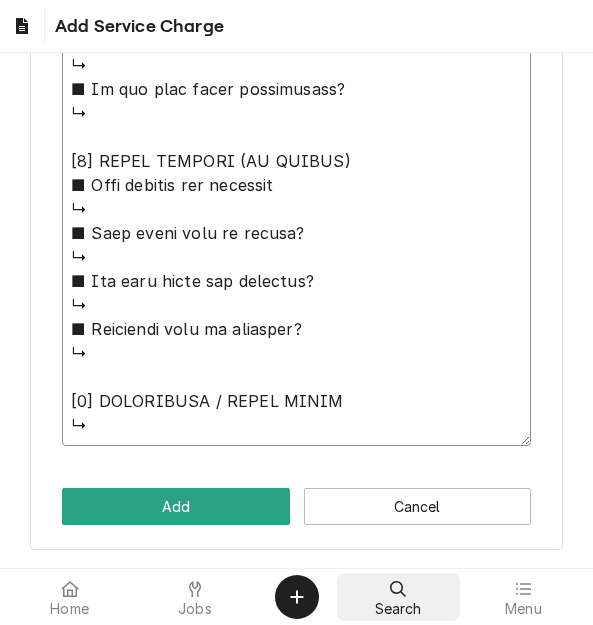 drag, startPoint x: 74, startPoint y: 546, endPoint x: 371, endPoint y: 606, distance: 303 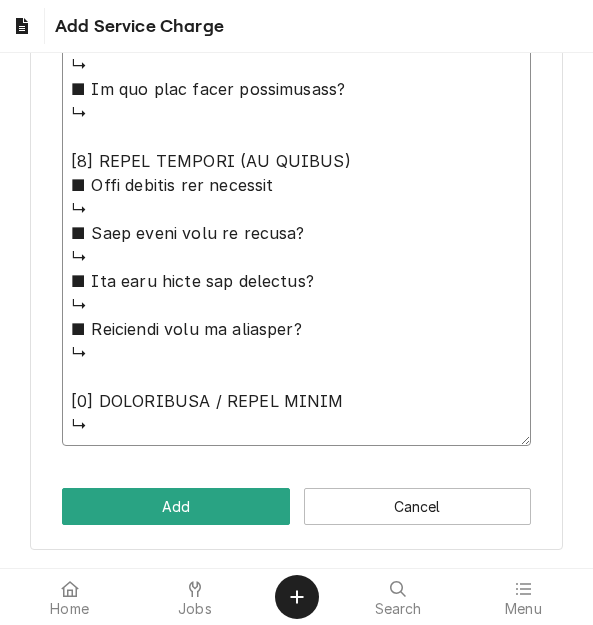 paste on "Quote to replace strainer, door seal, rinse air sensor, heating element and detergent sensor on Hobart dishmachine / Model: LXEH / Serial: 231251973" 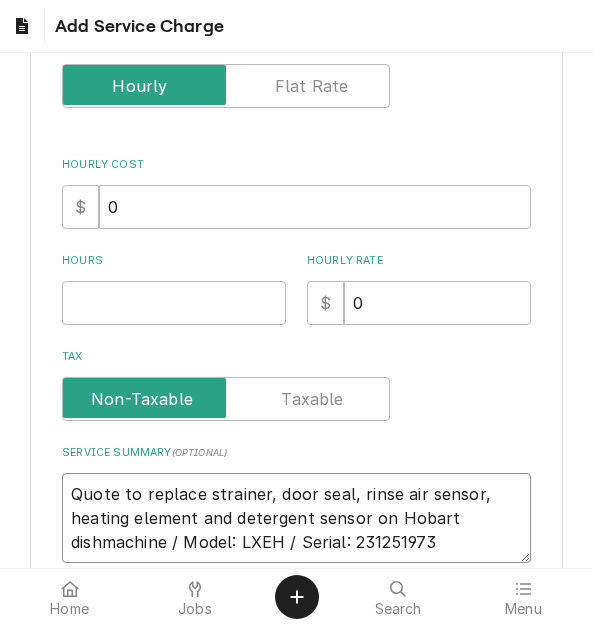 scroll, scrollTop: 332, scrollLeft: 0, axis: vertical 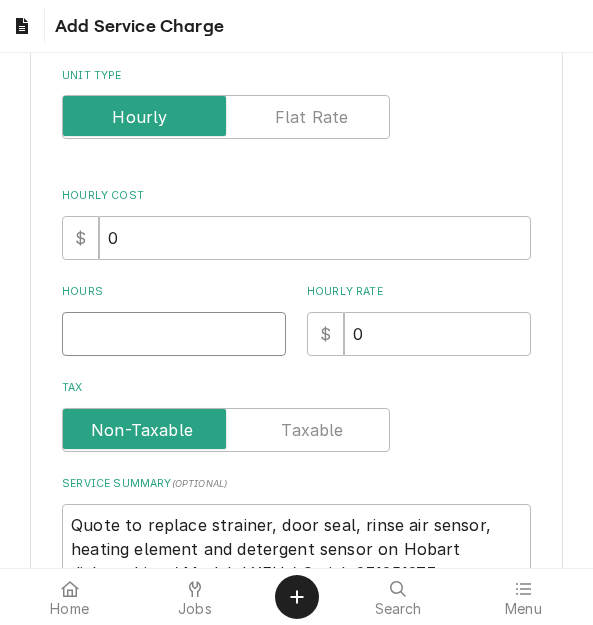 click on "Hours" at bounding box center [174, 334] 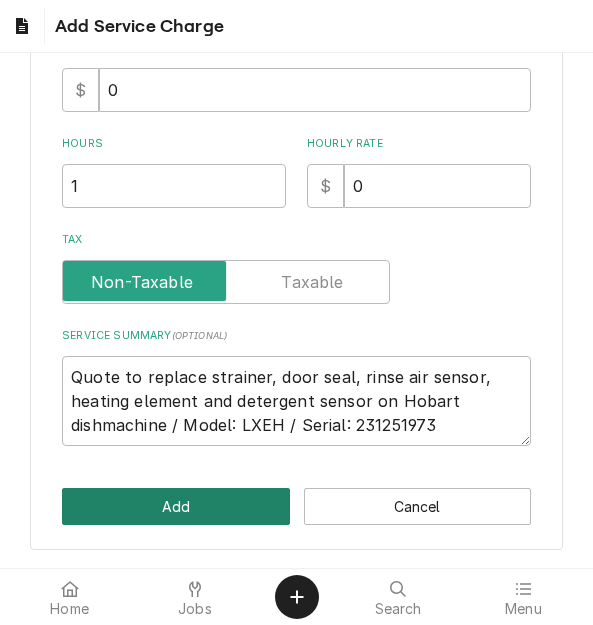 click on "Add" at bounding box center [175, 506] 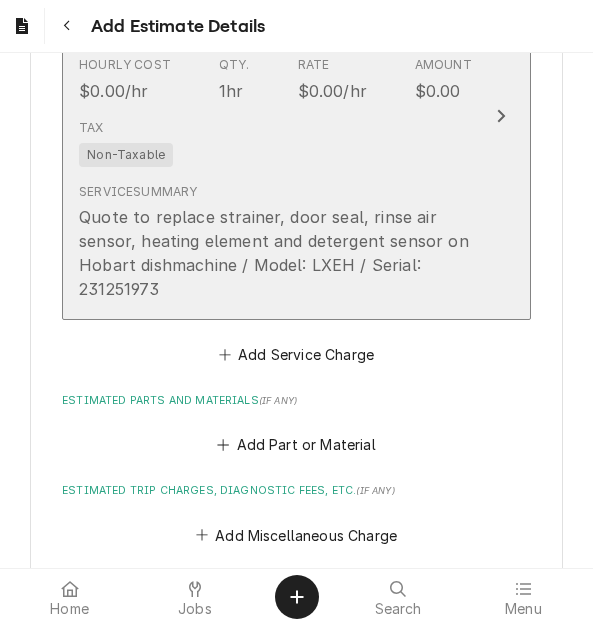 scroll, scrollTop: 2482, scrollLeft: 0, axis: vertical 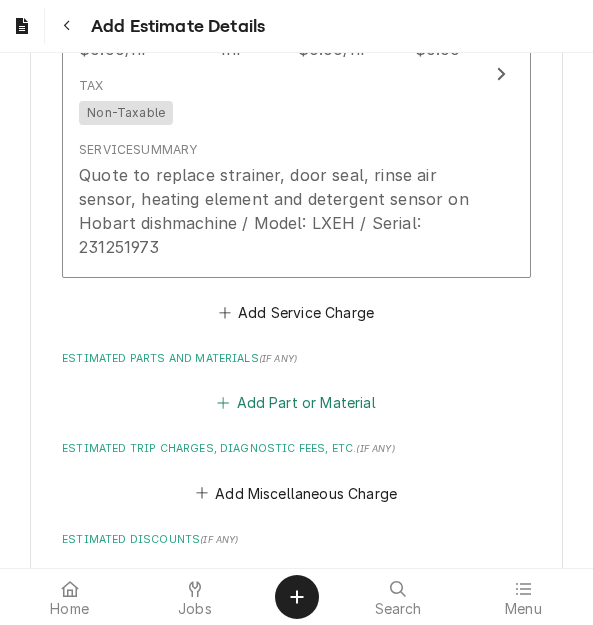 click on "Add Part or Material" at bounding box center [296, 403] 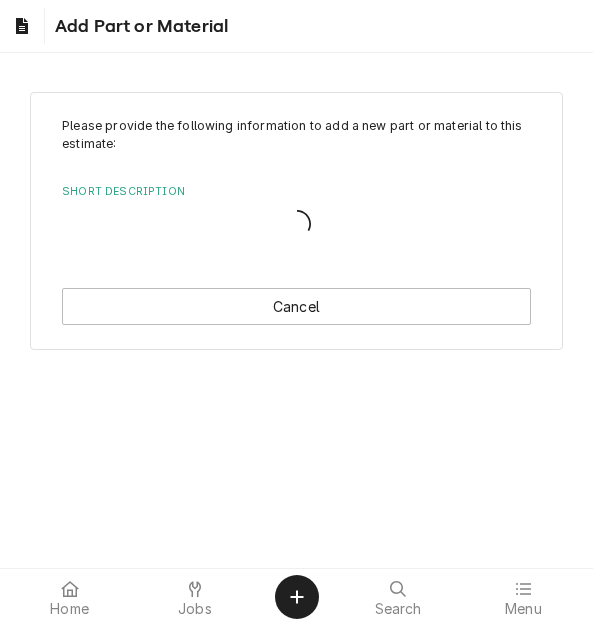 scroll, scrollTop: 0, scrollLeft: 0, axis: both 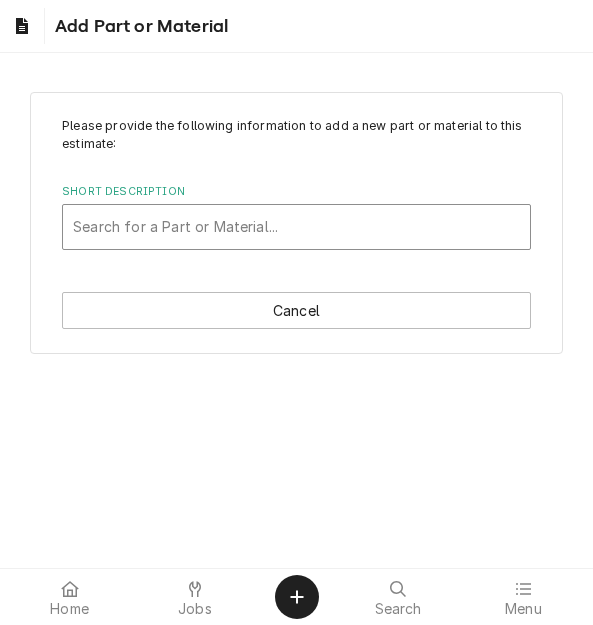 click at bounding box center (296, 227) 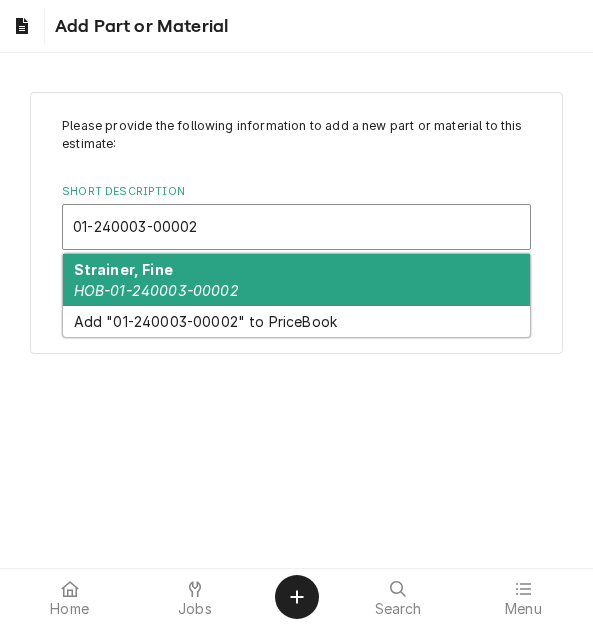click on "Strainer, Fine HOB-01-240003-00002" at bounding box center [296, 280] 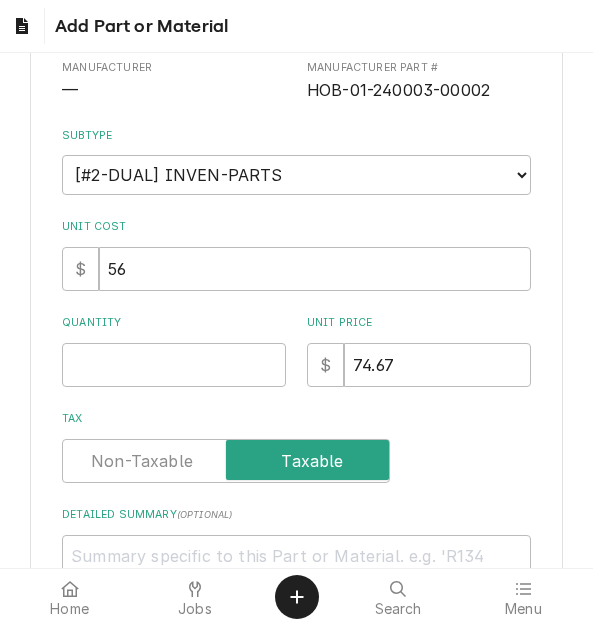 scroll, scrollTop: 300, scrollLeft: 0, axis: vertical 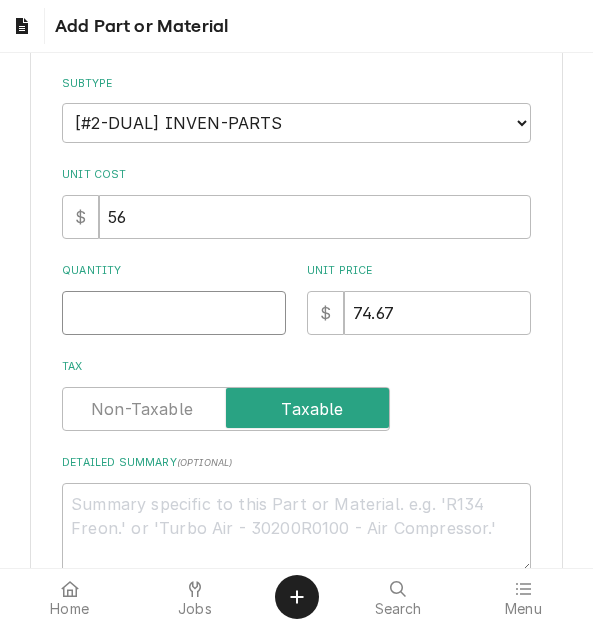 click on "Quantity" at bounding box center (174, 313) 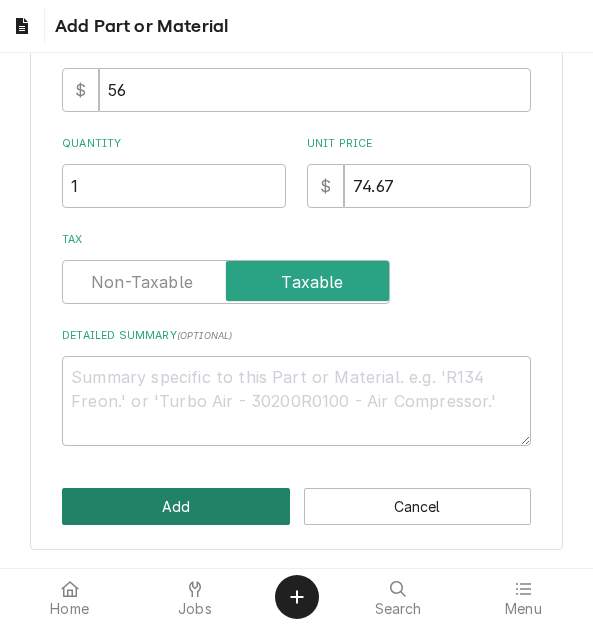 click on "Add" at bounding box center [175, 506] 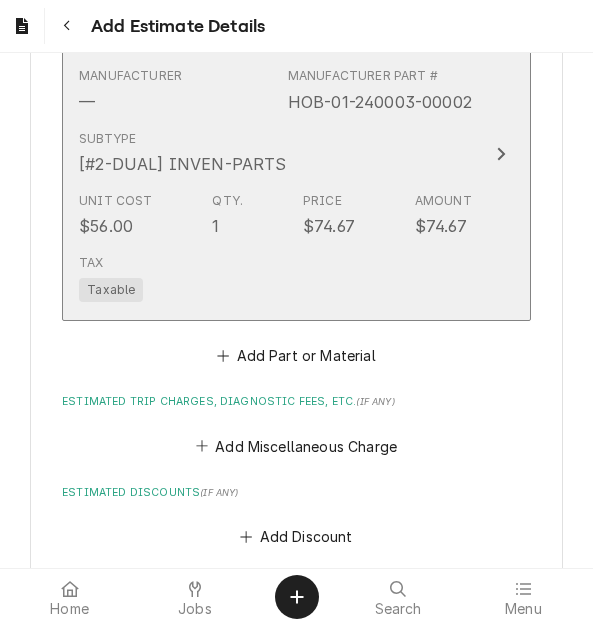 scroll, scrollTop: 2883, scrollLeft: 0, axis: vertical 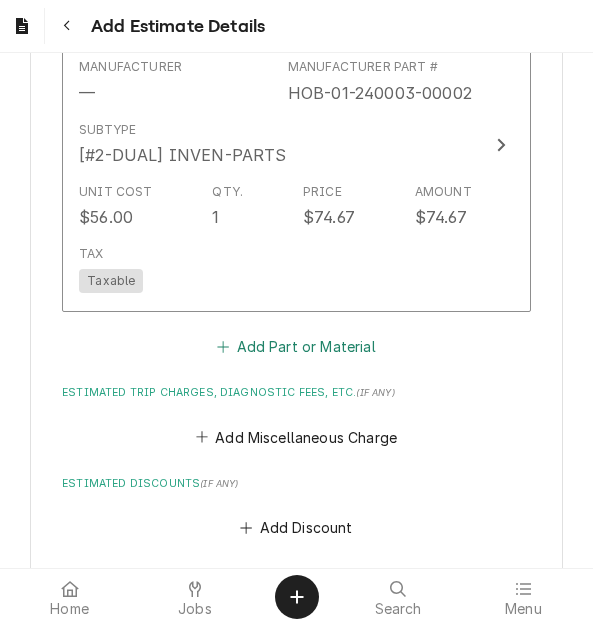 click on "Add Part or Material" at bounding box center [296, 347] 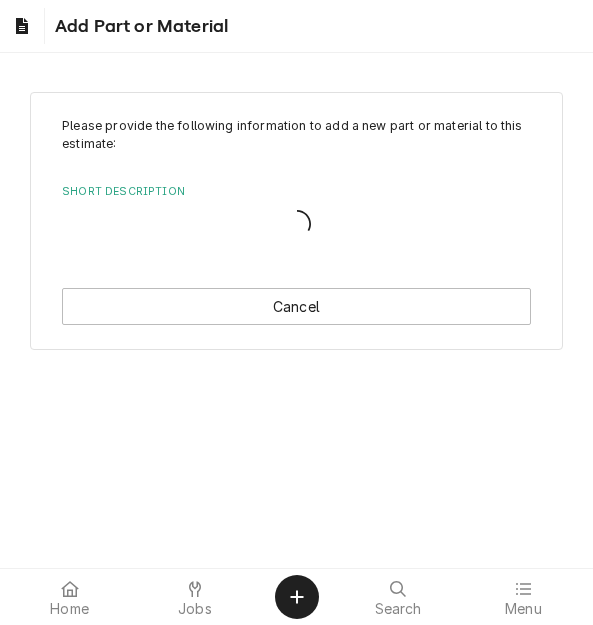 scroll, scrollTop: 0, scrollLeft: 0, axis: both 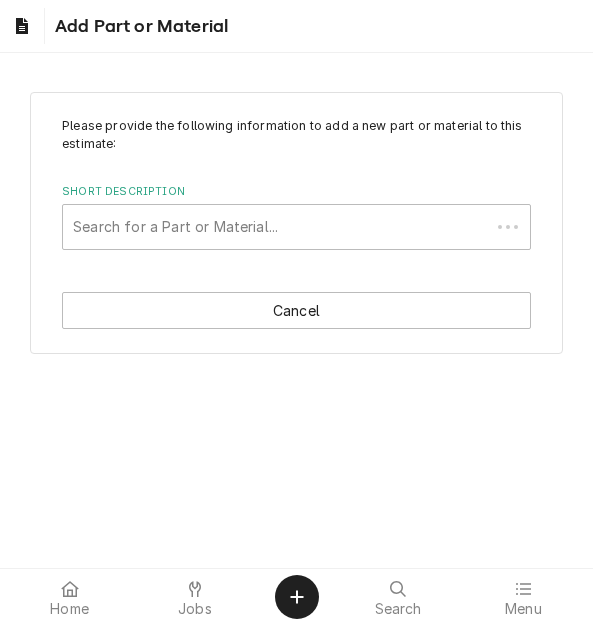 click at bounding box center (276, 227) 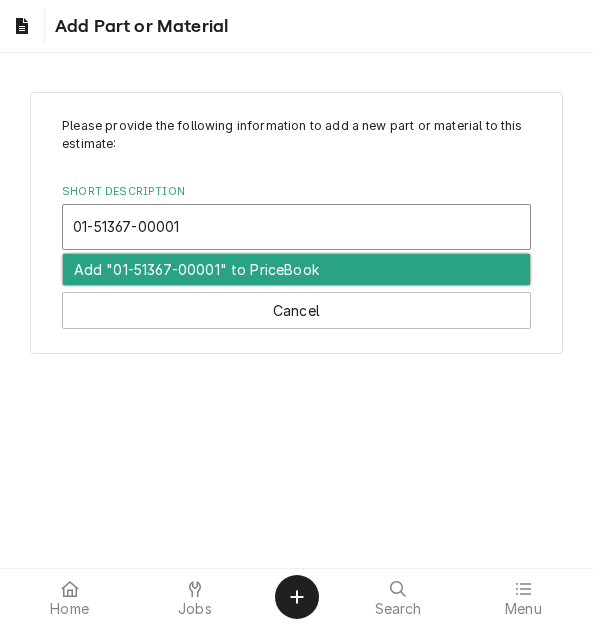 click on "01-51367-00001" at bounding box center (128, 227) 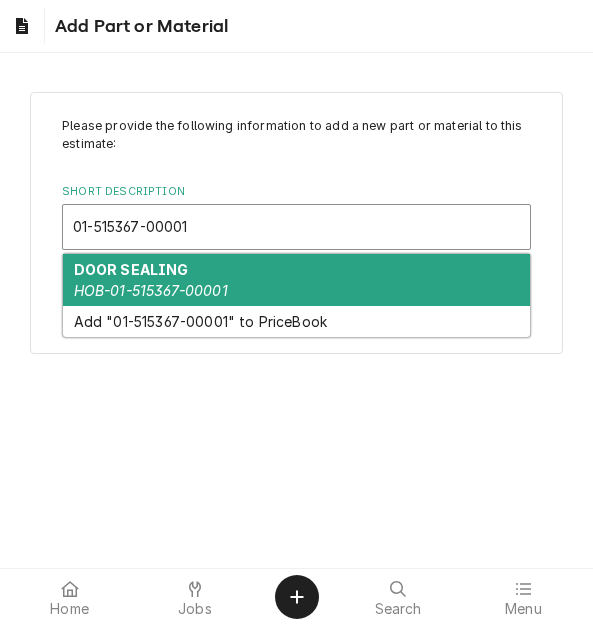 click on "DOOR SEALING" at bounding box center [131, 269] 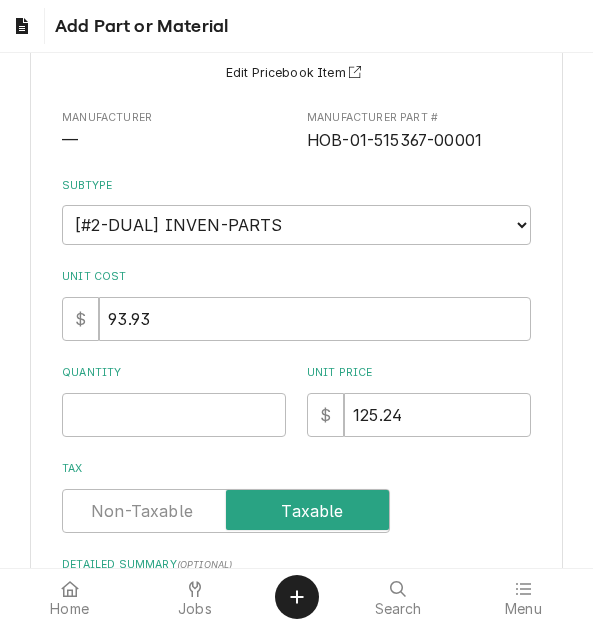 scroll, scrollTop: 200, scrollLeft: 0, axis: vertical 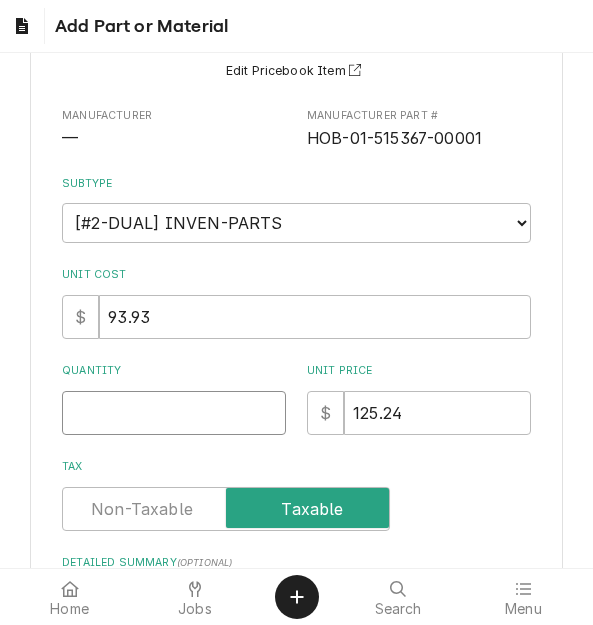 click on "Quantity" at bounding box center (174, 413) 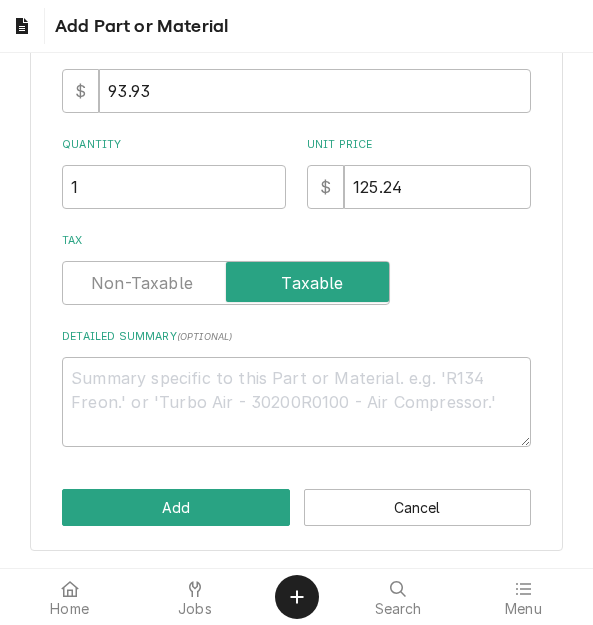 scroll, scrollTop: 427, scrollLeft: 0, axis: vertical 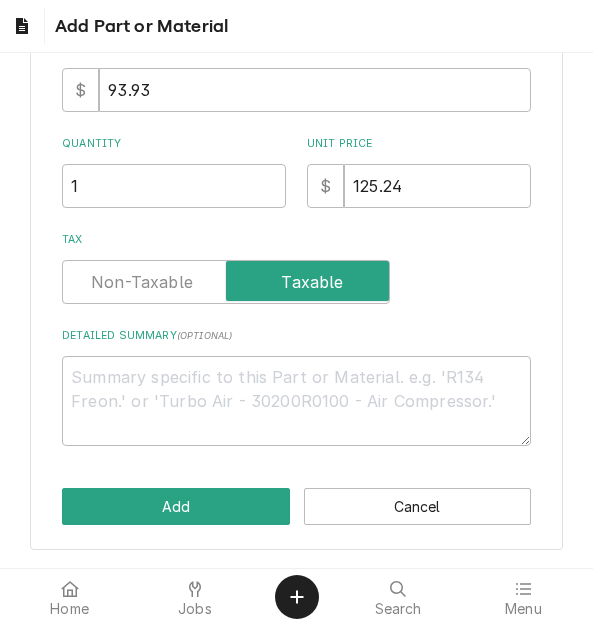 click on "Please provide the following information to add a new part or material to this estimate: Short Description DOOR SEALING HOB-01-515367-00001 Edit Pricebook Item    Manufacturer — Manufacturer Part # HOB-01-515367-00001 Subtype Choose a subtype... [#2-DUAL] AFTERHRS-WH-CHG-2 [#2-DUAL] BEV-EQUIP [#2-DUAL] BEV-MATS [#2-DUAL] CONT-LABR-2 [#2-DUAL] CRANE-LIFT-2 [#2-DUAL] EQUIP-RENT-2 [#2-DUAL] INVEN-PARTS [#2-DUAL] MAINT-SUPPLY [#2-DUAL] MISC-EQUIP [#2-DUAL] MISC-NON-INVEN [#2-DUAL] PROJ-CONT-LABR-2 [#2-DUAL] PROJ-EQUIP [#2-DUAL] PROJ-MATS [#3-BILL] SHOP-TOOLS Unit Cost $ 93.93 Quantity 1 Unit Price $ 125.24 Tax Detailed Summary  ( optional ) Add Cancel" at bounding box center (297, 108) 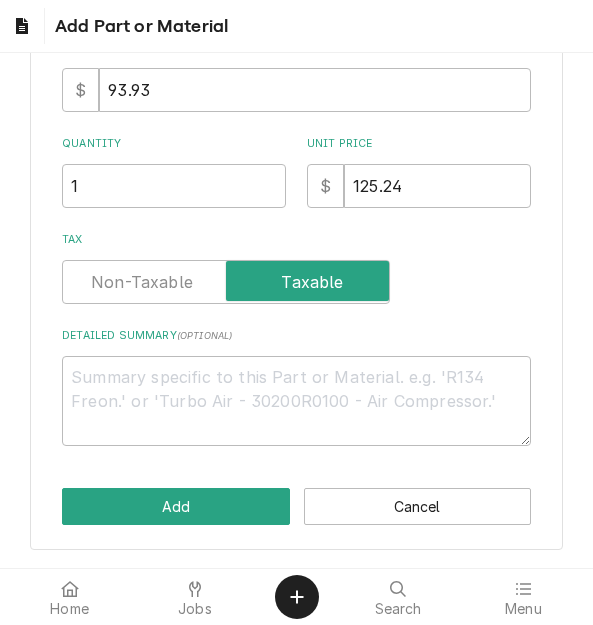click on "Please provide the following information to add a new part or material to this estimate: Short Description DOOR SEALING HOB-01-515367-00001 Edit Pricebook Item    Manufacturer — Manufacturer Part # HOB-01-515367-00001 Subtype Choose a subtype... [#2-DUAL] AFTERHRS-WH-CHG-2 [#2-DUAL] BEV-EQUIP [#2-DUAL] BEV-MATS [#2-DUAL] CONT-LABR-2 [#2-DUAL] CRANE-LIFT-2 [#2-DUAL] EQUIP-RENT-2 [#2-DUAL] INVEN-PARTS [#2-DUAL] MAINT-SUPPLY [#2-DUAL] MISC-EQUIP [#2-DUAL] MISC-NON-INVEN [#2-DUAL] PROJ-CONT-LABR-2 [#2-DUAL] PROJ-EQUIP [#2-DUAL] PROJ-MATS [#3-BILL] SHOP-TOOLS Unit Cost $ 93.93 Quantity 1 Unit Price $ 125.24 Tax Detailed Summary  ( optional ) Add Cancel" at bounding box center [297, 108] 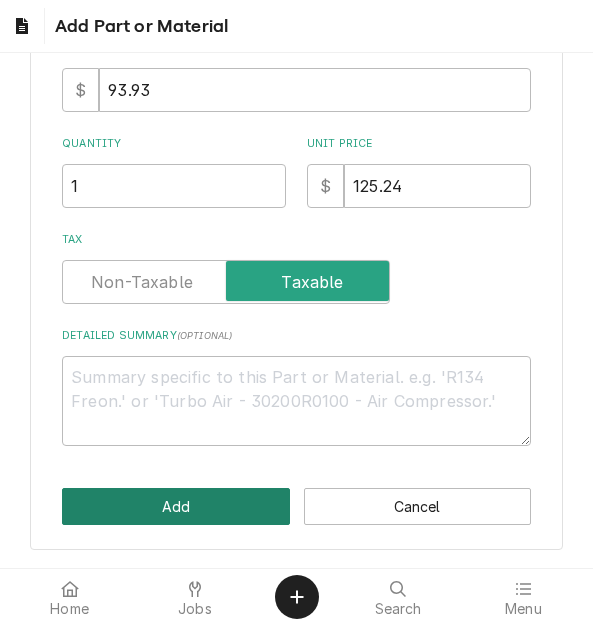 click on "Add" at bounding box center [175, 506] 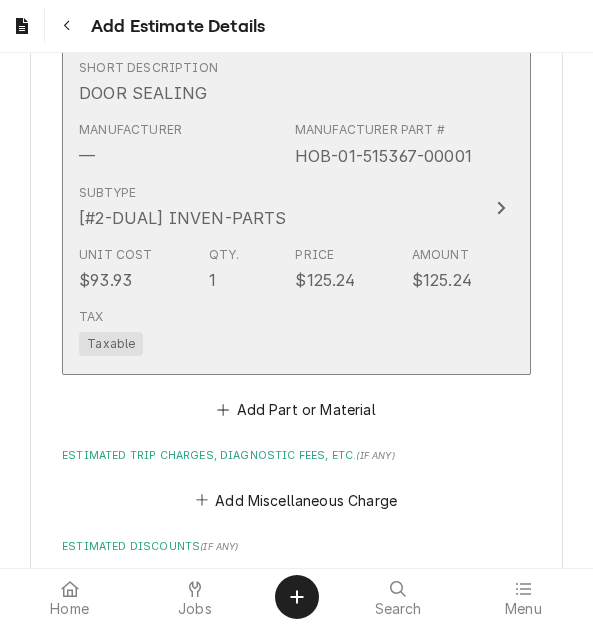 scroll, scrollTop: 3346, scrollLeft: 0, axis: vertical 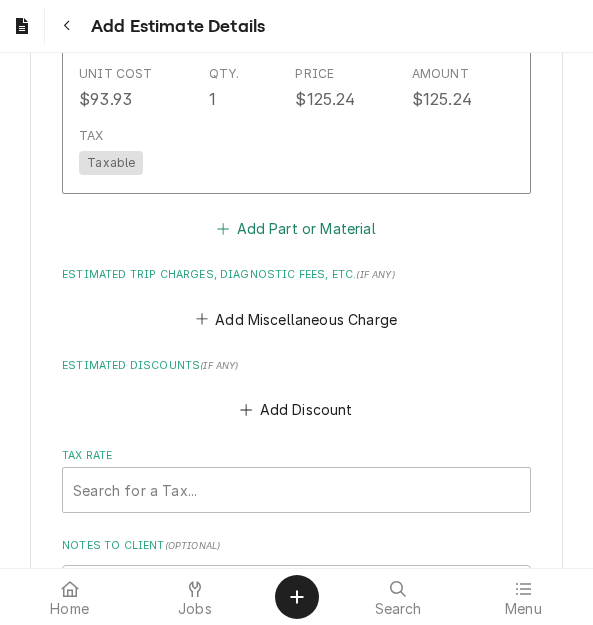 click on "Add Part or Material" at bounding box center [296, 229] 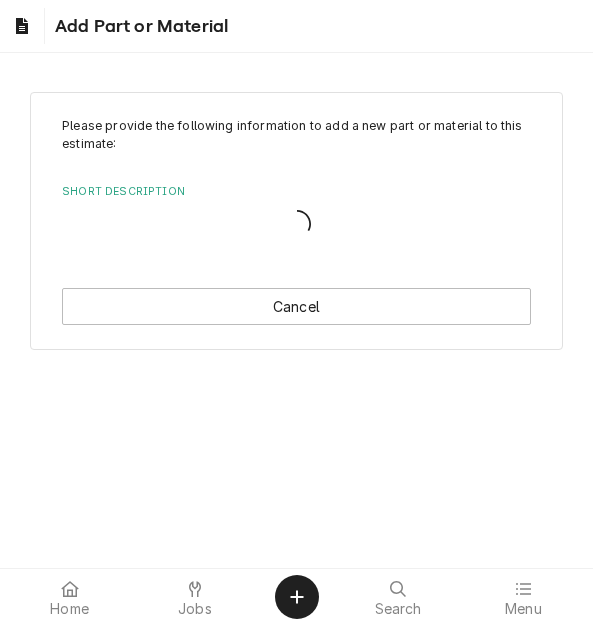 scroll, scrollTop: 0, scrollLeft: 0, axis: both 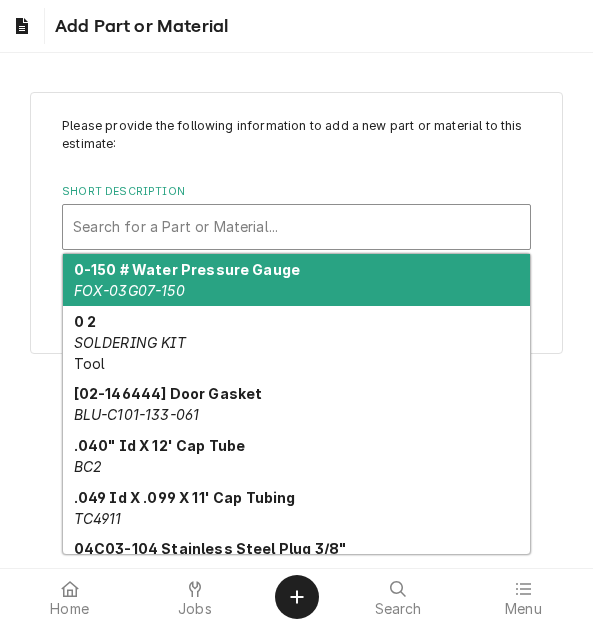 click at bounding box center [296, 227] 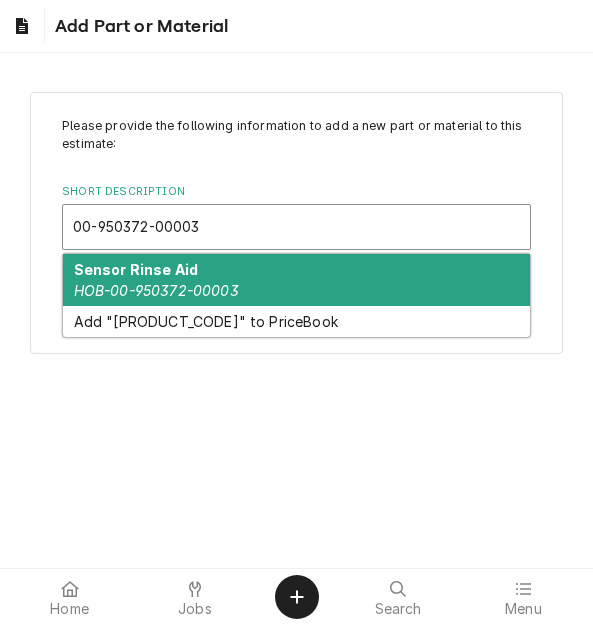 click on "Sensor Rinse Aid HOB-00-950372-00003" at bounding box center [296, 280] 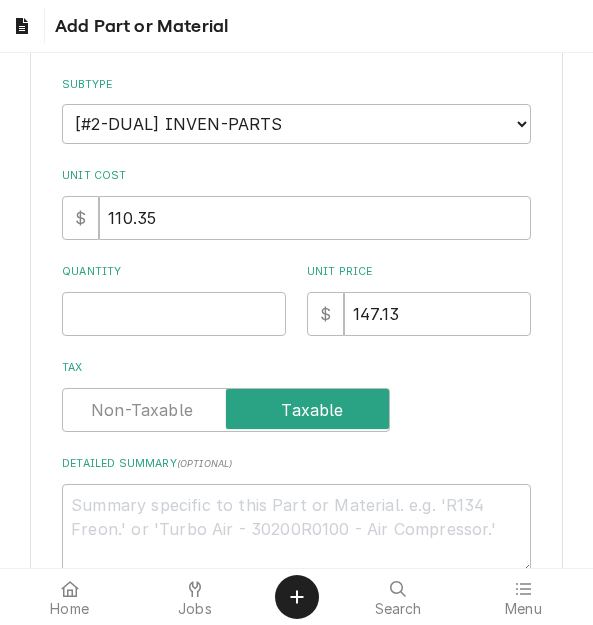 scroll, scrollTop: 300, scrollLeft: 0, axis: vertical 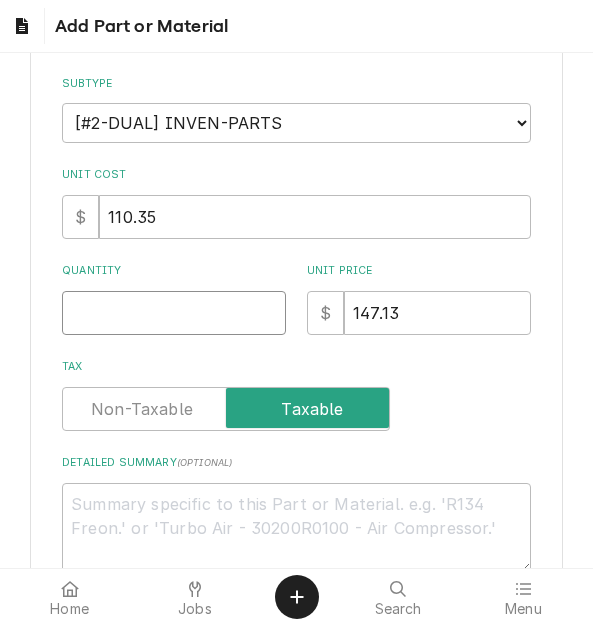 click on "Quantity" at bounding box center (174, 313) 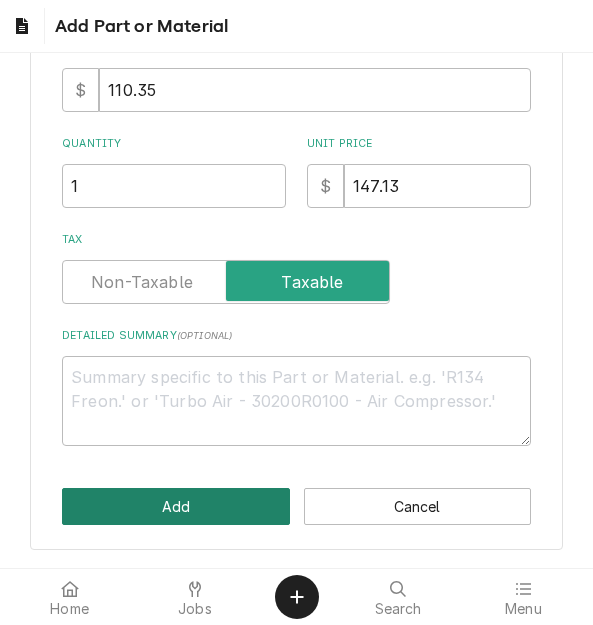 click on "Add" at bounding box center [175, 506] 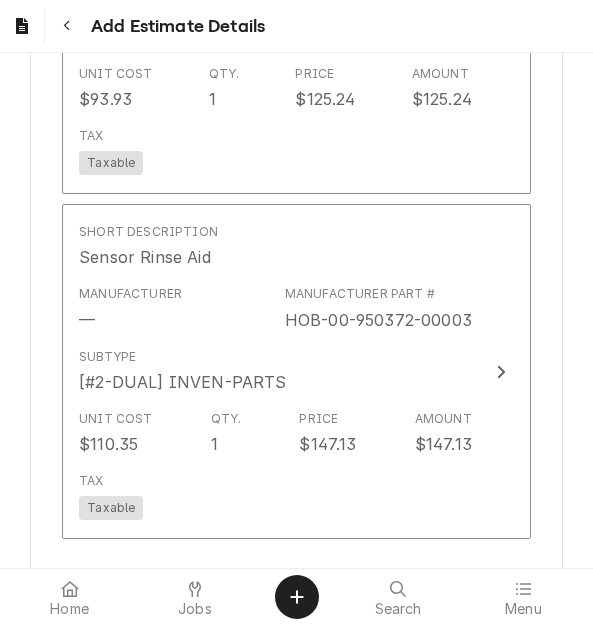 scroll, scrollTop: 3570, scrollLeft: 0, axis: vertical 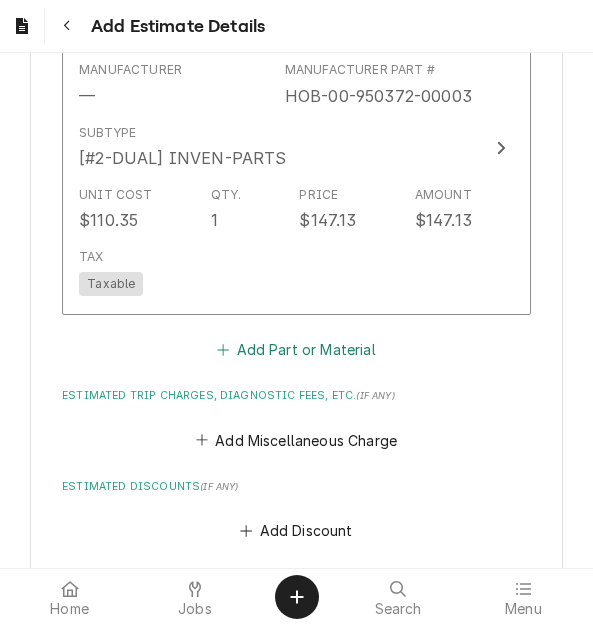 click on "Add Part or Material" at bounding box center [296, 350] 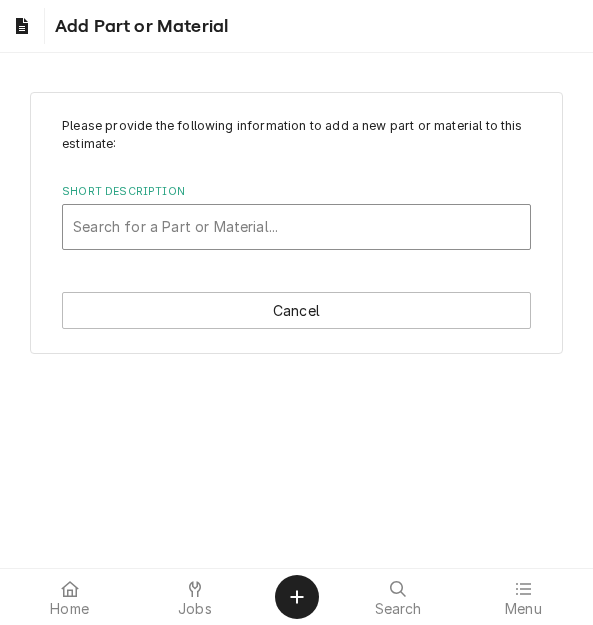 click at bounding box center [296, 227] 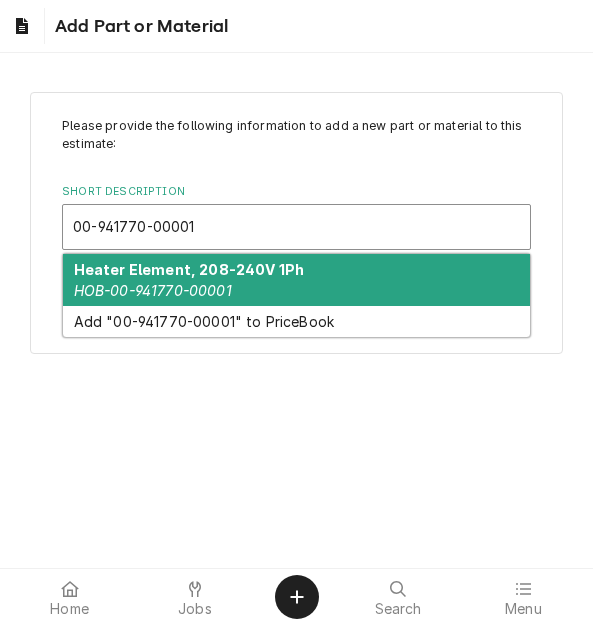 click on "Heater Element, 208-240V 1Ph" at bounding box center (189, 269) 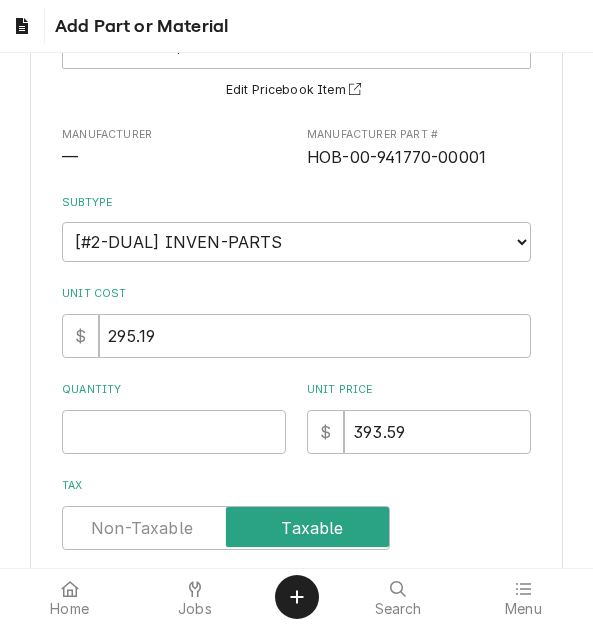 scroll, scrollTop: 200, scrollLeft: 0, axis: vertical 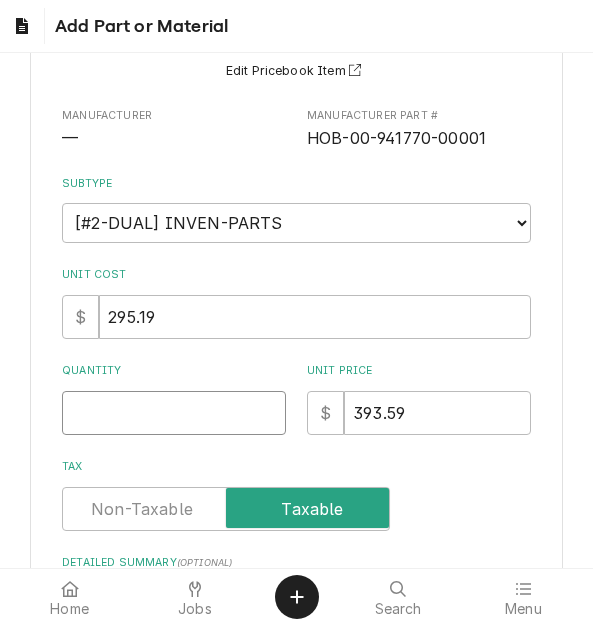 click on "Quantity" at bounding box center (174, 413) 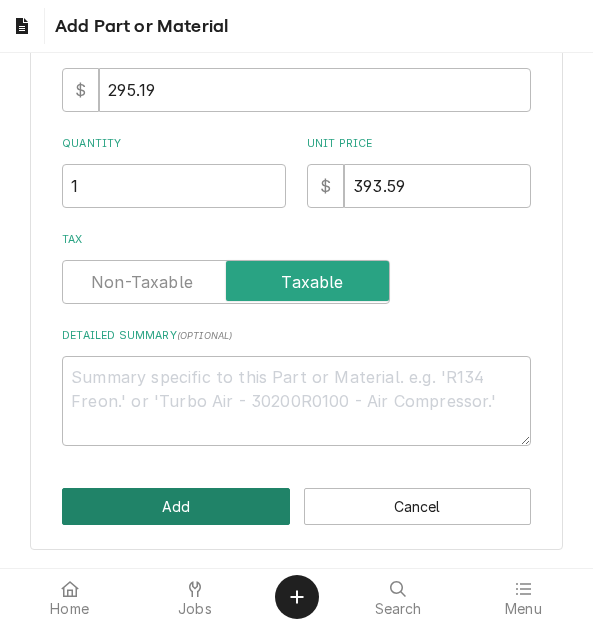click on "Add" at bounding box center (175, 506) 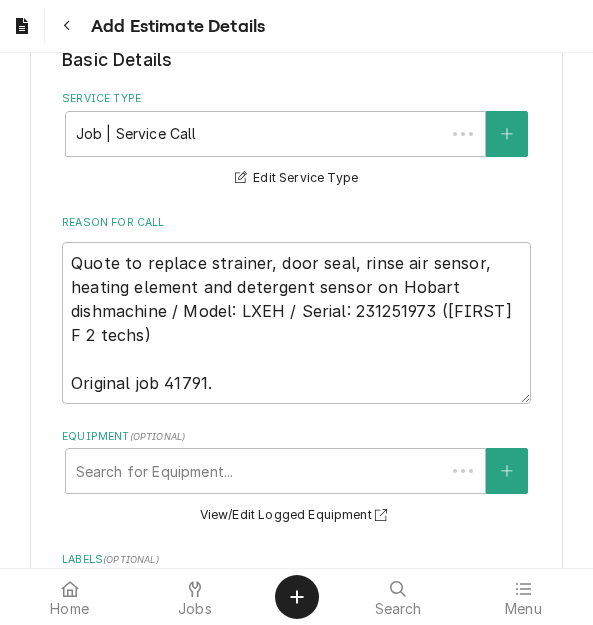scroll, scrollTop: 3857, scrollLeft: 0, axis: vertical 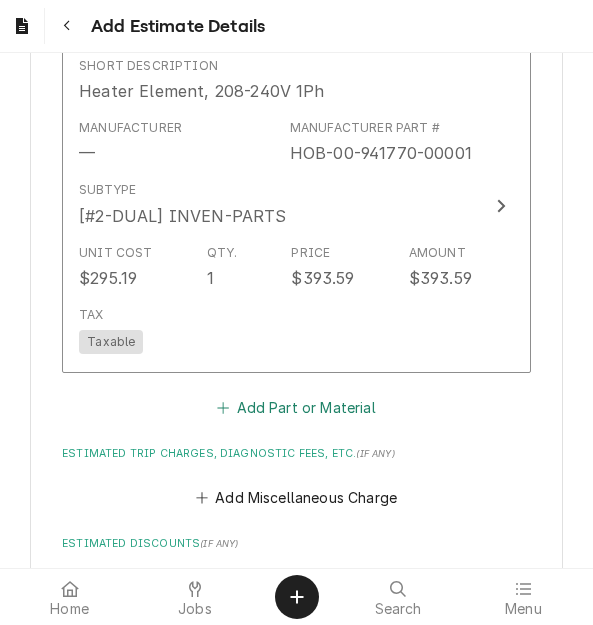 click on "Add Part or Material" at bounding box center [296, 408] 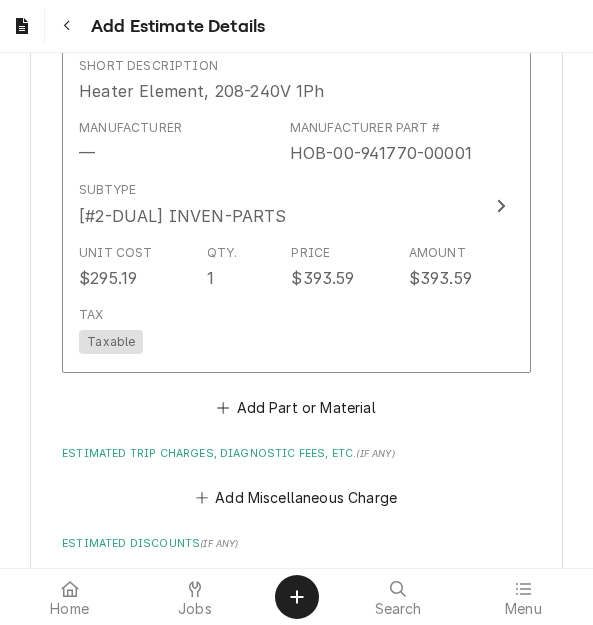 scroll, scrollTop: 0, scrollLeft: 0, axis: both 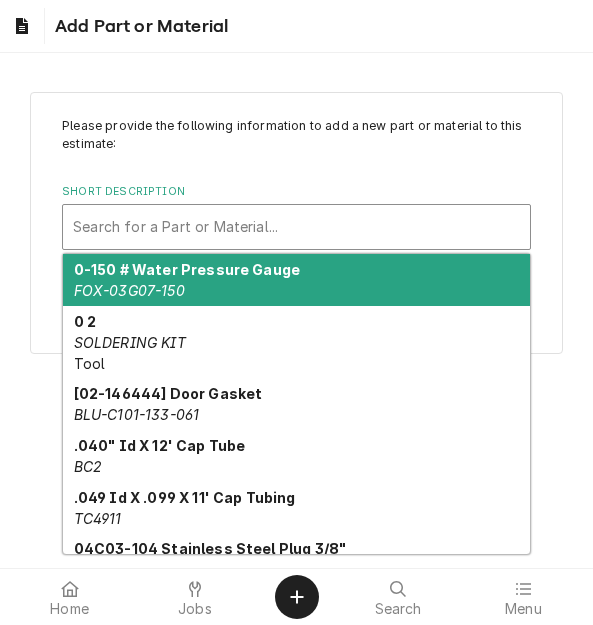 click at bounding box center (296, 227) 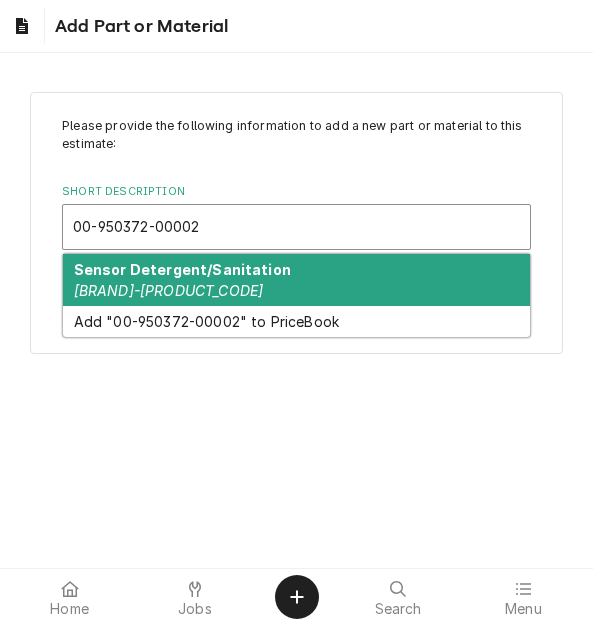 click on "Sensor Detergent/Sanitation HOB-00-950372-00002" at bounding box center (296, 280) 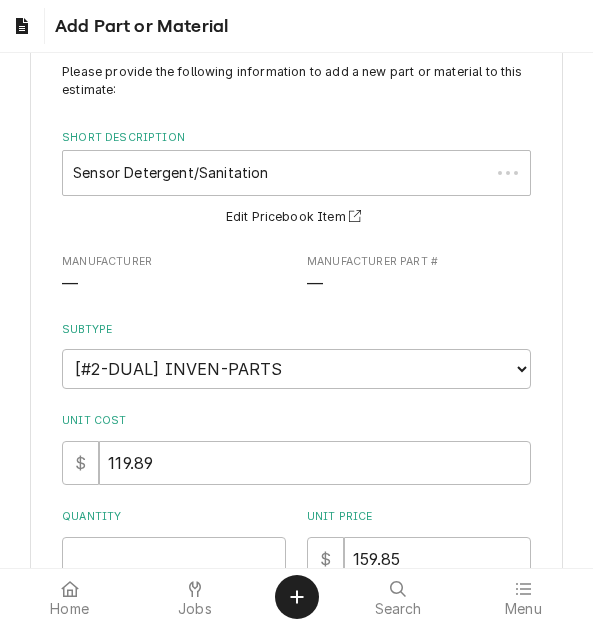 scroll, scrollTop: 200, scrollLeft: 0, axis: vertical 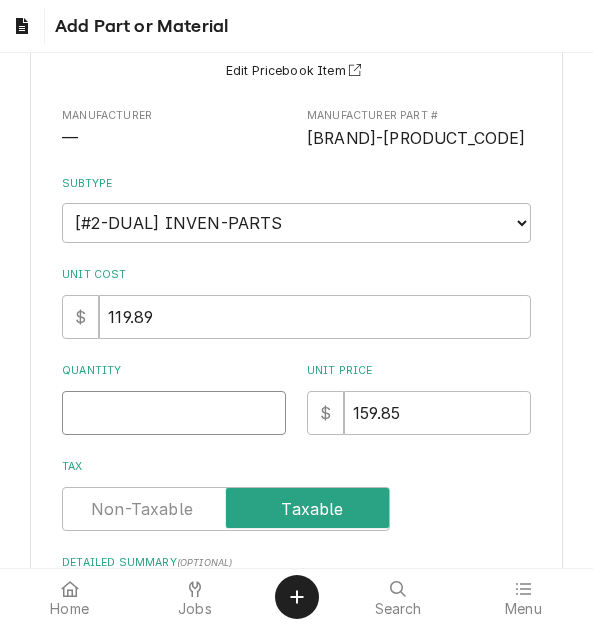 click on "Quantity" at bounding box center [174, 413] 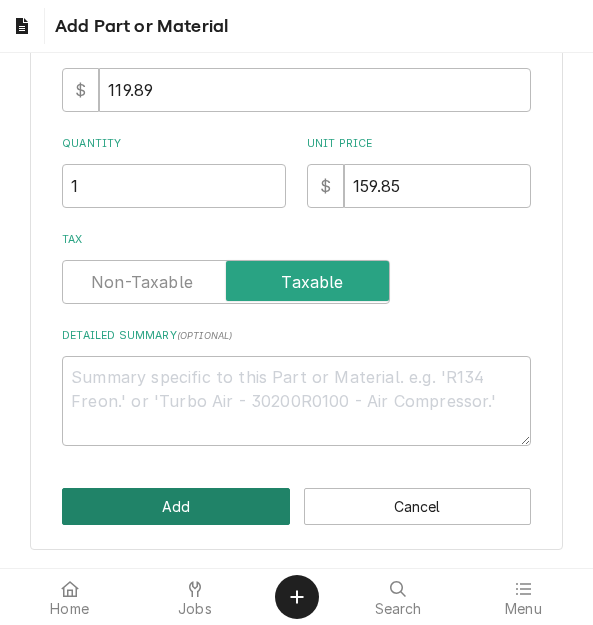 click on "Add" at bounding box center [175, 506] 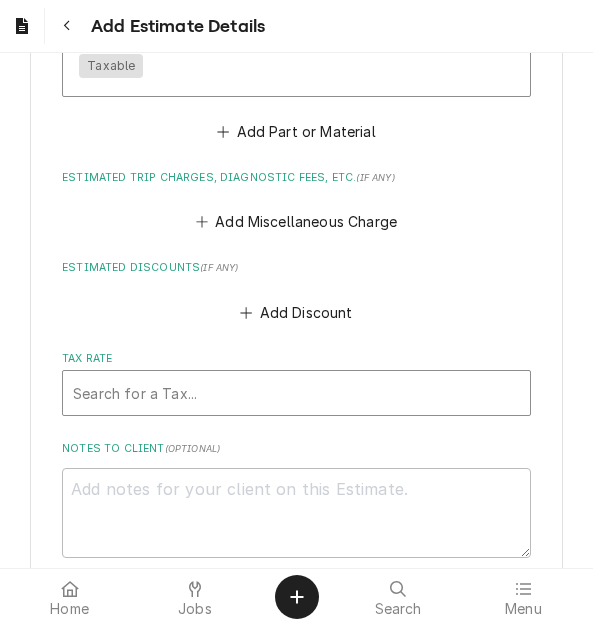 scroll, scrollTop: 4506, scrollLeft: 0, axis: vertical 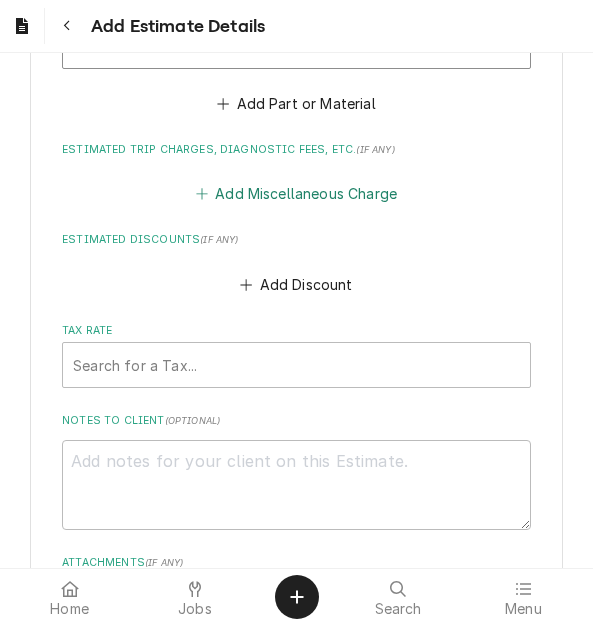 click on "Add Miscellaneous Charge" at bounding box center (296, 194) 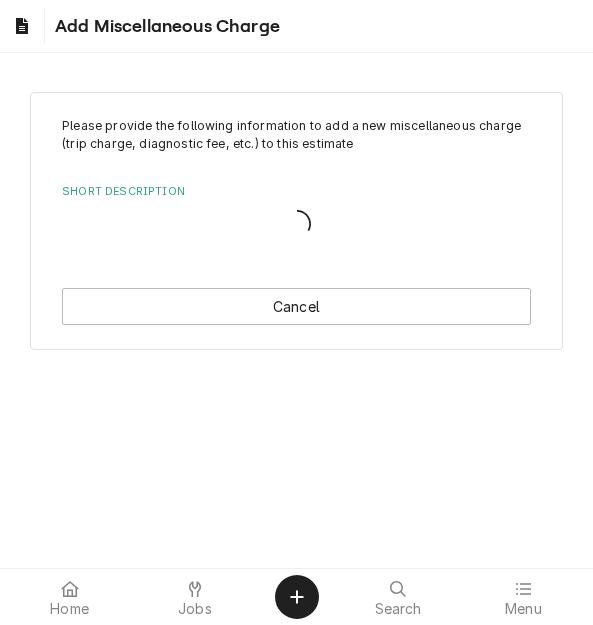 scroll, scrollTop: 0, scrollLeft: 0, axis: both 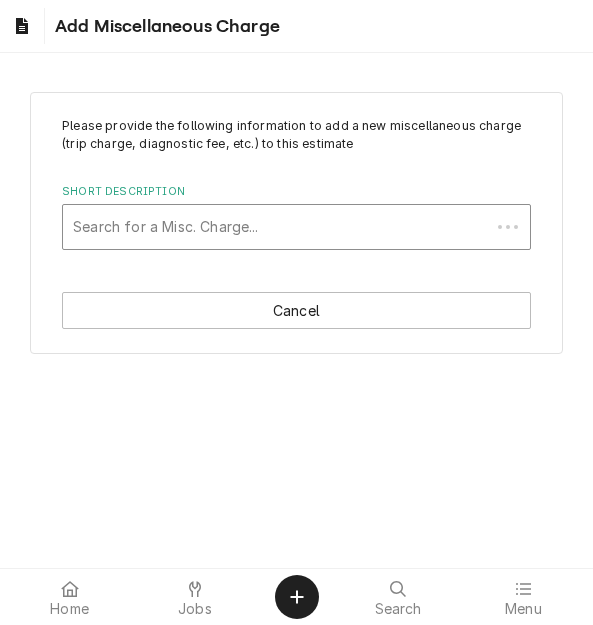click at bounding box center [276, 227] 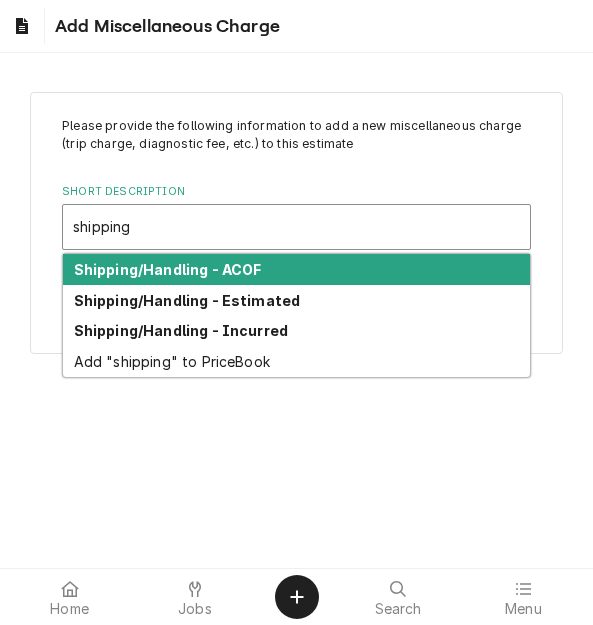 click on "Shipping/Handling - Estimated" at bounding box center (187, 300) 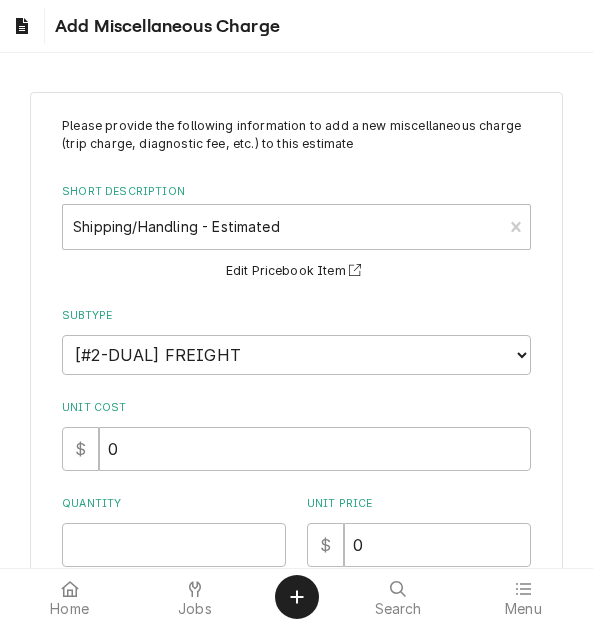 scroll, scrollTop: 100, scrollLeft: 0, axis: vertical 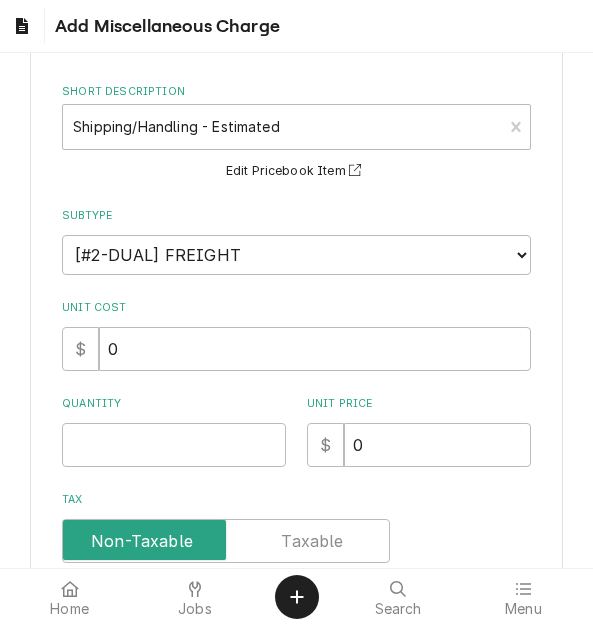 click on "Please provide the following information to add a new miscellaneous charge (trip charge, diagnostic fee, etc.) to this estimate Short Description Shipping/Handling - Estimated Edit Pricebook Item    Subtype Choose a subtype... [#1-SALE] LEASING-3 [#1-SALE] REF/TORCH [#1-SALE] SERV-CALL [#1-SALE] TRAVEL-MILE [#2-DUAL] AFTERHRS-WH-CHG-3 [#2-DUAL] CONT-LABR [#2-DUAL] CRANE-LIFT-3 [#2-DUAL] EQUIP-DISP [#2-DUAL] EQUIP-RENT [#2-DUAL] FREIGHT [#2-DUAL] PER-DIEM [#2-DUAL] PERMIT [#2-DUAL] PROJ-CONT-LABR [#2-DUAL] RESTOCK [#2-DUAL] WELDING [#3-BILL] AUTOMOBILE [#3-BILL] BLDG-REPAIR [#3-BILL] OFFICE-SUPPLY [#3-BILL] SALES-TAX [#3-BILL] UNIFORMS Unit Cost $ 0 Quantity Unit Price $ 0 Tax Detailed Summary  ( optional )" at bounding box center (296, 361) 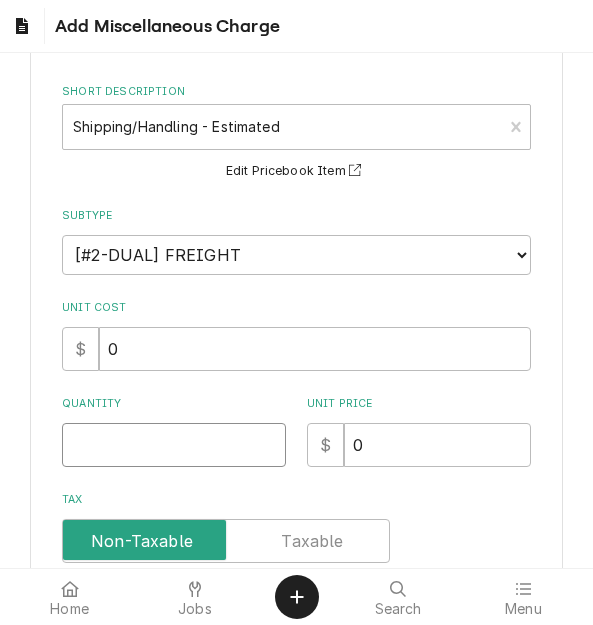 click on "Quantity" at bounding box center [174, 445] 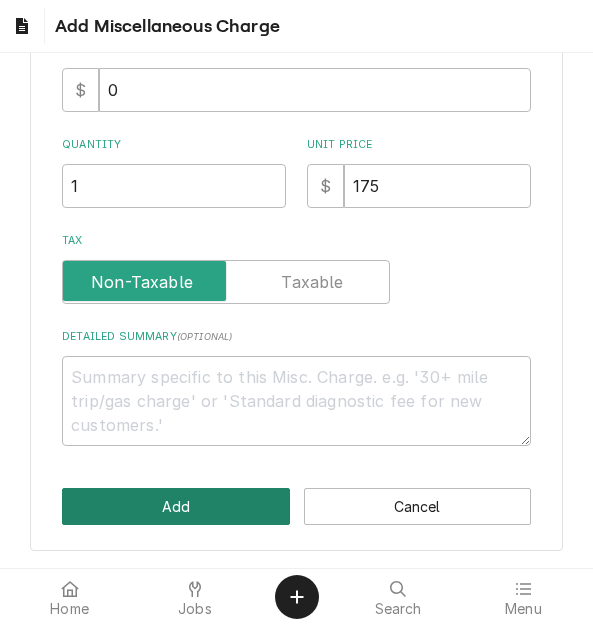 click on "Add" at bounding box center (175, 506) 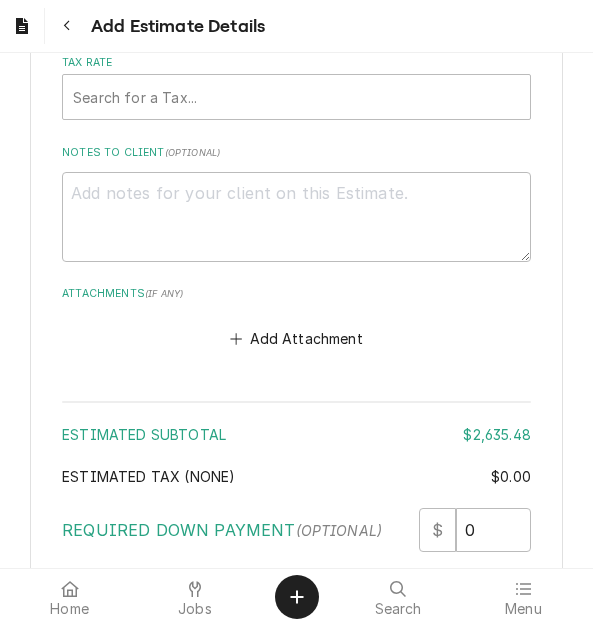 scroll, scrollTop: 5028, scrollLeft: 0, axis: vertical 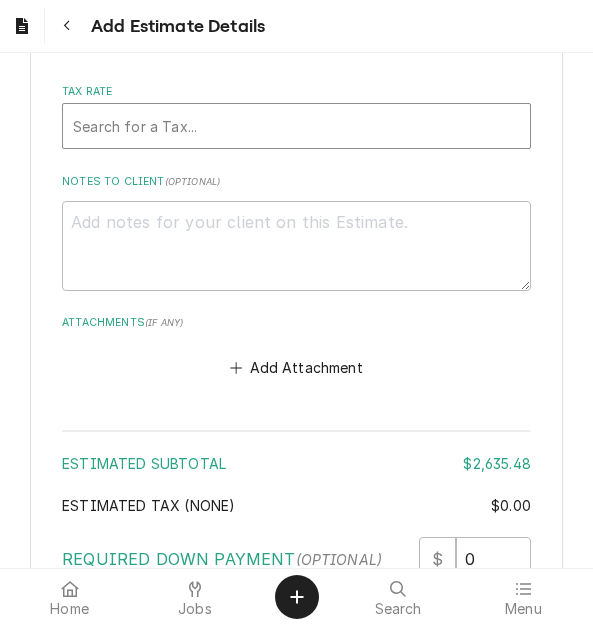 click at bounding box center (296, 126) 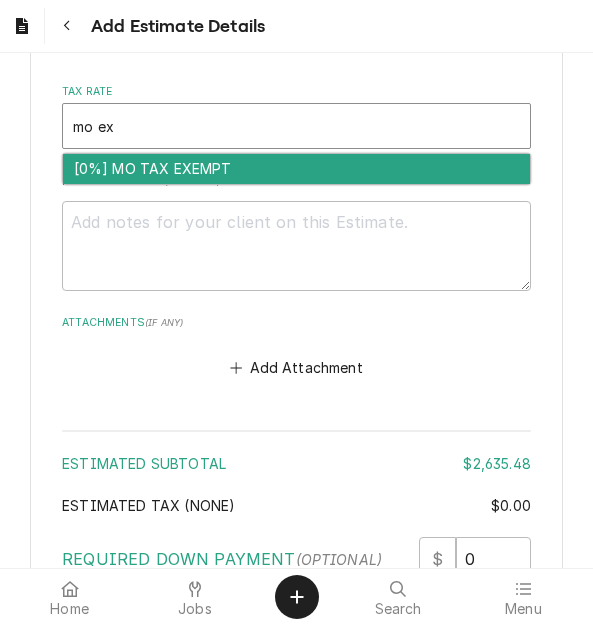 click on "[0%] MO TAX EXEMPT" at bounding box center (296, 169) 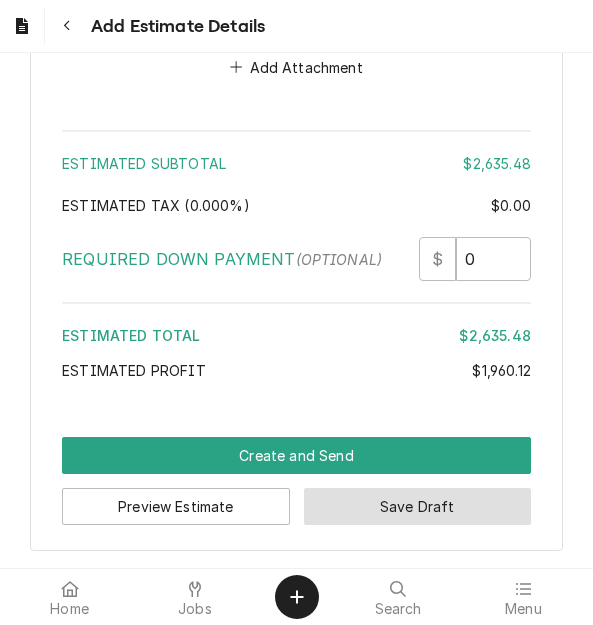 click on "Save Draft" at bounding box center (417, 506) 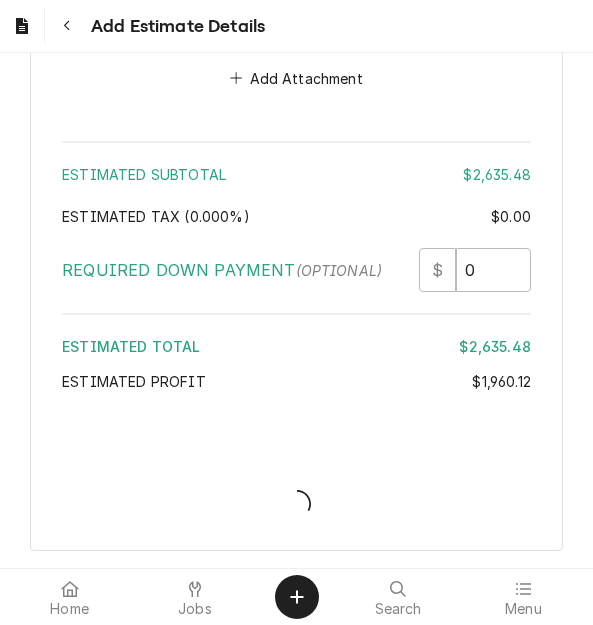 scroll, scrollTop: 5351, scrollLeft: 0, axis: vertical 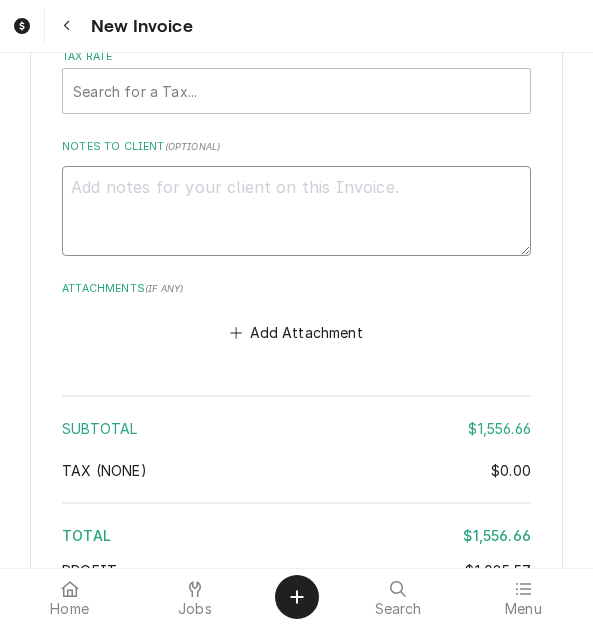 click on "Notes to Client  ( optional )" at bounding box center [296, 211] 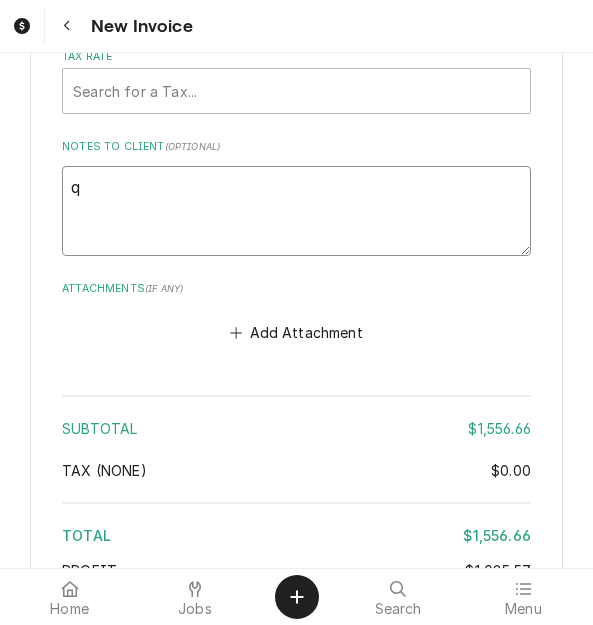 type on "x" 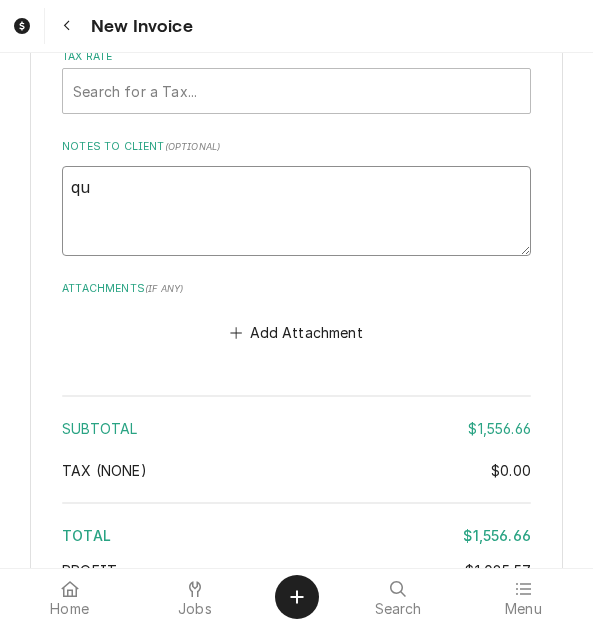 type on "x" 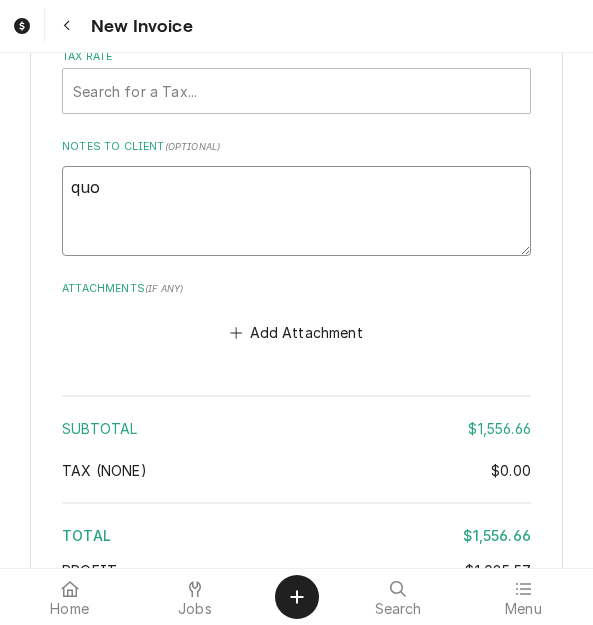 type on "x" 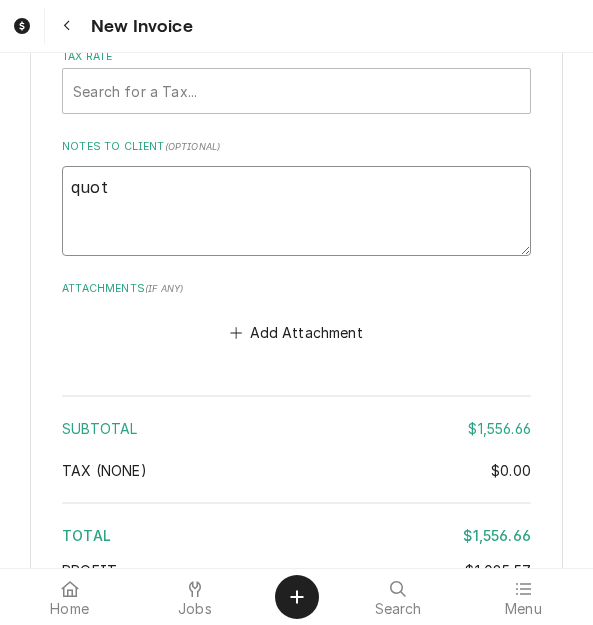 type on "x" 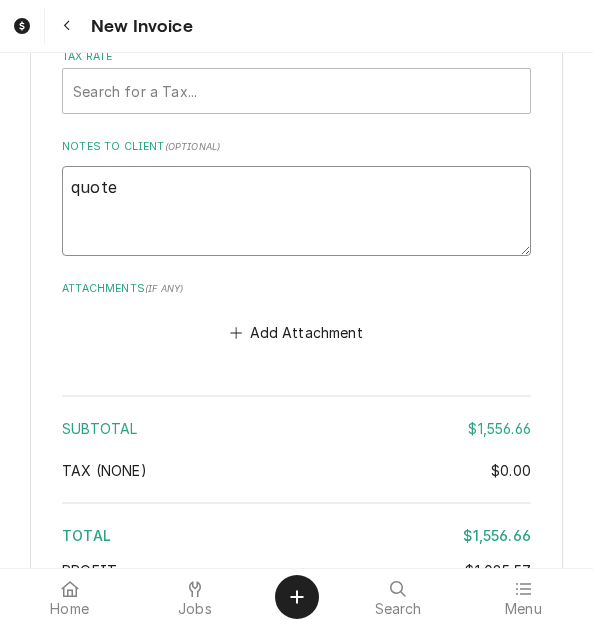 type on "x" 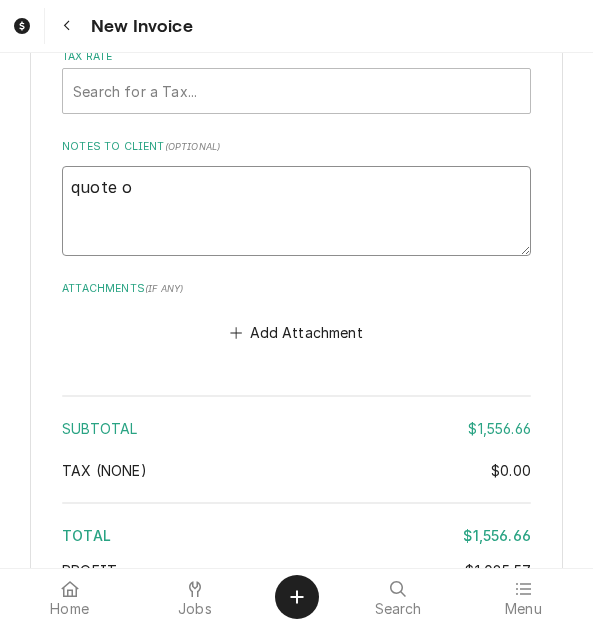type on "x" 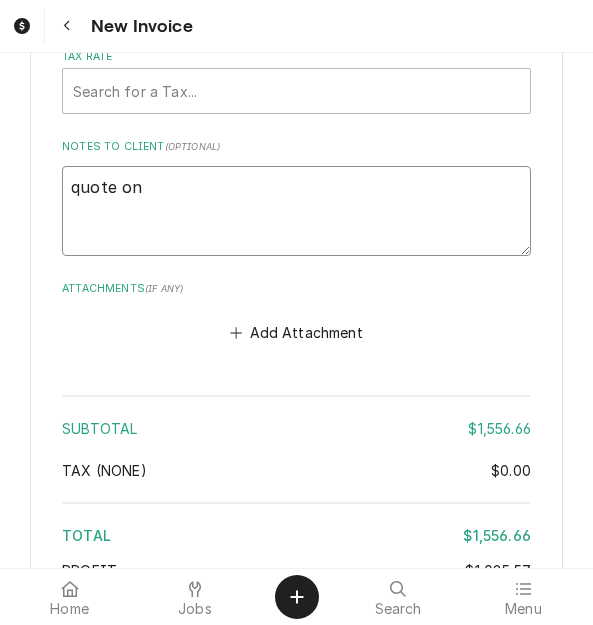 type on "x" 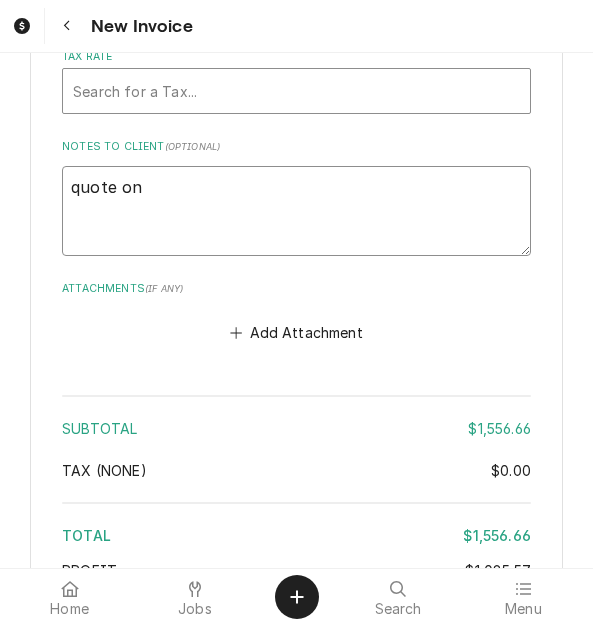 type on "quote on" 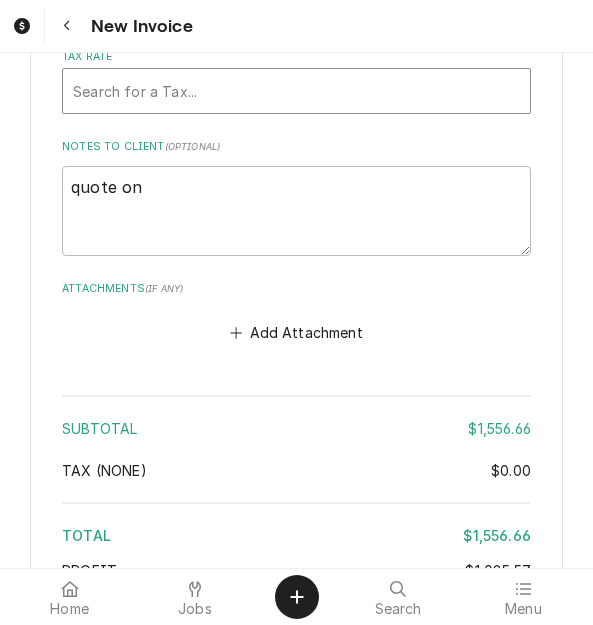 click at bounding box center (296, 91) 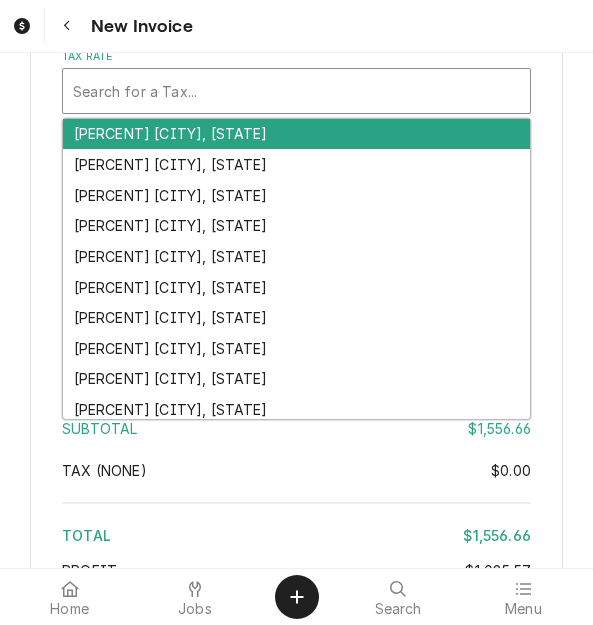 type on "x" 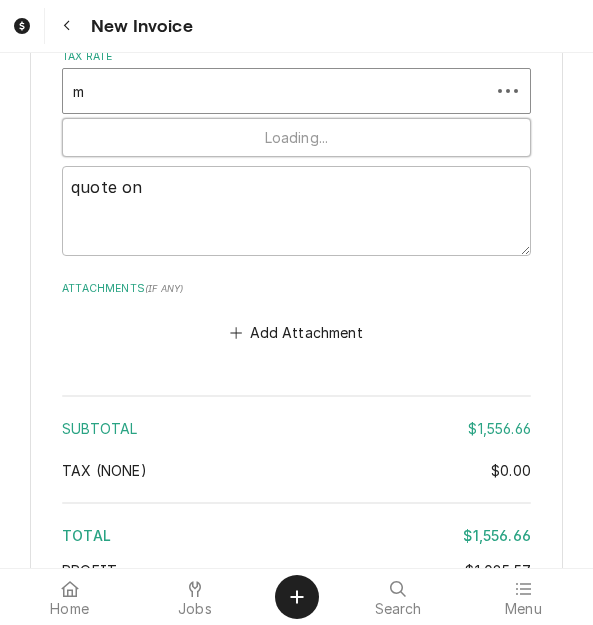 type on "x" 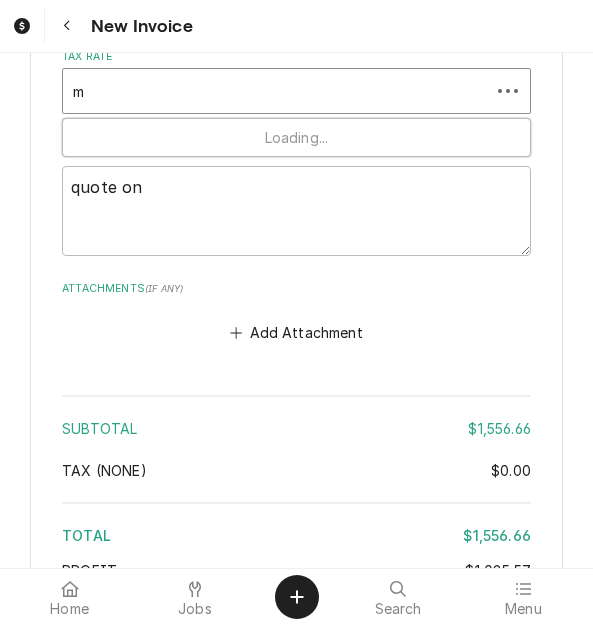 type on "mo" 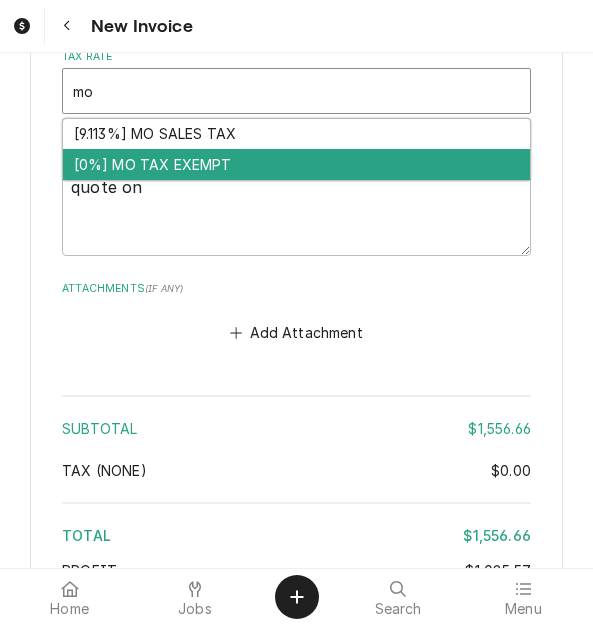 click on "[0%] MO TAX EXEMPT" at bounding box center (296, 164) 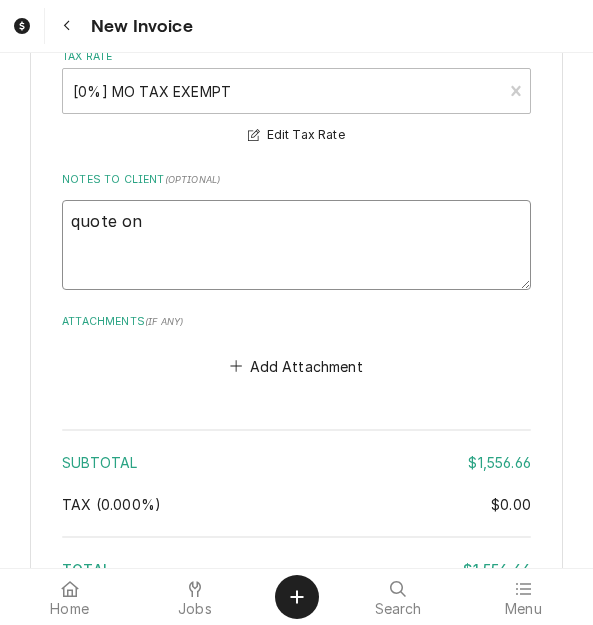 click on "quote on" at bounding box center [296, 245] 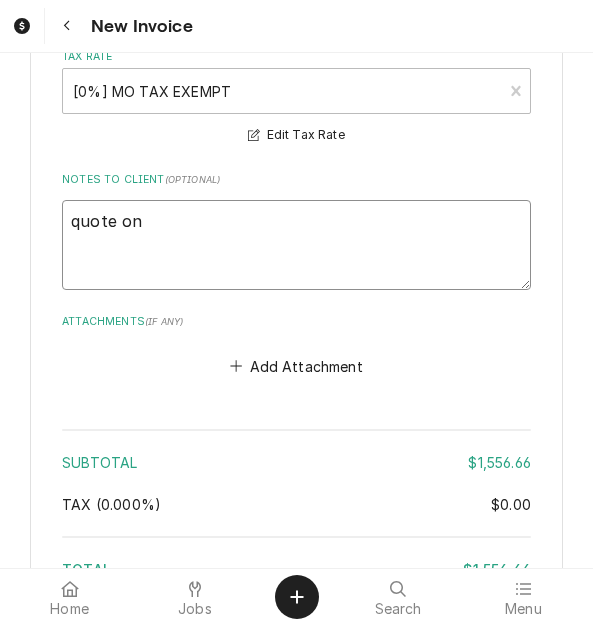 type on "x" 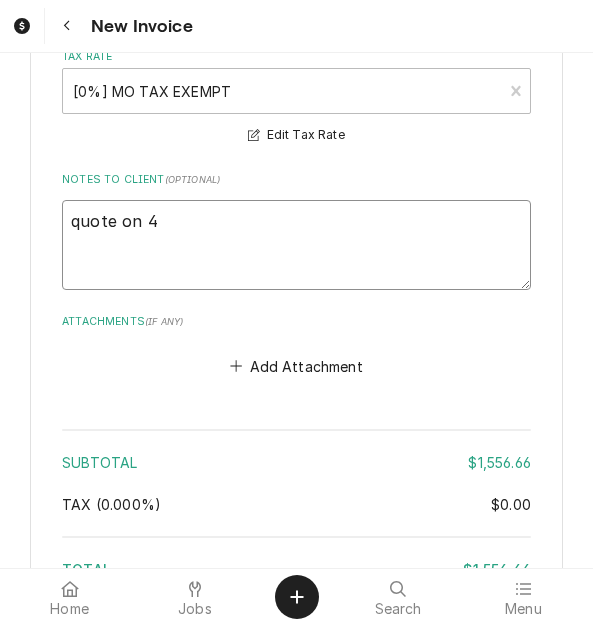 type on "x" 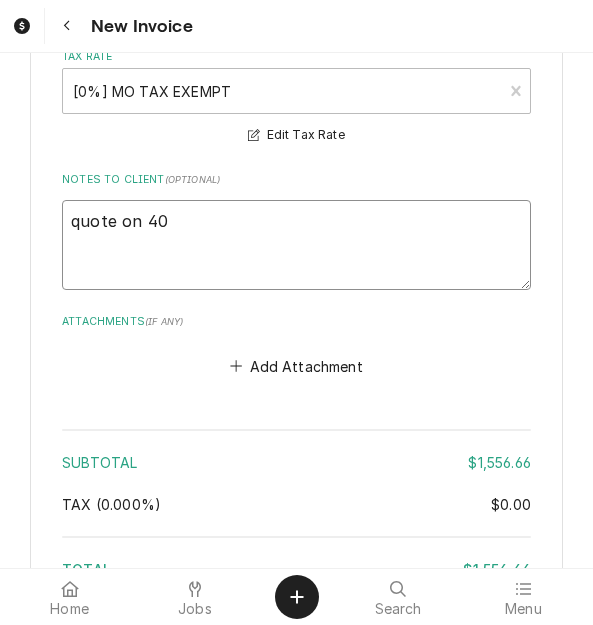 type on "x" 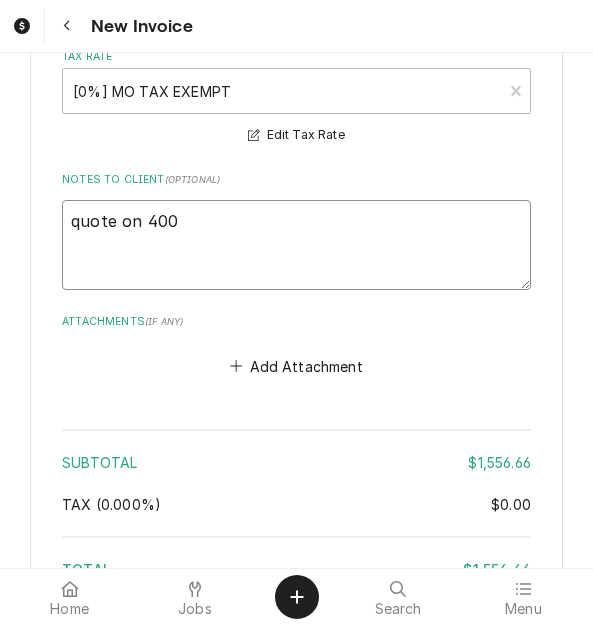 type on "x" 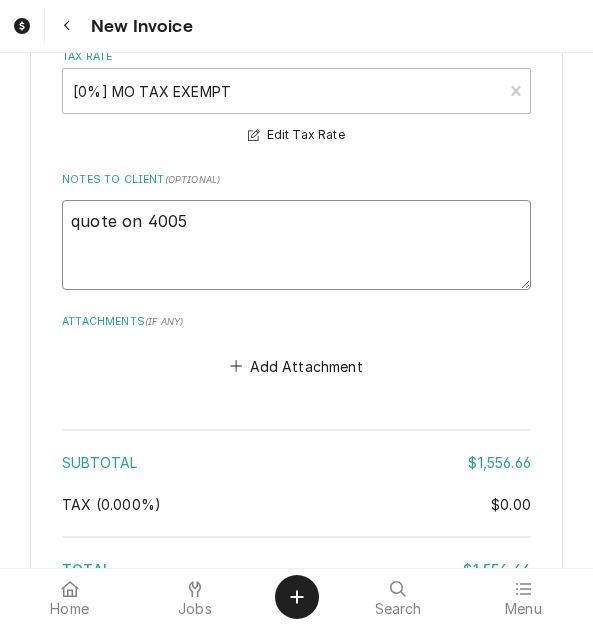 type on "x" 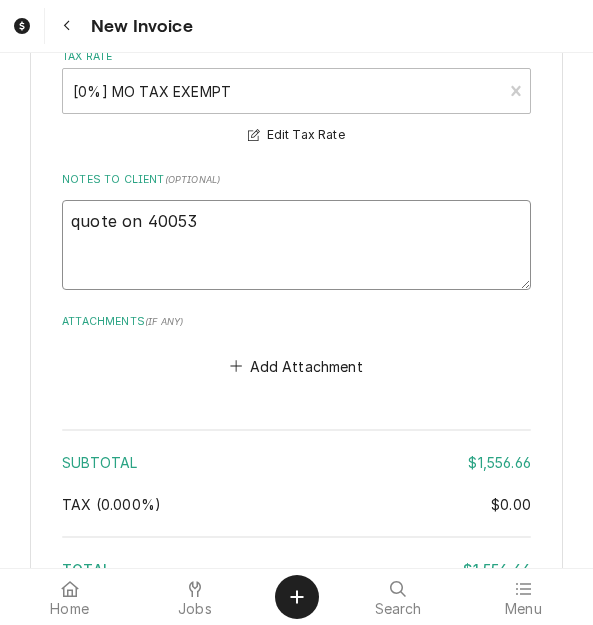 type on "x" 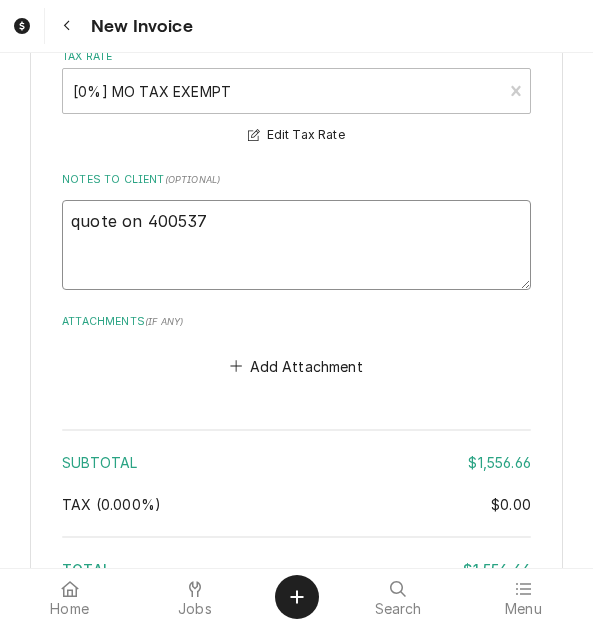 type on "quote on 400537" 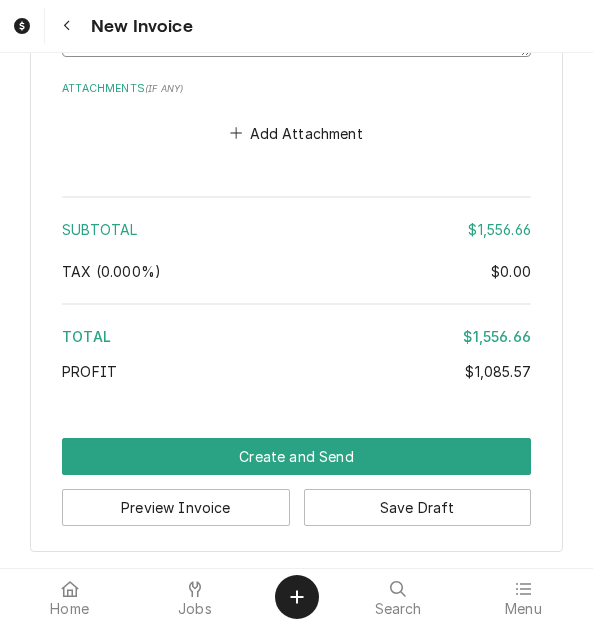 scroll, scrollTop: 6898, scrollLeft: 0, axis: vertical 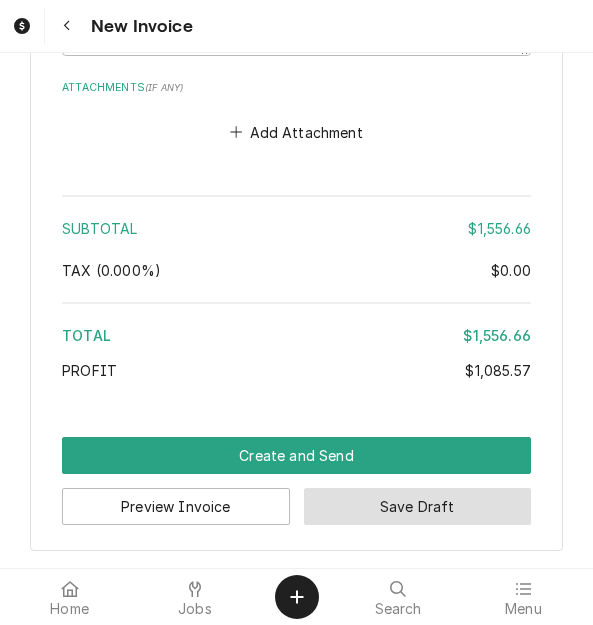 click on "Save Draft" at bounding box center (417, 506) 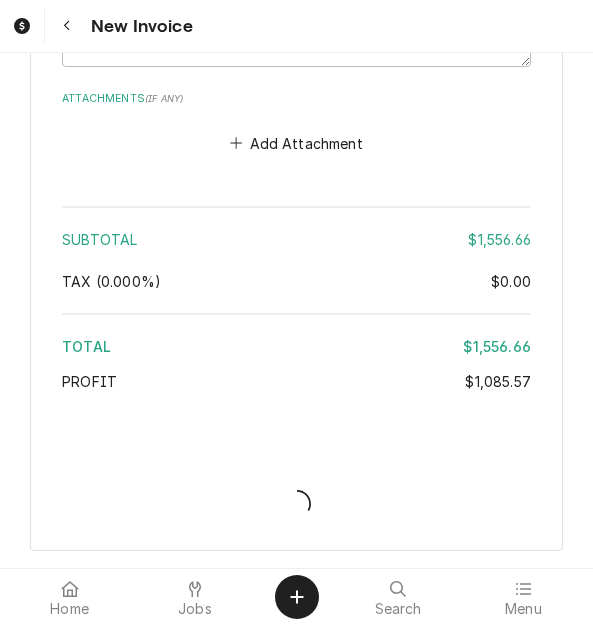 scroll, scrollTop: 6887, scrollLeft: 0, axis: vertical 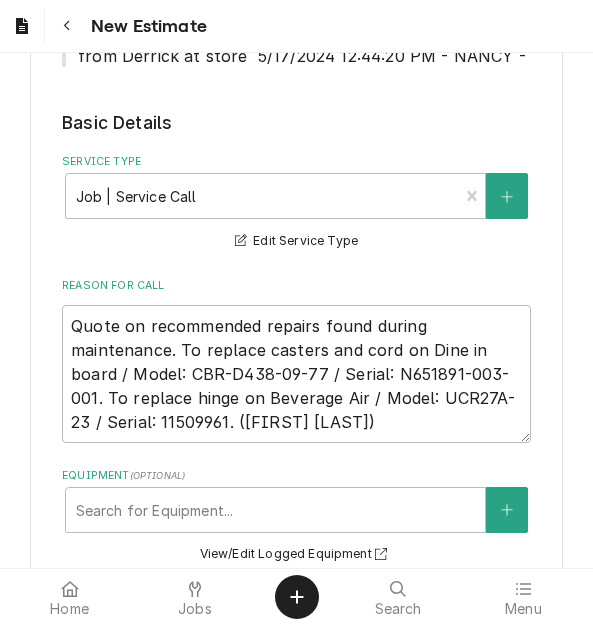 type on "x" 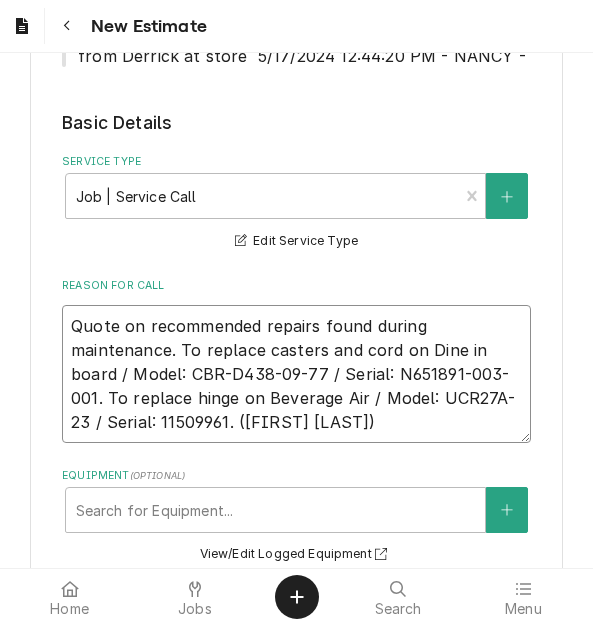 drag, startPoint x: 230, startPoint y: 425, endPoint x: 61, endPoint y: 331, distance: 193.38304 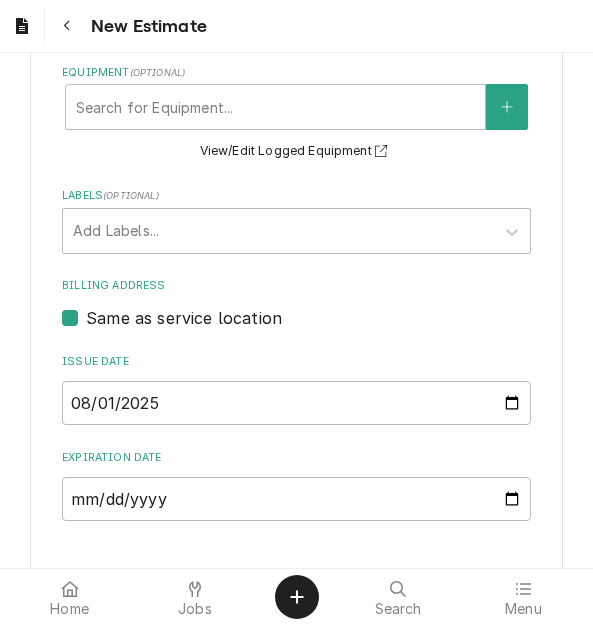scroll, scrollTop: 1397, scrollLeft: 0, axis: vertical 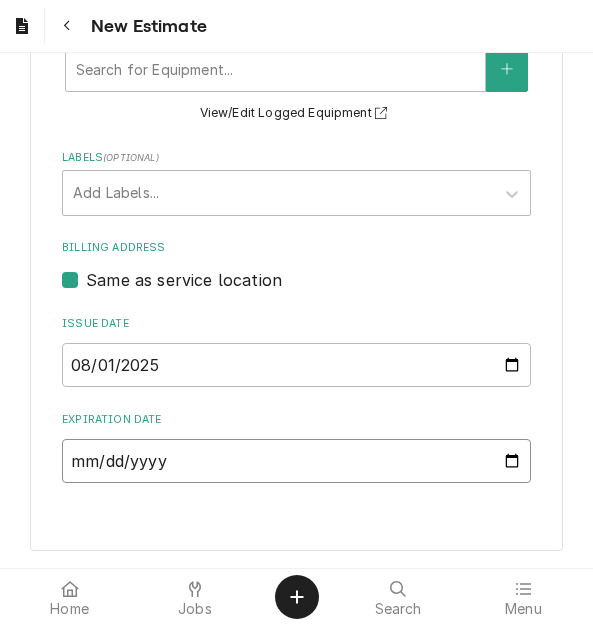 drag, startPoint x: 492, startPoint y: 460, endPoint x: 433, endPoint y: 386, distance: 94.641426 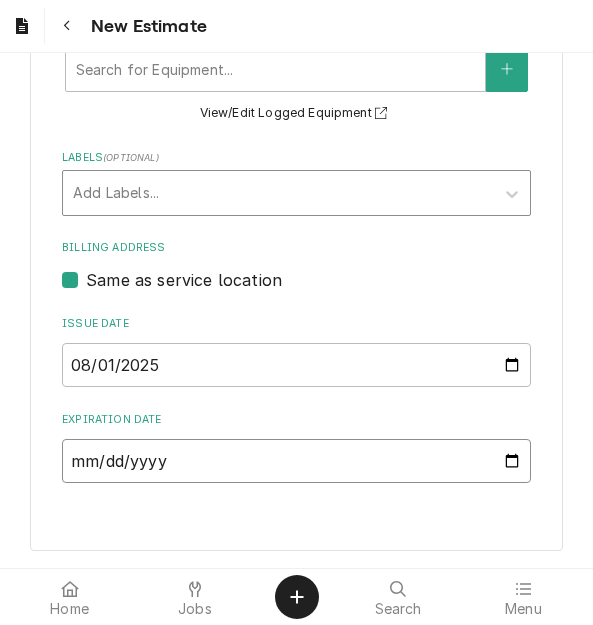 type on "2025-09-01" 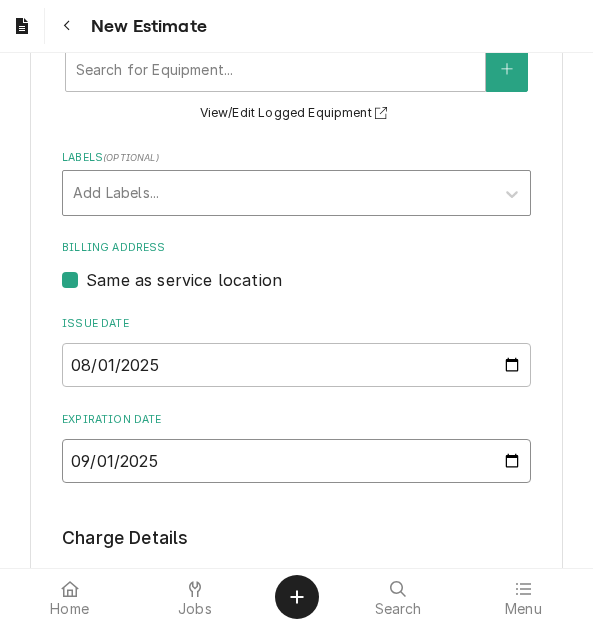 type on "x" 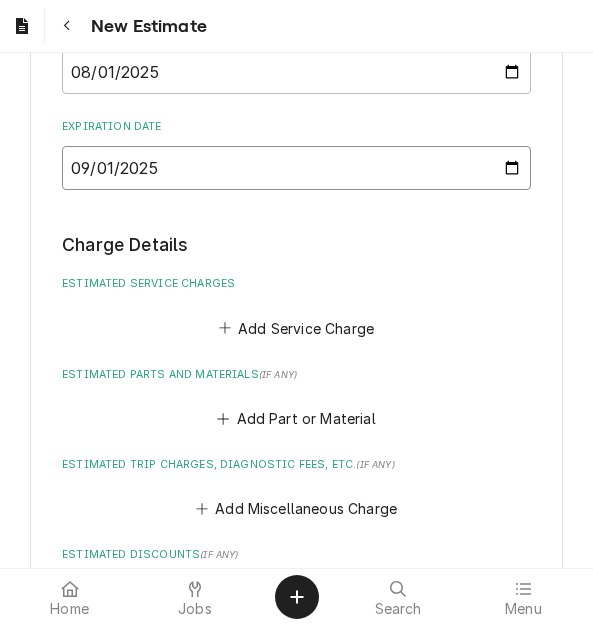 scroll, scrollTop: 1697, scrollLeft: 0, axis: vertical 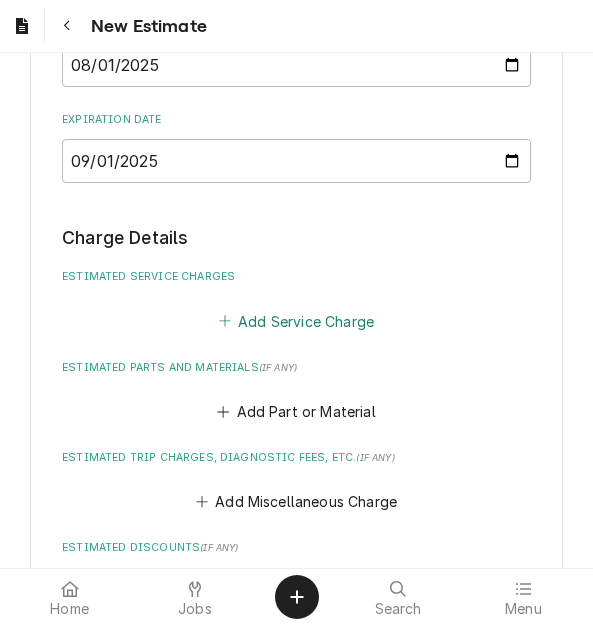 click on "Add Service Charge" at bounding box center [296, 321] 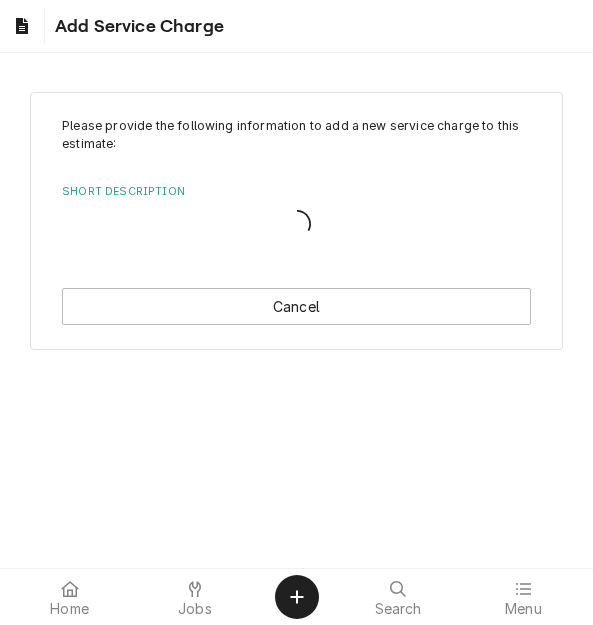 scroll, scrollTop: 0, scrollLeft: 0, axis: both 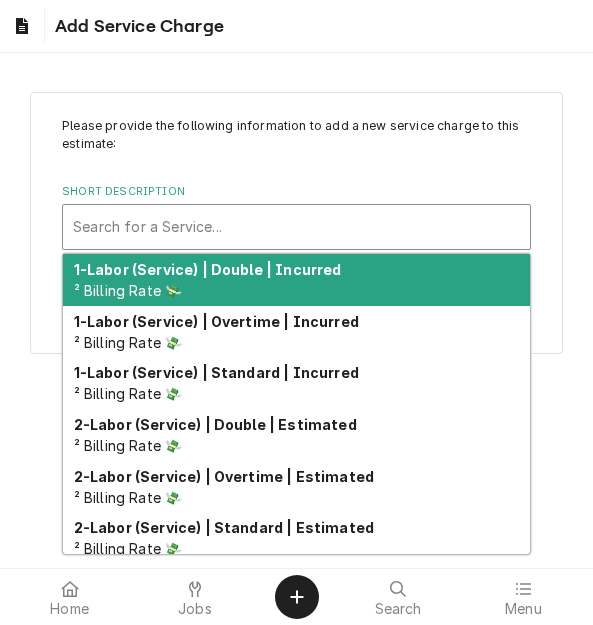 click at bounding box center (296, 227) 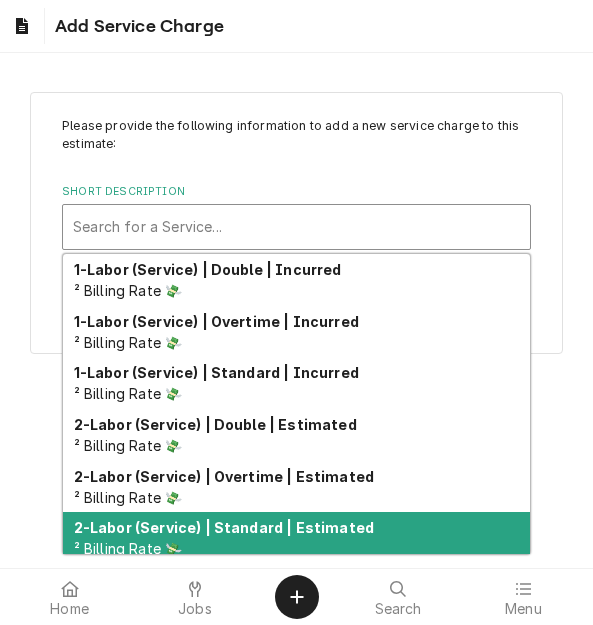 click on "2-Labor (Service) | Standard | Estimated" at bounding box center (224, 527) 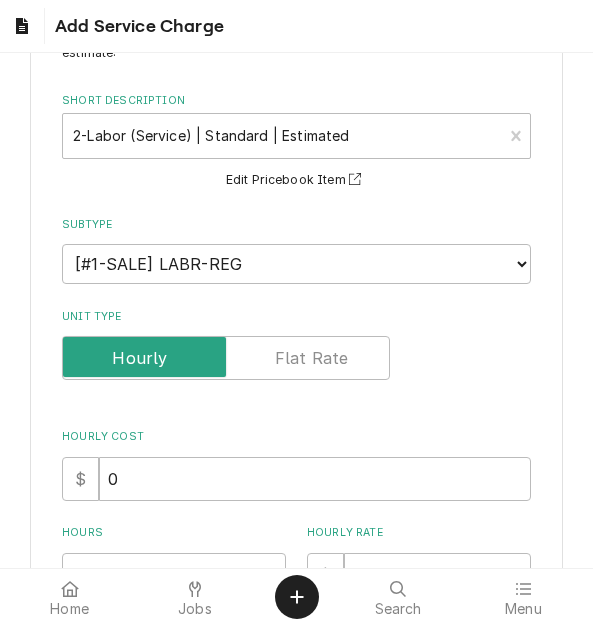 scroll, scrollTop: 200, scrollLeft: 0, axis: vertical 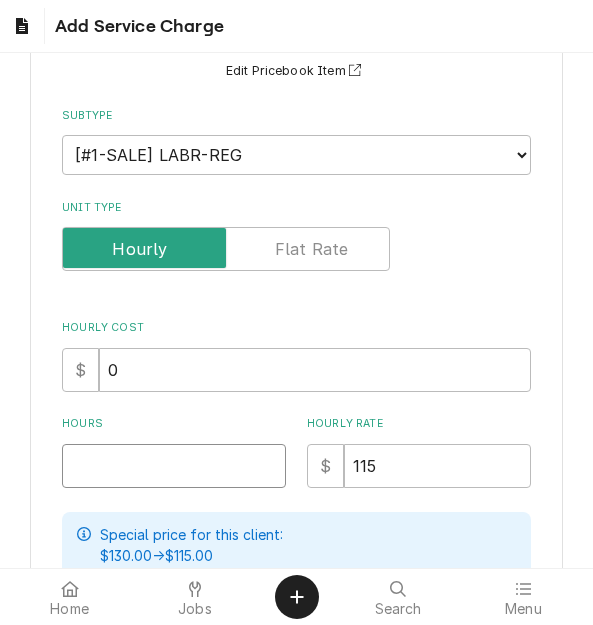 click on "Hours" at bounding box center (174, 466) 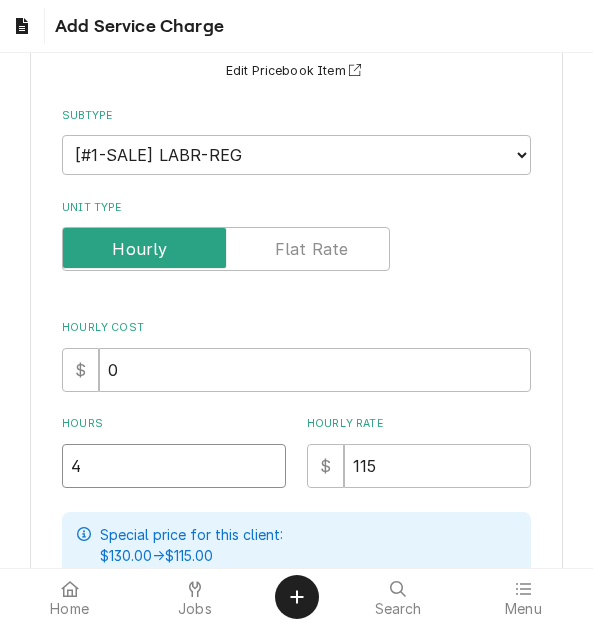 type on "x" 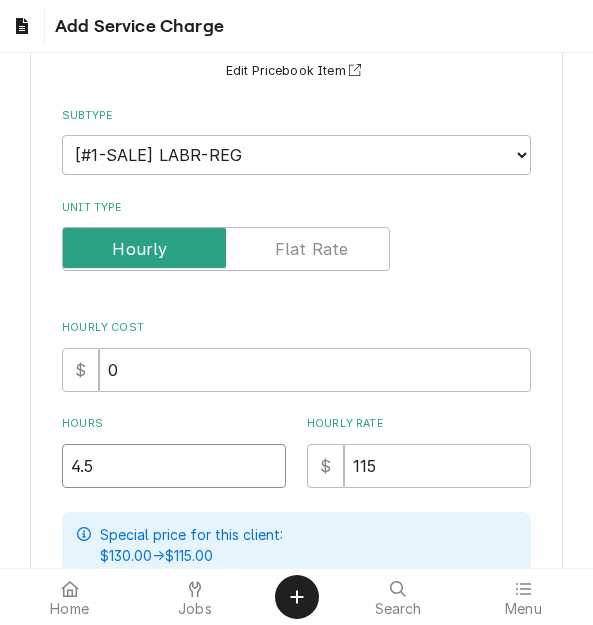 type on "4.5" 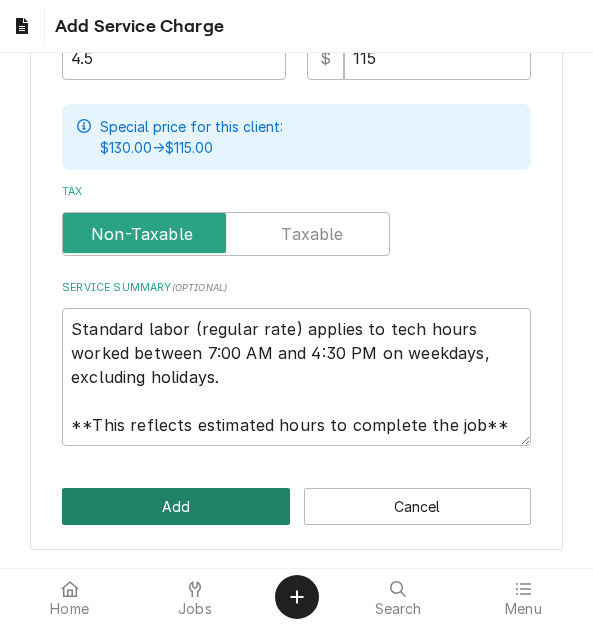 click on "Add" at bounding box center (175, 506) 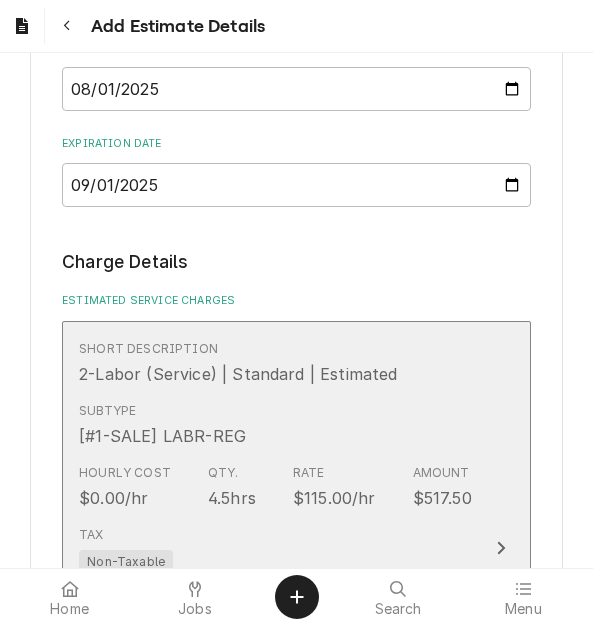 type on "x" 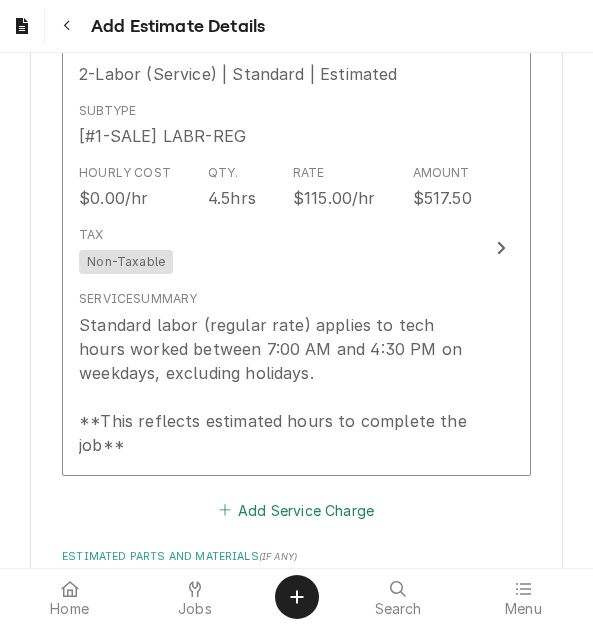 click on "Add Service Charge" at bounding box center (296, 510) 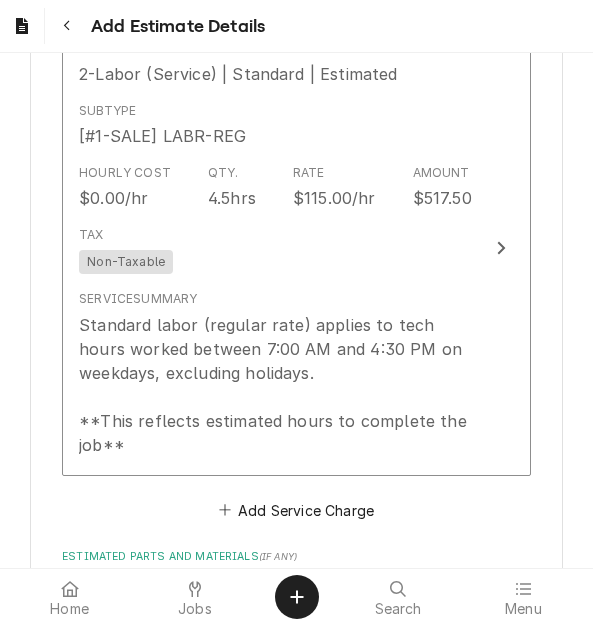 scroll, scrollTop: 0, scrollLeft: 0, axis: both 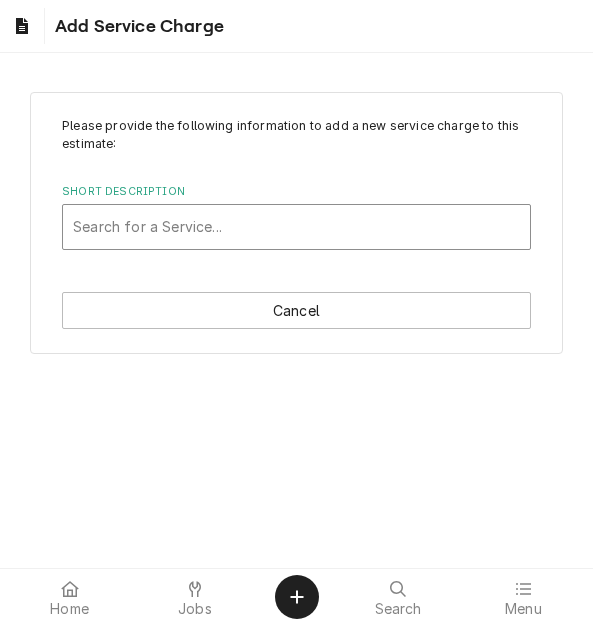 click at bounding box center [296, 227] 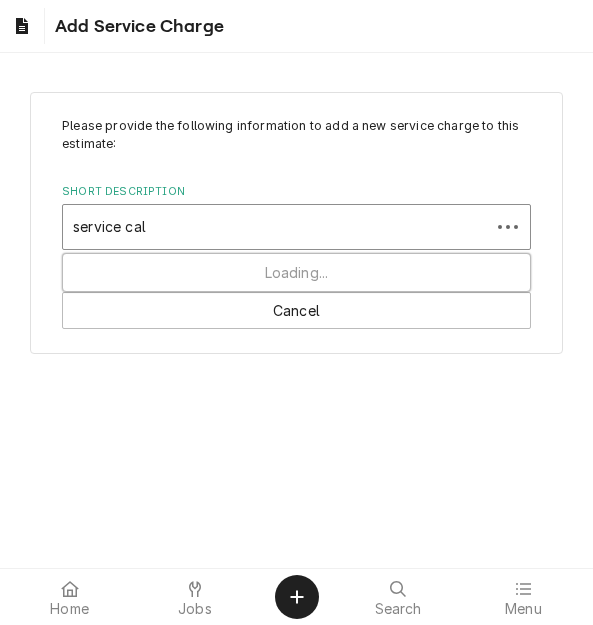 type on "service call" 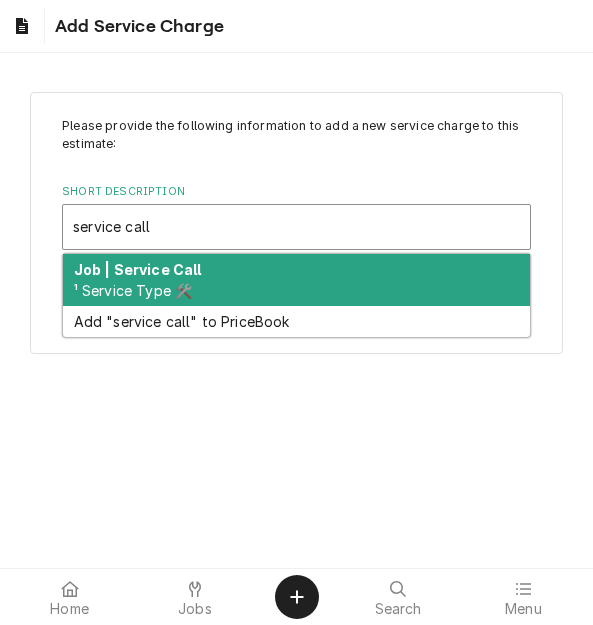 click on "Job | Service Call ¹ Service Type 🛠️" at bounding box center (296, 280) 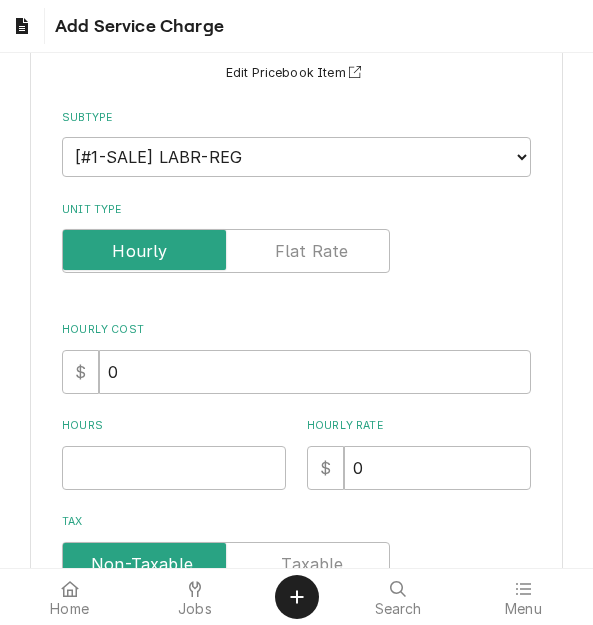 scroll, scrollTop: 200, scrollLeft: 0, axis: vertical 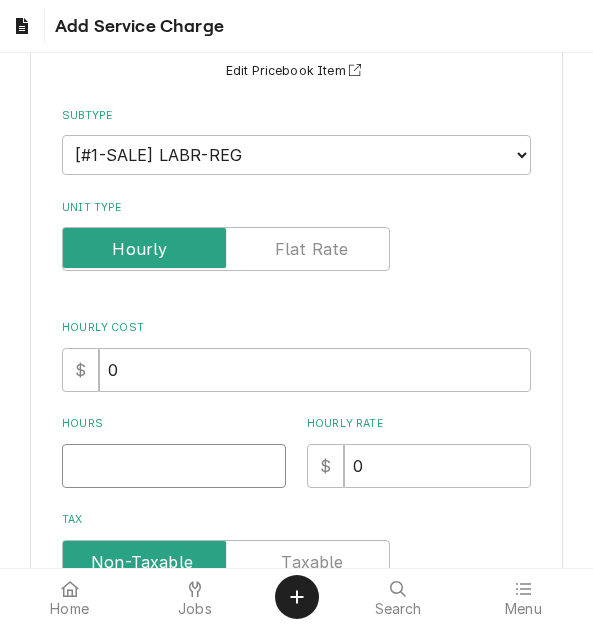 click on "Hours" at bounding box center (174, 466) 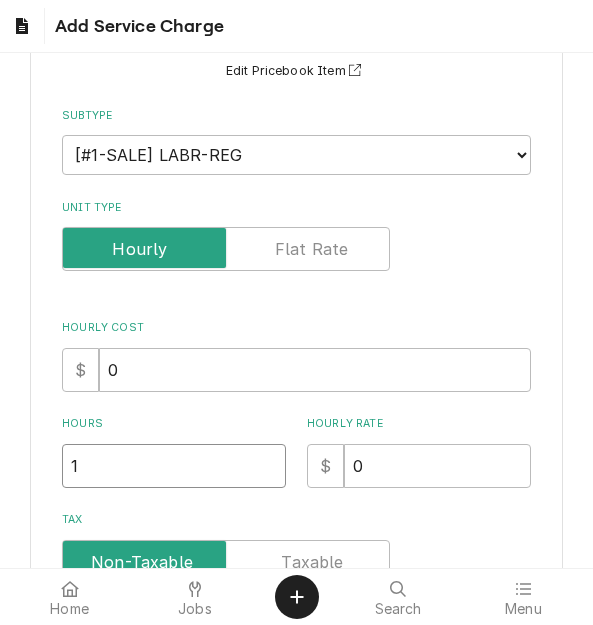 type on "1" 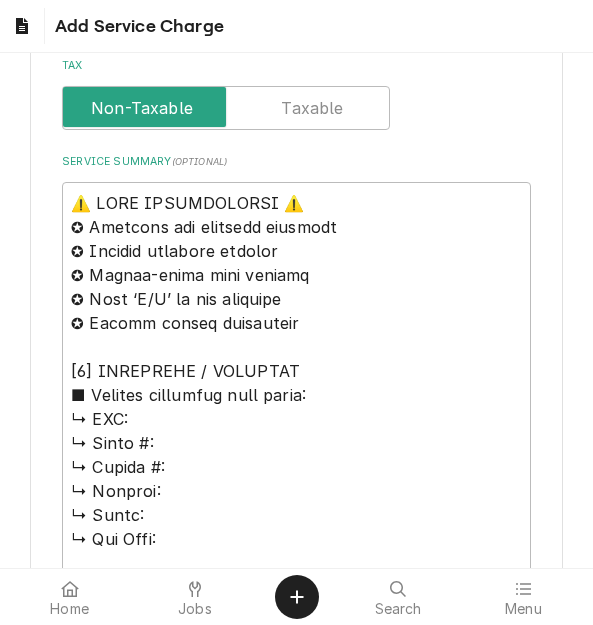 scroll, scrollTop: 700, scrollLeft: 0, axis: vertical 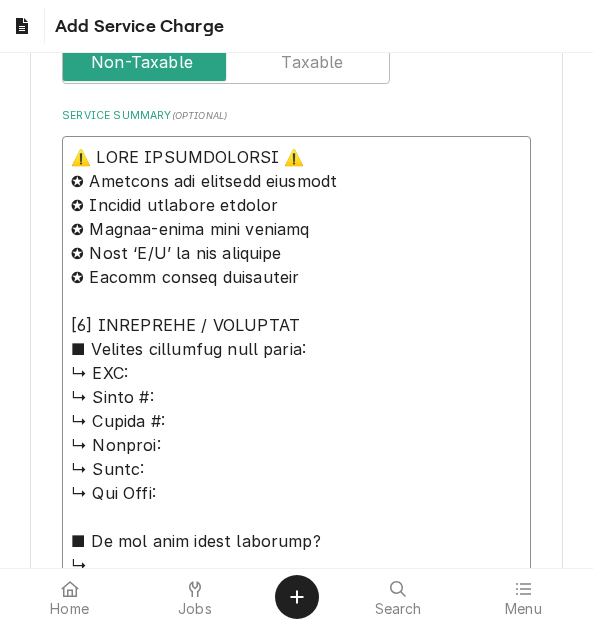 click on "Service Summary  ( optional )" at bounding box center [296, 805] 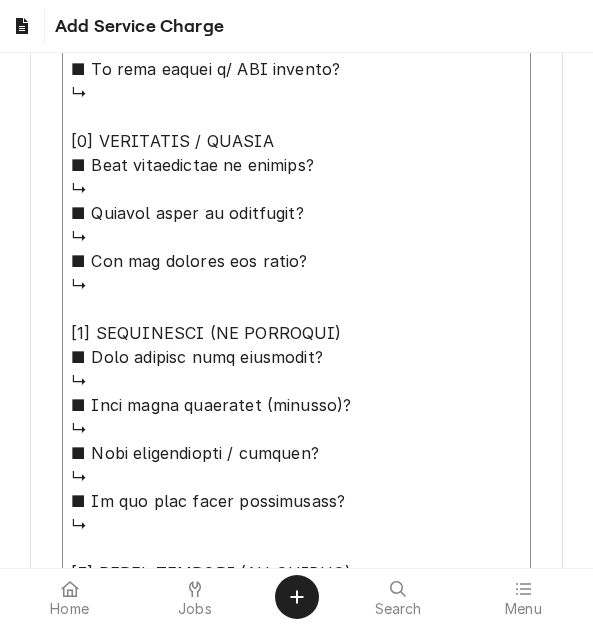 drag, startPoint x: 78, startPoint y: 167, endPoint x: 317, endPoint y: 574, distance: 471.98517 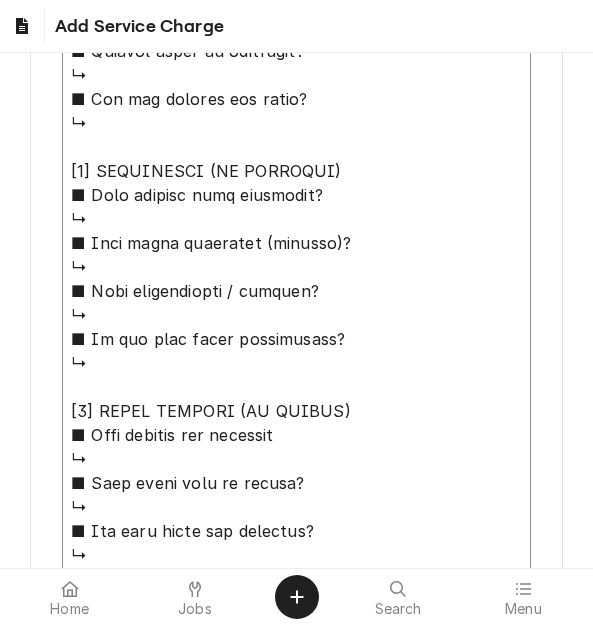 paste on "Quote on recommended repairs found during maintenance. To replace casters and cord on Dine in board / Model: CBR-D438-09-77 / Serial: N651891-003-001. To replace hinge on Beverage Air / Model: UCR27A-23 / Serial: 11509961." 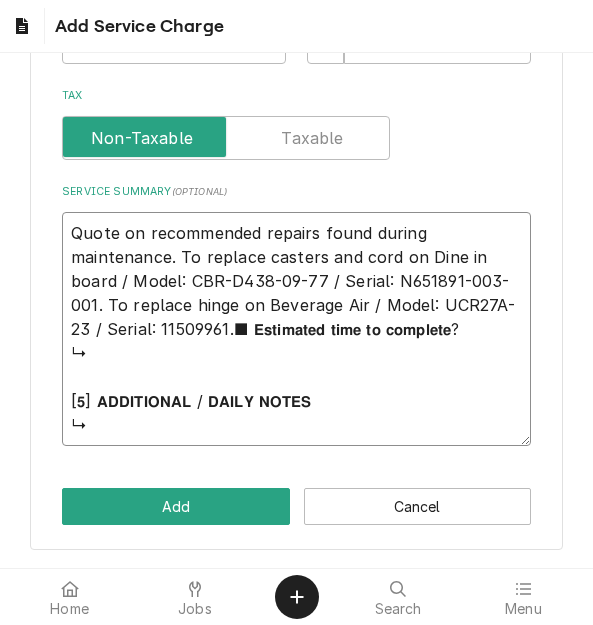 scroll, scrollTop: 624, scrollLeft: 0, axis: vertical 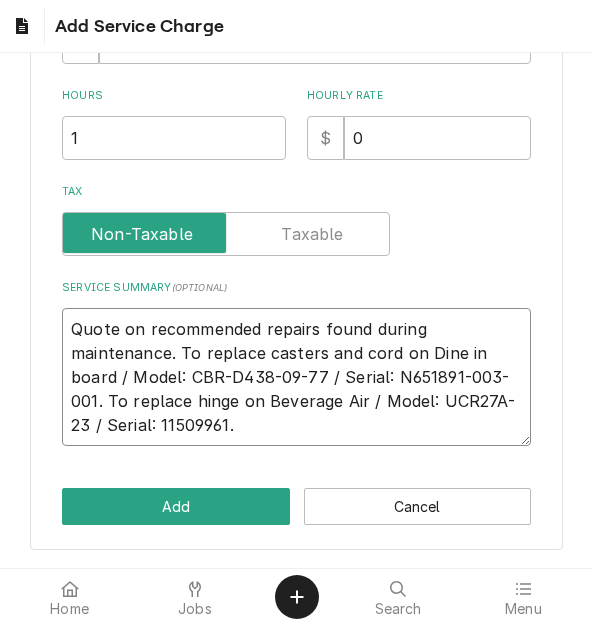 type on "x" 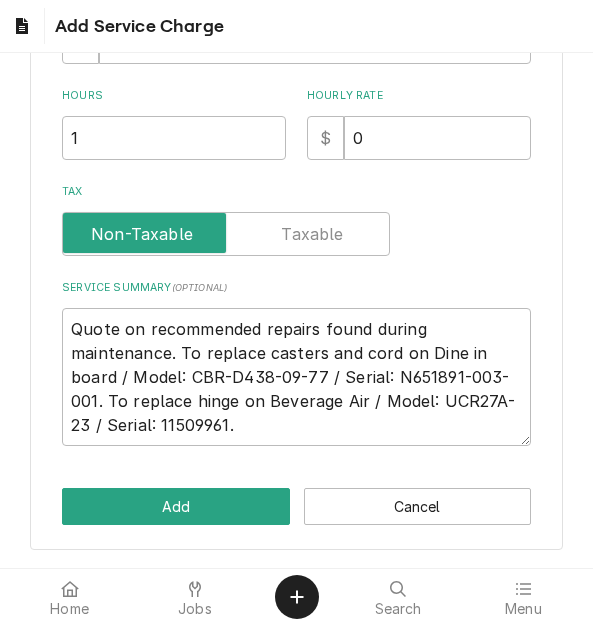 click on "Please provide the following information to add a new service charge to this estimate: Short Description Job | Service Call ¹ Service Type 🛠️ Edit Pricebook Item    Subtype Choose a subtype... [#1-SALE] LABR-BEV [#1-SALE] LABR-BEV-PM [#1-SALE] LABR-DBL [#1-SALE] LABR-OT [#1-SALE] LABR-PM [#1-SALE] LABR-PROJ [#1-SALE] LABR-REG [#1-SALE] LEASING-1 [#NON-POSTING#] Unit Type Hourly Cost $ 0 Hours 1 Hourly Rate $ 0 Tax Service Summary  ( optional ) Quote on recommended repairs found during maintenance. To replace casters and cord on Dine in board / Model: CBR-D438-09-77 / Serial: N651891-003-001. To replace hinge on Beverage Air / Model: UCR27A-23 / Serial: 11509961. Add Cancel" at bounding box center [297, 57] 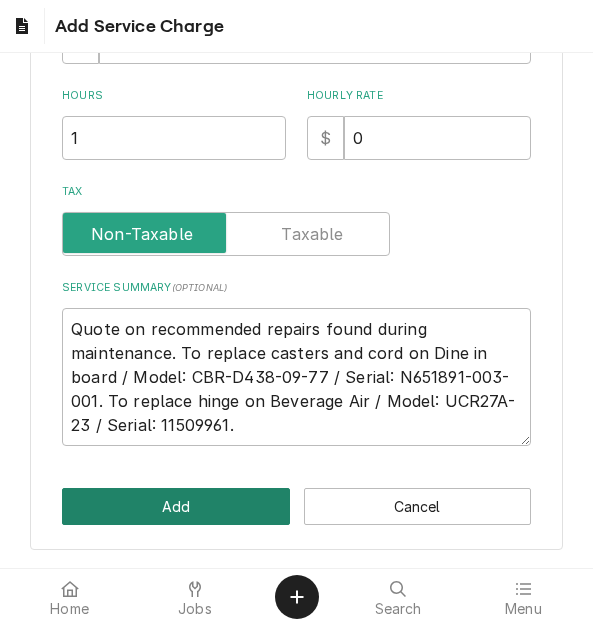 click on "Add" at bounding box center [175, 506] 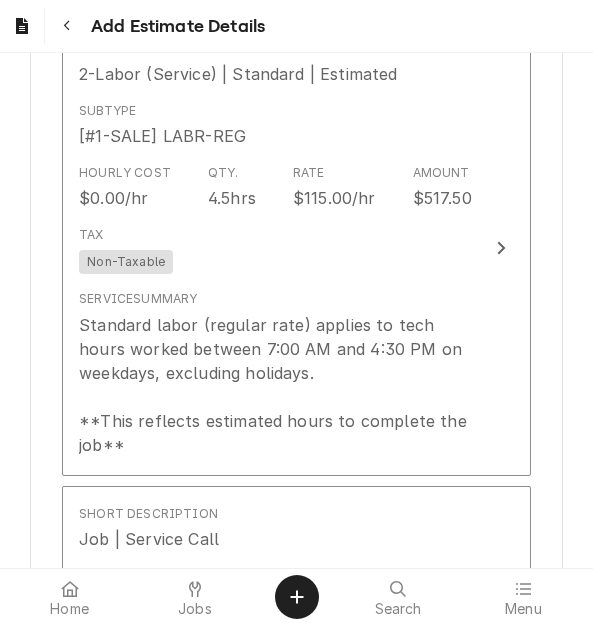 scroll, scrollTop: 1949, scrollLeft: 0, axis: vertical 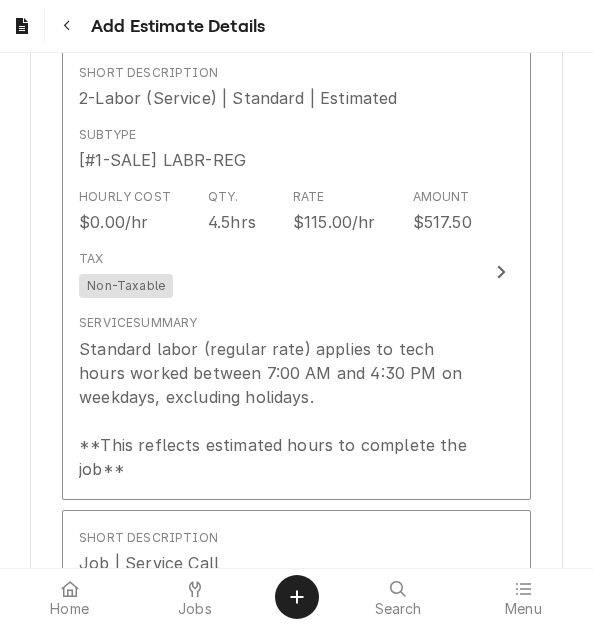 type on "x" 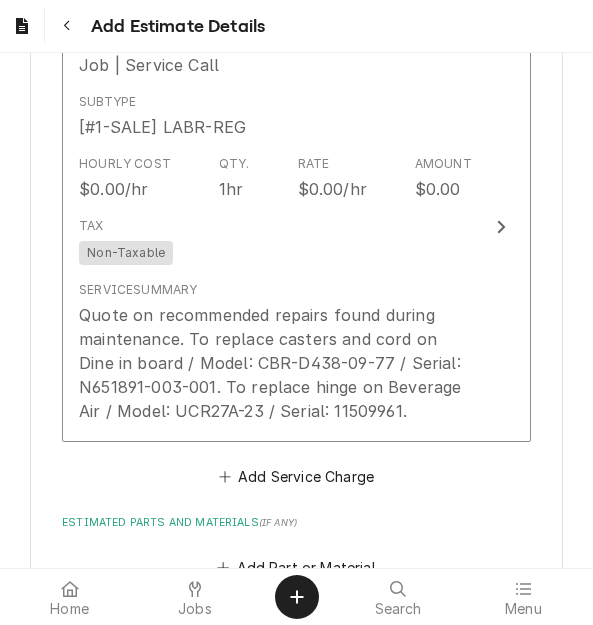 scroll, scrollTop: 2549, scrollLeft: 0, axis: vertical 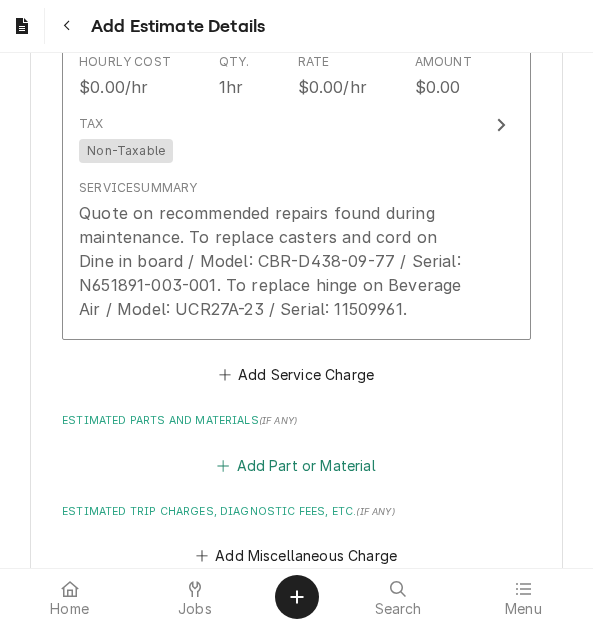 click on "Add Part or Material" at bounding box center (296, 465) 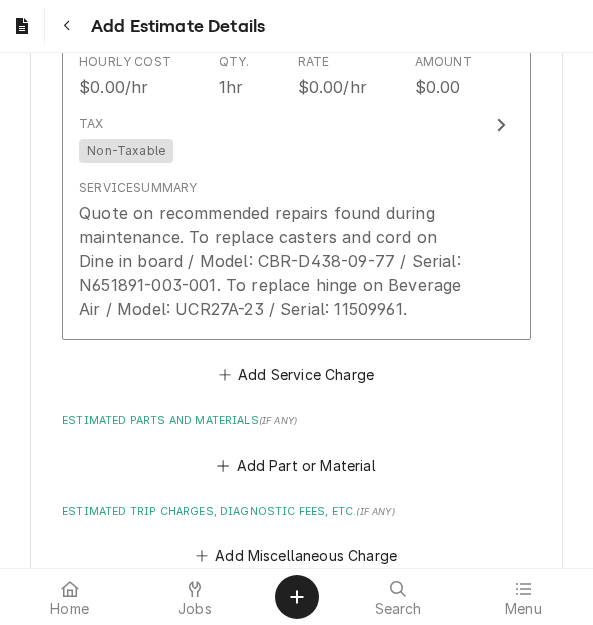 scroll, scrollTop: 0, scrollLeft: 0, axis: both 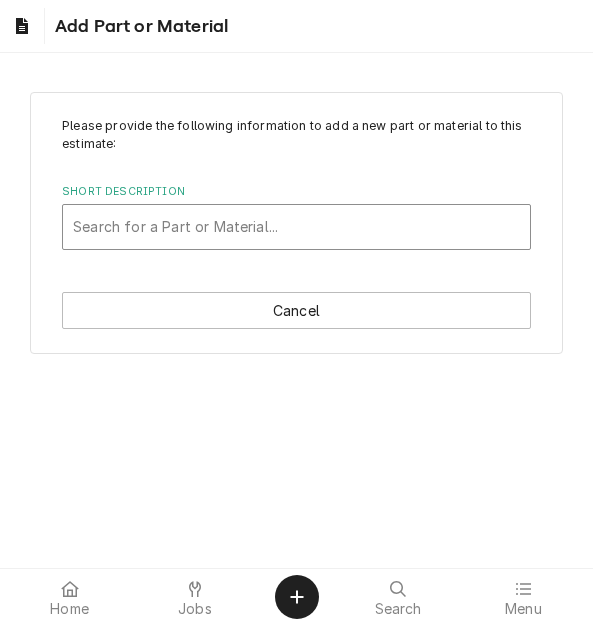 click at bounding box center (296, 227) 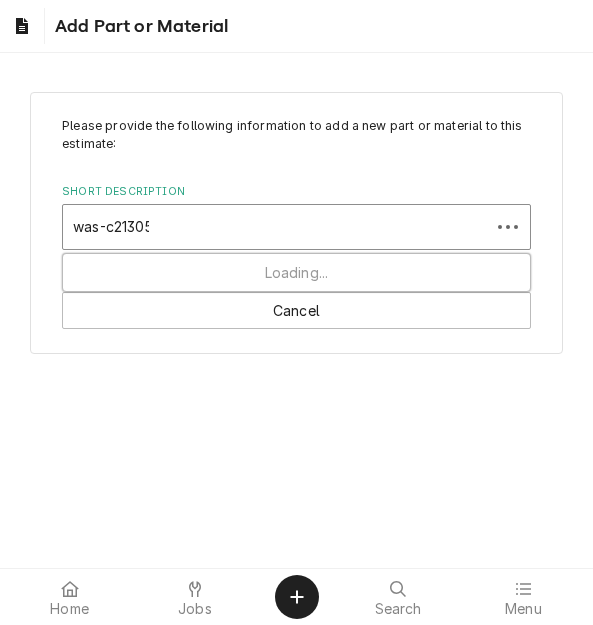 type on "was-c213051" 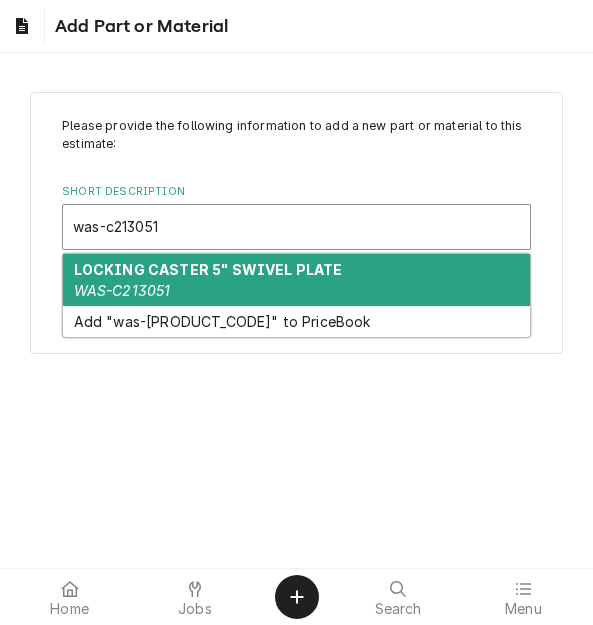 click on "LOCKING CASTER 5" SWIVEL PLATE WAS-C213051" at bounding box center (296, 280) 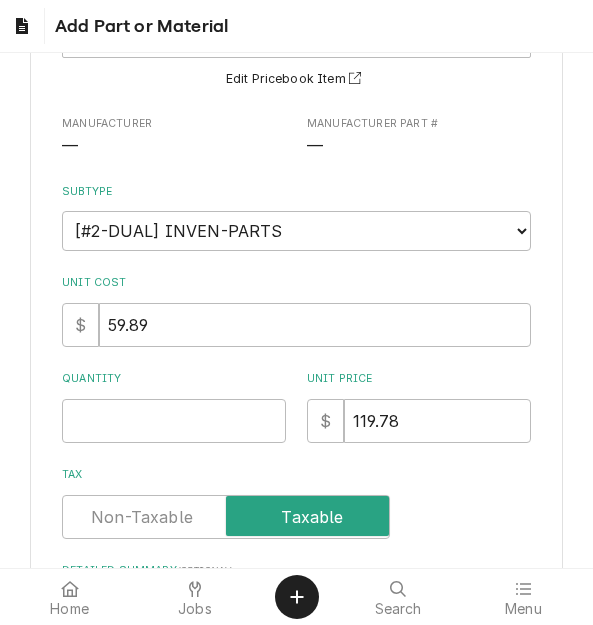 scroll, scrollTop: 200, scrollLeft: 0, axis: vertical 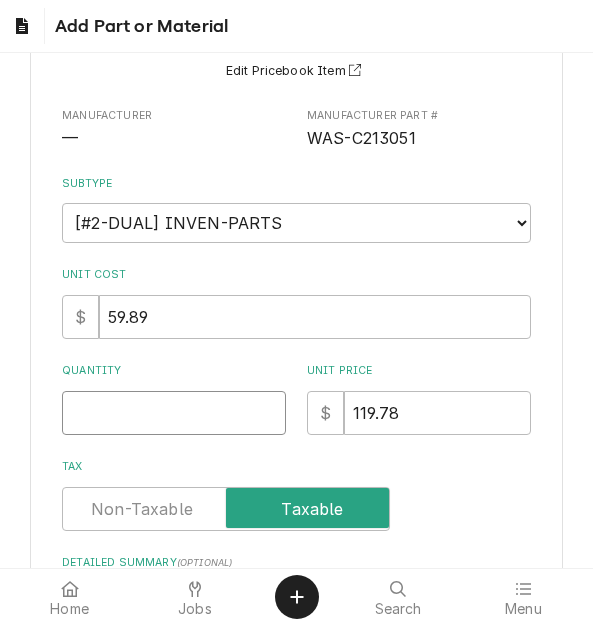 click on "Quantity" at bounding box center (174, 413) 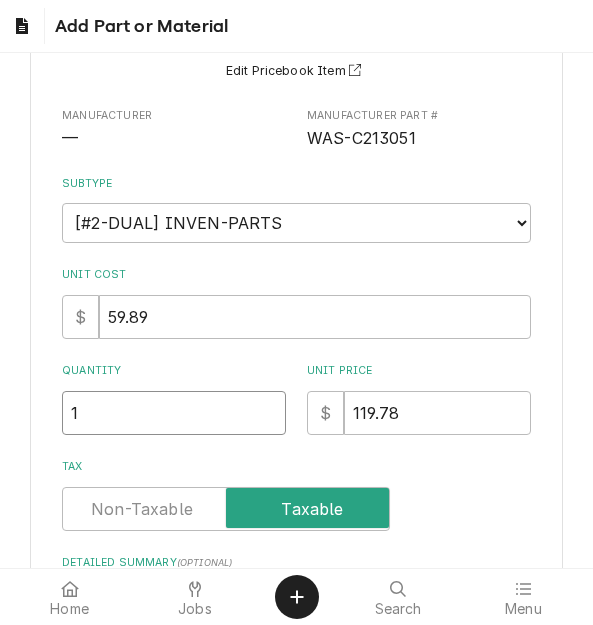type on "1" 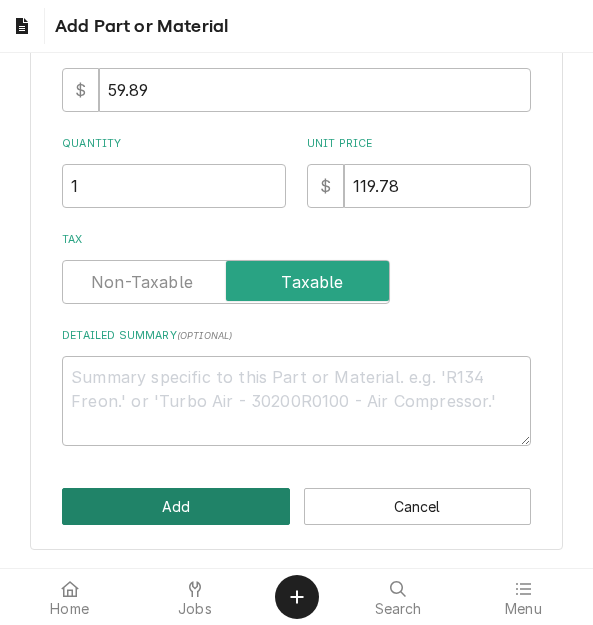 click on "Add" at bounding box center [175, 506] 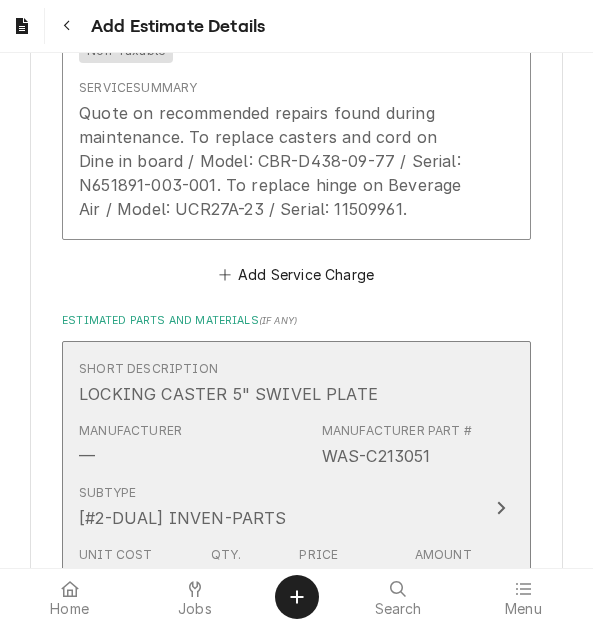 type on "x" 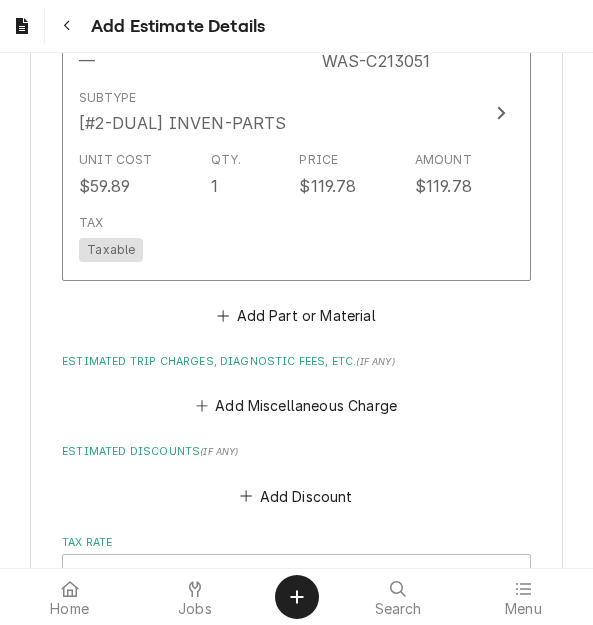 scroll, scrollTop: 3049, scrollLeft: 0, axis: vertical 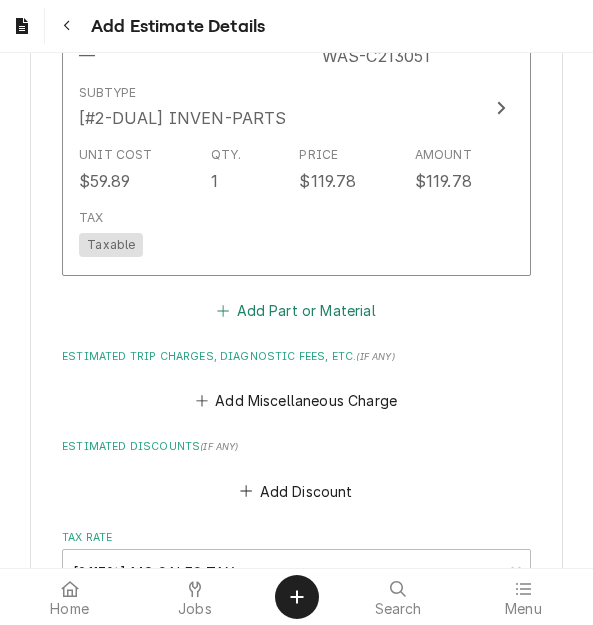 click on "Add Part or Material" at bounding box center (296, 310) 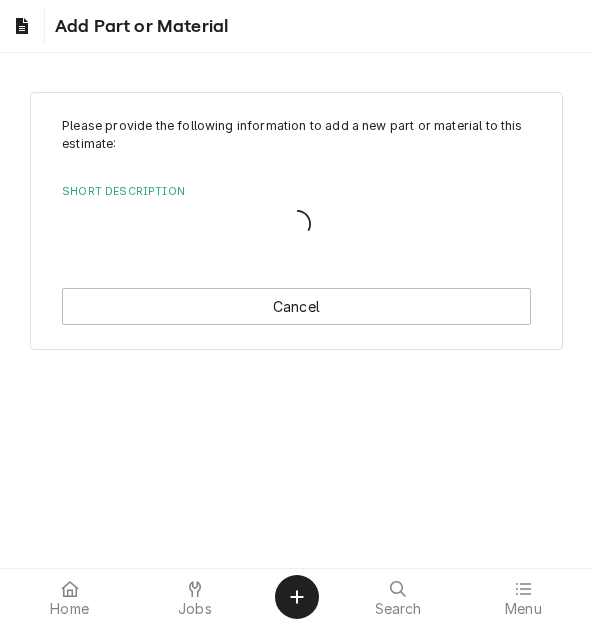 scroll, scrollTop: 0, scrollLeft: 0, axis: both 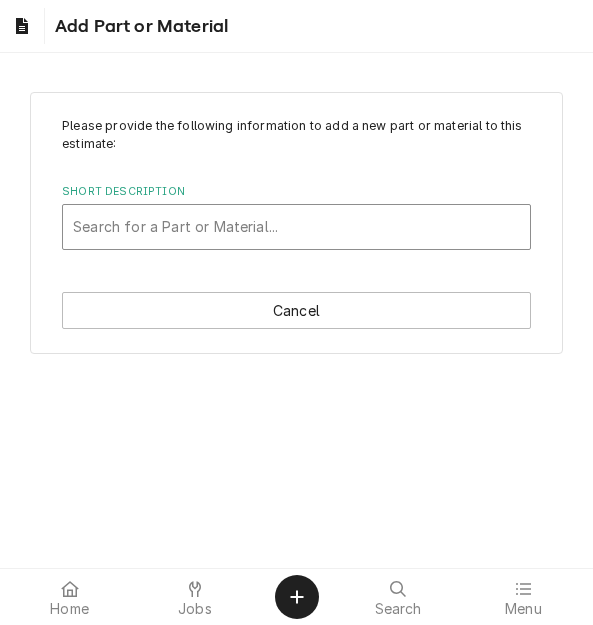 click at bounding box center [296, 227] 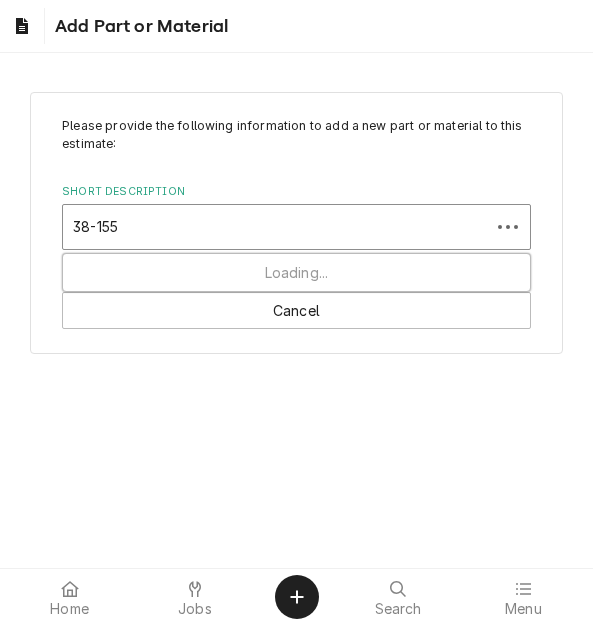 type on "38-1552" 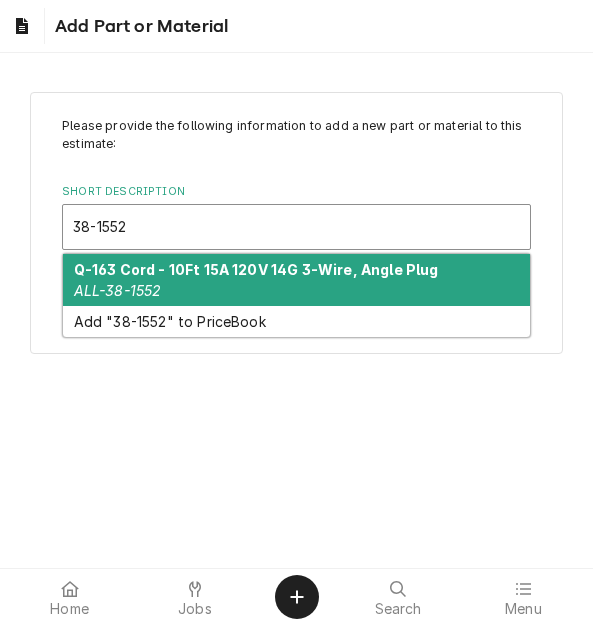 click on "Q-163  Cord - 10Ft 15A 120V 14G 3-Wire, Angle Plug" at bounding box center (256, 269) 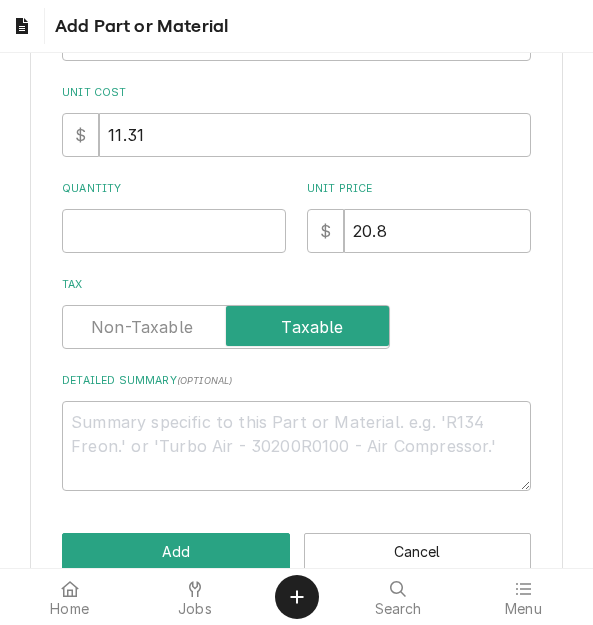 scroll, scrollTop: 400, scrollLeft: 0, axis: vertical 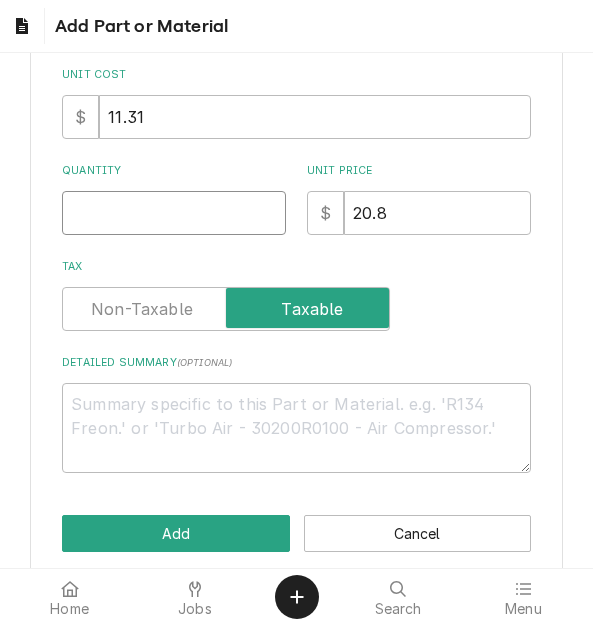 click on "Quantity" at bounding box center [174, 213] 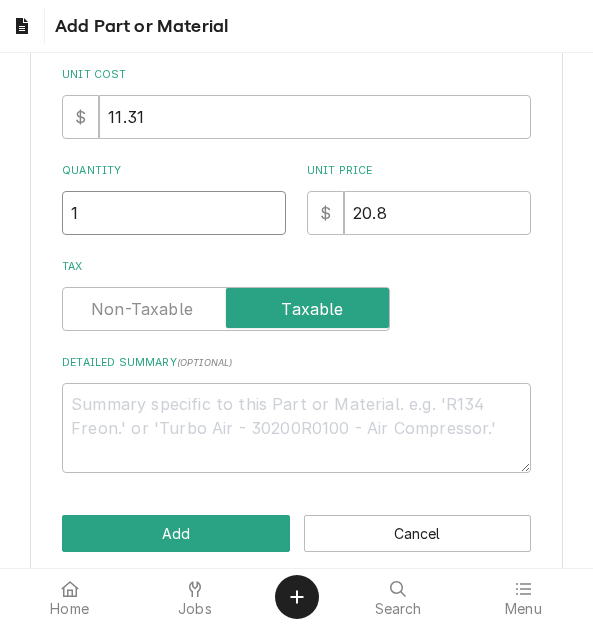 type on "1" 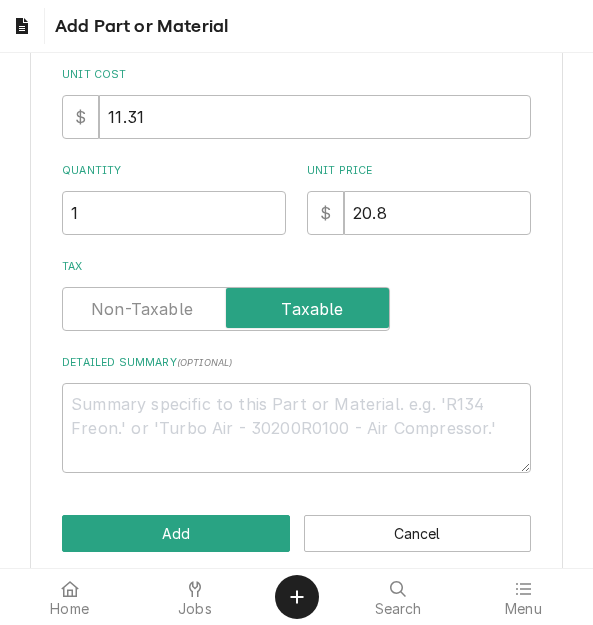 scroll, scrollTop: 427, scrollLeft: 0, axis: vertical 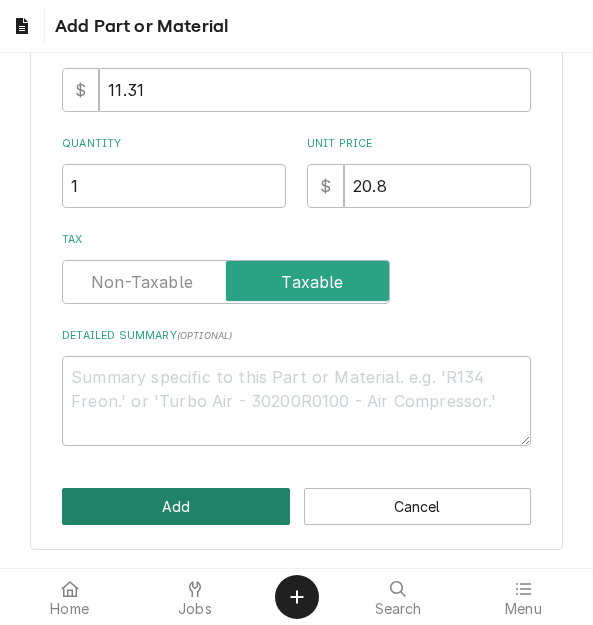 click on "Add" at bounding box center [175, 506] 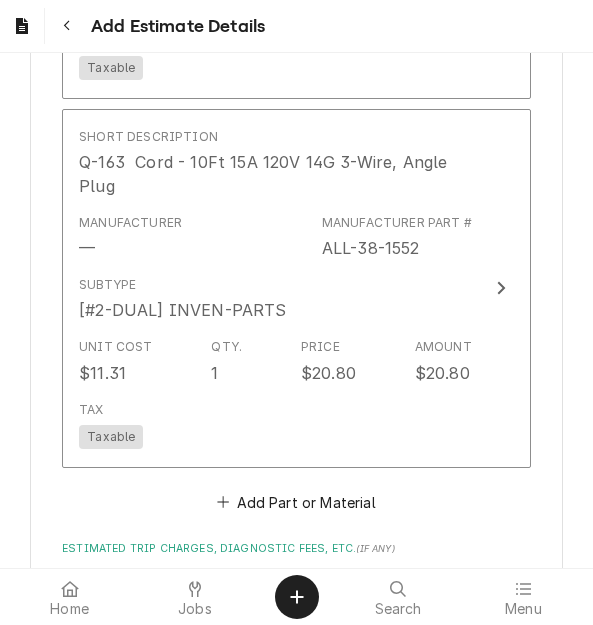scroll, scrollTop: 3512, scrollLeft: 0, axis: vertical 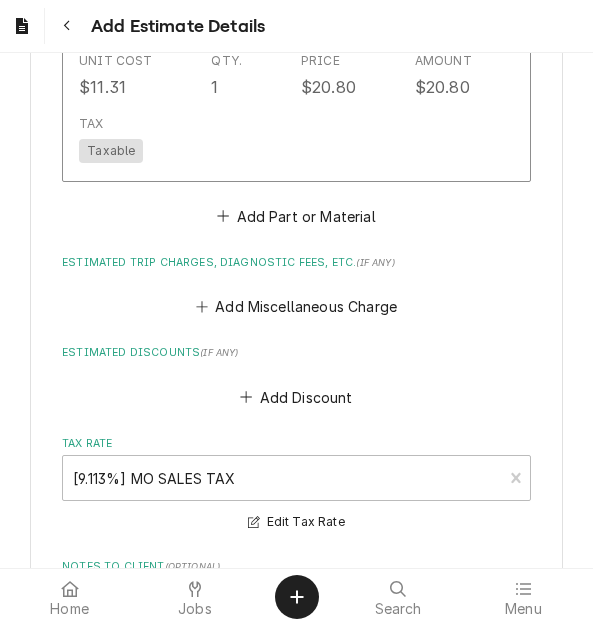 type on "x" 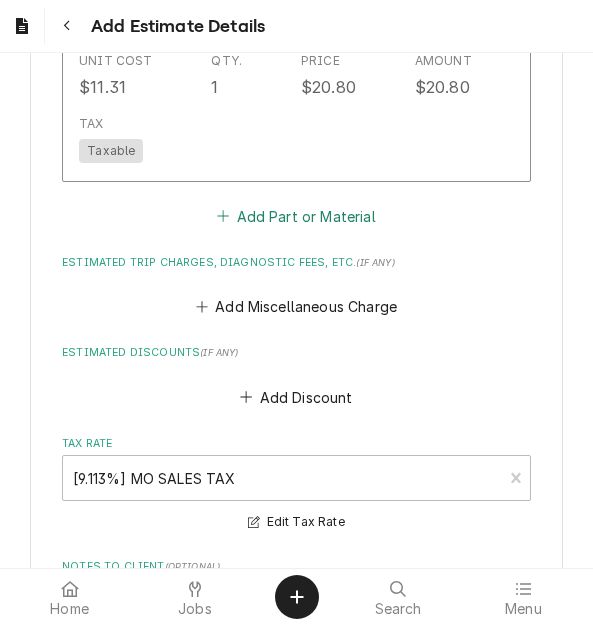 click on "Add Part or Material" at bounding box center (296, 216) 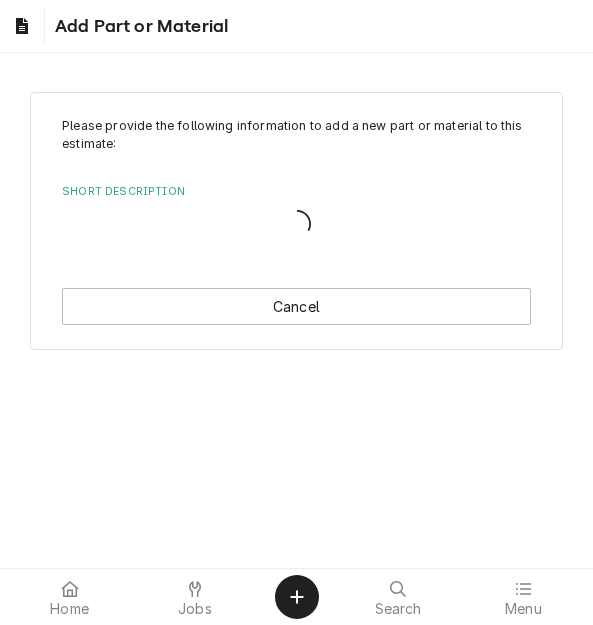 scroll, scrollTop: 0, scrollLeft: 0, axis: both 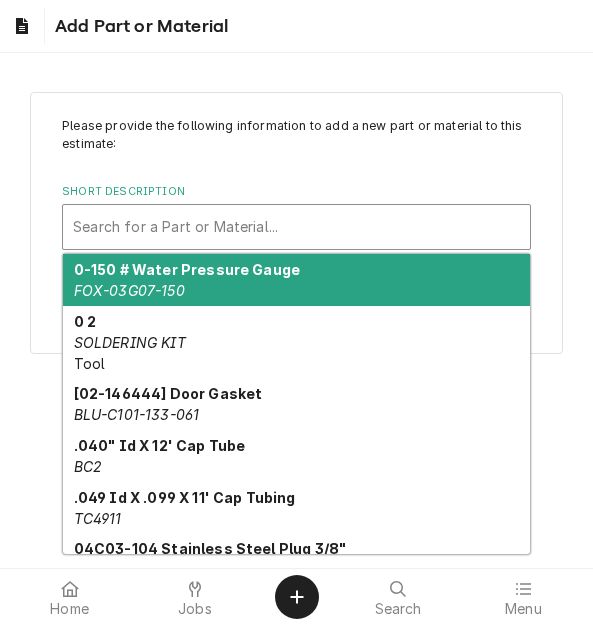 click at bounding box center [296, 227] 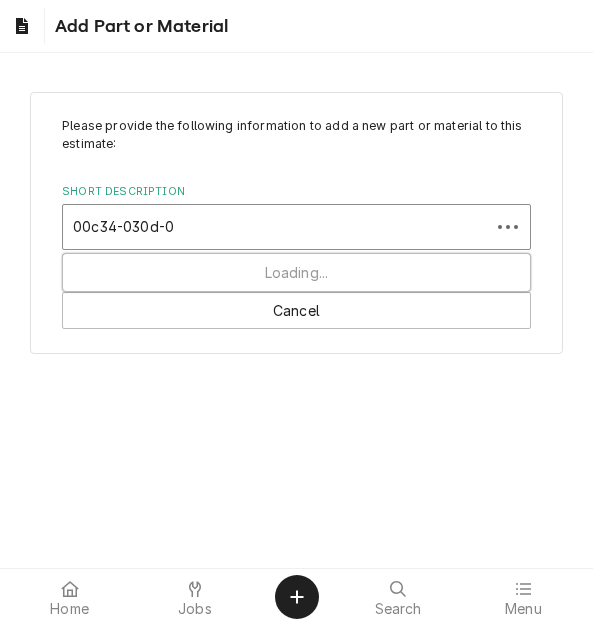type on "00c34-030d-01" 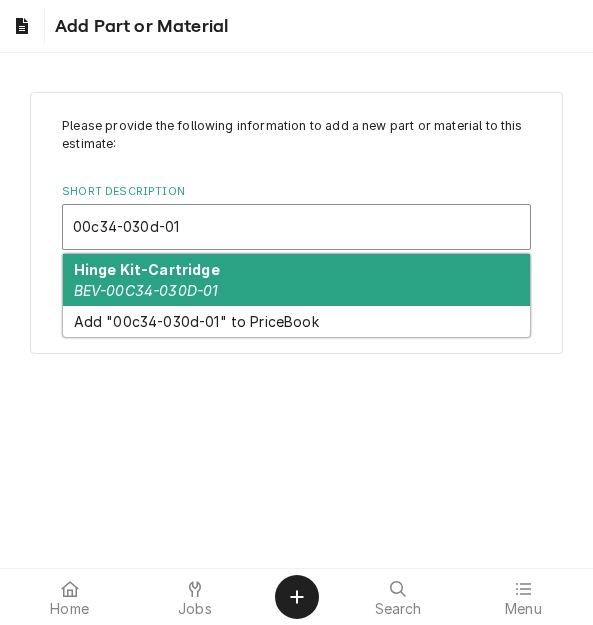 click on "Hinge Kit-Cartridge BEV-00C34-030D-01" at bounding box center [296, 280] 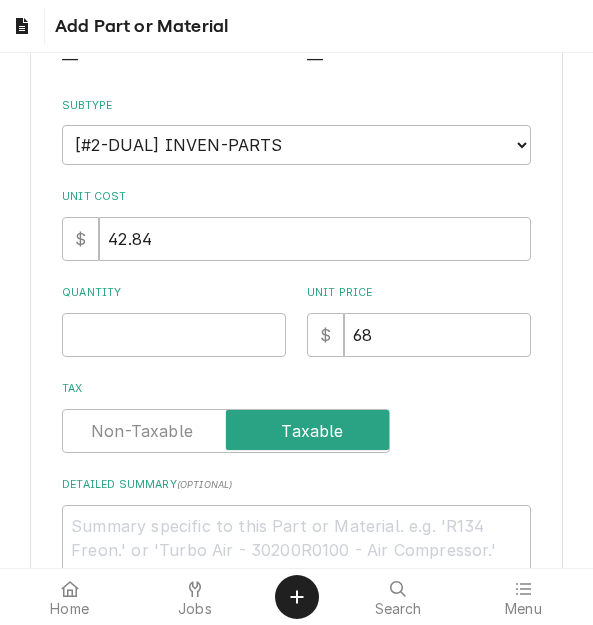 scroll, scrollTop: 300, scrollLeft: 0, axis: vertical 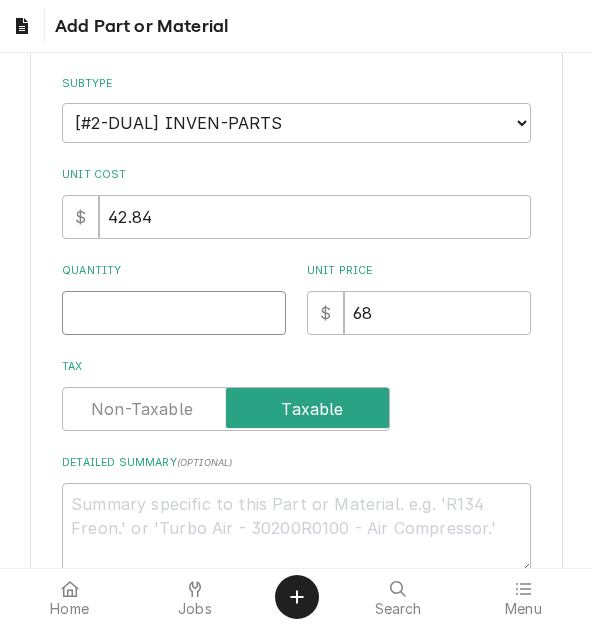 click on "Quantity" at bounding box center (174, 313) 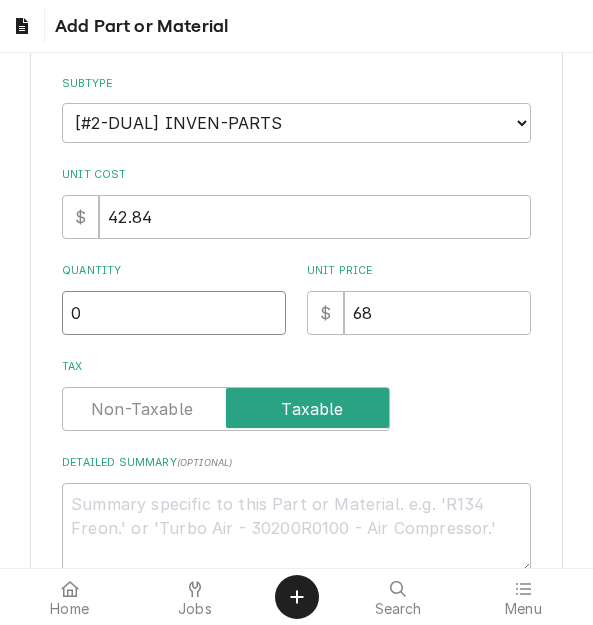 type on "0" 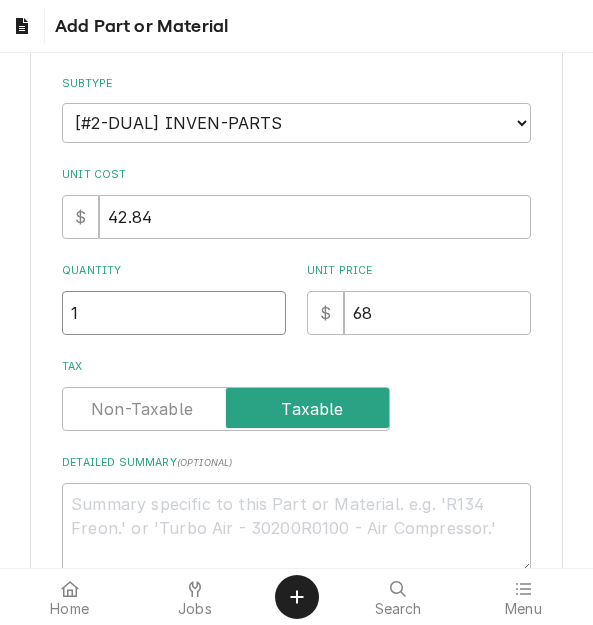 type on "1" 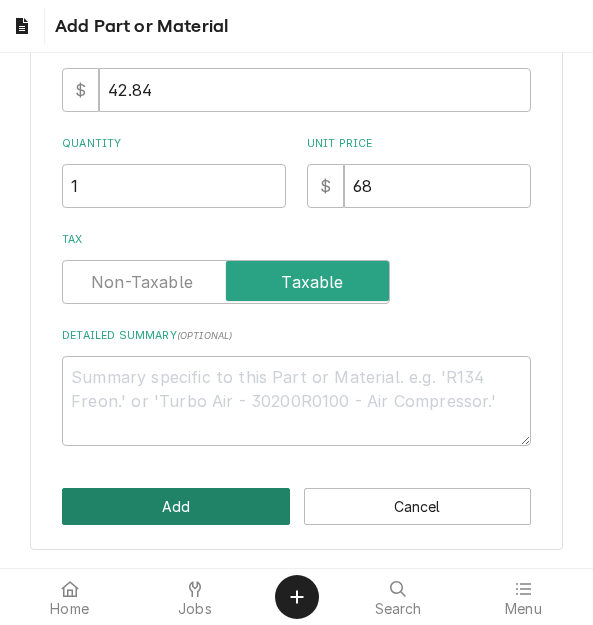 click on "Add" at bounding box center (175, 506) 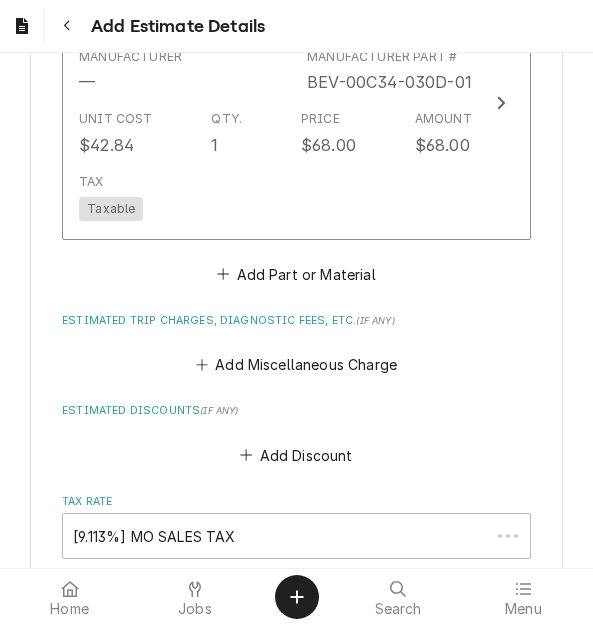 scroll, scrollTop: 3737, scrollLeft: 0, axis: vertical 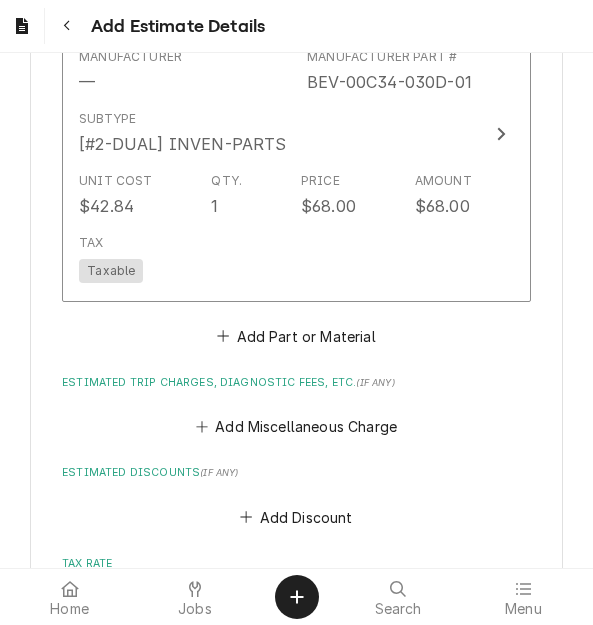 type on "x" 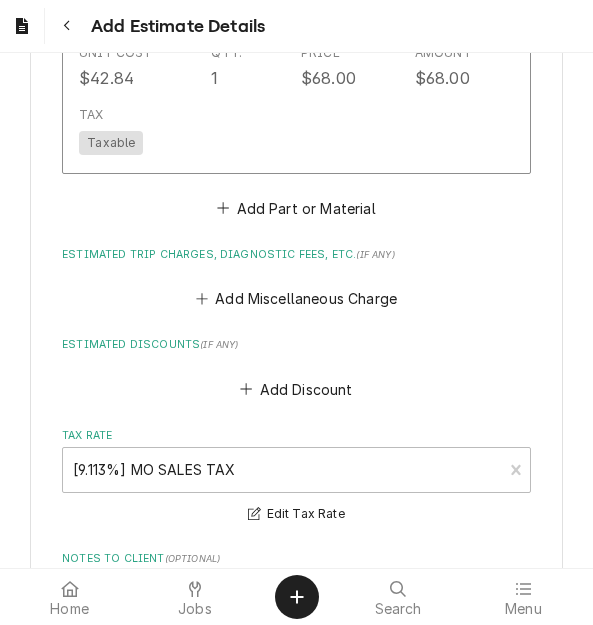 scroll, scrollTop: 4037, scrollLeft: 0, axis: vertical 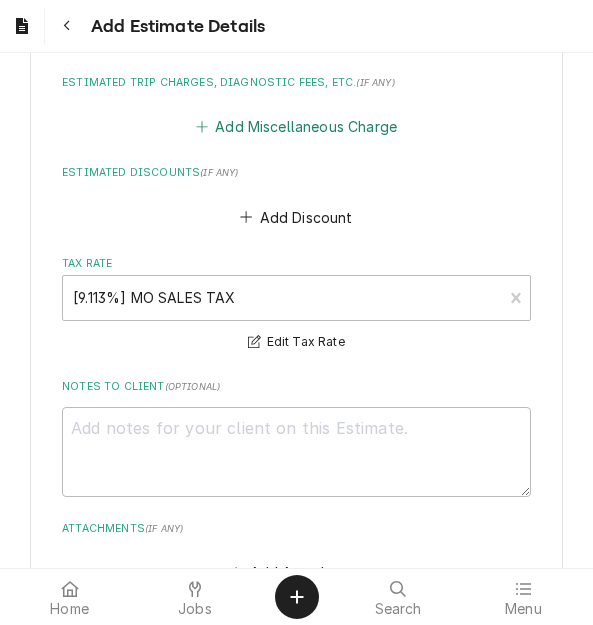 click on "Add Miscellaneous Charge" at bounding box center [296, 127] 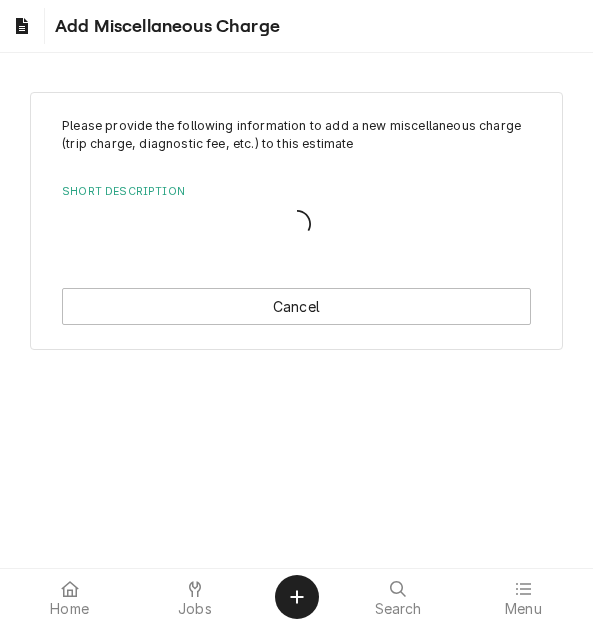 scroll, scrollTop: 0, scrollLeft: 0, axis: both 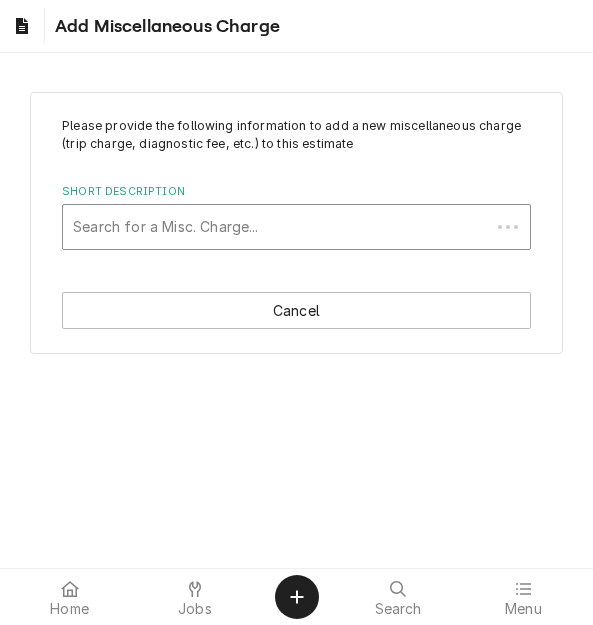 click at bounding box center (276, 227) 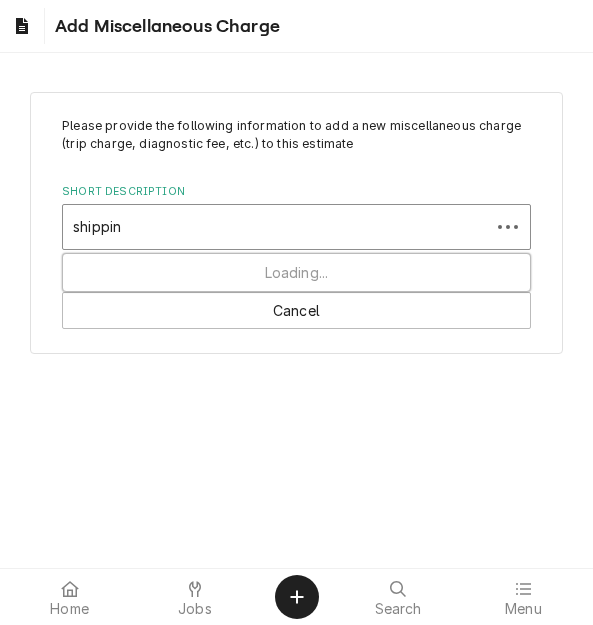 type on "shipping" 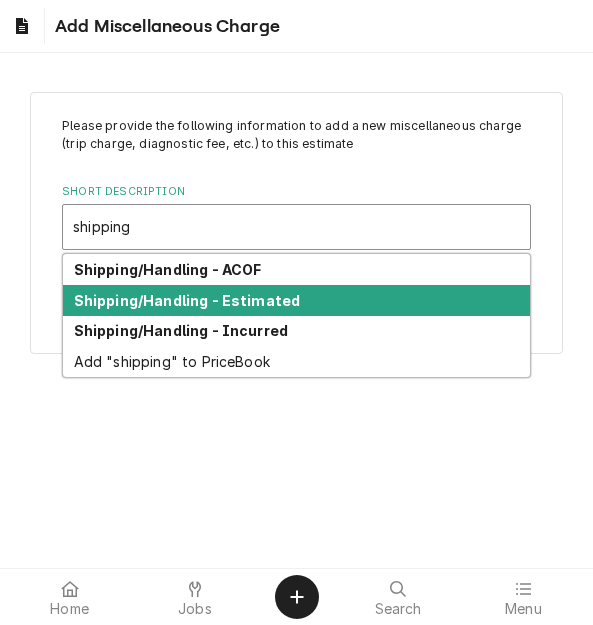 click on "Shipping/Handling - Estimated" at bounding box center [187, 300] 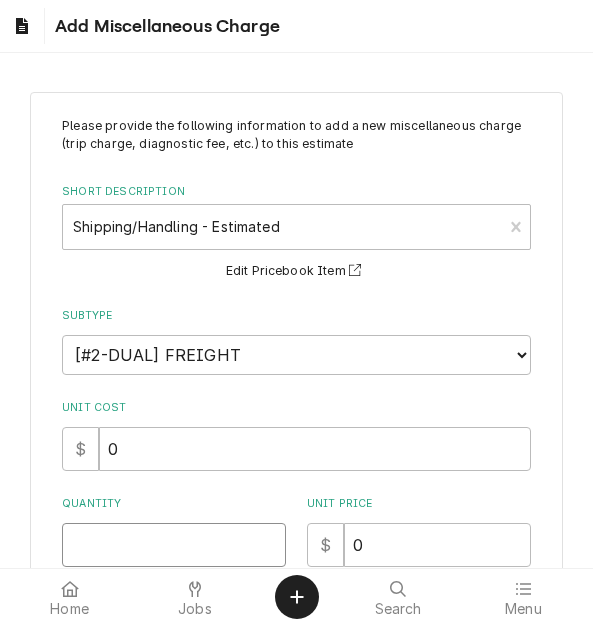 click on "Quantity" at bounding box center (174, 545) 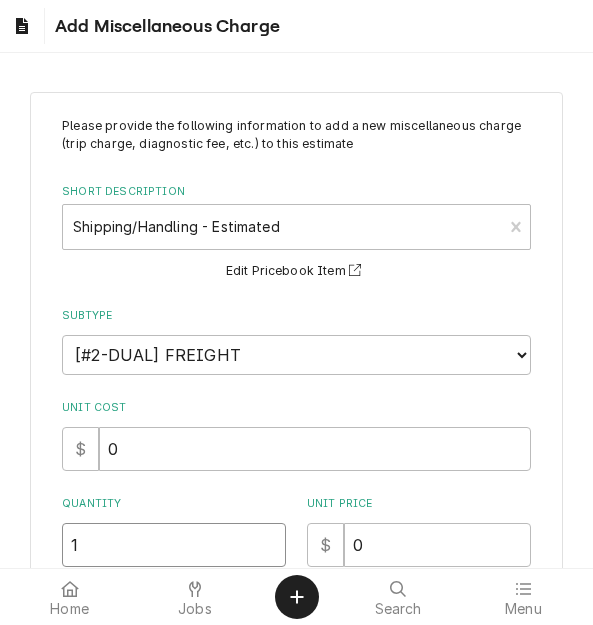 type on "1" 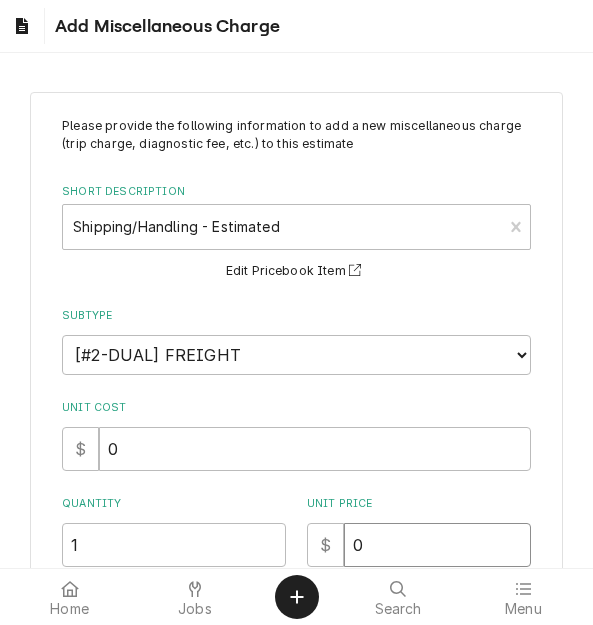 type on "x" 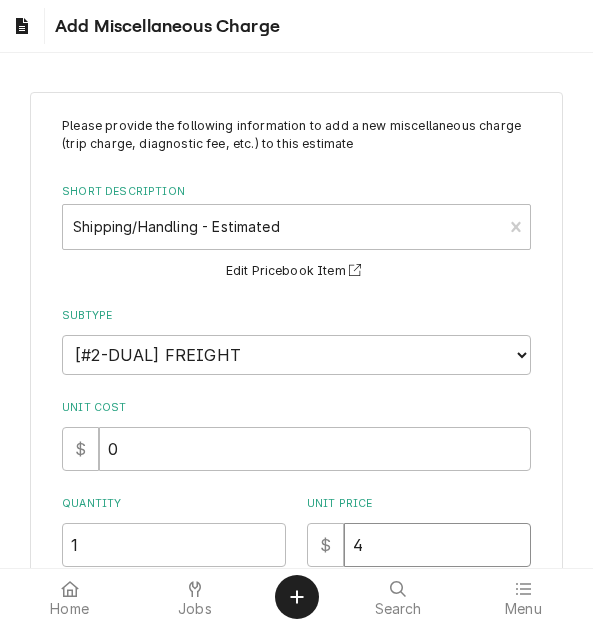 type on "x" 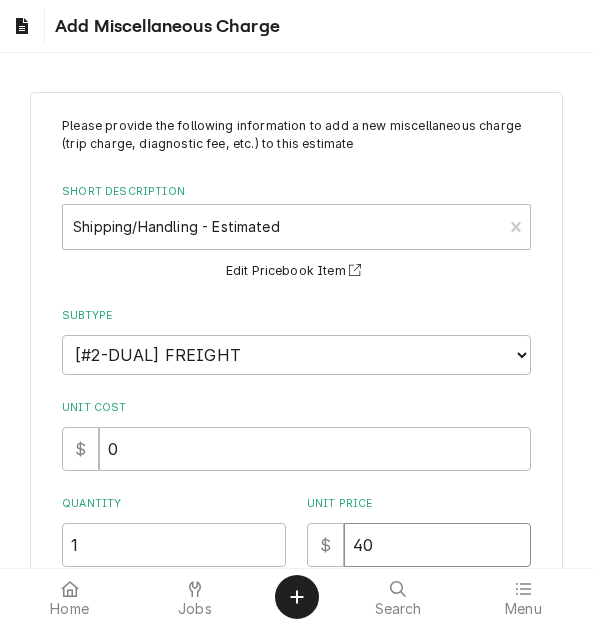 type on "40" 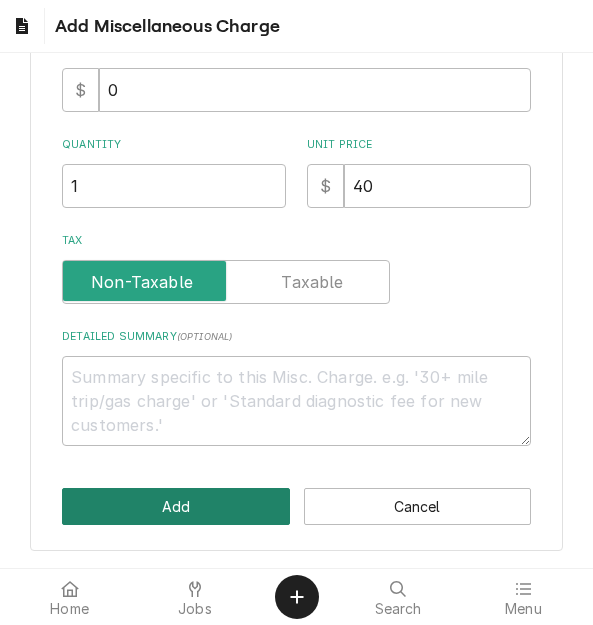 click on "Add" at bounding box center (175, 506) 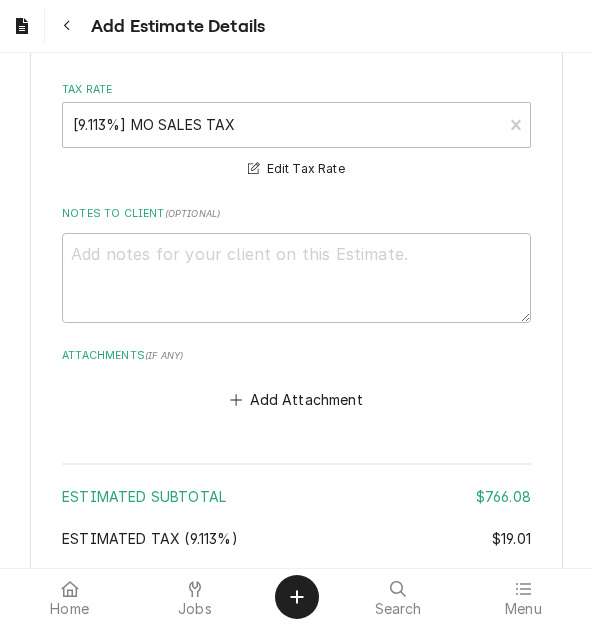 scroll, scrollTop: 4686, scrollLeft: 0, axis: vertical 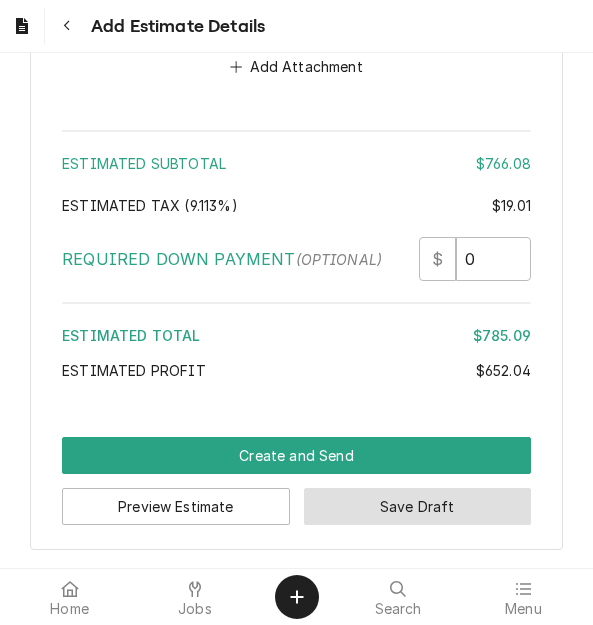 click on "Save Draft" at bounding box center (417, 506) 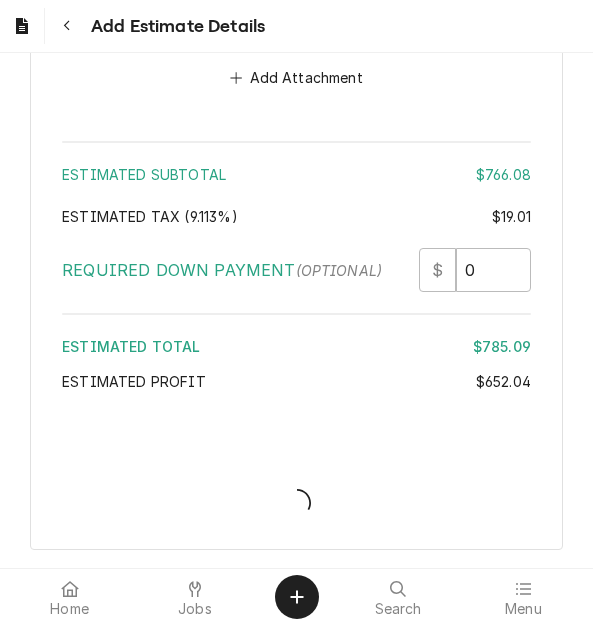 scroll, scrollTop: 4815, scrollLeft: 0, axis: vertical 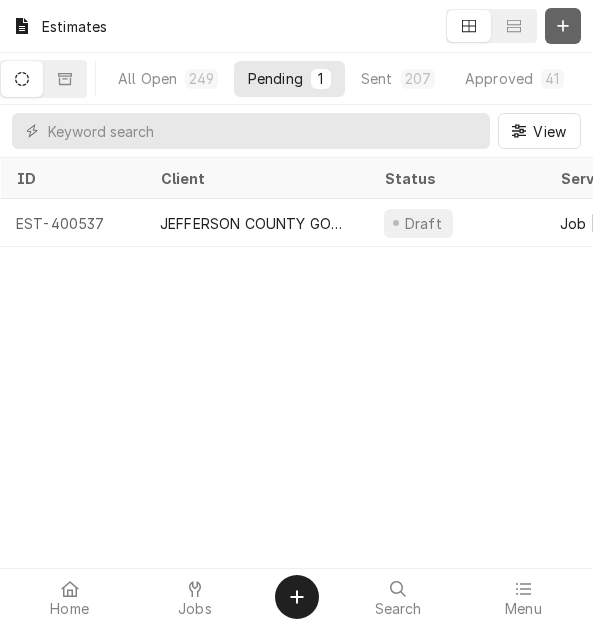click 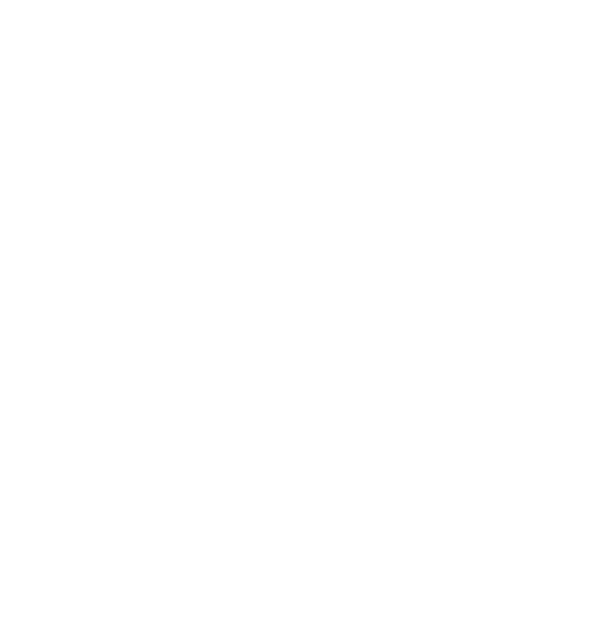 scroll, scrollTop: 0, scrollLeft: 0, axis: both 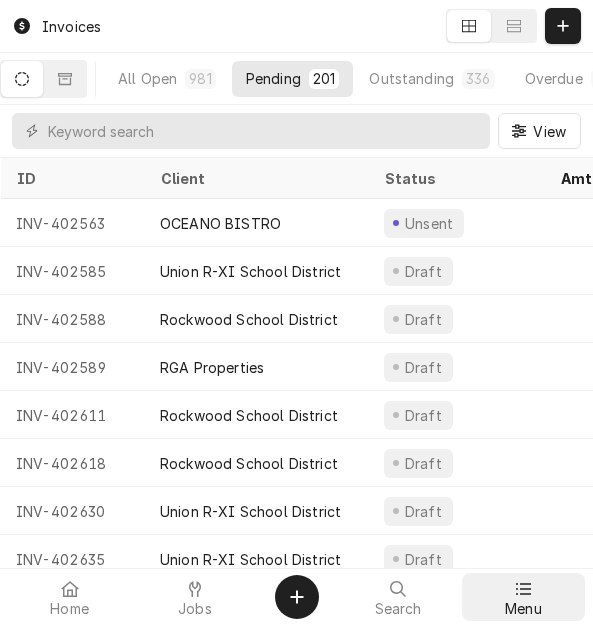 click on "Menu" at bounding box center (523, 597) 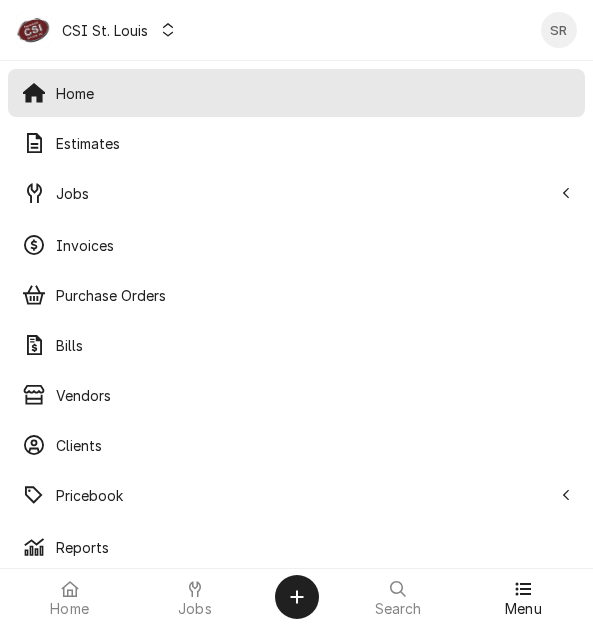scroll, scrollTop: 0, scrollLeft: 0, axis: both 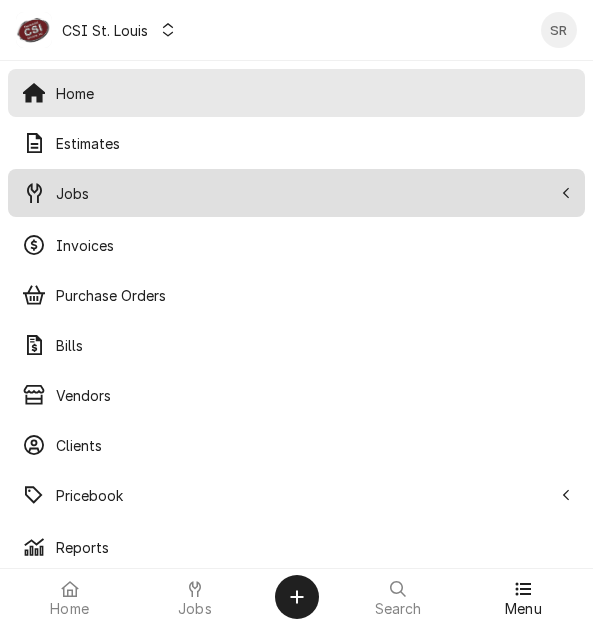 drag, startPoint x: 127, startPoint y: 204, endPoint x: 127, endPoint y: 215, distance: 11 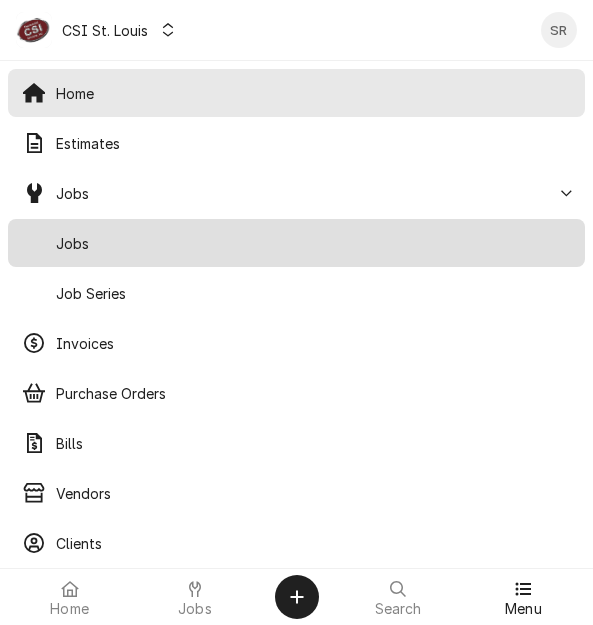 click on "Jobs" at bounding box center [313, 243] 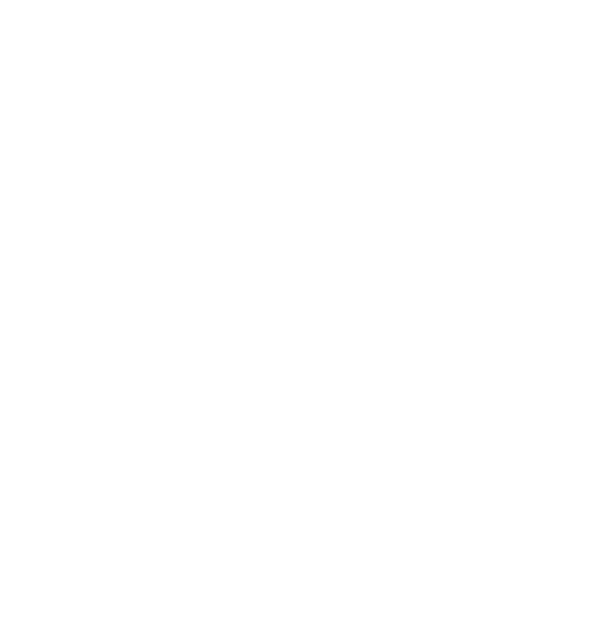 scroll, scrollTop: 0, scrollLeft: 0, axis: both 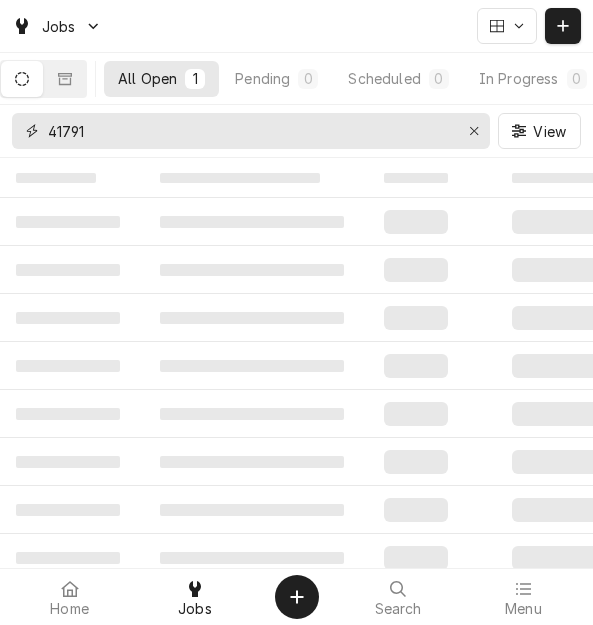 click on "41791" at bounding box center (251, 131) 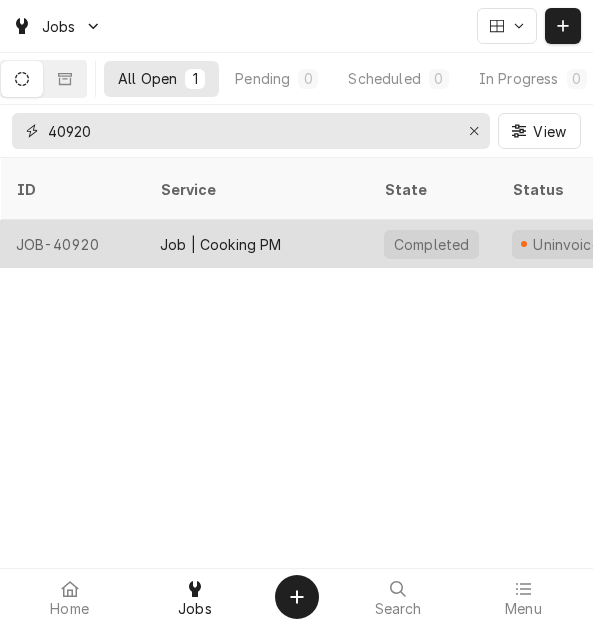 type on "40920" 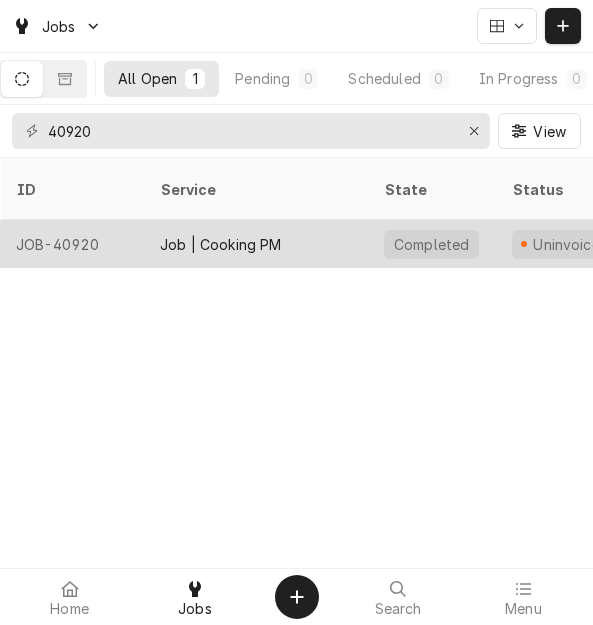 click on "Job | Cooking PM" at bounding box center (221, 244) 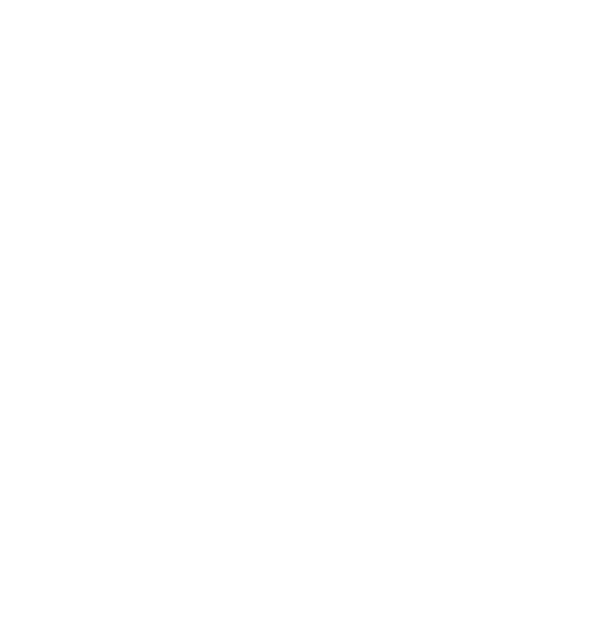 scroll, scrollTop: 0, scrollLeft: 0, axis: both 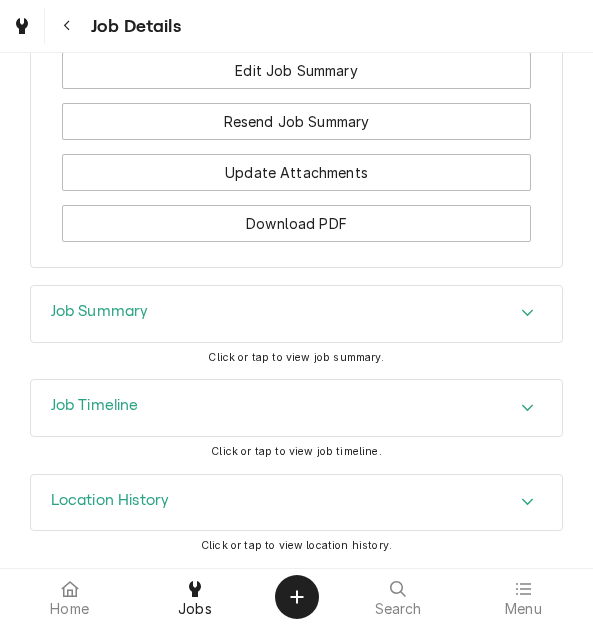 click on "Job Summary" at bounding box center [297, 314] 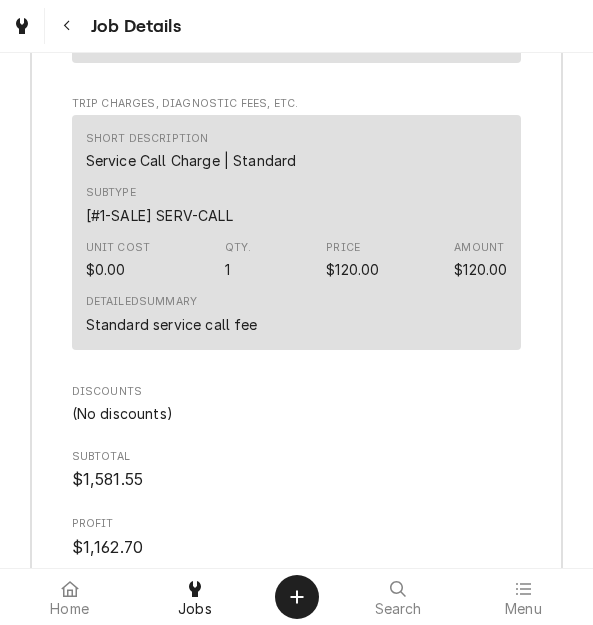 scroll, scrollTop: 10144, scrollLeft: 0, axis: vertical 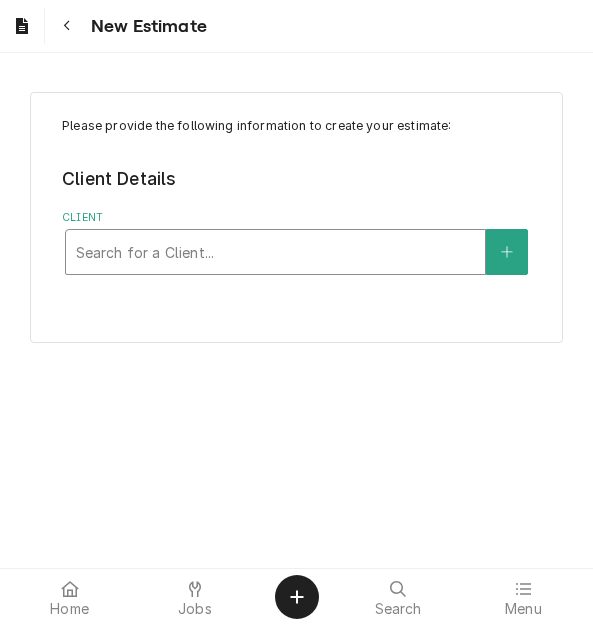 click at bounding box center [275, 252] 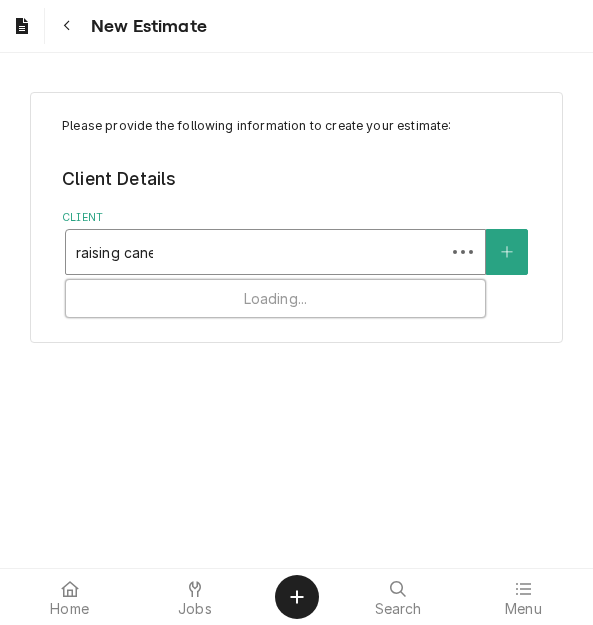 type on "raising canes" 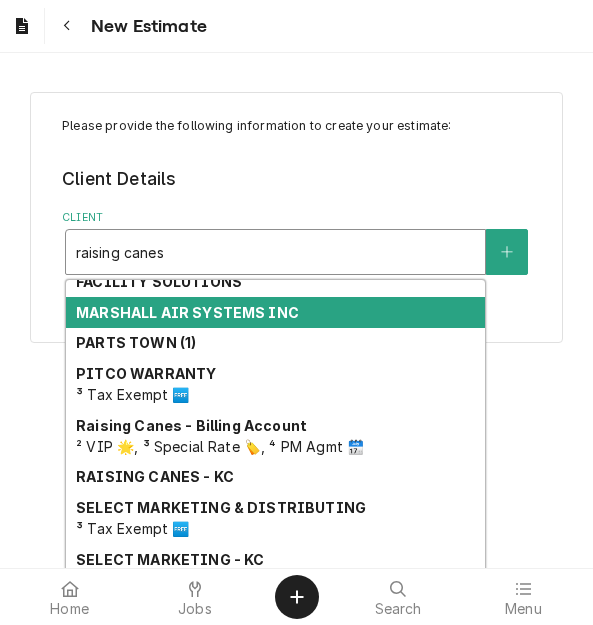 scroll, scrollTop: 290, scrollLeft: 0, axis: vertical 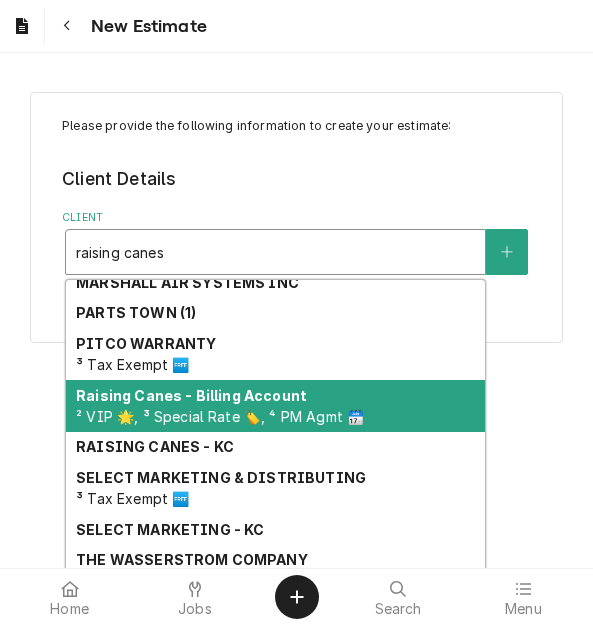 click on "Raising Canes - Billing Account" at bounding box center (191, 395) 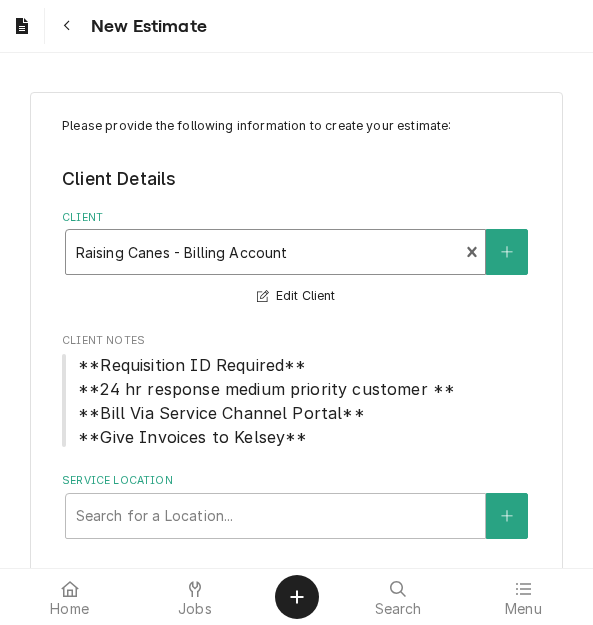 scroll, scrollTop: 56, scrollLeft: 0, axis: vertical 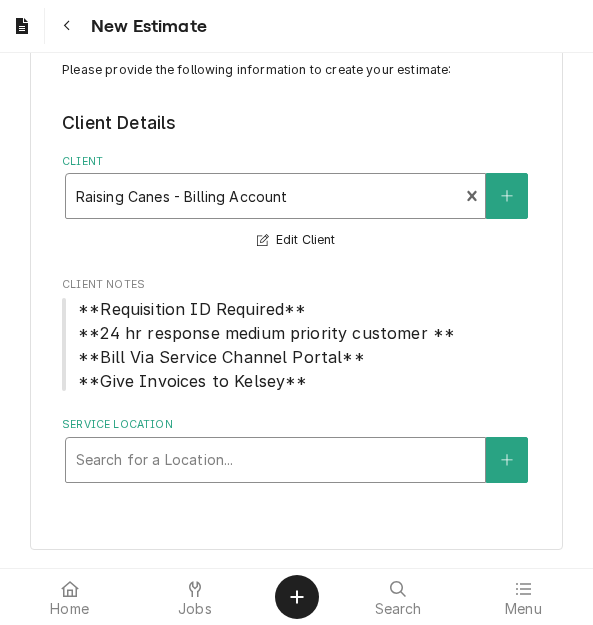 click at bounding box center (275, 460) 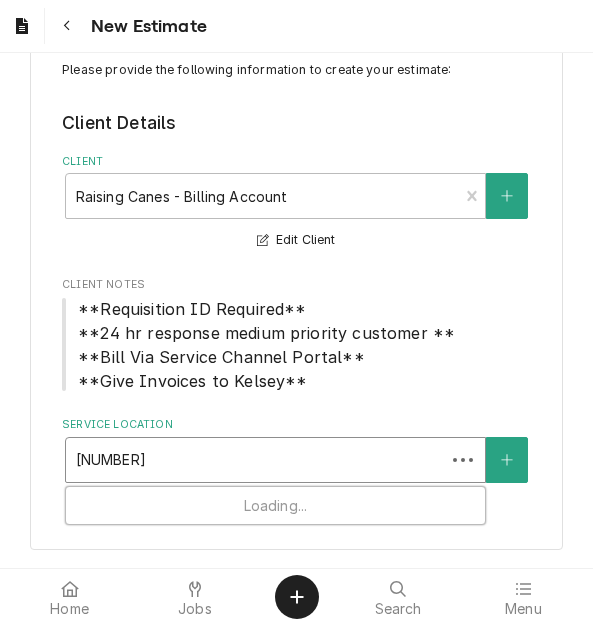type on "4320 hampt" 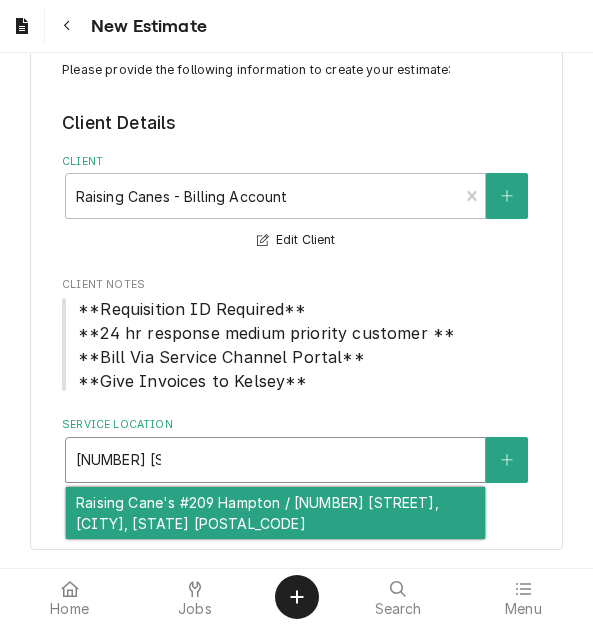 click on "Raising Cane's #209 [CITY] / 4320 [STREET] Ave, St Louis, [STATE] [ZIP]" at bounding box center (275, 513) 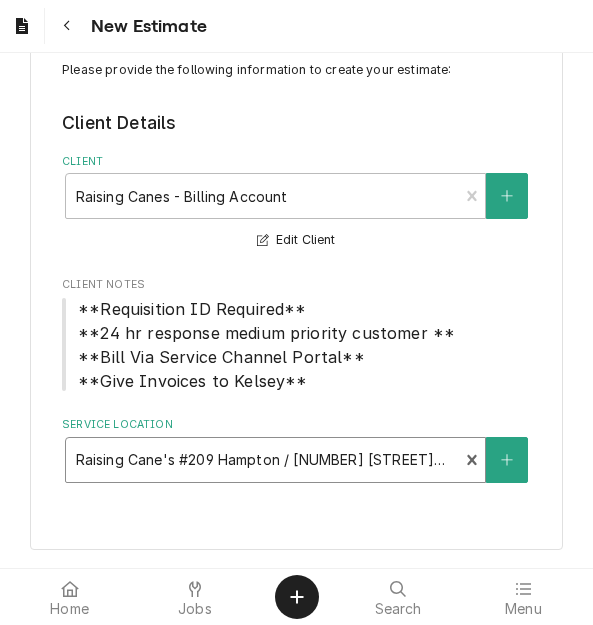 type 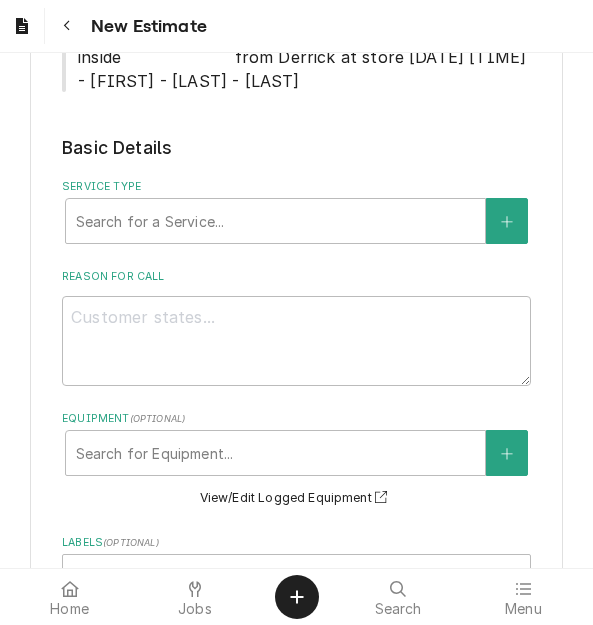 scroll, scrollTop: 956, scrollLeft: 0, axis: vertical 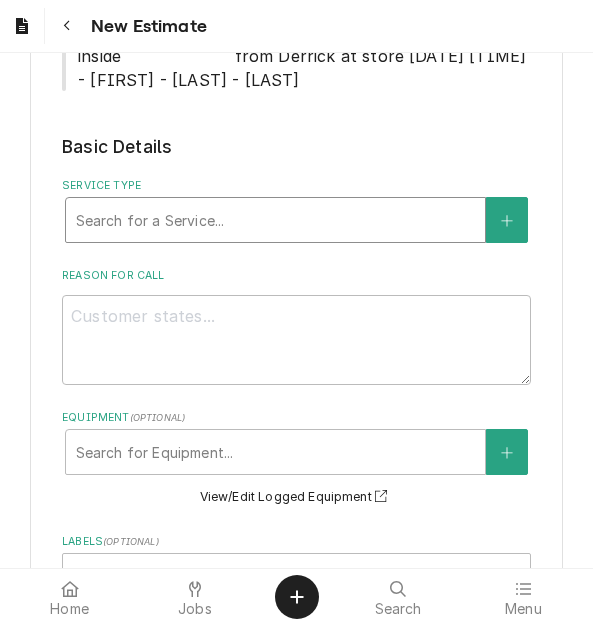 click on "Search for a Service..." at bounding box center [275, 220] 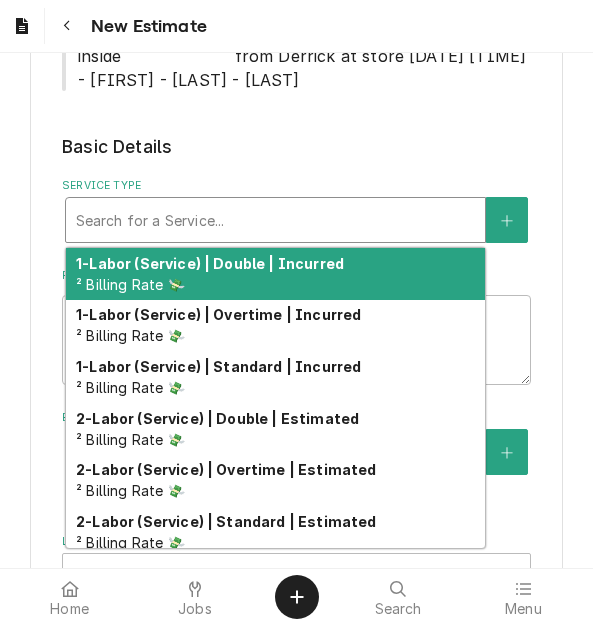 type on "x" 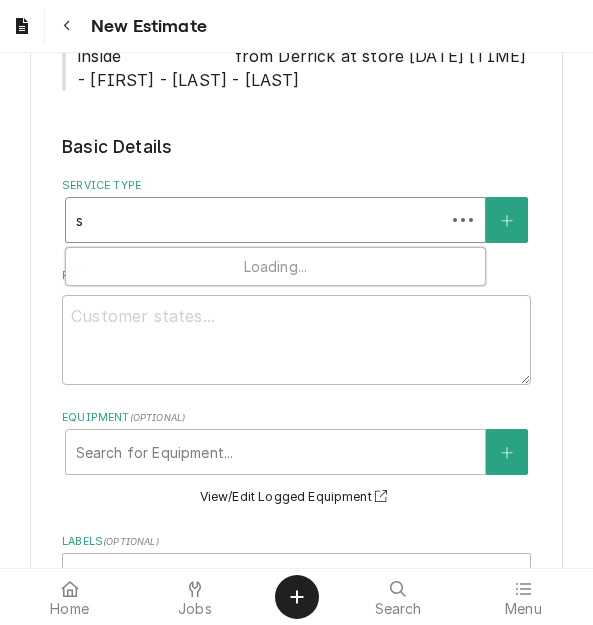 type on "x" 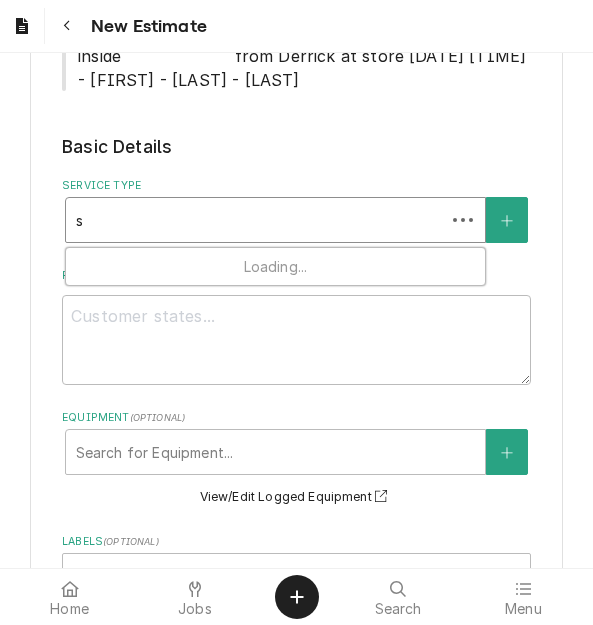 type on "se" 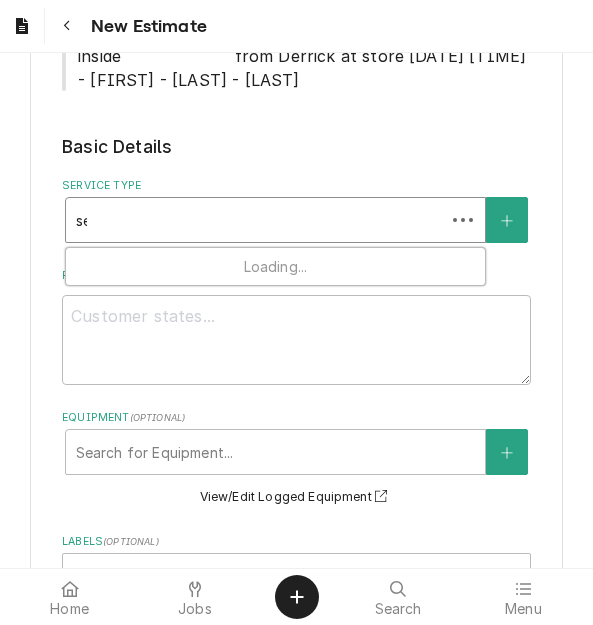 type on "x" 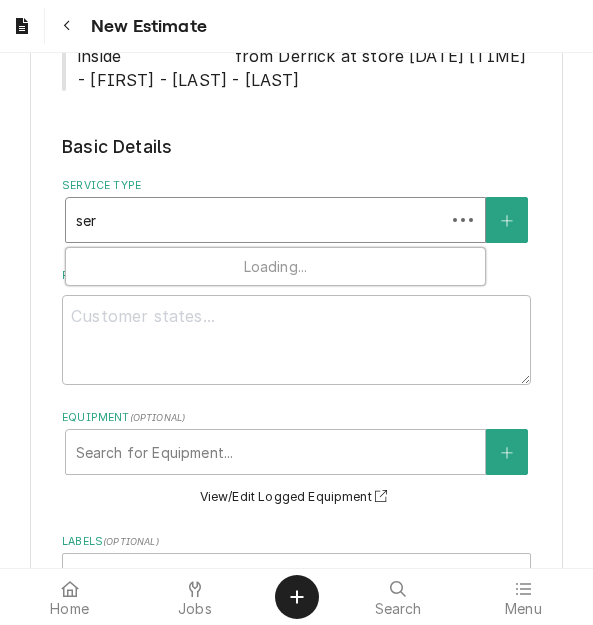 type on "x" 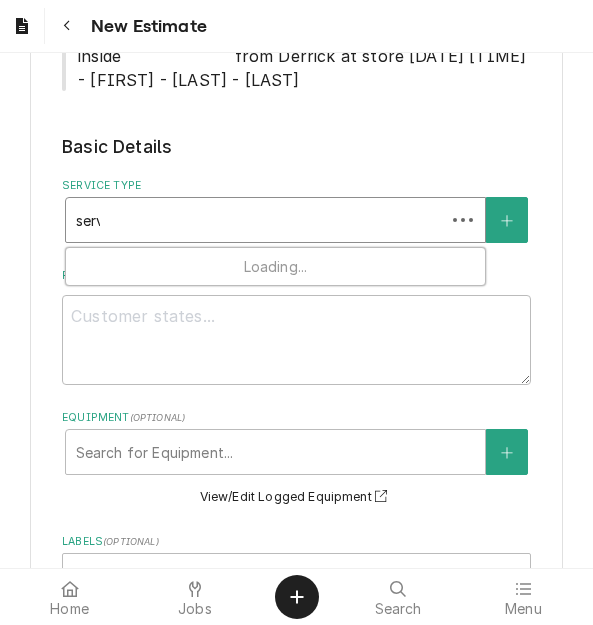 type on "x" 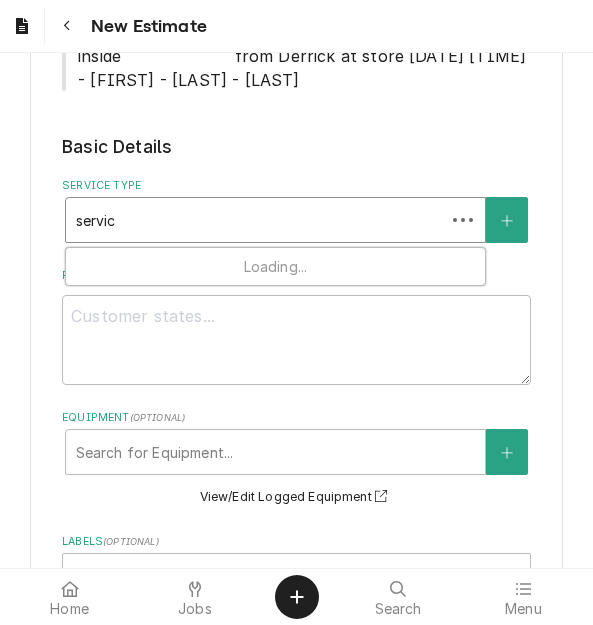 type on "x" 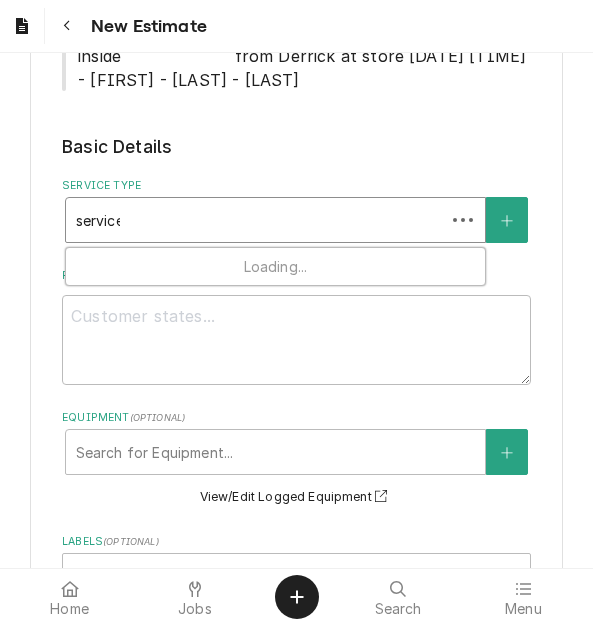 type on "x" 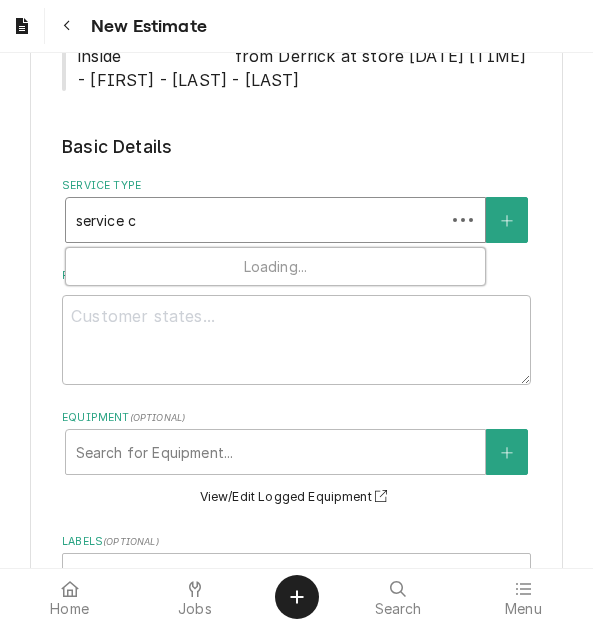 type on "x" 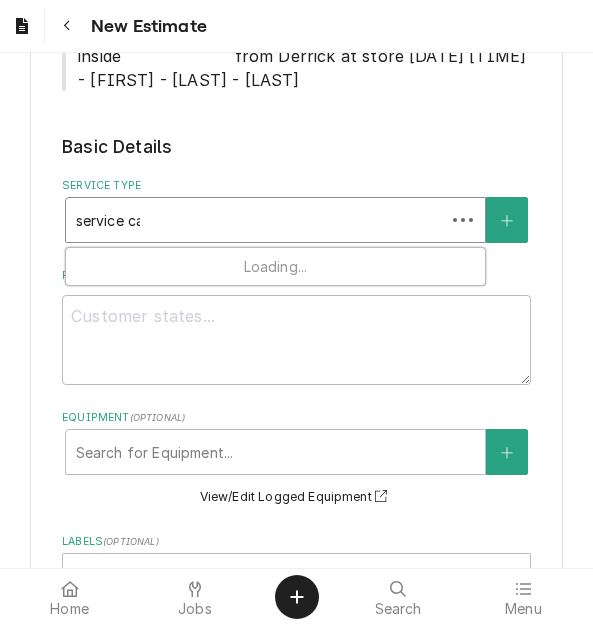 type on "x" 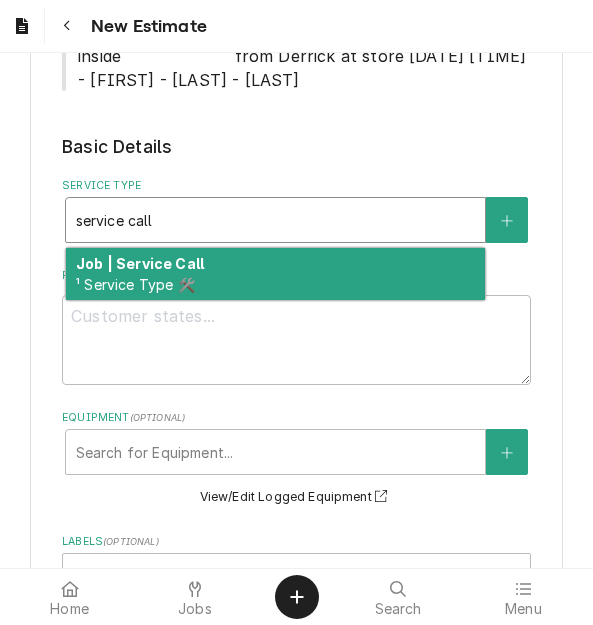 click on "Job | Service Call ¹ Service Type 🛠️" at bounding box center (275, 274) 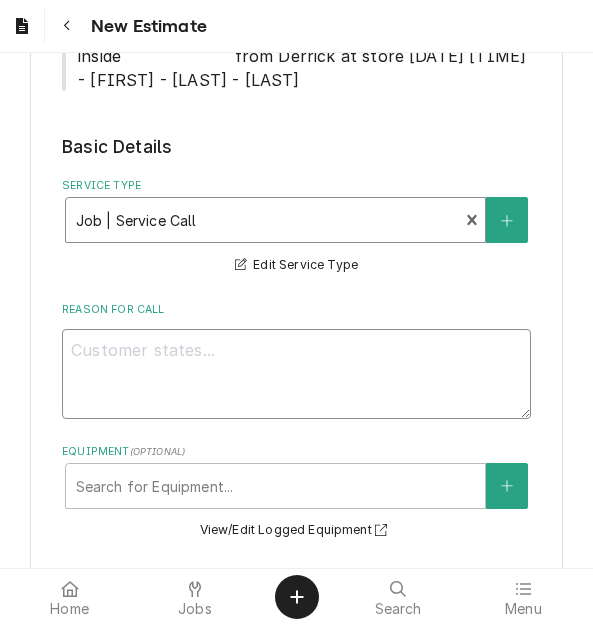 click on "Reason For Call" at bounding box center (296, 374) 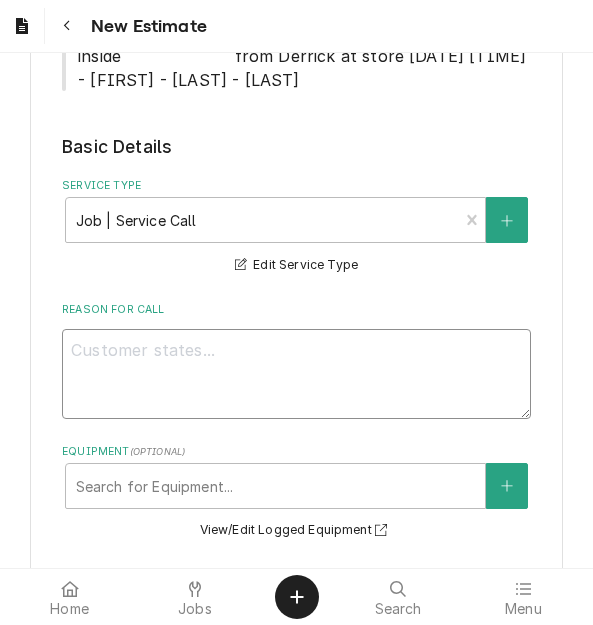 type on "x" 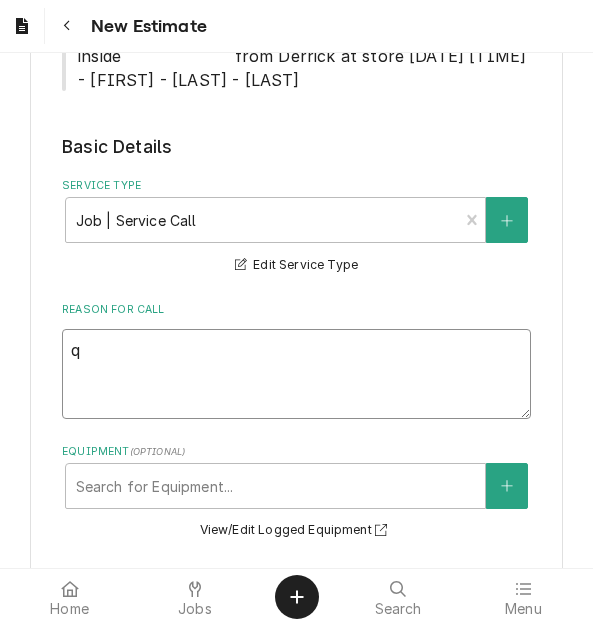 type on "x" 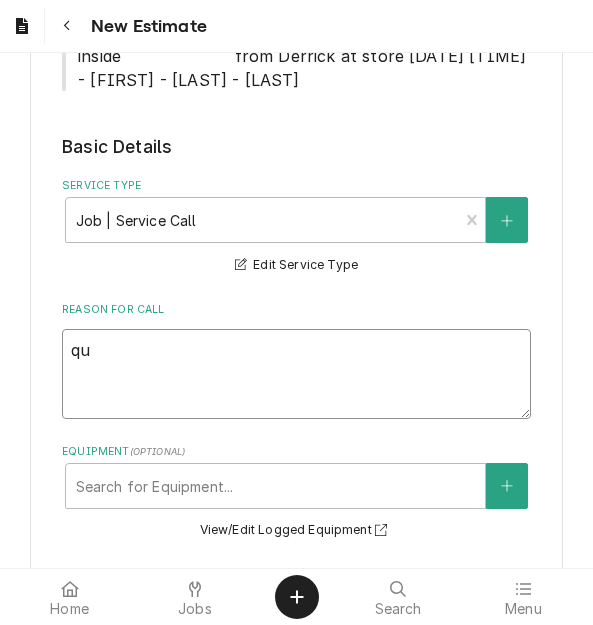 type on "x" 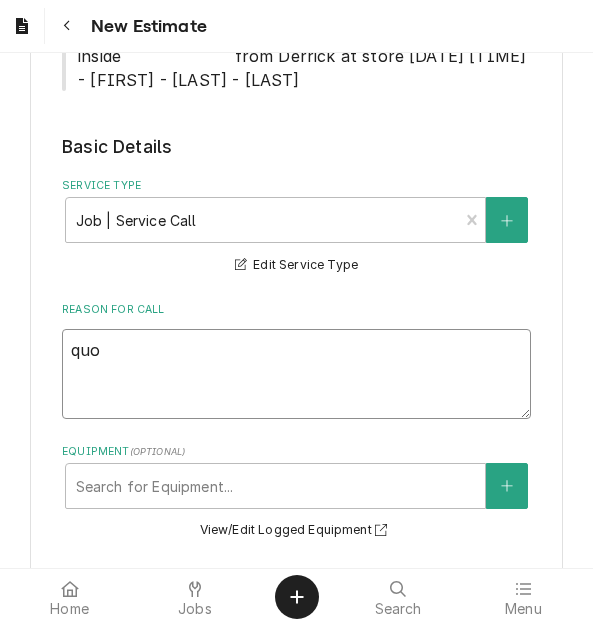 type on "x" 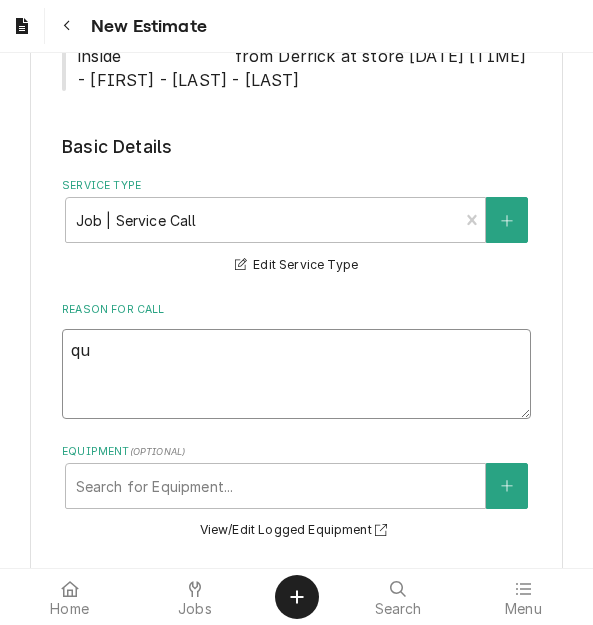 type on "x" 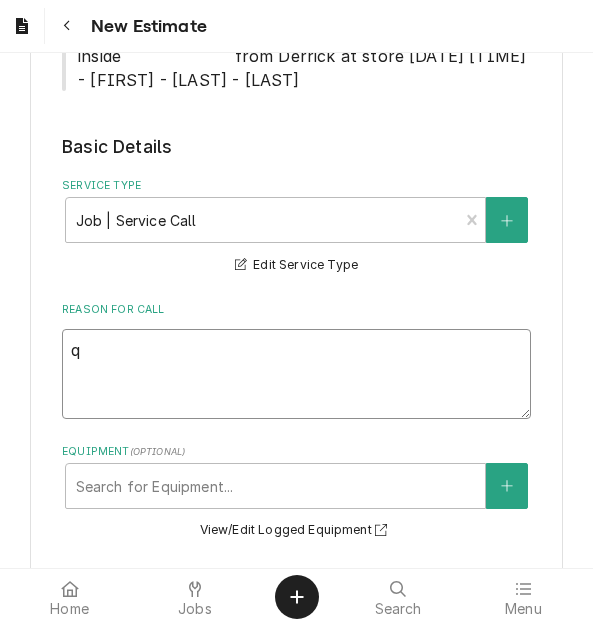 type on "x" 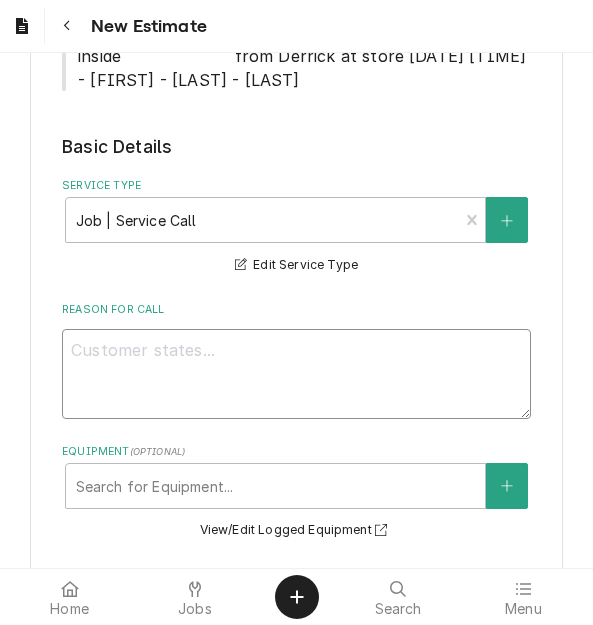 type on "x" 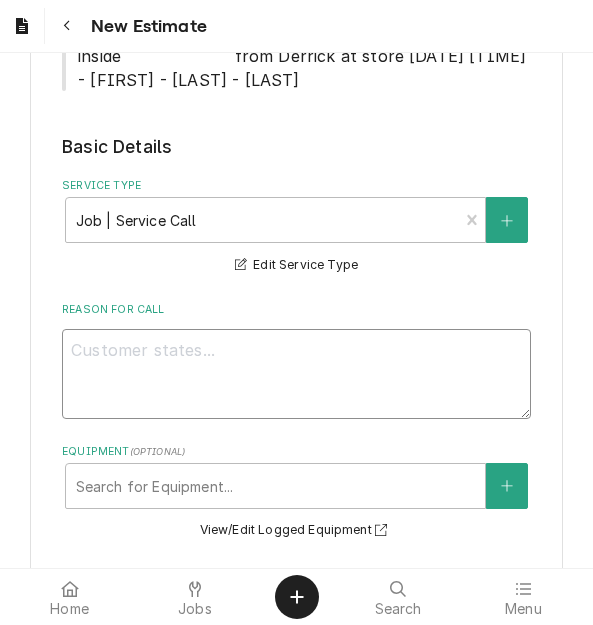 type on "Q" 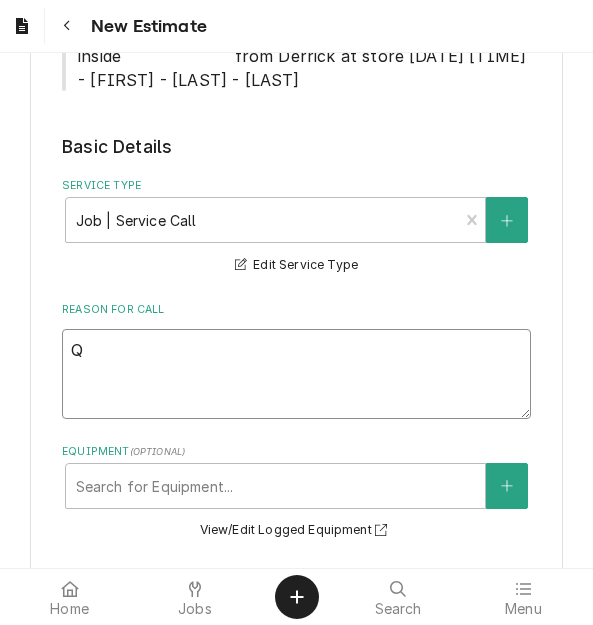 type on "x" 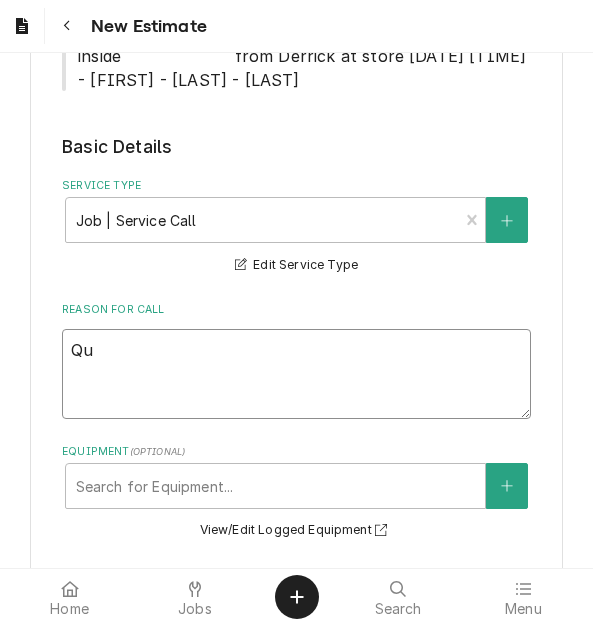 type on "x" 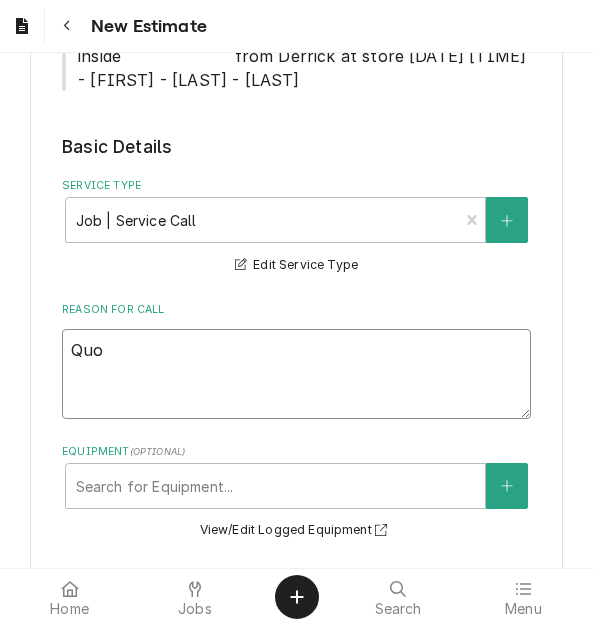 type on "x" 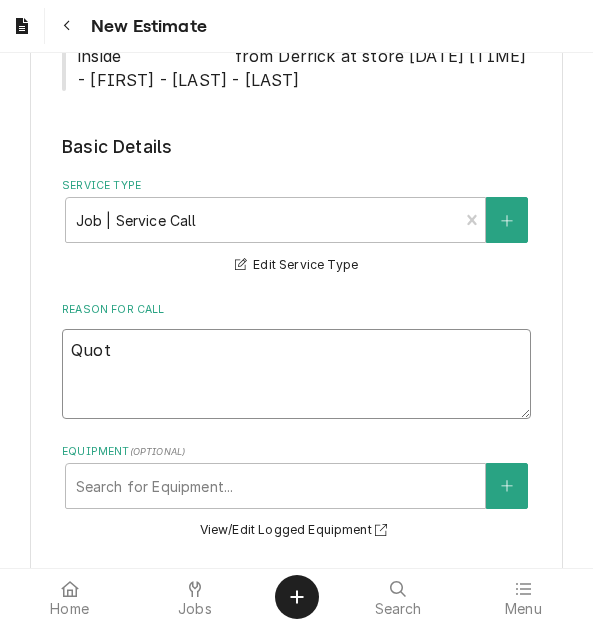 type on "x" 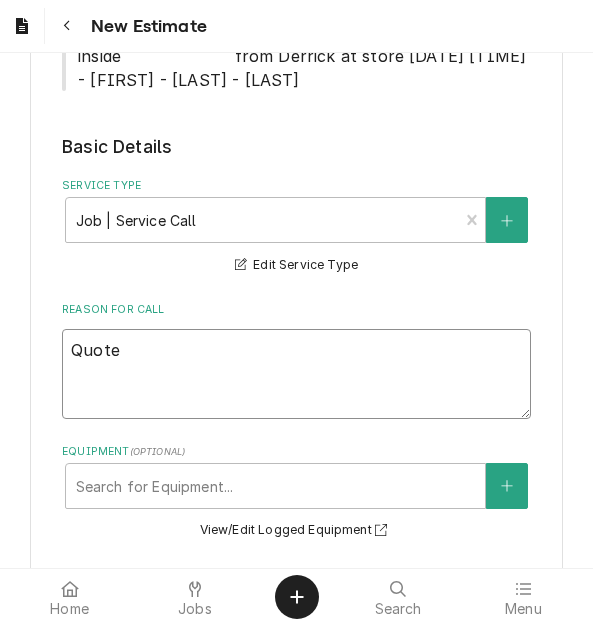type on "x" 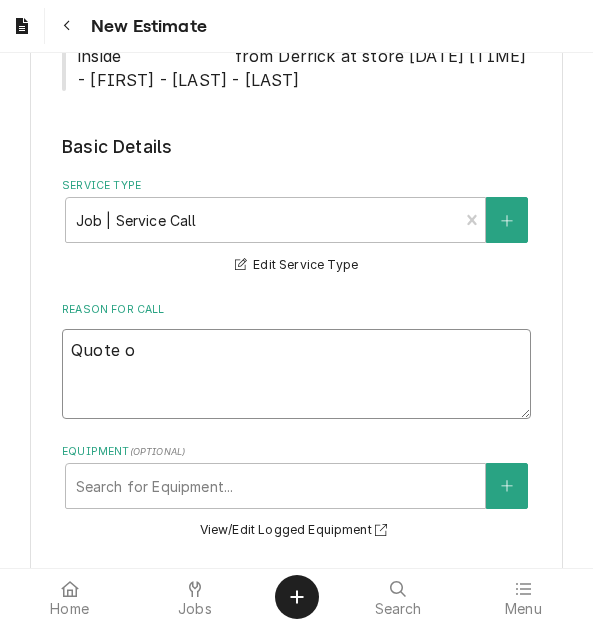 type on "x" 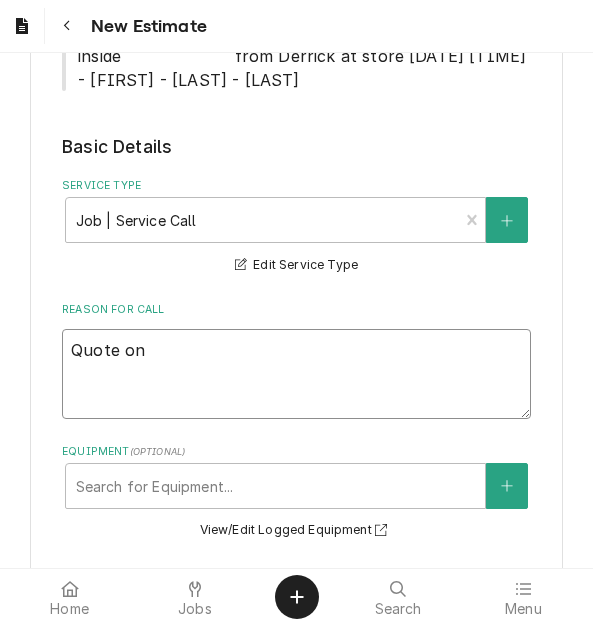 type on "x" 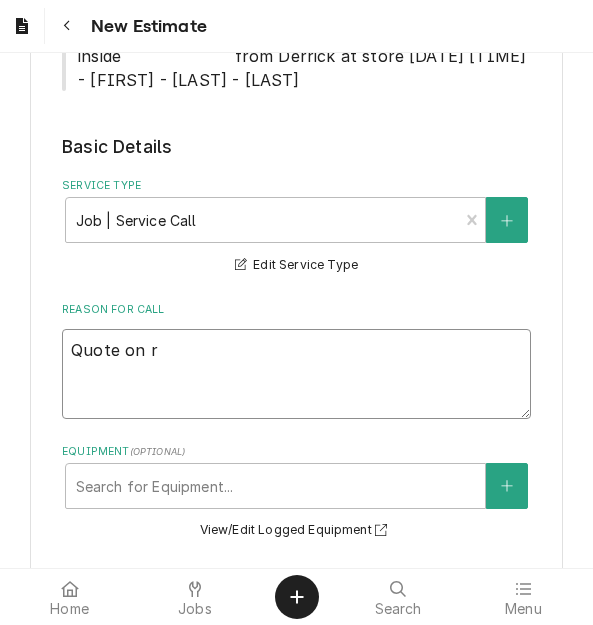 type on "x" 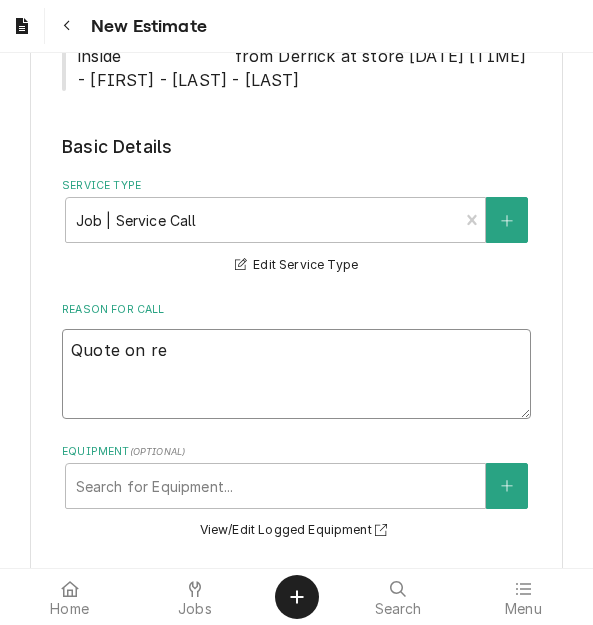 type on "x" 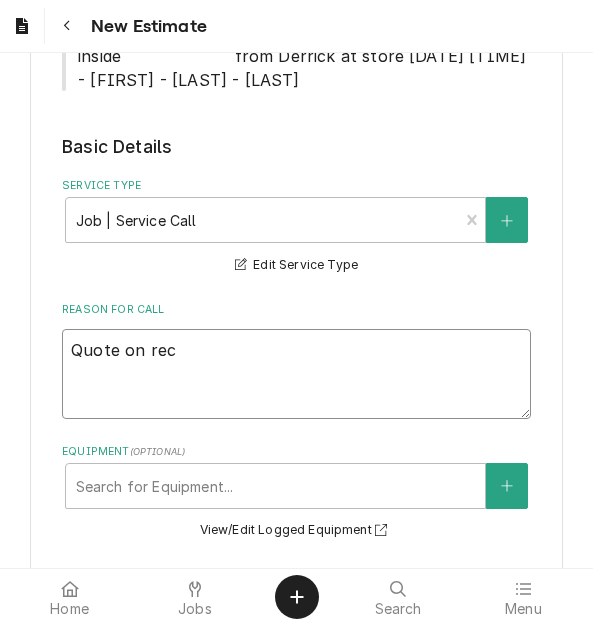 type on "x" 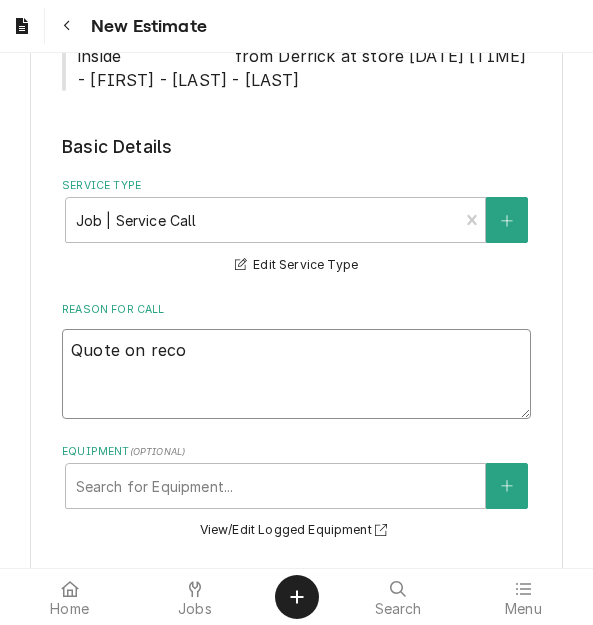 type on "x" 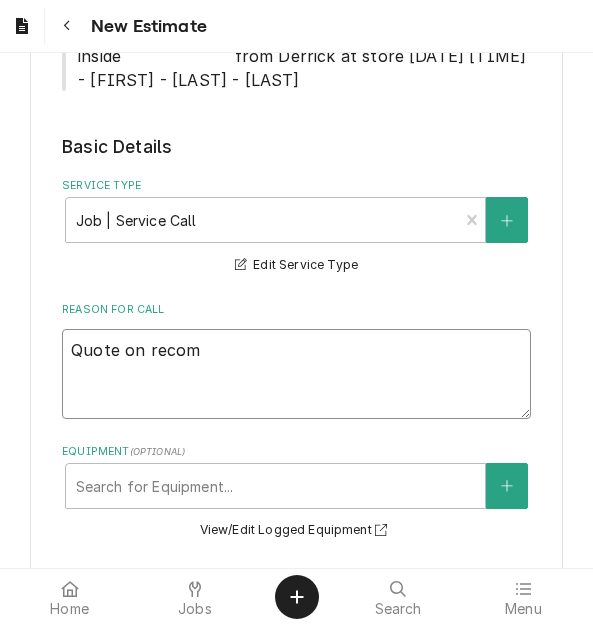 type on "x" 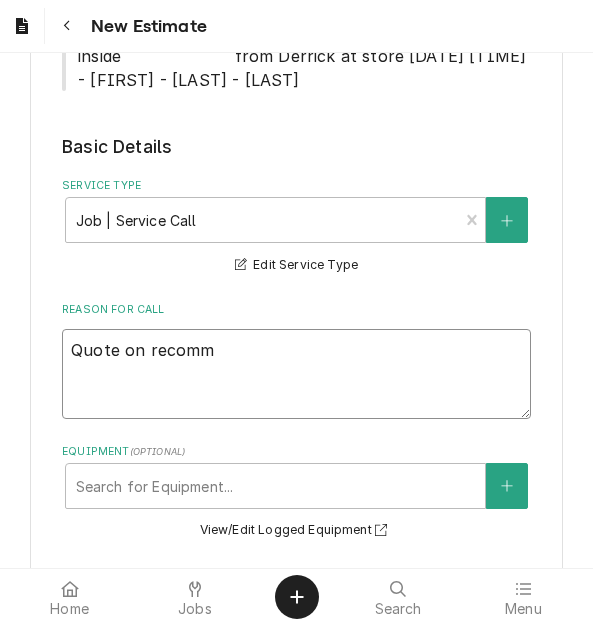 type on "x" 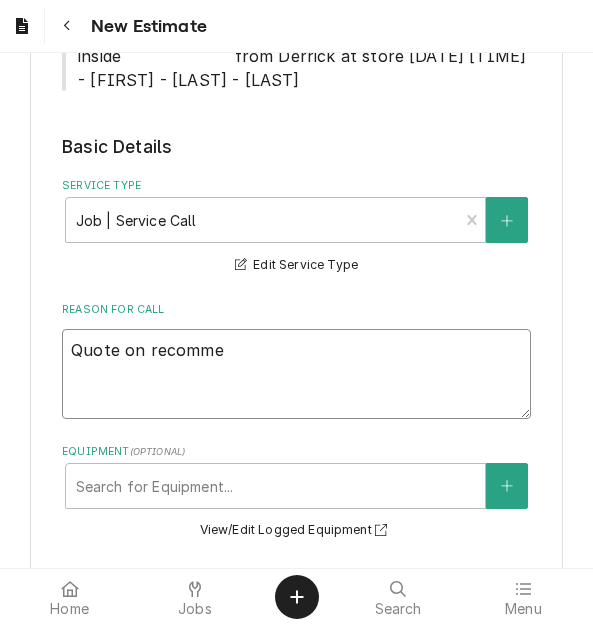 type on "x" 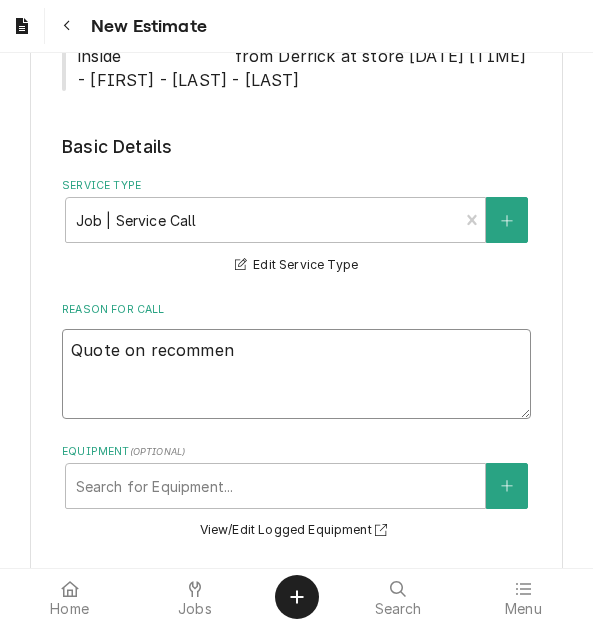 type on "x" 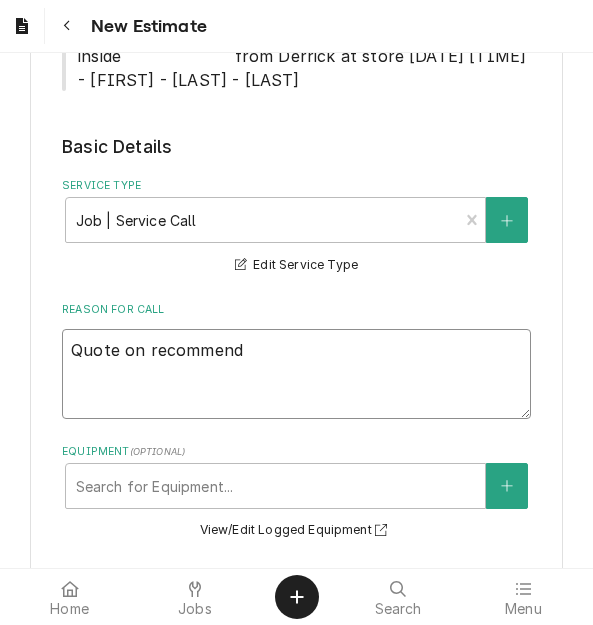 type on "x" 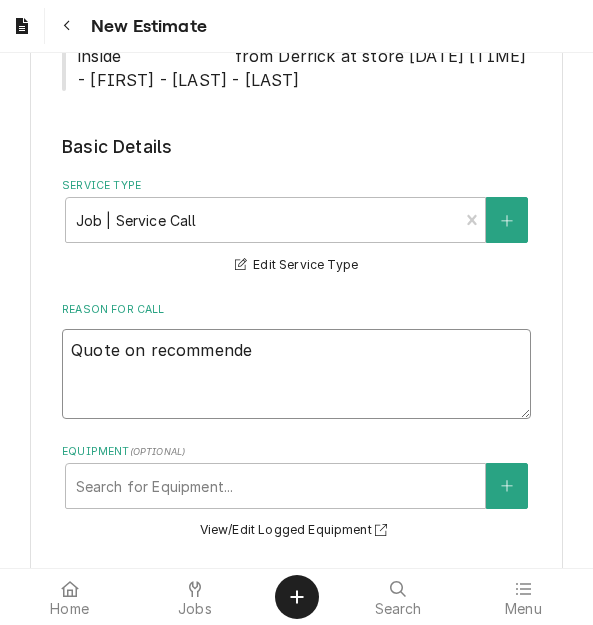 type on "x" 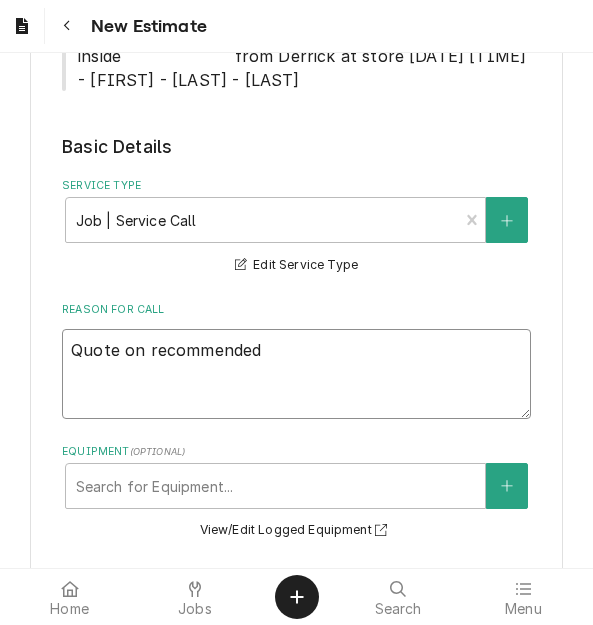 type on "Quote on recommended" 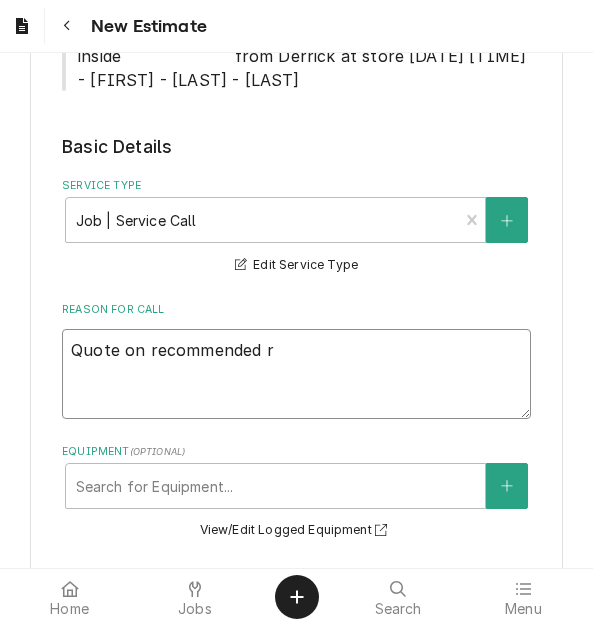 type on "x" 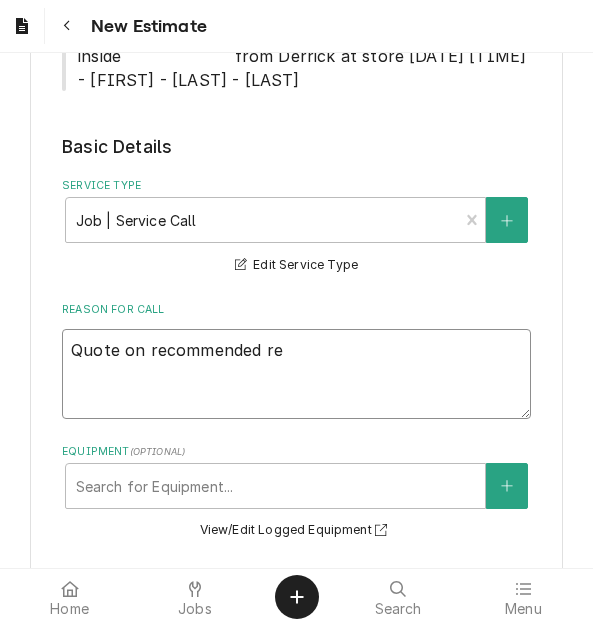 type on "Quote on recommended rep" 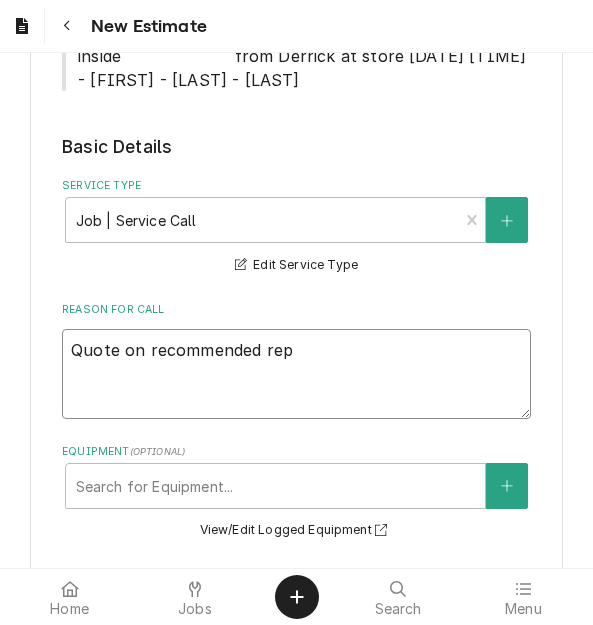type on "x" 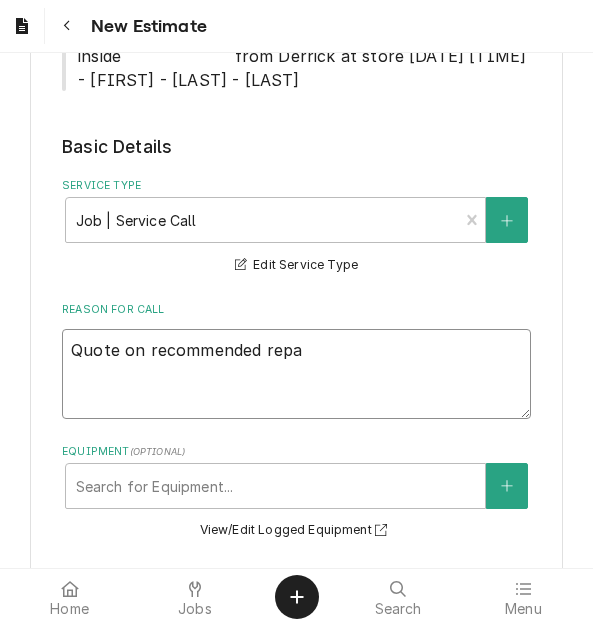 type on "x" 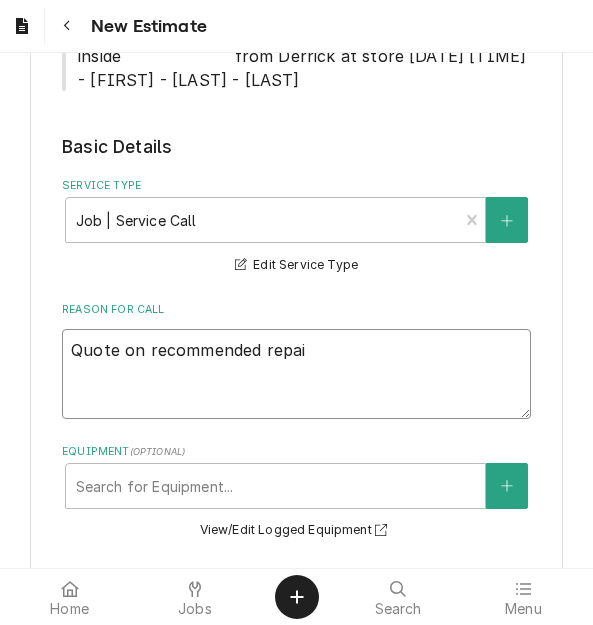 type on "x" 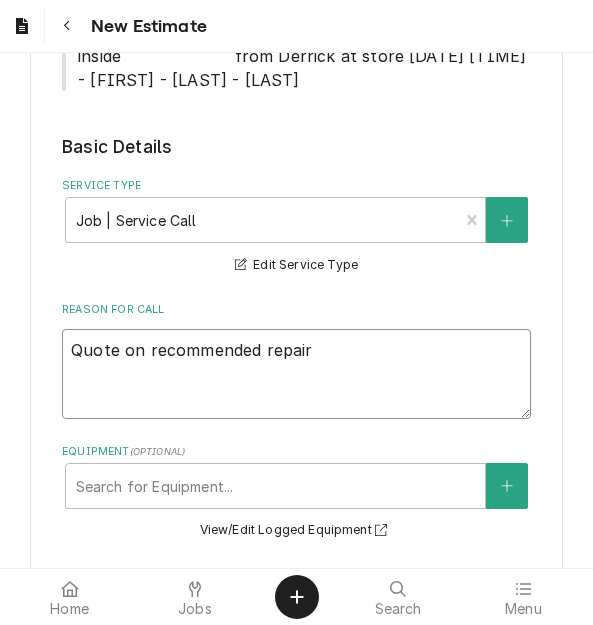 type on "x" 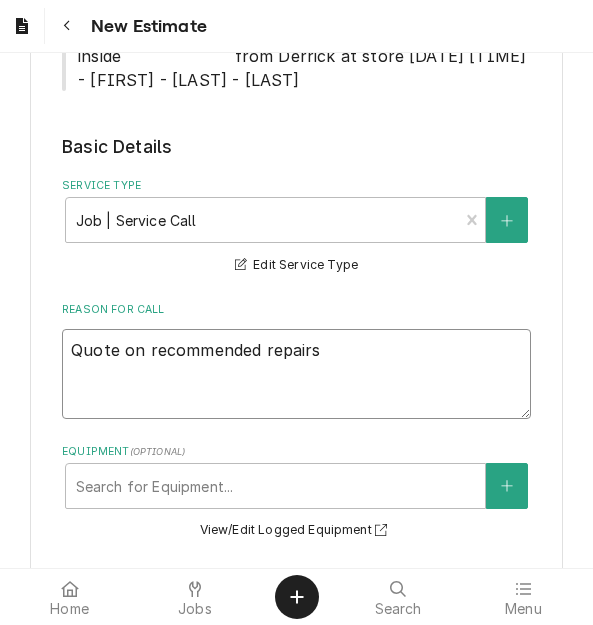 type on "x" 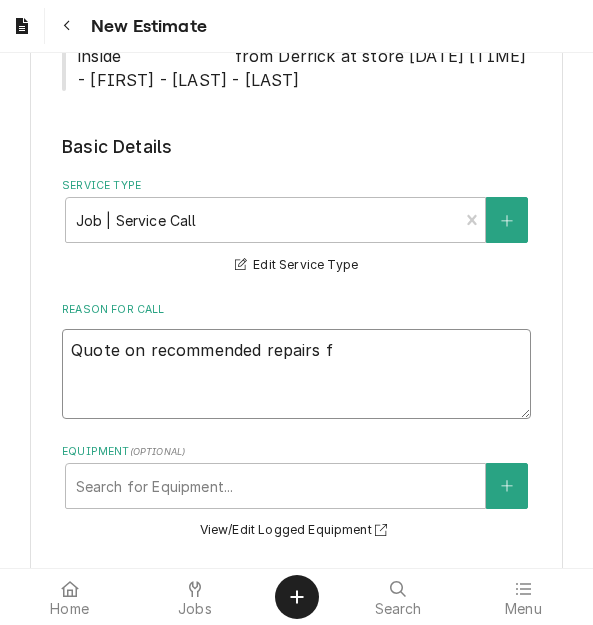 type on "x" 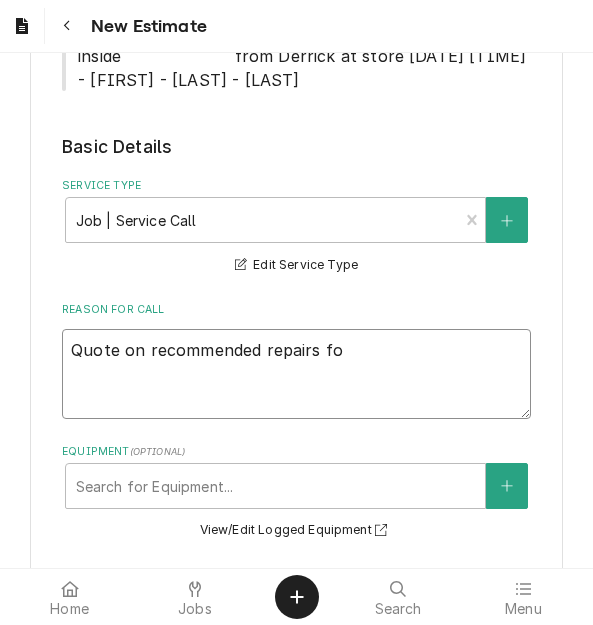 type on "x" 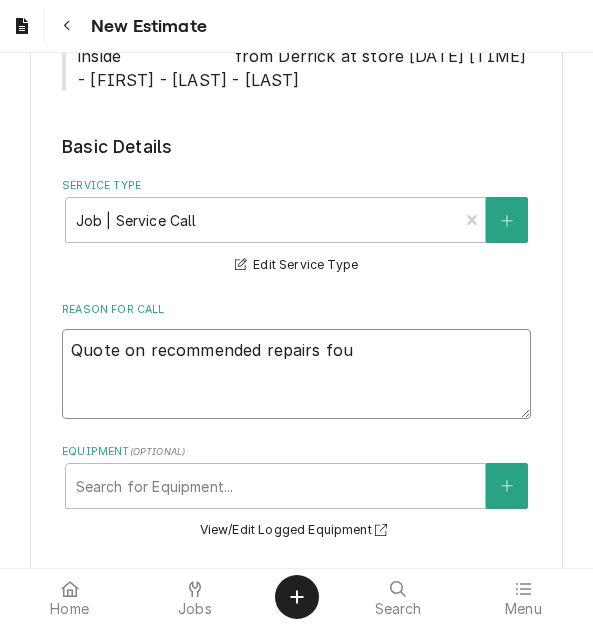 type on "x" 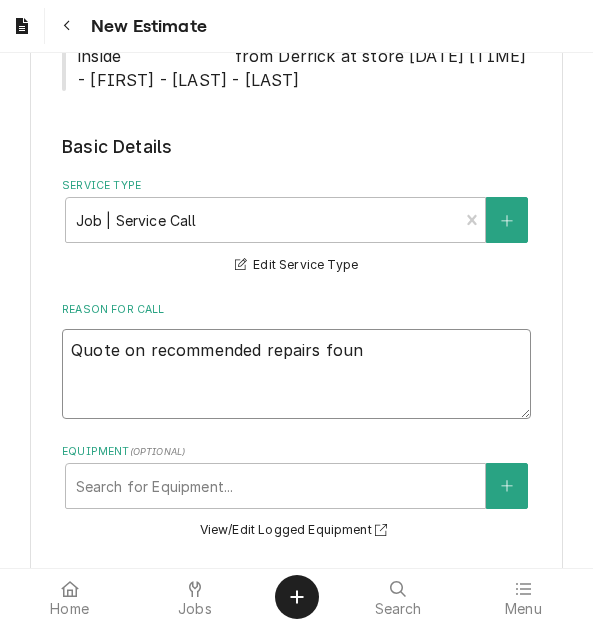 type on "x" 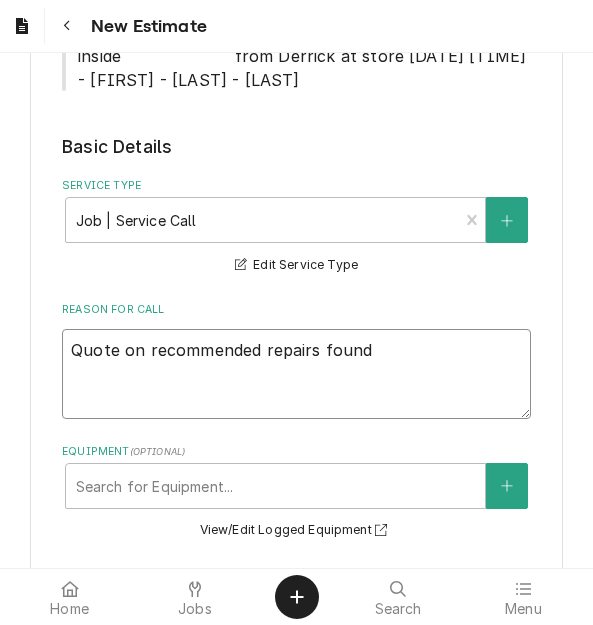 type on "x" 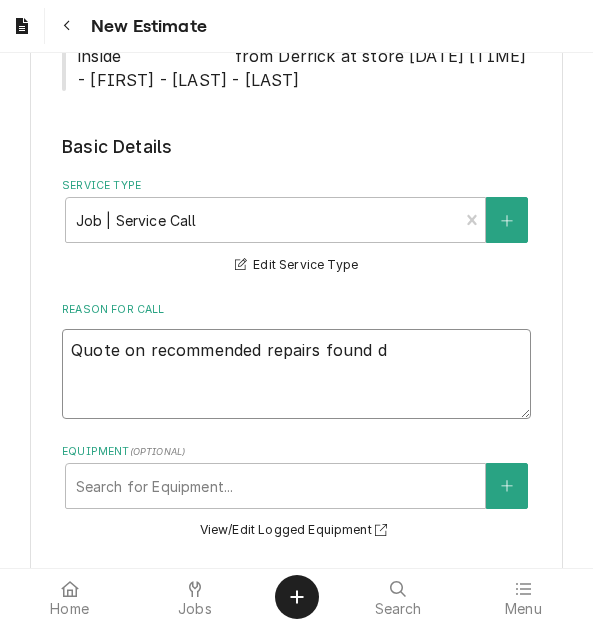 type on "x" 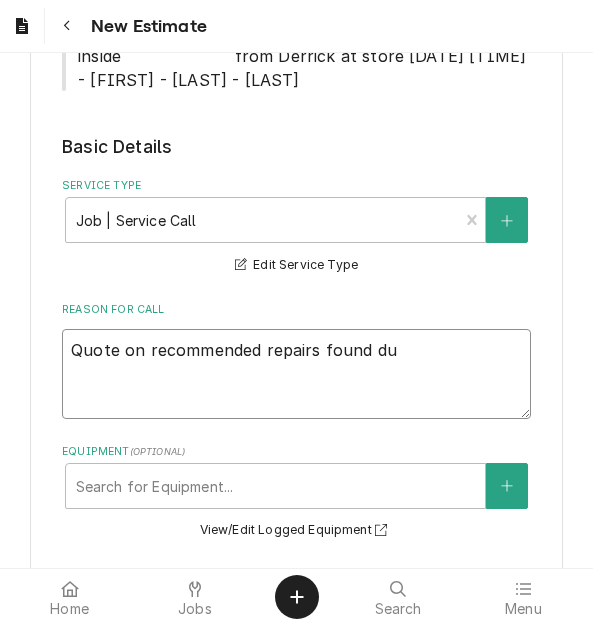 type on "x" 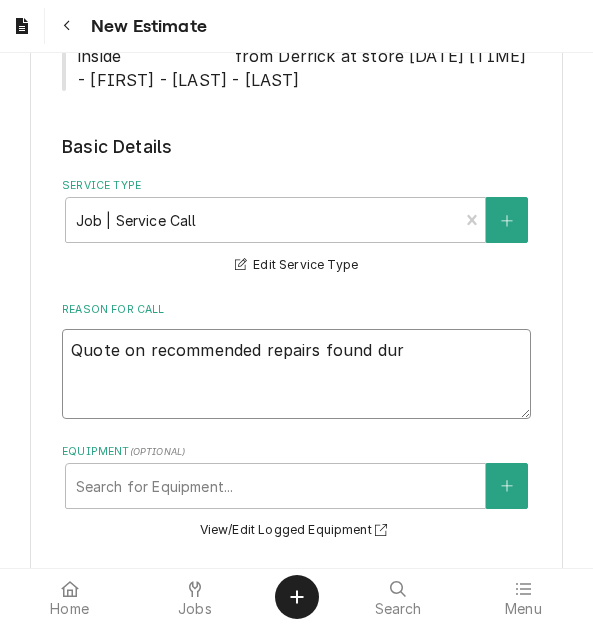 type on "x" 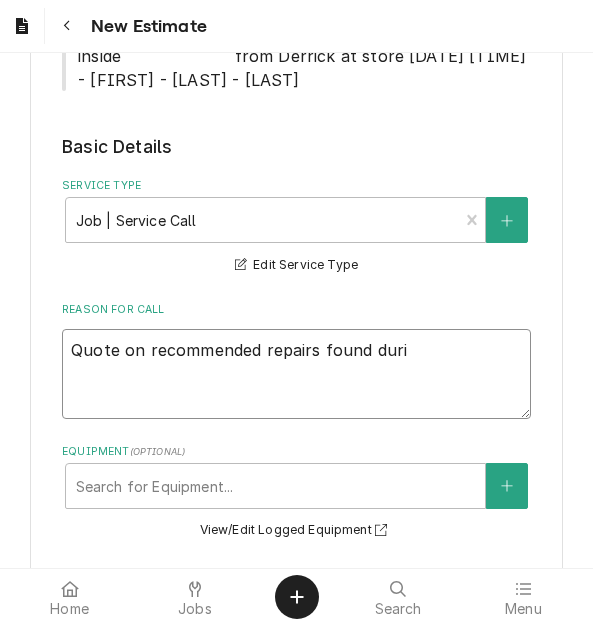 type on "x" 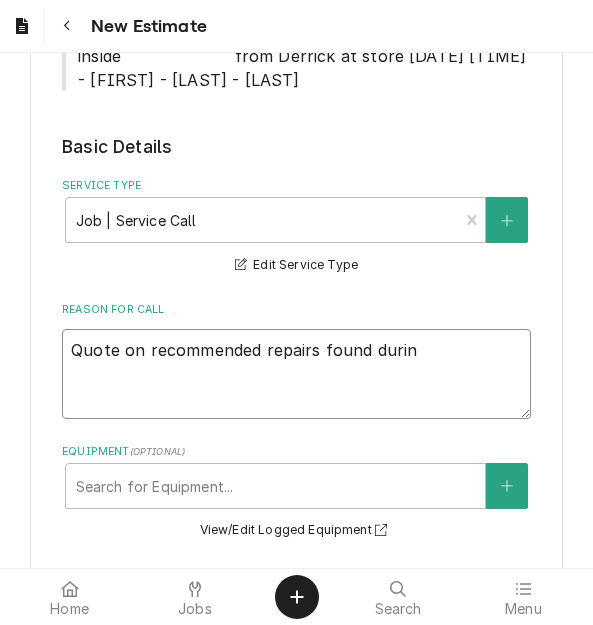 type on "x" 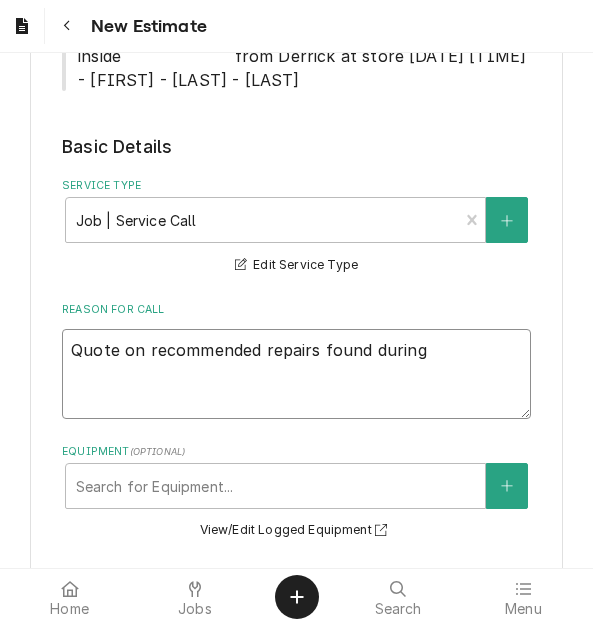 type on "x" 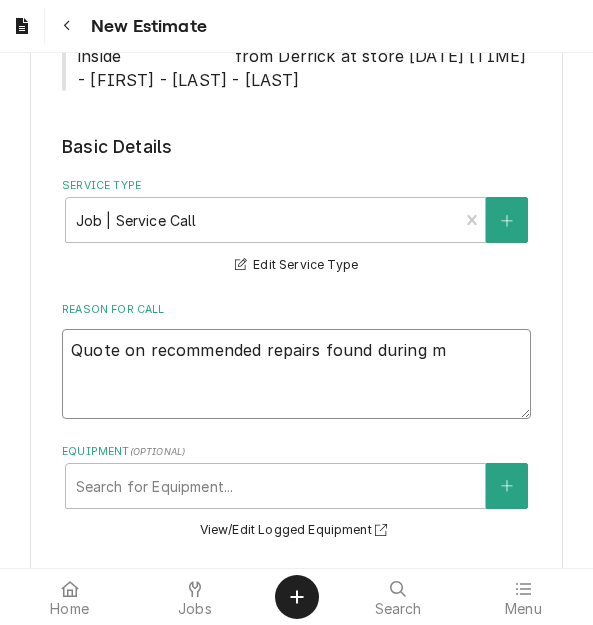 type on "x" 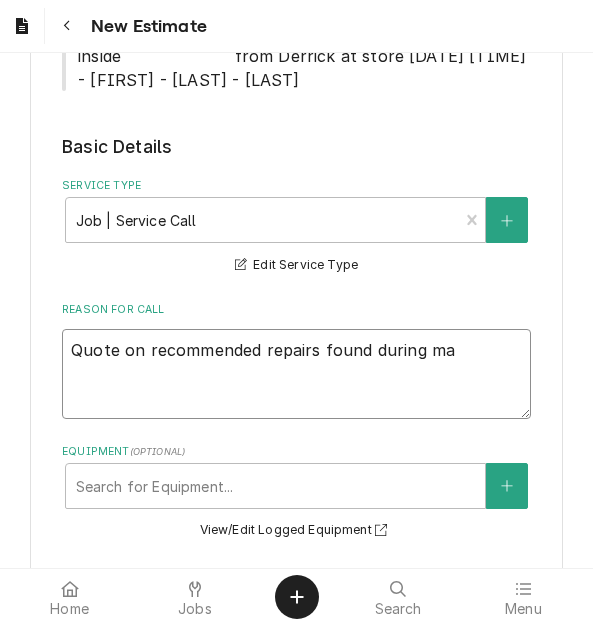 type on "Quote on recommended repairs found during mai" 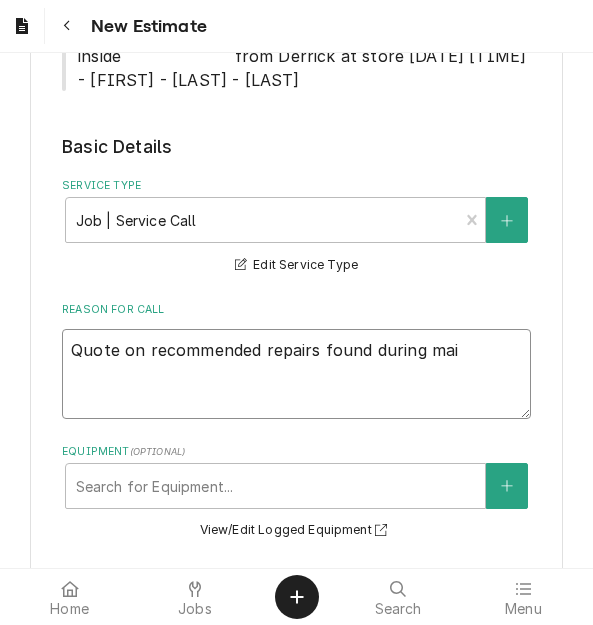 type on "x" 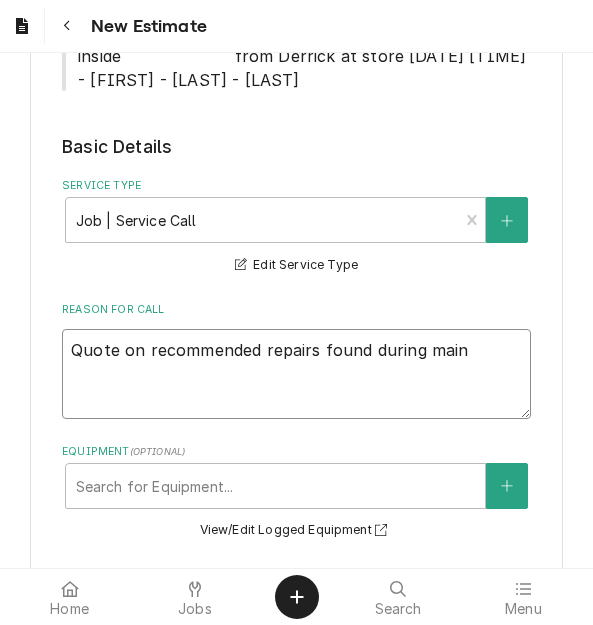 type on "x" 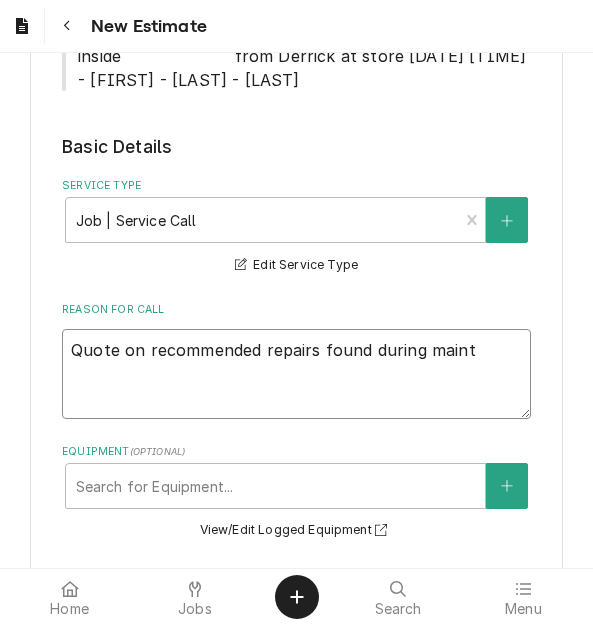 type on "x" 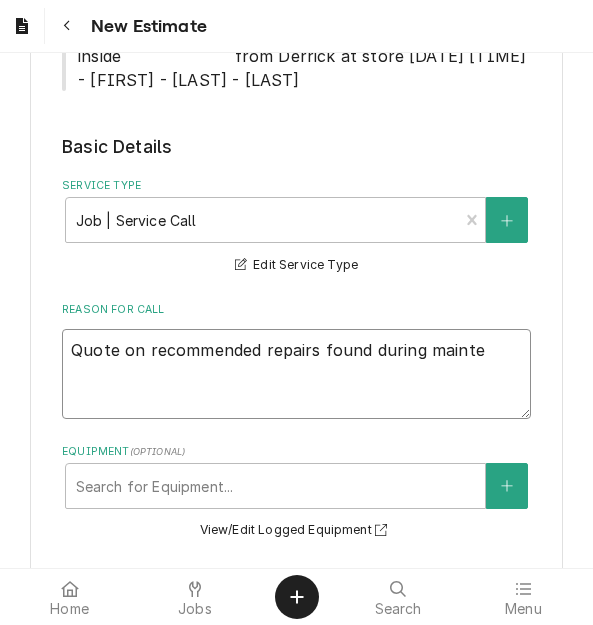 type on "x" 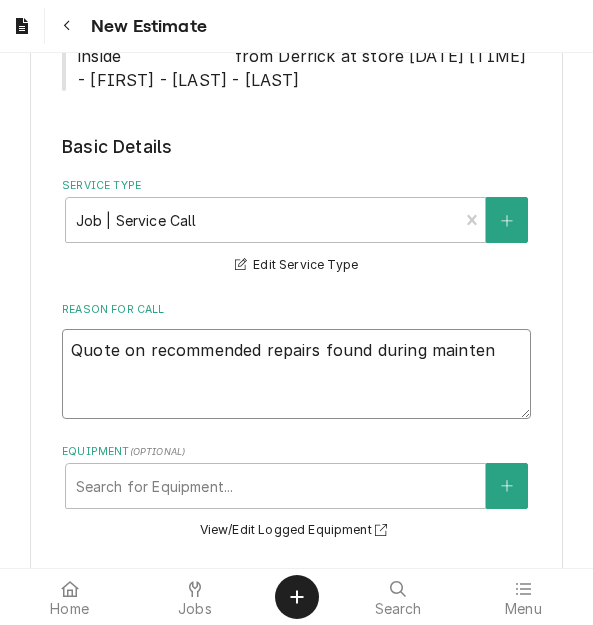 type on "x" 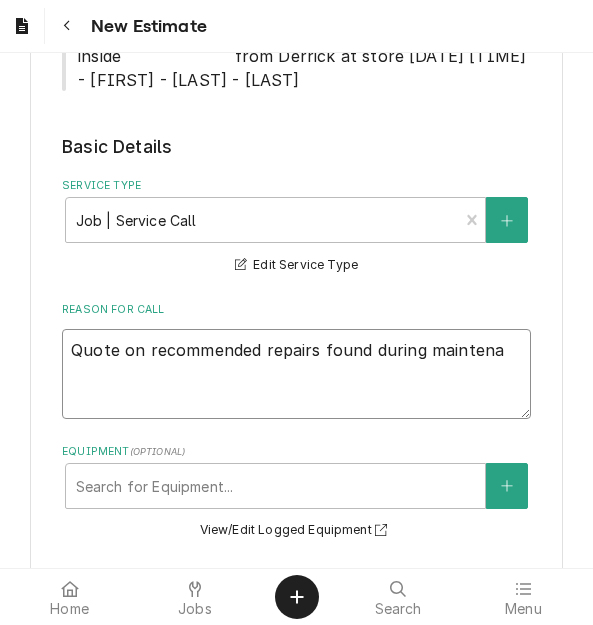 type on "x" 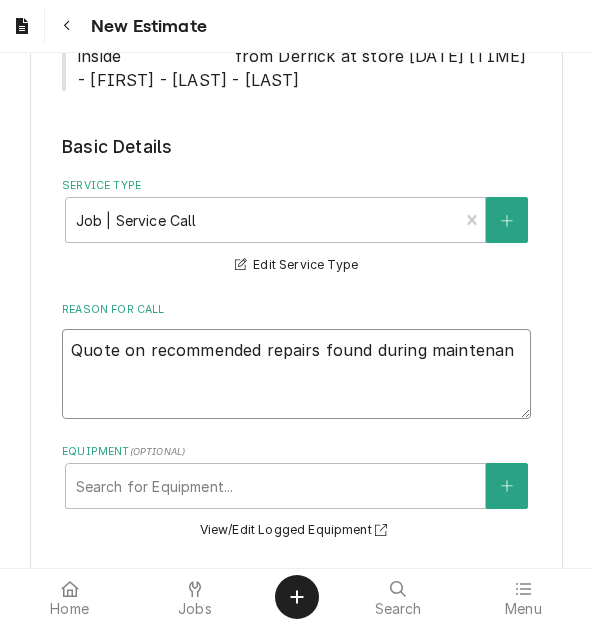 type on "Quote on recommended repairs found during maintenanc" 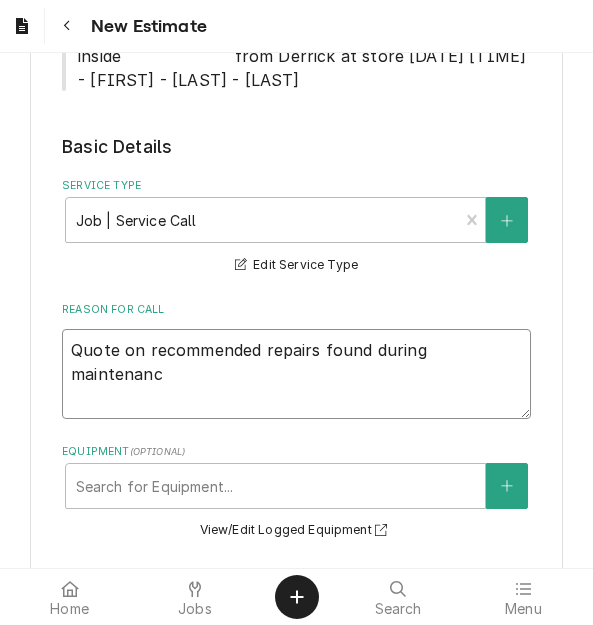 type on "x" 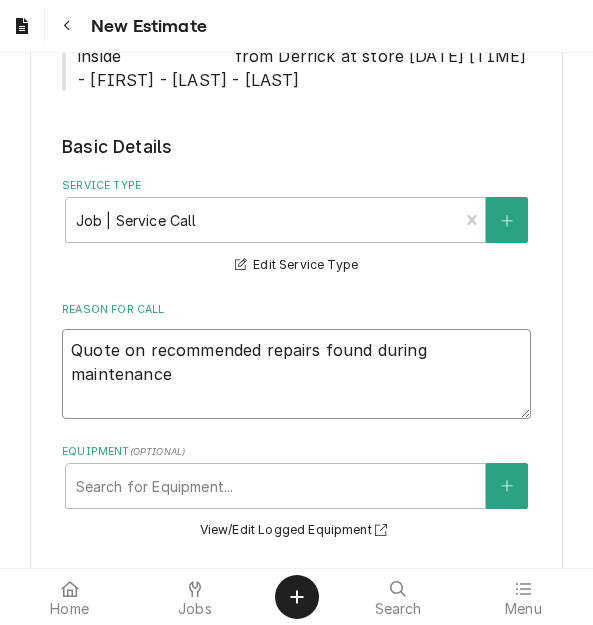 type on "x" 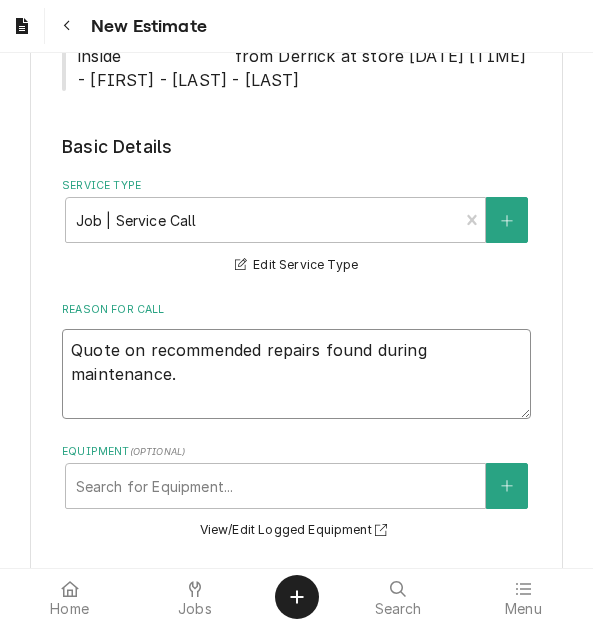 type on "x" 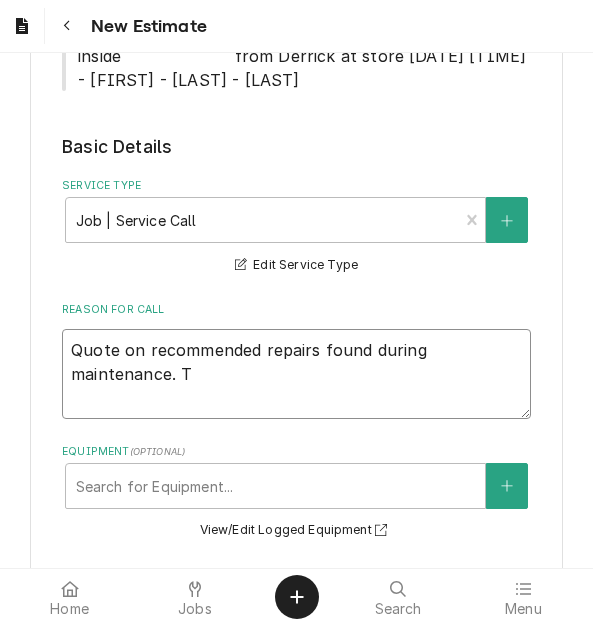 type on "x" 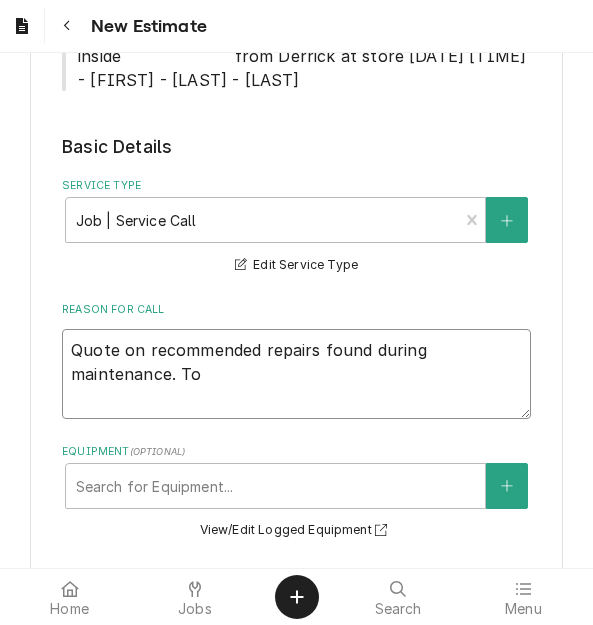 type on "x" 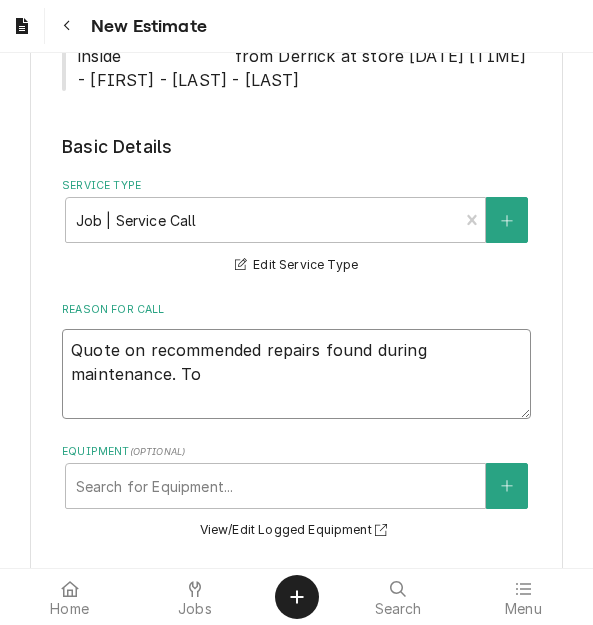 type on "Quote on recommended repairs found during maintenance. To" 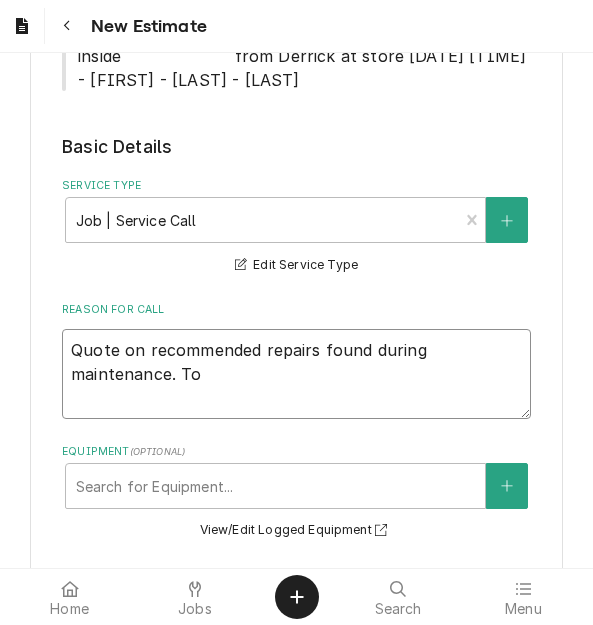 click on "Quote on recommended repairs found during maintenance. To" at bounding box center (296, 374) 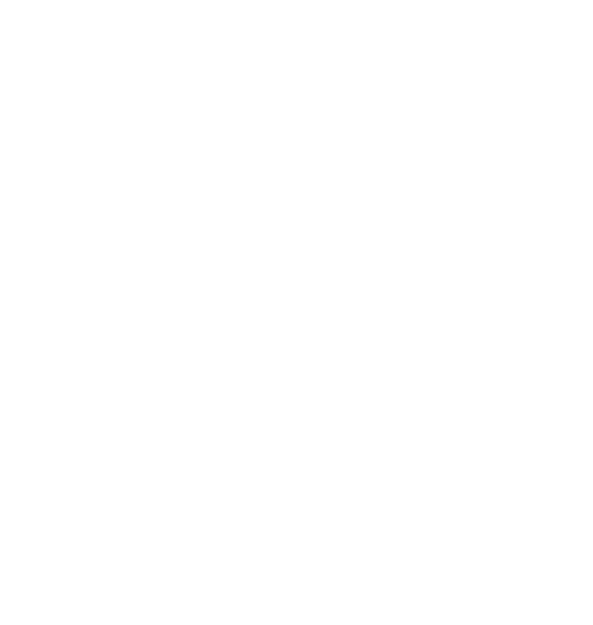scroll, scrollTop: 0, scrollLeft: 0, axis: both 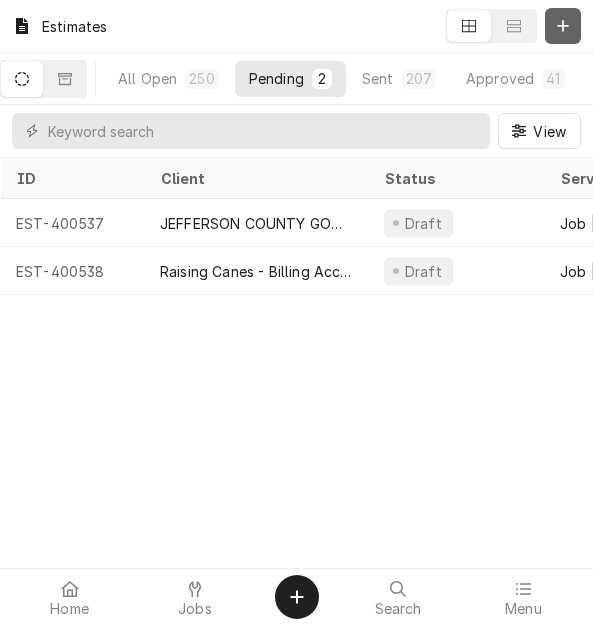 click 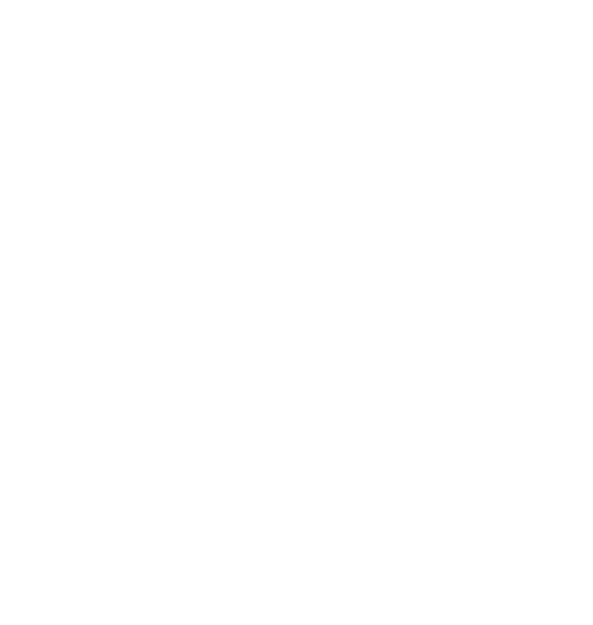 scroll, scrollTop: 0, scrollLeft: 0, axis: both 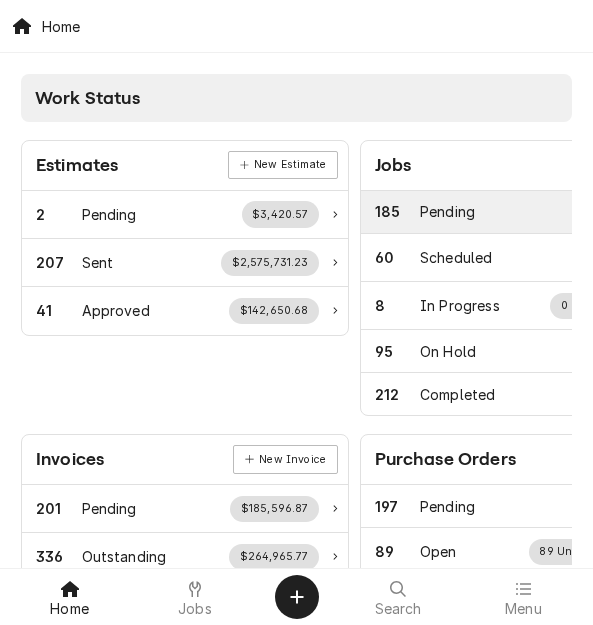 click on "185 Pending" at bounding box center [524, 212] 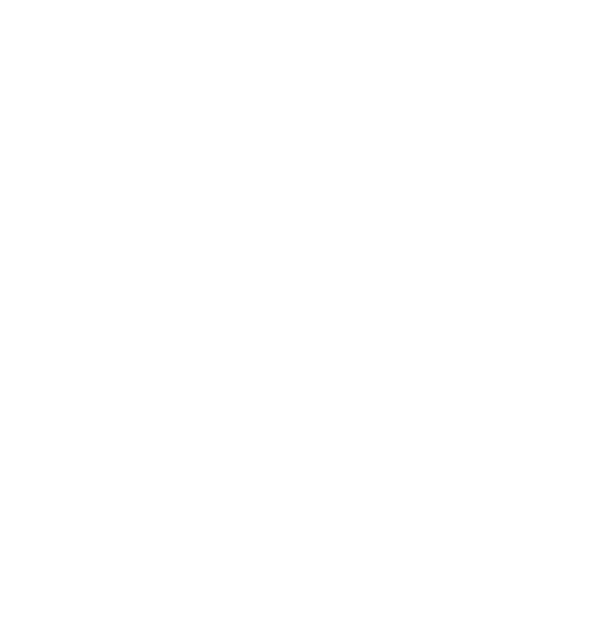 scroll, scrollTop: 0, scrollLeft: 0, axis: both 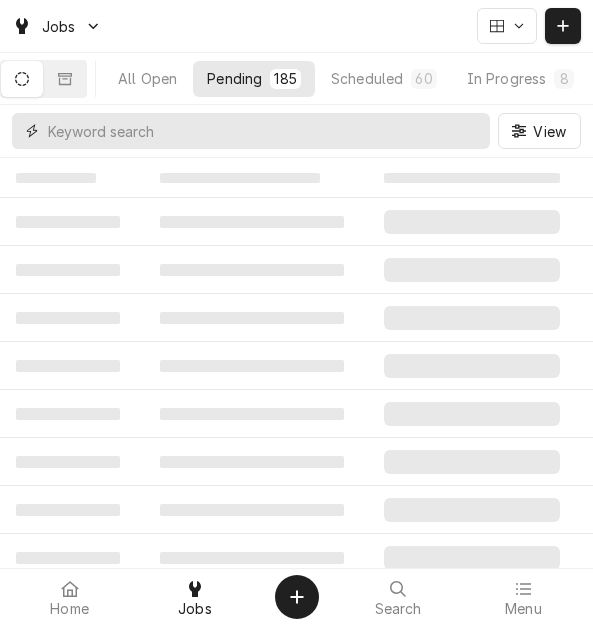 click at bounding box center (264, 131) 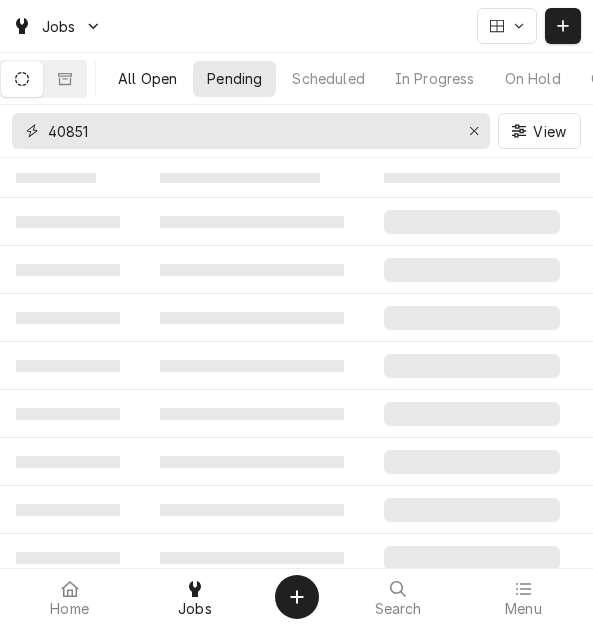 type on "40851" 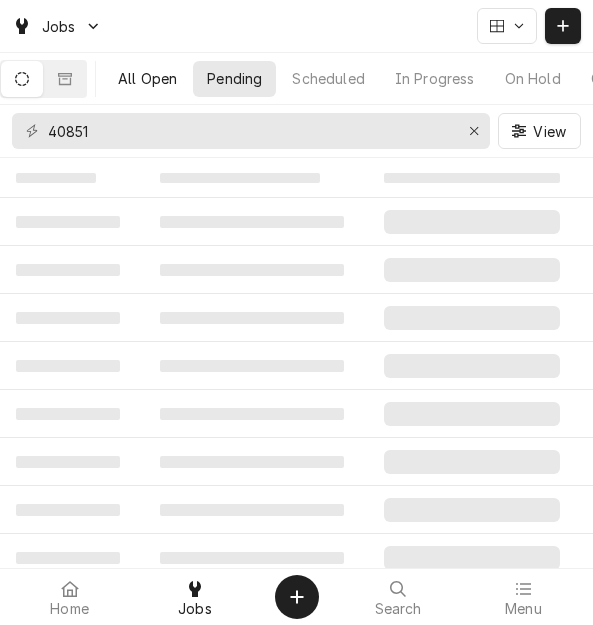 click on "All Open" at bounding box center (147, 78) 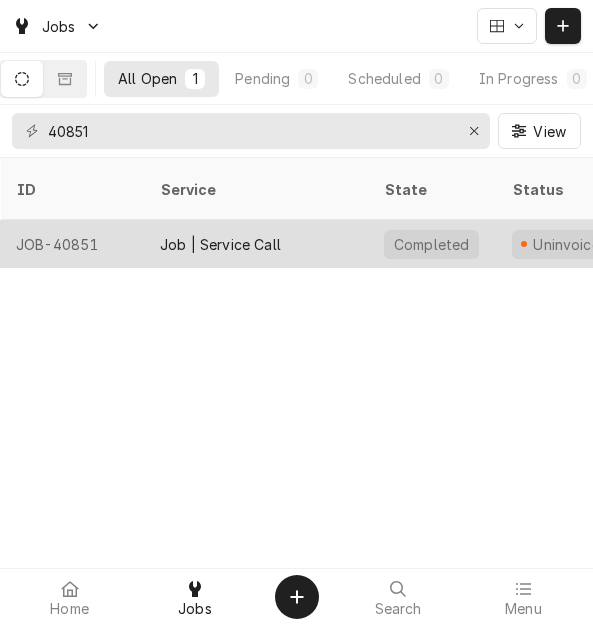 click on "Job | Service Call" at bounding box center (256, 244) 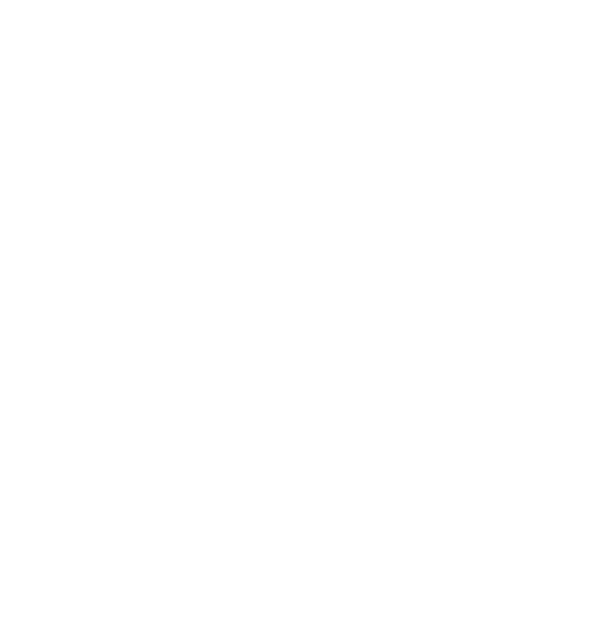 scroll, scrollTop: 0, scrollLeft: 0, axis: both 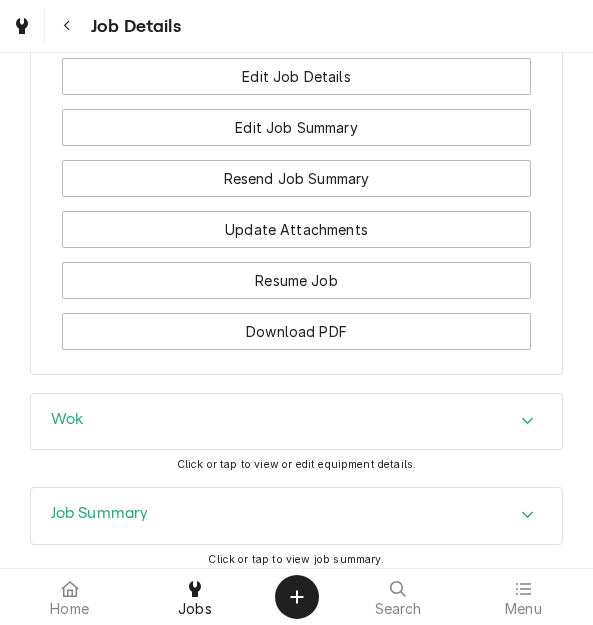click on "Job Summary" at bounding box center (100, 513) 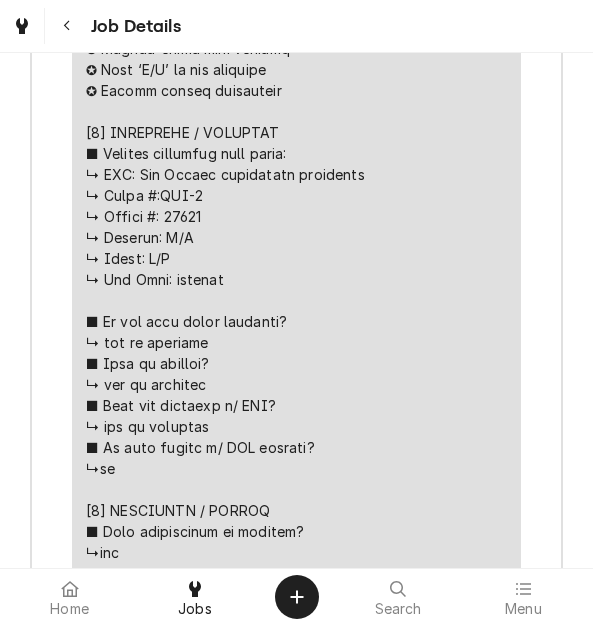 scroll, scrollTop: 4509, scrollLeft: 0, axis: vertical 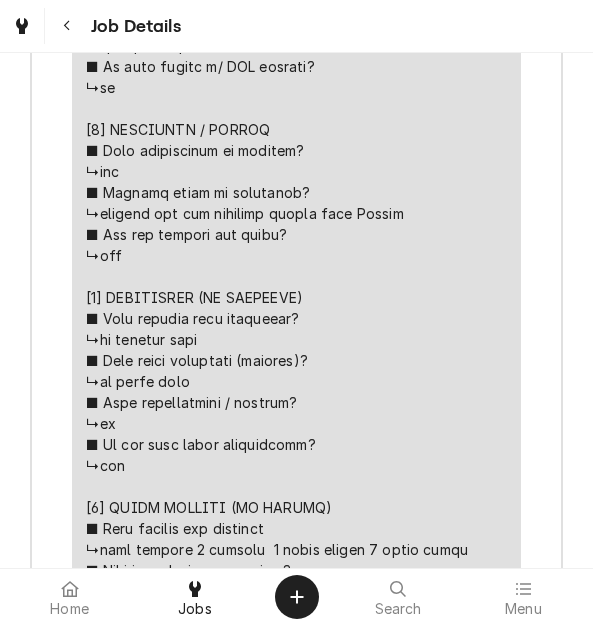 click at bounding box center [297, 297] 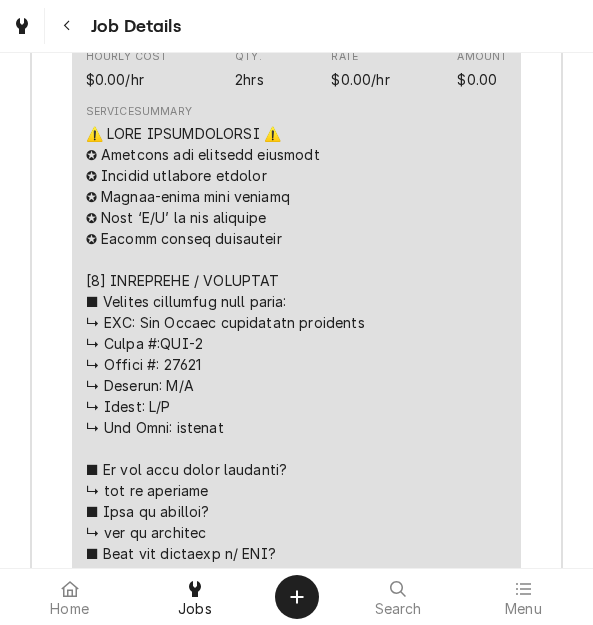 scroll, scrollTop: 3949, scrollLeft: 0, axis: vertical 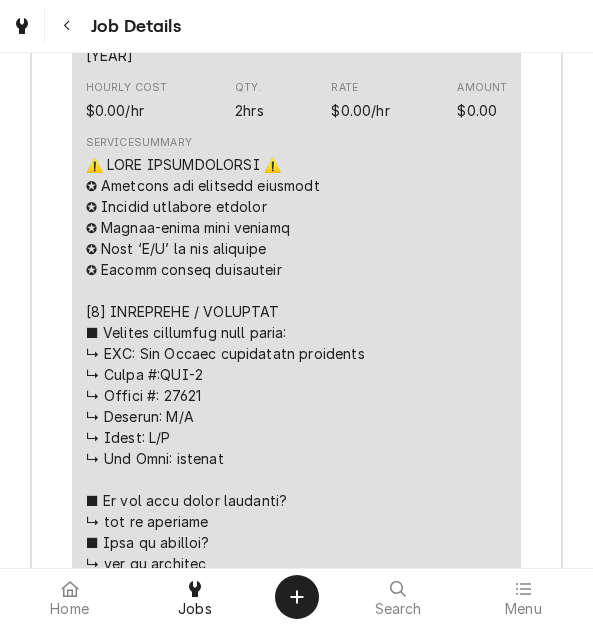click at bounding box center [297, 857] 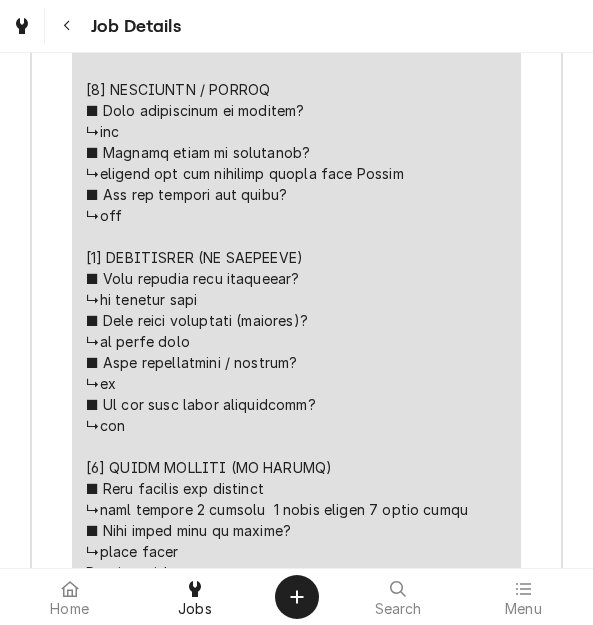 scroll, scrollTop: 4669, scrollLeft: 0, axis: vertical 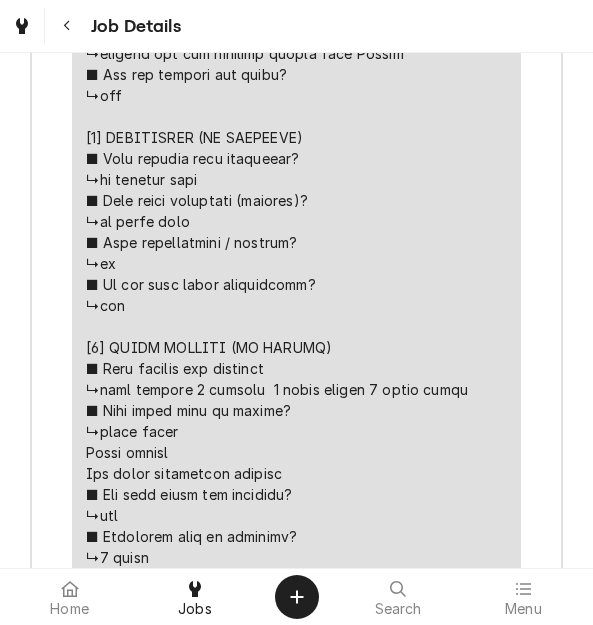 click at bounding box center (297, 137) 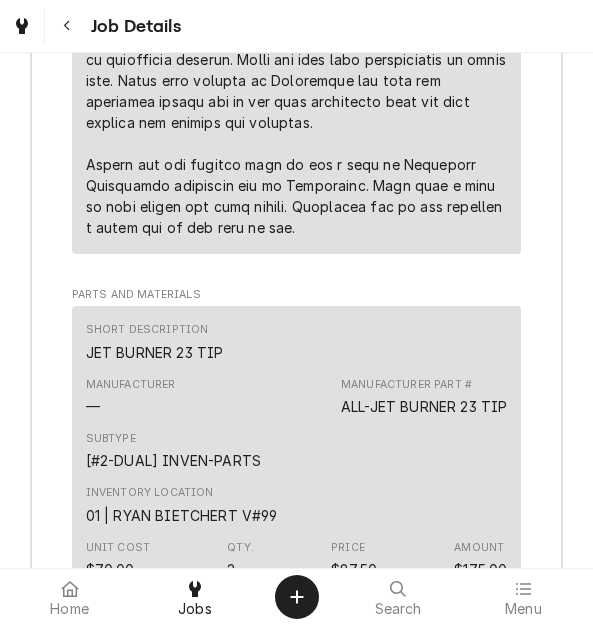 scroll, scrollTop: 5269, scrollLeft: 0, axis: vertical 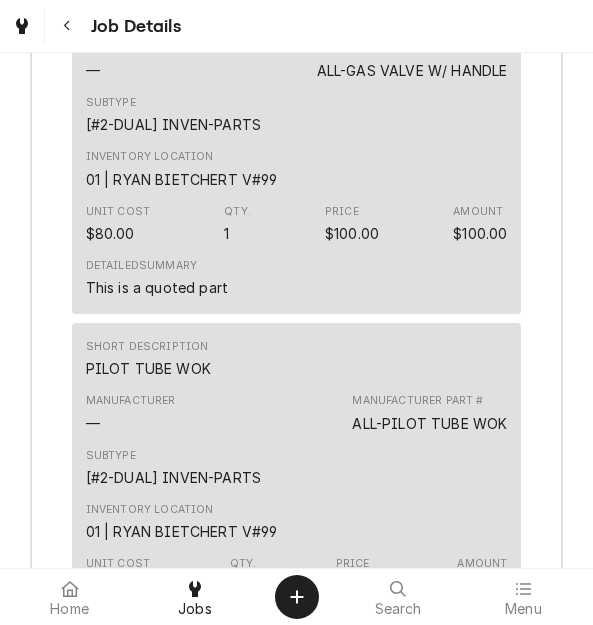 click on "[#2-DUAL] INVEN-PARTS" at bounding box center [173, 477] 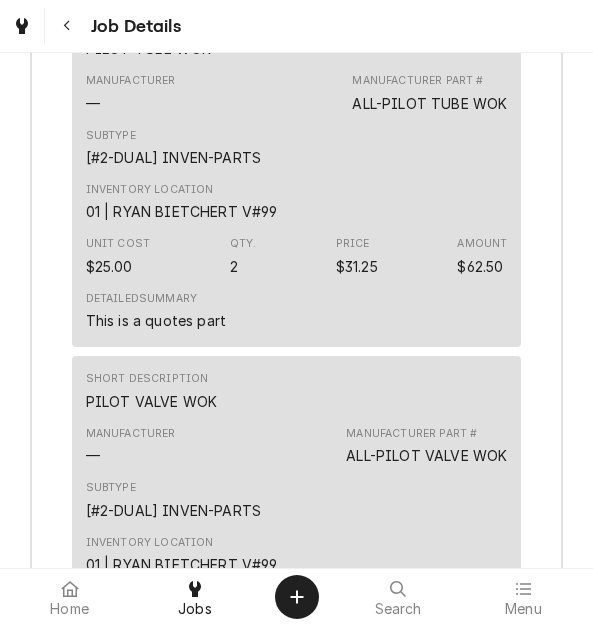 scroll, scrollTop: 6241, scrollLeft: 0, axis: vertical 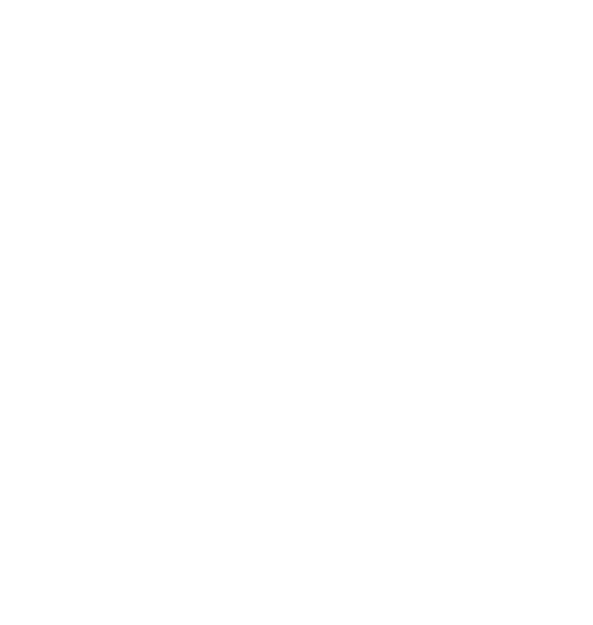 click at bounding box center (296, 312) 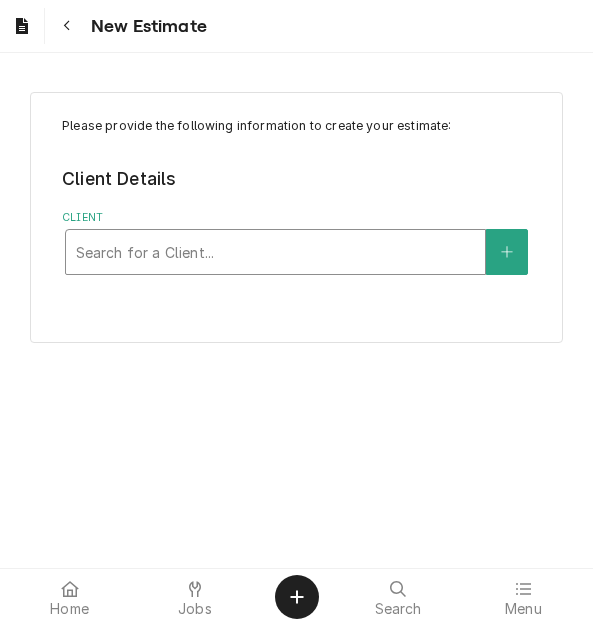 click at bounding box center [275, 252] 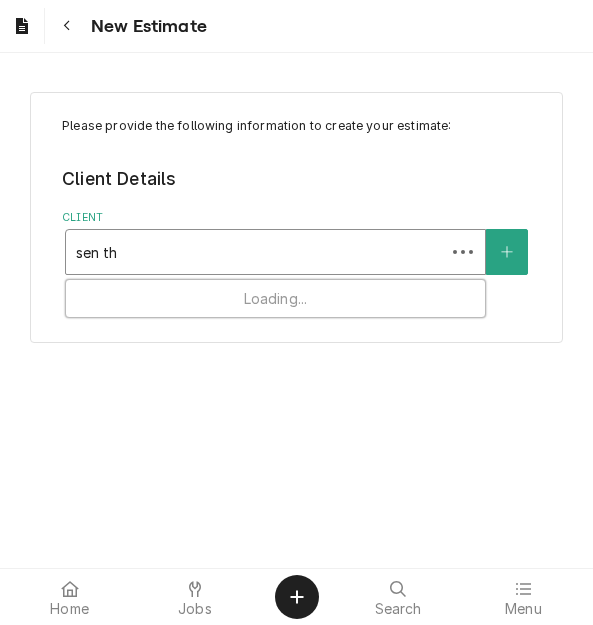 type on "sen tha" 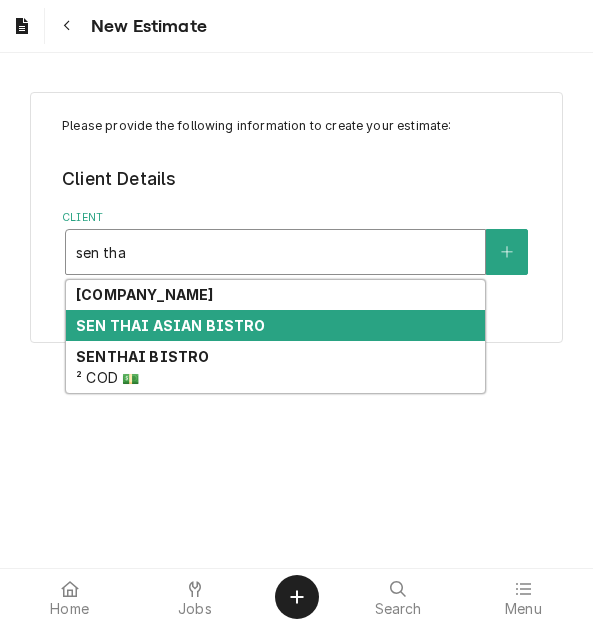 click on "SEN THAI ASIAN BISTRO" at bounding box center [170, 325] 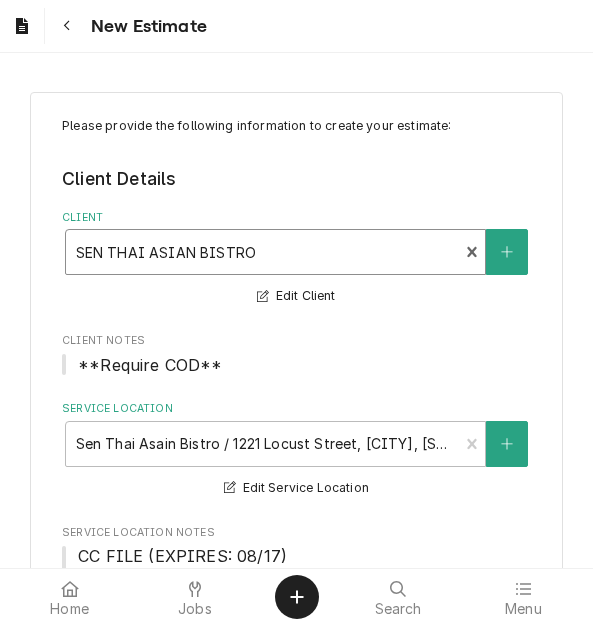 click at bounding box center [262, 252] 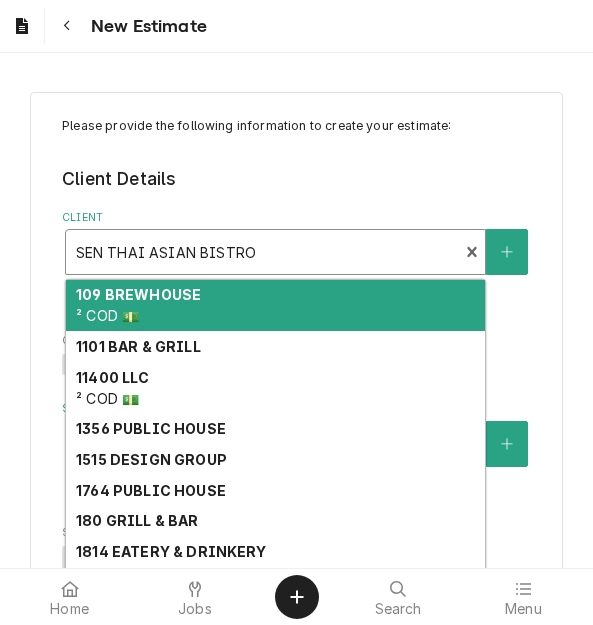 type on "s" 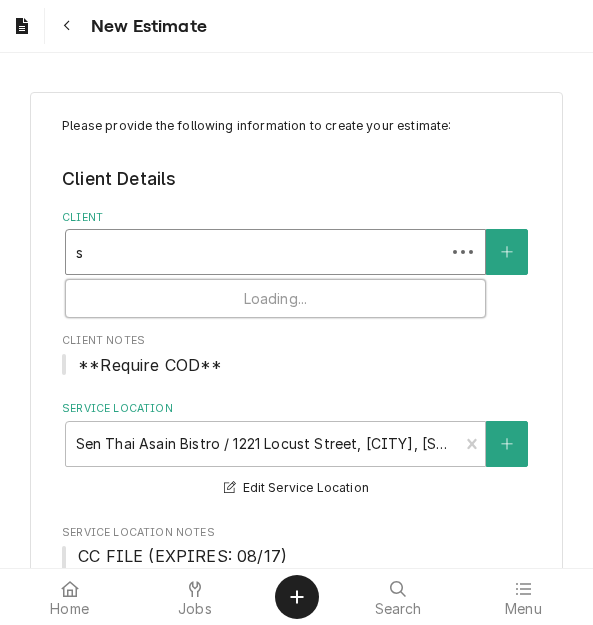 type on "se" 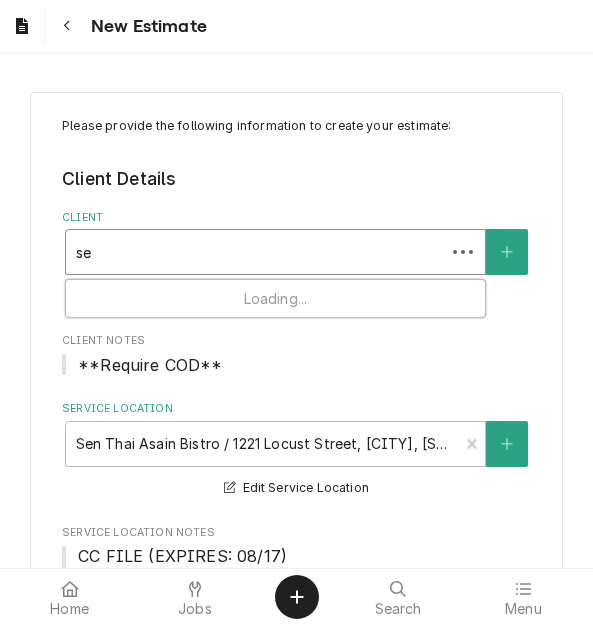 type on "sen" 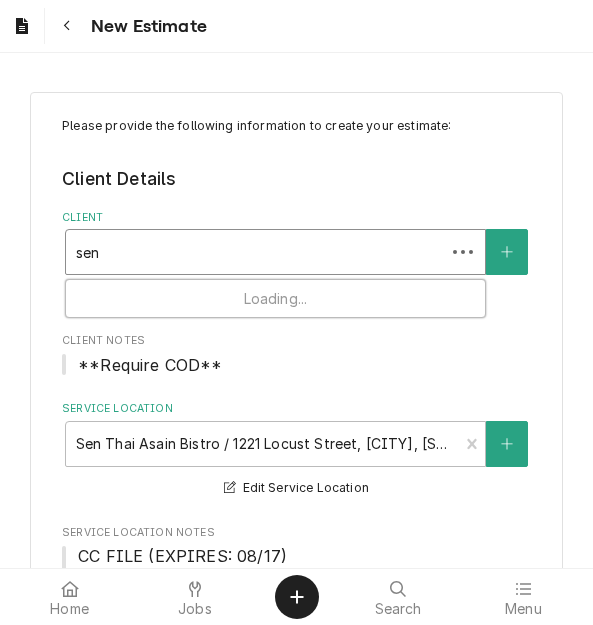 type on "sen" 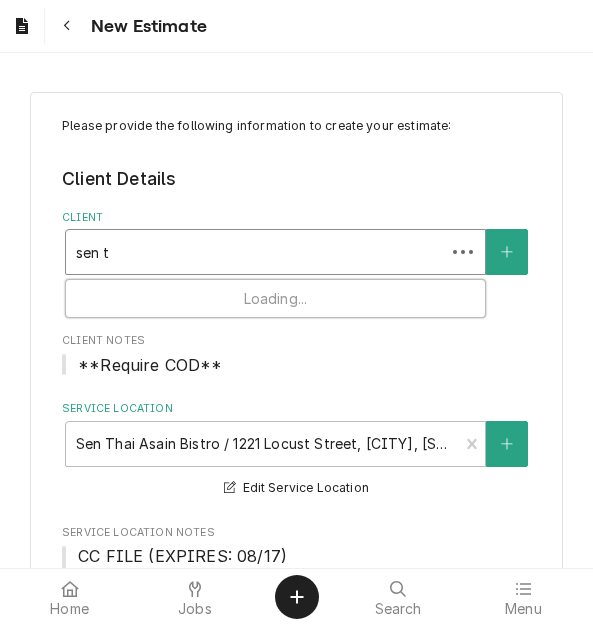 type on "sen th" 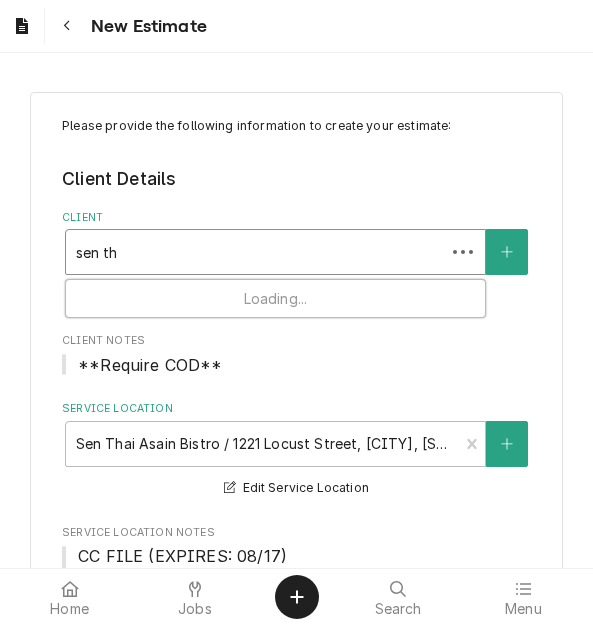 type on "sen tha" 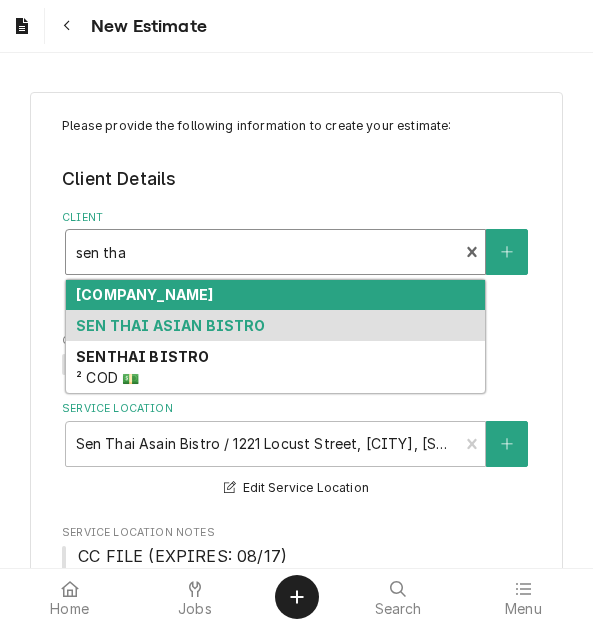 type on "sen thai" 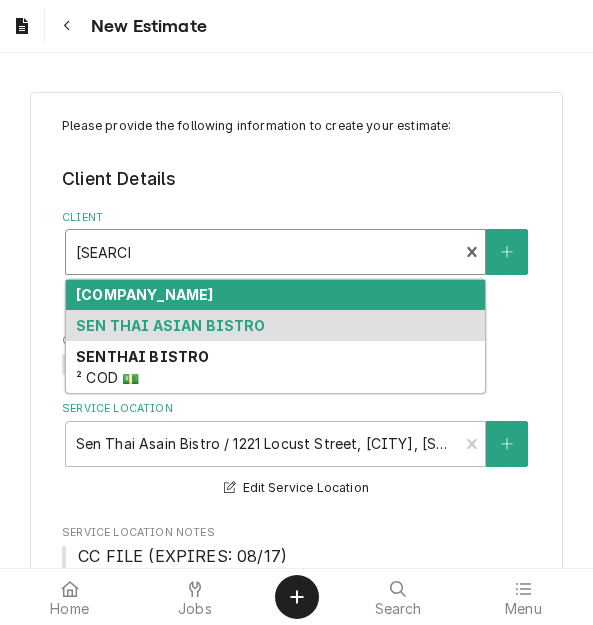 type on "x" 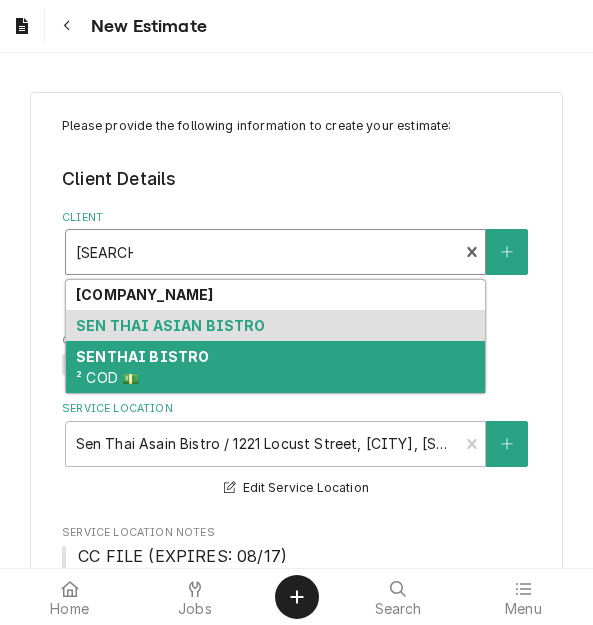 click on "SENTHAI BISTRO" at bounding box center [142, 356] 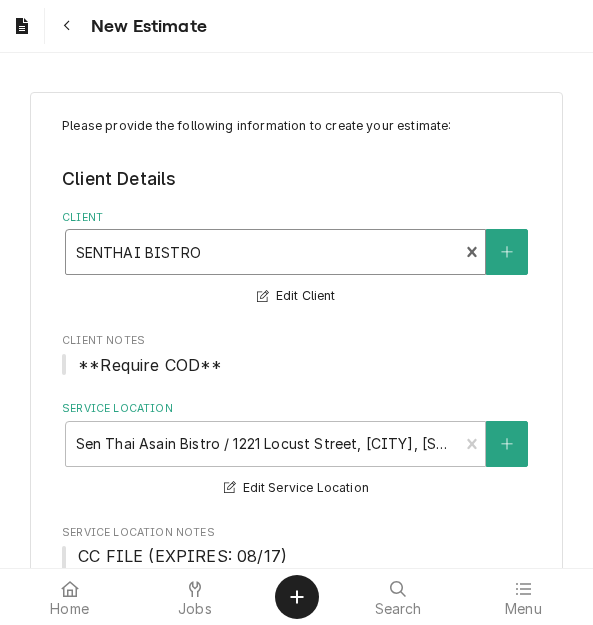type on "x" 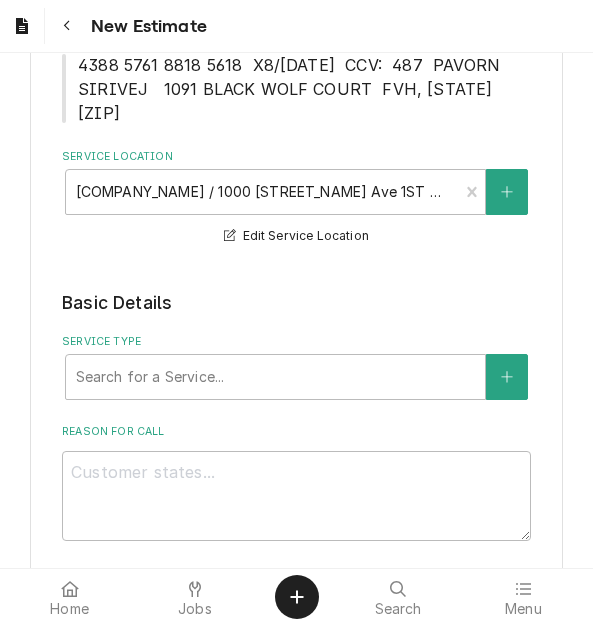 scroll, scrollTop: 400, scrollLeft: 0, axis: vertical 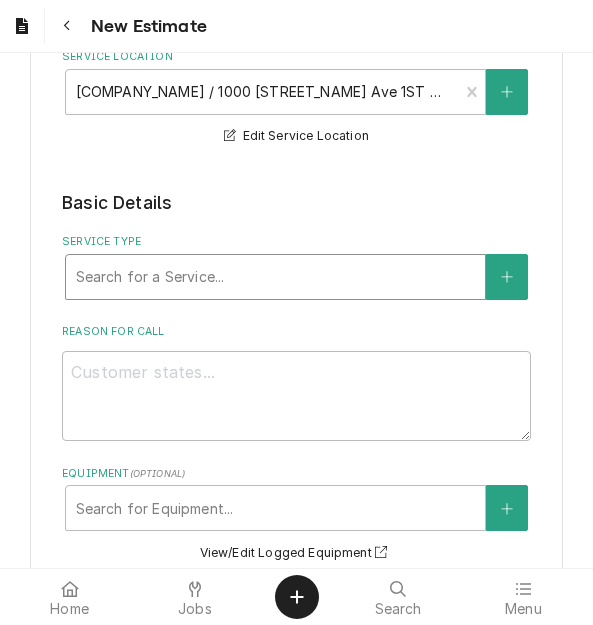 click at bounding box center (275, 277) 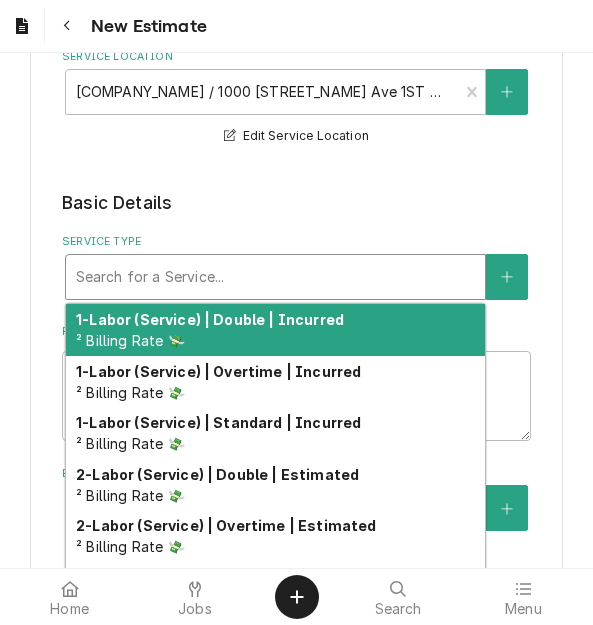 type on "x" 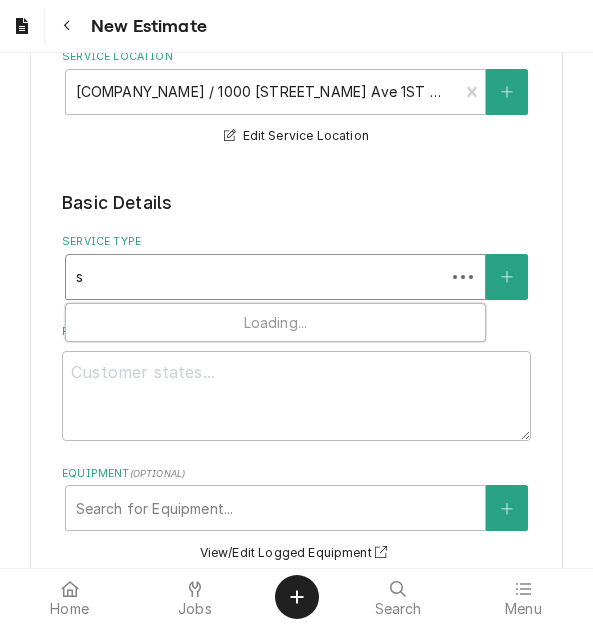 type on "x" 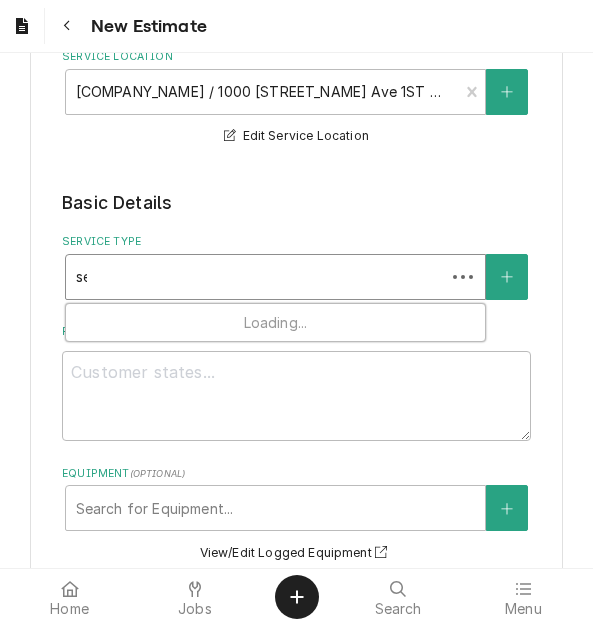 type on "x" 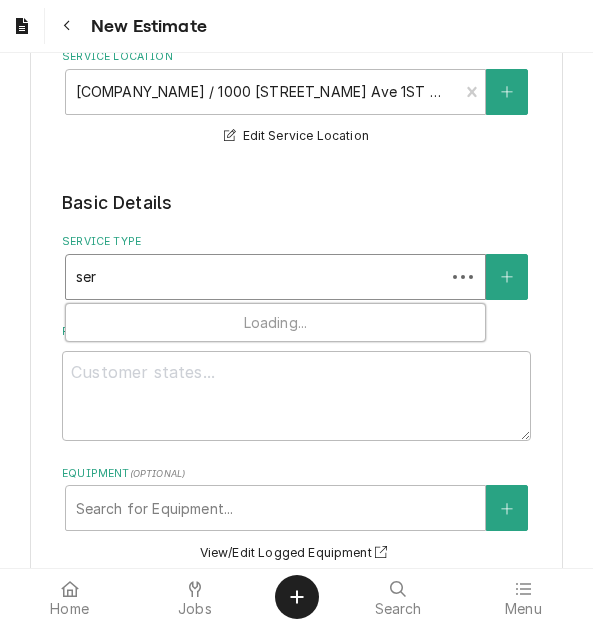 type on "x" 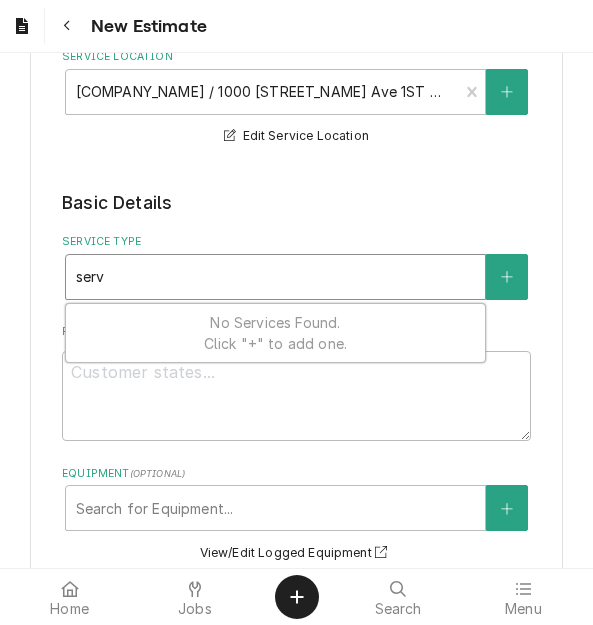 type on "x" 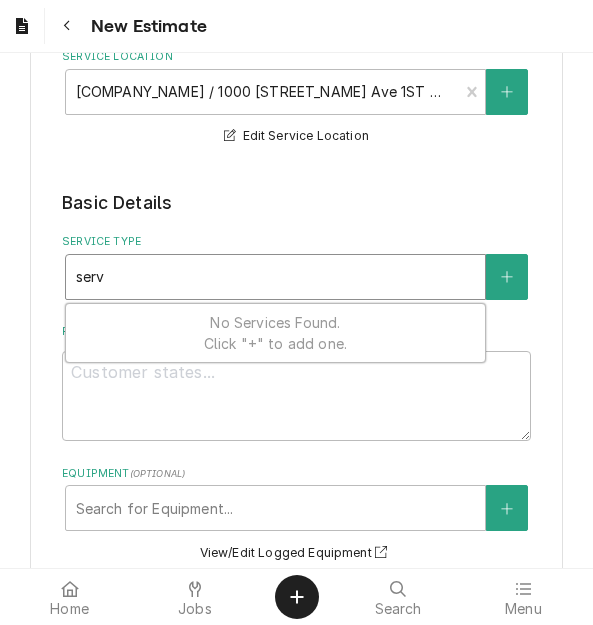type on "servi" 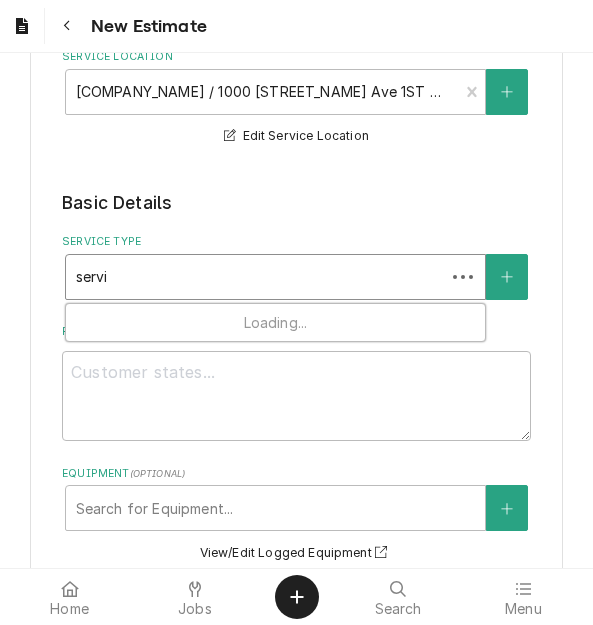 type on "x" 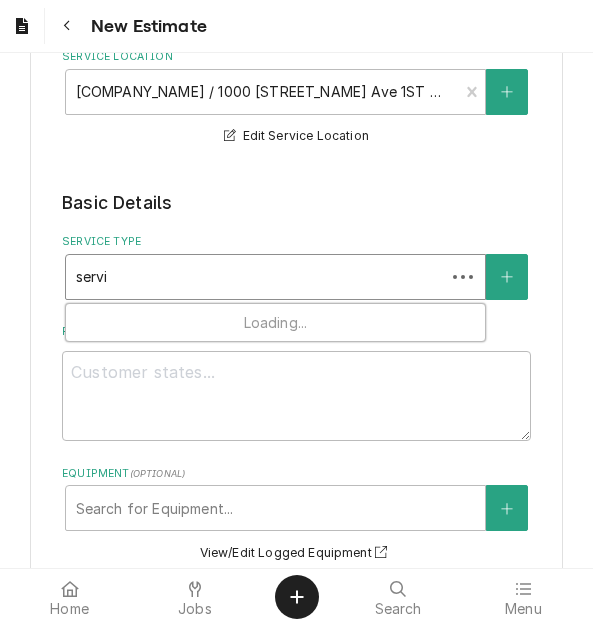 type on "servic" 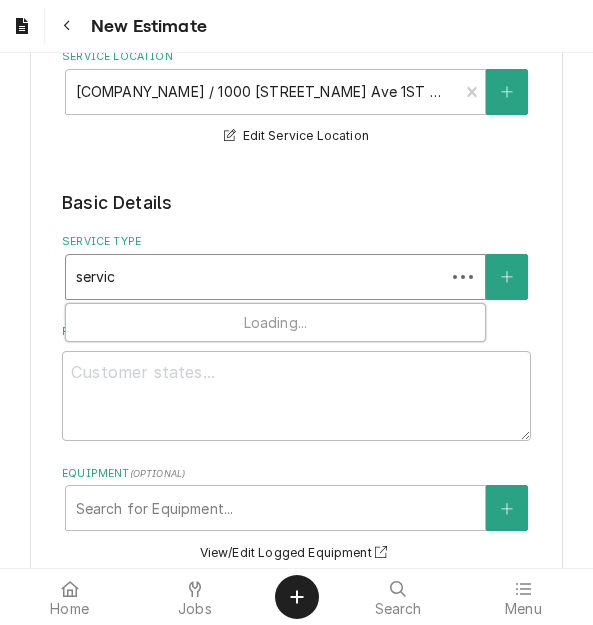 type on "x" 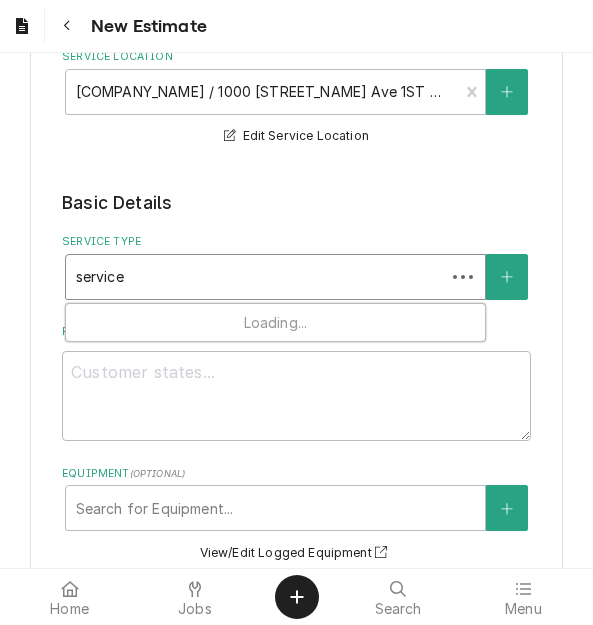 type on "x" 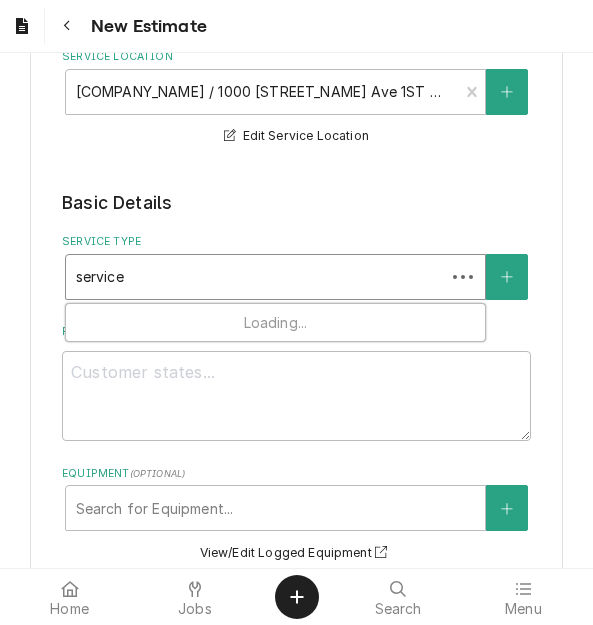 type on "x" 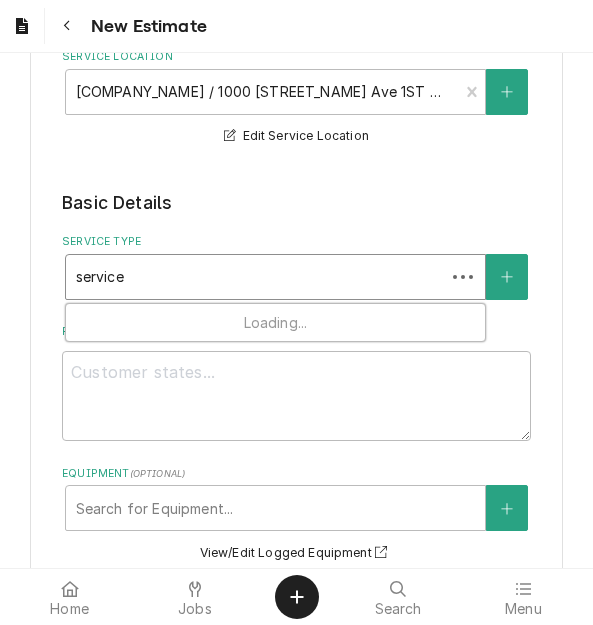 type on "service c" 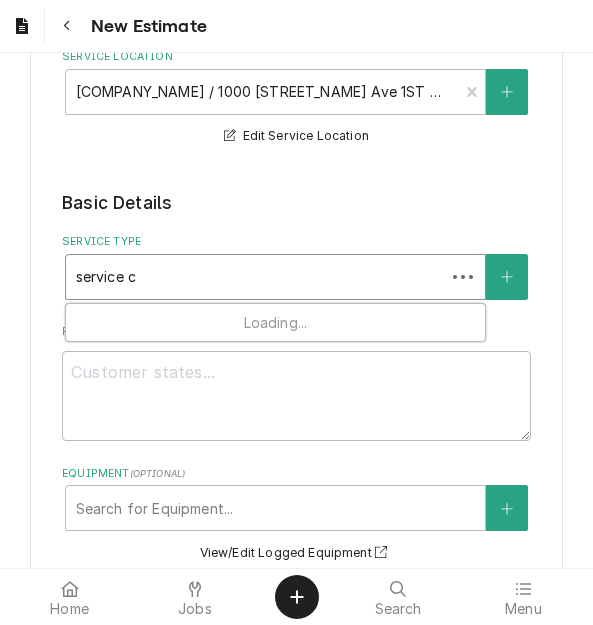 type on "x" 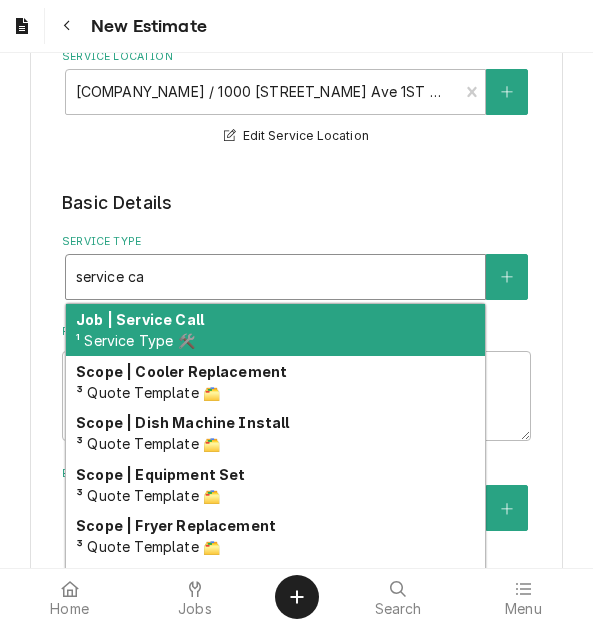 type on "x" 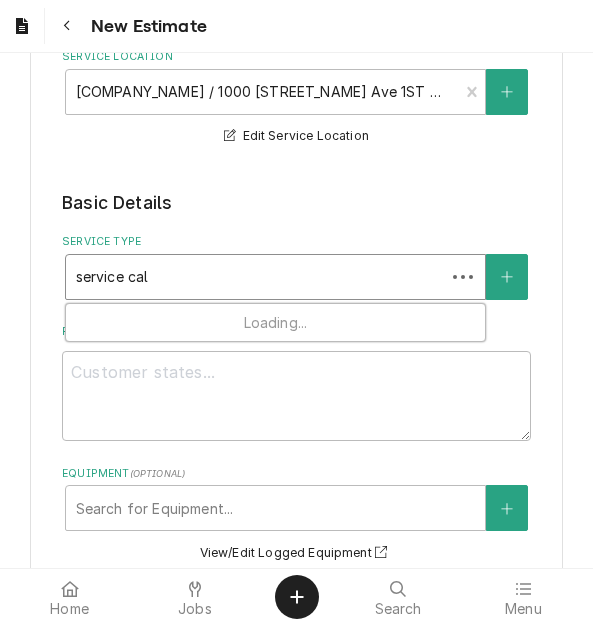 type on "x" 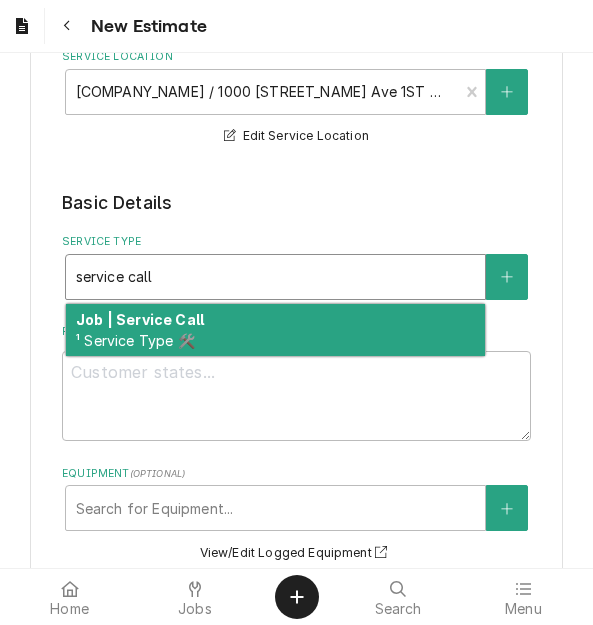click on "Job | Service Call ¹ Service Type 🛠️" at bounding box center (275, 330) 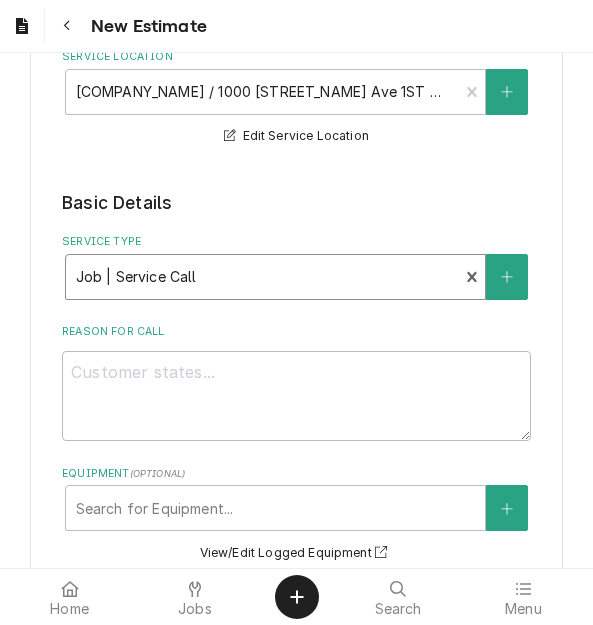 type 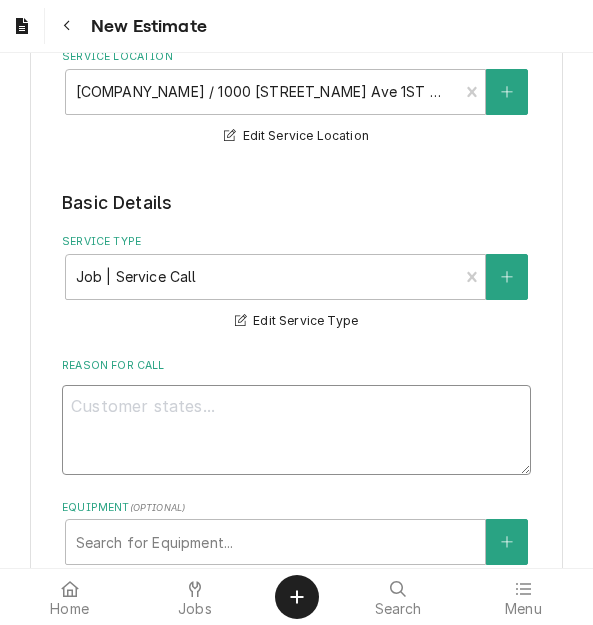 click on "Reason For Call" at bounding box center [296, 430] 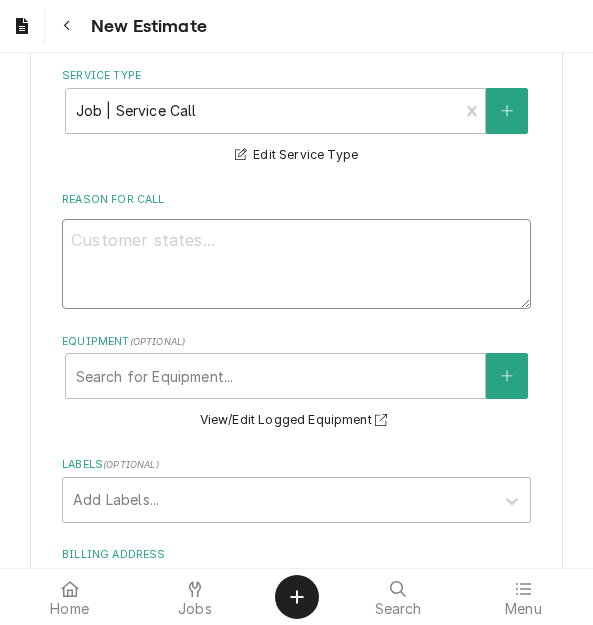 scroll, scrollTop: 600, scrollLeft: 0, axis: vertical 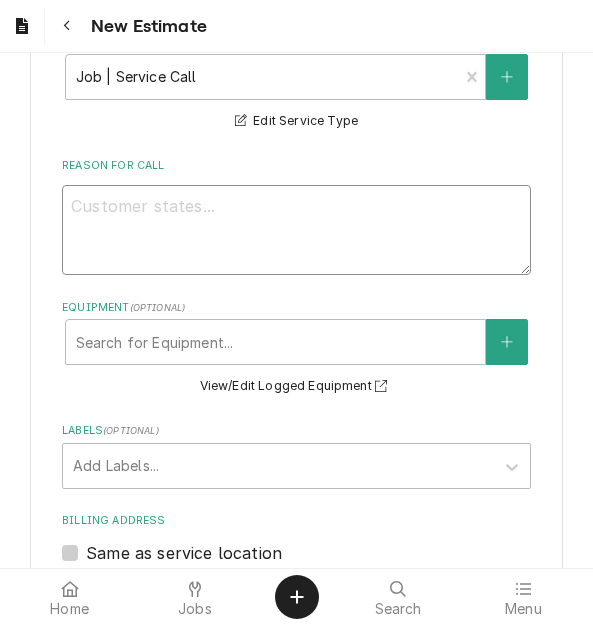 click on "Reason For Call" at bounding box center (296, 230) 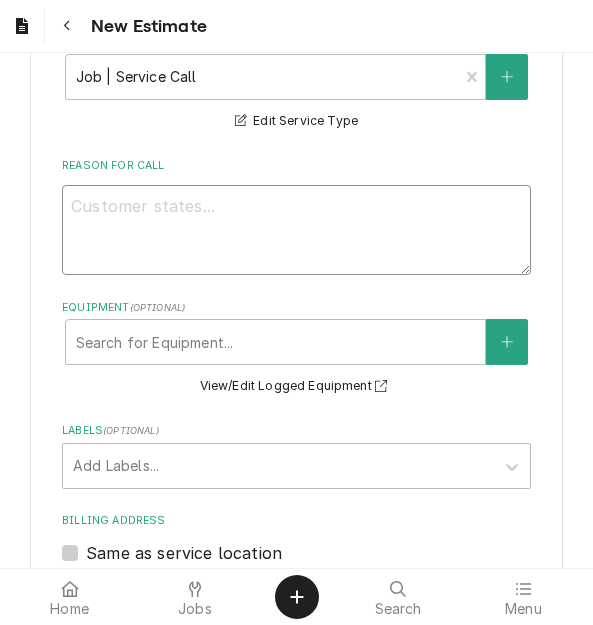type on "Q" 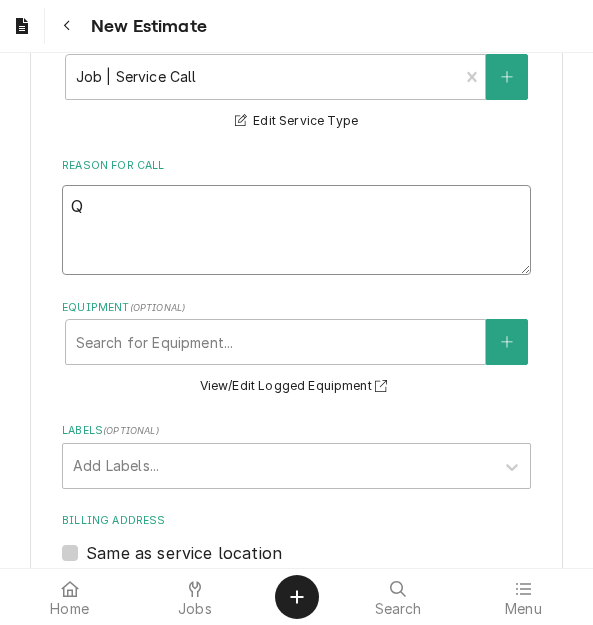 type on "x" 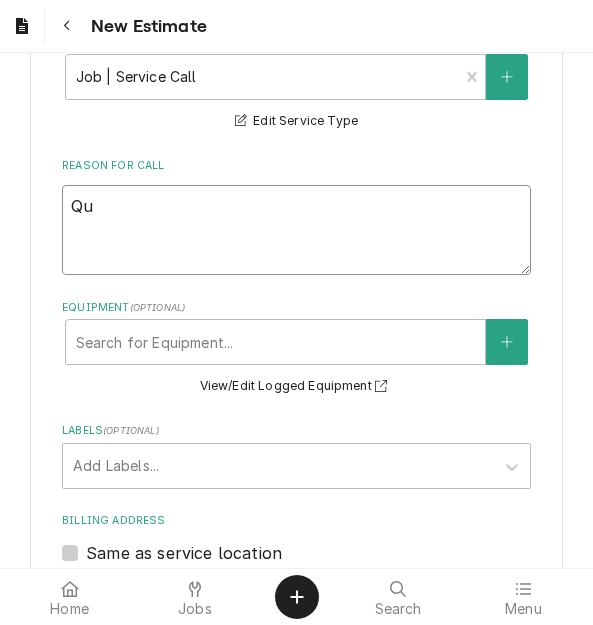 type on "x" 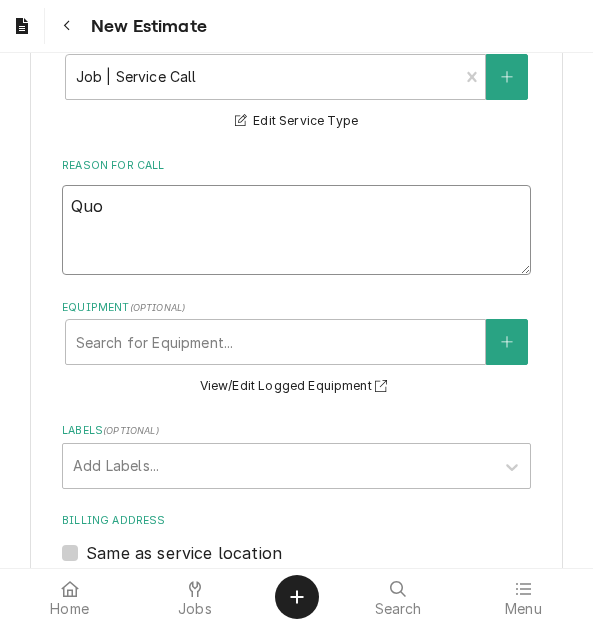 type on "x" 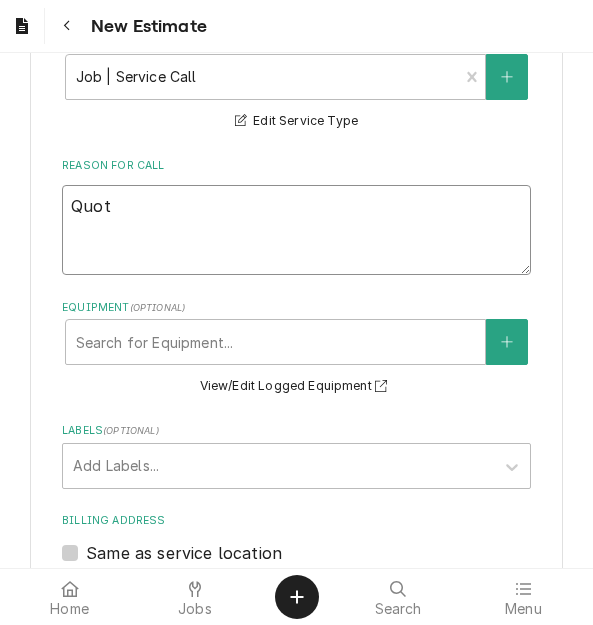 type on "Quote" 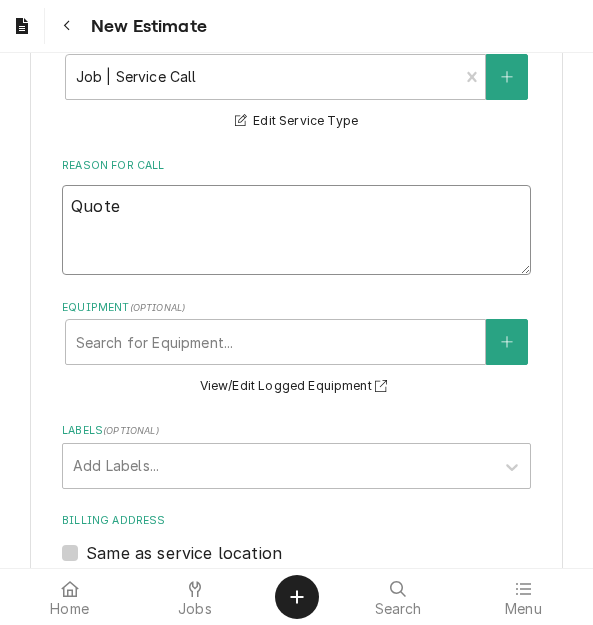 type on "x" 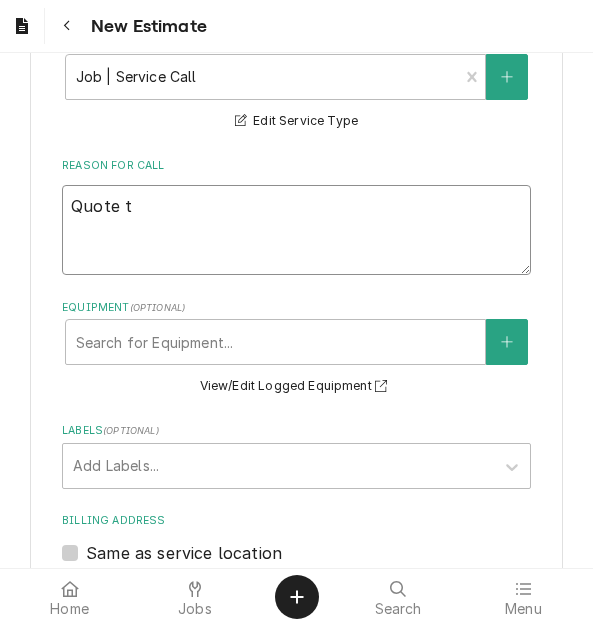 type on "x" 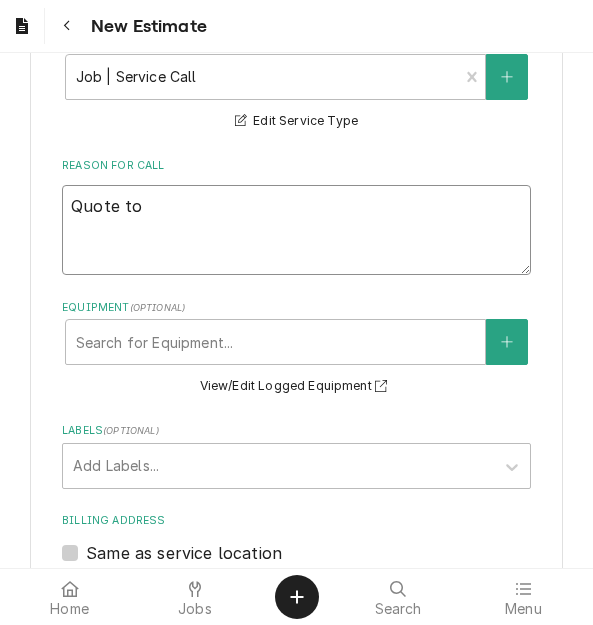 type on "x" 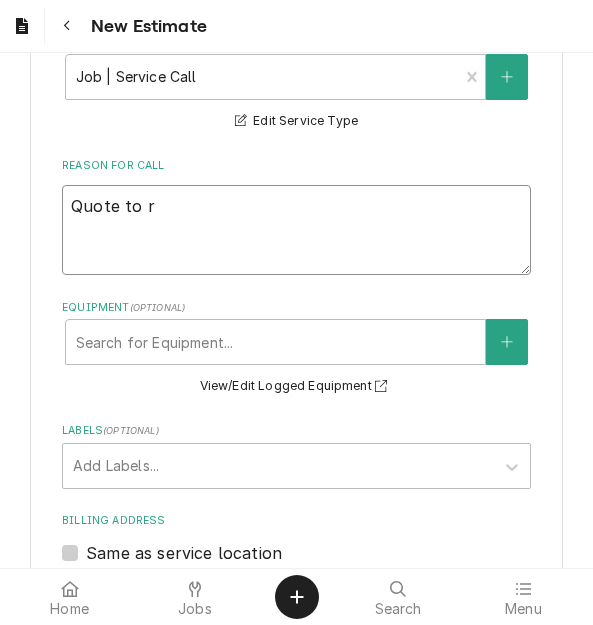 type on "x" 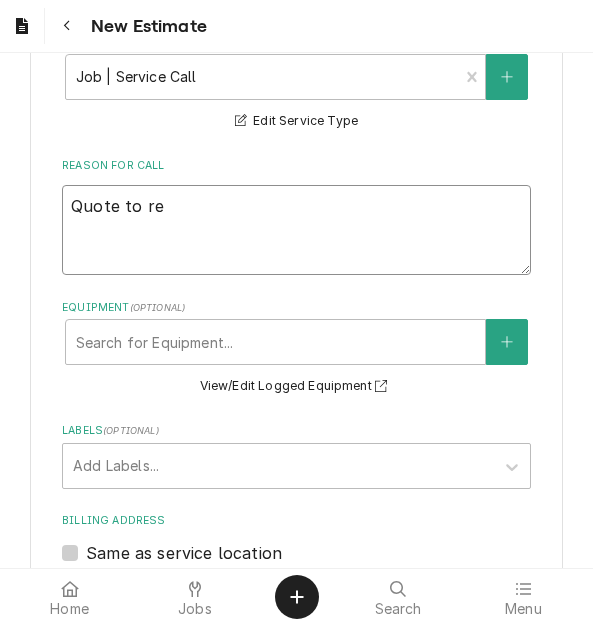 type on "x" 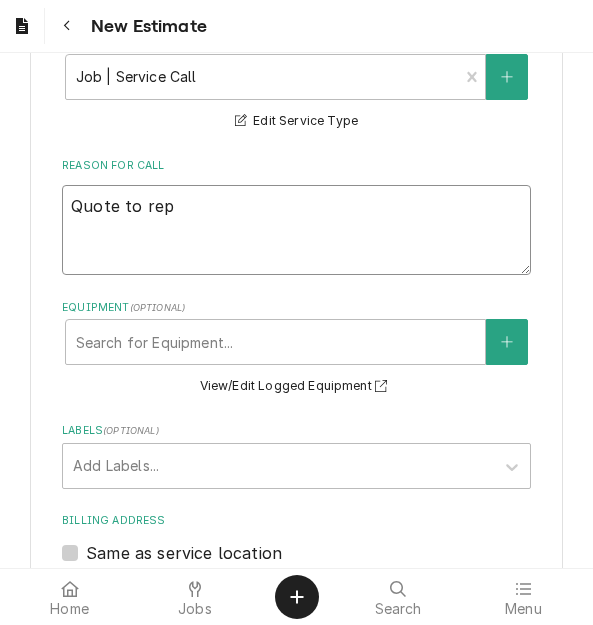 type on "x" 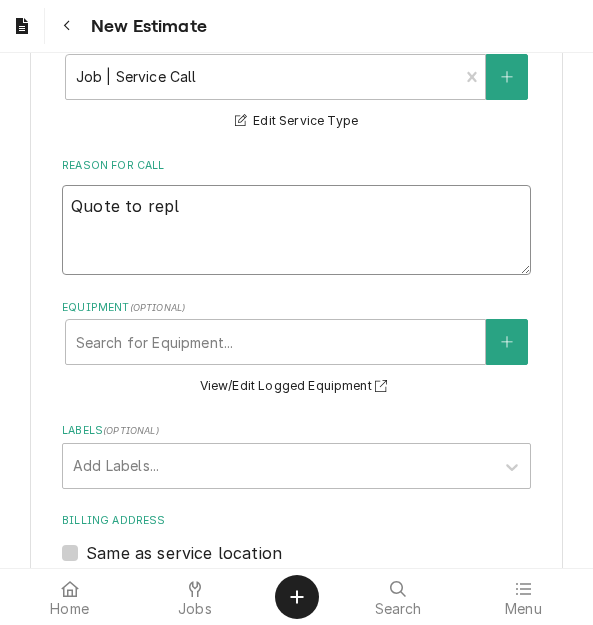 type on "x" 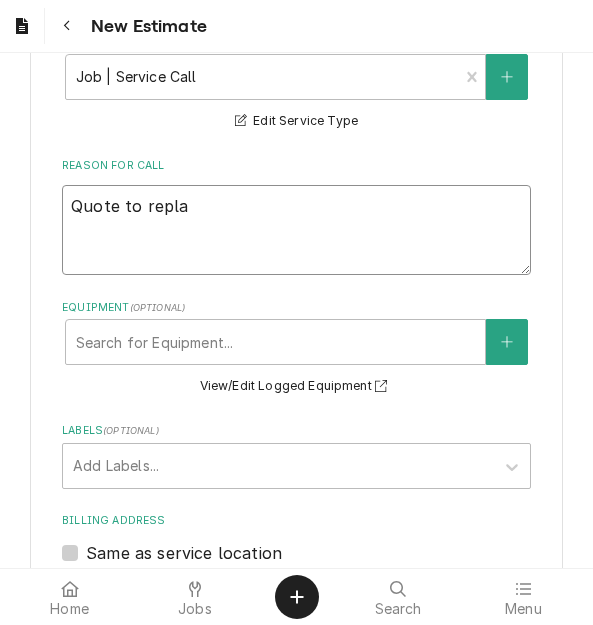 type on "x" 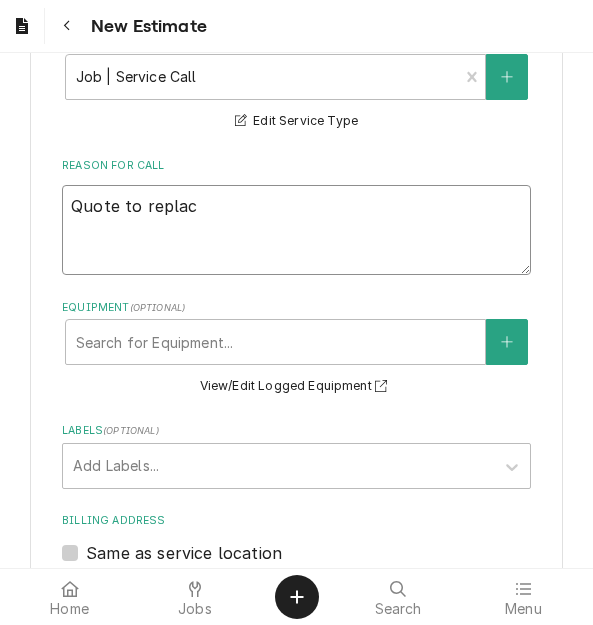 type on "x" 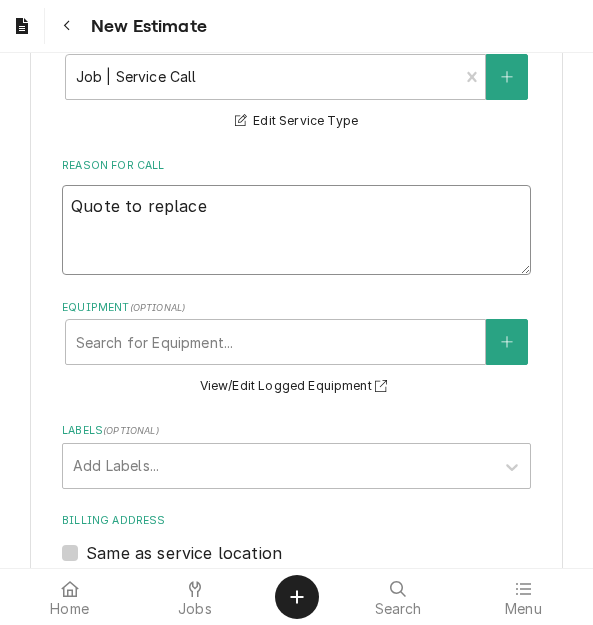 type on "x" 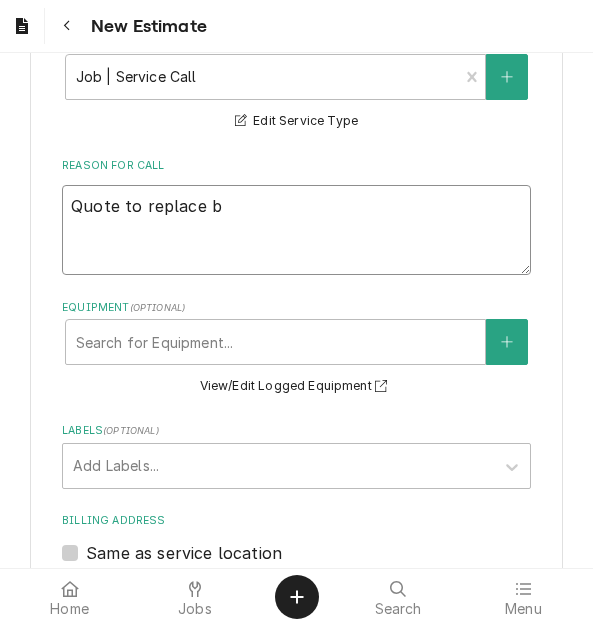 type on "x" 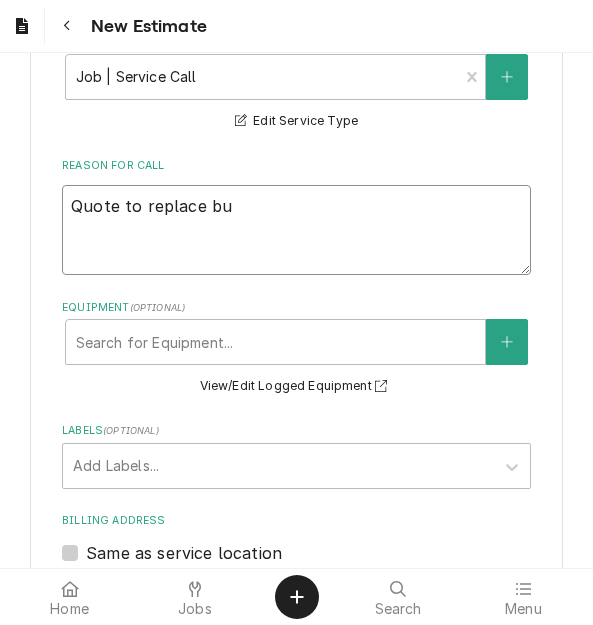 type on "x" 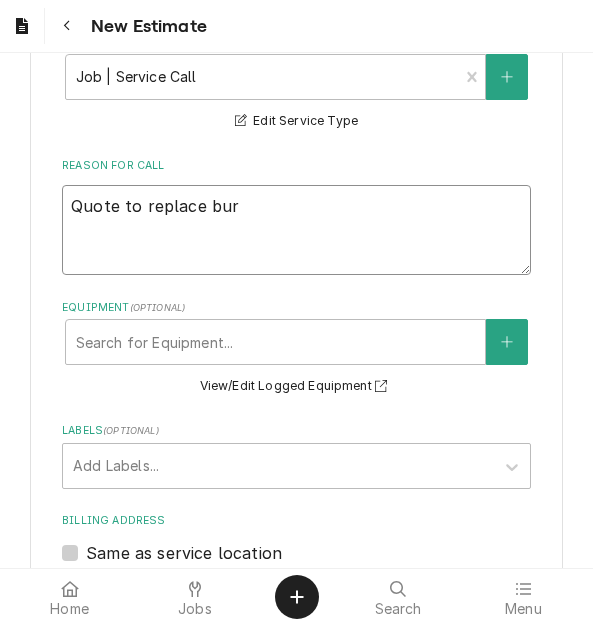 type on "x" 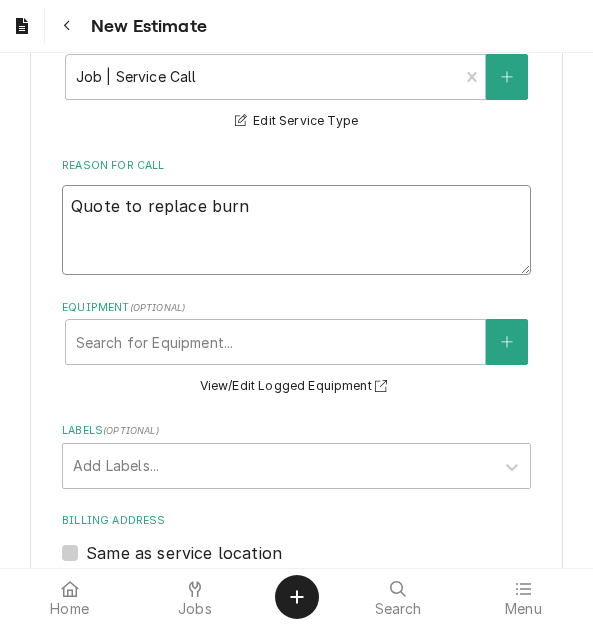 type on "x" 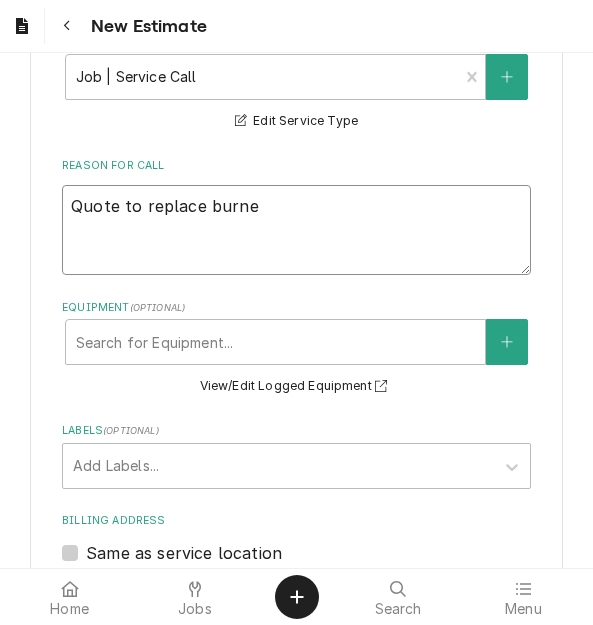 type on "x" 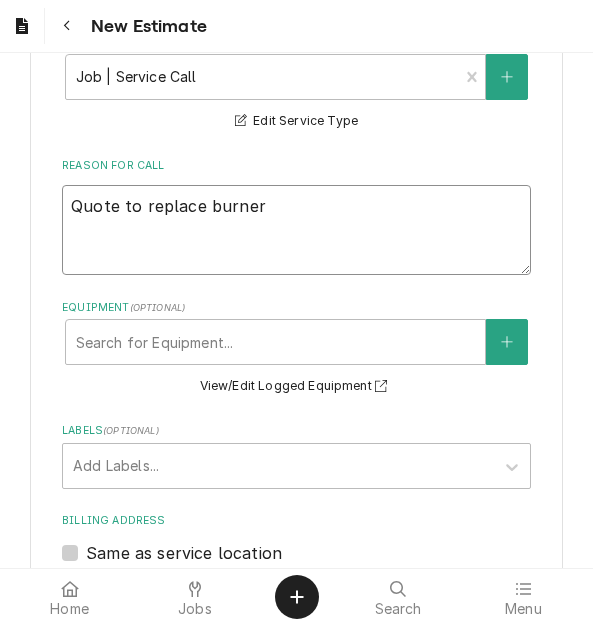 type on "x" 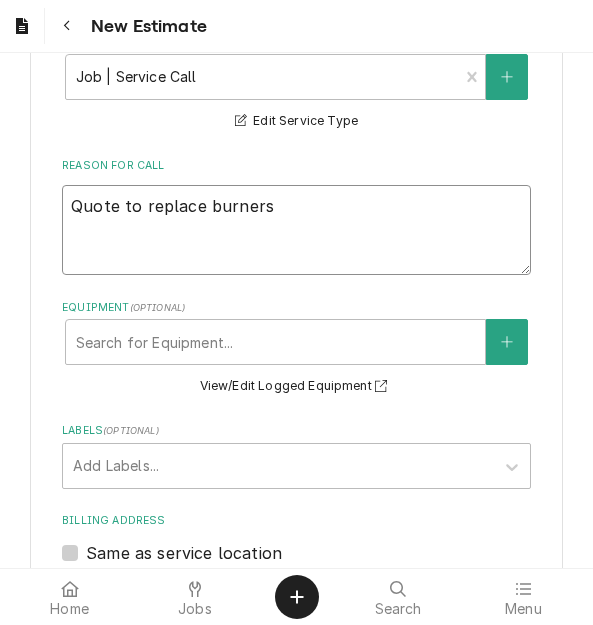 type on "x" 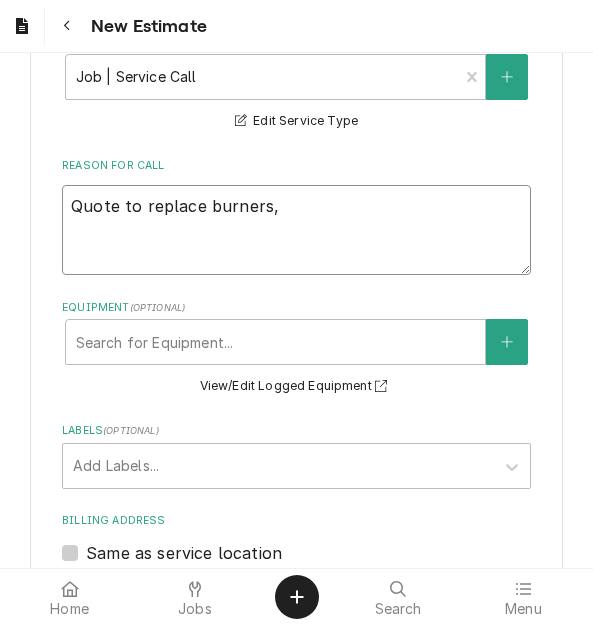 type on "x" 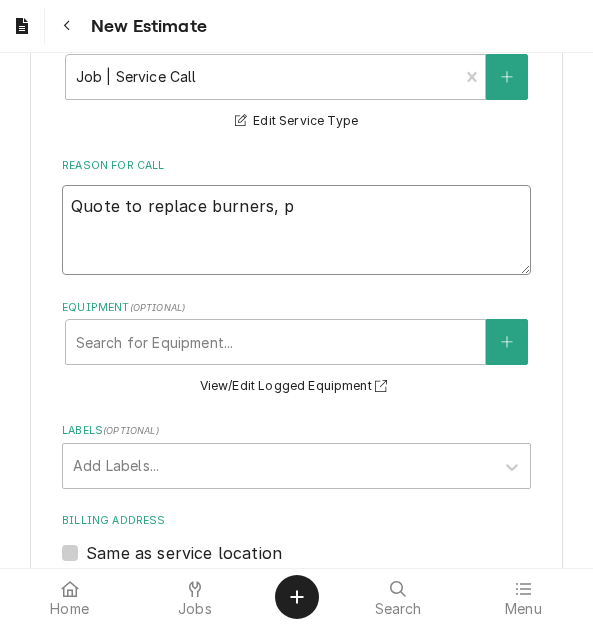 type on "x" 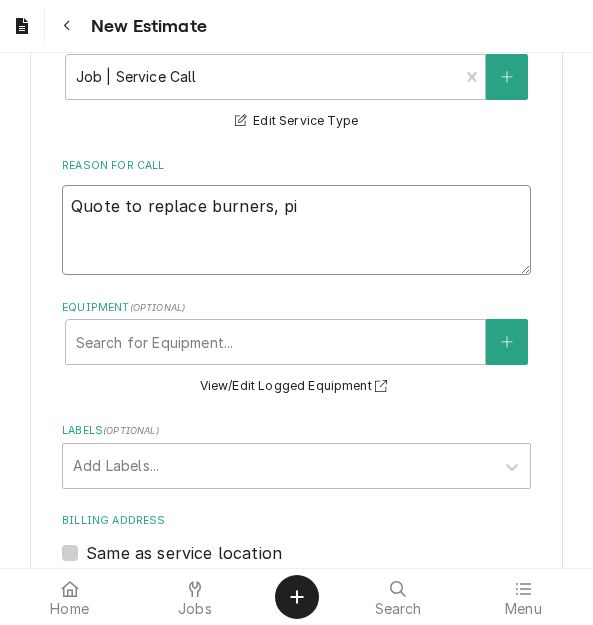 type on "x" 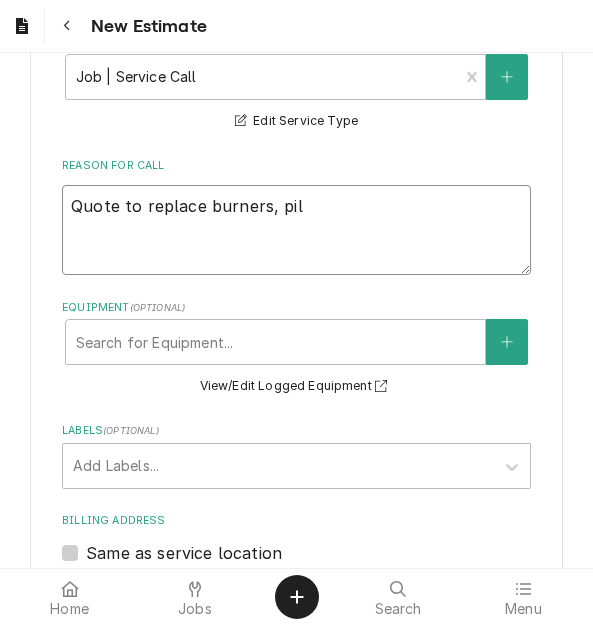 type on "x" 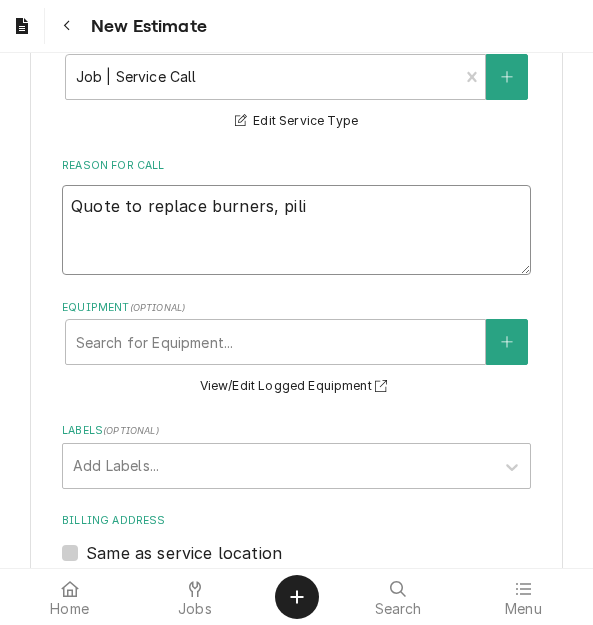 type on "x" 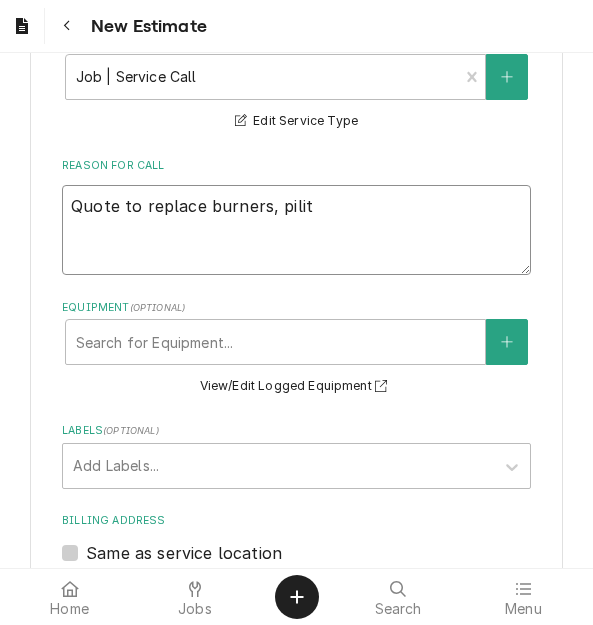 type on "x" 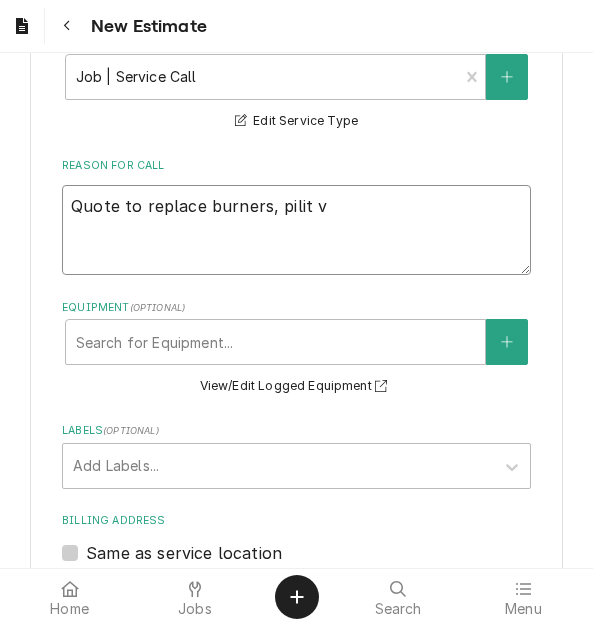 type on "x" 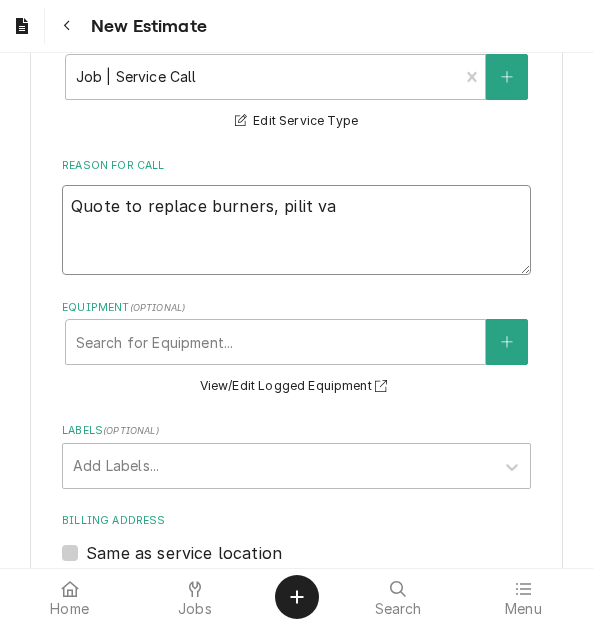 type on "x" 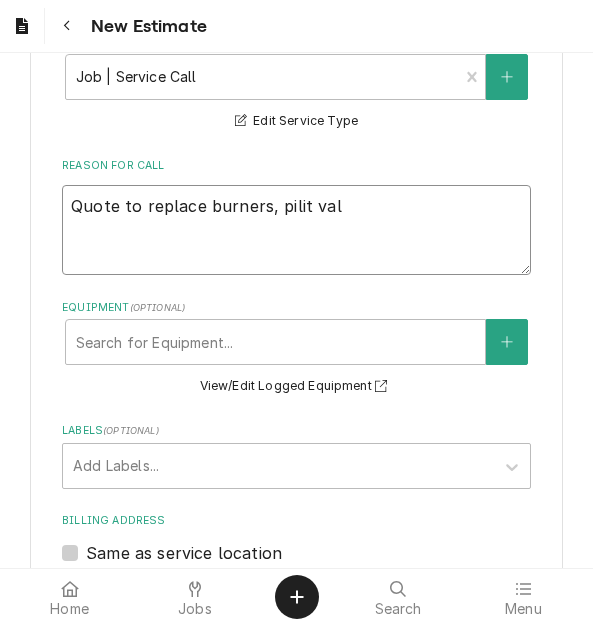 type on "x" 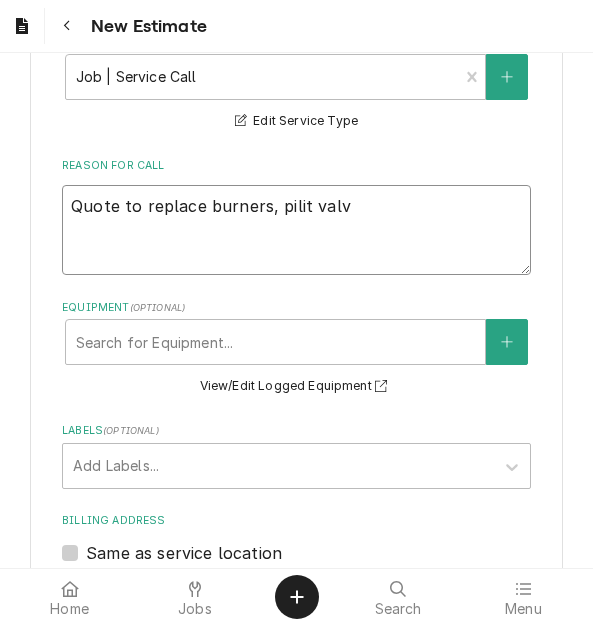 type on "x" 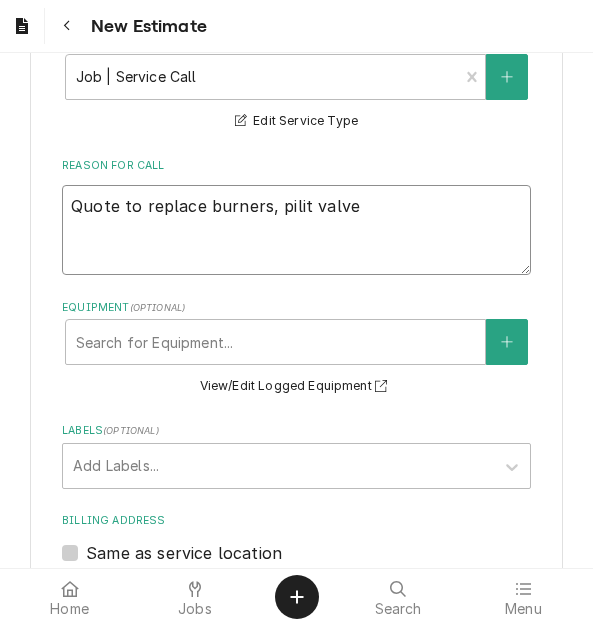 type on "x" 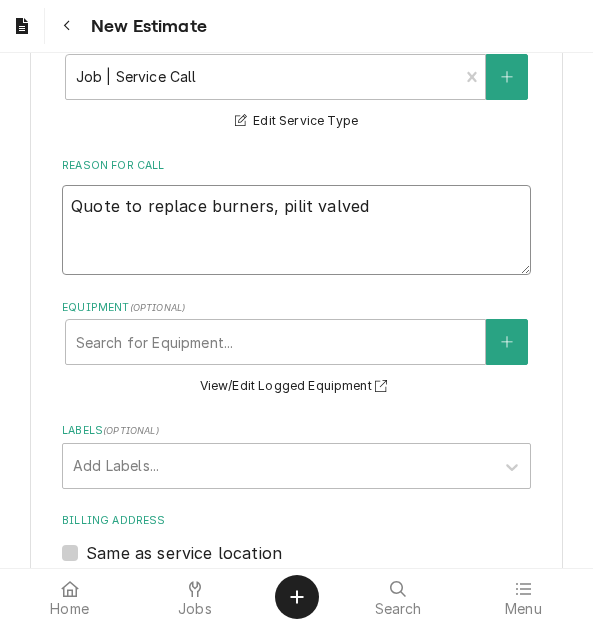 type on "Quote to replace burners, pilit valved" 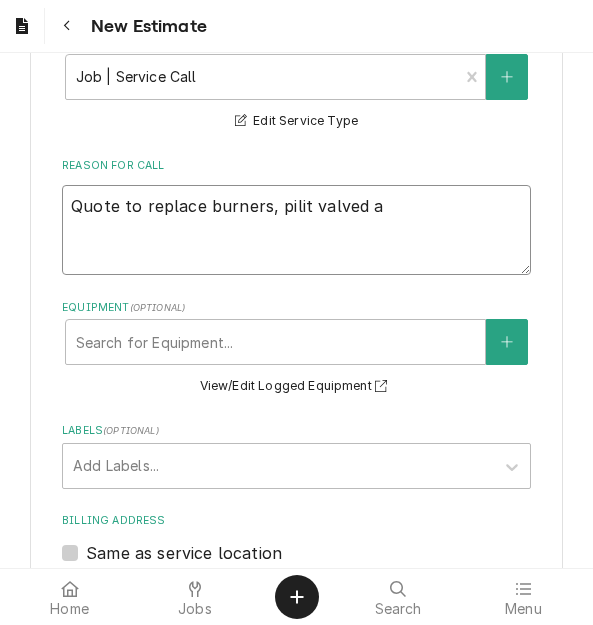 type on "x" 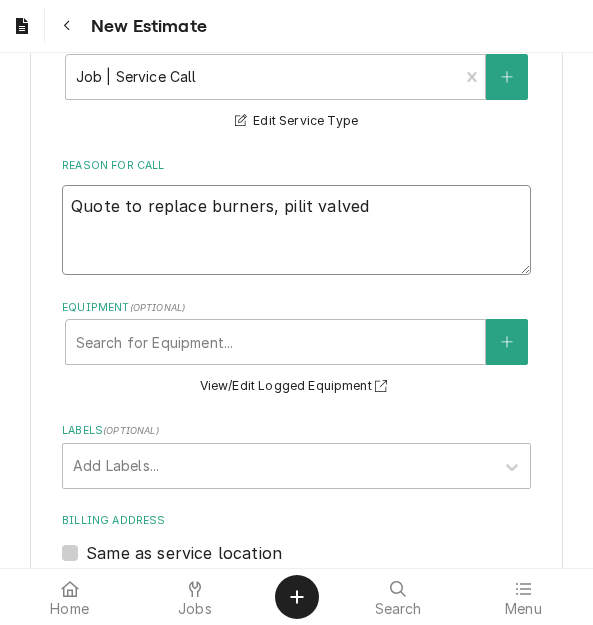 type on "x" 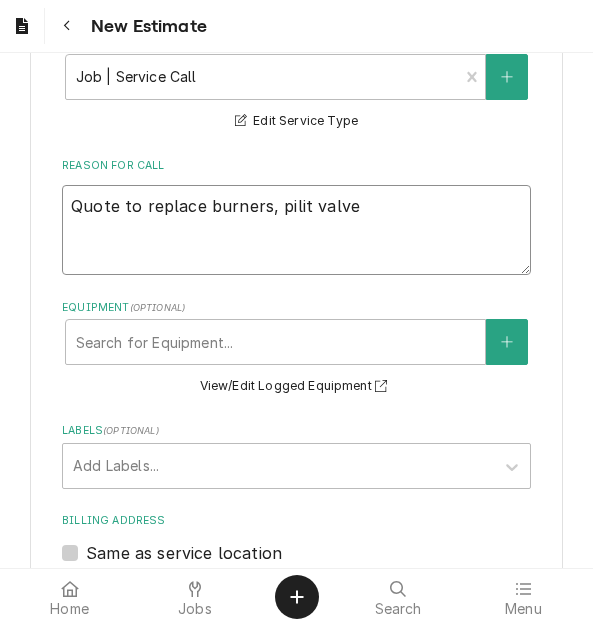 type on "x" 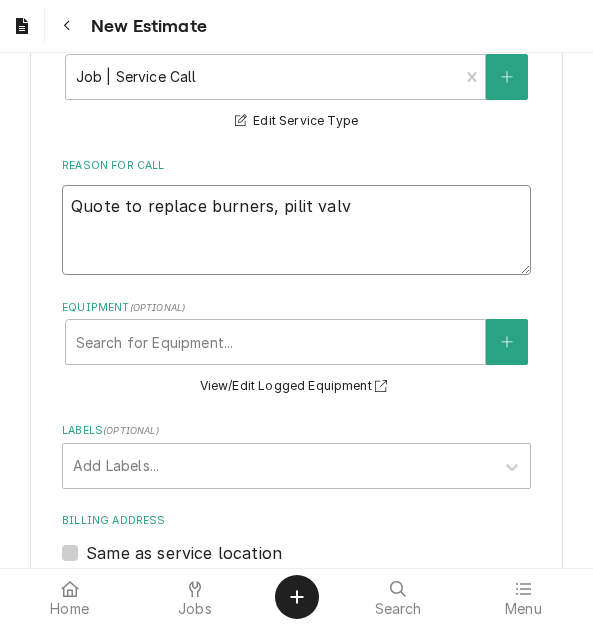 type on "x" 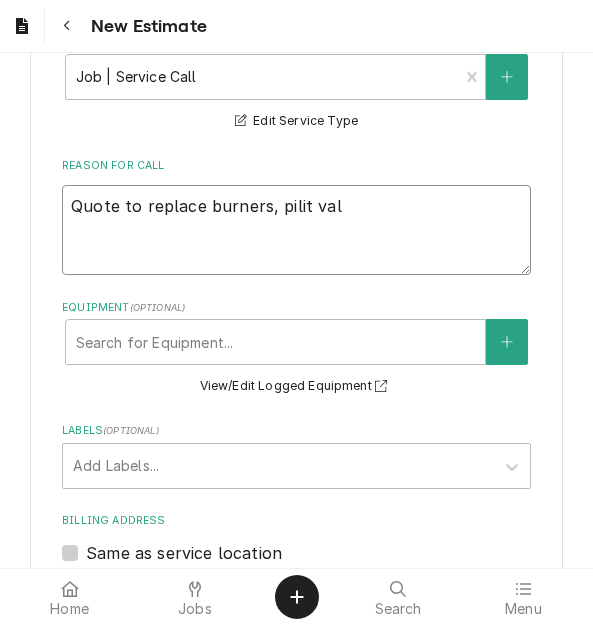 type on "x" 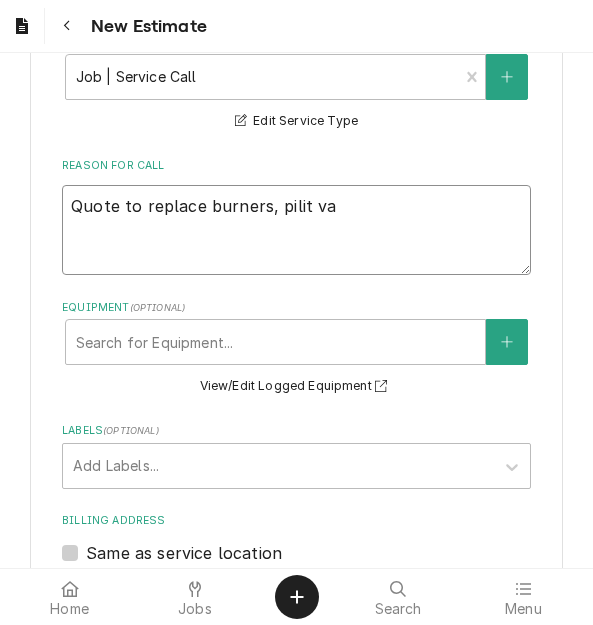 type on "x" 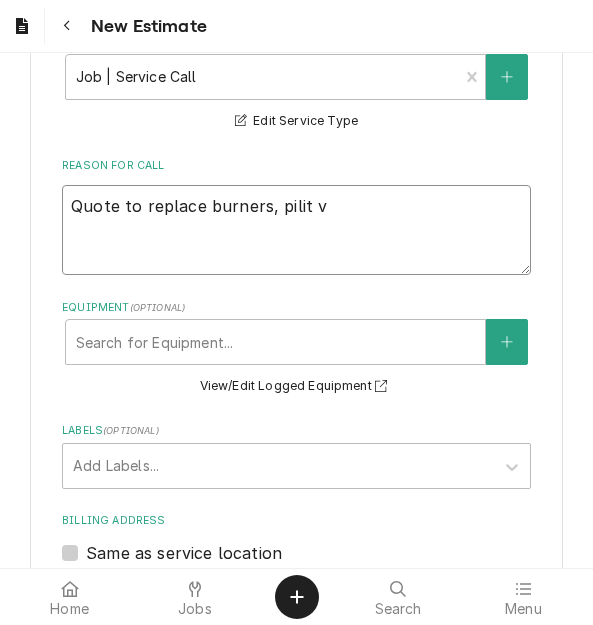 type on "x" 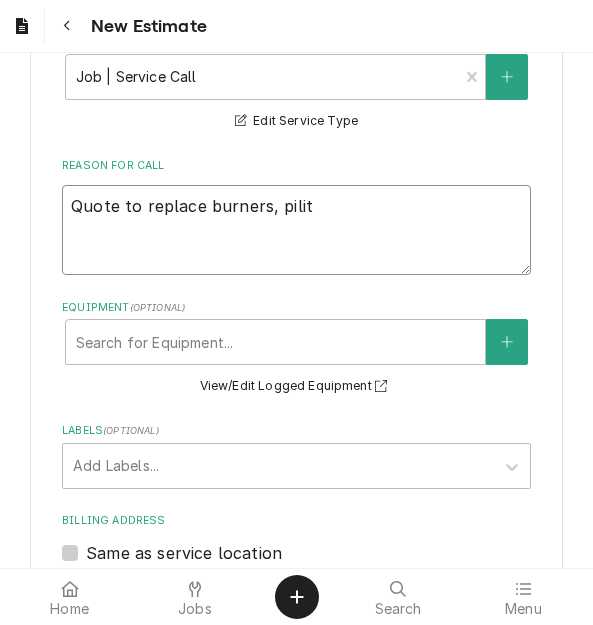 type on "x" 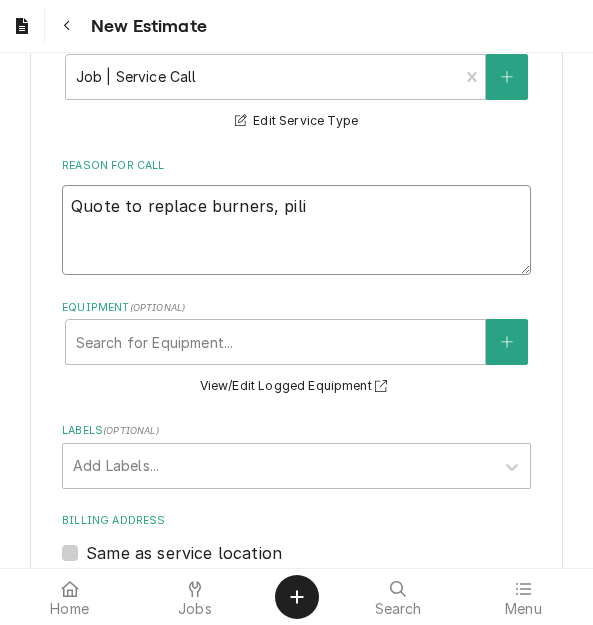 type on "x" 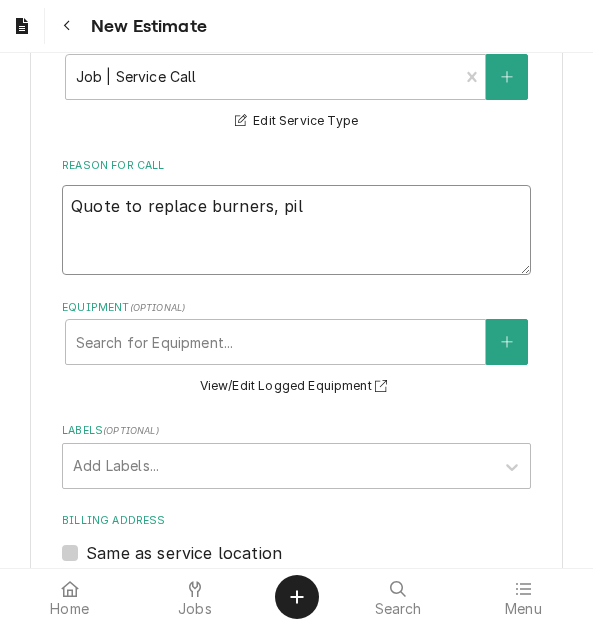 type on "x" 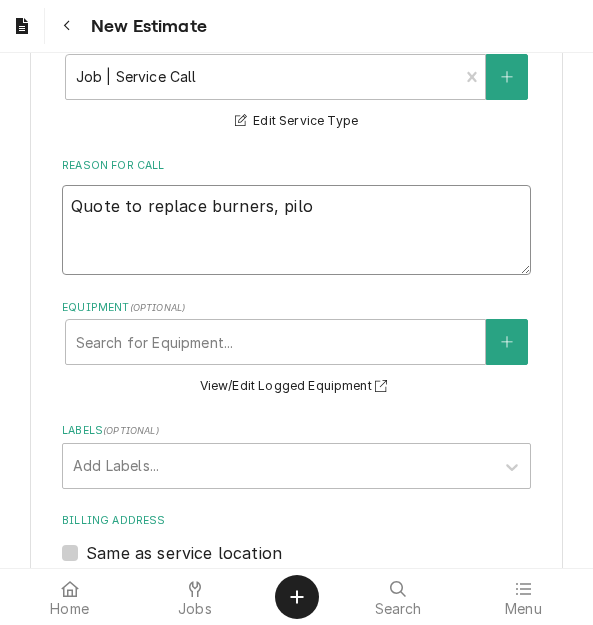 type on "Quote to replace burners, pilot" 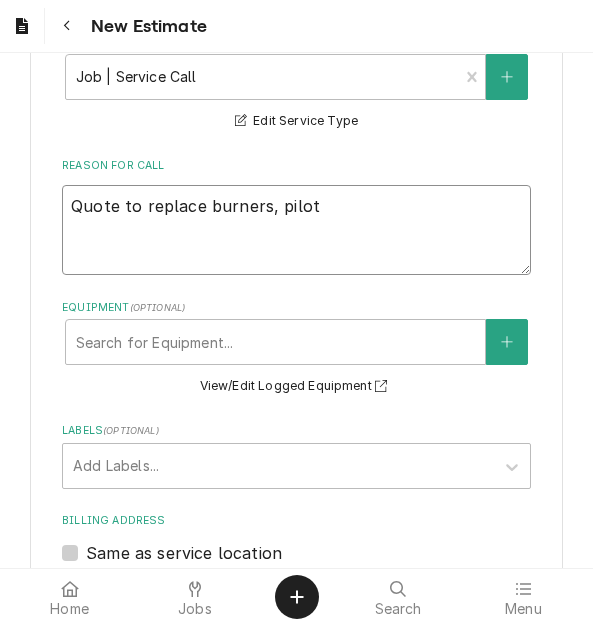type on "x" 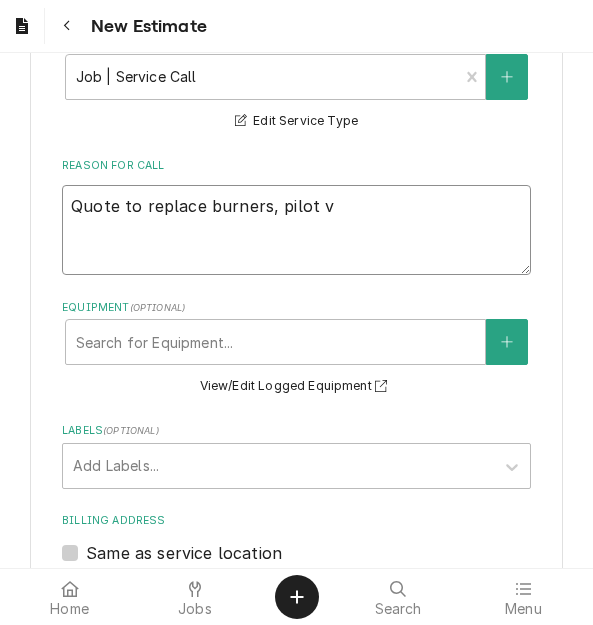 type on "x" 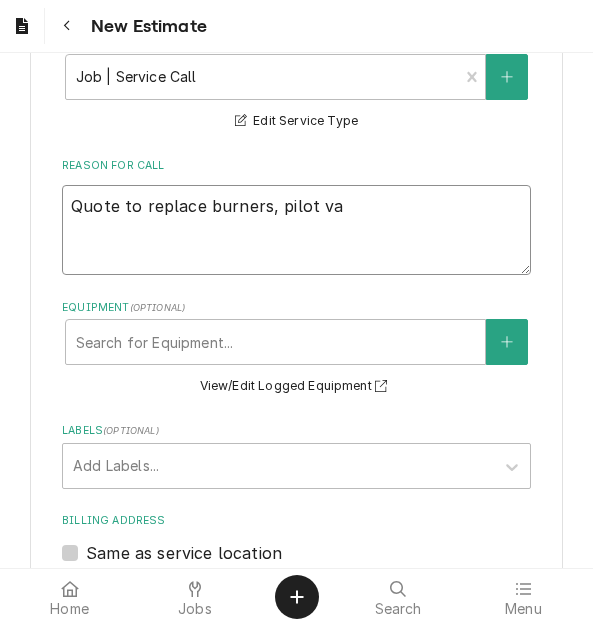 type on "x" 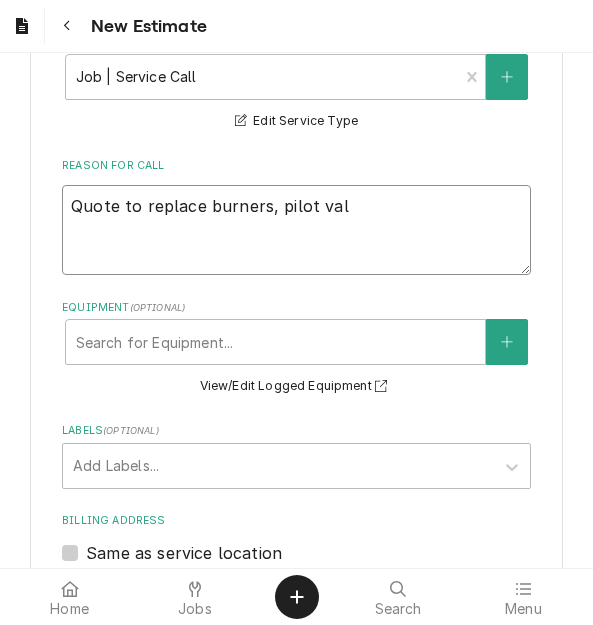 type on "Quote to replace burners, pilot valv" 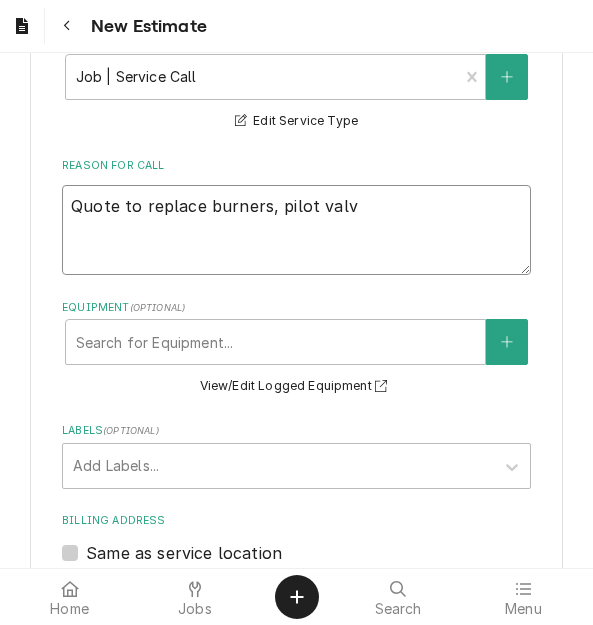type on "x" 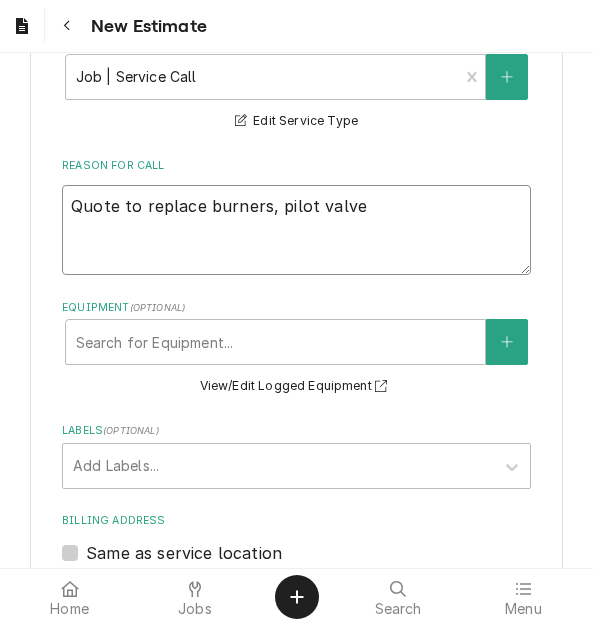 type on "x" 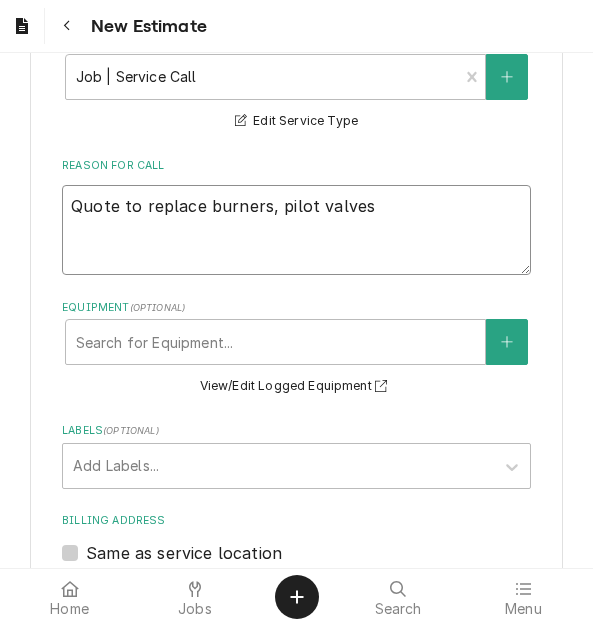type on "x" 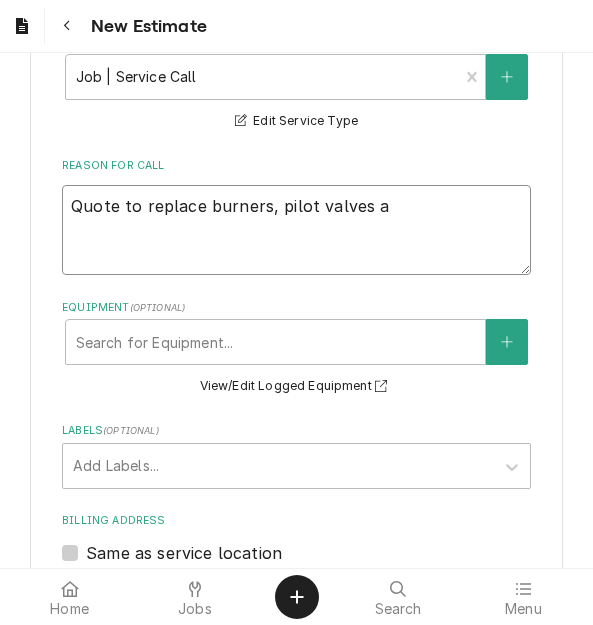 type on "x" 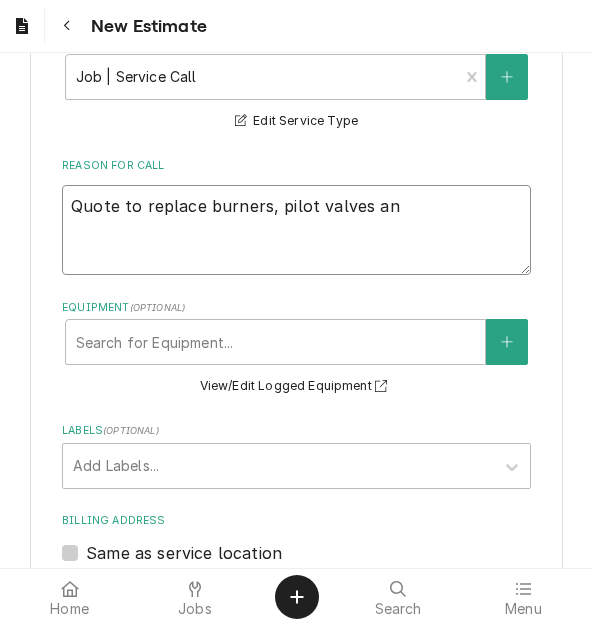 type on "x" 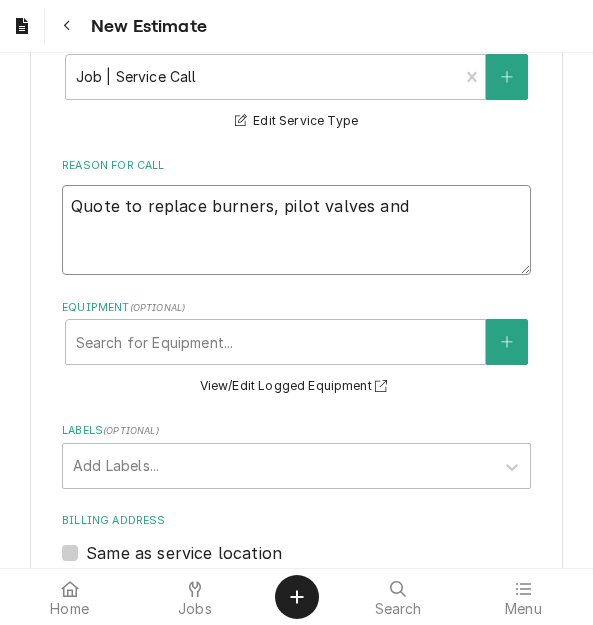 type on "x" 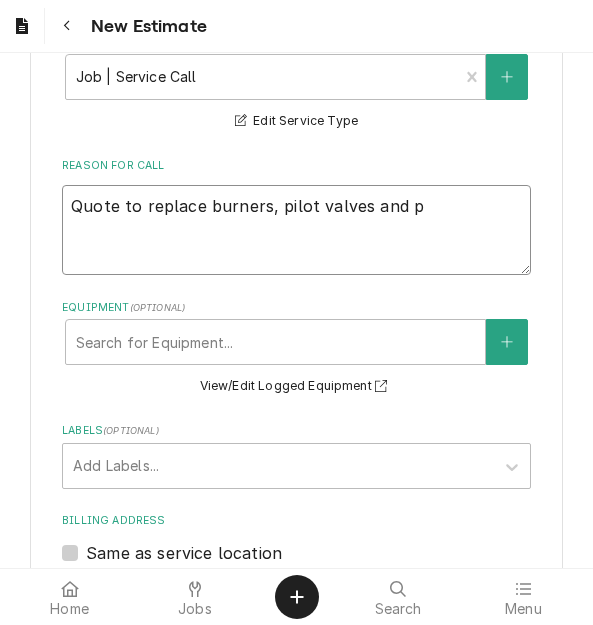 type on "x" 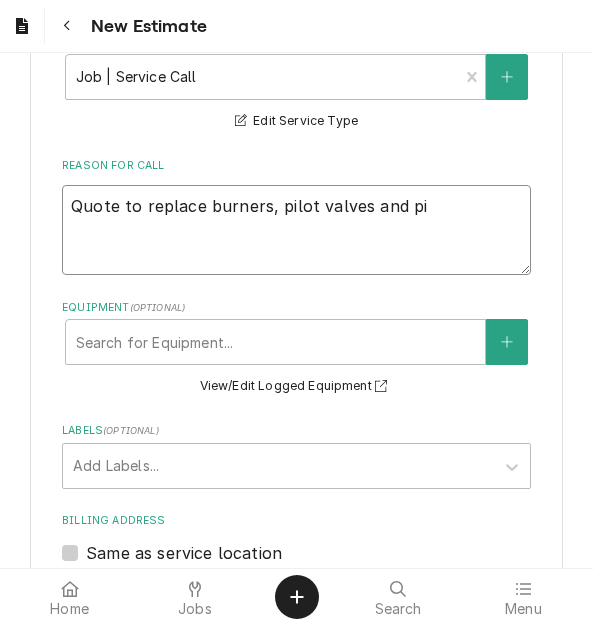 type on "x" 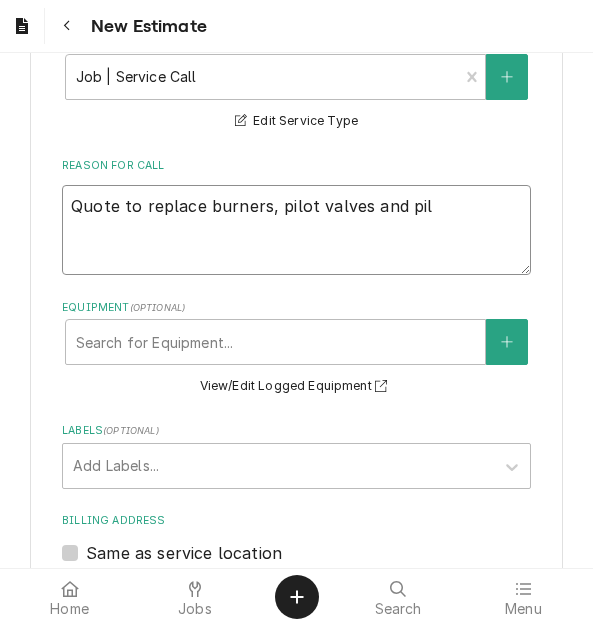 type on "x" 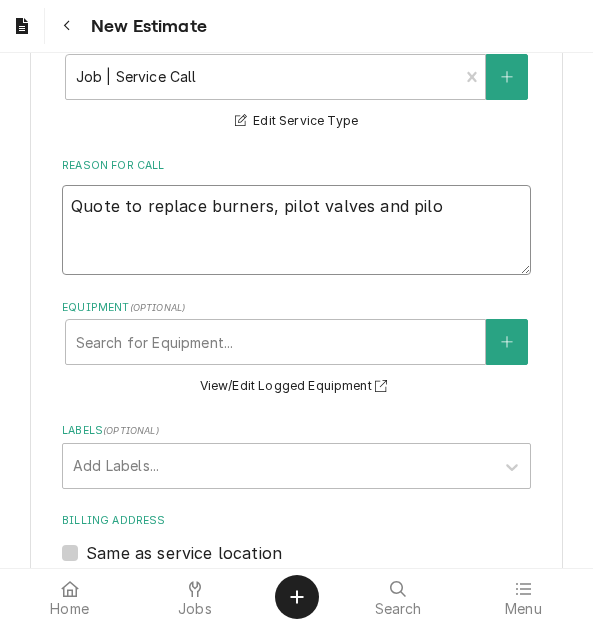 type on "Quote to replace burners, pilot valves and pilot" 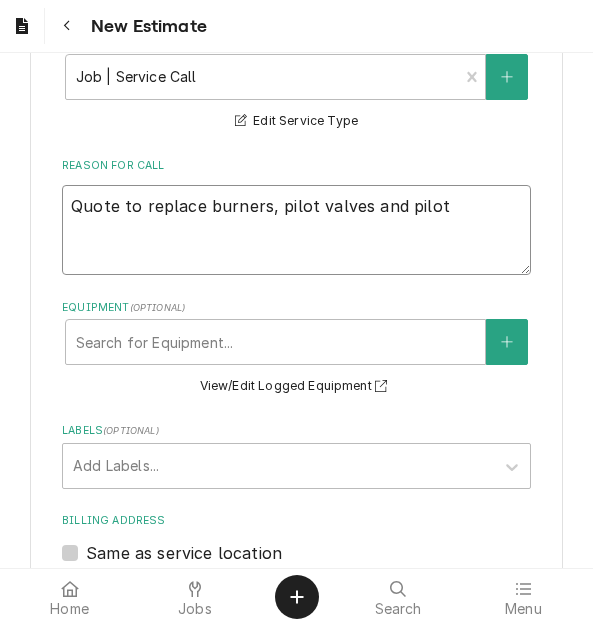 type on "x" 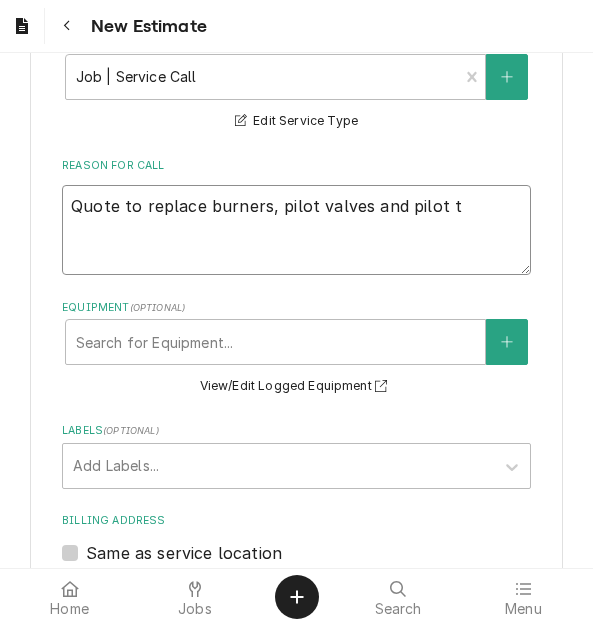 type on "x" 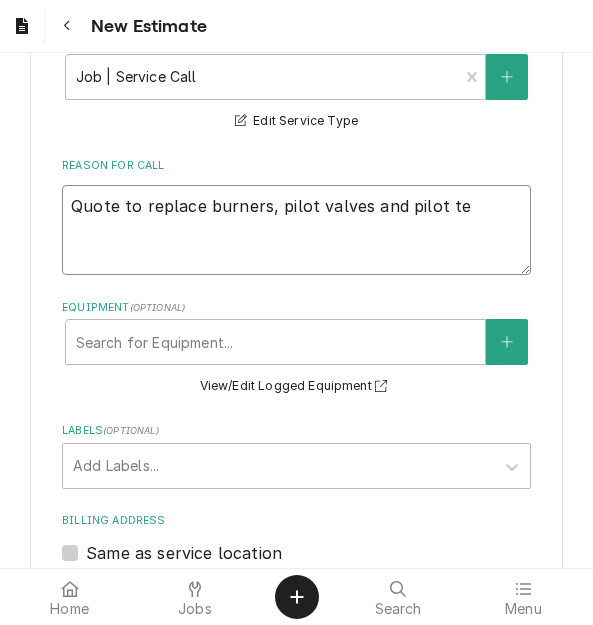 type on "x" 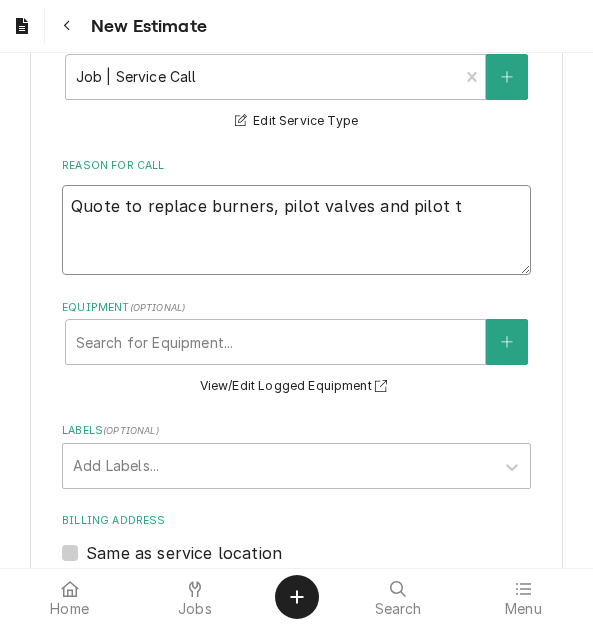 type on "x" 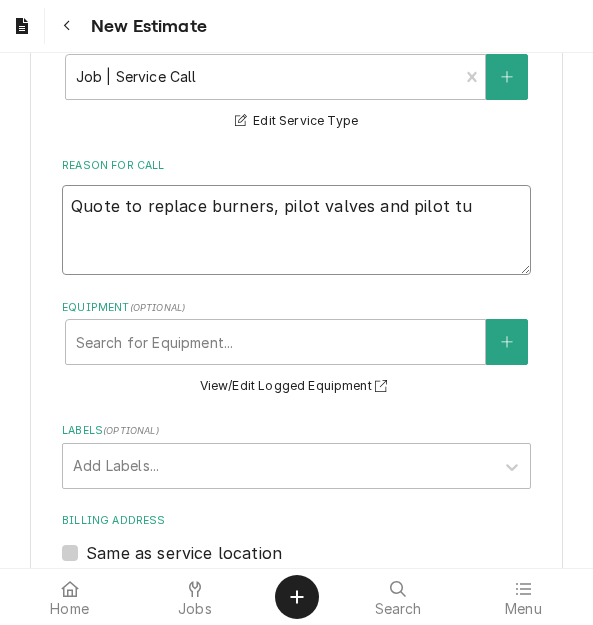 type on "x" 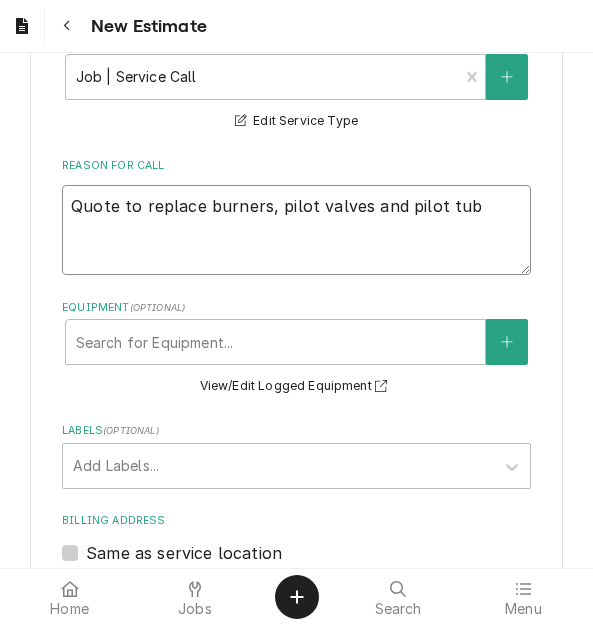 type on "x" 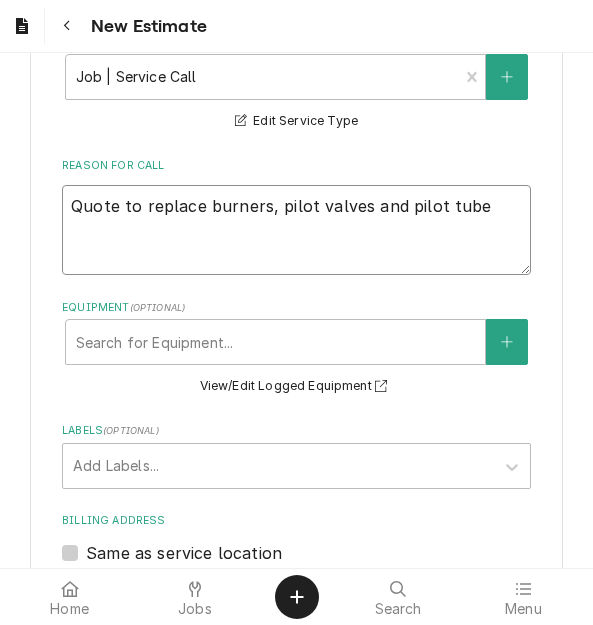 type on "x" 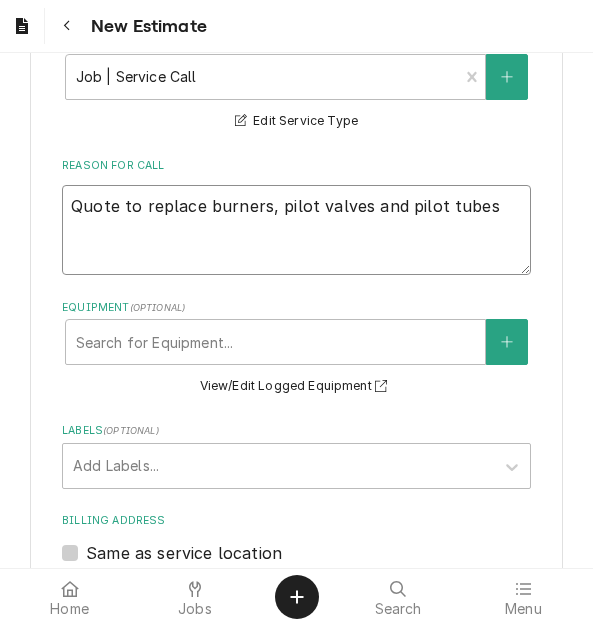type on "x" 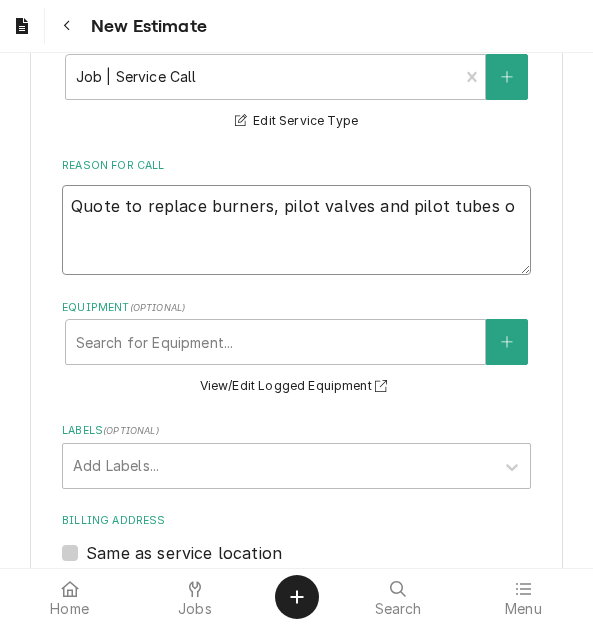 type on "x" 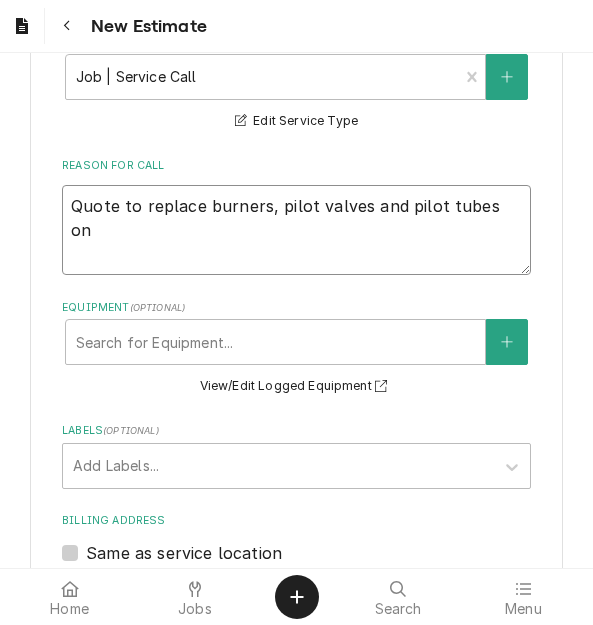 type on "x" 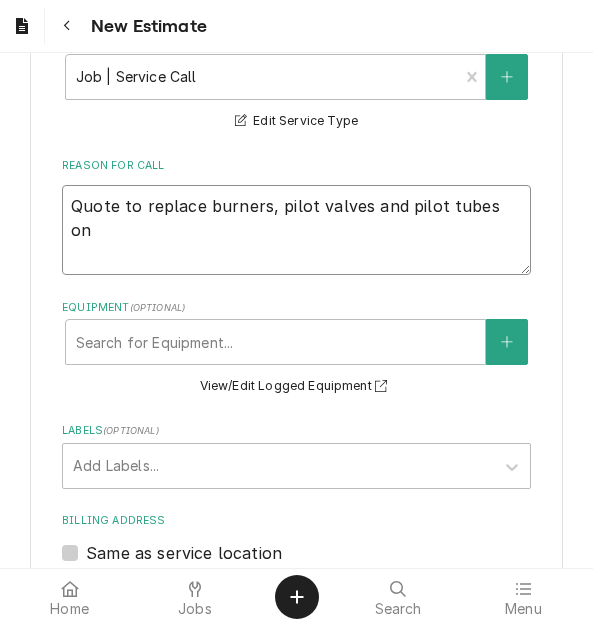 click on "Quote to replace burners, pilot valves and pilot tubes on" at bounding box center (296, 230) 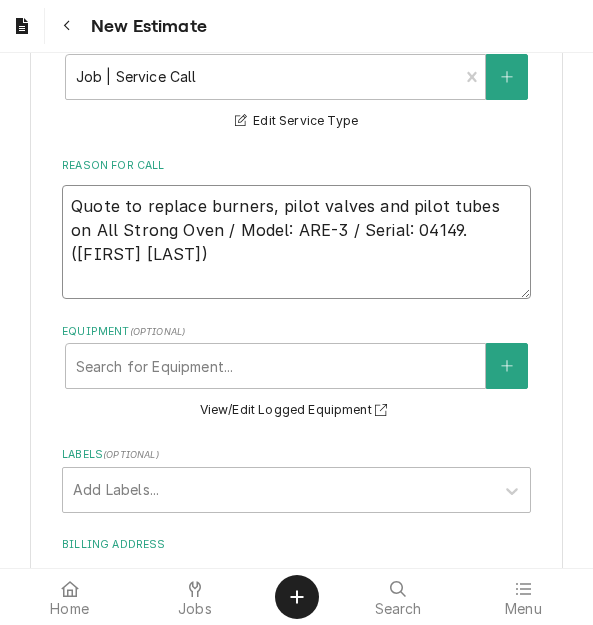 scroll, scrollTop: 15, scrollLeft: 0, axis: vertical 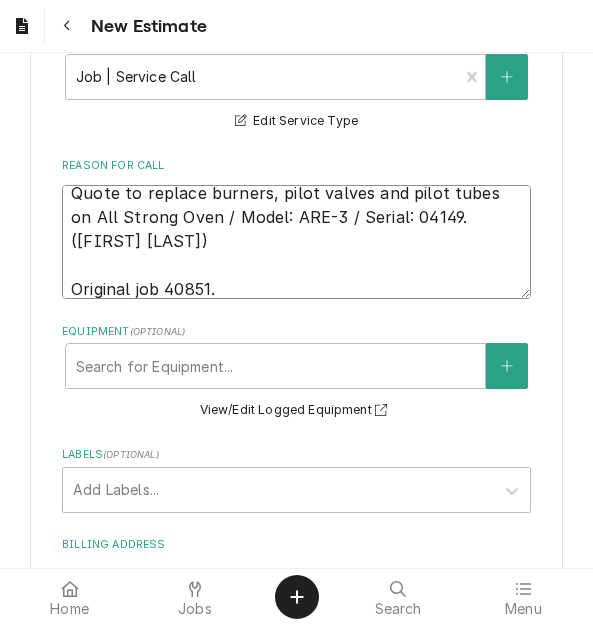 drag, startPoint x: 472, startPoint y: 206, endPoint x: 150, endPoint y: 202, distance: 322.02484 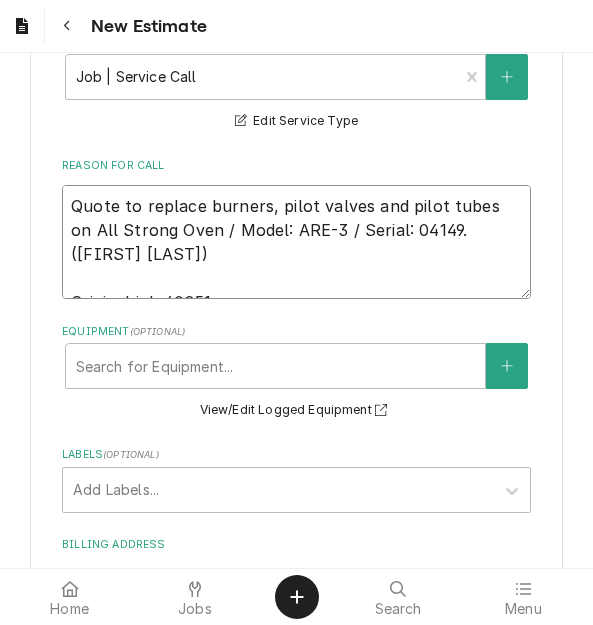 drag, startPoint x: 469, startPoint y: 193, endPoint x: 70, endPoint y: 184, distance: 399.1015 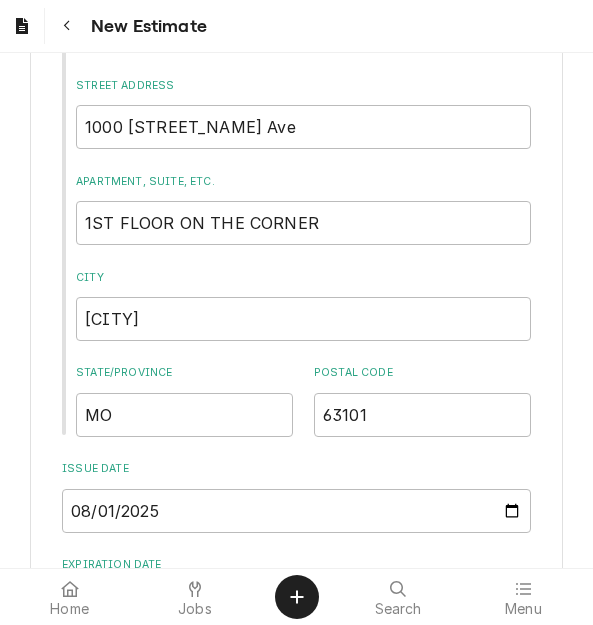 scroll, scrollTop: 1218, scrollLeft: 0, axis: vertical 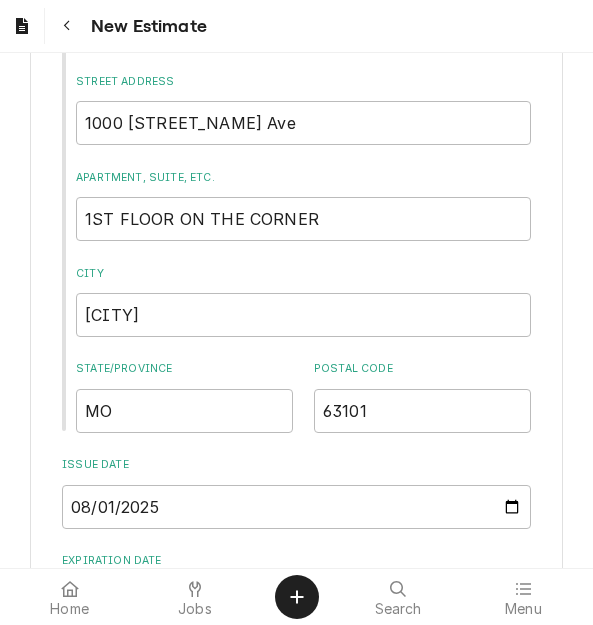 drag, startPoint x: 577, startPoint y: 465, endPoint x: 577, endPoint y: 497, distance: 32 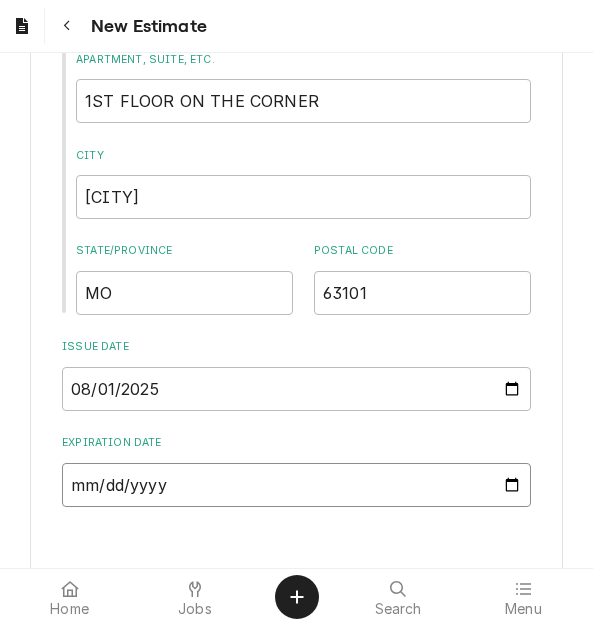 click on "Expiration Date" at bounding box center (296, 485) 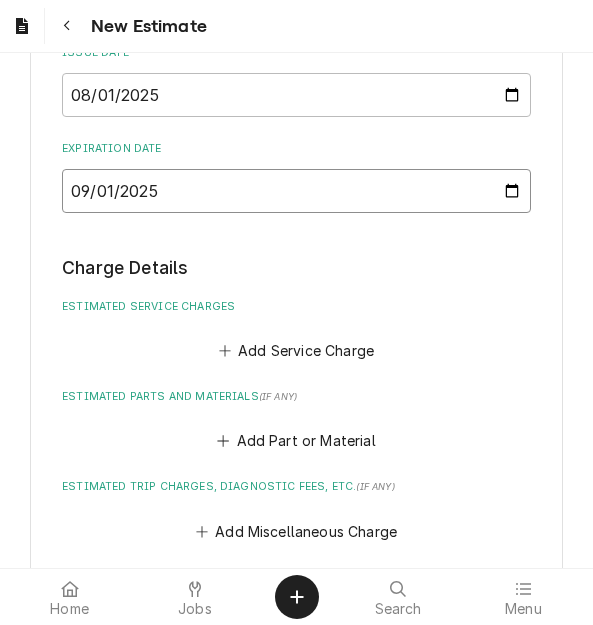 scroll, scrollTop: 1636, scrollLeft: 0, axis: vertical 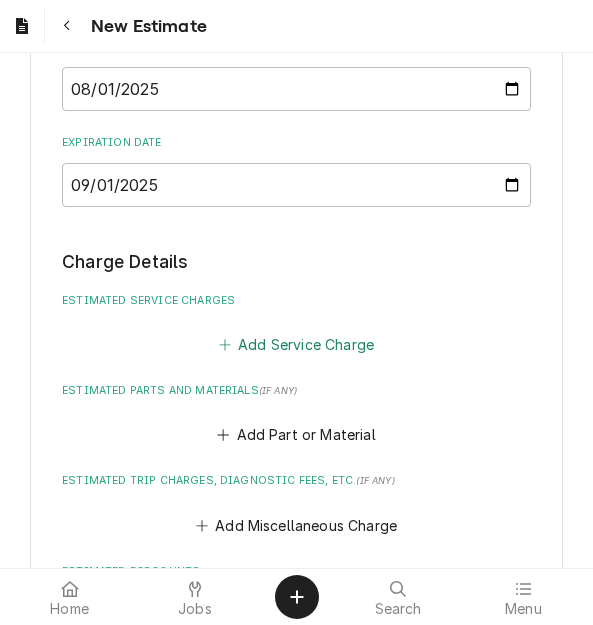 click on "Add Service Charge" at bounding box center [296, 344] 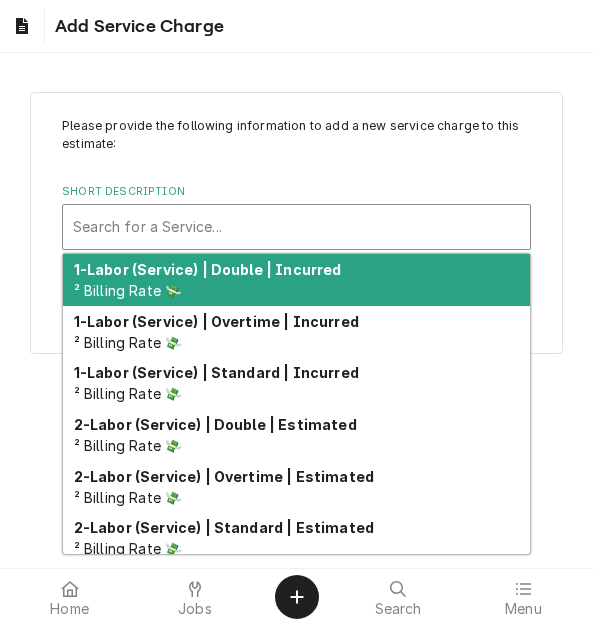 click at bounding box center (296, 227) 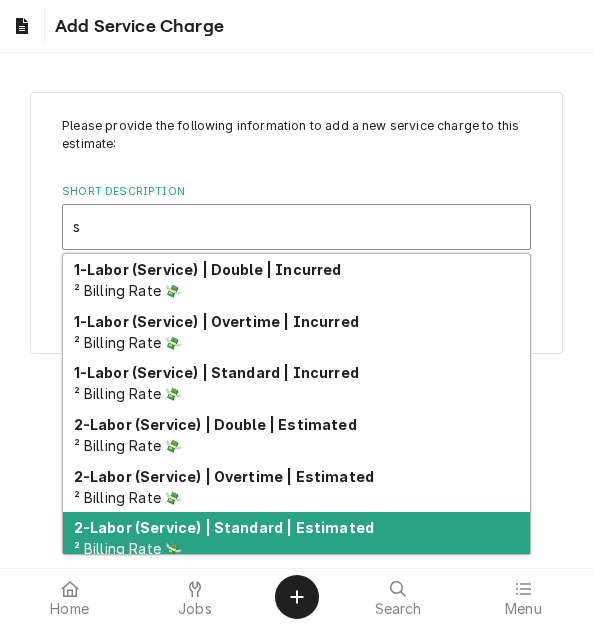 click on "2-Labor (Service) | Standard | Estimated ² Billing Rate 💸" at bounding box center (296, 538) 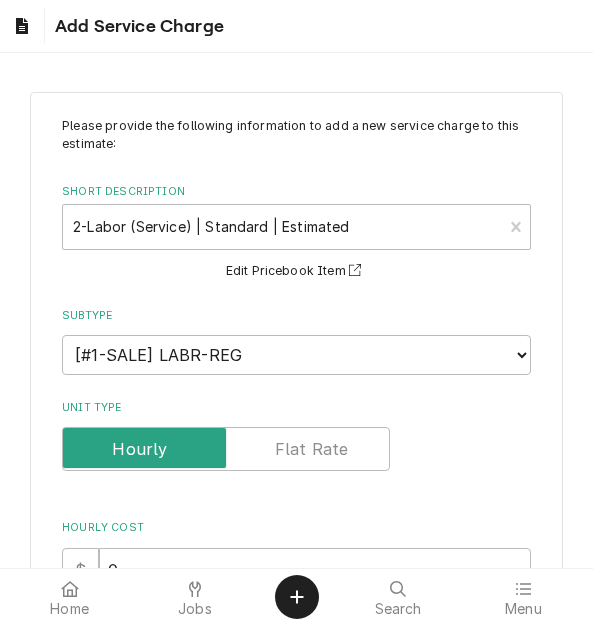 click on "Unit Type" at bounding box center (296, 408) 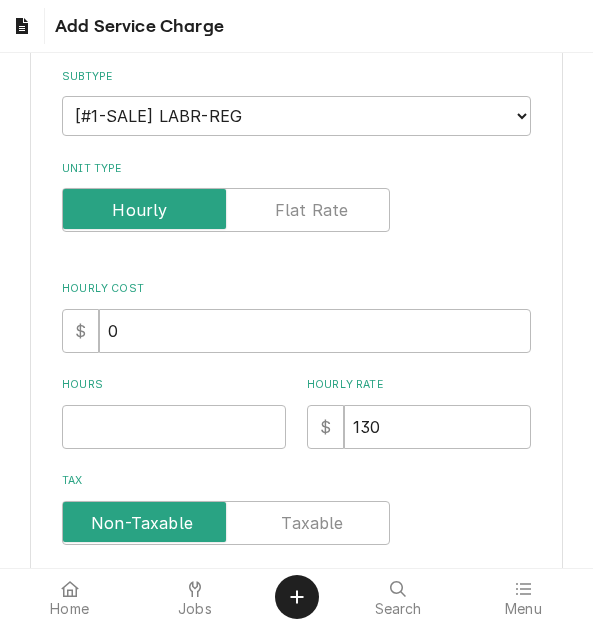 scroll, scrollTop: 240, scrollLeft: 0, axis: vertical 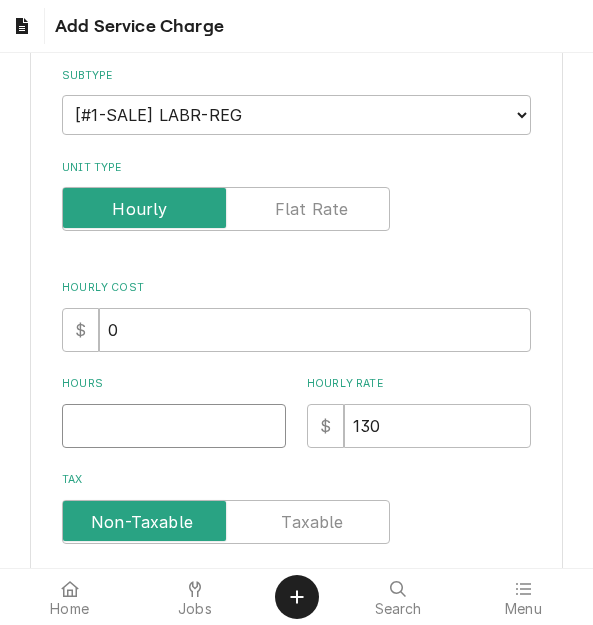 click on "Hours" at bounding box center [174, 426] 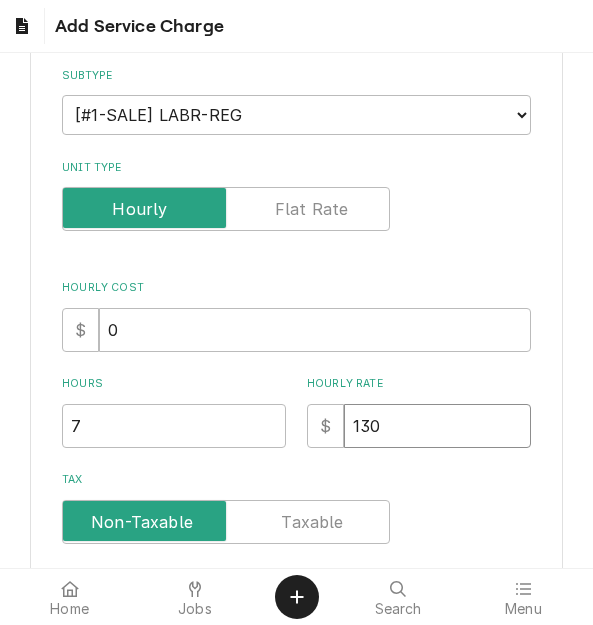 scroll, scrollTop: 478, scrollLeft: 0, axis: vertical 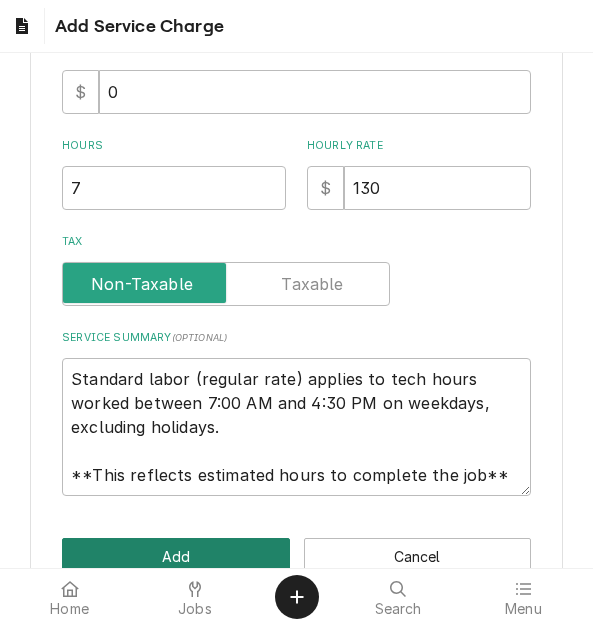 click on "Add" at bounding box center (175, 556) 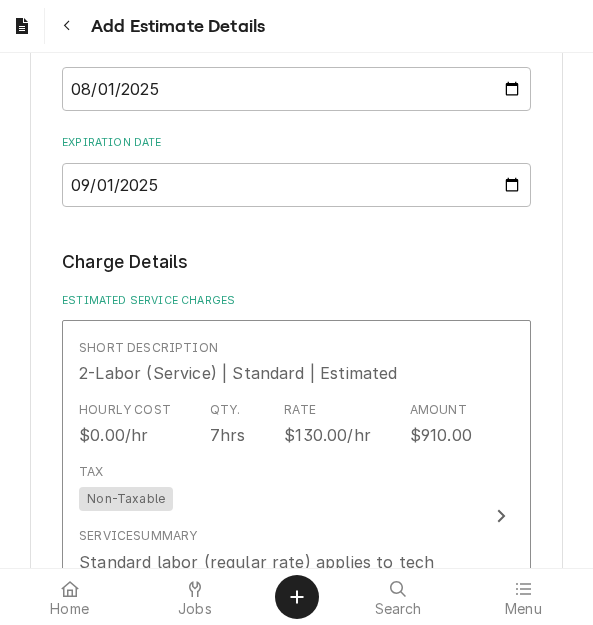 scroll, scrollTop: 1612, scrollLeft: 0, axis: vertical 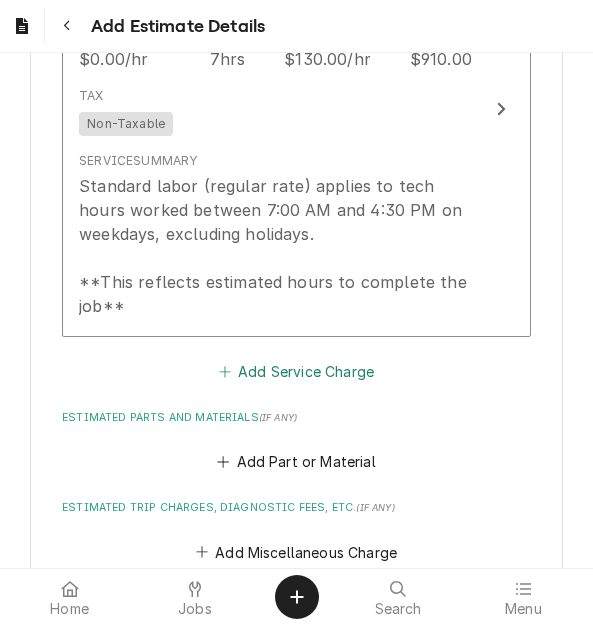 click on "Add Service Charge" at bounding box center (296, 371) 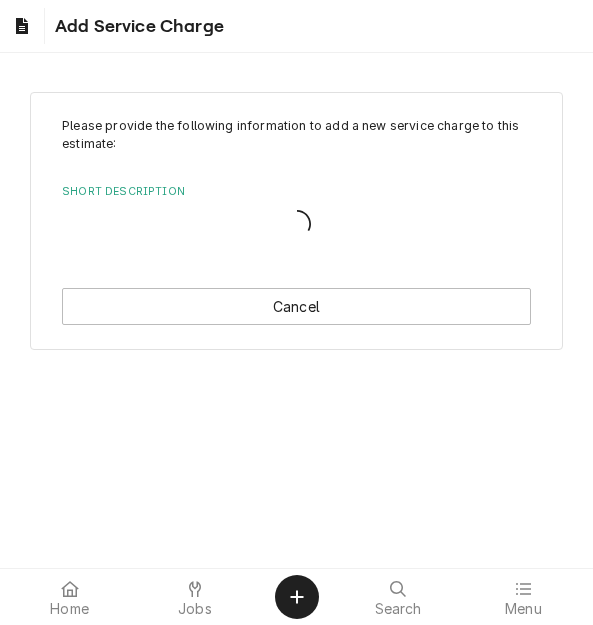 scroll, scrollTop: 0, scrollLeft: 0, axis: both 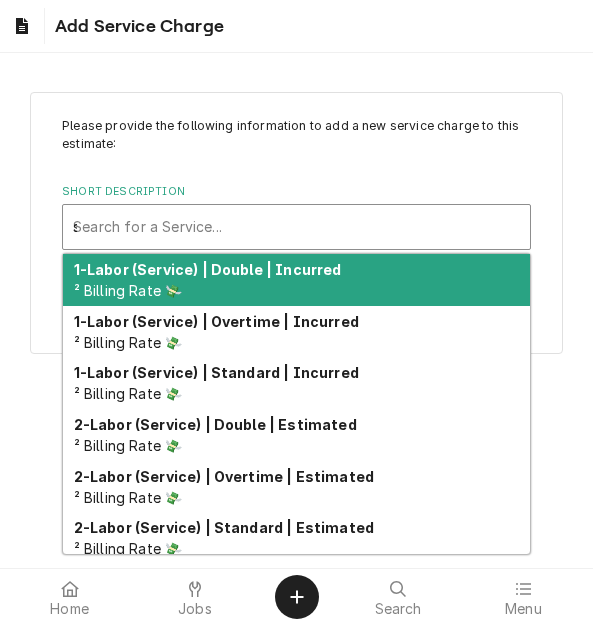 click on "s" at bounding box center (296, 227) 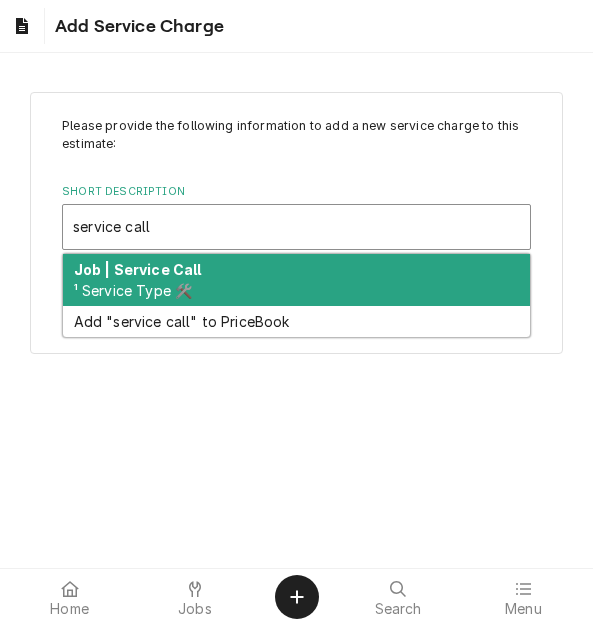 click on "Job | Service Call ¹ Service Type 🛠️" at bounding box center [296, 280] 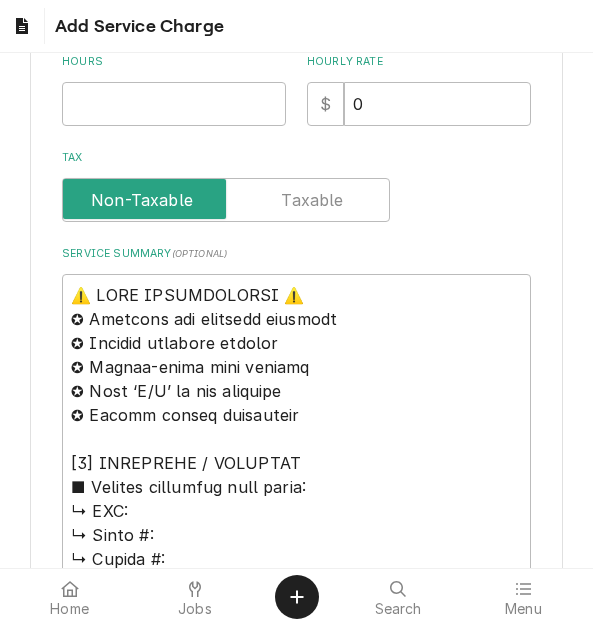 scroll, scrollTop: 632, scrollLeft: 0, axis: vertical 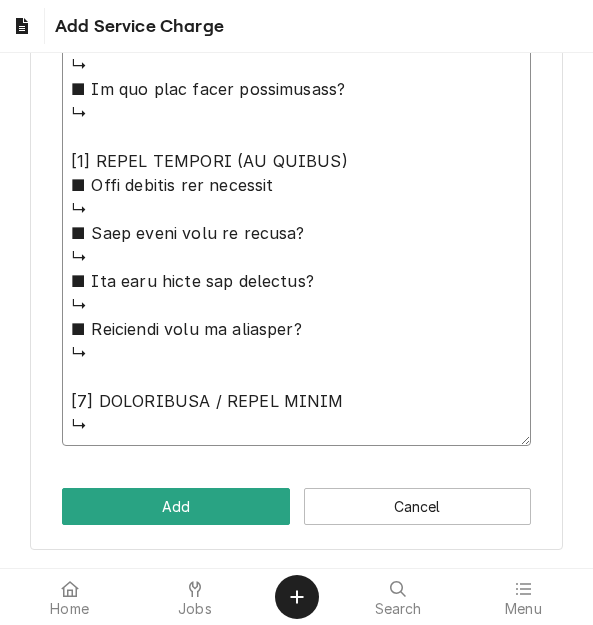 drag, startPoint x: 71, startPoint y: 224, endPoint x: 401, endPoint y: 633, distance: 525.52924 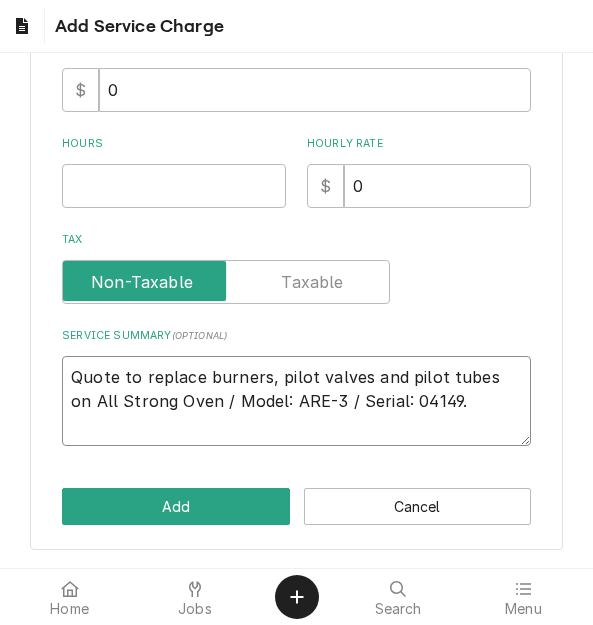 scroll, scrollTop: 432, scrollLeft: 0, axis: vertical 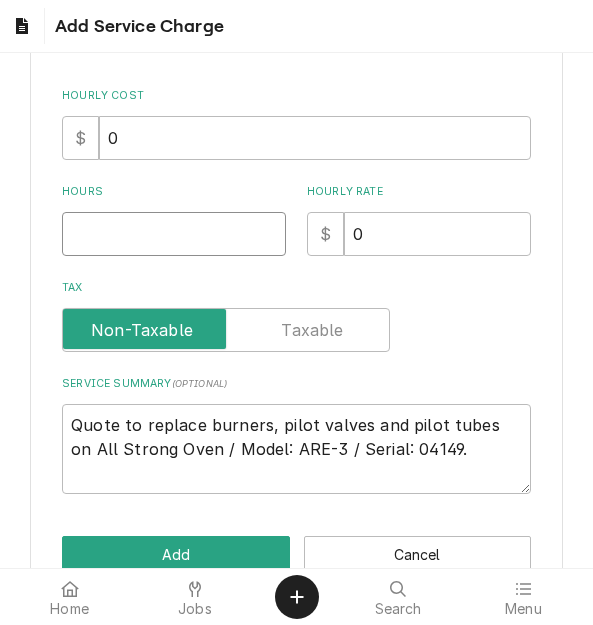 click on "Hours" at bounding box center [174, 234] 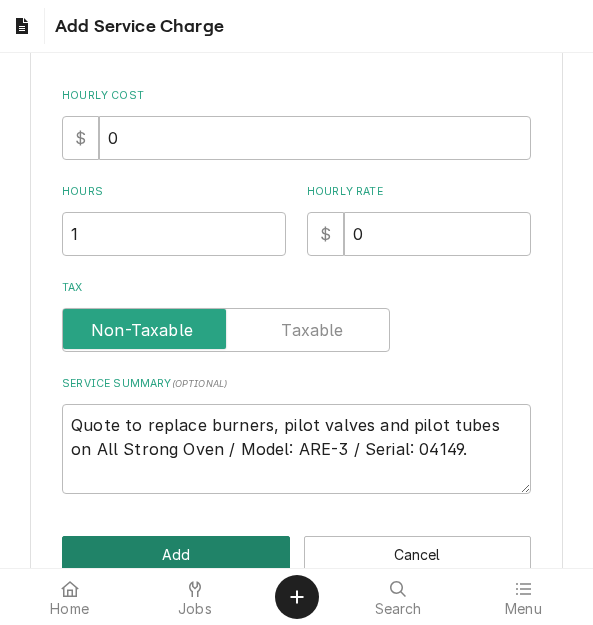 click on "Add" at bounding box center [175, 554] 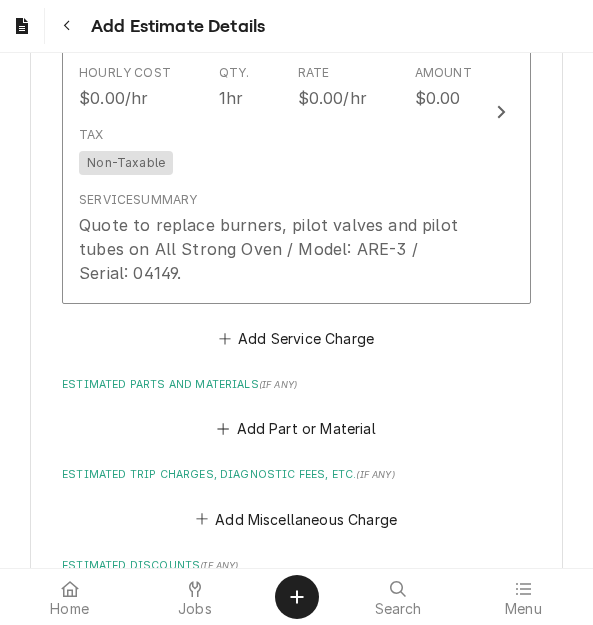 scroll, scrollTop: 2532, scrollLeft: 0, axis: vertical 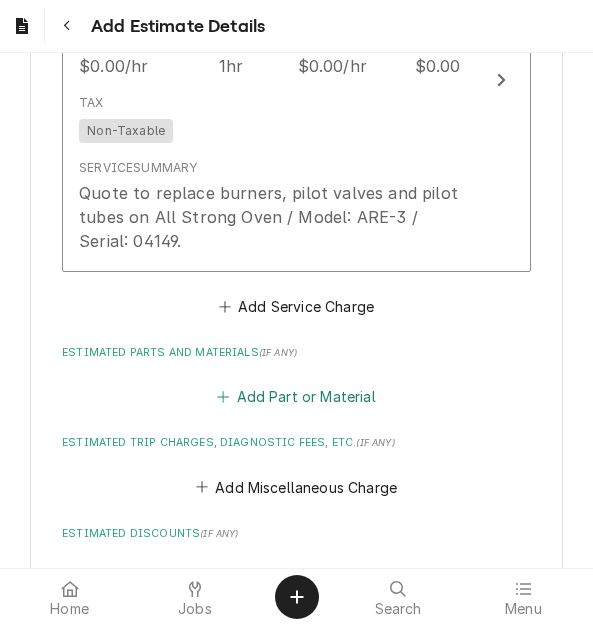 click on "Add Part or Material" at bounding box center (296, 397) 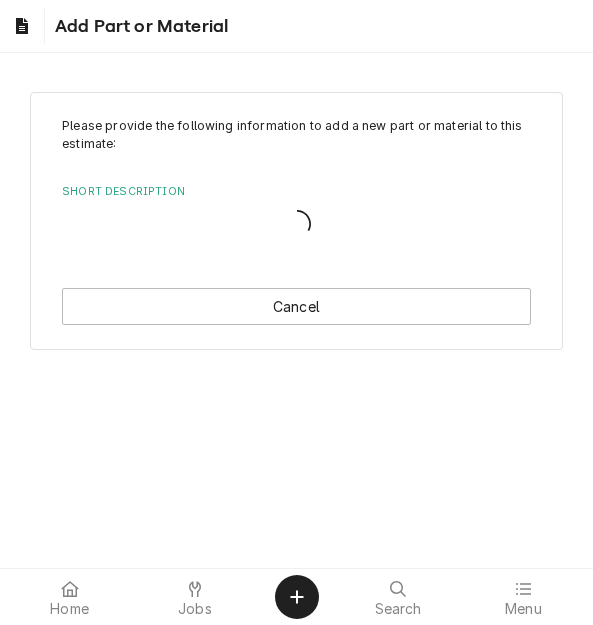 scroll, scrollTop: 0, scrollLeft: 0, axis: both 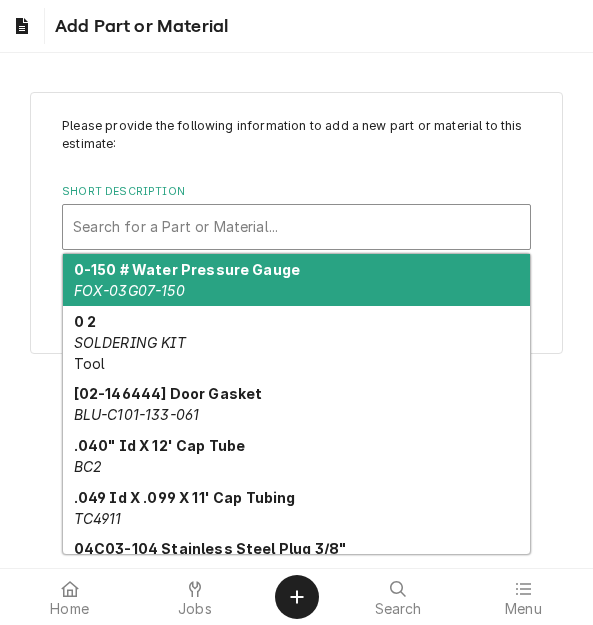 click at bounding box center (296, 227) 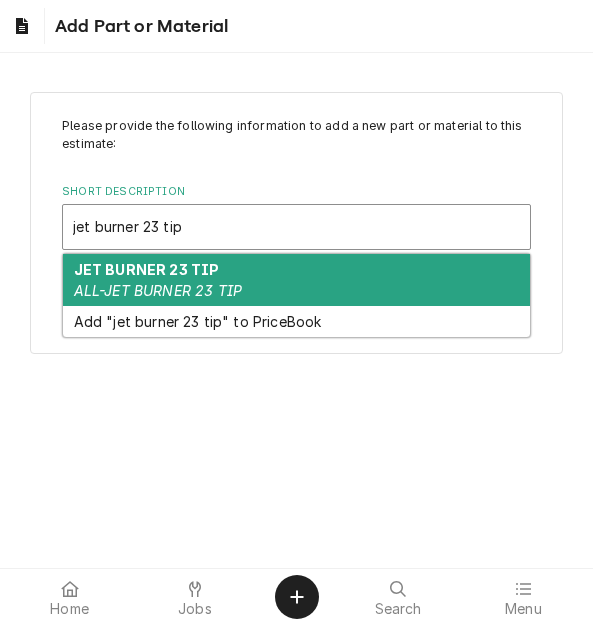 click on "JET BURNER 23 TIP ALL-JET BURNER 23 TIP" at bounding box center (296, 280) 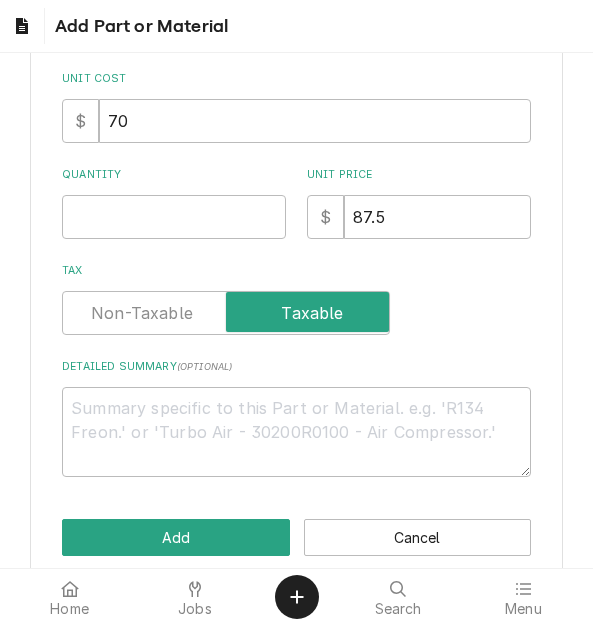 scroll, scrollTop: 400, scrollLeft: 0, axis: vertical 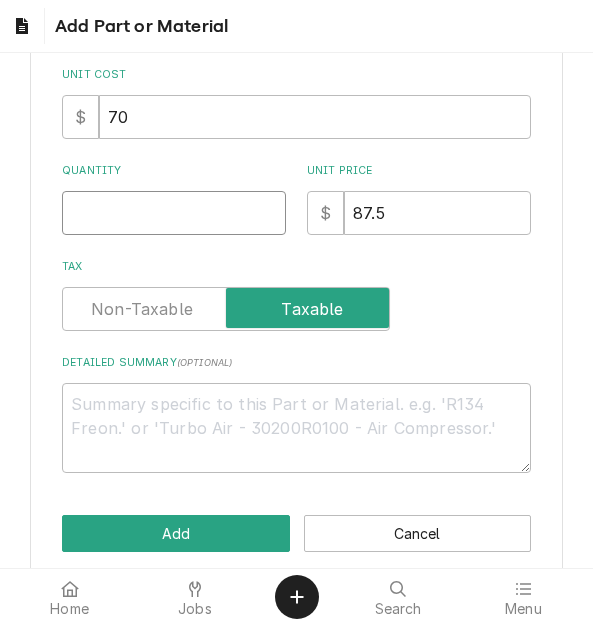 click on "Quantity" at bounding box center [174, 213] 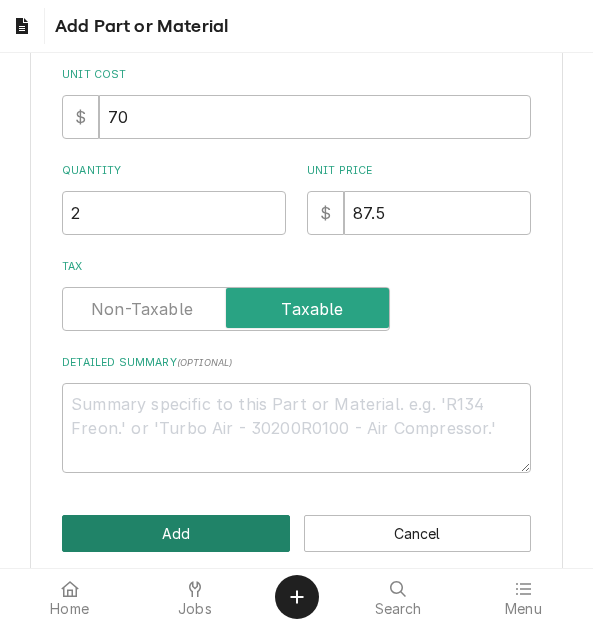 click on "Add" at bounding box center (175, 533) 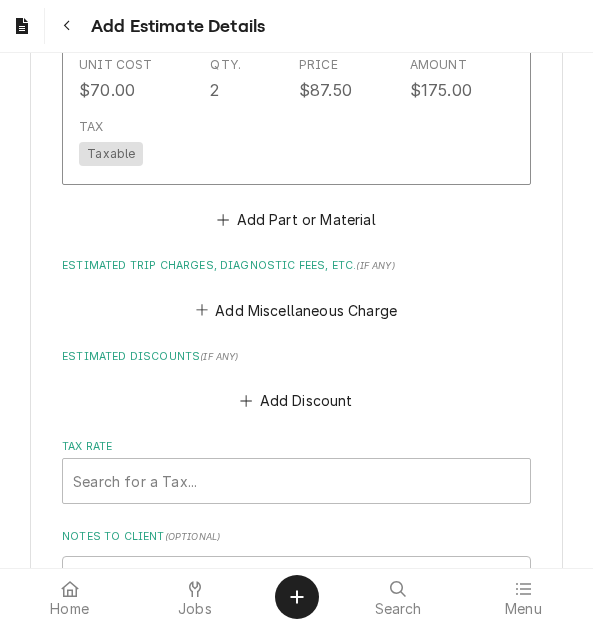 scroll, scrollTop: 3072, scrollLeft: 0, axis: vertical 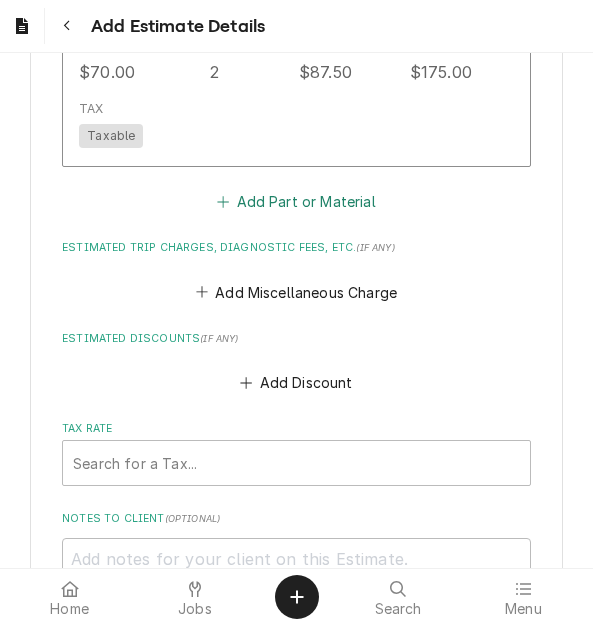 click on "Add Part or Material" at bounding box center (296, 202) 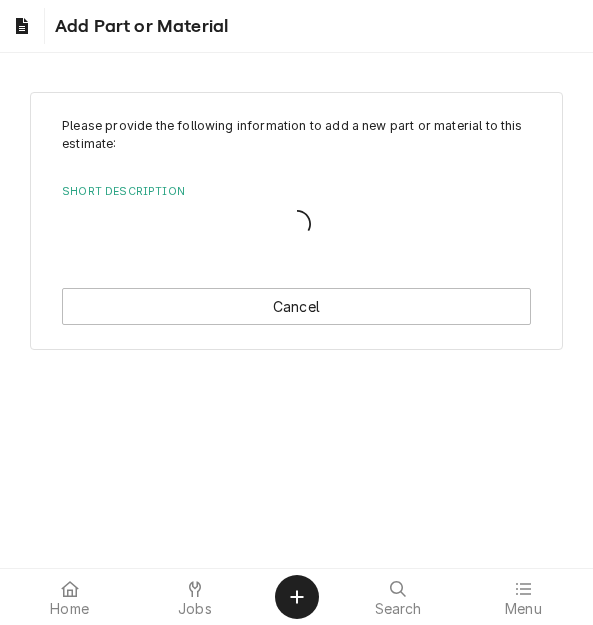 scroll, scrollTop: 0, scrollLeft: 0, axis: both 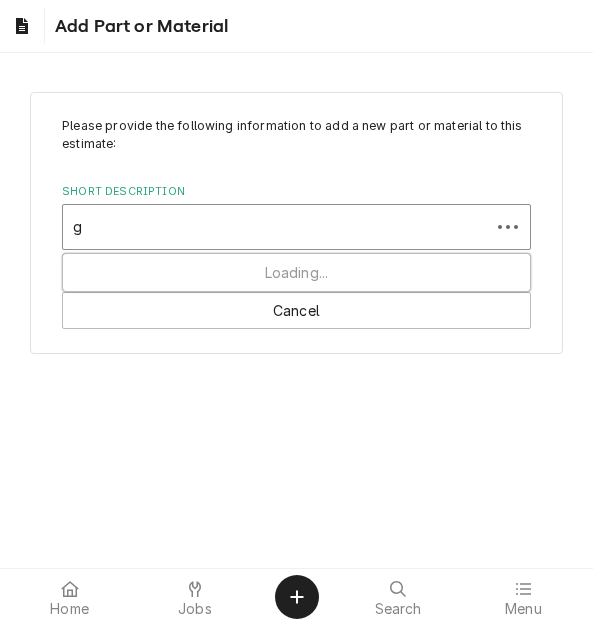 click on "g" at bounding box center (276, 227) 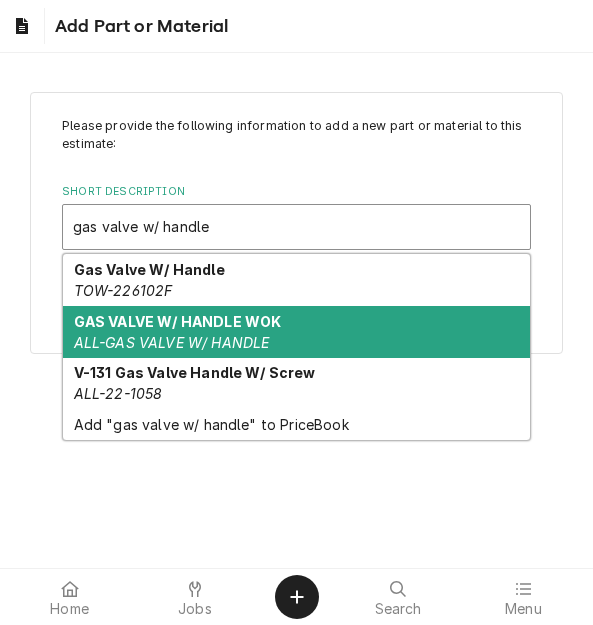 click on "GAS VALVE W/ HANDLE WOK" at bounding box center (178, 321) 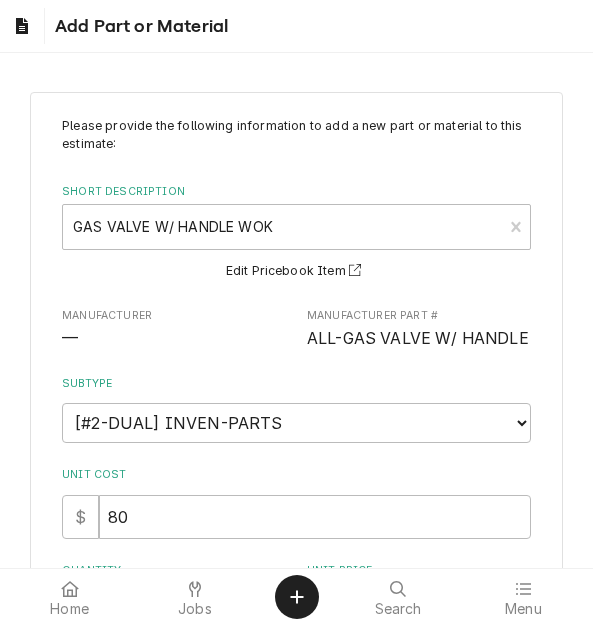 click on "ALL-GAS VALVE W/ HANDLE" at bounding box center (419, 339) 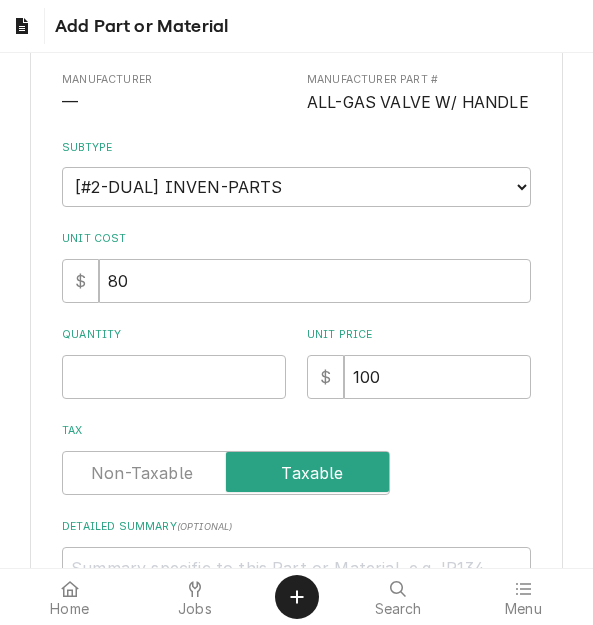 scroll, scrollTop: 240, scrollLeft: 0, axis: vertical 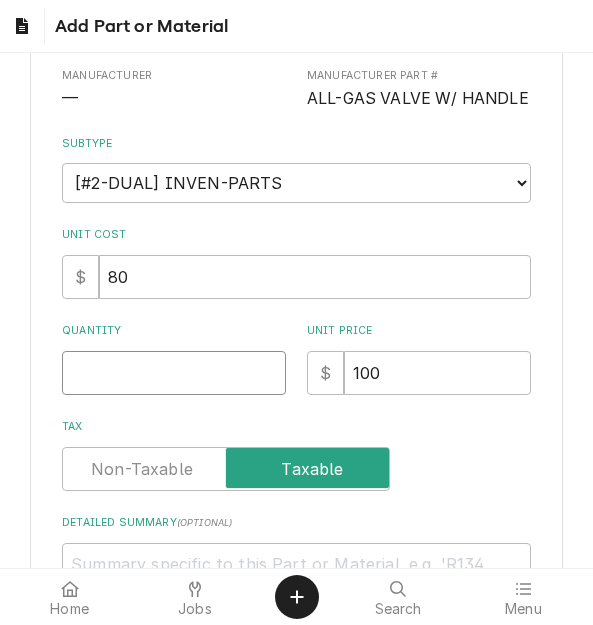 click on "Quantity" at bounding box center (174, 373) 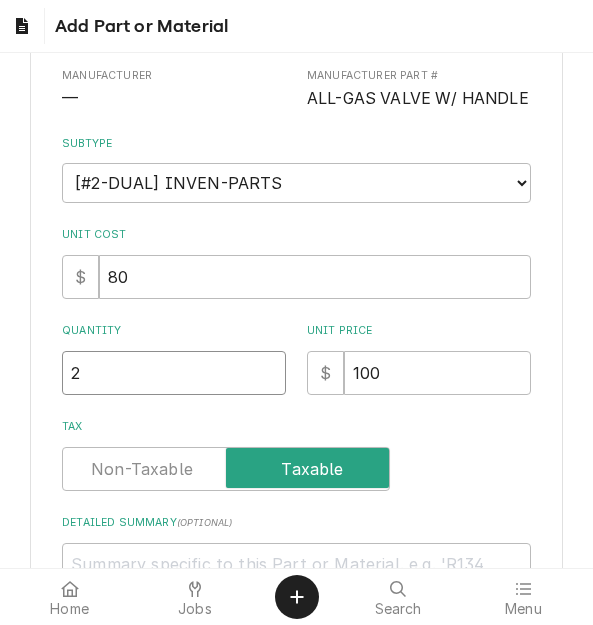 click on "2" at bounding box center [174, 373] 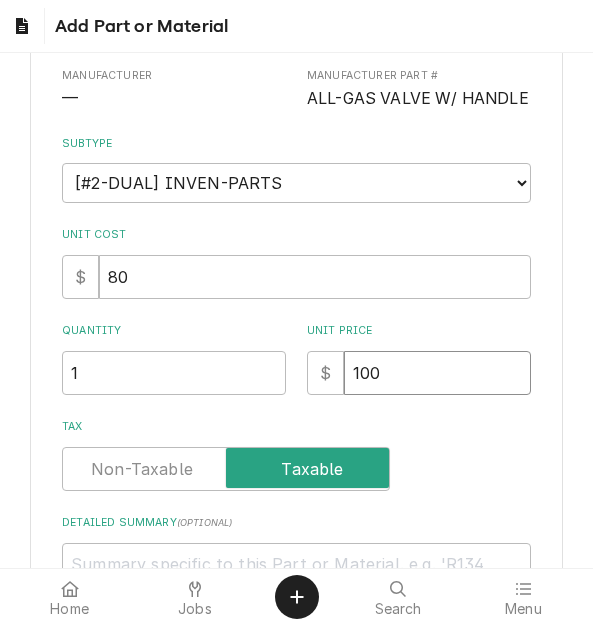 scroll, scrollTop: 450, scrollLeft: 0, axis: vertical 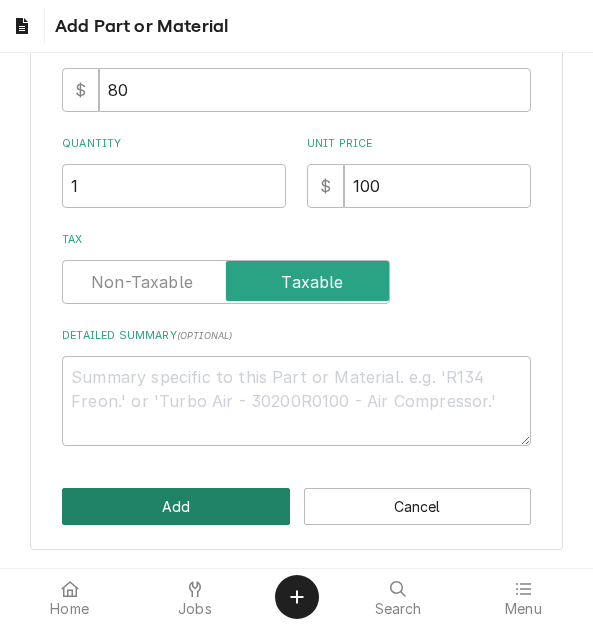 click on "Add" at bounding box center (175, 506) 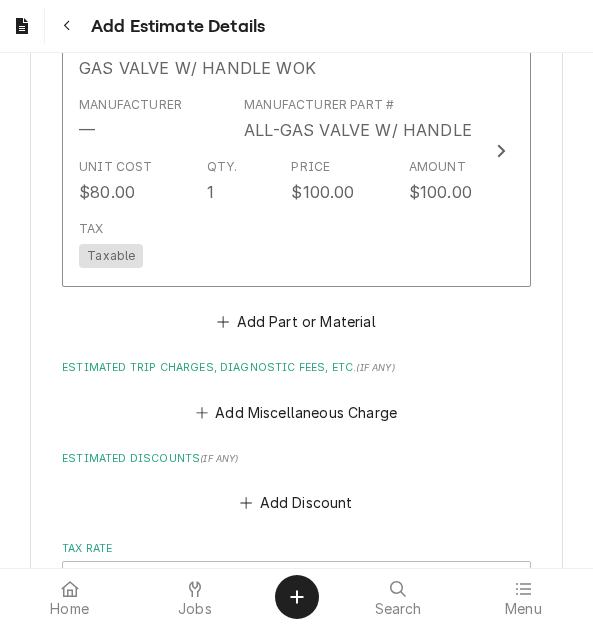 scroll, scrollTop: 3234, scrollLeft: 0, axis: vertical 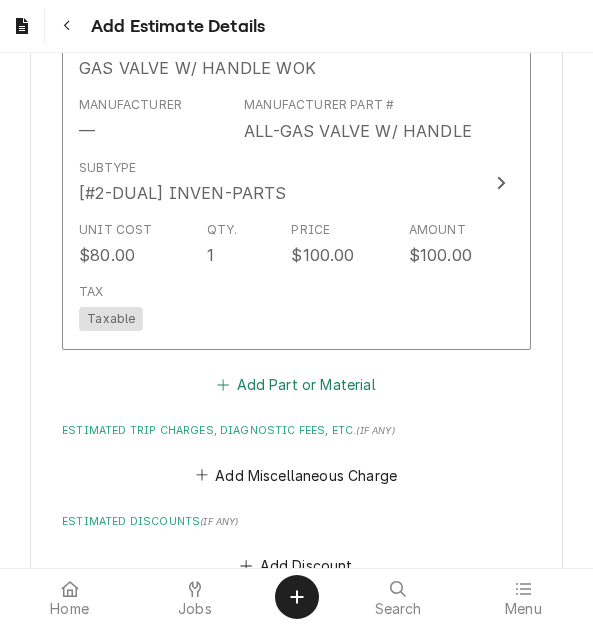 click on "Add Part or Material" at bounding box center [296, 385] 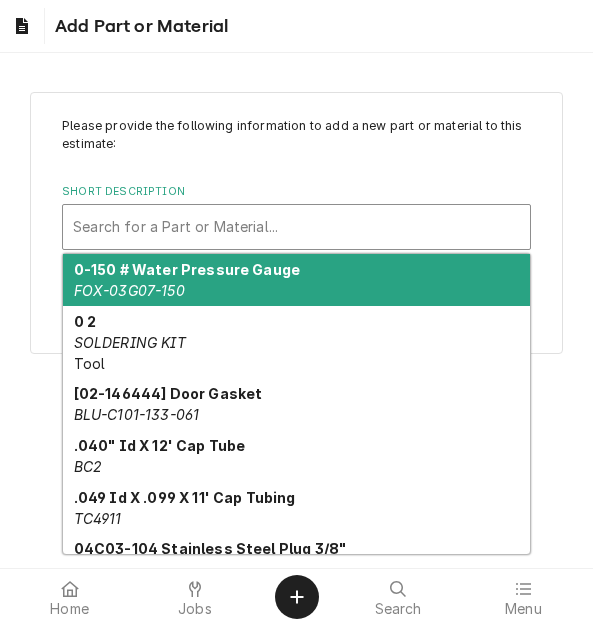 click at bounding box center [296, 227] 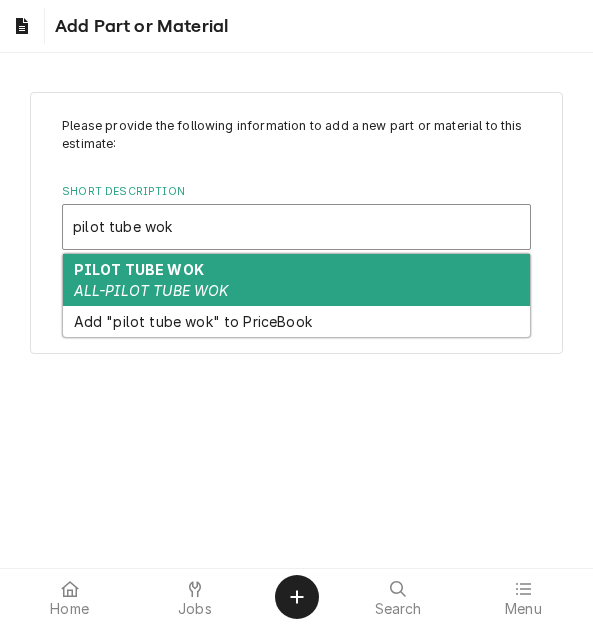click on "PILOT TUBE WOK ALL-PILOT TUBE WOK" at bounding box center [296, 280] 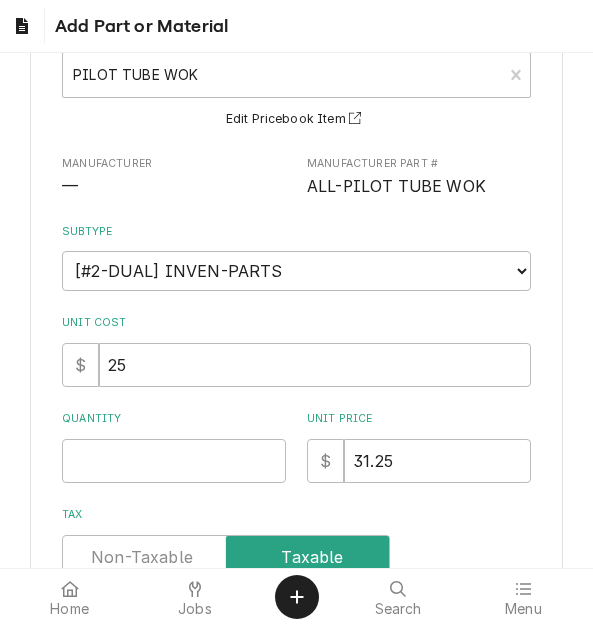 scroll, scrollTop: 185, scrollLeft: 0, axis: vertical 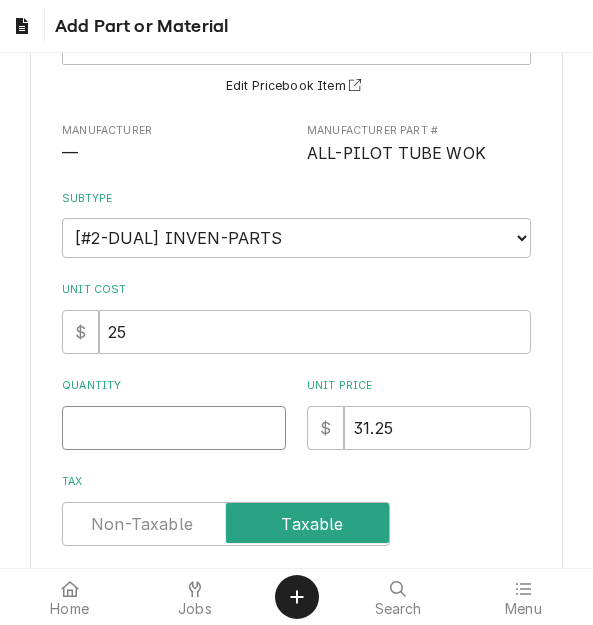 click on "Quantity" at bounding box center (174, 428) 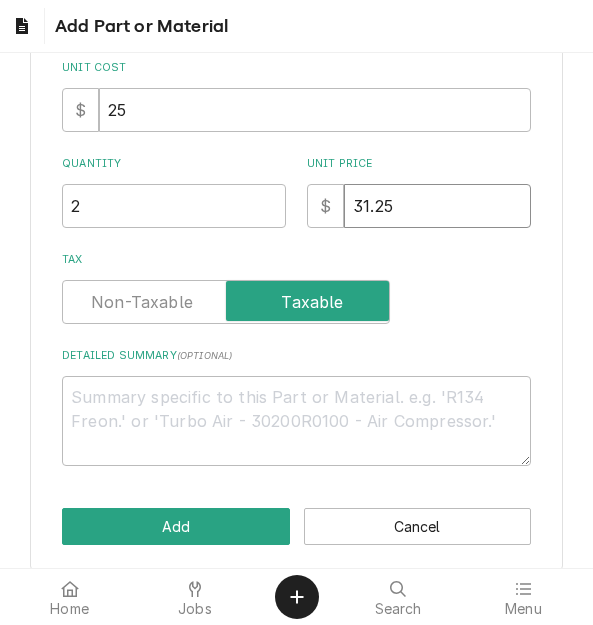 scroll, scrollTop: 427, scrollLeft: 0, axis: vertical 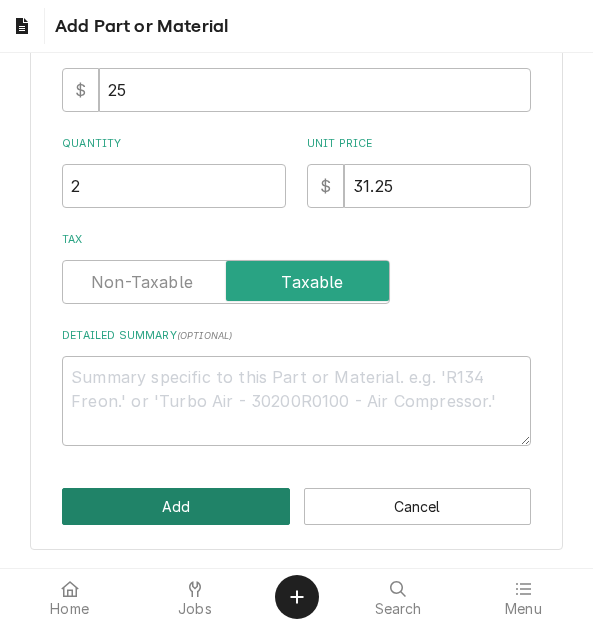 click on "Add" at bounding box center (175, 506) 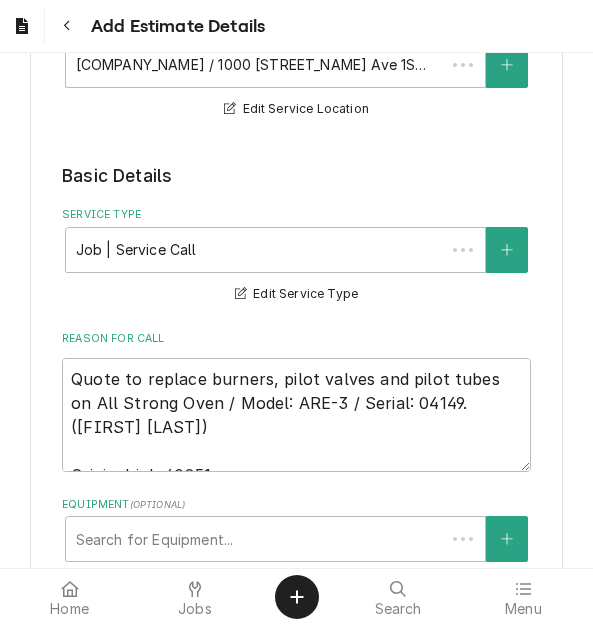 scroll, scrollTop: 3459, scrollLeft: 0, axis: vertical 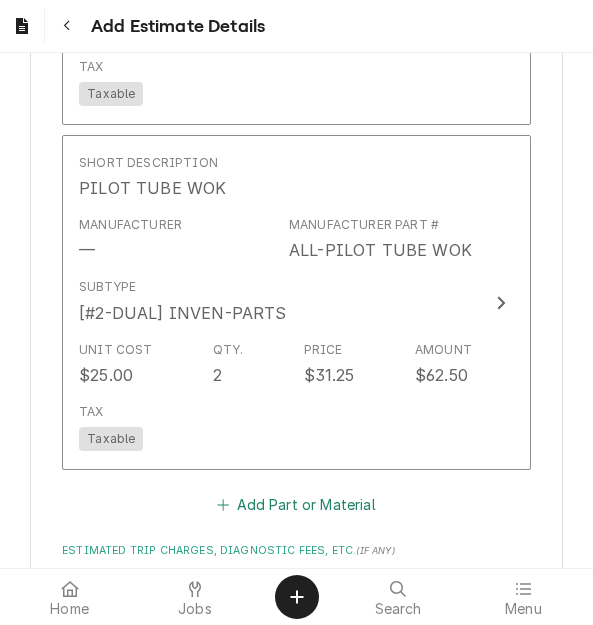 click on "Add Part or Material" at bounding box center (296, 505) 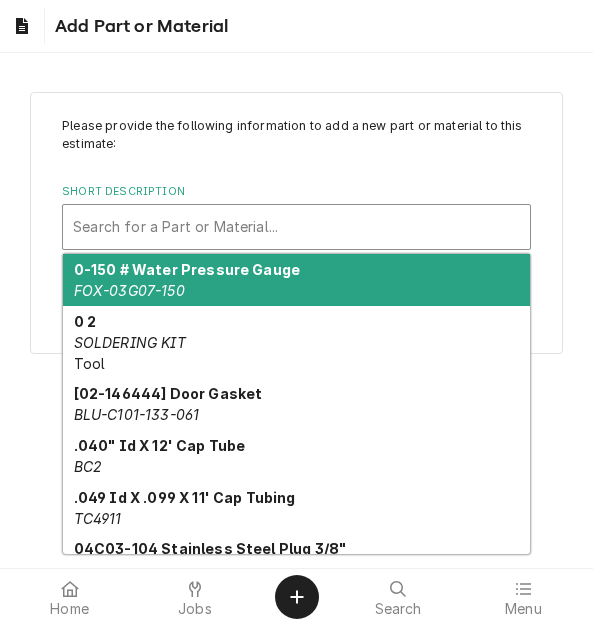 click at bounding box center [296, 227] 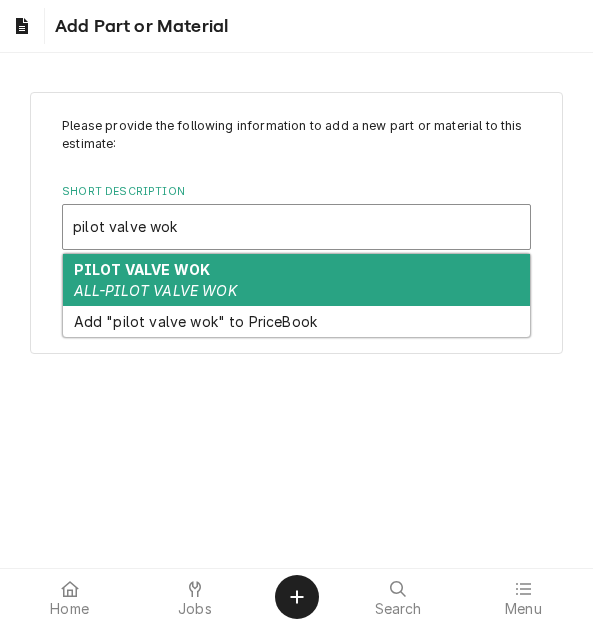 click on "PILOT VALVE WOK ALL-PILOT VALVE WOK" at bounding box center (296, 280) 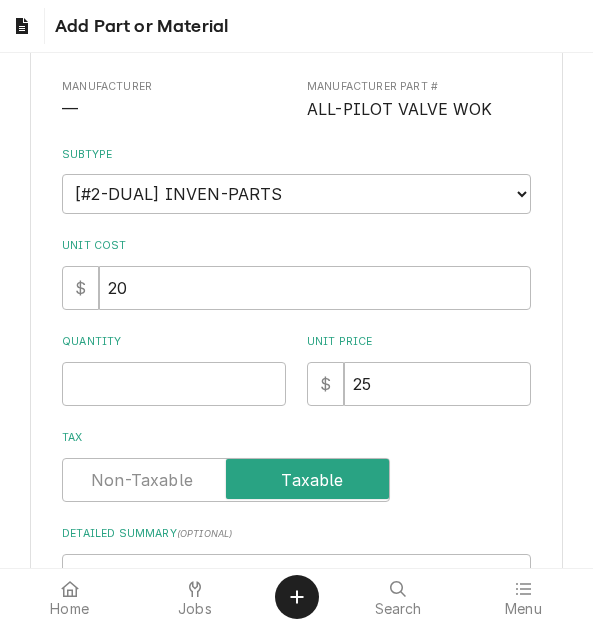 scroll, scrollTop: 240, scrollLeft: 0, axis: vertical 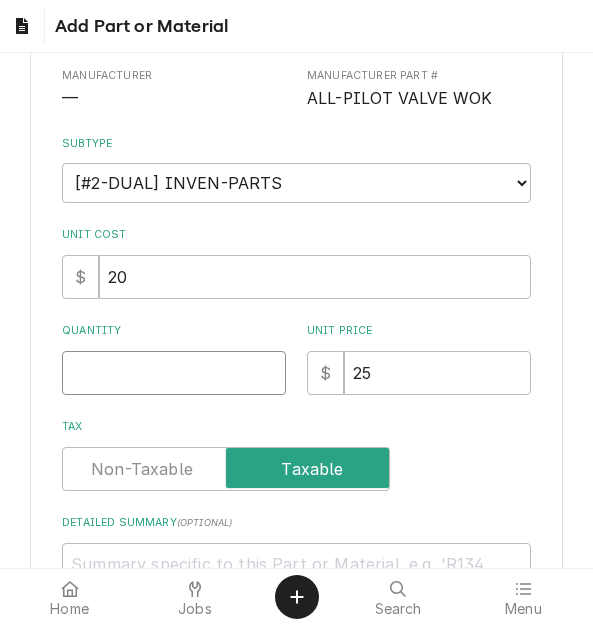 click on "Quantity" at bounding box center (174, 373) 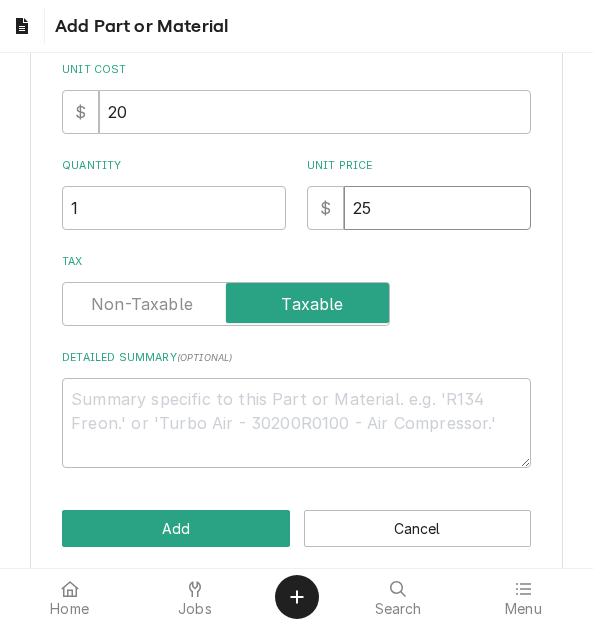 scroll, scrollTop: 409, scrollLeft: 0, axis: vertical 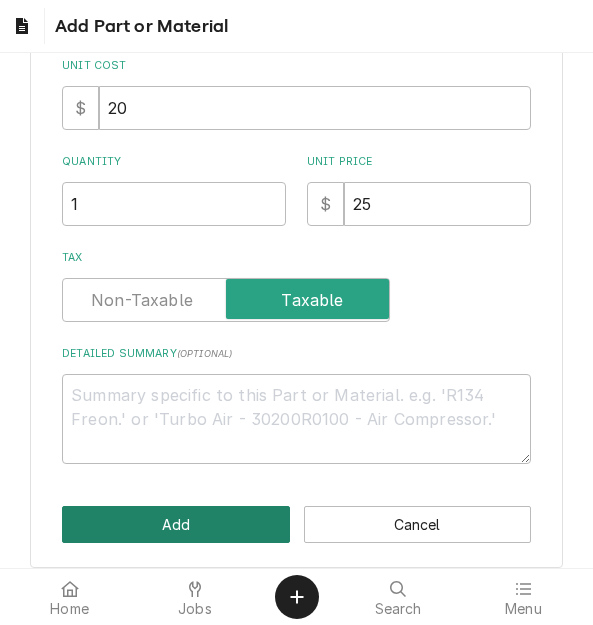 click on "Add" at bounding box center (175, 524) 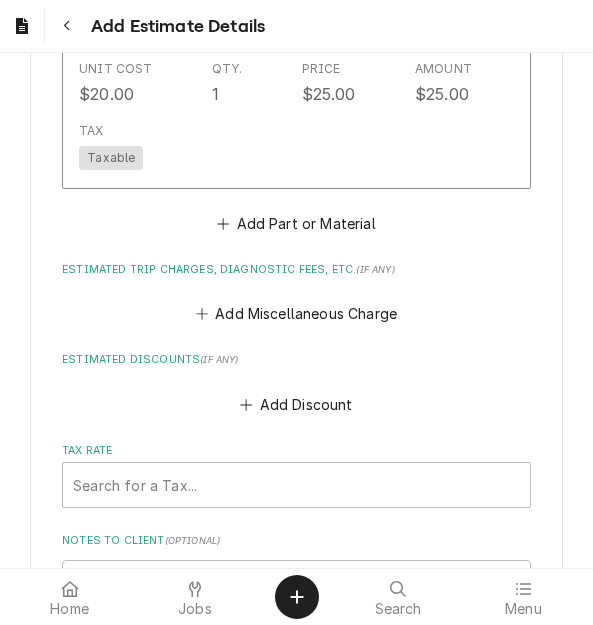 scroll, scrollTop: 4118, scrollLeft: 0, axis: vertical 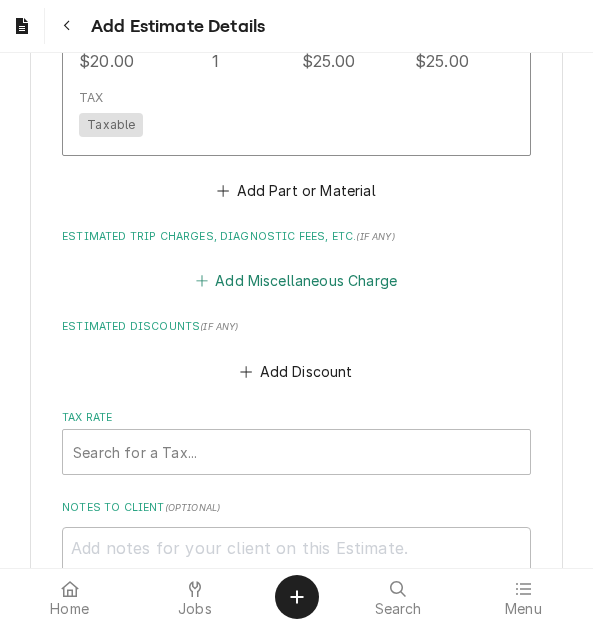 click on "Add Miscellaneous Charge" at bounding box center (296, 281) 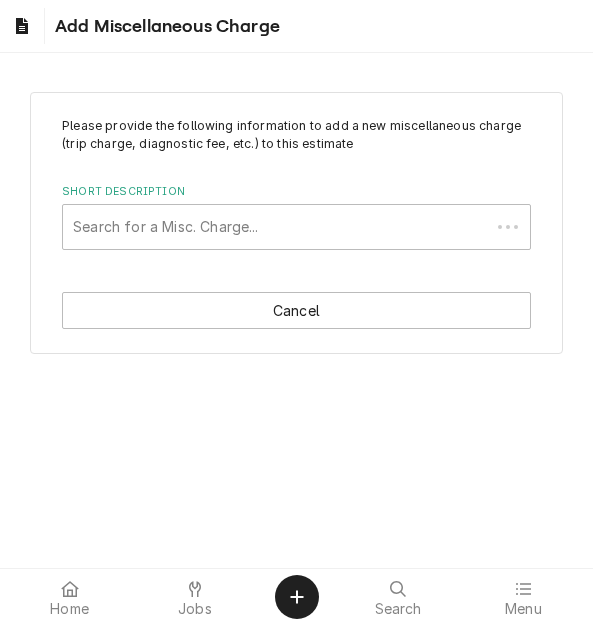 click on "Please provide the following information to add a new miscellaneous charge (trip charge, diagnostic fee, etc.) to this estimate Short Description Search for a Misc. Charge... Cancel" at bounding box center [297, 223] 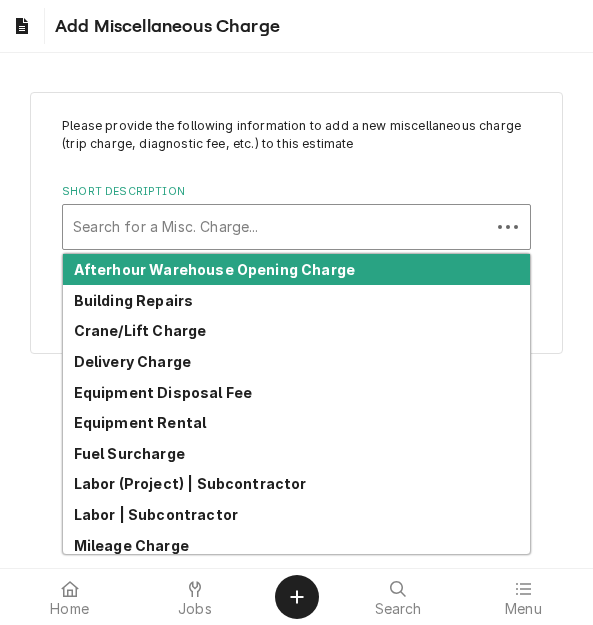 click at bounding box center (276, 227) 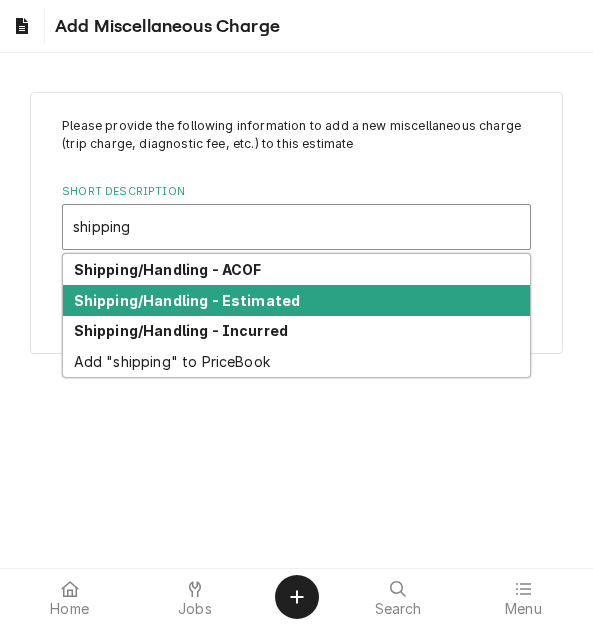 click on "Shipping/Handling - Estimated" at bounding box center [296, 300] 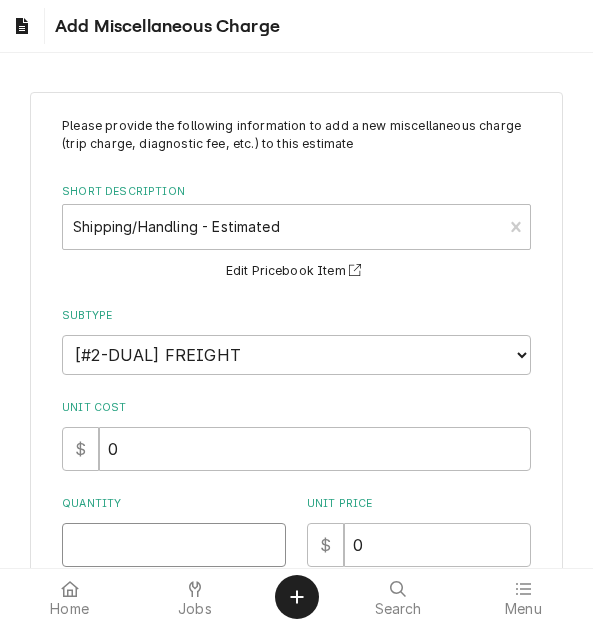 click on "Quantity" at bounding box center (174, 545) 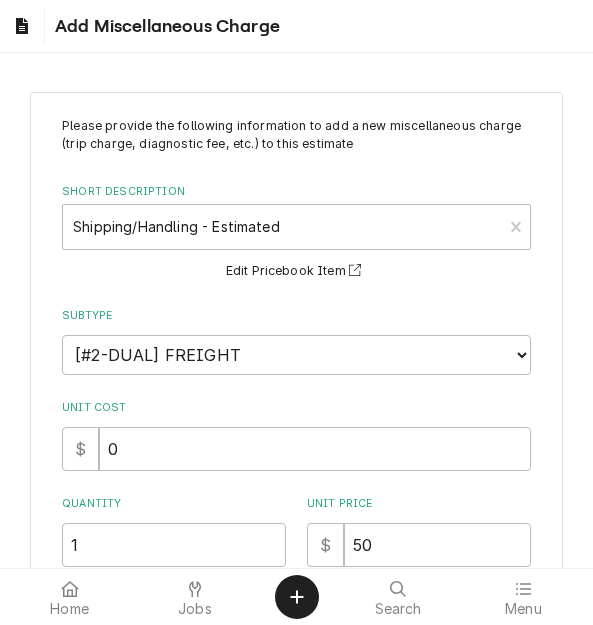 scroll, scrollTop: 331, scrollLeft: 0, axis: vertical 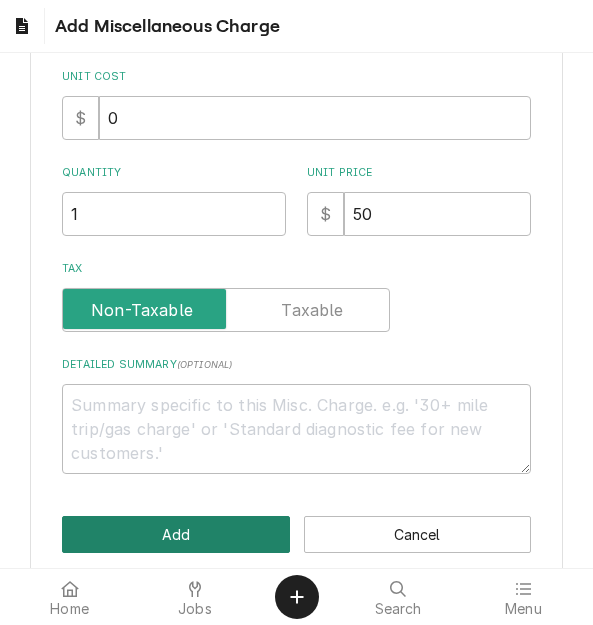 click on "Add" at bounding box center [175, 534] 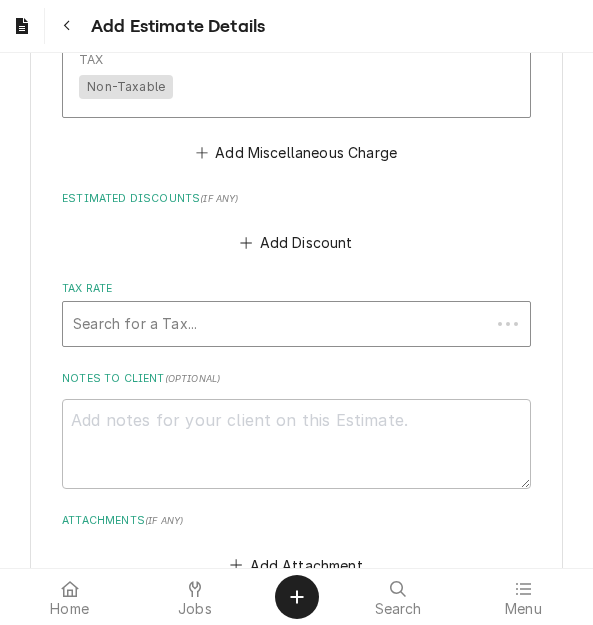 scroll, scrollTop: 4529, scrollLeft: 0, axis: vertical 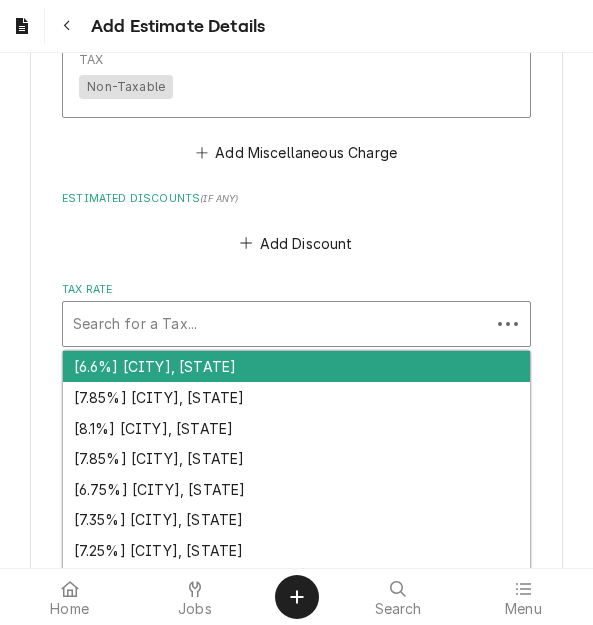 click at bounding box center (276, 324) 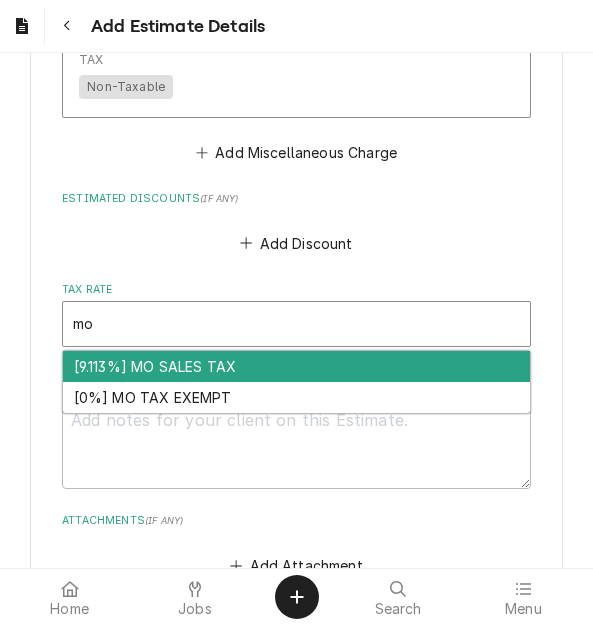 click on "[9.113%] MO SALES TAX" at bounding box center (296, 366) 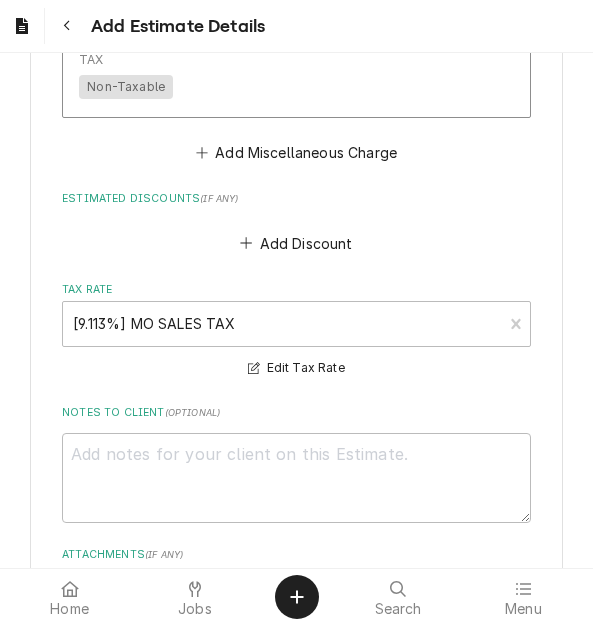 scroll, scrollTop: 5037, scrollLeft: 0, axis: vertical 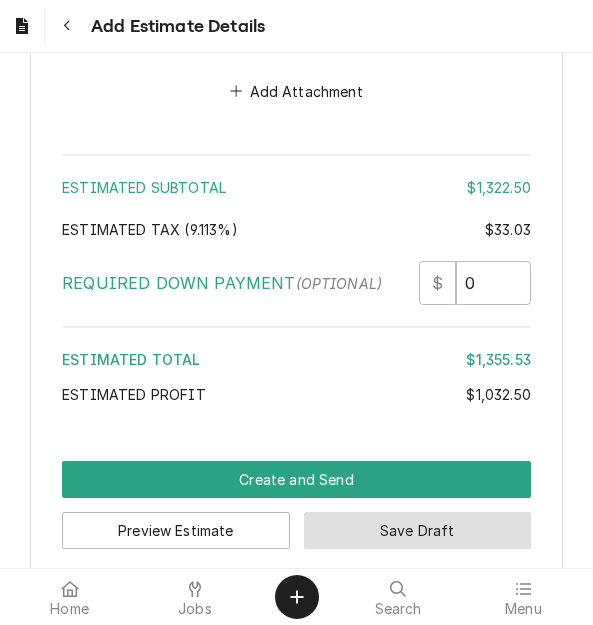 click on "Save Draft" at bounding box center [417, 530] 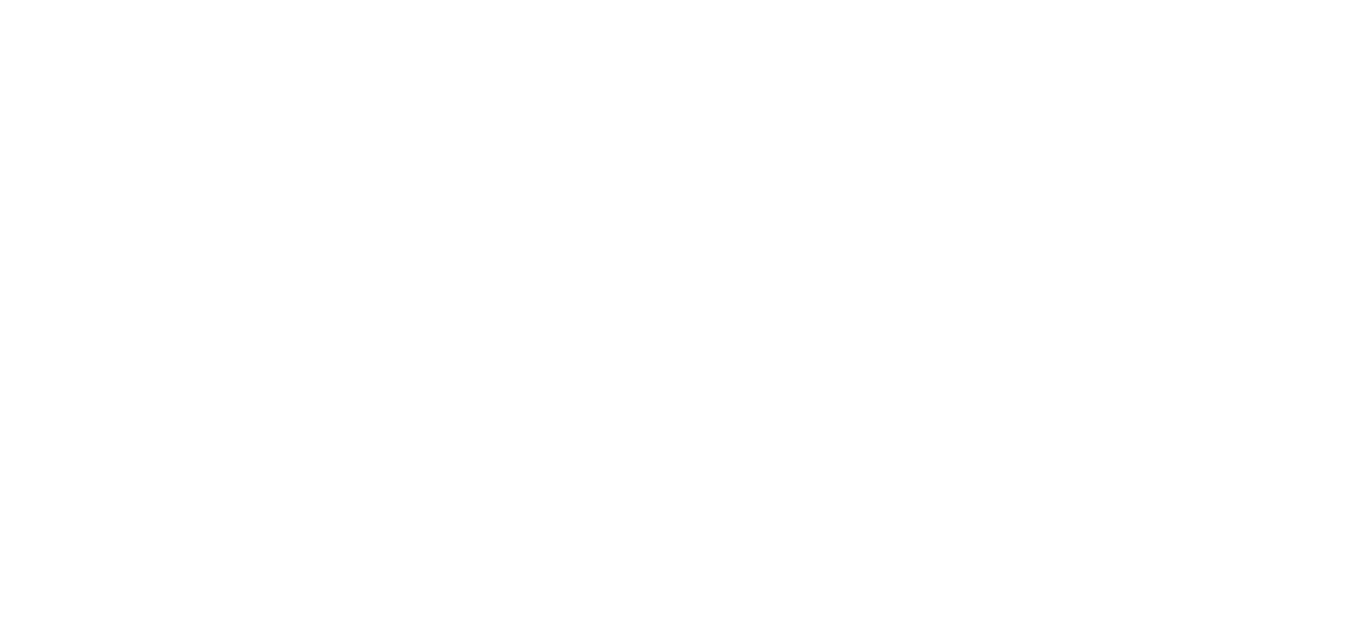 scroll, scrollTop: 0, scrollLeft: 0, axis: both 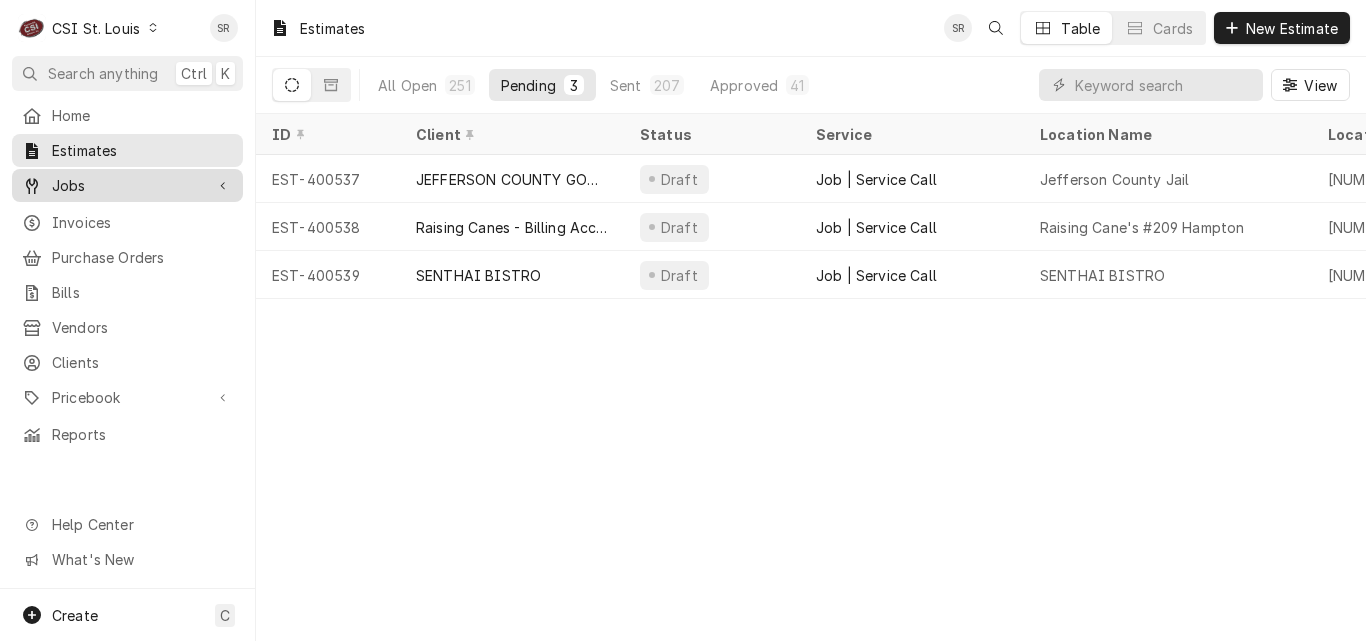 click on "Jobs" at bounding box center [127, 185] 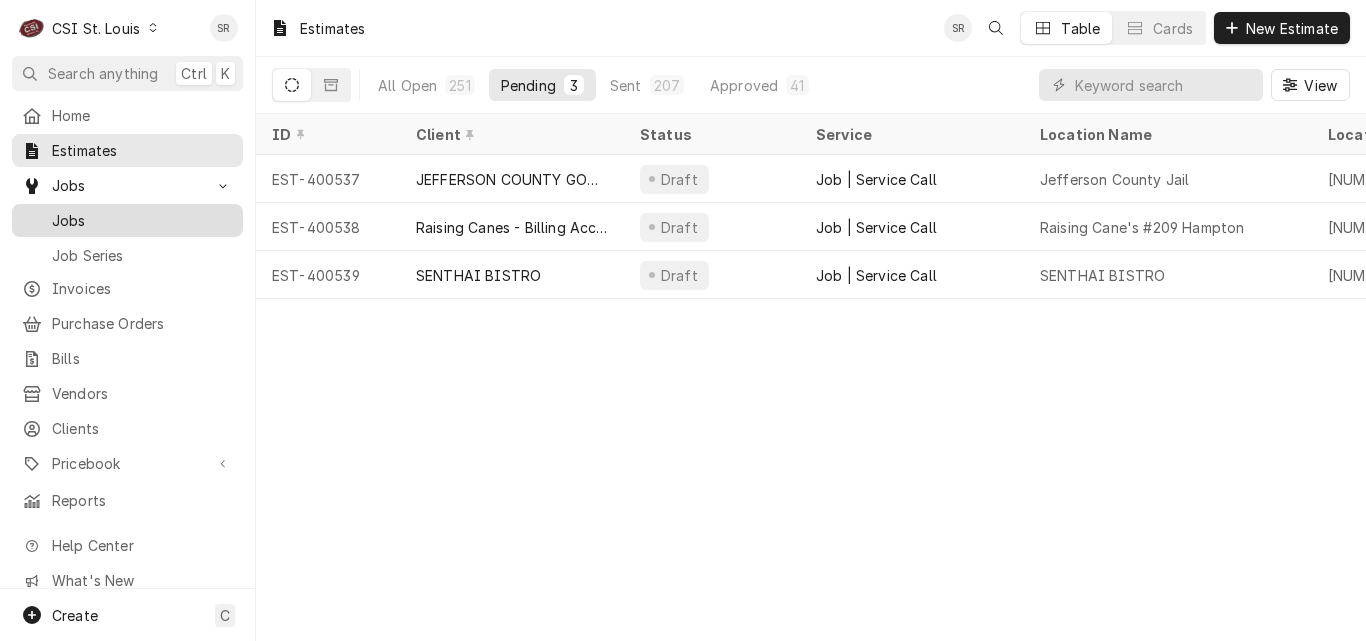 click on "Jobs" at bounding box center [142, 220] 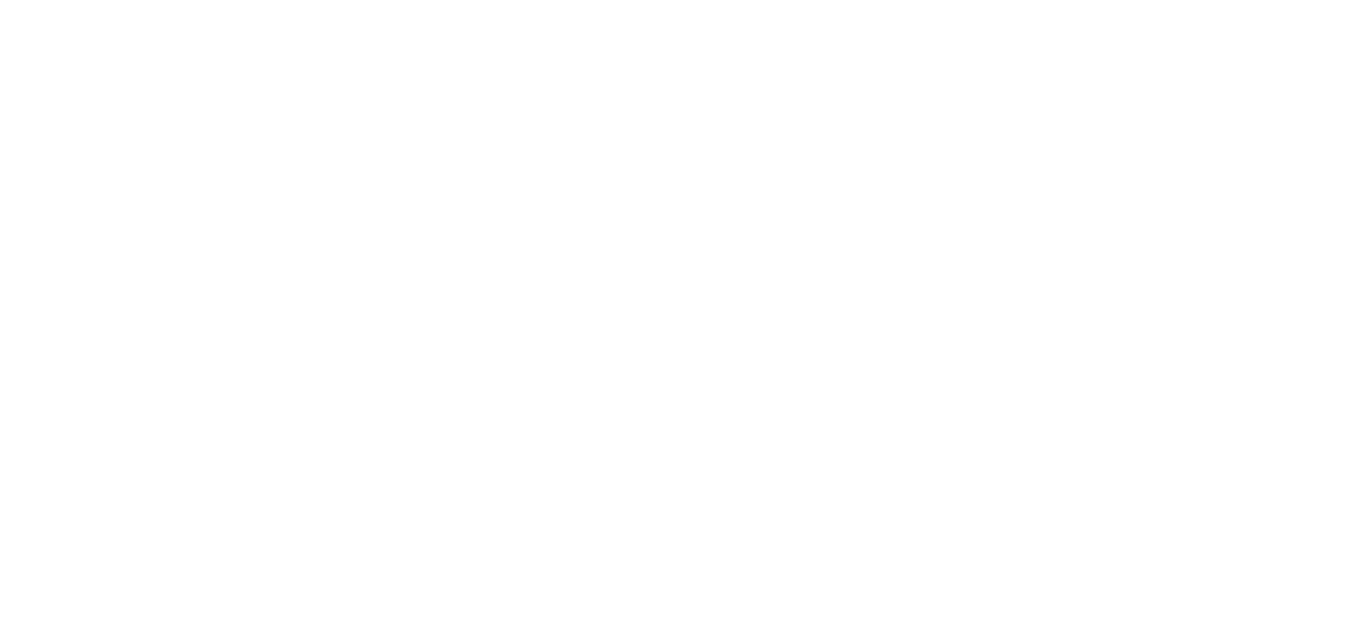 scroll, scrollTop: 0, scrollLeft: 0, axis: both 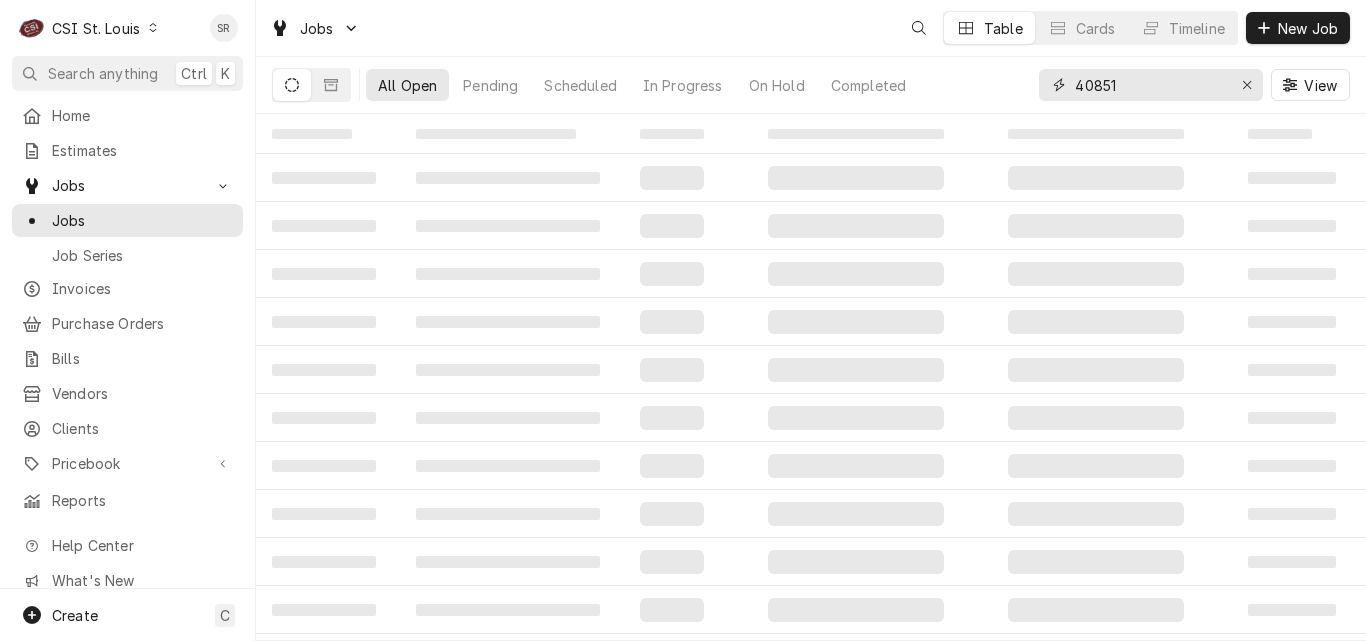 click on "40851" at bounding box center [1150, 85] 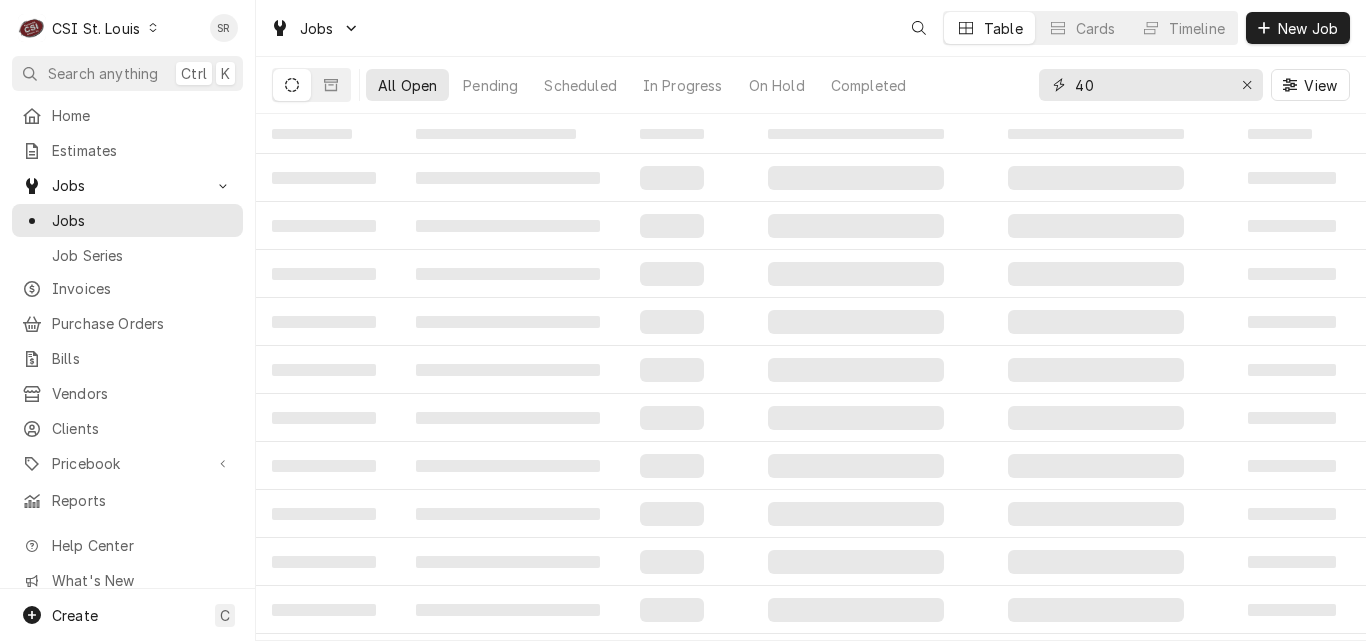type on "4" 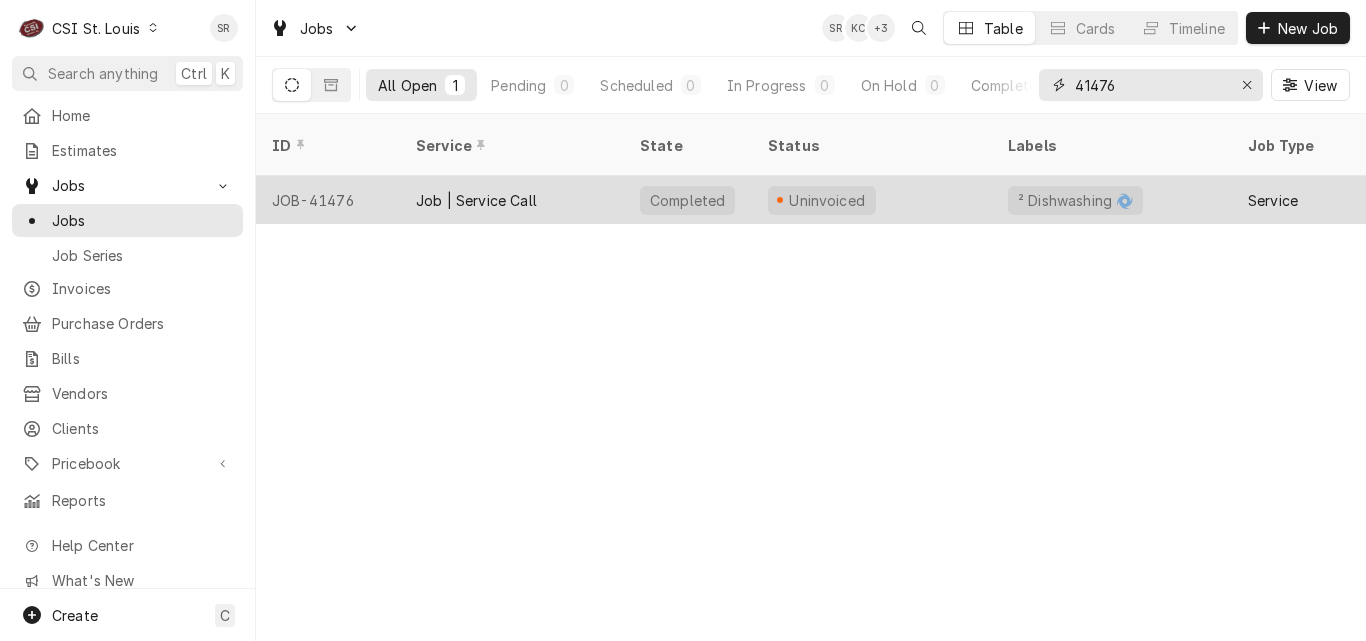 type on "41476" 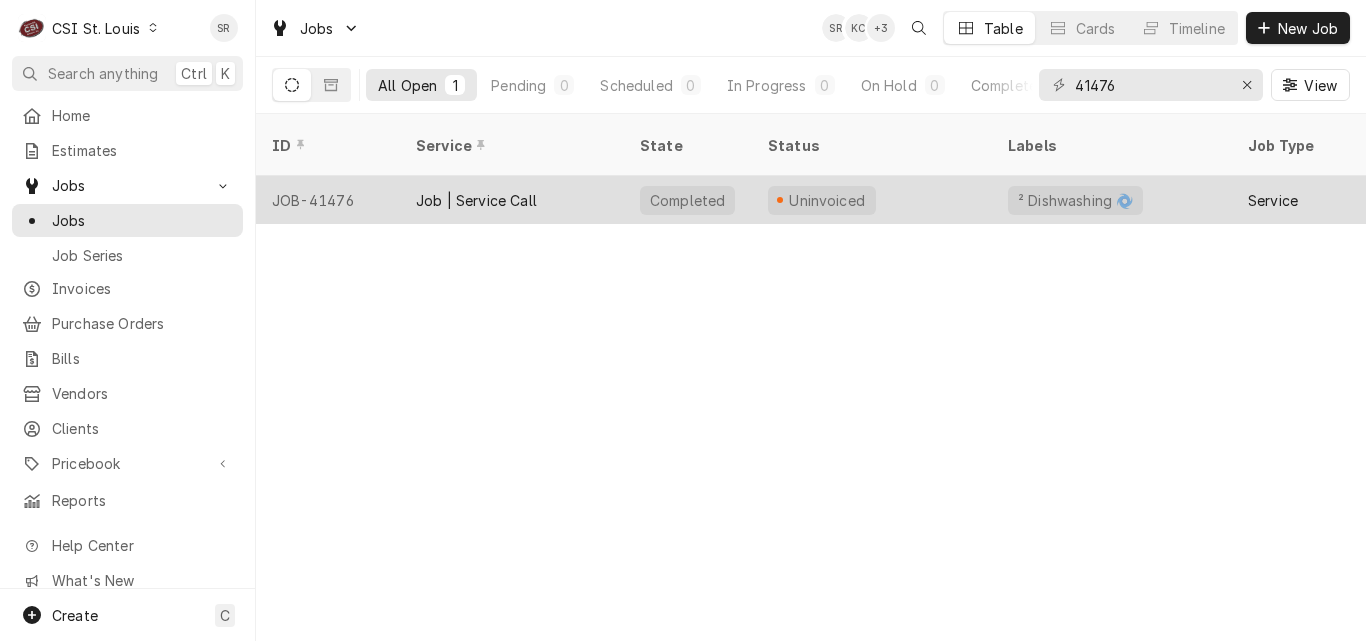 click on "Job | Service Call" at bounding box center [476, 200] 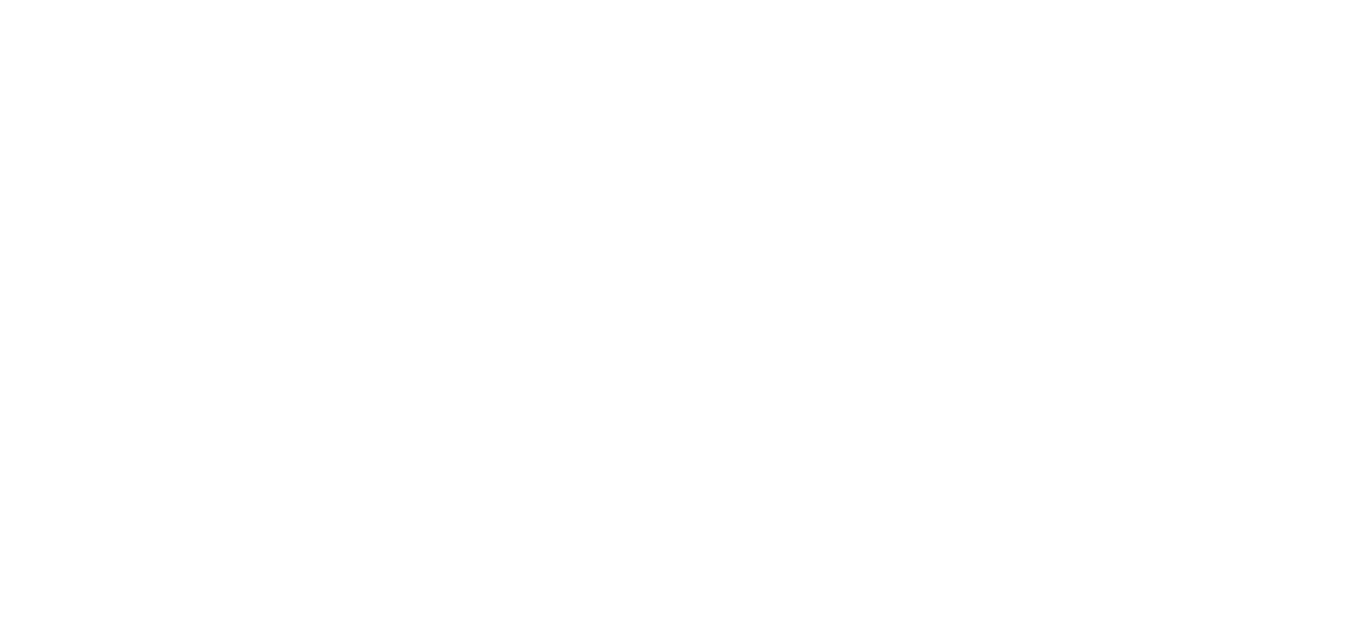 scroll, scrollTop: 0, scrollLeft: 0, axis: both 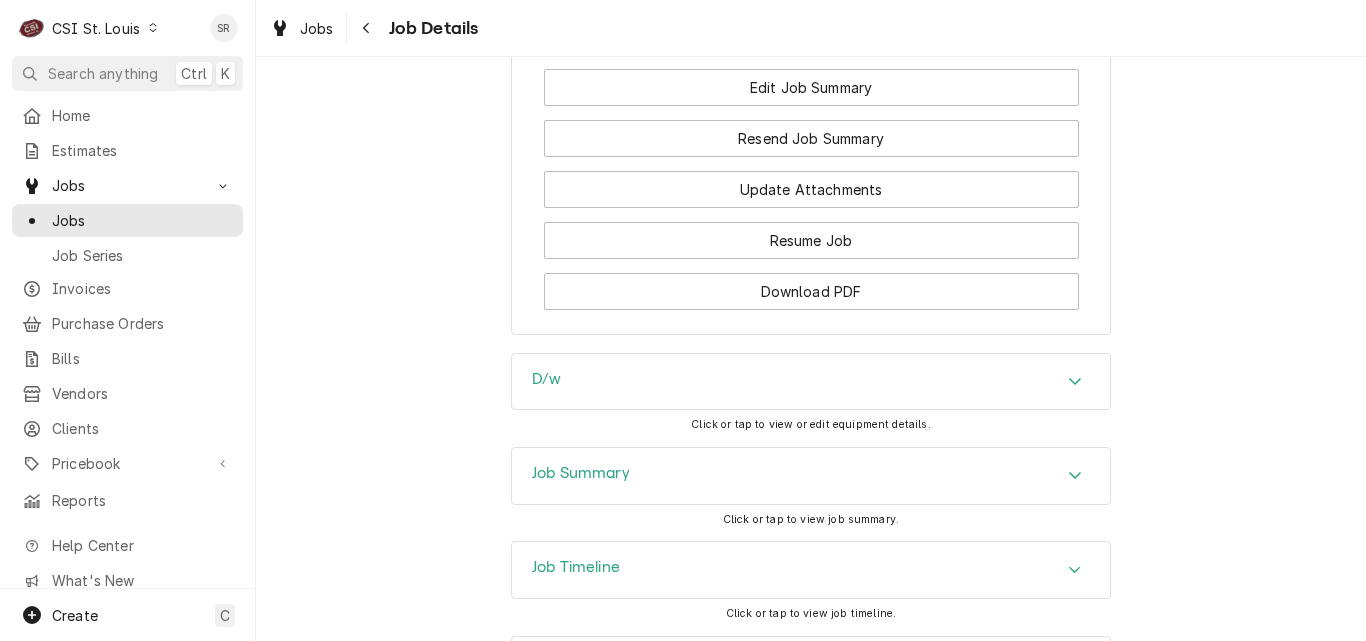 click on "Job Summary" at bounding box center (581, 473) 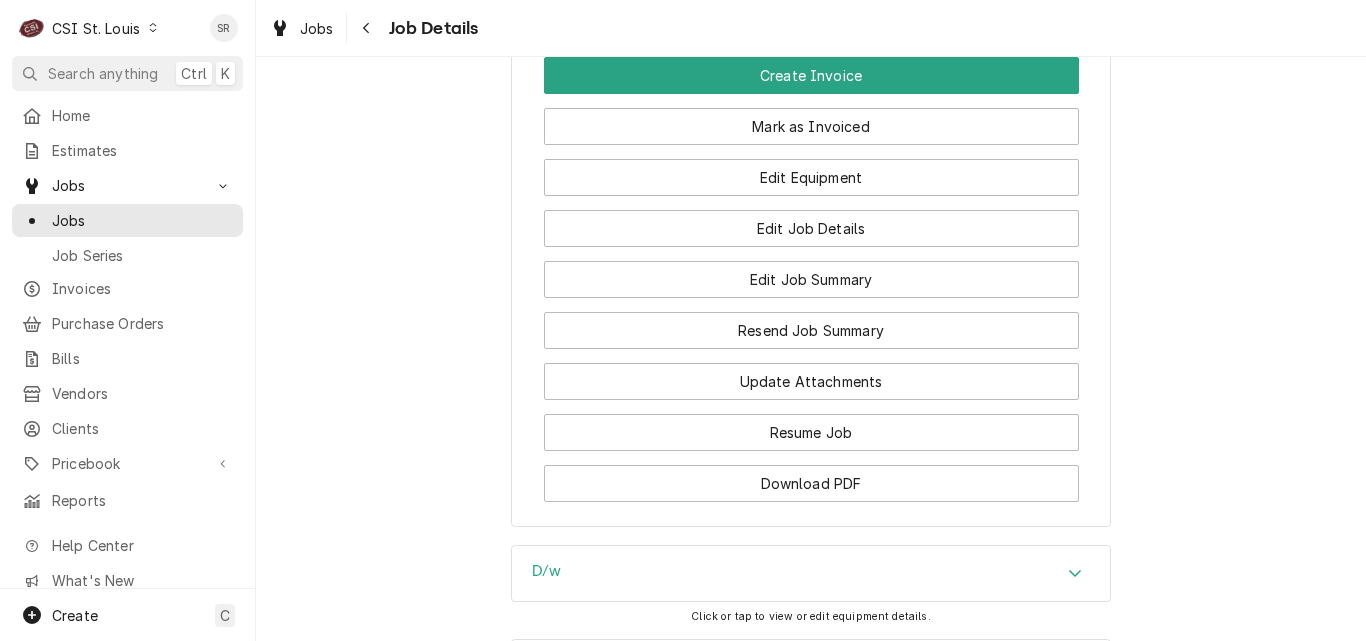 scroll, scrollTop: 2714, scrollLeft: 0, axis: vertical 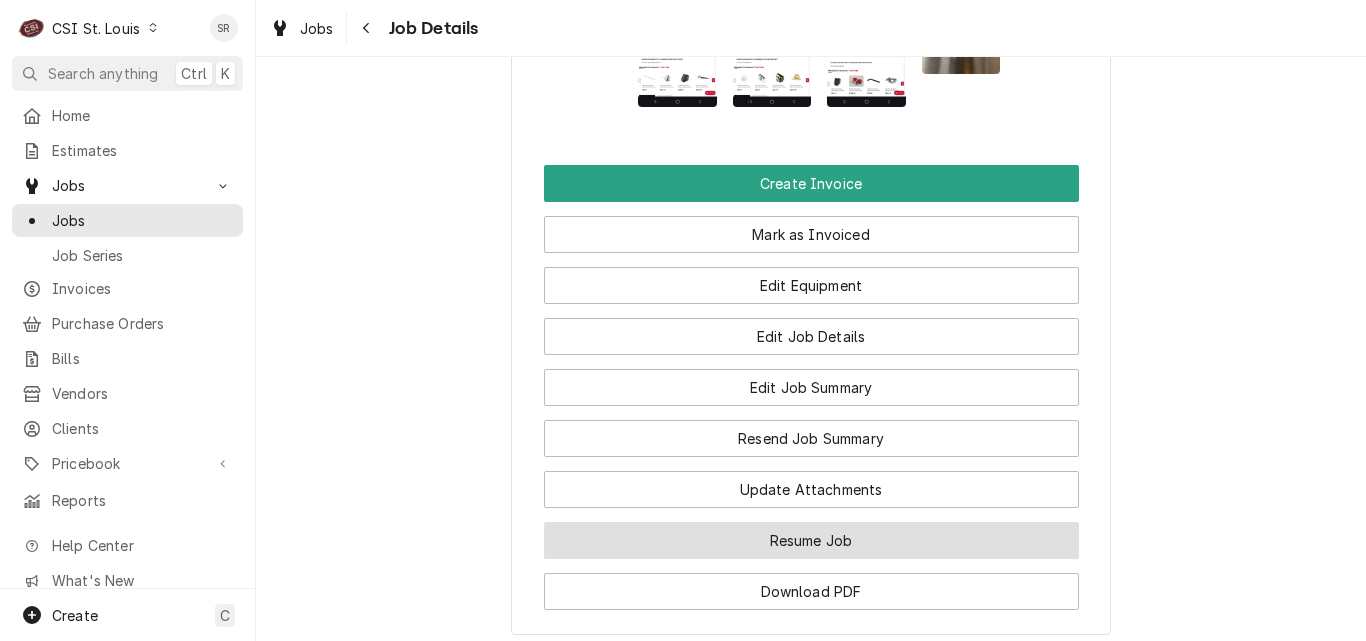 click on "Resume Job" at bounding box center [811, 540] 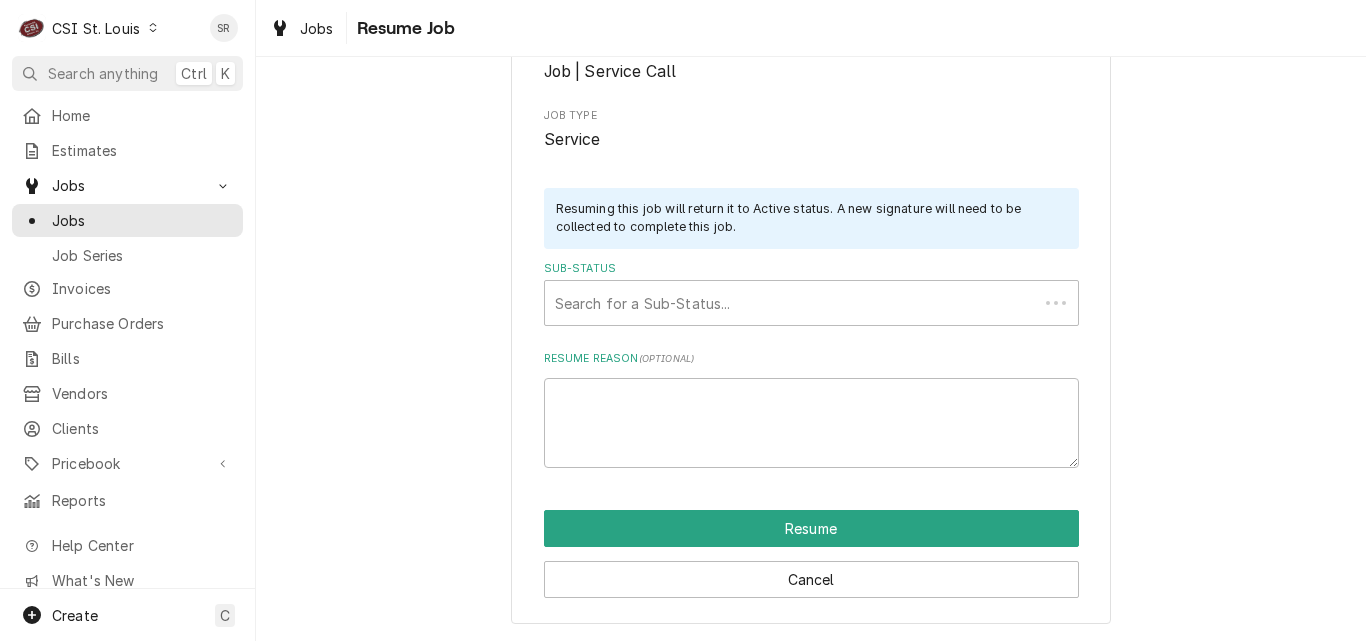 scroll, scrollTop: 0, scrollLeft: 0, axis: both 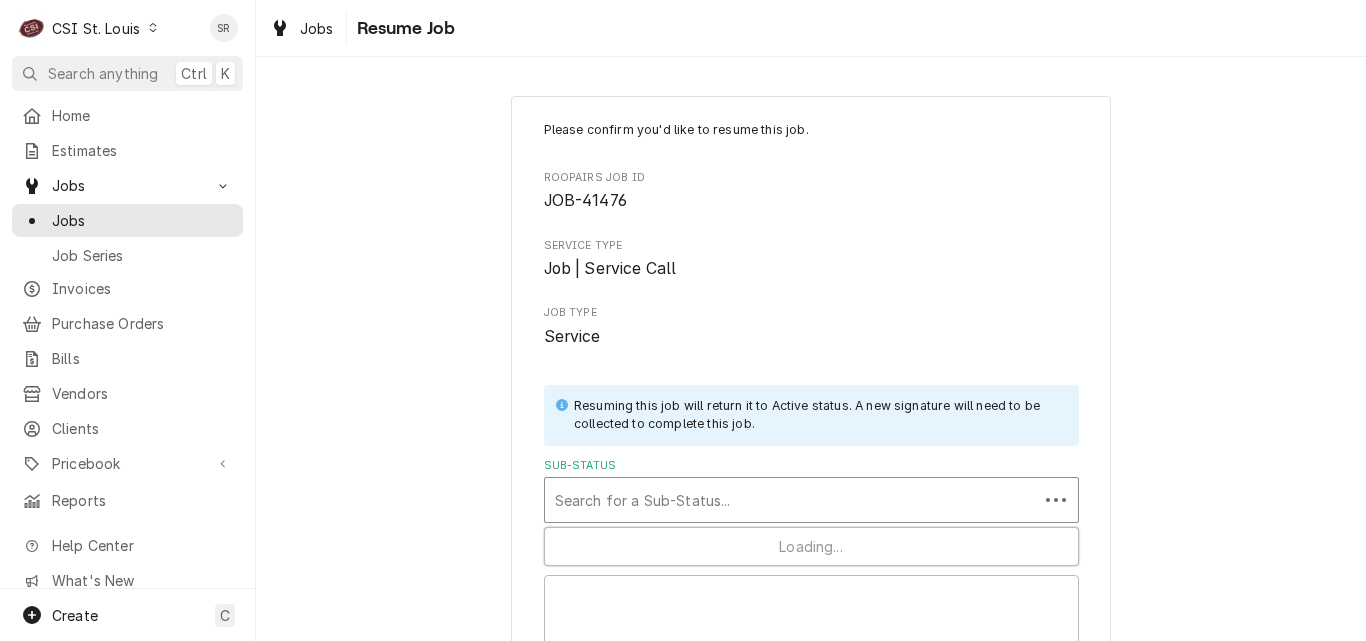 click at bounding box center [791, 500] 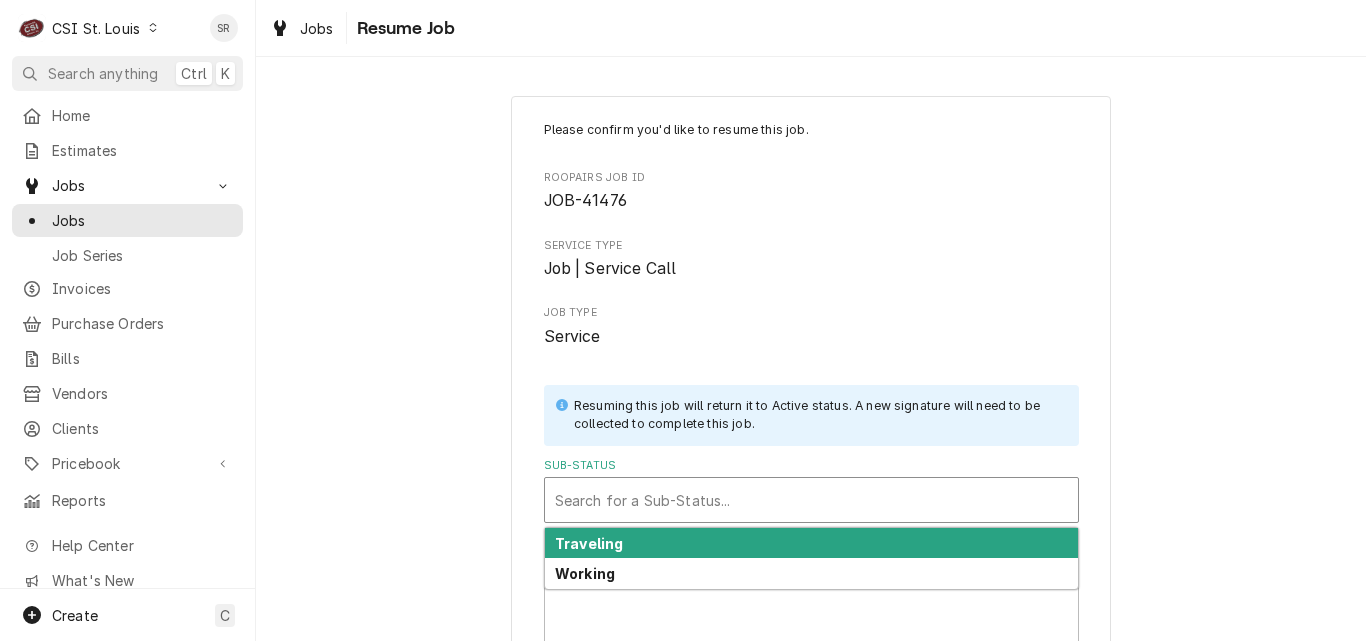 click at bounding box center [811, 500] 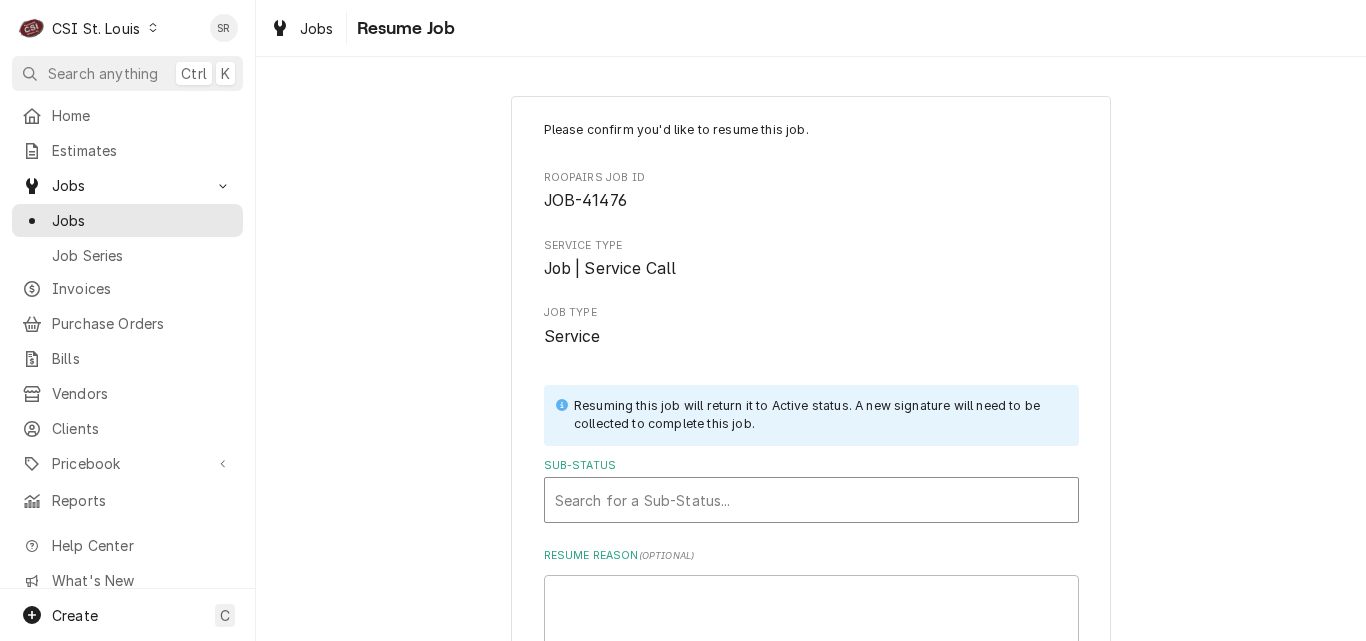 click at bounding box center [811, 500] 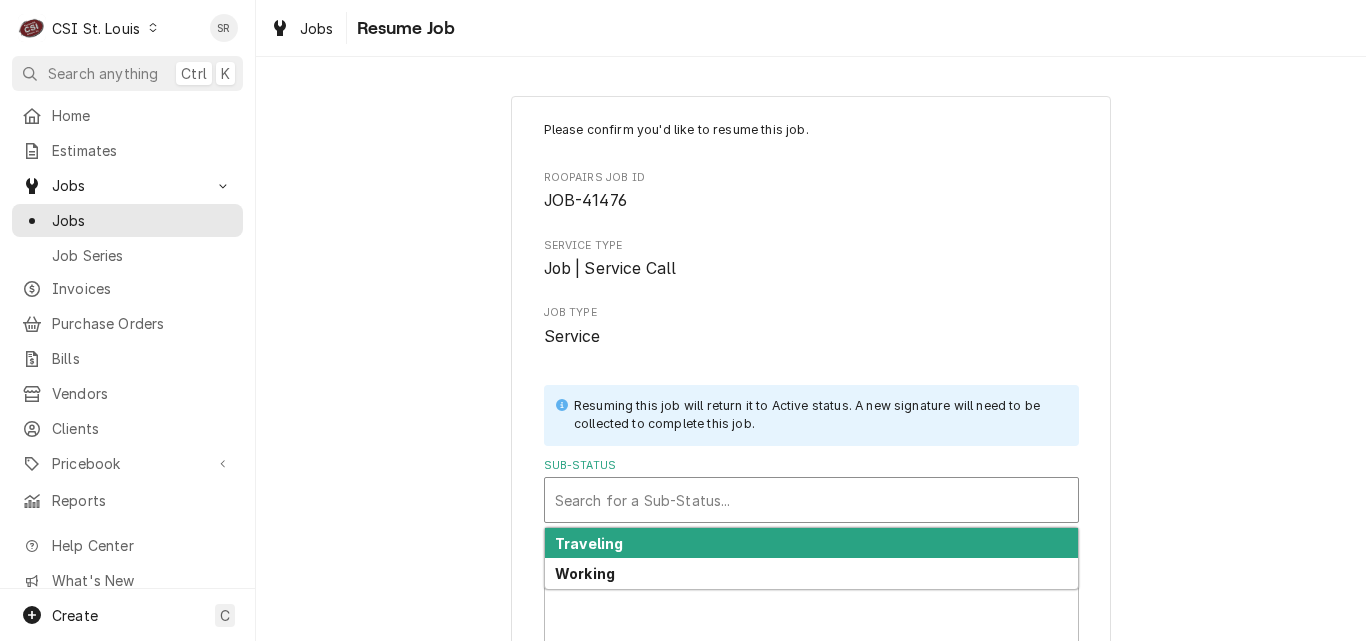 click at bounding box center [811, 500] 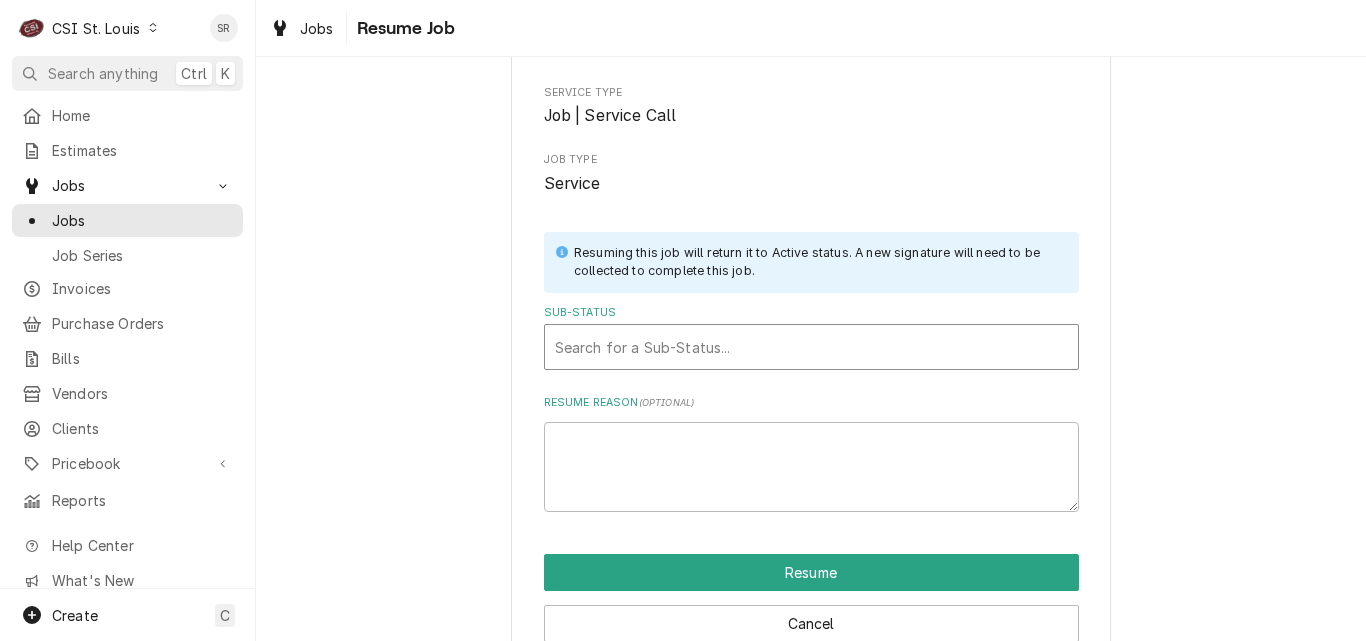scroll, scrollTop: 197, scrollLeft: 0, axis: vertical 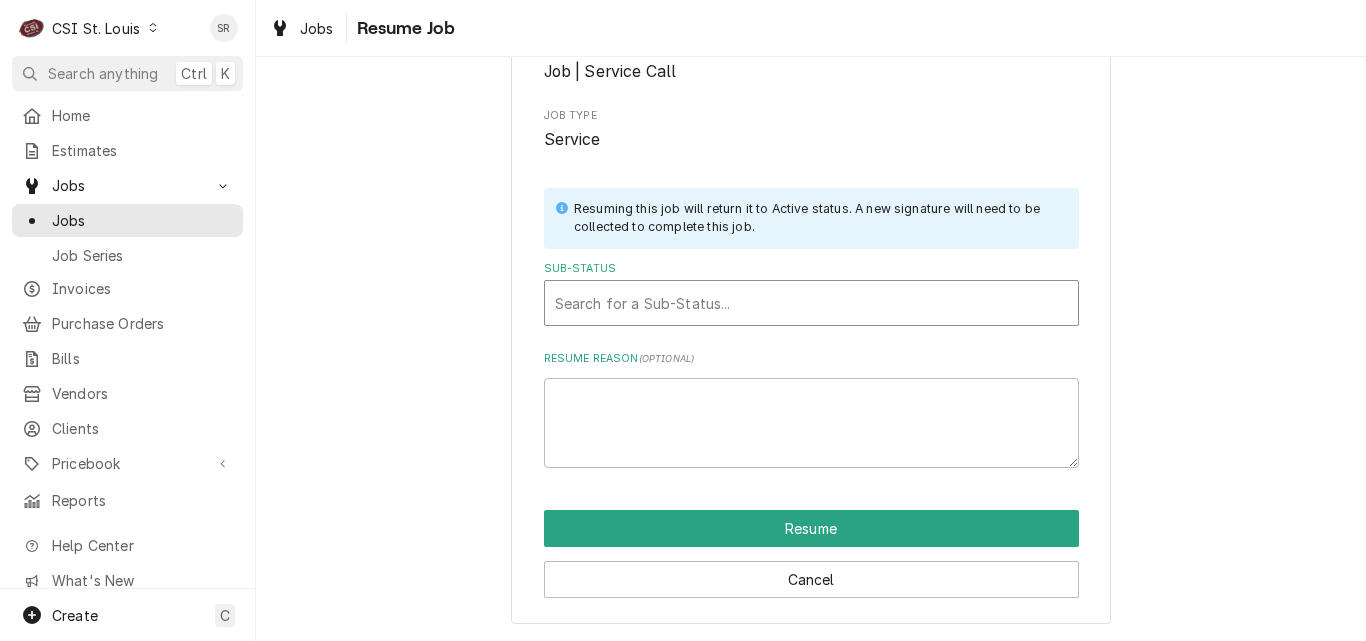 click at bounding box center [811, 303] 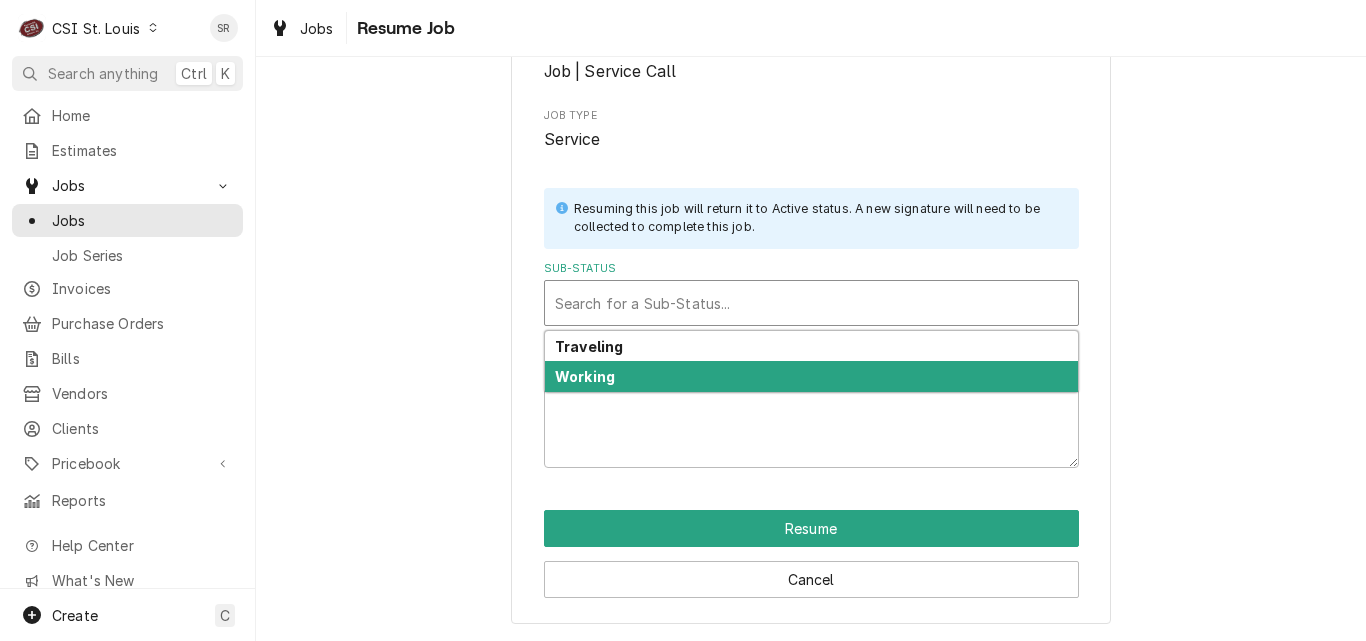 click on "Working" at bounding box center (585, 376) 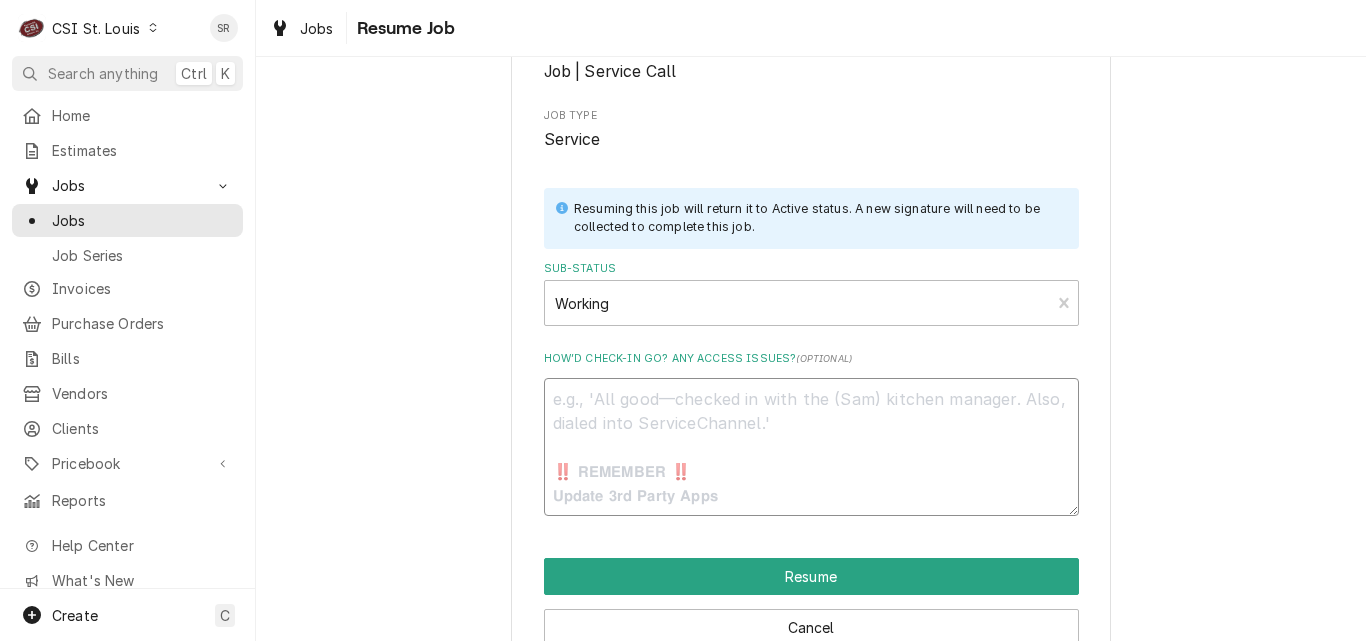 click on "How’d check-in go? Any access issues?  ( optional )" at bounding box center [811, 447] 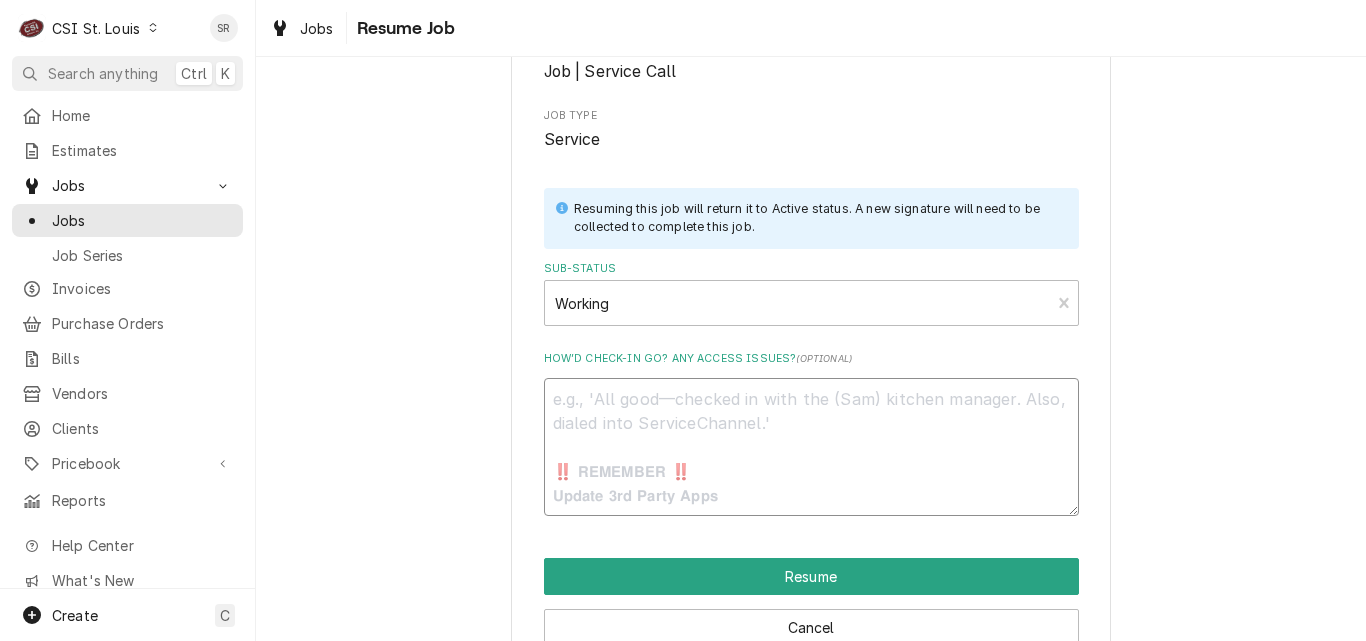 type on "x" 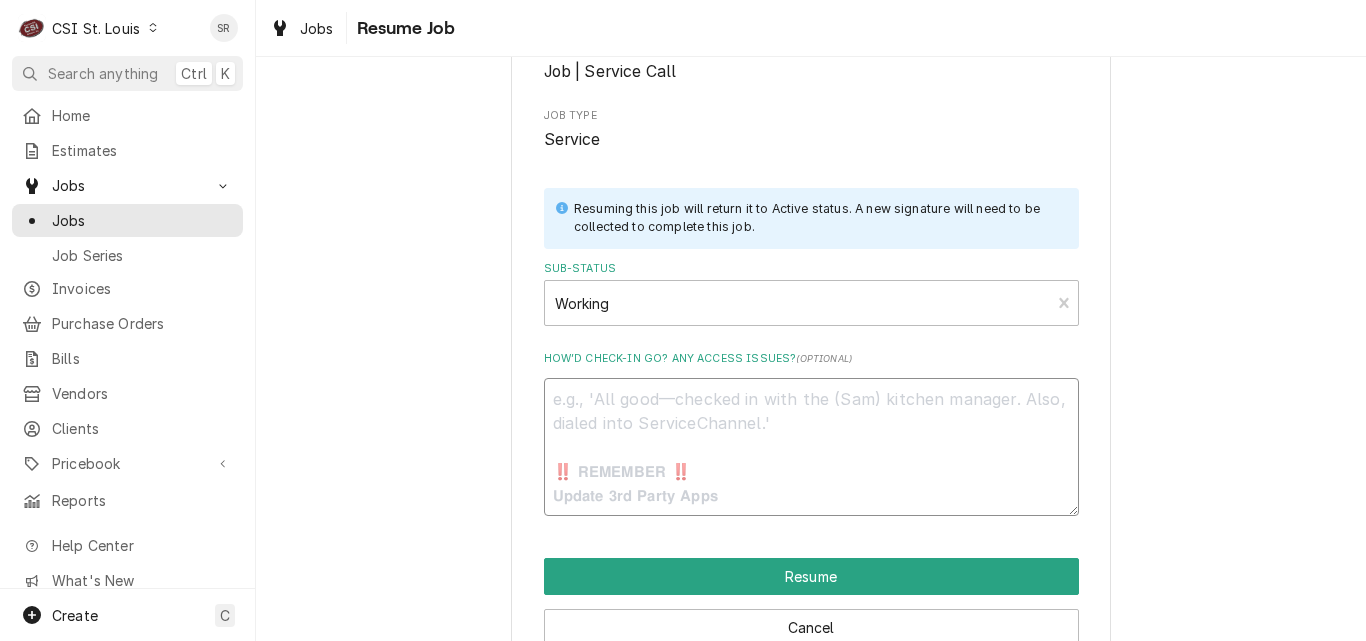 type on "P" 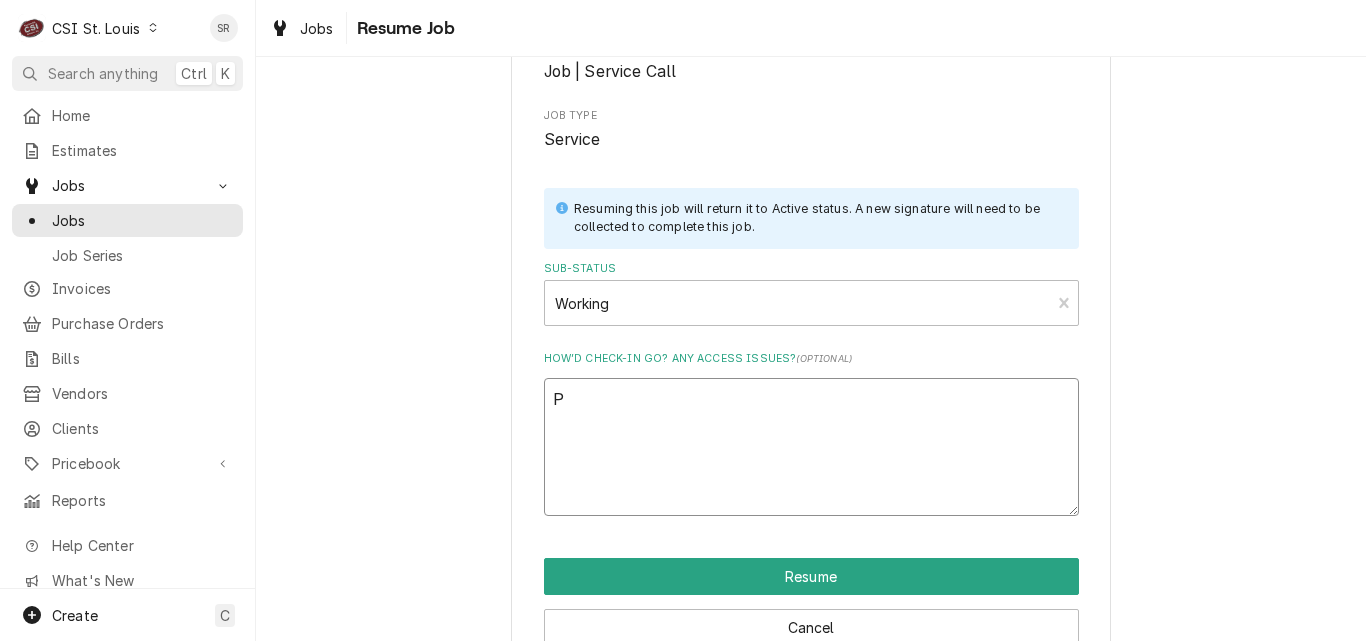 type on "x" 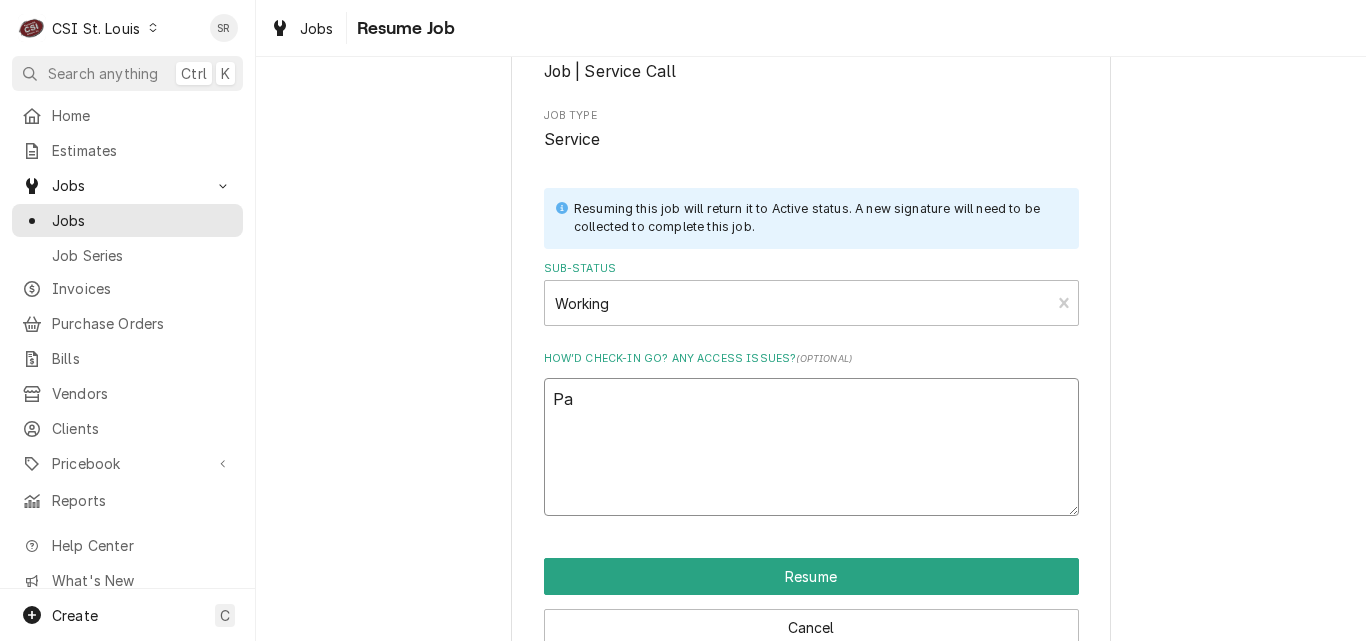 type on "x" 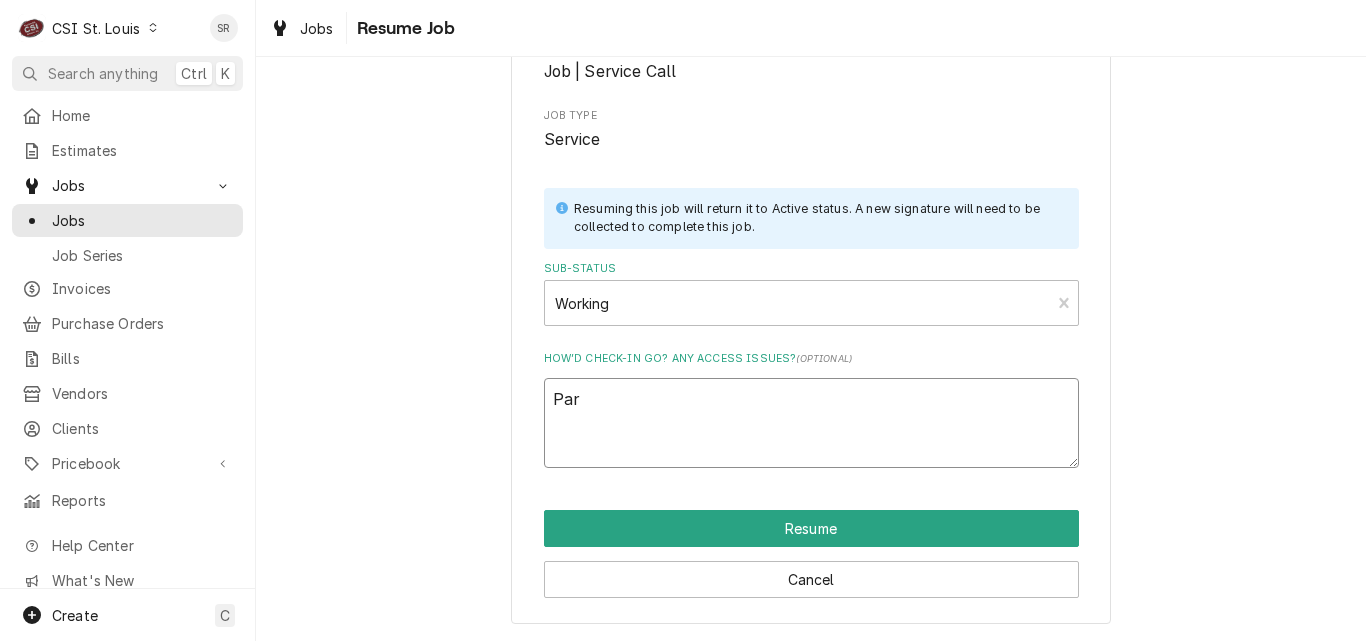 type on "x" 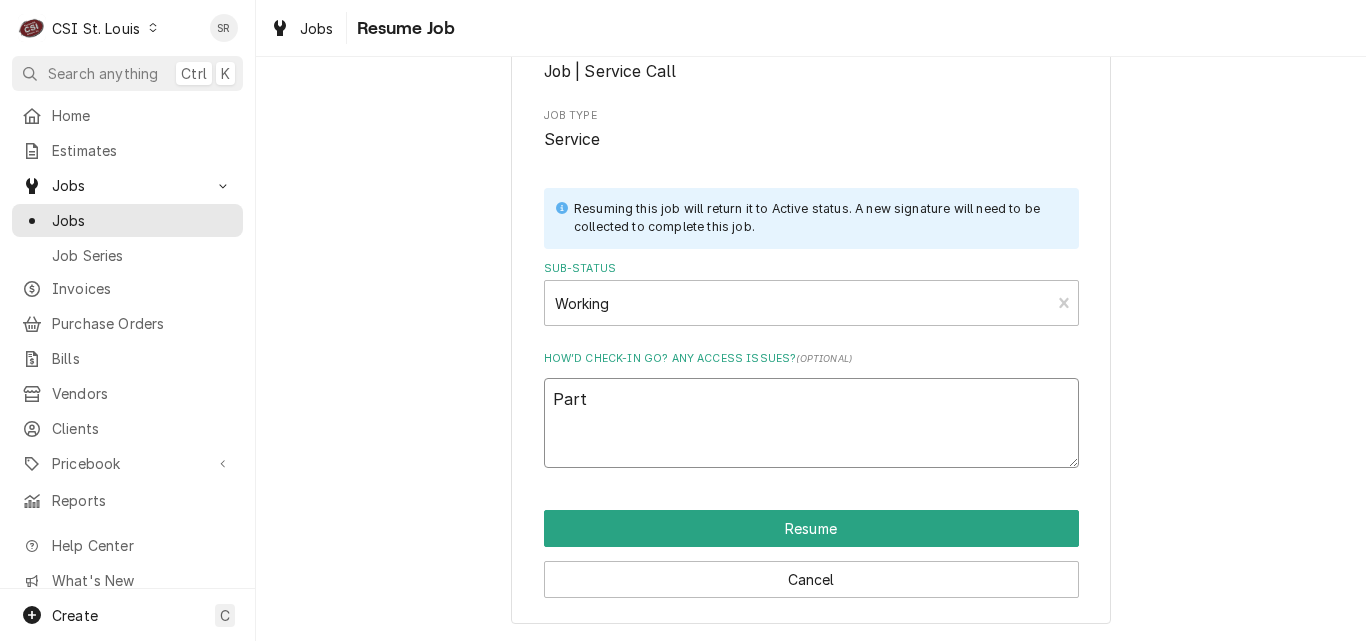 type on "x" 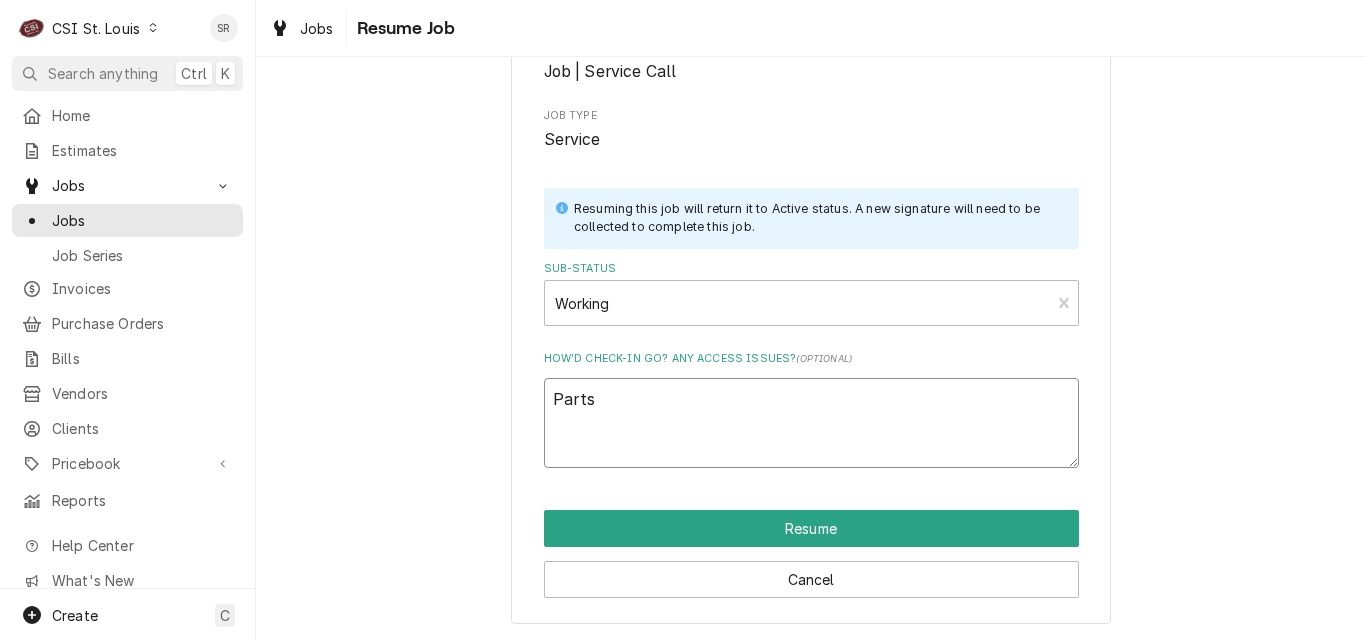 type on "x" 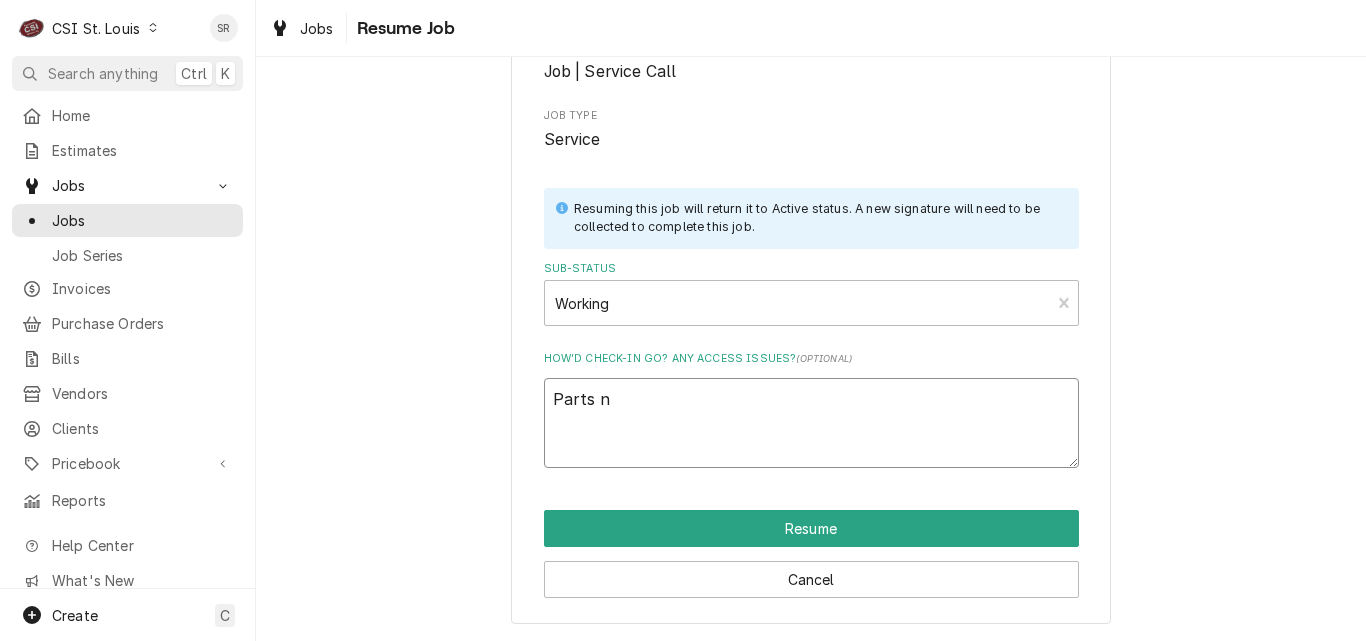 type on "x" 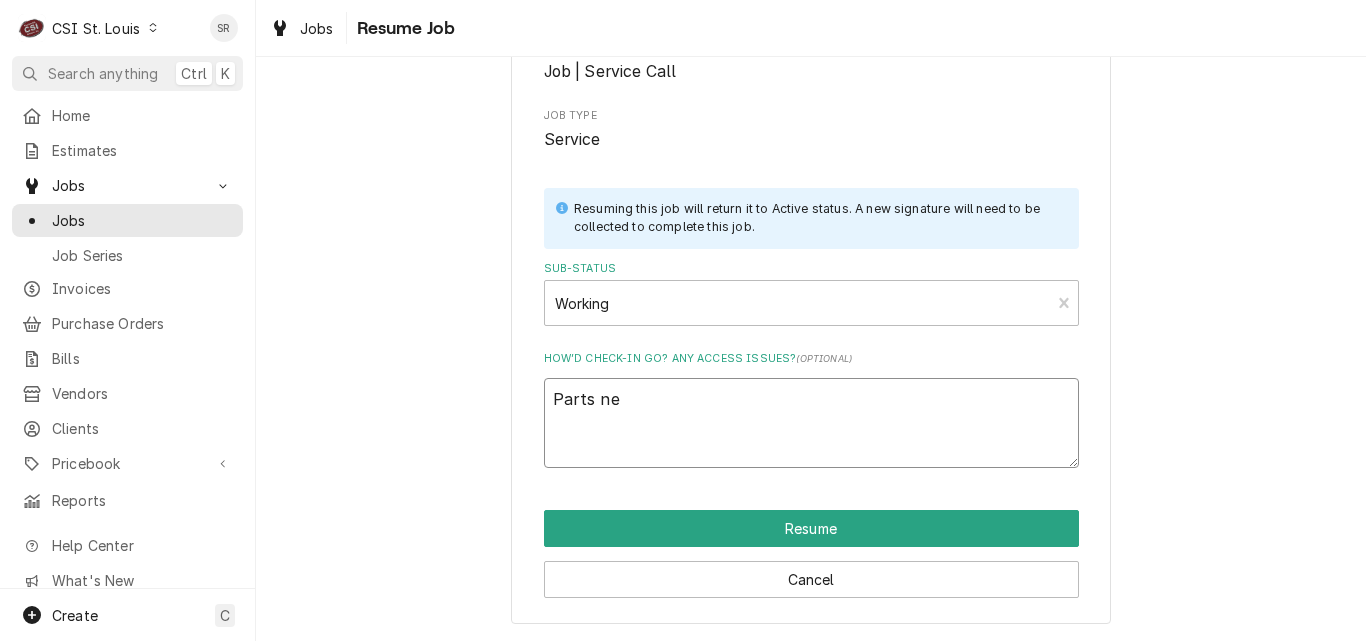 type on "x" 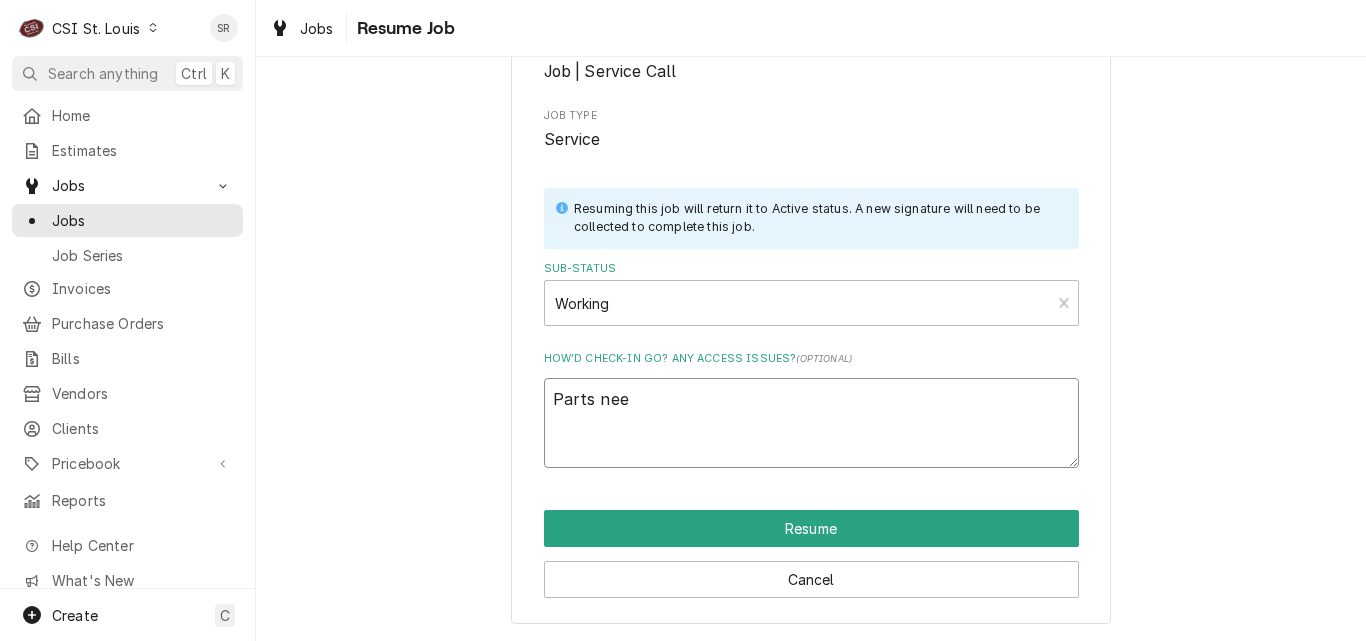 type on "x" 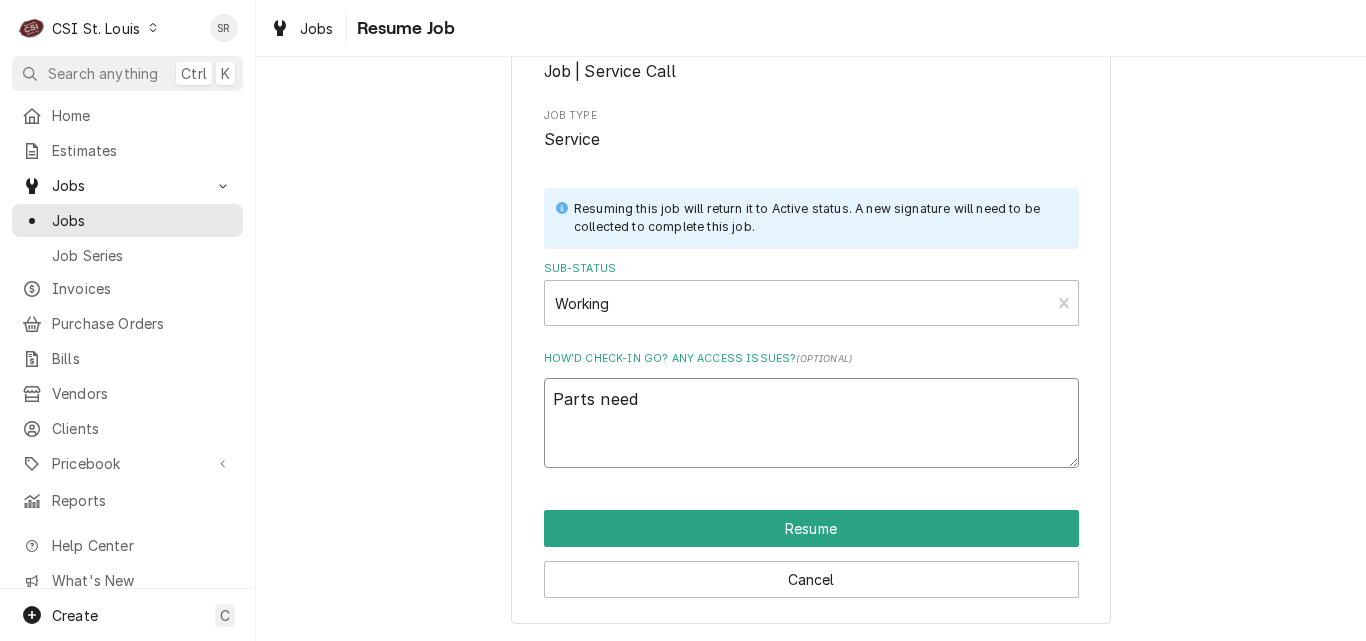 type on "x" 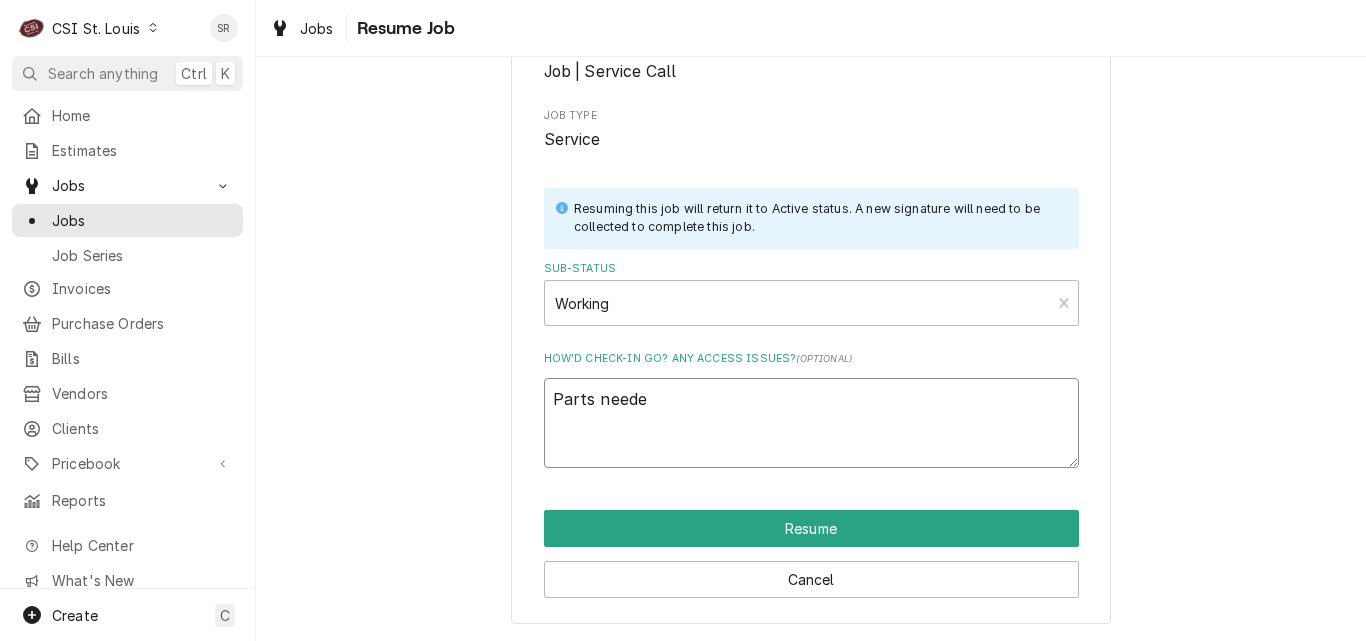type on "x" 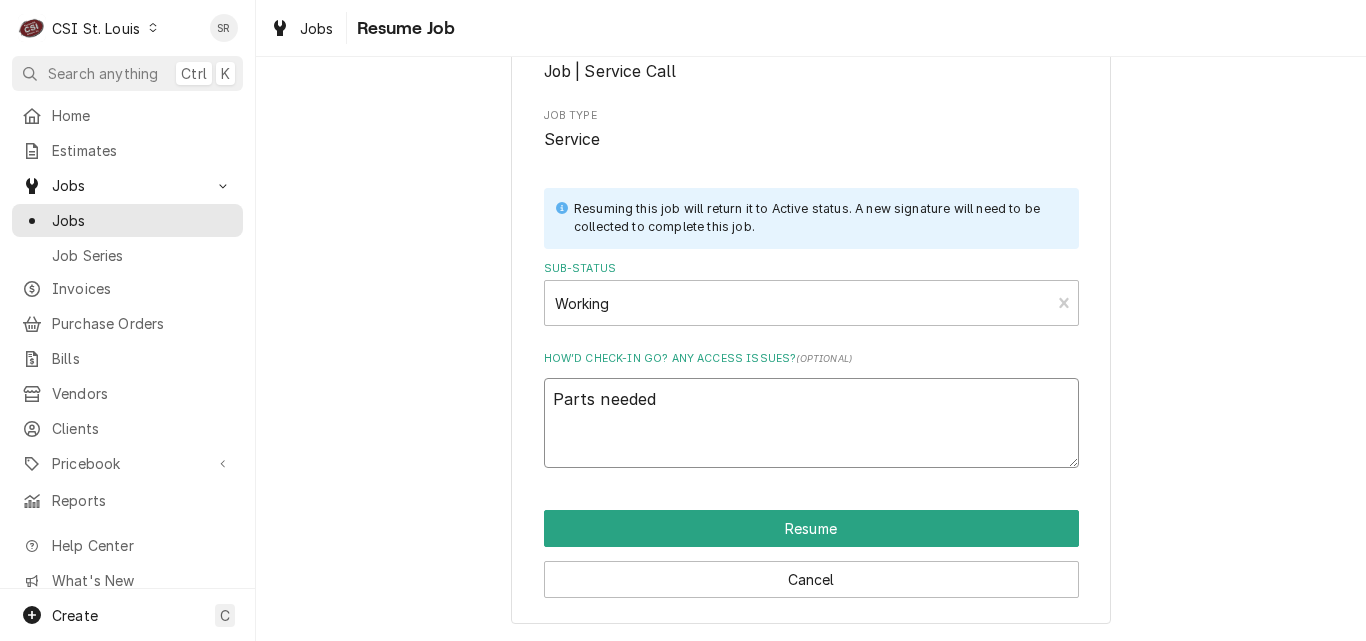 type on "x" 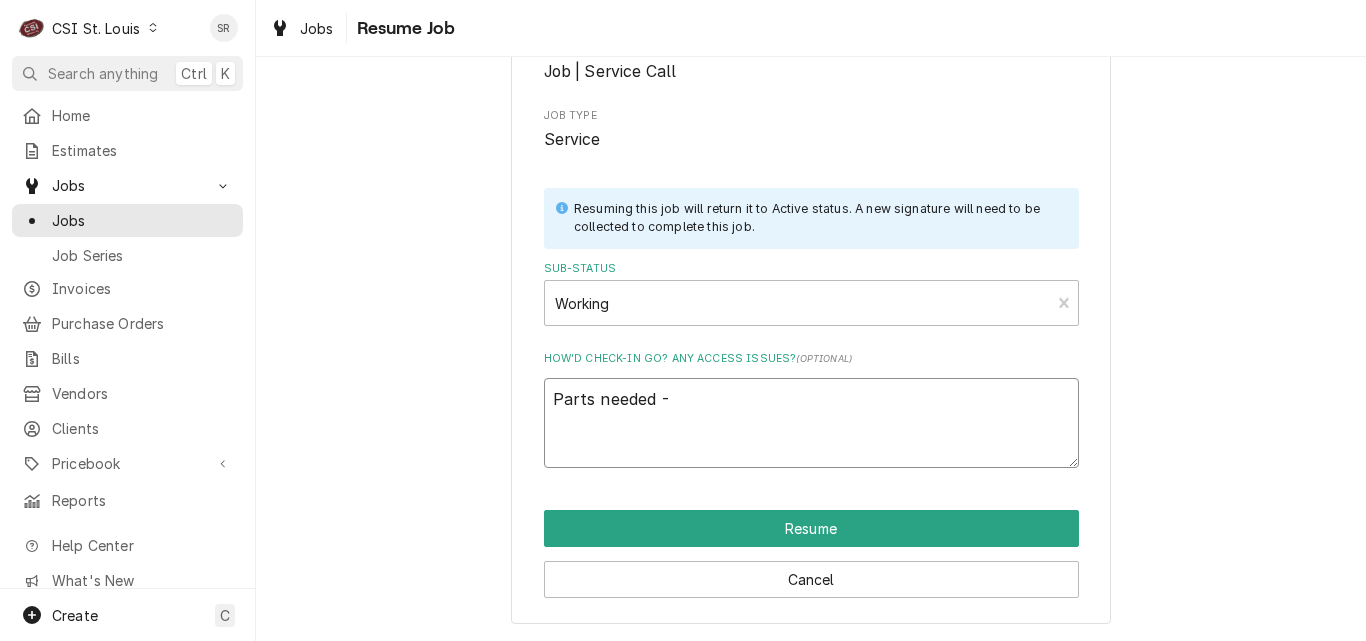 type on "x" 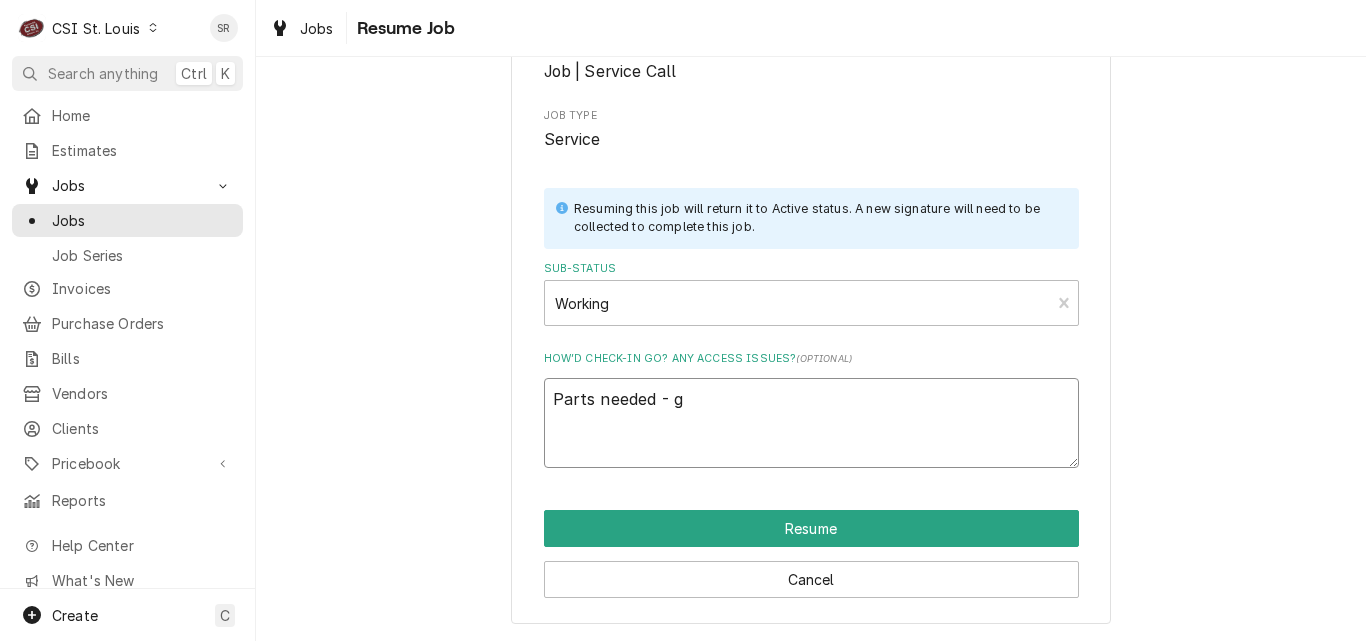 type on "x" 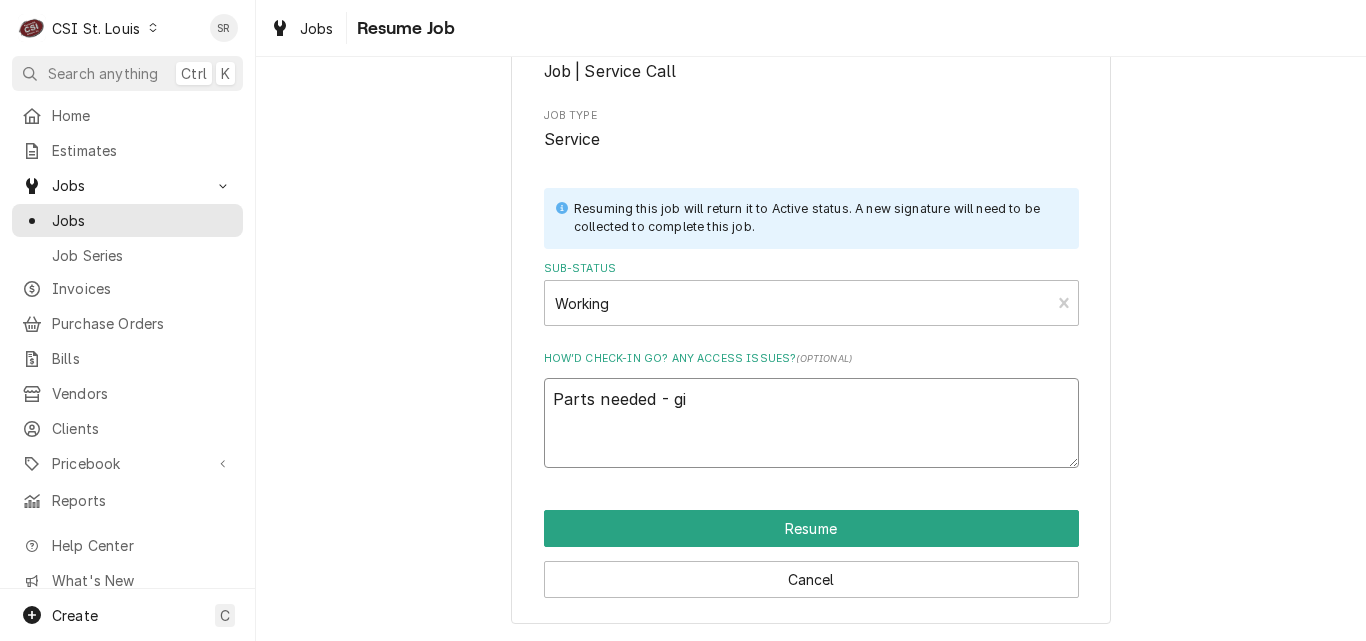 type on "x" 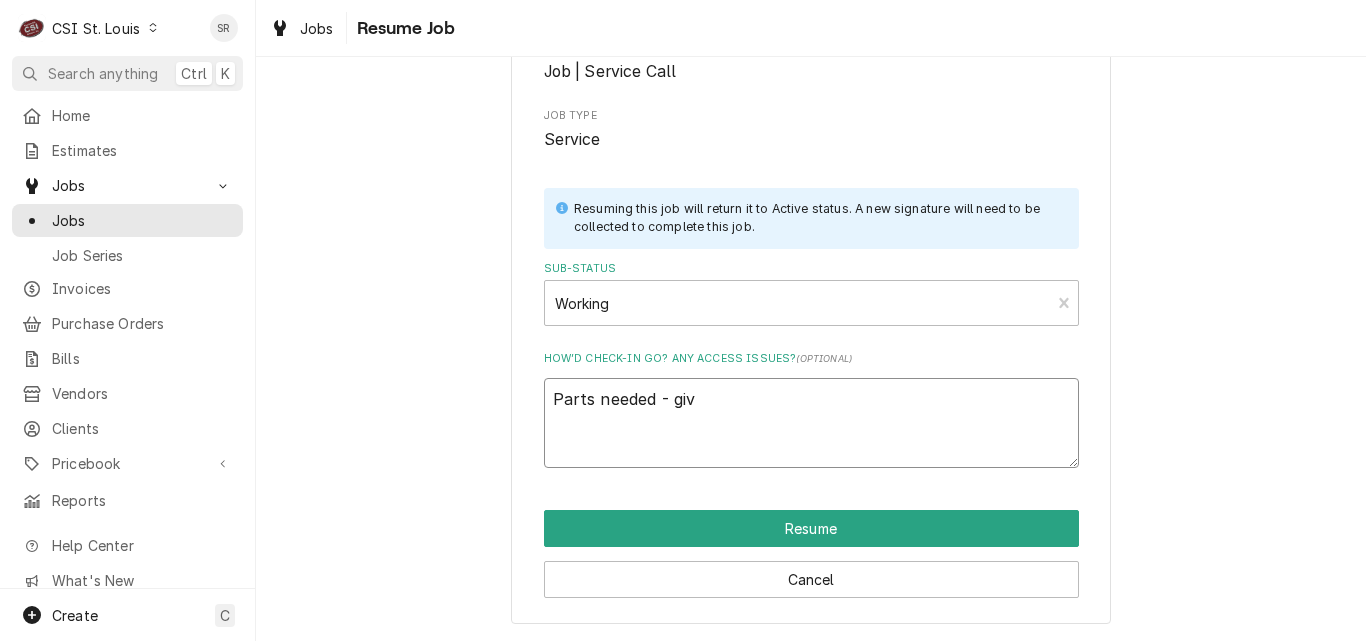 type on "x" 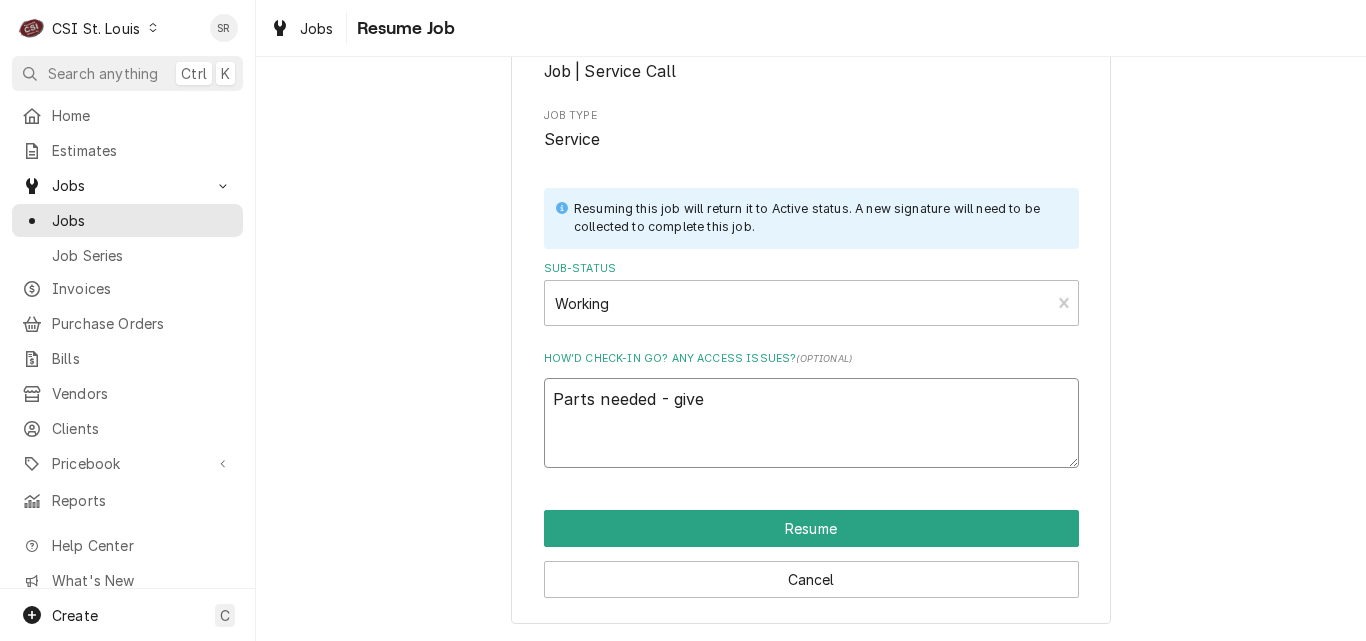 type on "x" 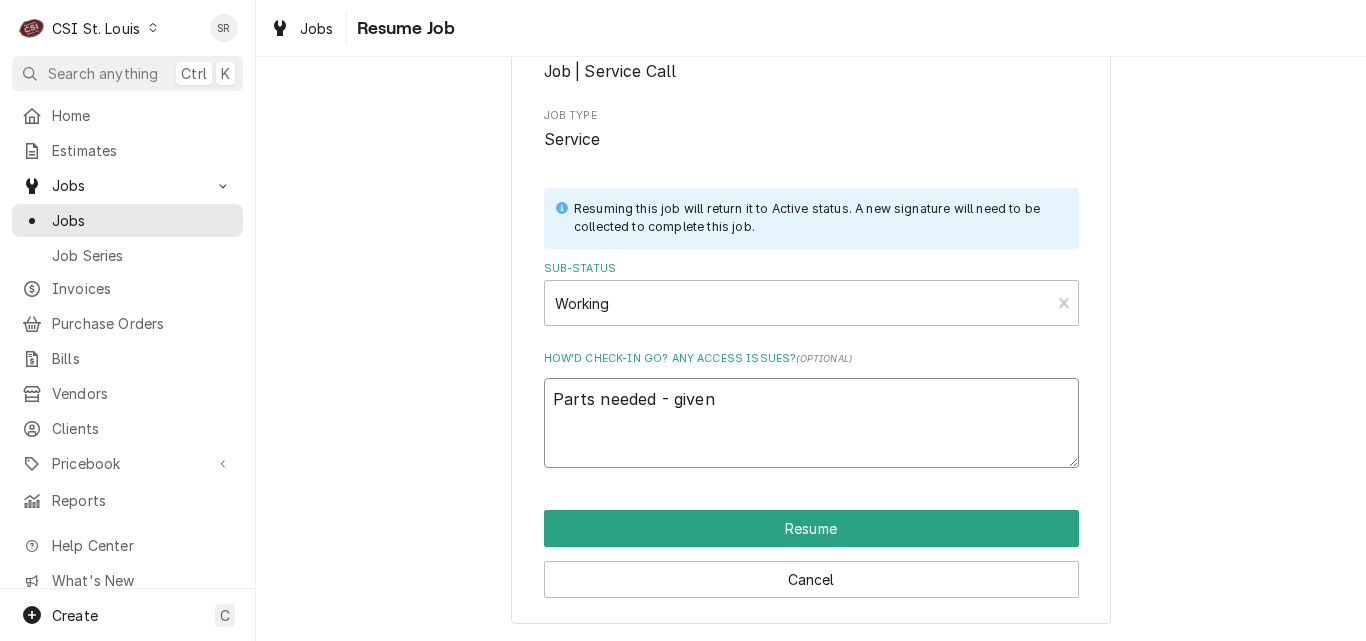 type on "x" 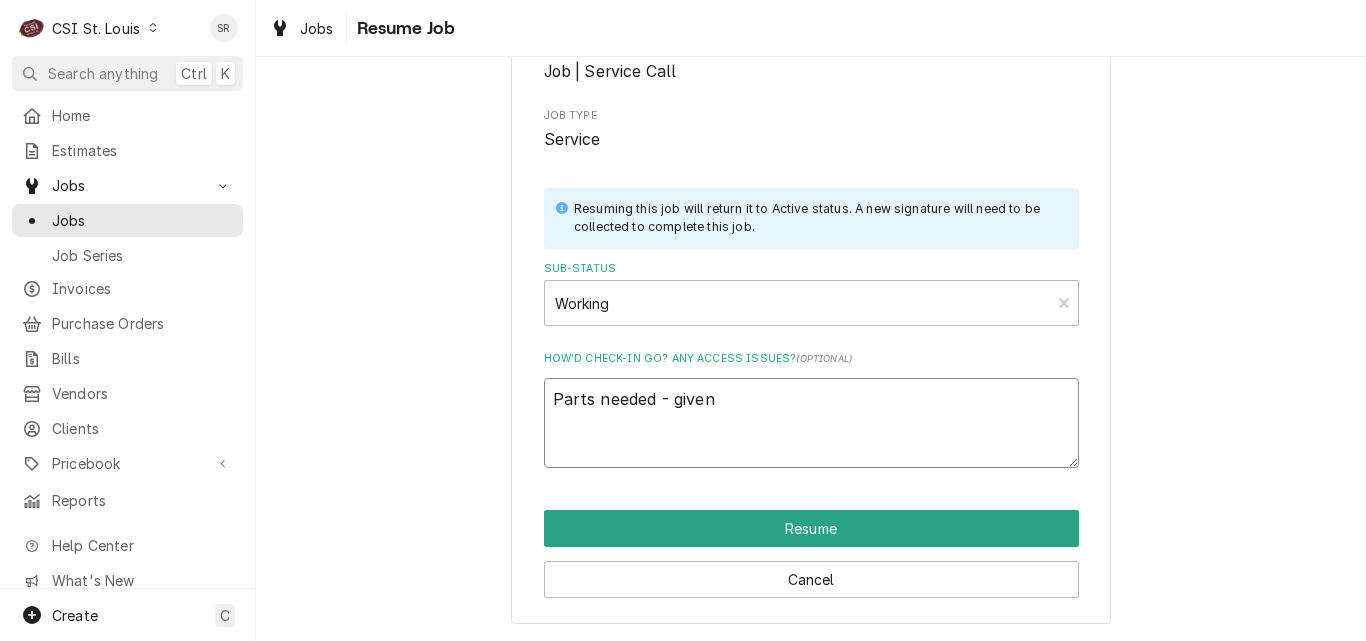 type on "x" 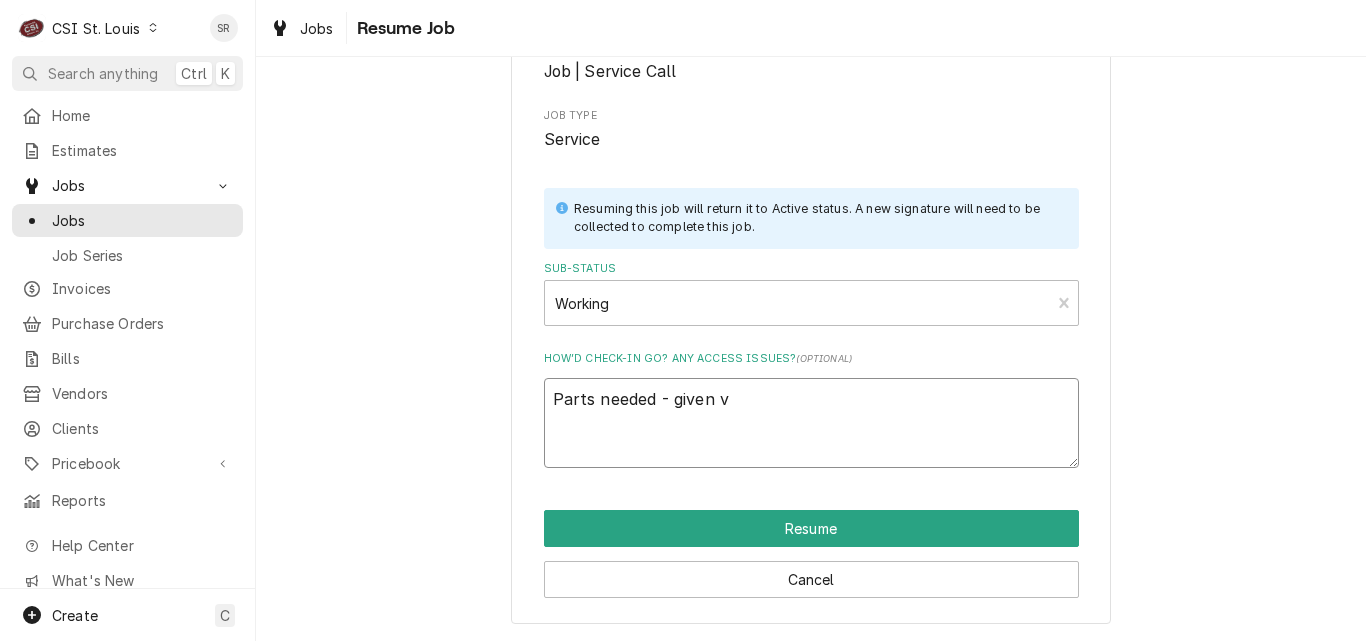 type on "Parts needed - given ve" 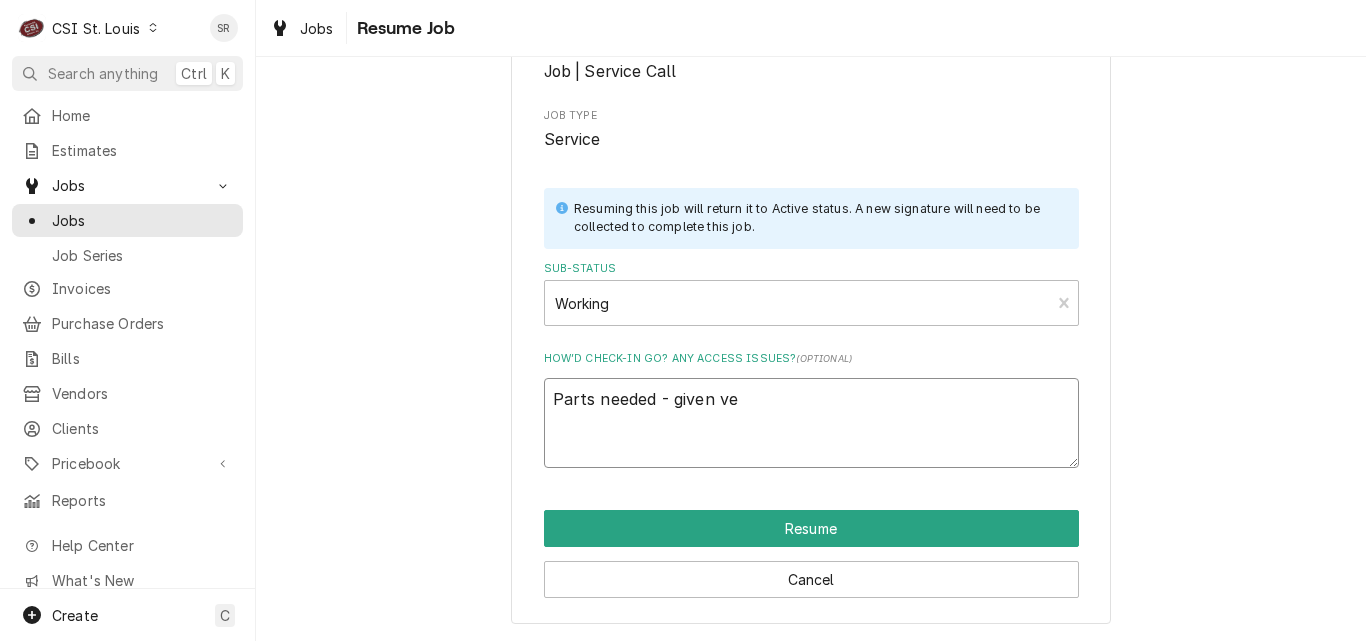 type on "x" 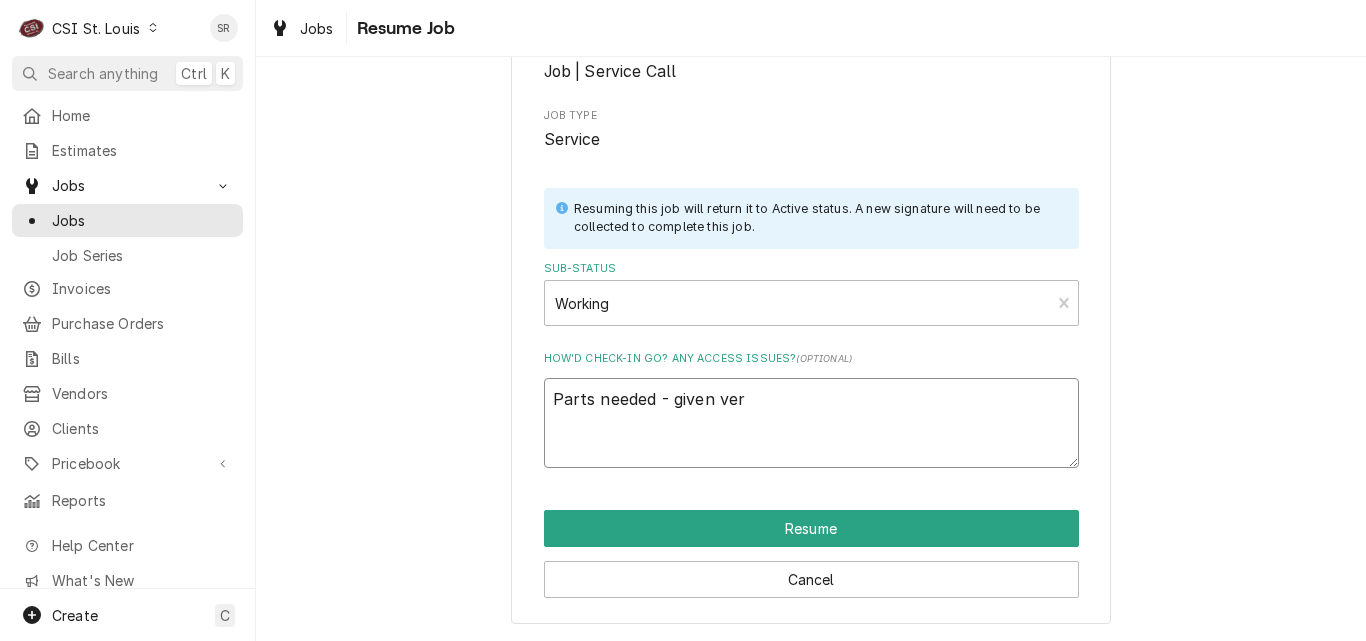 type on "x" 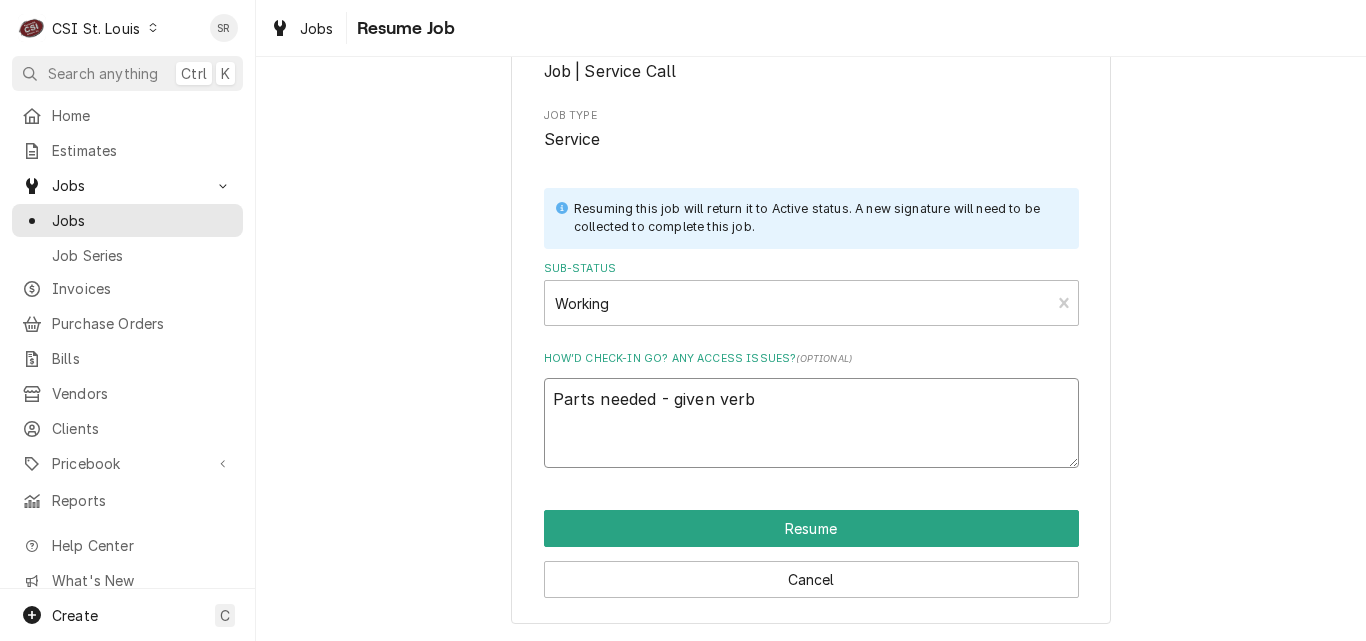 type on "x" 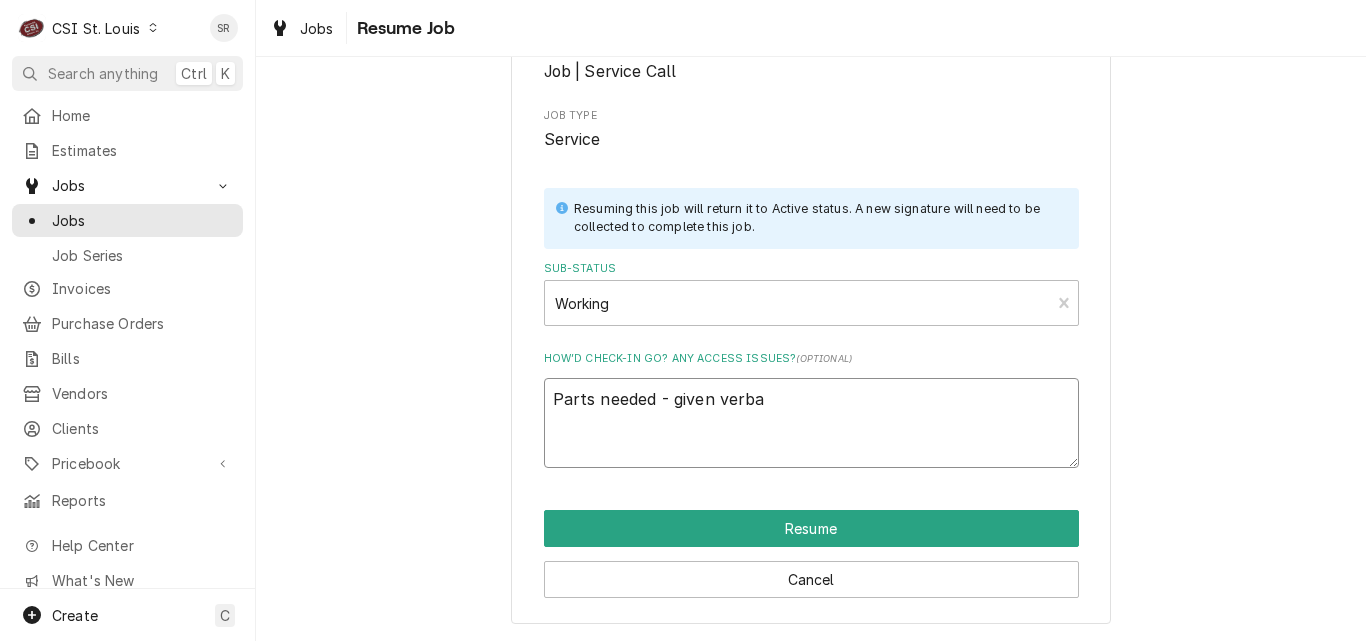 type on "Parts needed - given verbal" 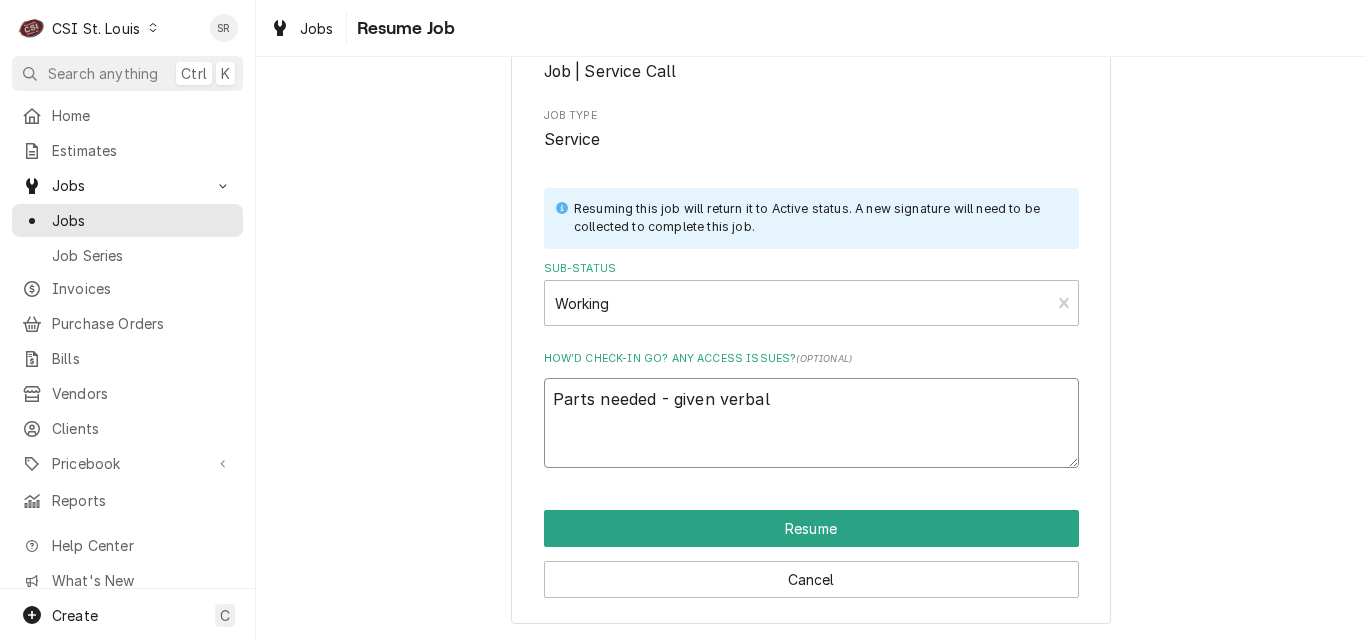 type on "x" 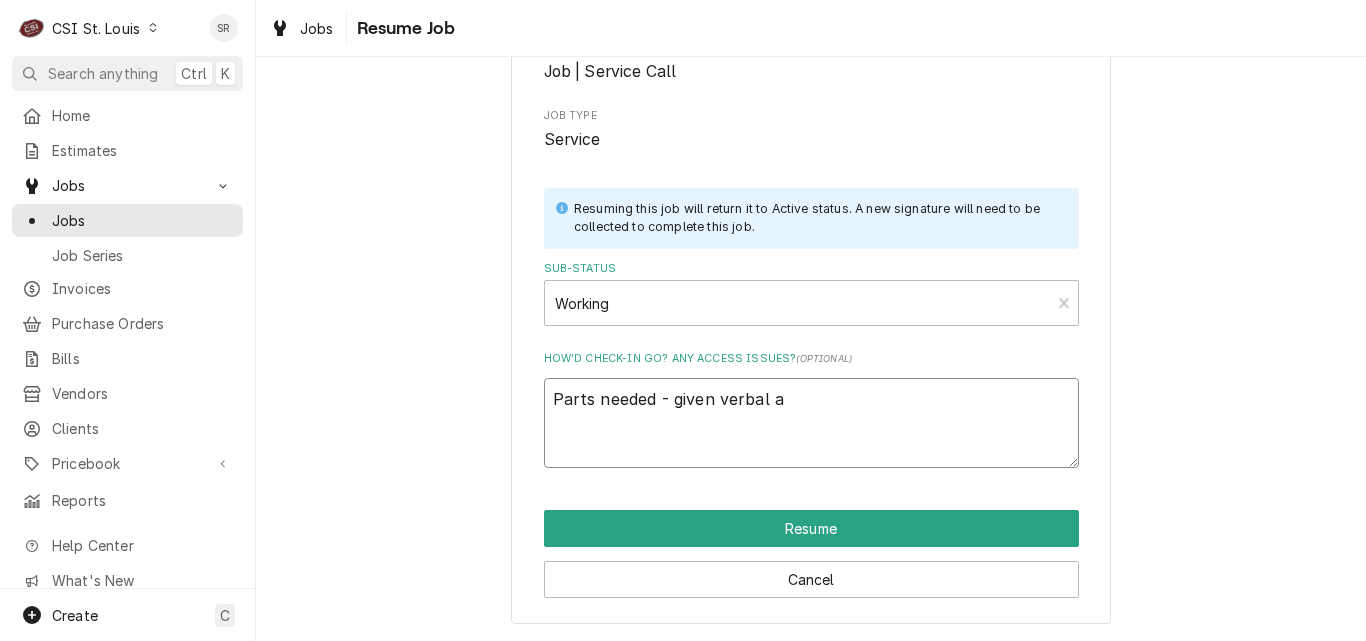 type on "x" 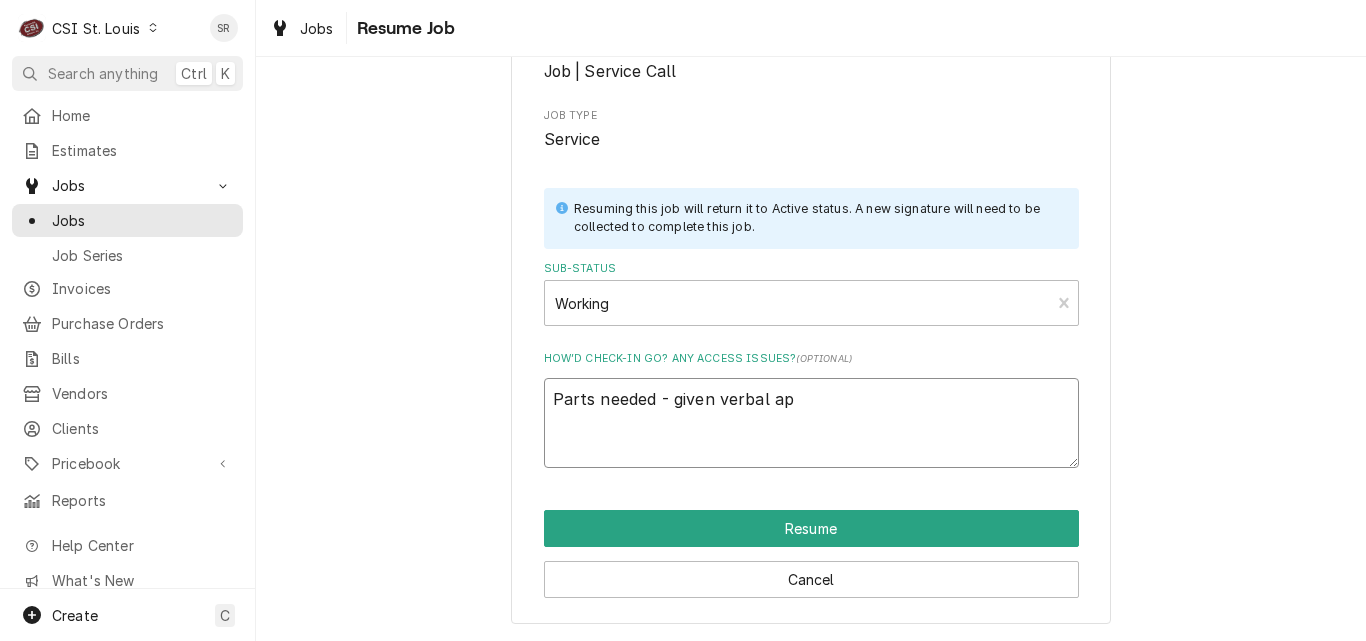 type on "x" 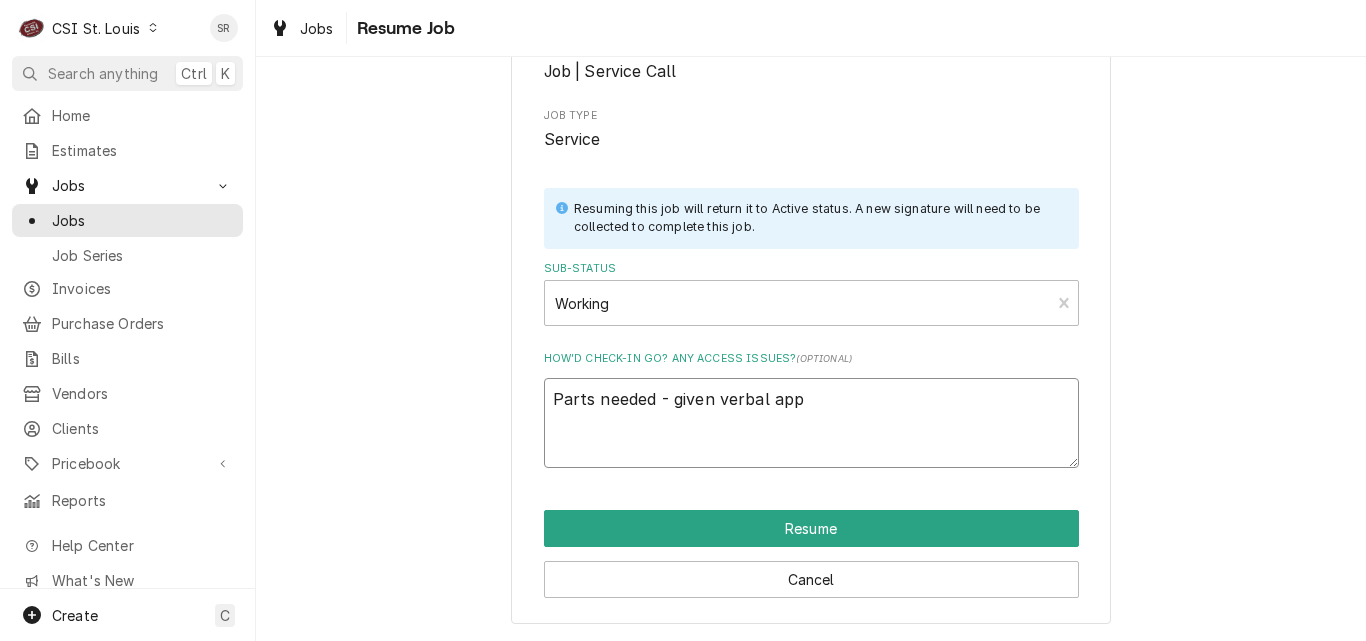 type on "Parts needed - given verbal appr" 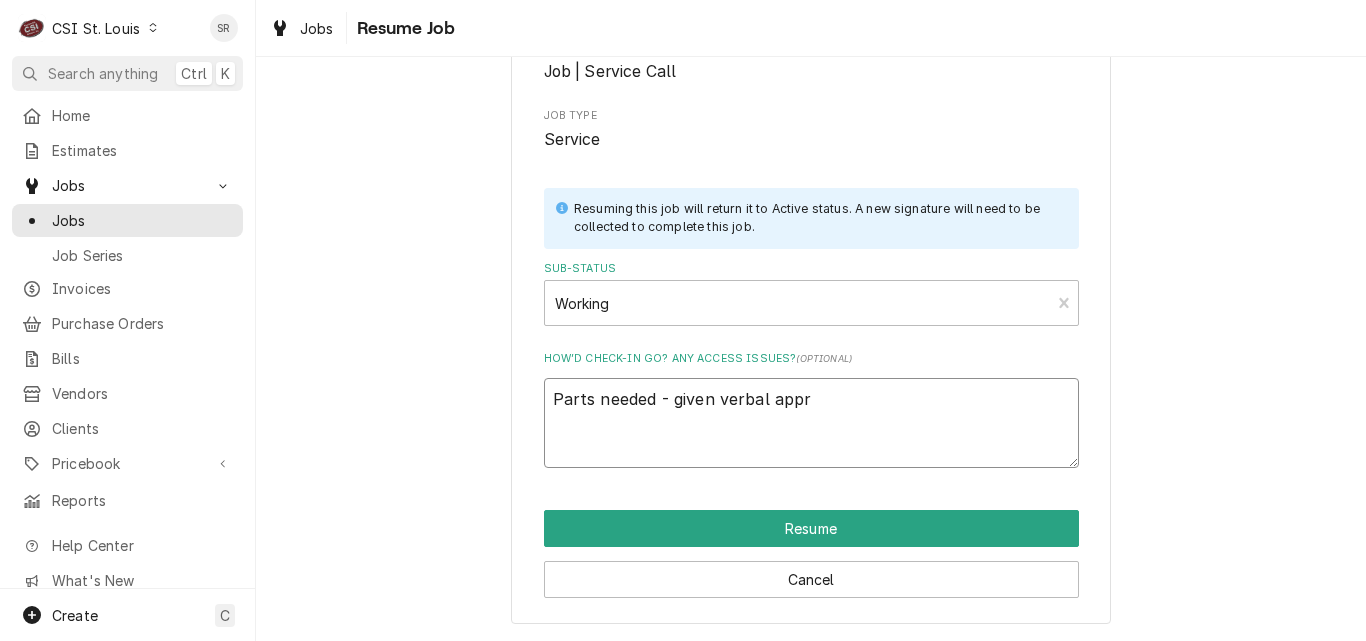 type on "x" 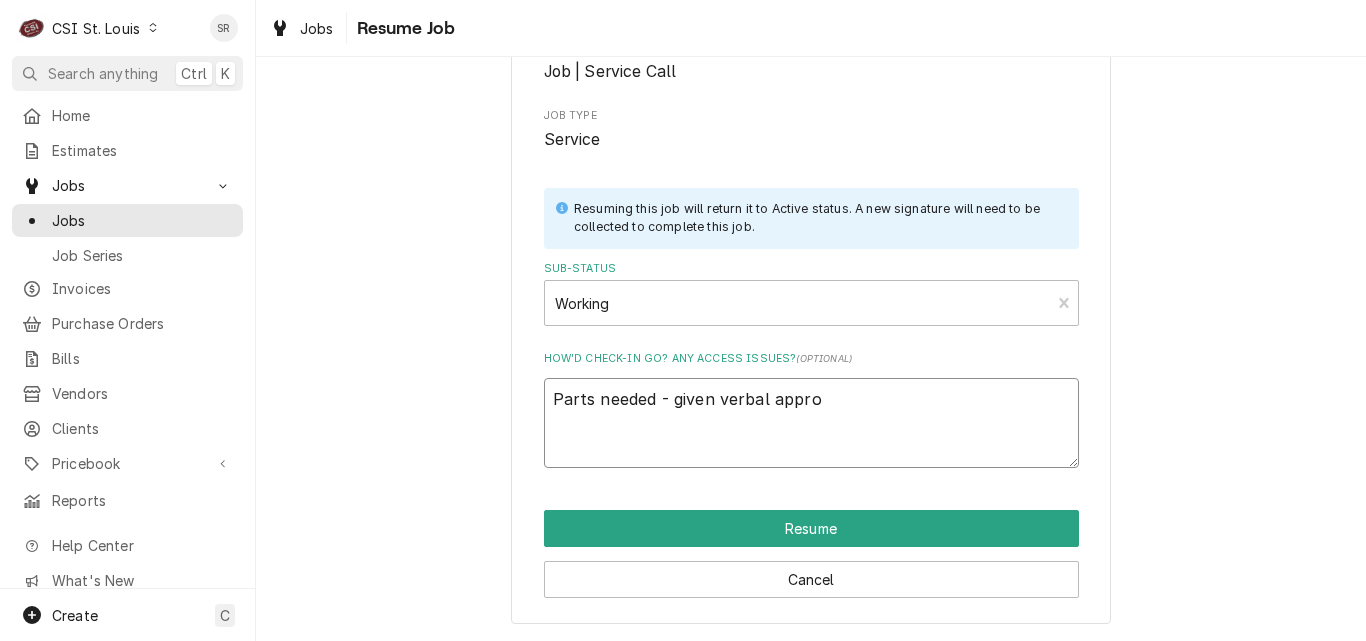type on "x" 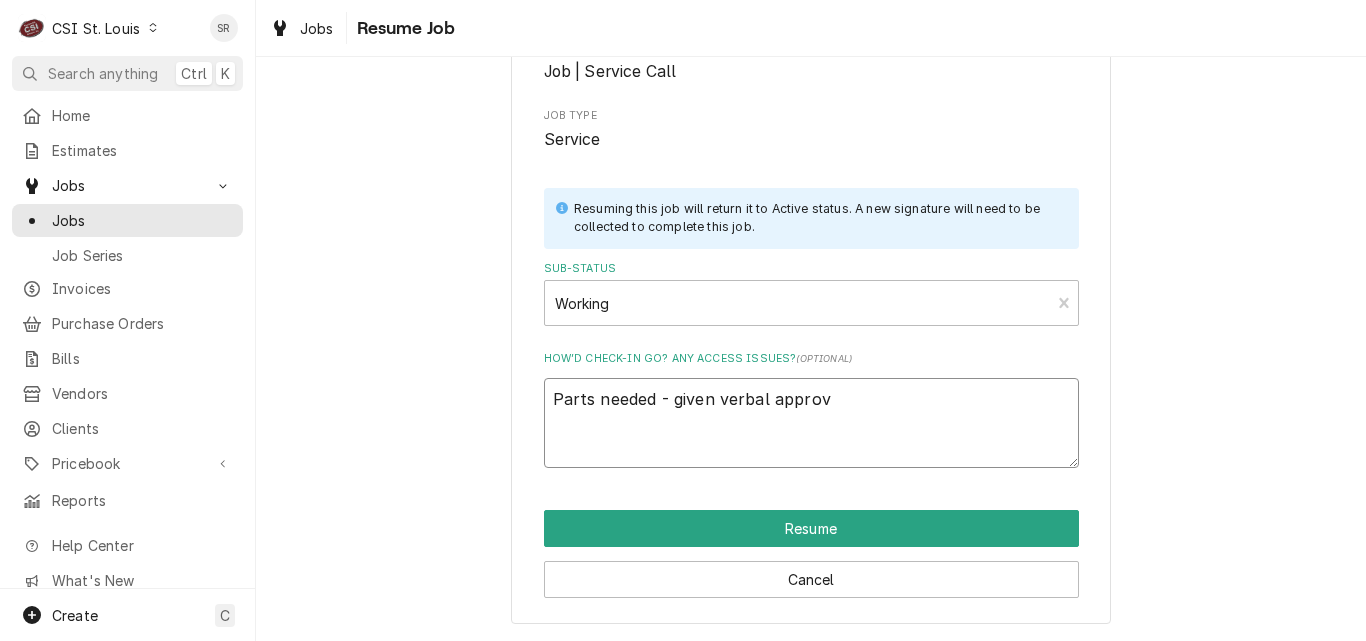 type on "x" 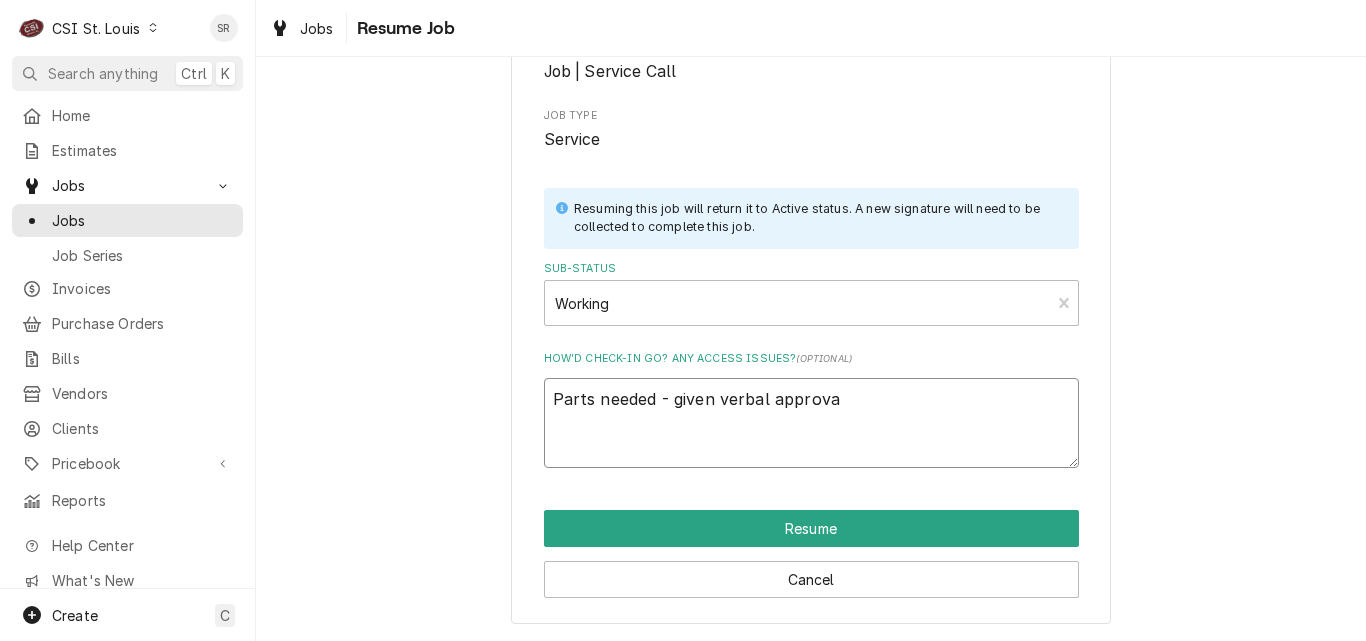 type on "x" 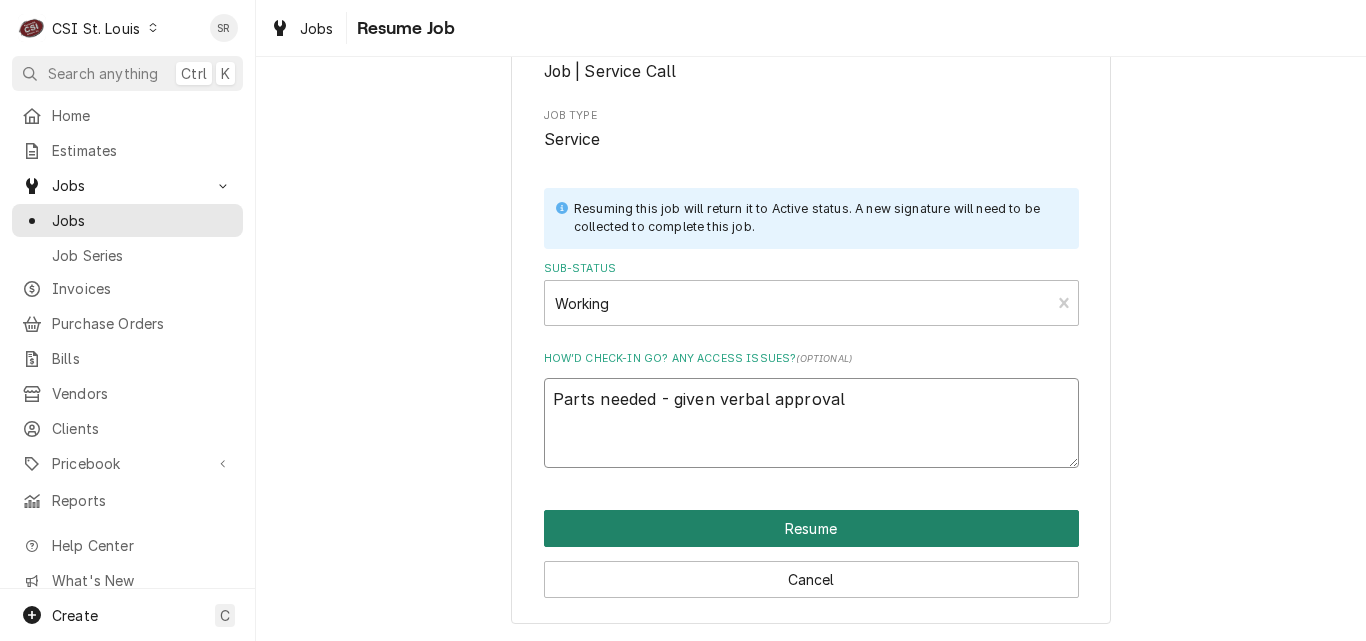 type on "Parts needed - given verbal approval" 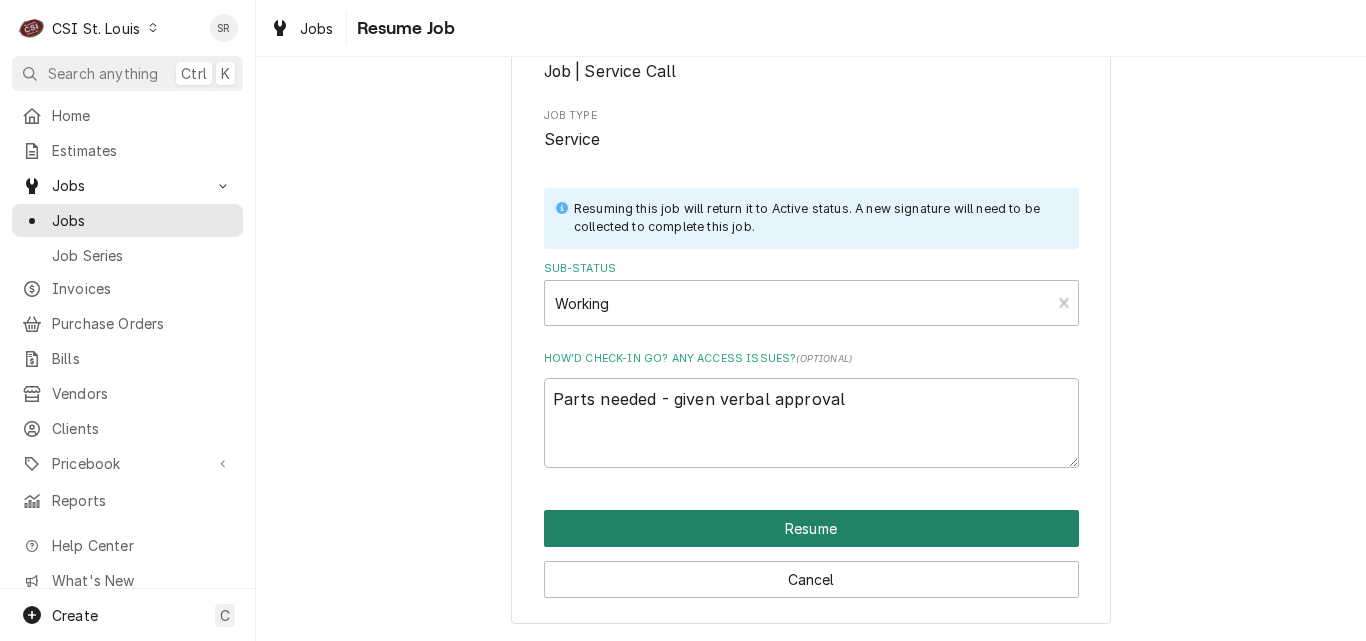 click on "Resume" at bounding box center [811, 528] 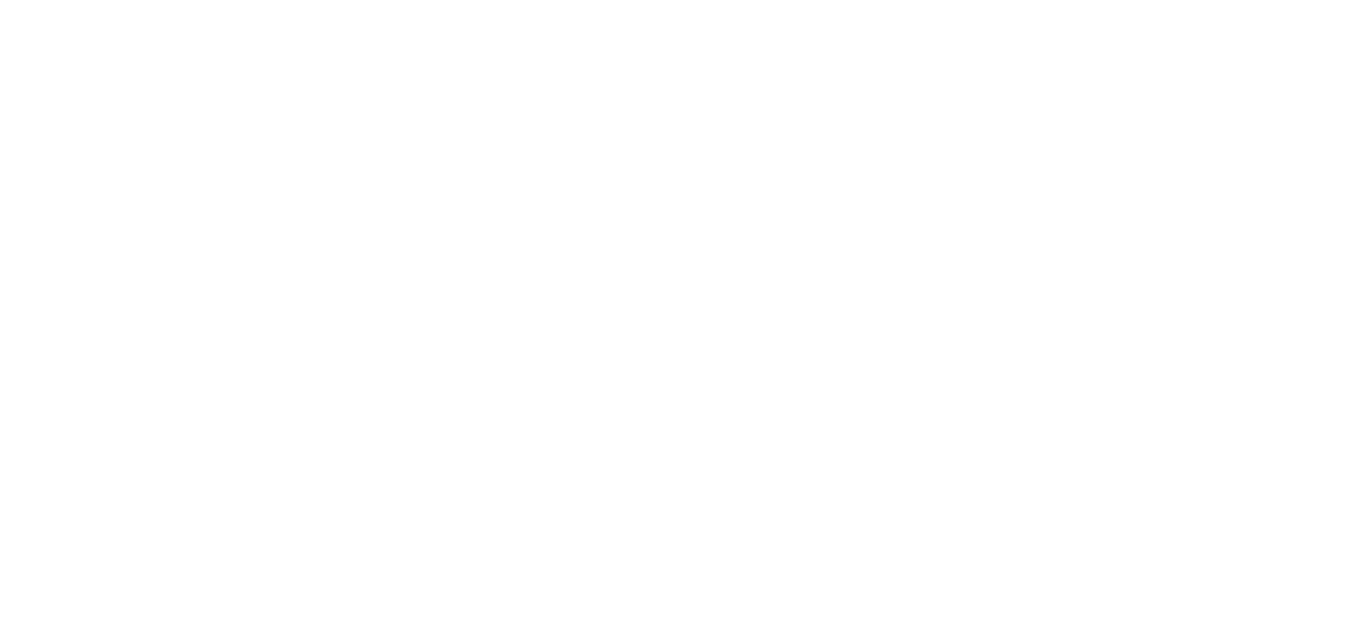scroll, scrollTop: 0, scrollLeft: 0, axis: both 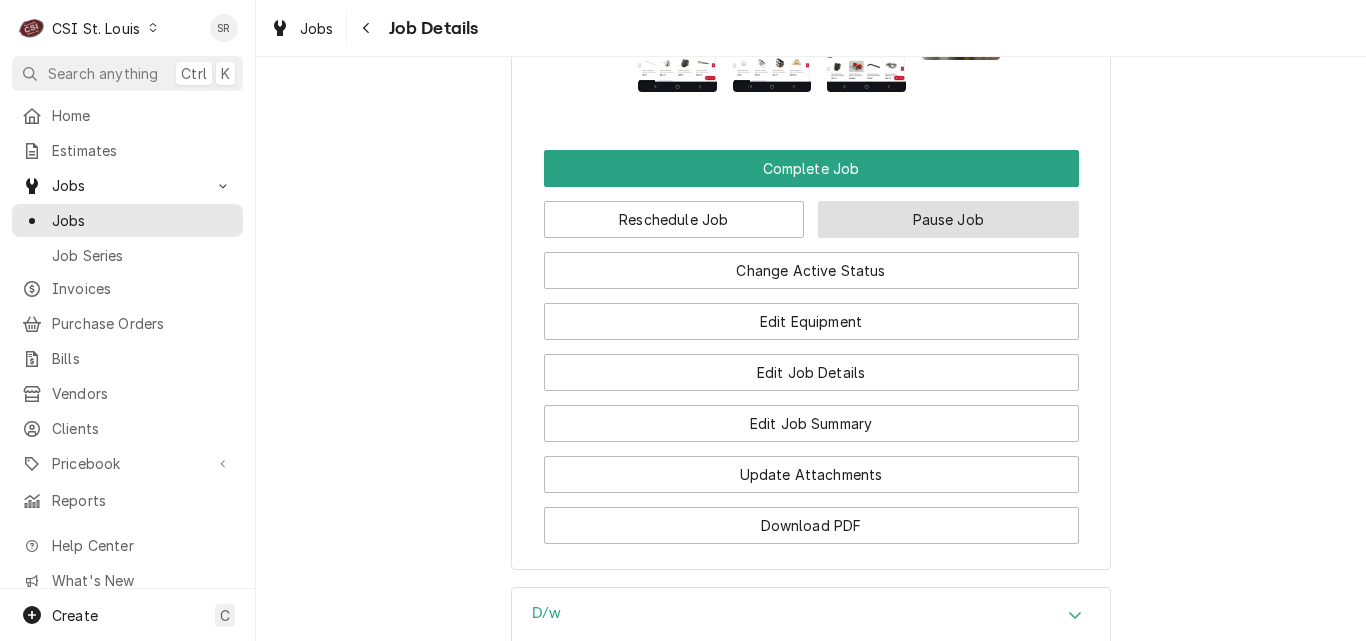 click on "Pause Job" at bounding box center [948, 219] 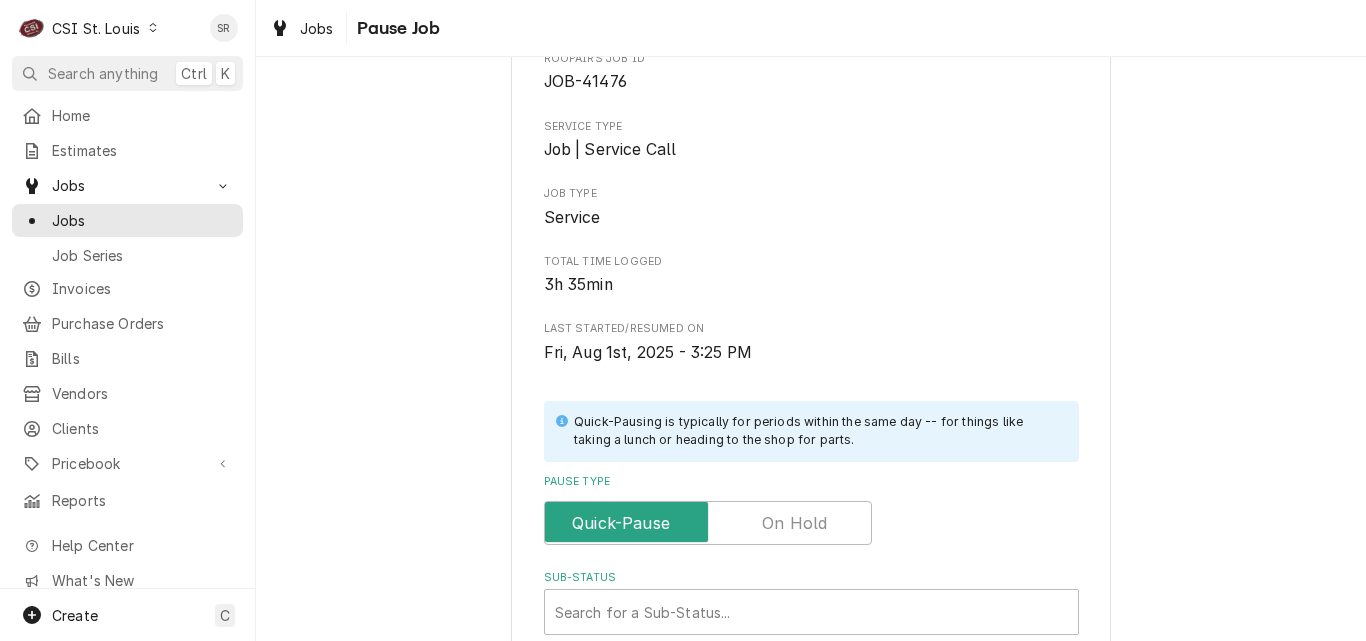 scroll, scrollTop: 300, scrollLeft: 0, axis: vertical 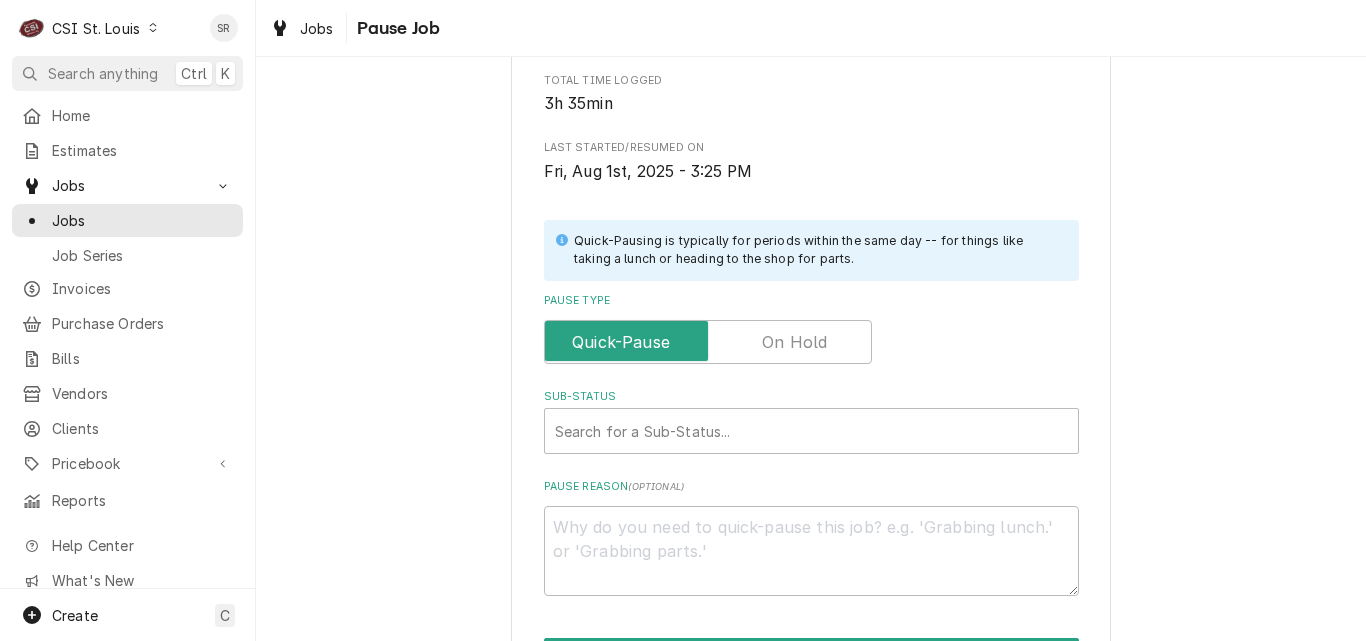 click at bounding box center [708, 342] 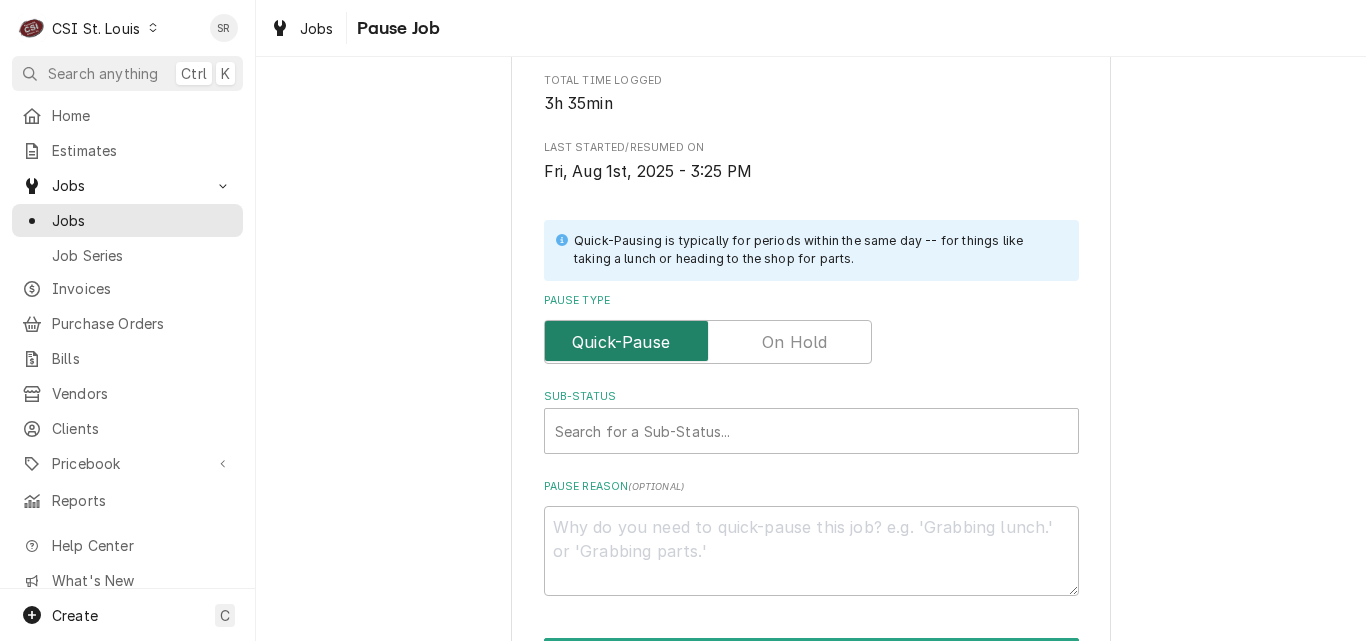 click at bounding box center (708, 342) 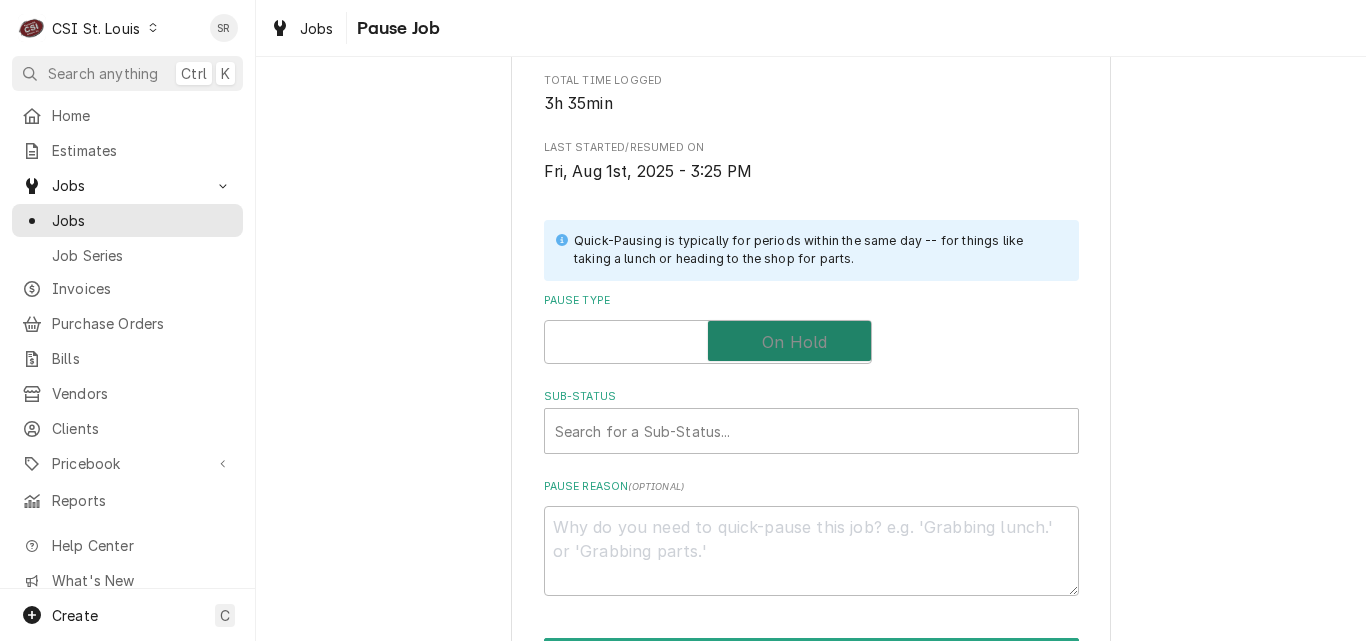 checkbox on "true" 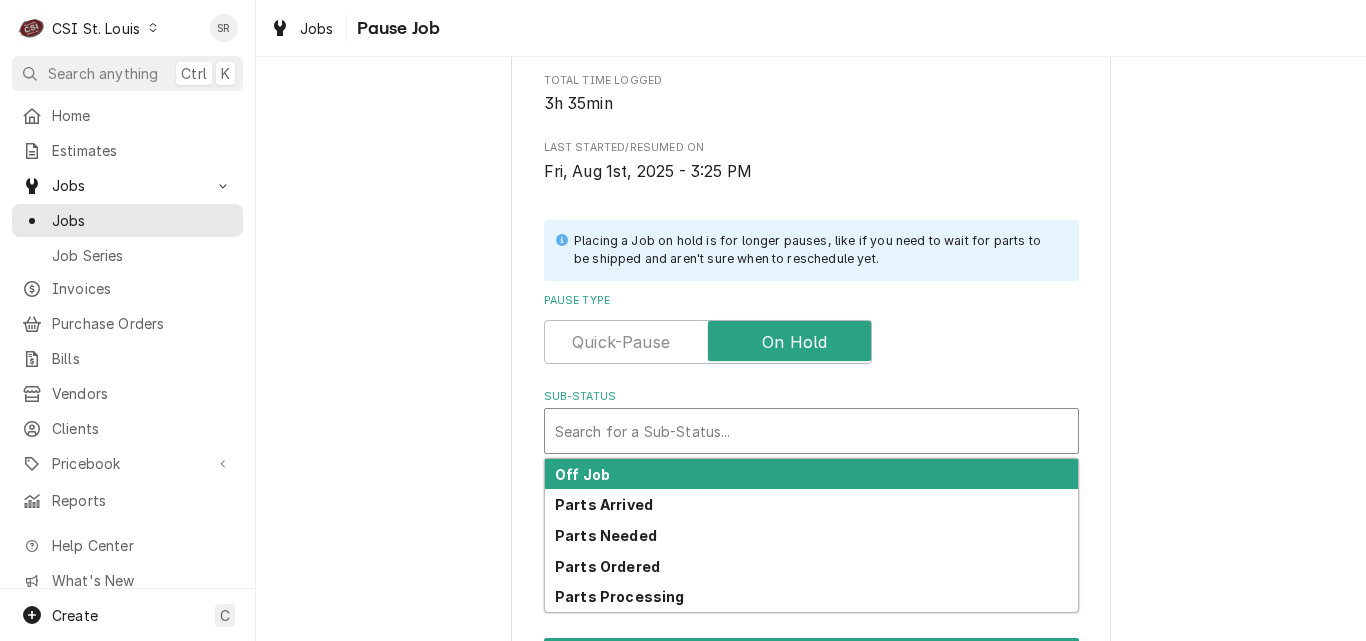 click at bounding box center (811, 431) 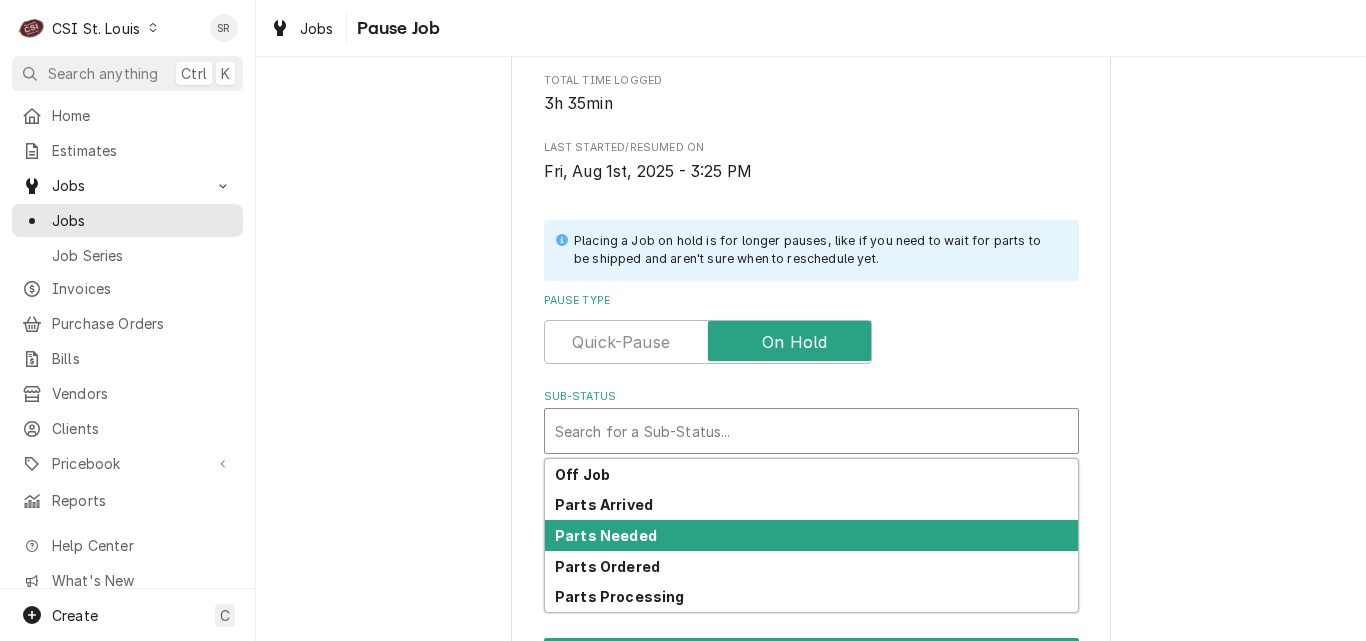 click on "Parts Needed" at bounding box center [811, 535] 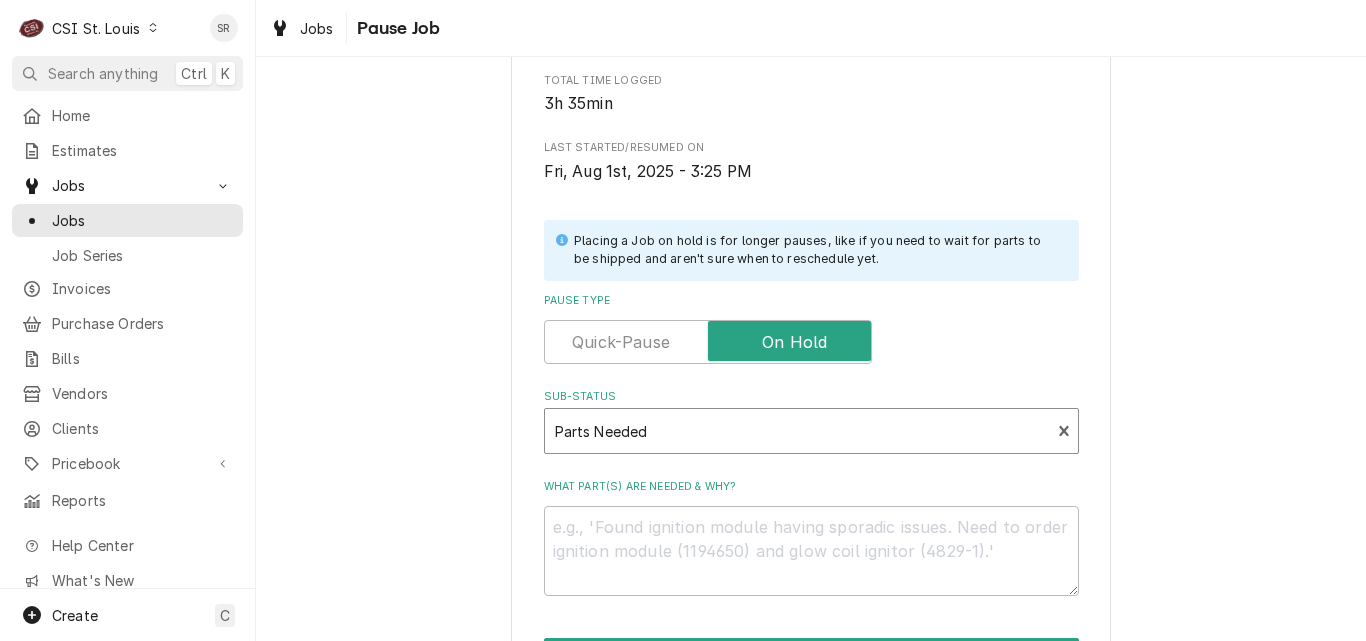 scroll, scrollTop: 479, scrollLeft: 0, axis: vertical 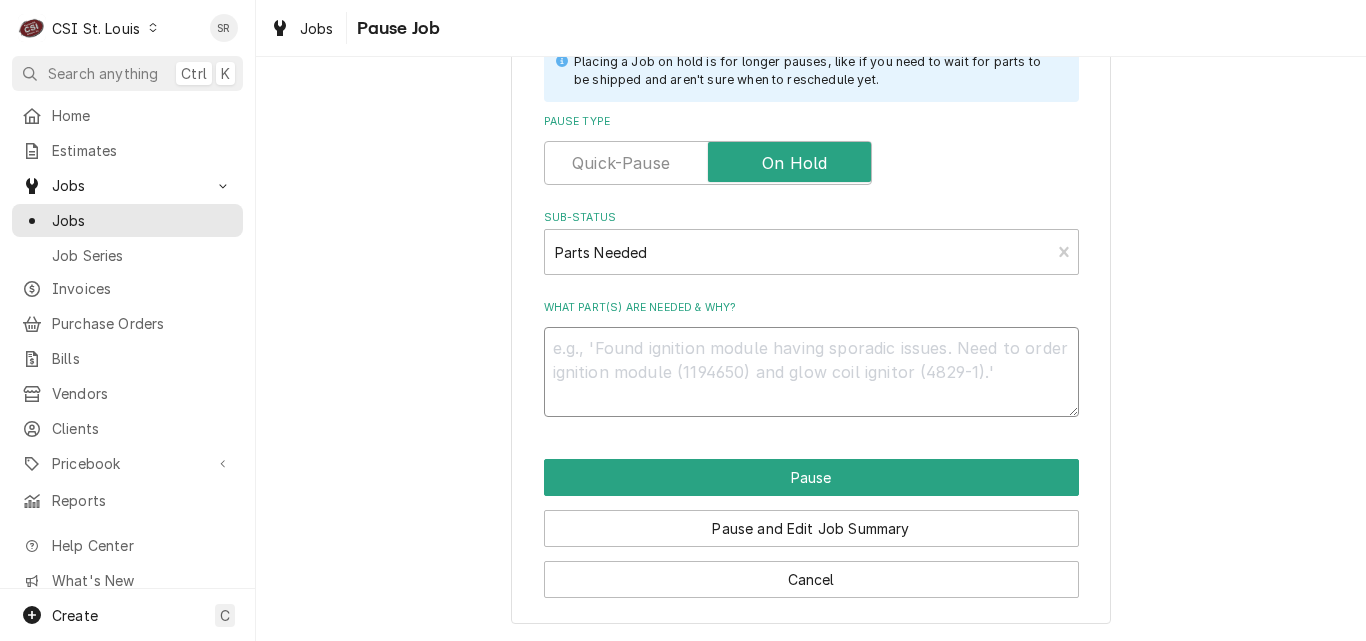 click on "What part(s) are needed & why?" at bounding box center (811, 372) 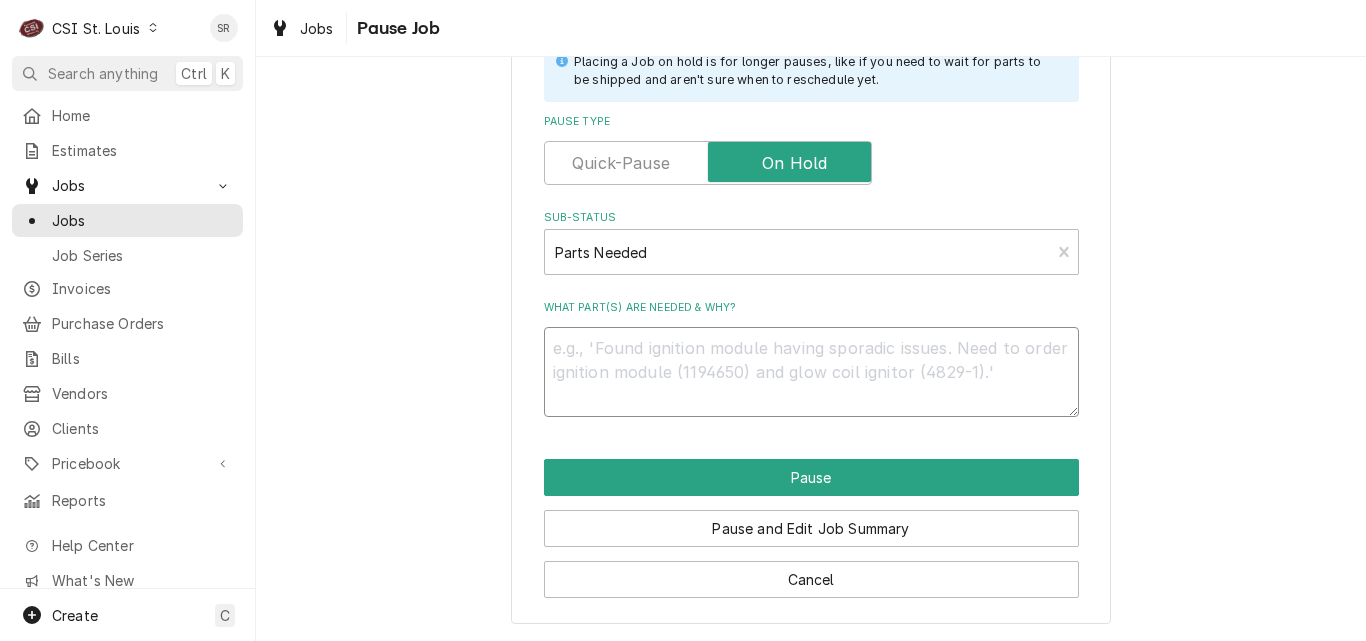 type on "x" 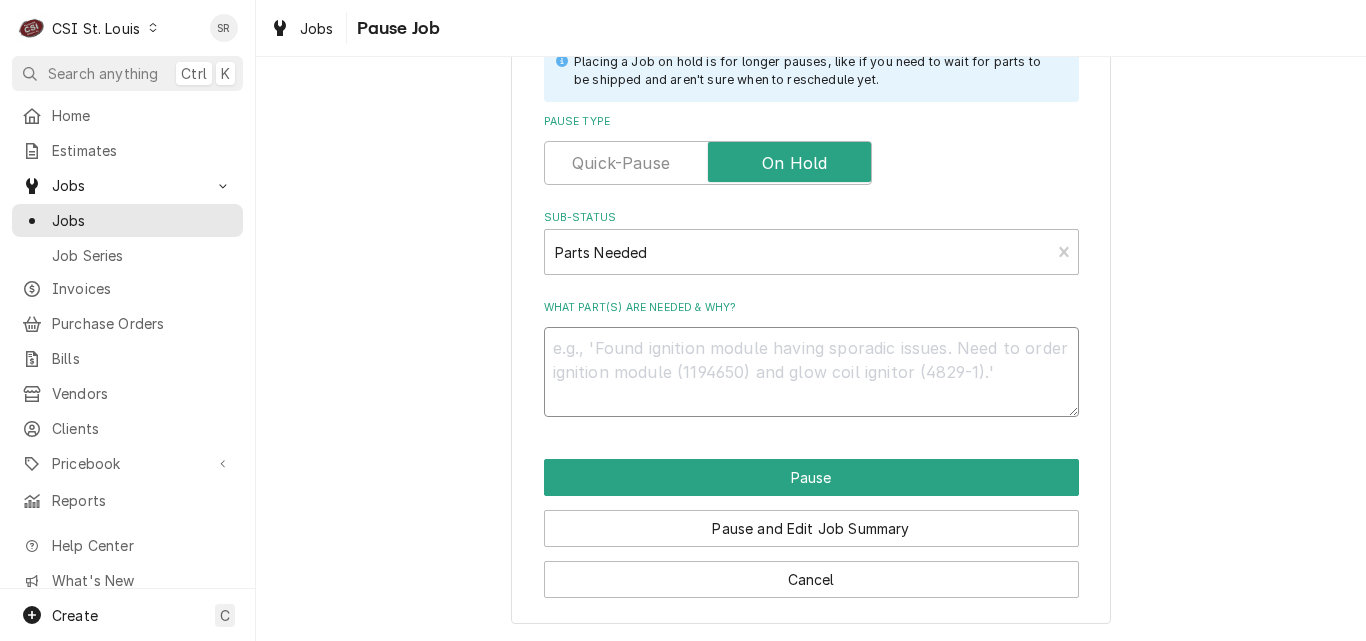 type on "p" 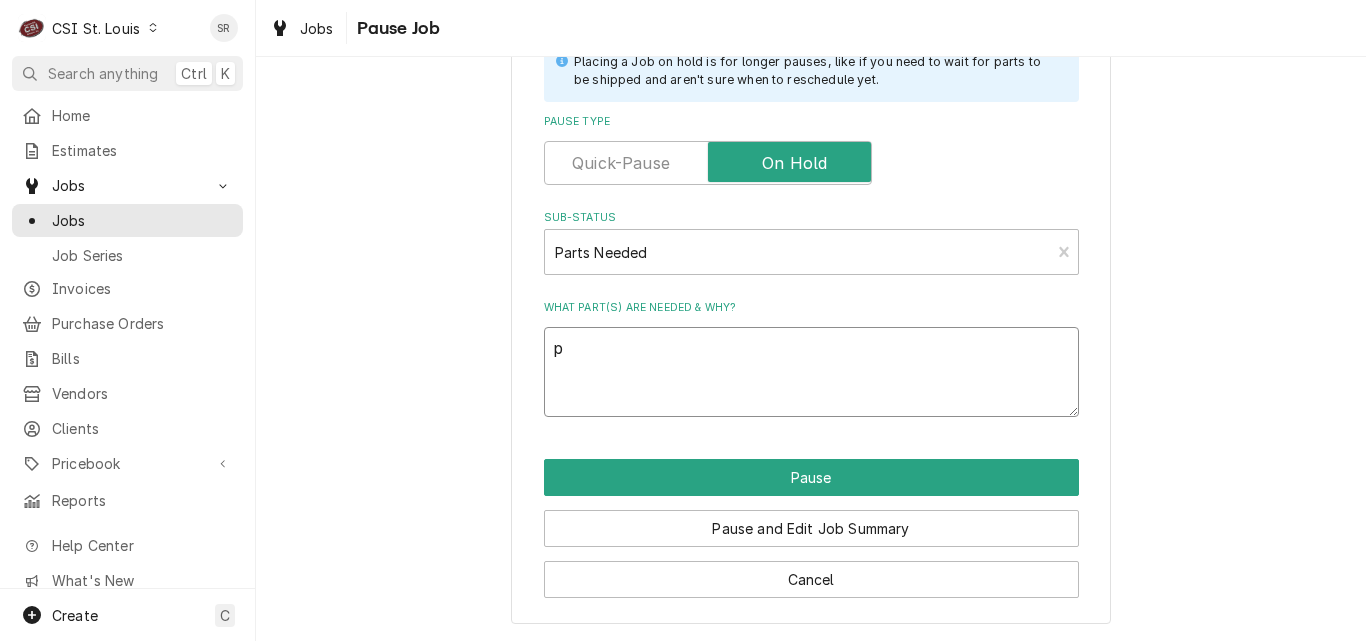 type on "x" 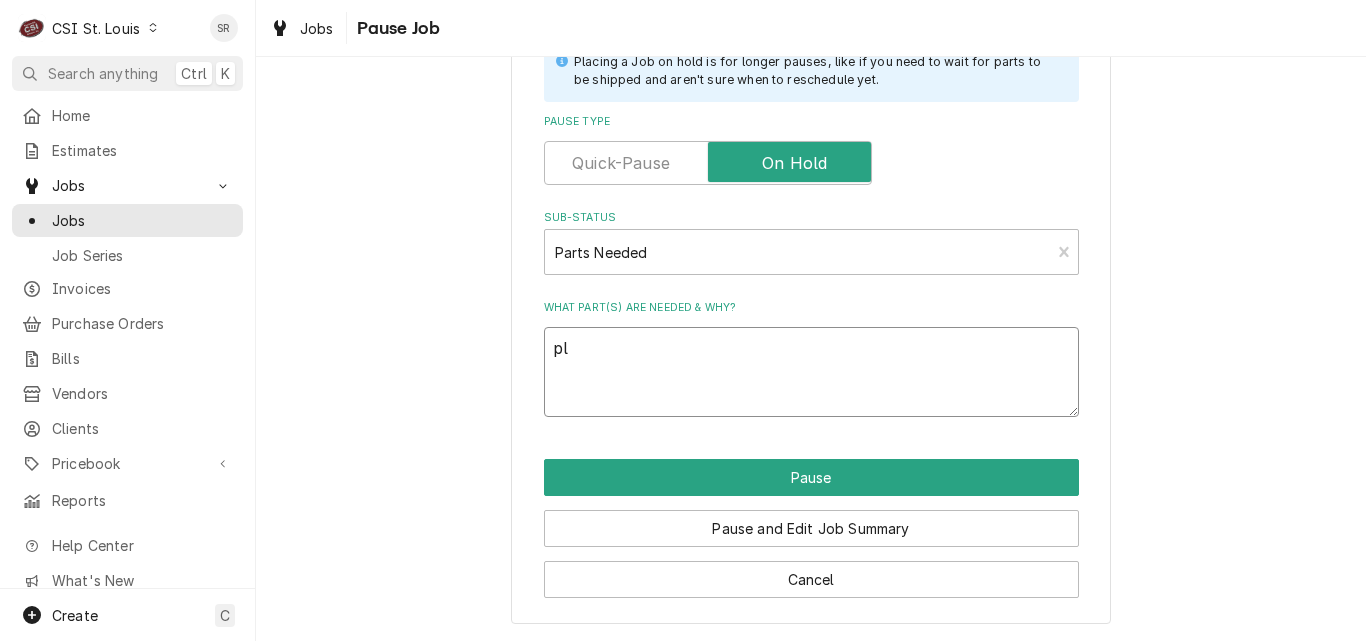type on "x" 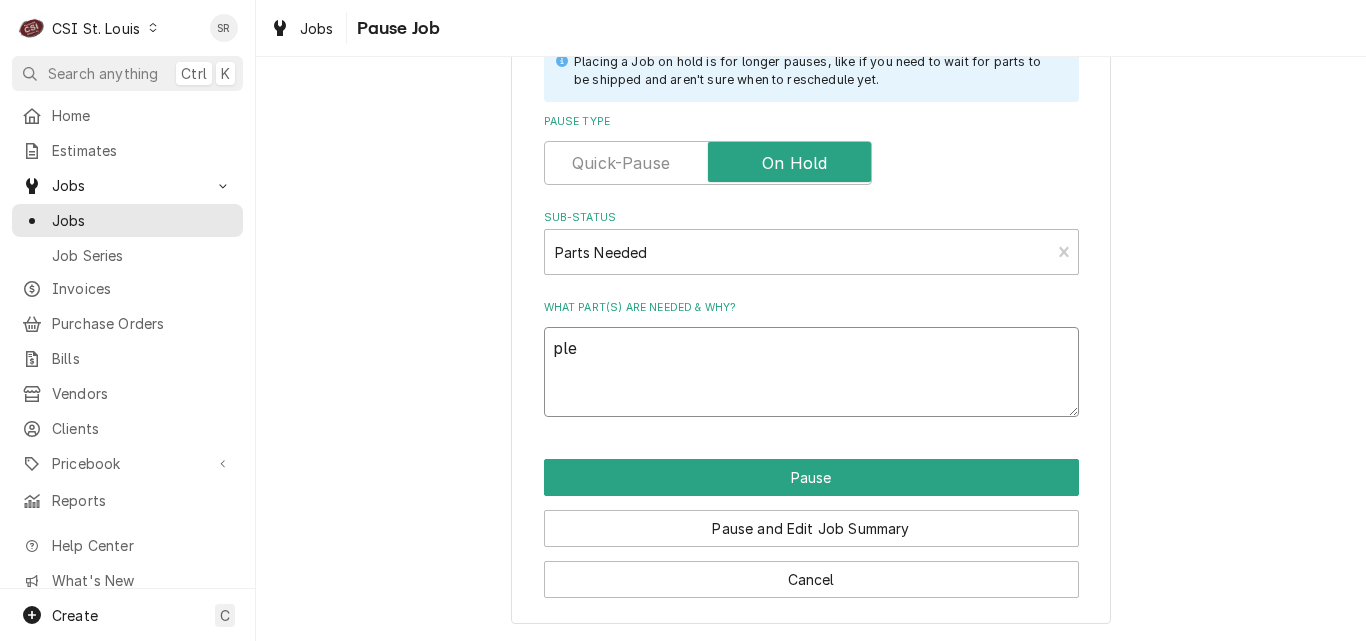 type on "x" 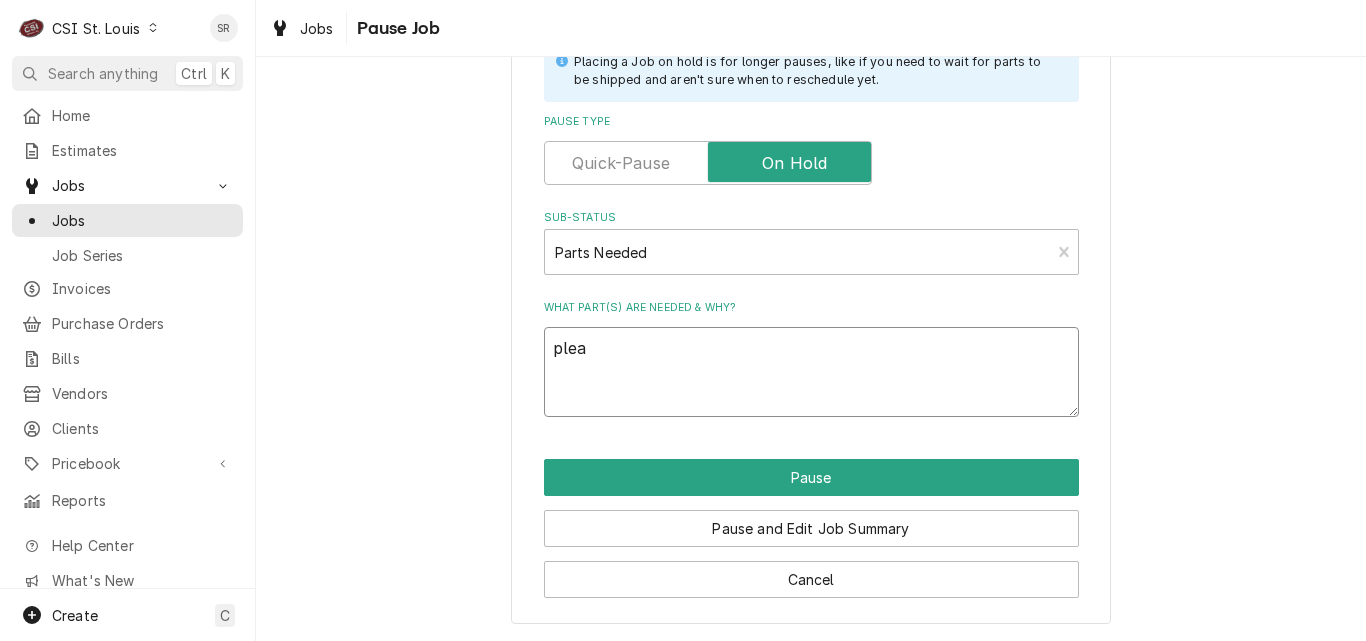type on "x" 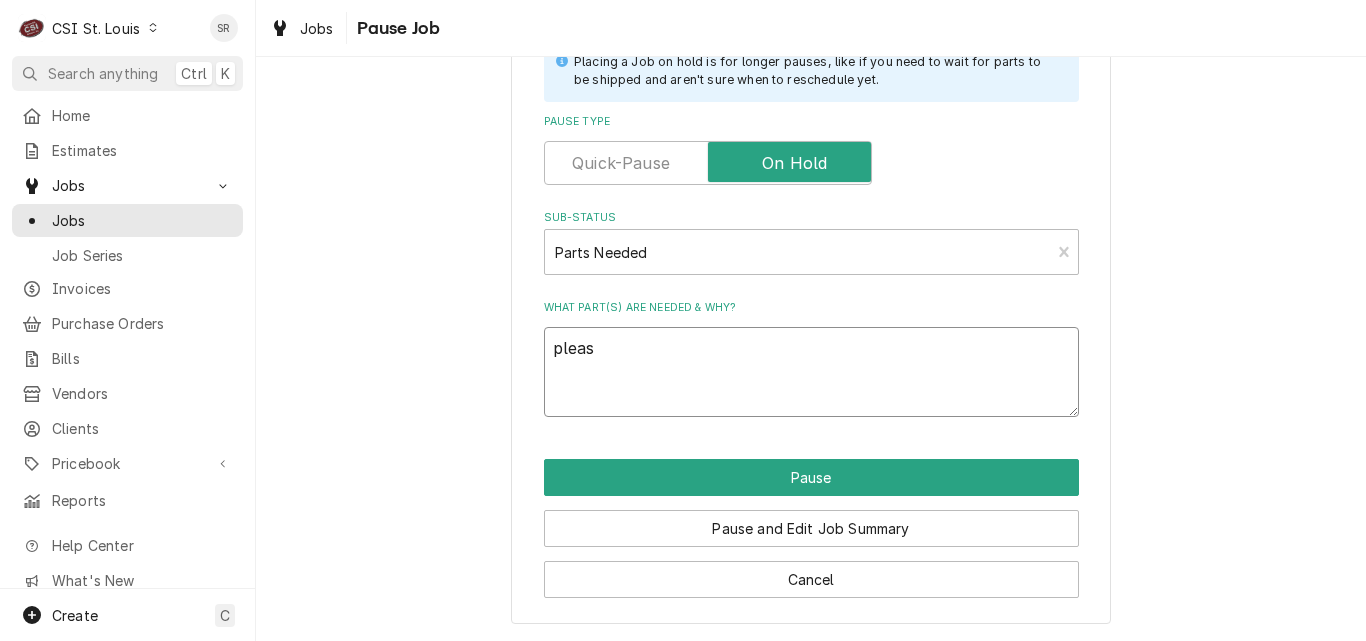 type on "x" 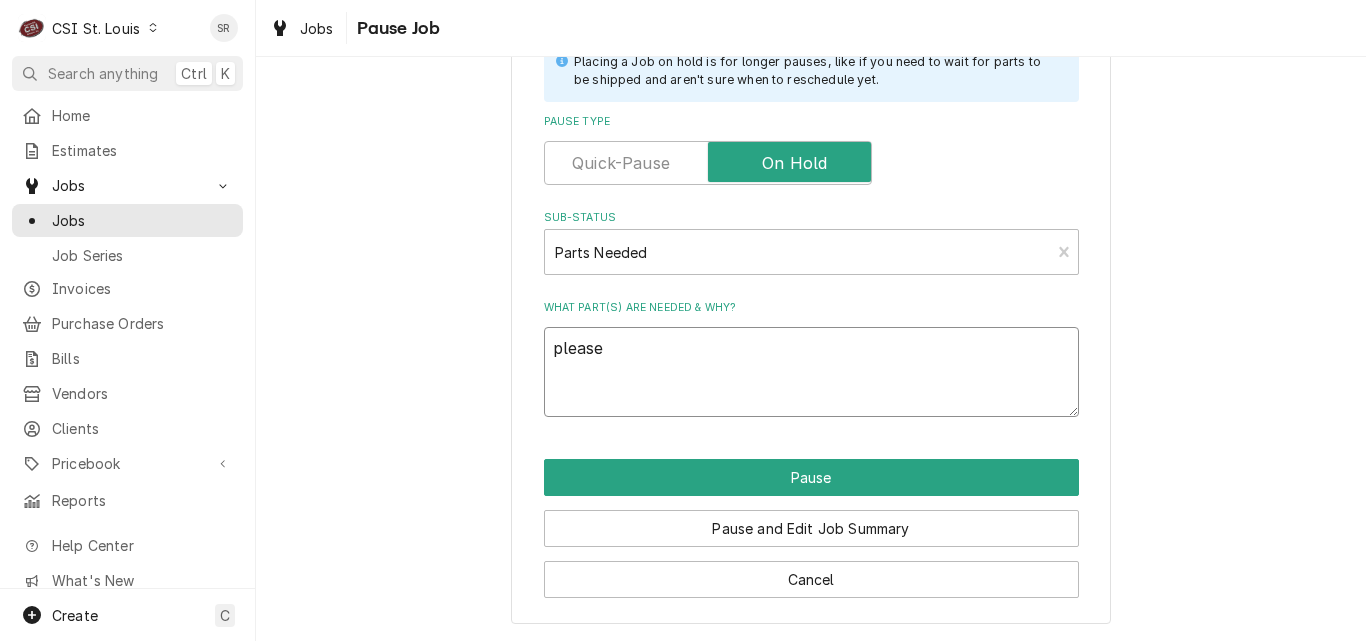 type on "x" 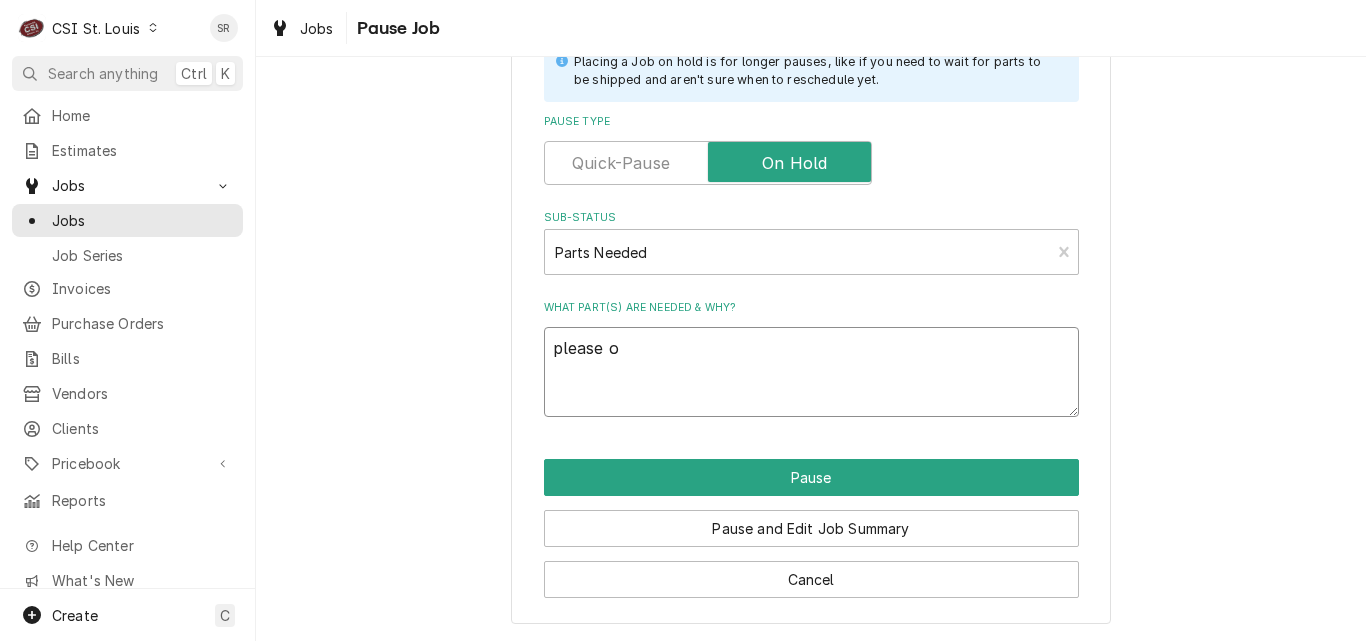 type on "x" 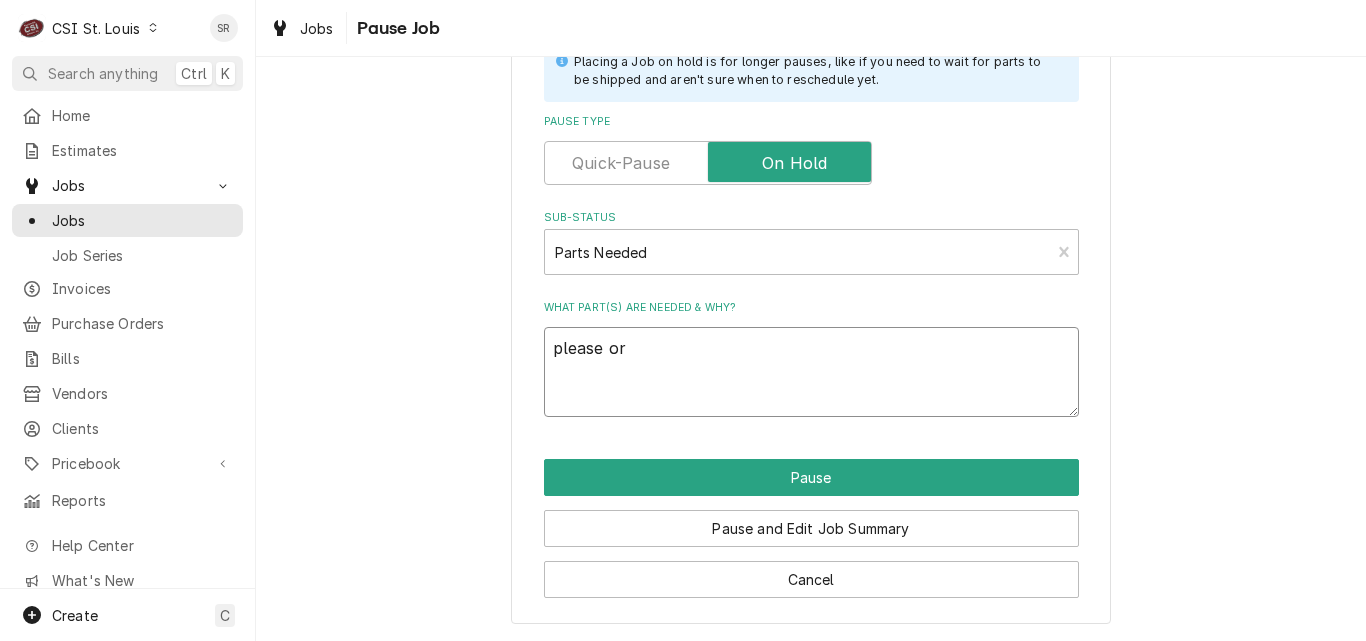 type on "x" 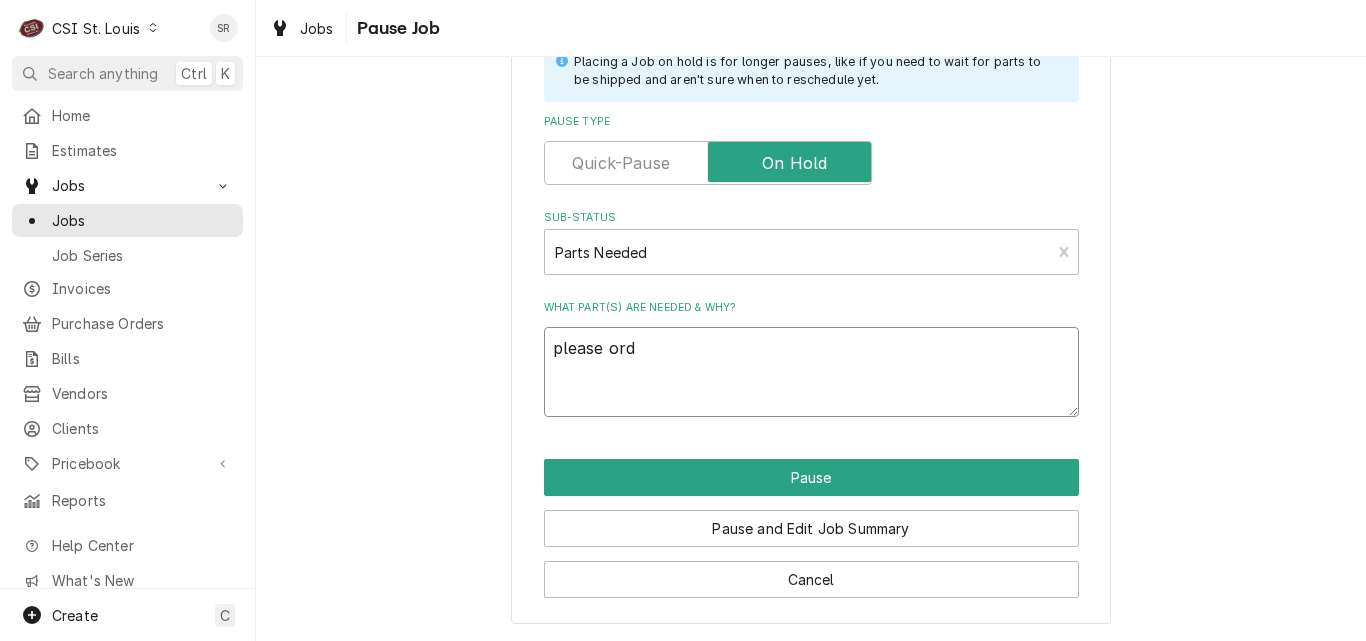 type on "x" 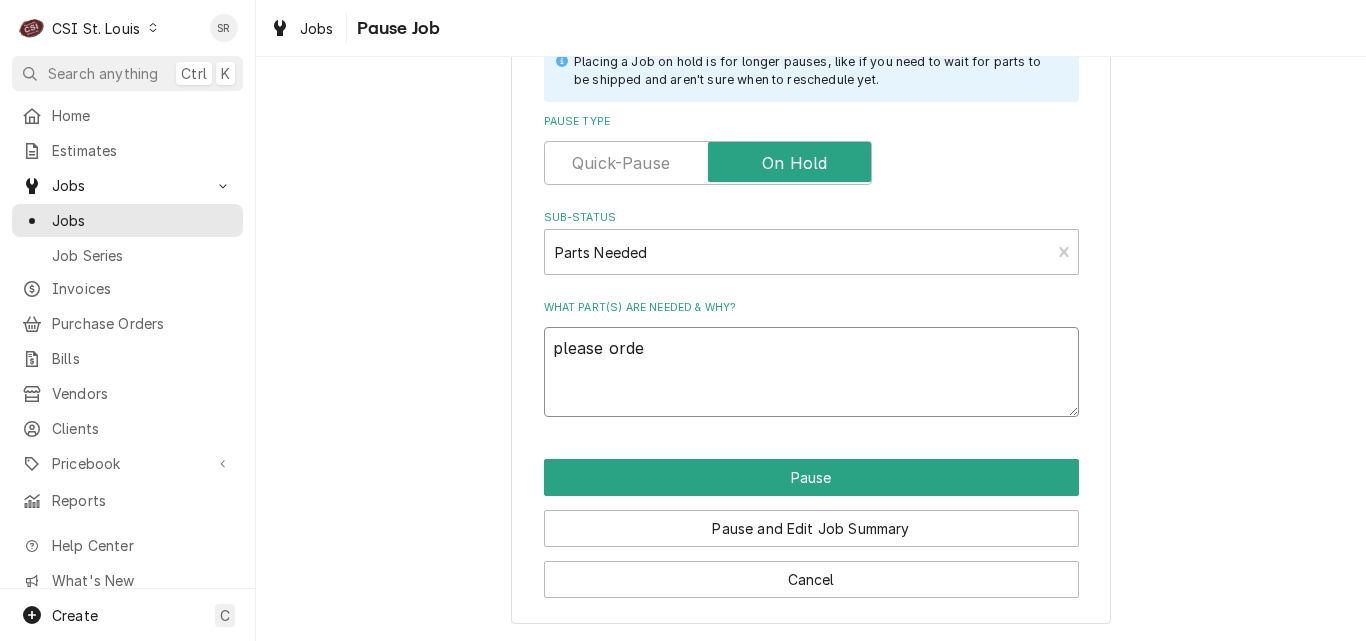 type on "x" 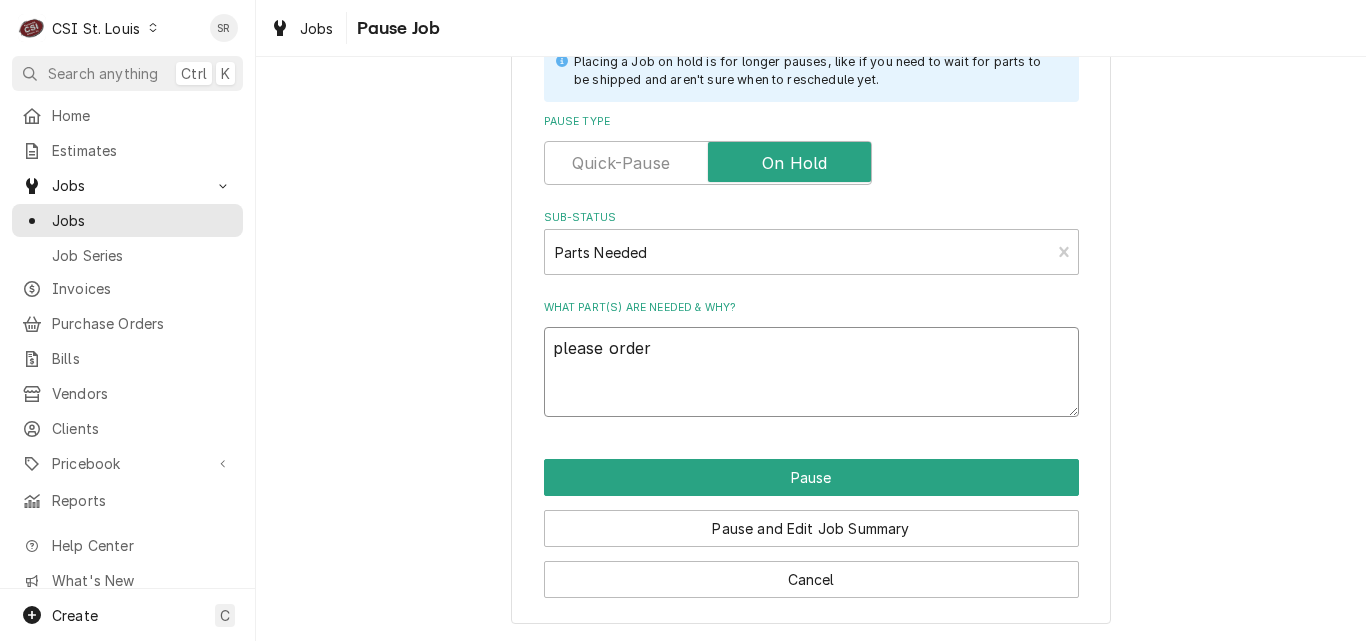 type on "x" 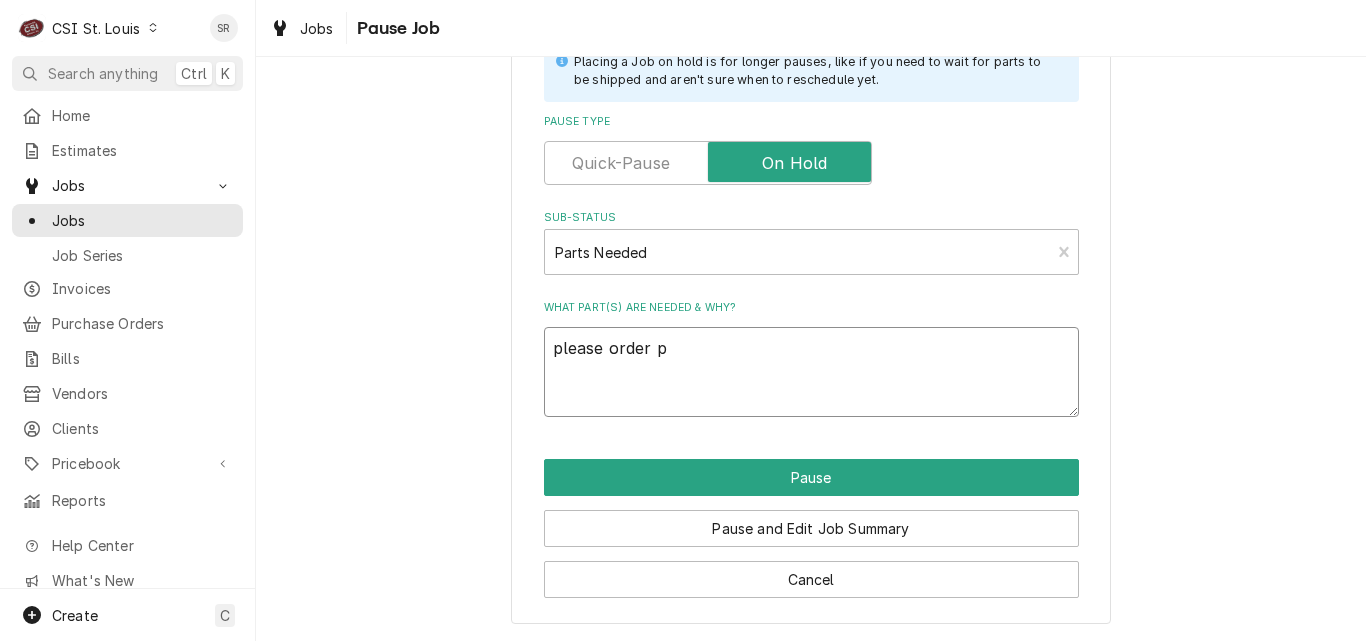 type on "x" 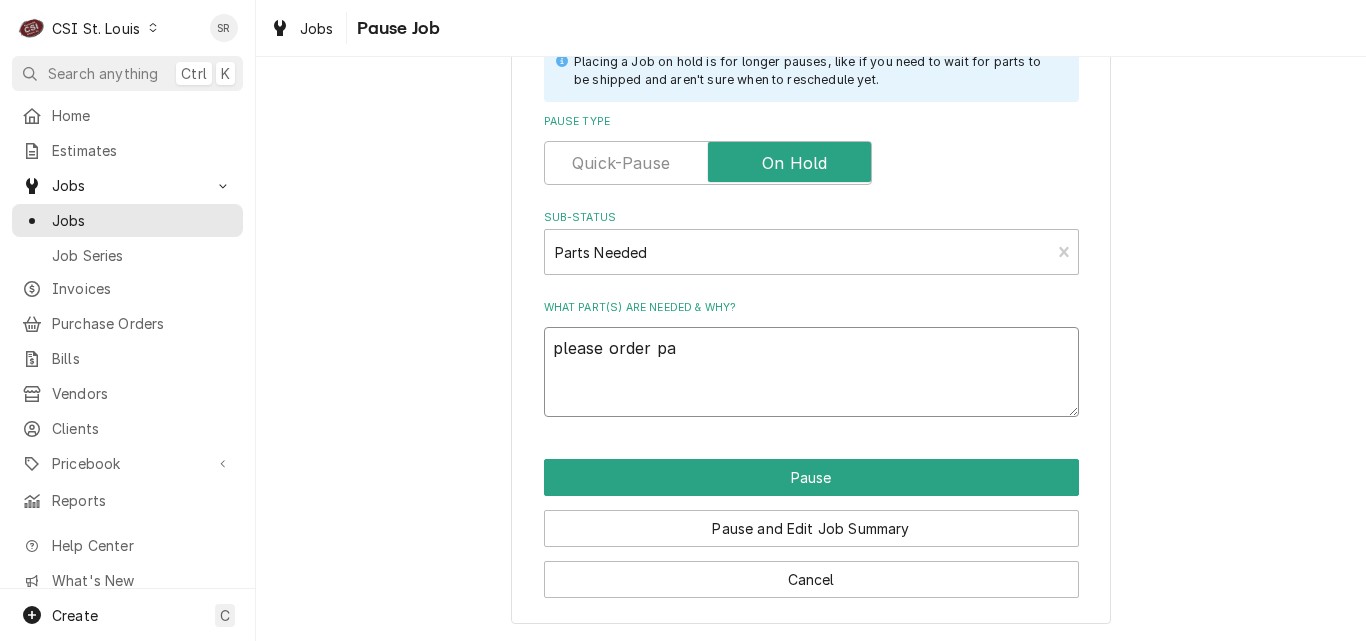 type on "x" 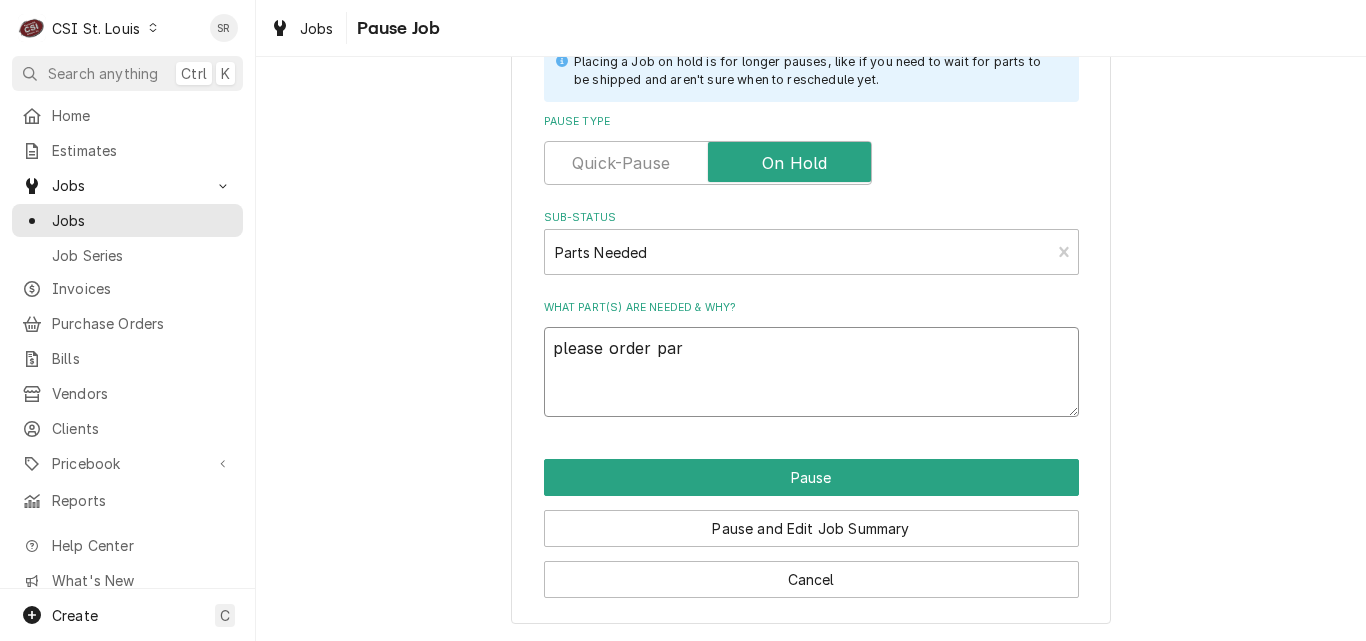 type on "x" 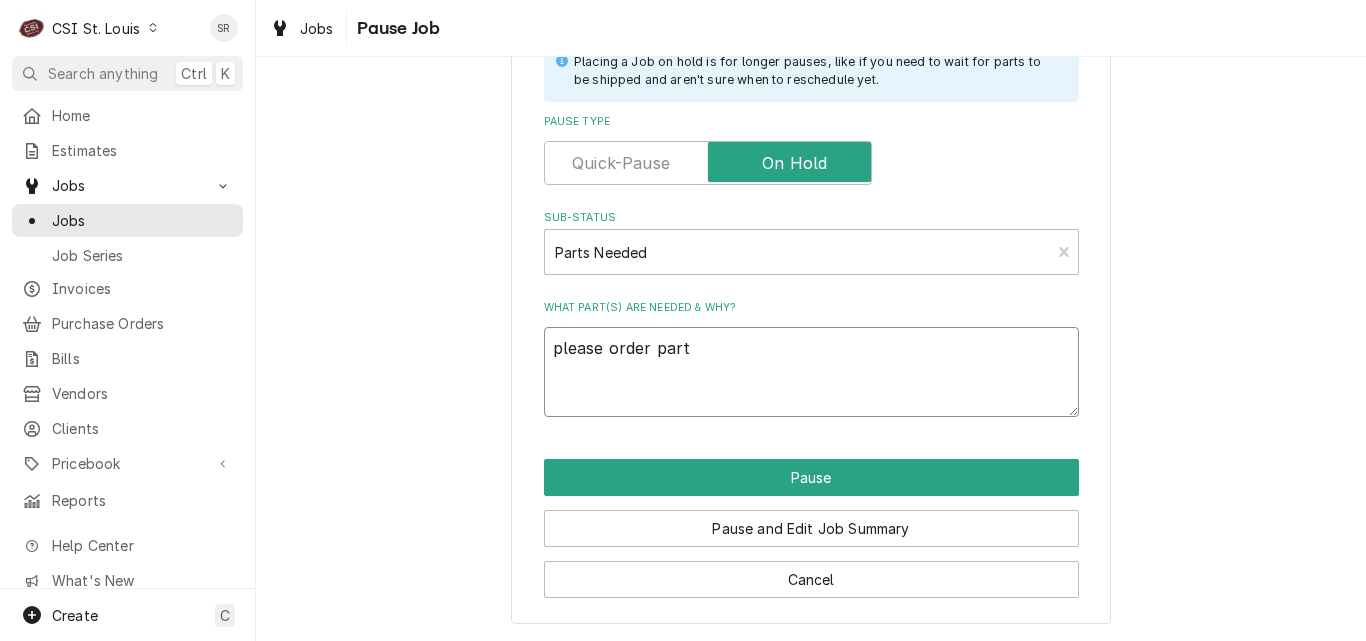 type on "x" 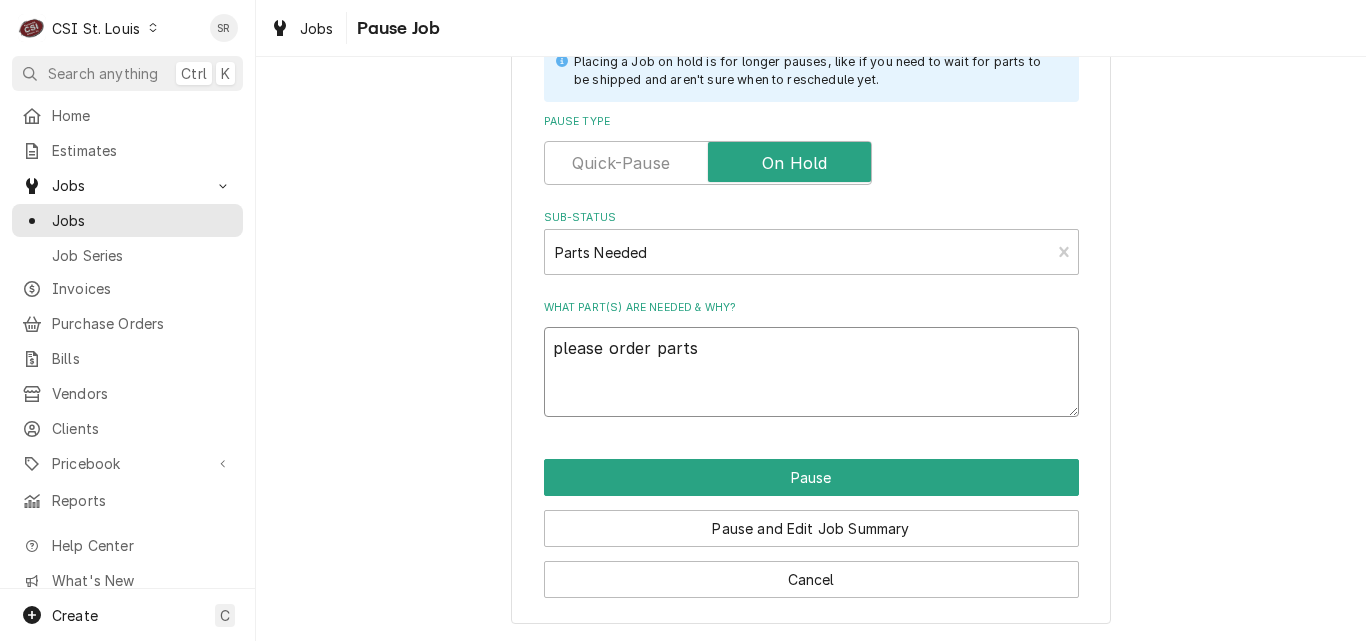 type on "x" 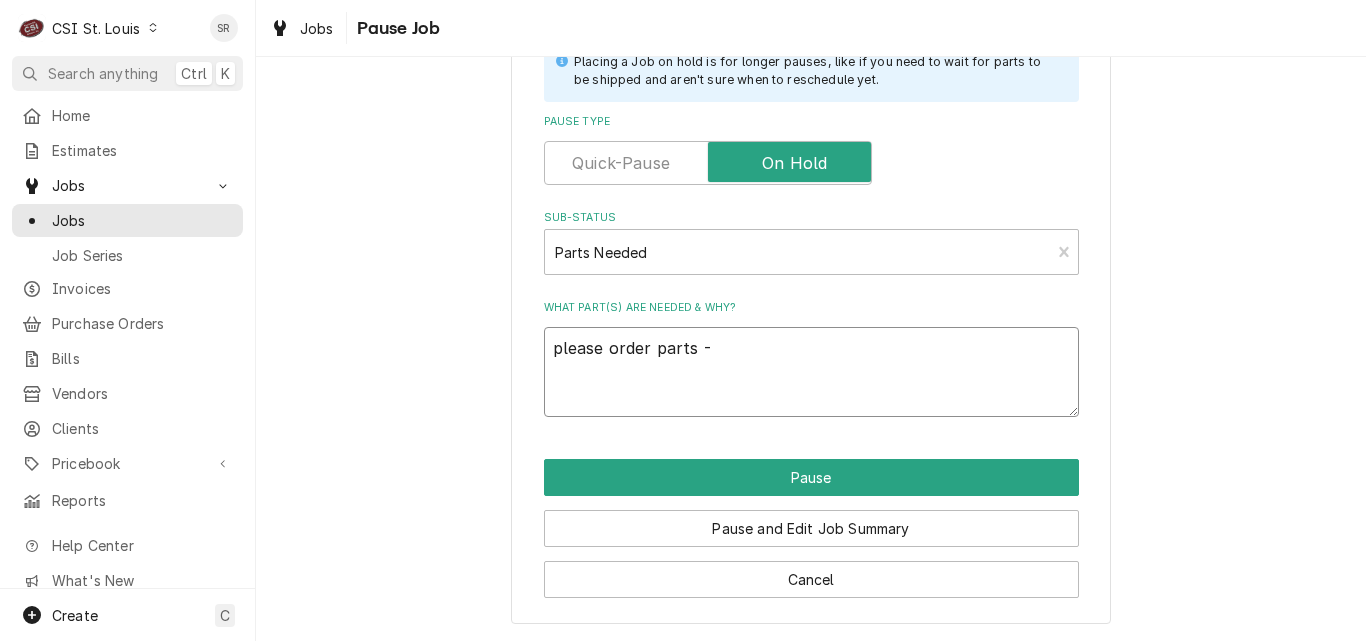 type on "x" 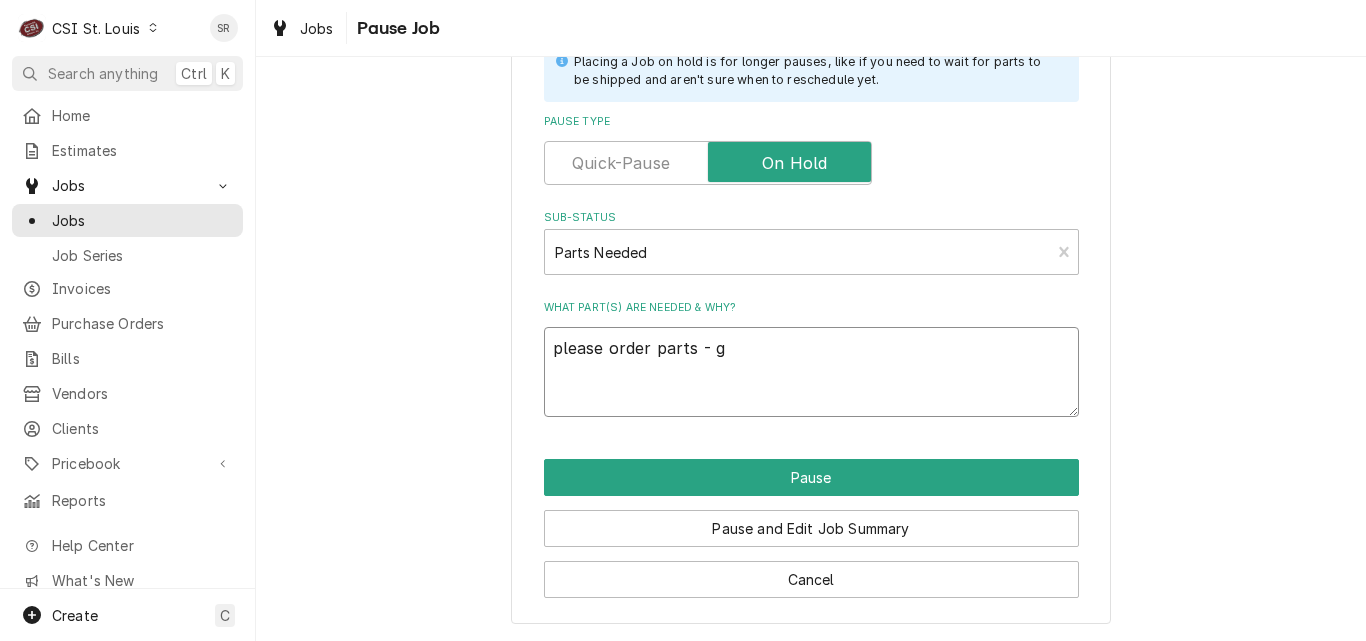 type on "x" 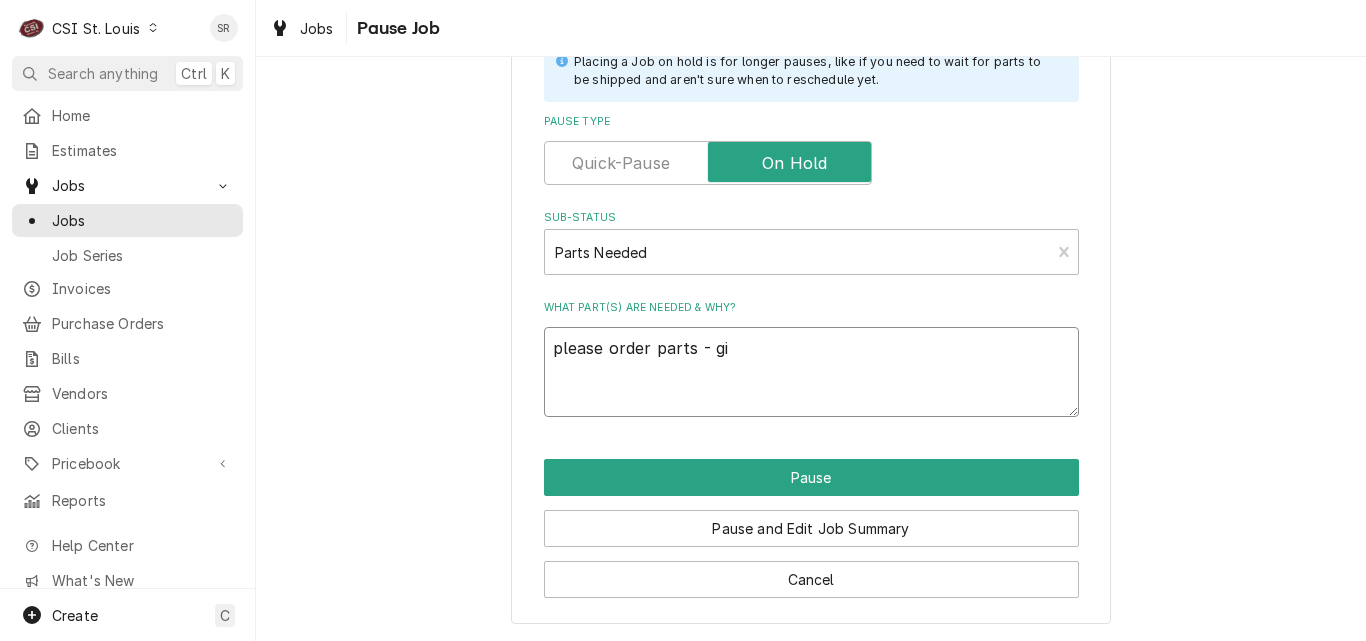 type on "x" 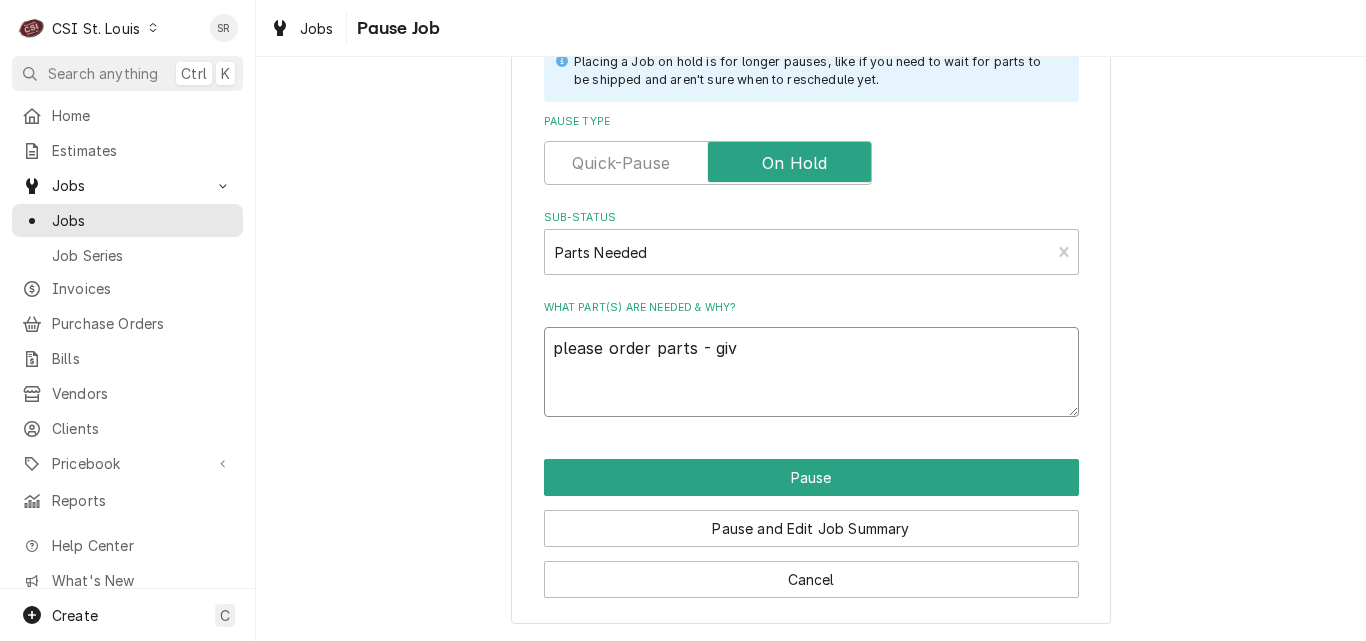 type on "x" 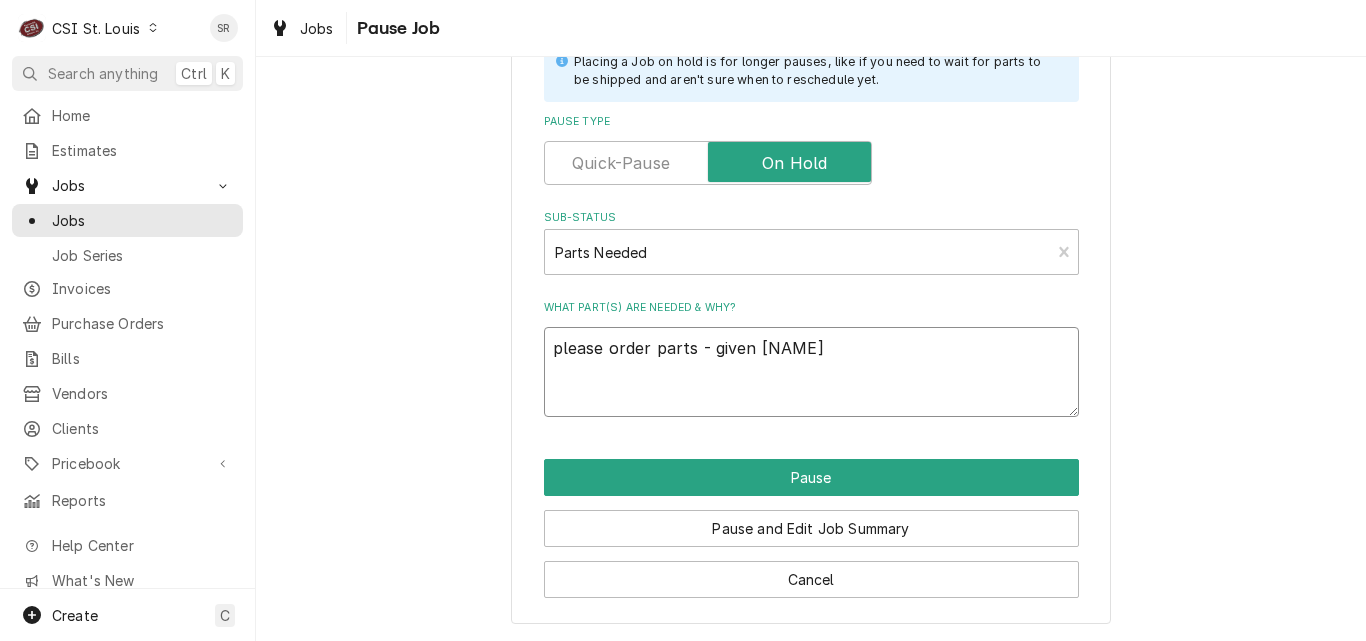 type on "please order parts - given" 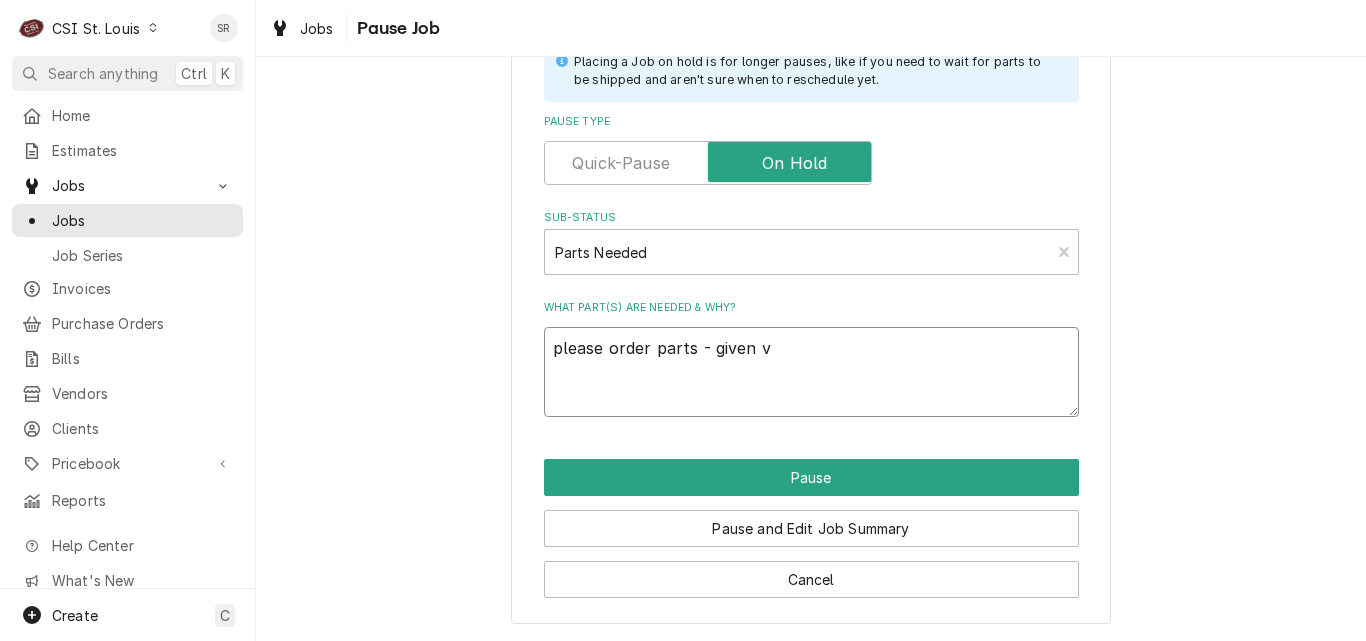 type on "x" 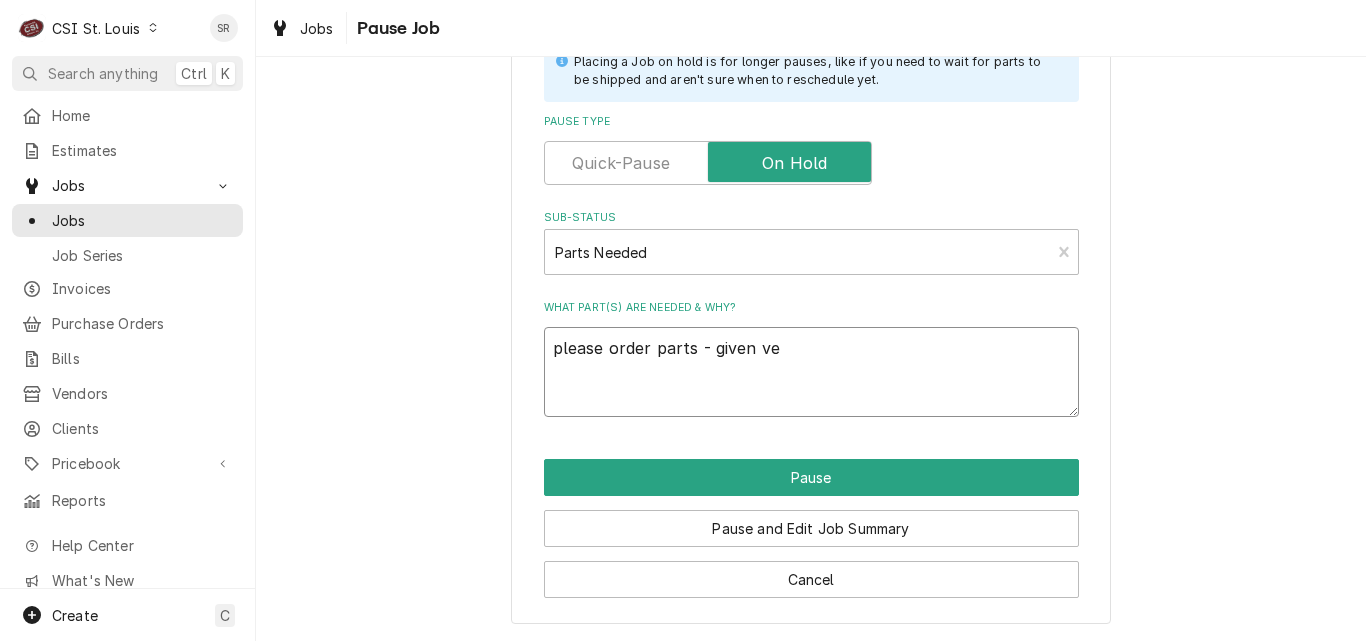 type on "x" 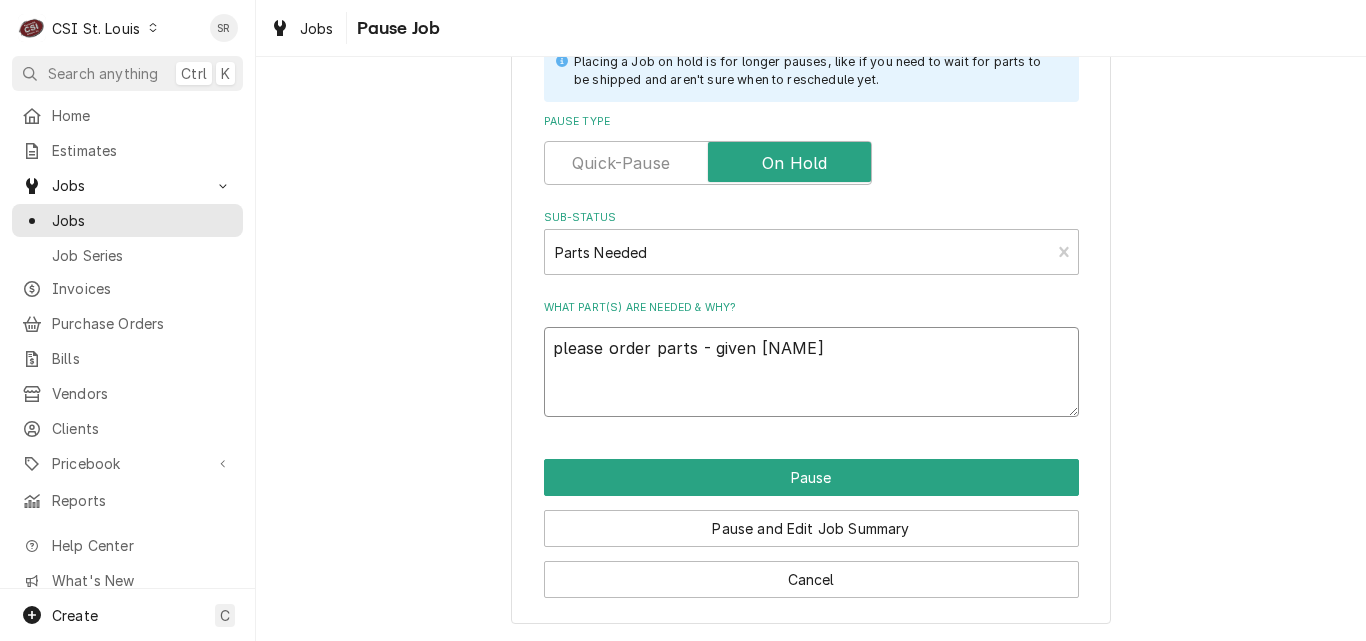 type on "x" 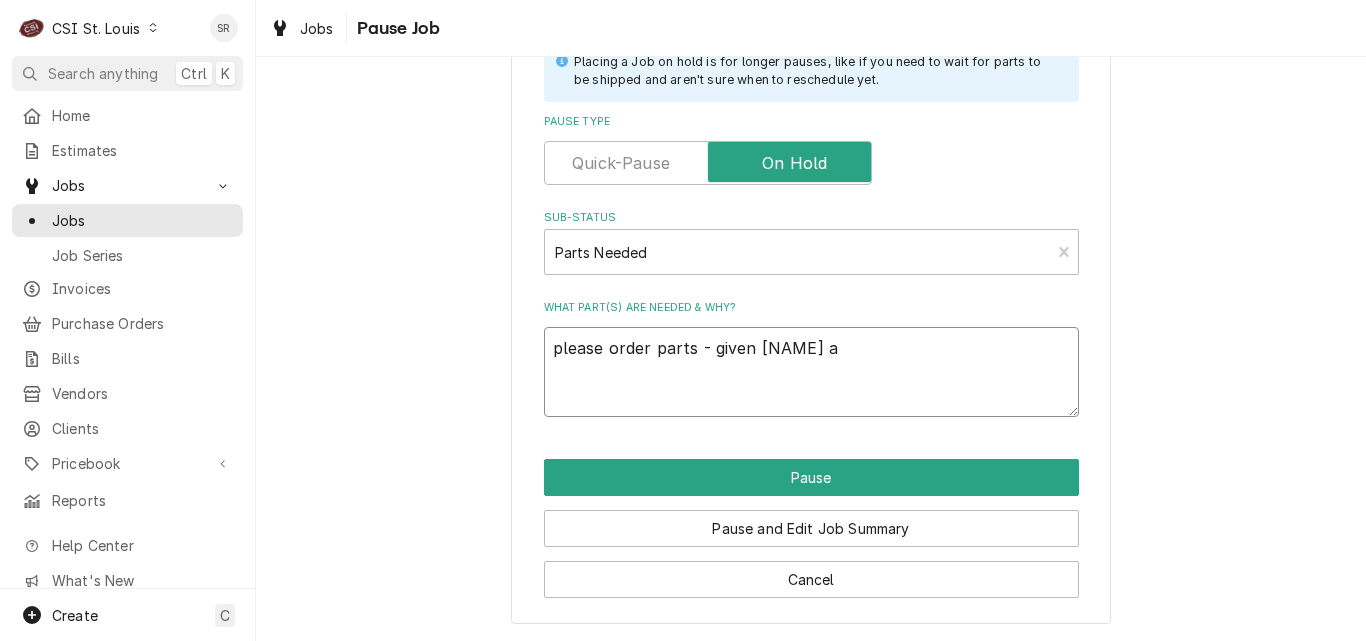type on "x" 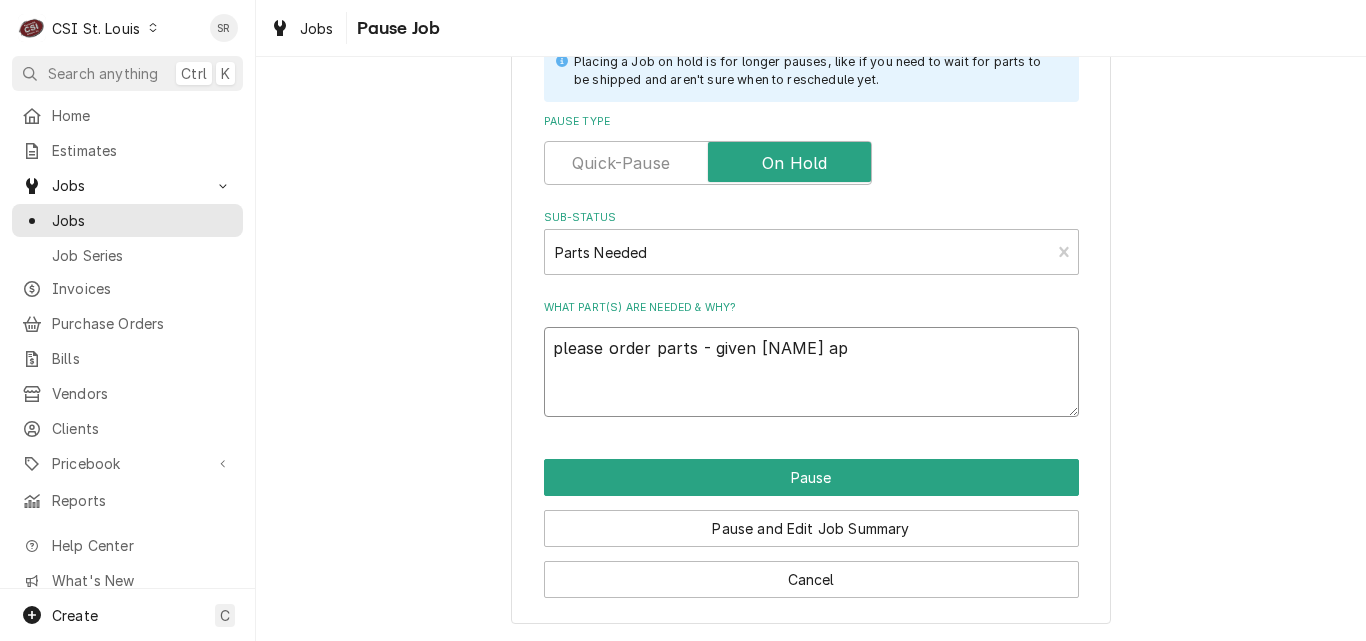 type on "x" 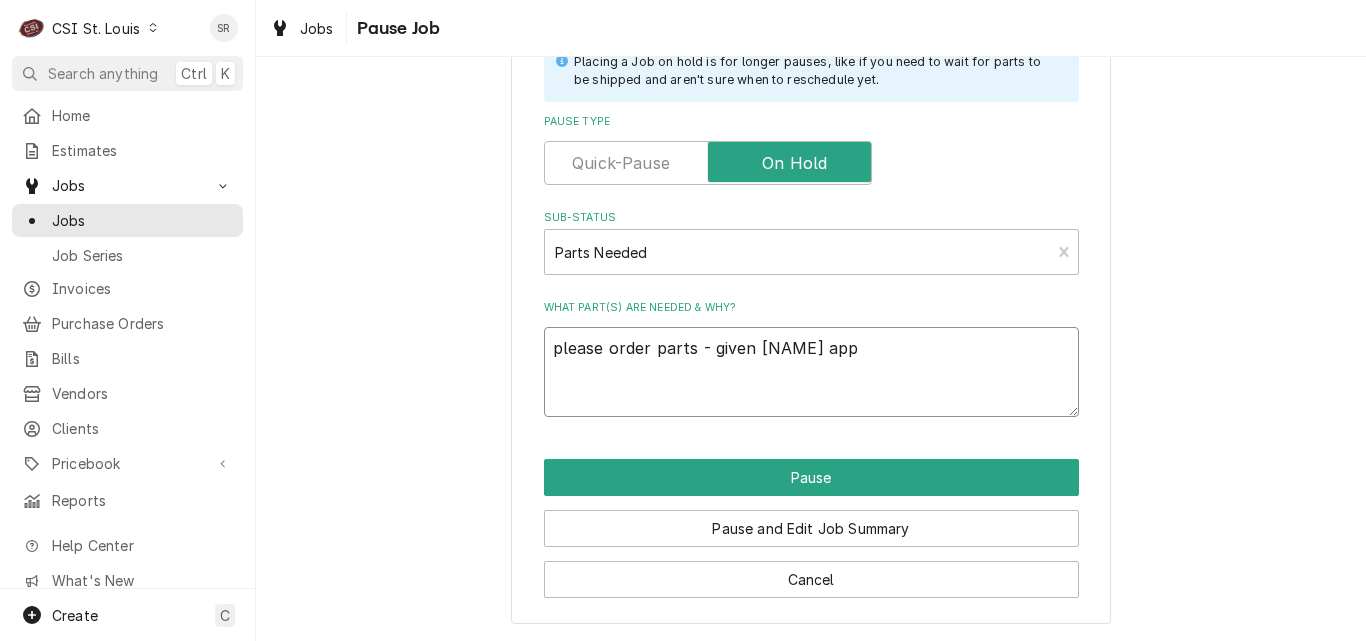 type on "x" 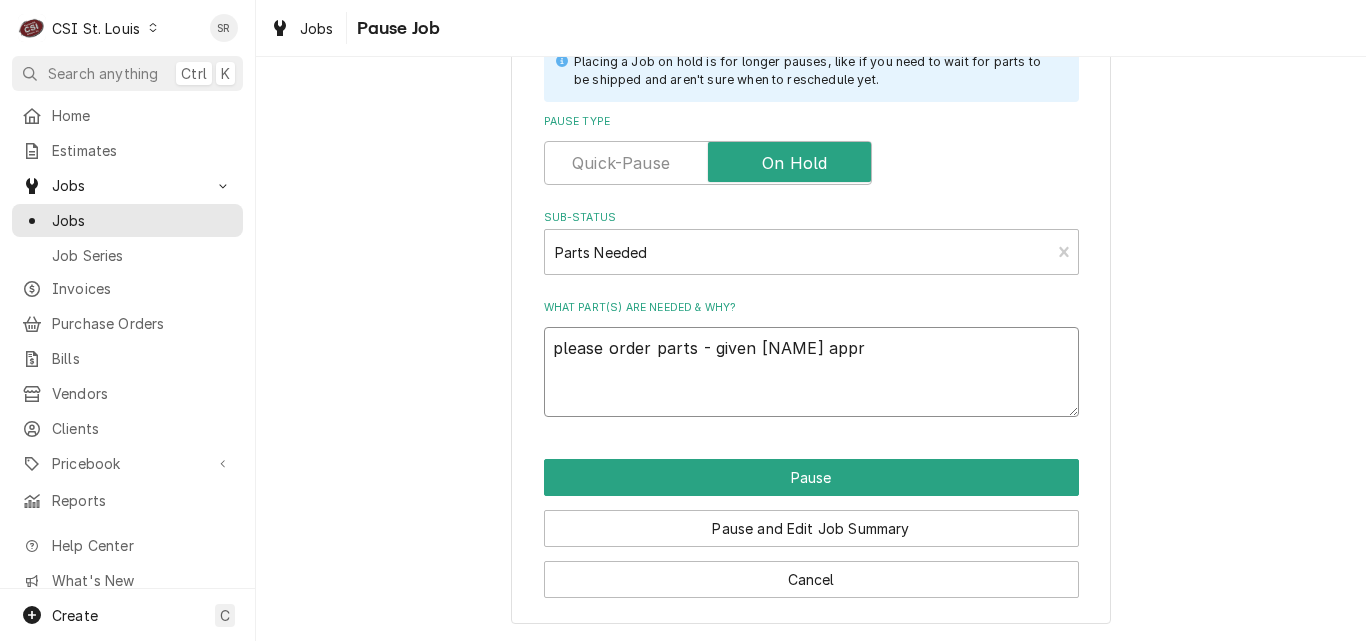 type on "please order parts - given verbal appro" 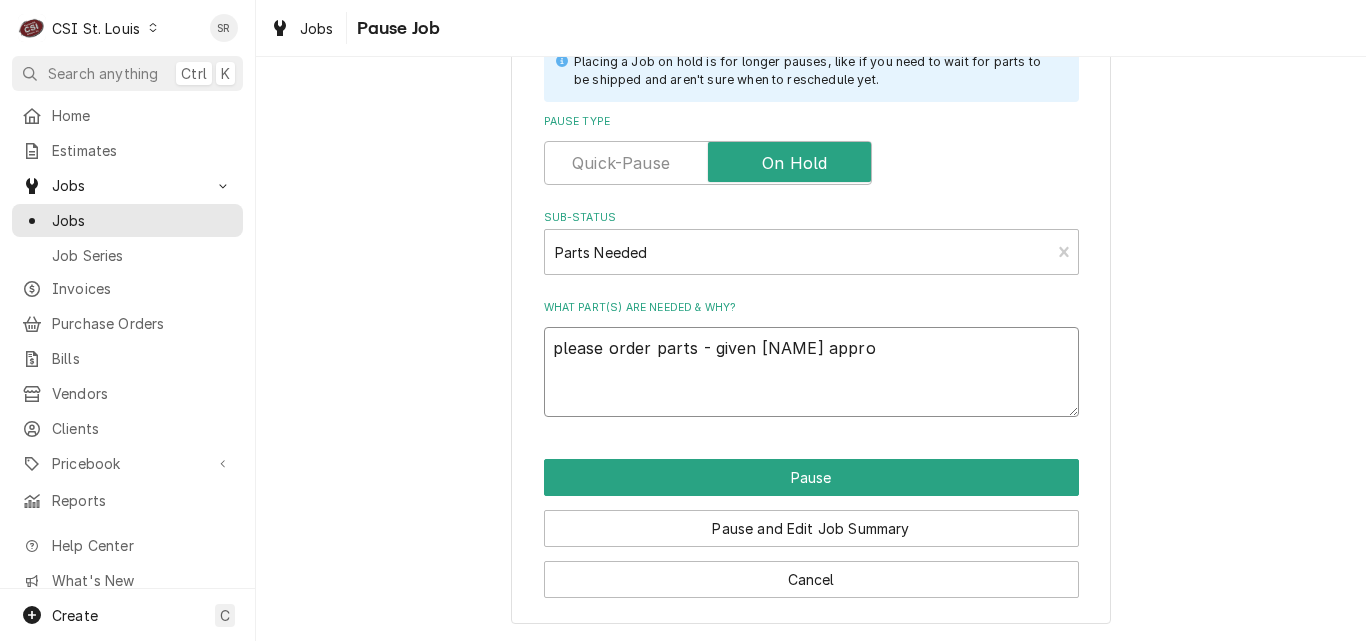 type on "x" 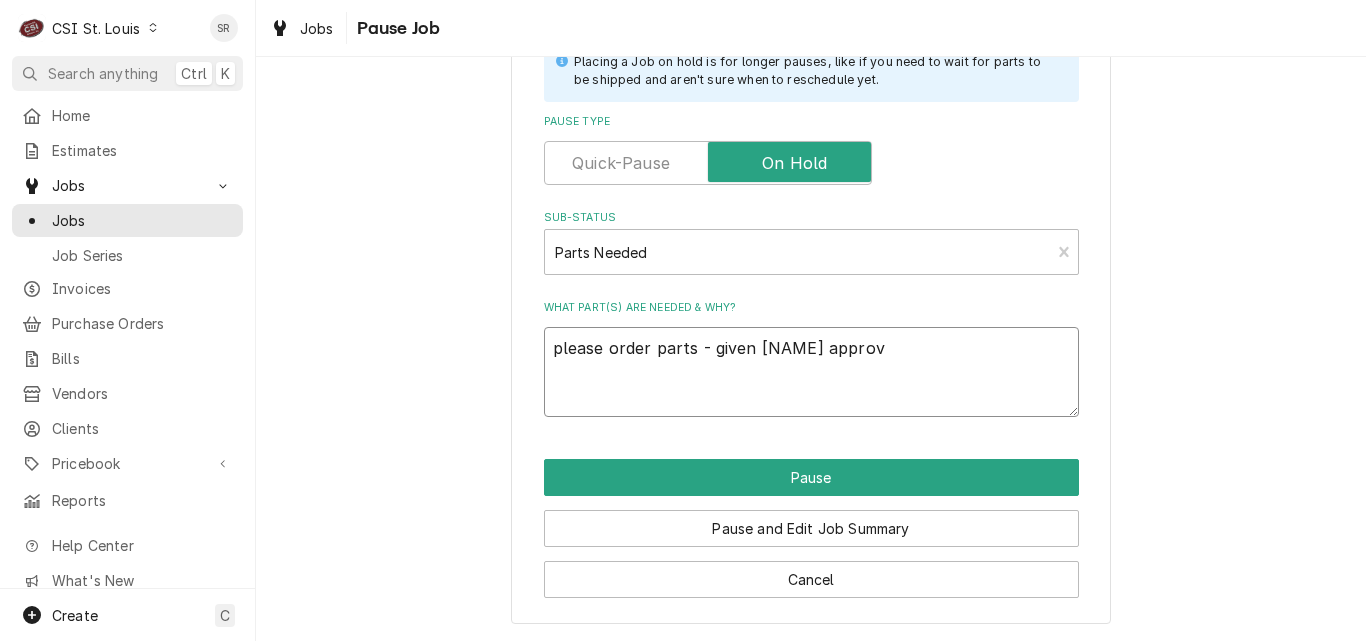 type on "x" 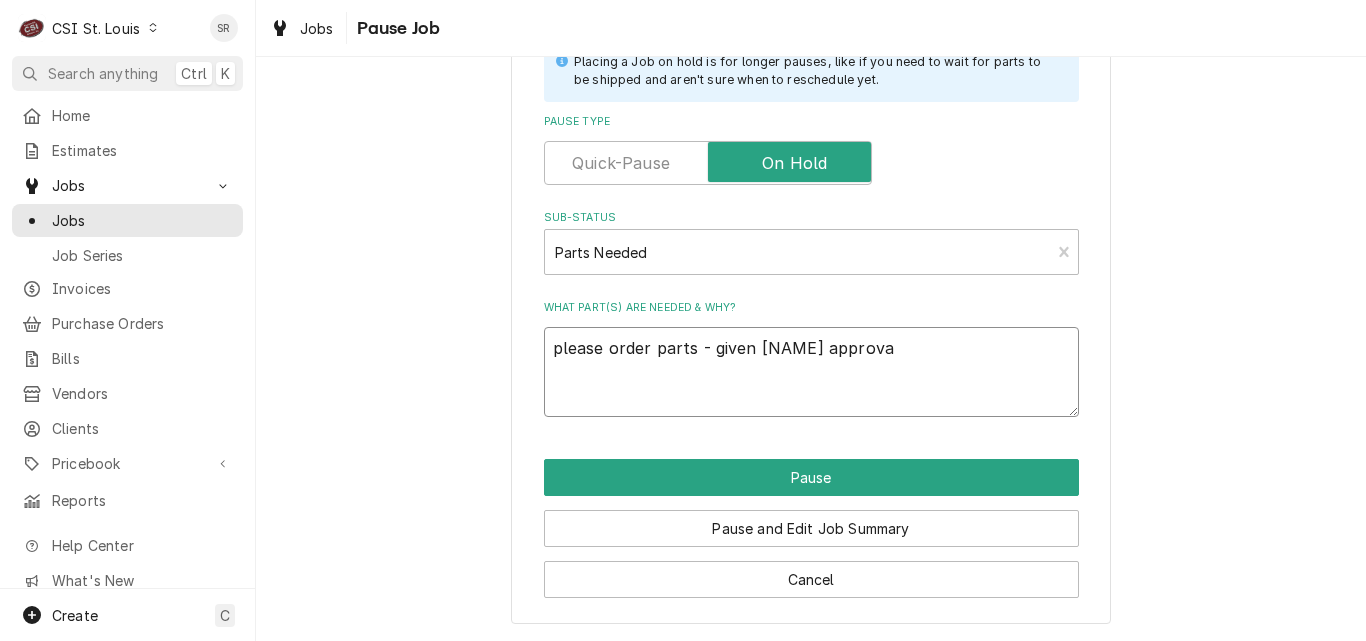 type on "x" 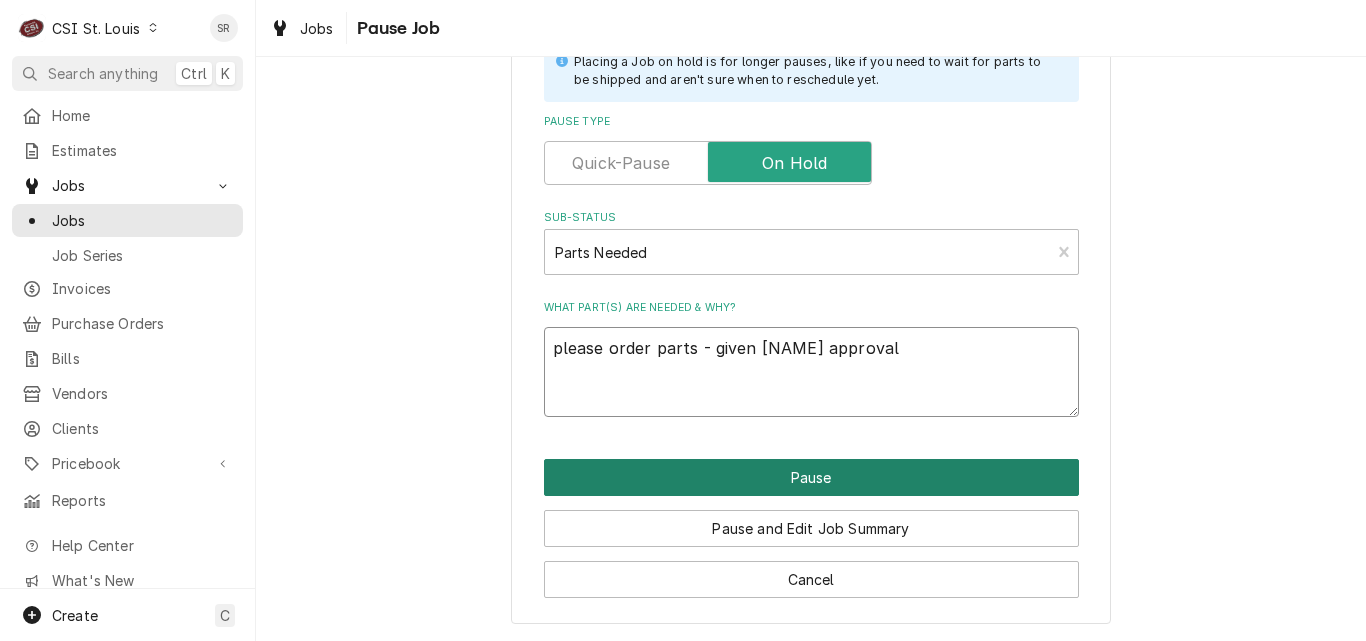 type on "please order parts - given verbal approval" 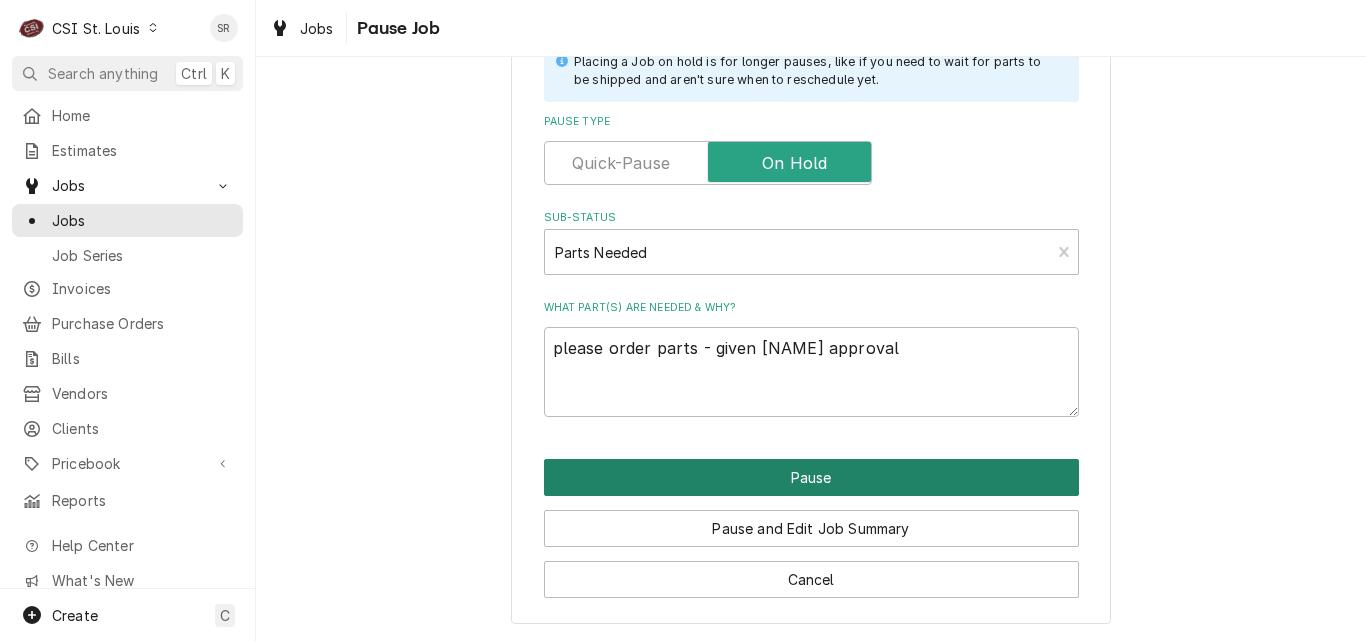 click on "Pause" at bounding box center (811, 477) 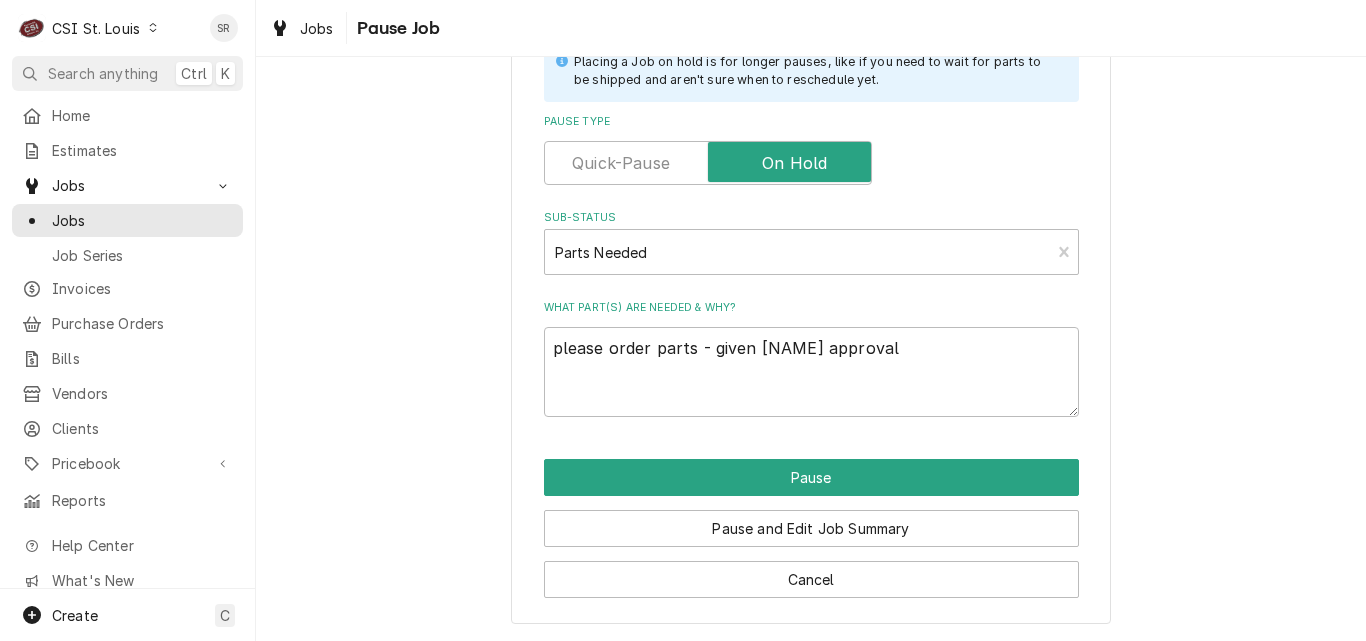 type on "x" 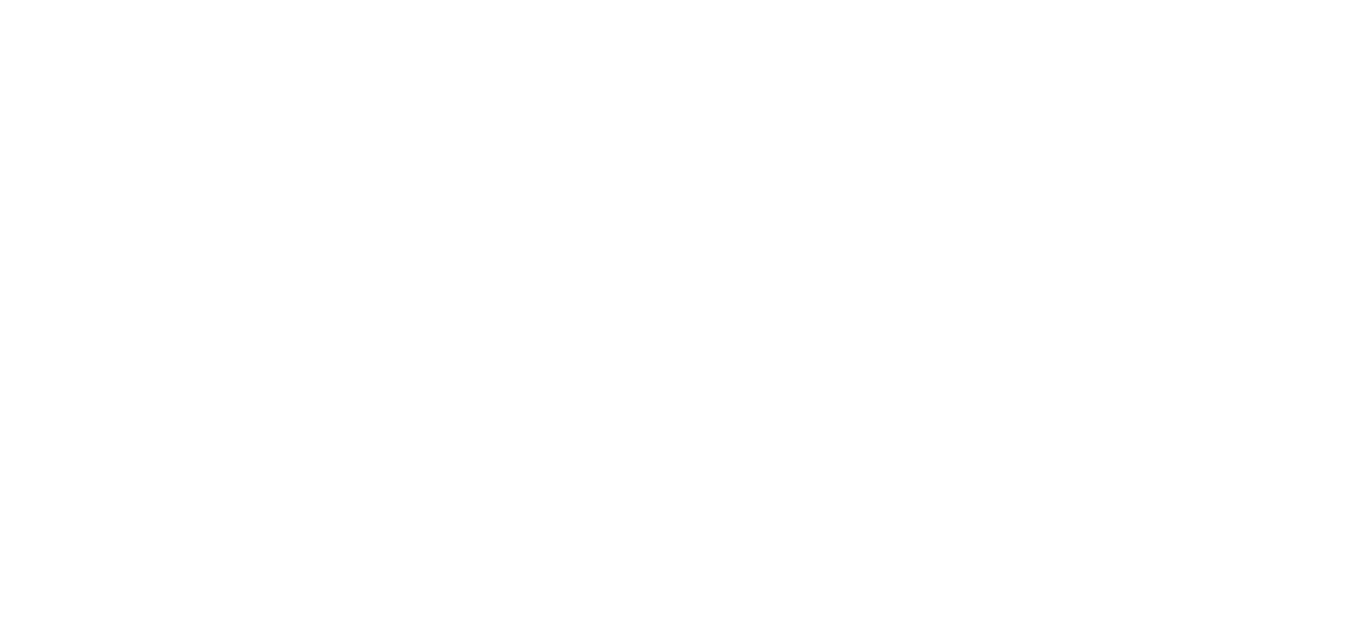 scroll, scrollTop: 0, scrollLeft: 0, axis: both 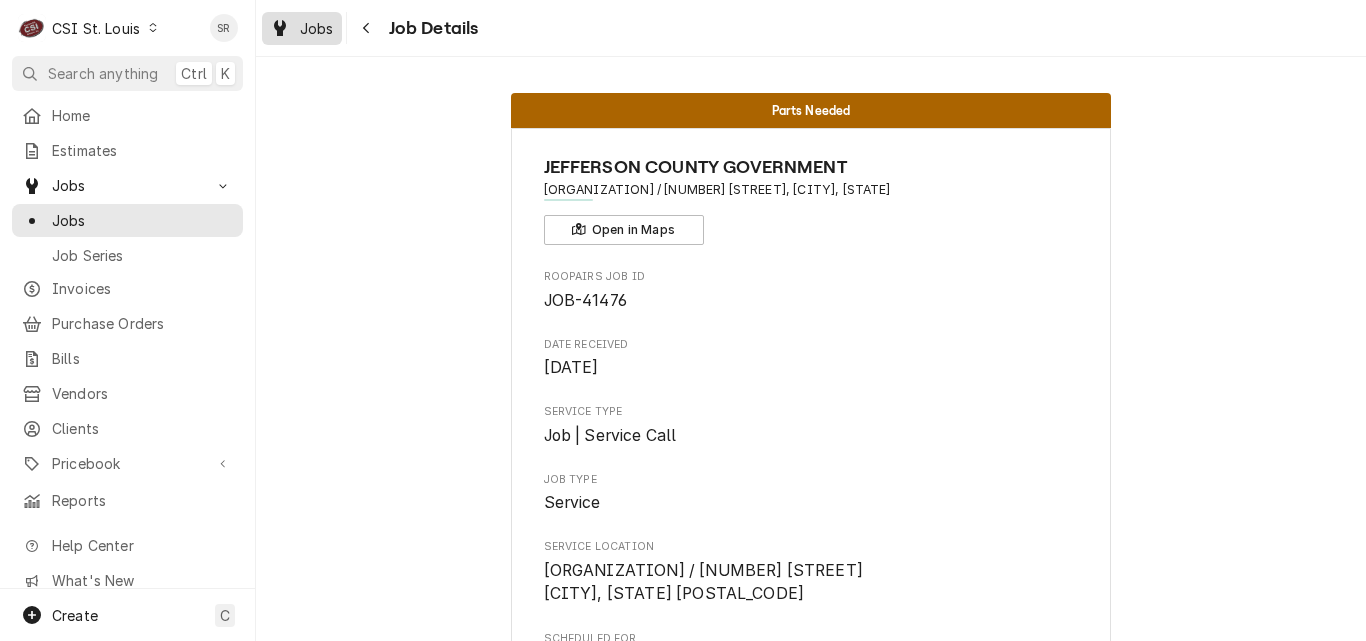 click on "Jobs" at bounding box center [317, 28] 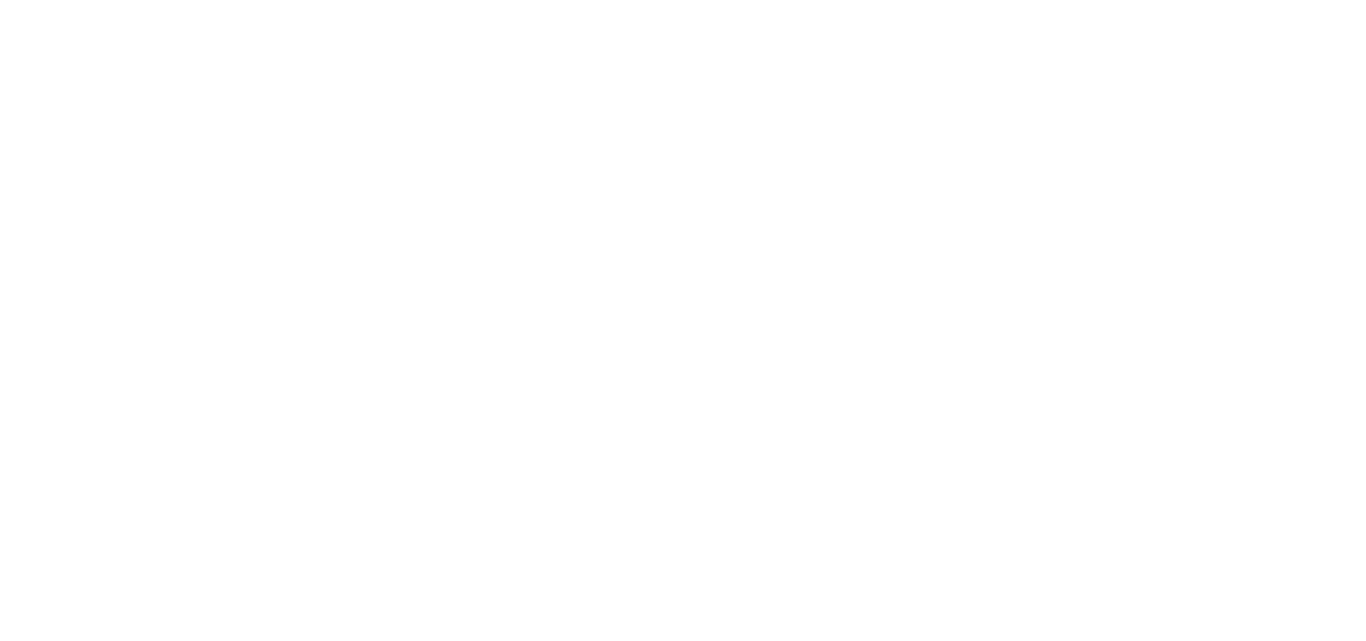 scroll, scrollTop: 0, scrollLeft: 0, axis: both 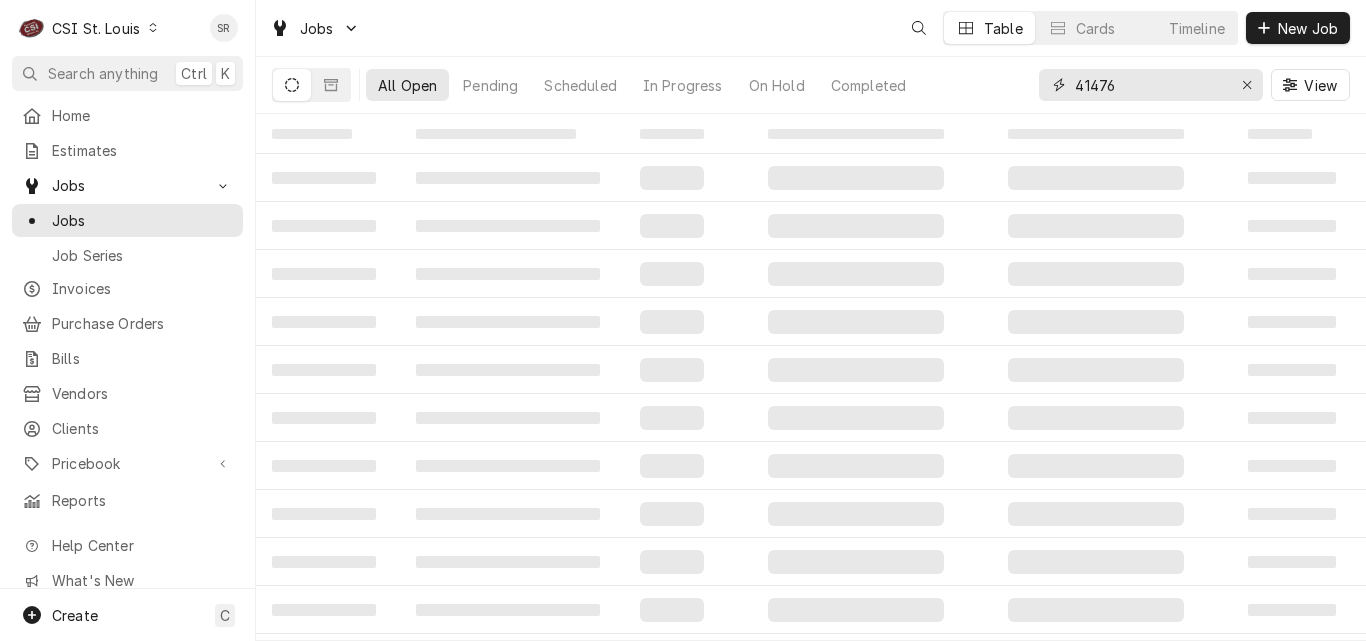 drag, startPoint x: 1090, startPoint y: 83, endPoint x: 1061, endPoint y: 78, distance: 29.427877 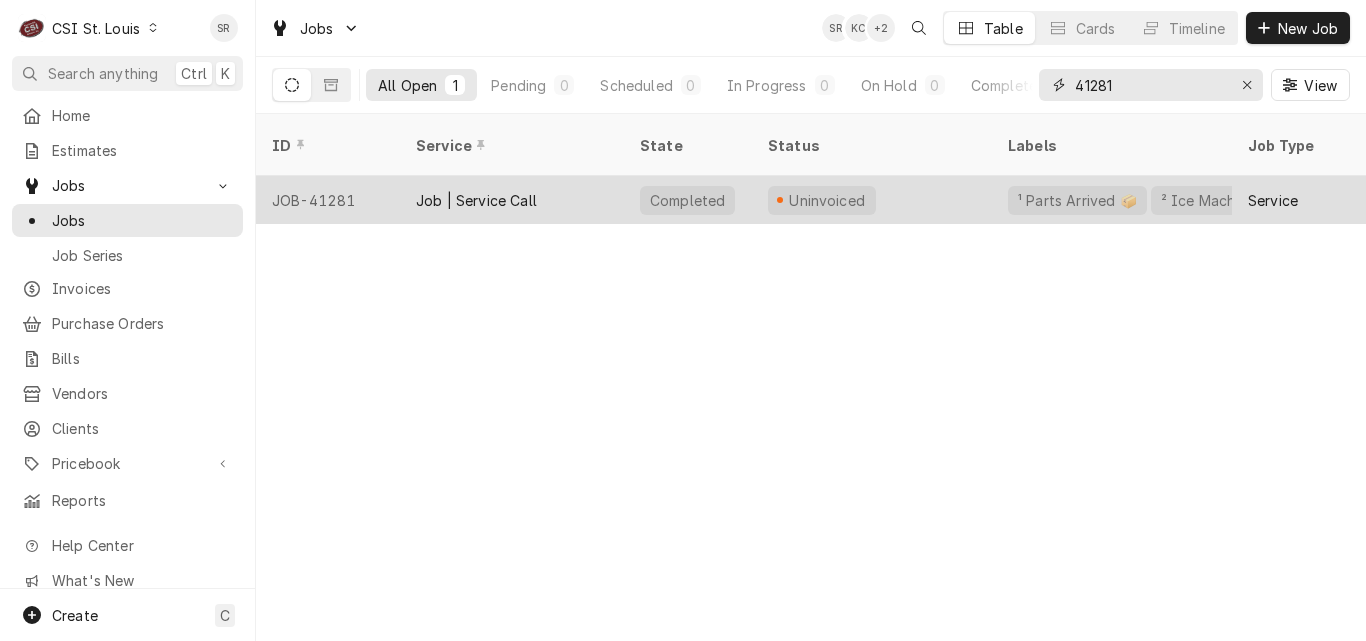 type on "41281" 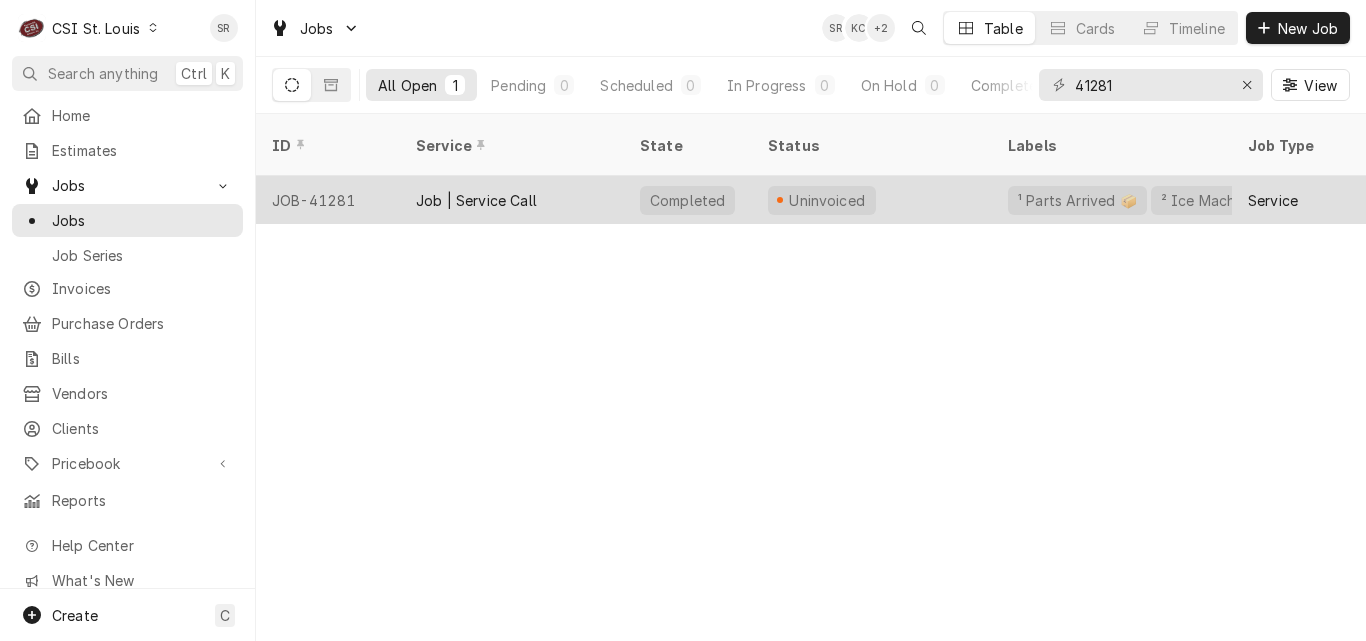 click on "Job | Service Call" at bounding box center (476, 200) 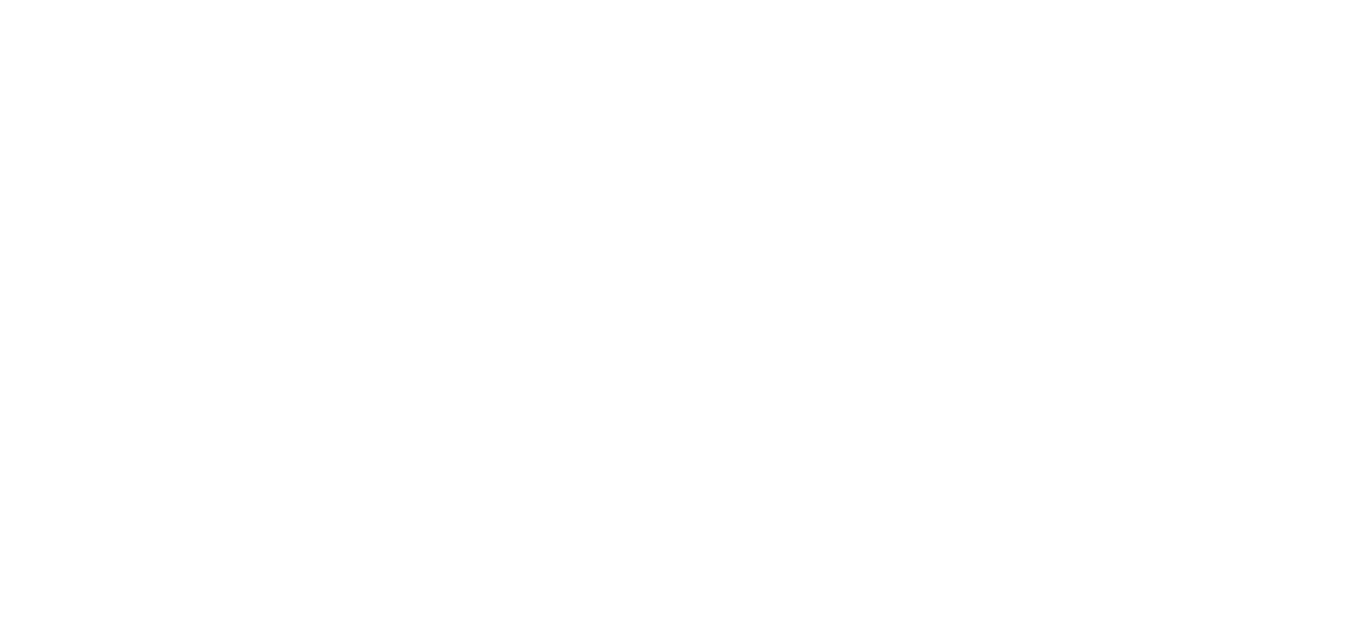 scroll, scrollTop: 0, scrollLeft: 0, axis: both 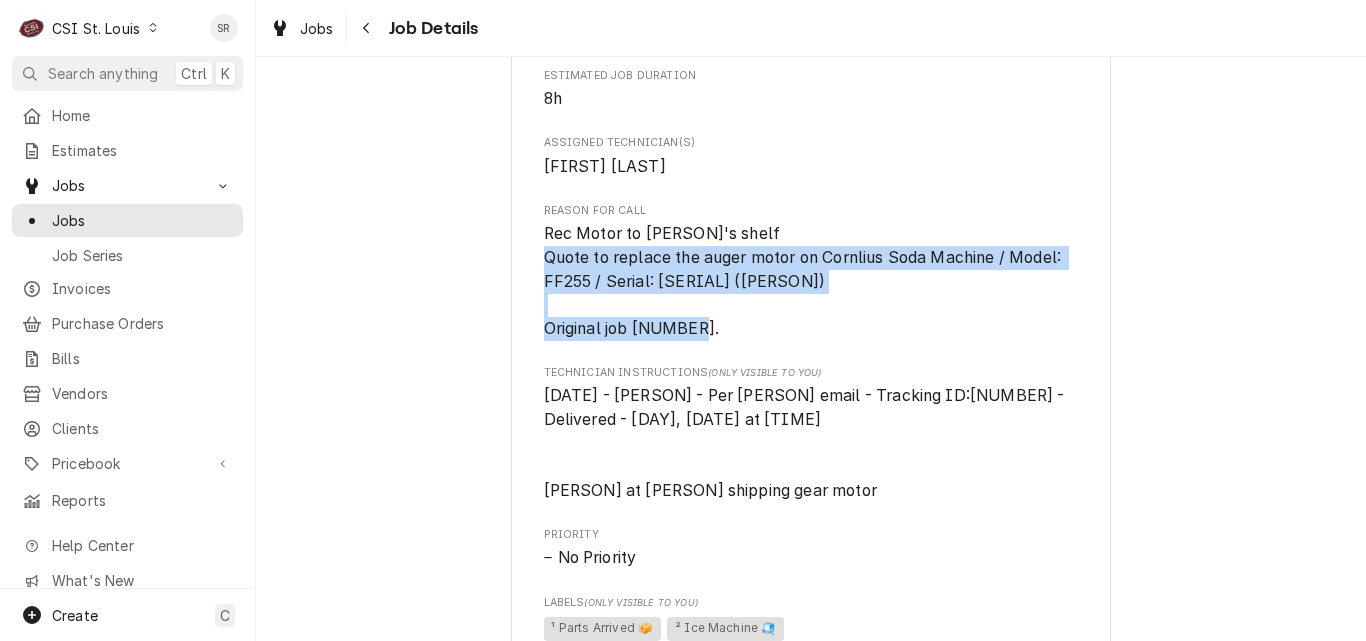 drag, startPoint x: 674, startPoint y: 325, endPoint x: 537, endPoint y: 265, distance: 149.5627 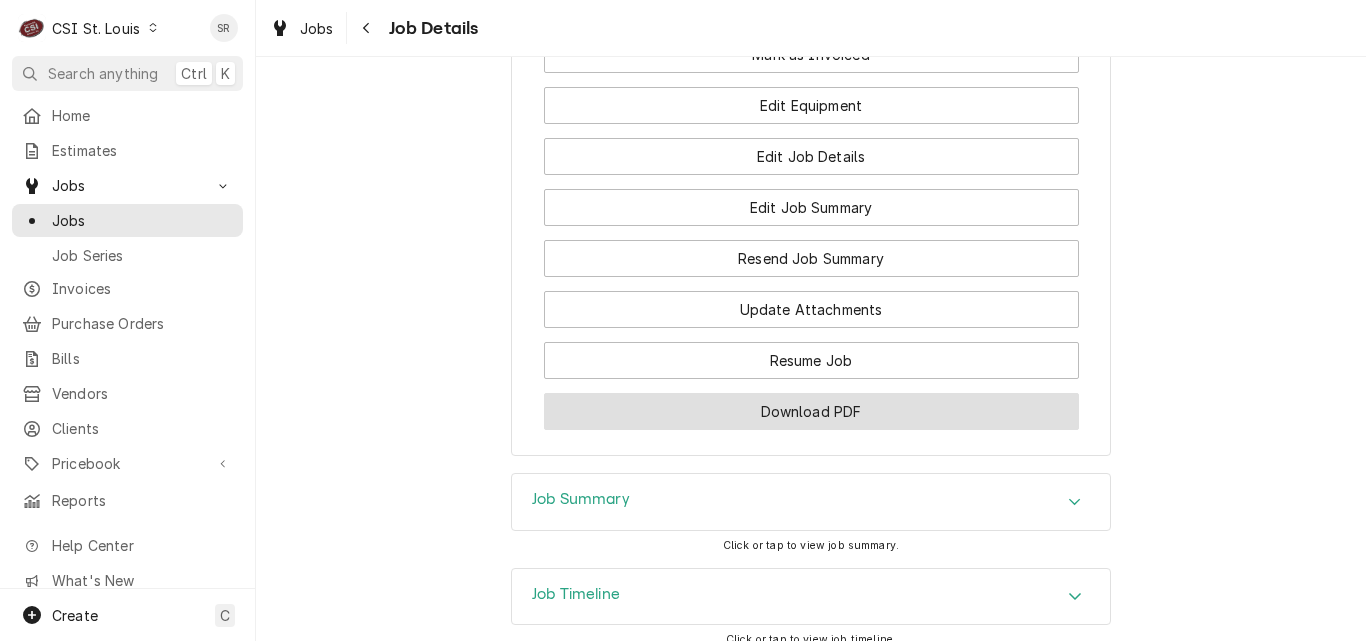scroll, scrollTop: 2395, scrollLeft: 0, axis: vertical 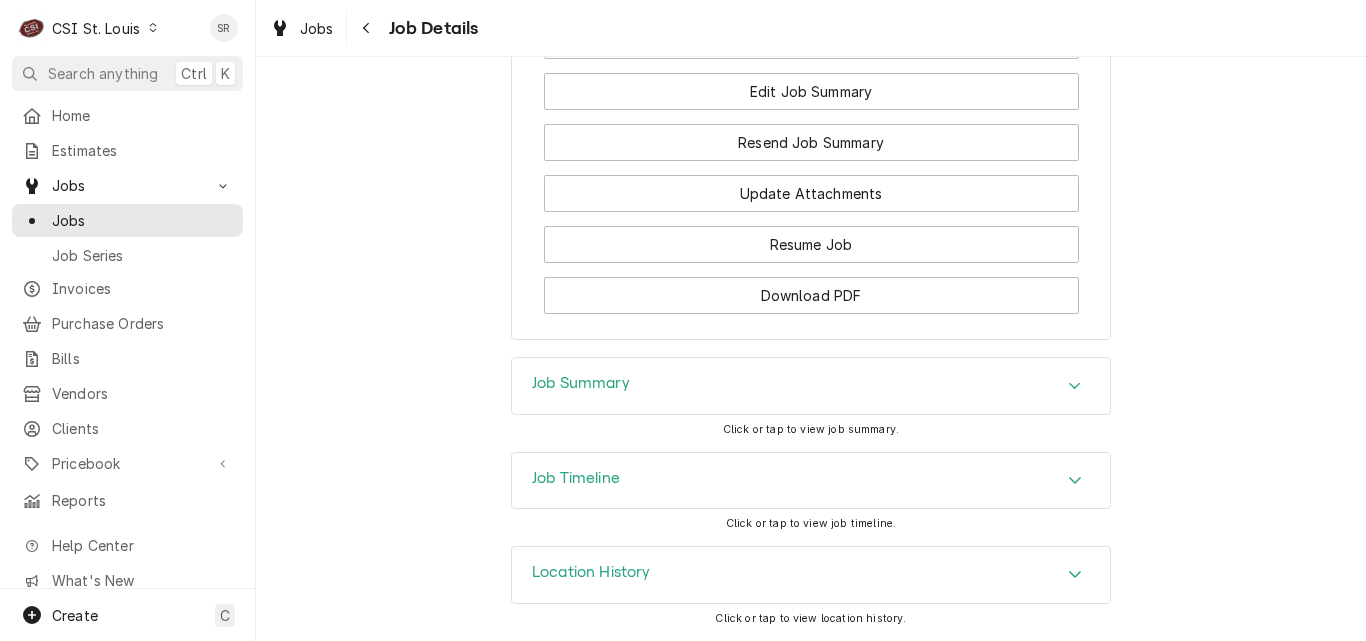 drag, startPoint x: 624, startPoint y: 396, endPoint x: 637, endPoint y: 388, distance: 15.264338 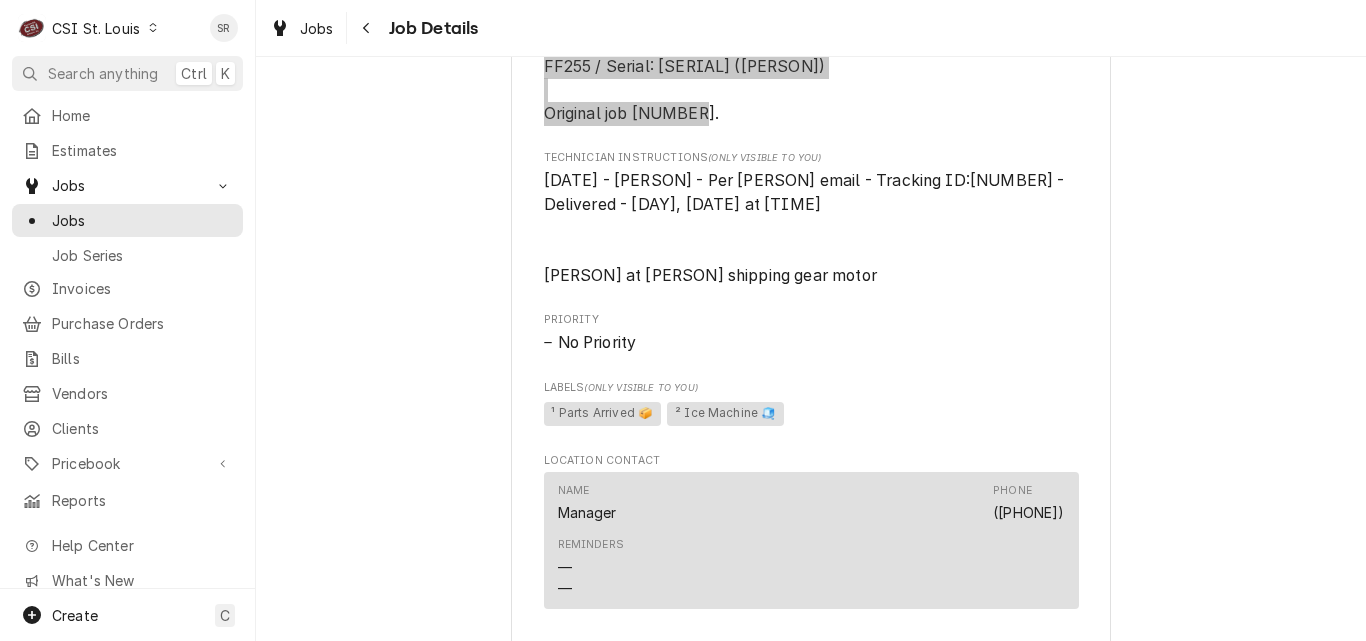 scroll, scrollTop: 1195, scrollLeft: 0, axis: vertical 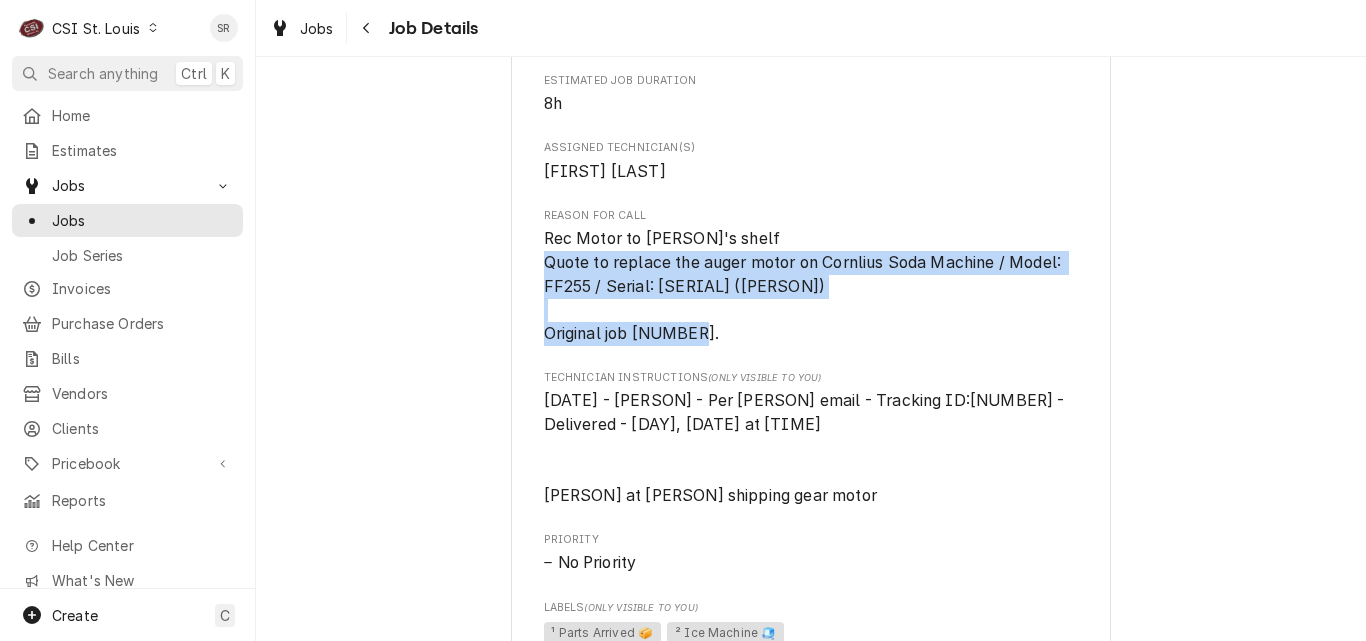 click on "Rec Motor to [PERSON]'s shelf
Quote to replace the auger motor on Cornlius Soda Machine / Model: FF255 / Serial: [SERIAL] ([PERSON])
Original job [NUMBER]." at bounding box center (811, 286) 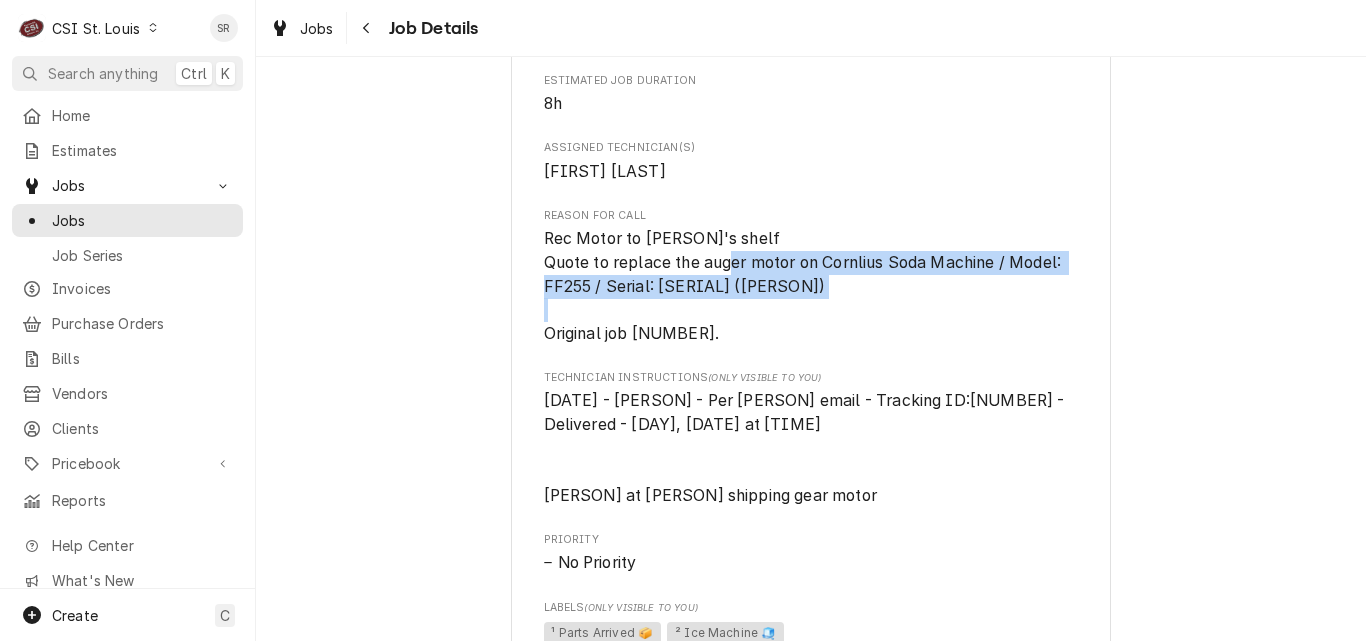 drag, startPoint x: 847, startPoint y: 283, endPoint x: 738, endPoint y: 278, distance: 109.11462 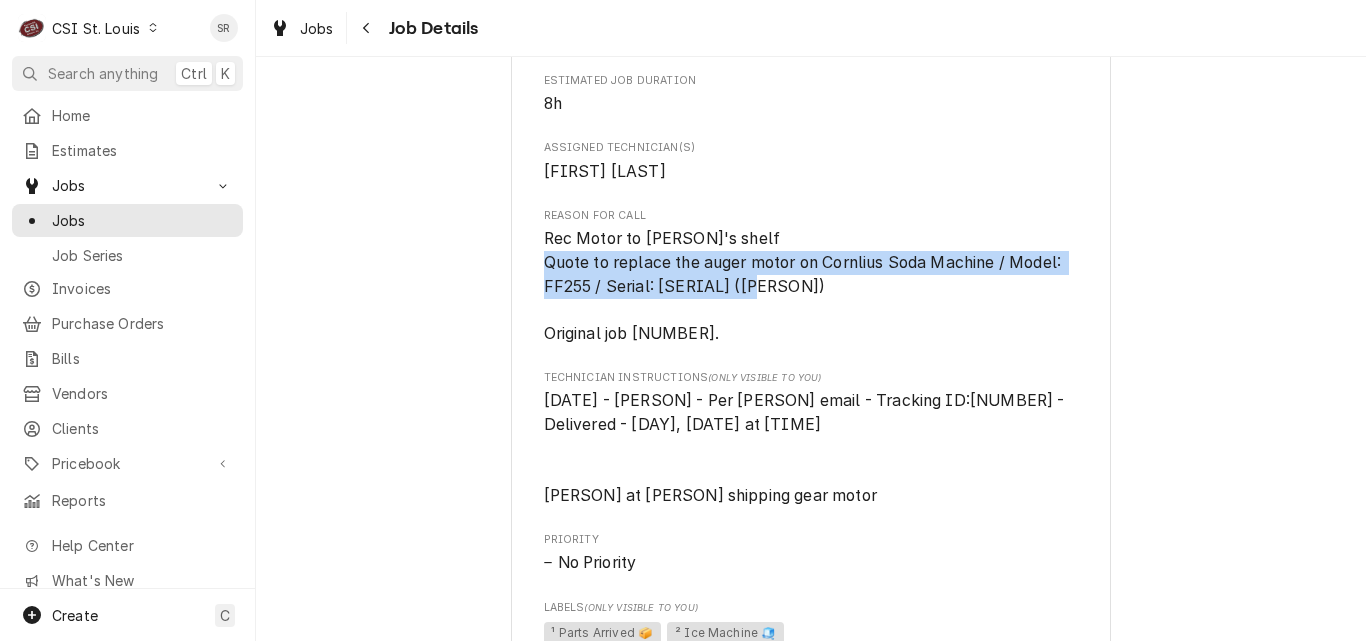 drag, startPoint x: 766, startPoint y: 287, endPoint x: 538, endPoint y: 253, distance: 230.52115 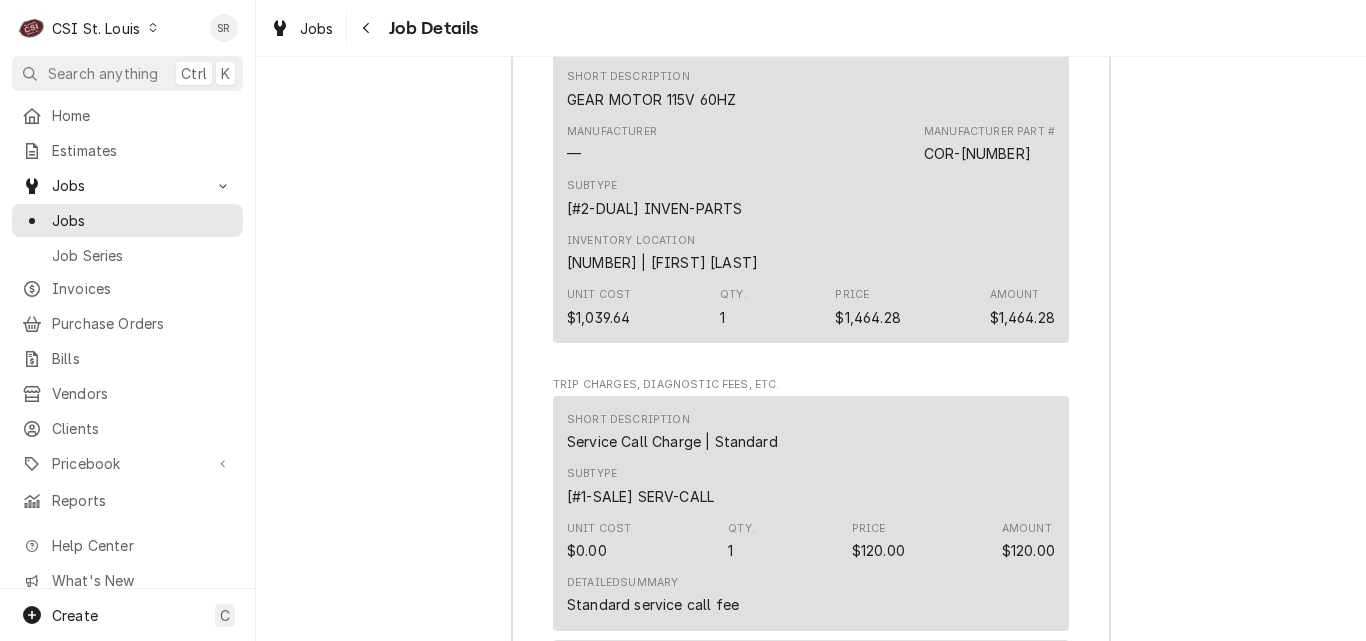 scroll, scrollTop: 4095, scrollLeft: 0, axis: vertical 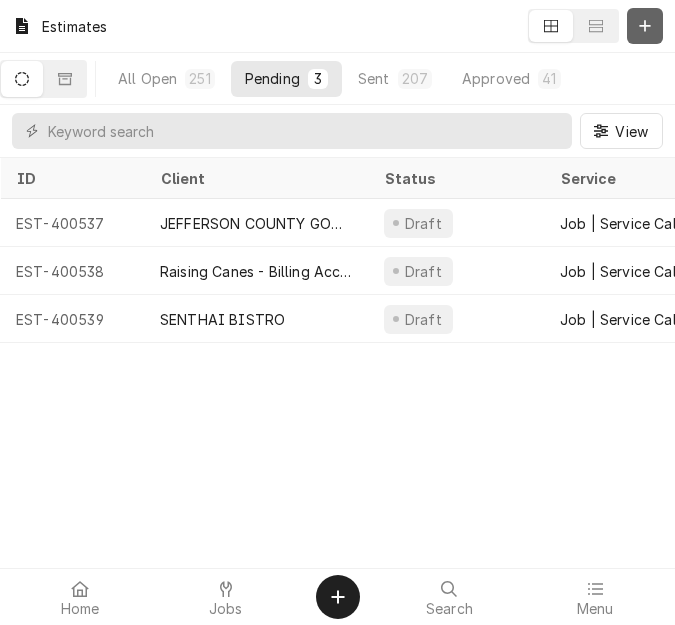 click at bounding box center [645, 26] 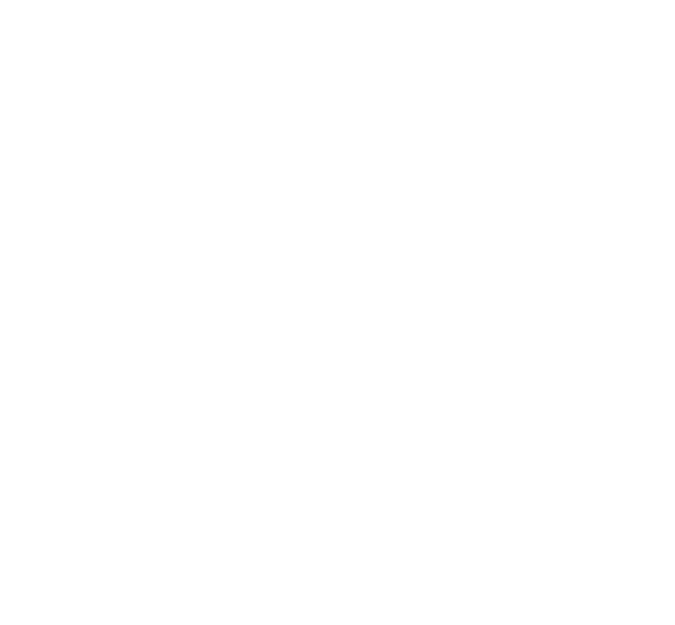 scroll, scrollTop: 0, scrollLeft: 0, axis: both 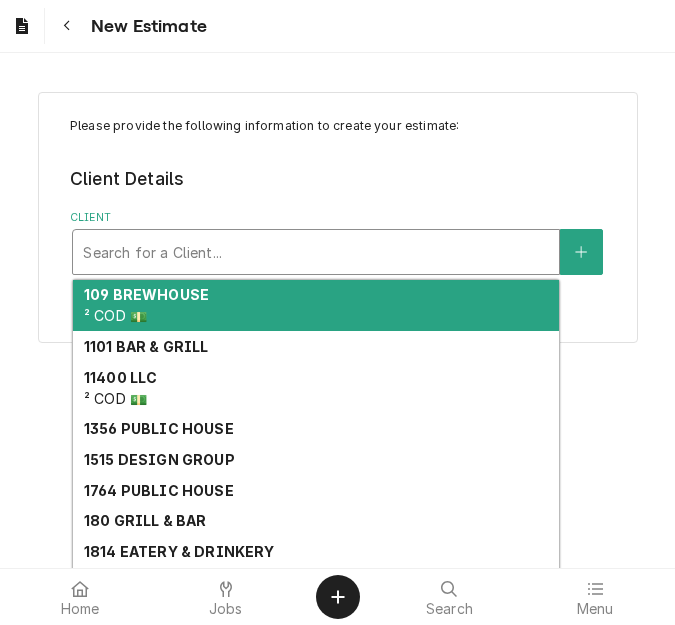 click at bounding box center (316, 252) 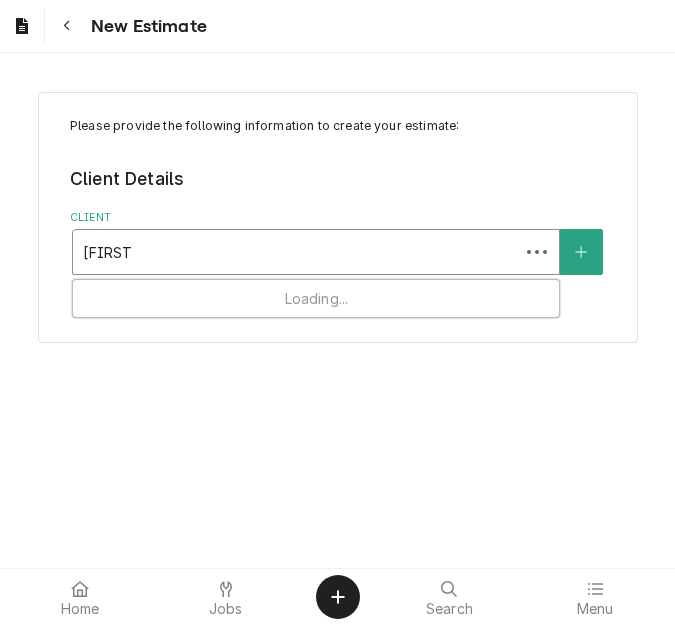 type on "[FIRST] [LAST]" 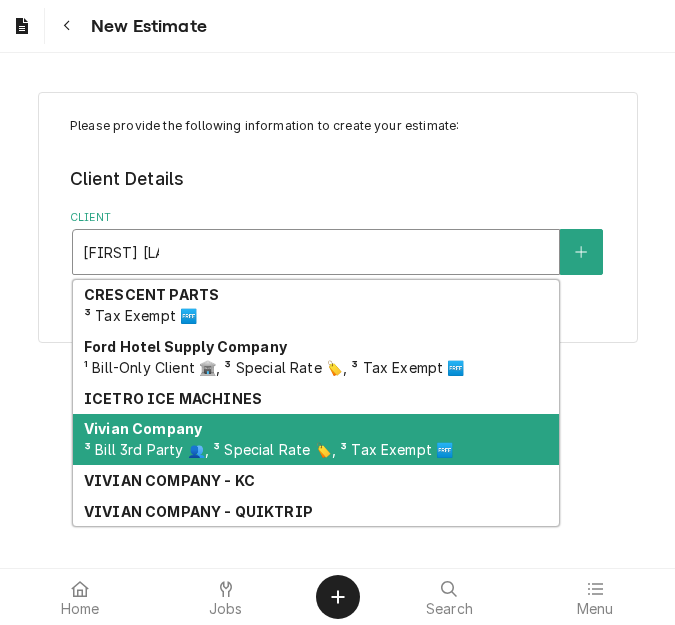 click on "[COMPANY_NAME] ³ Bill 3rd Party 👥, ³ Special Rate 🏷️, ³ Tax Exempt 🆓" at bounding box center [316, 440] 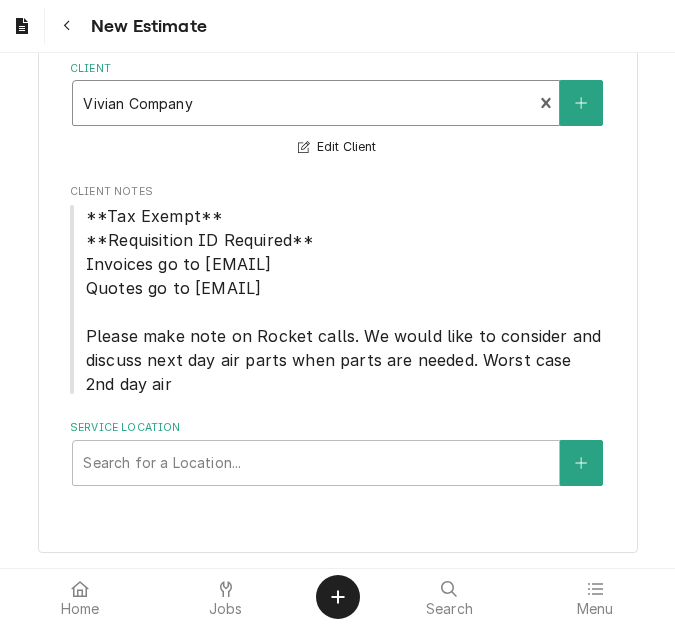 scroll, scrollTop: 152, scrollLeft: 0, axis: vertical 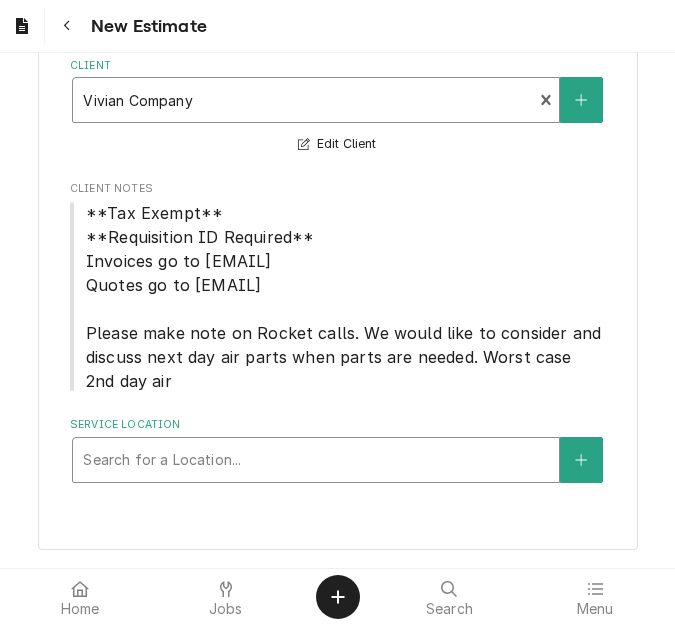 click at bounding box center [316, 460] 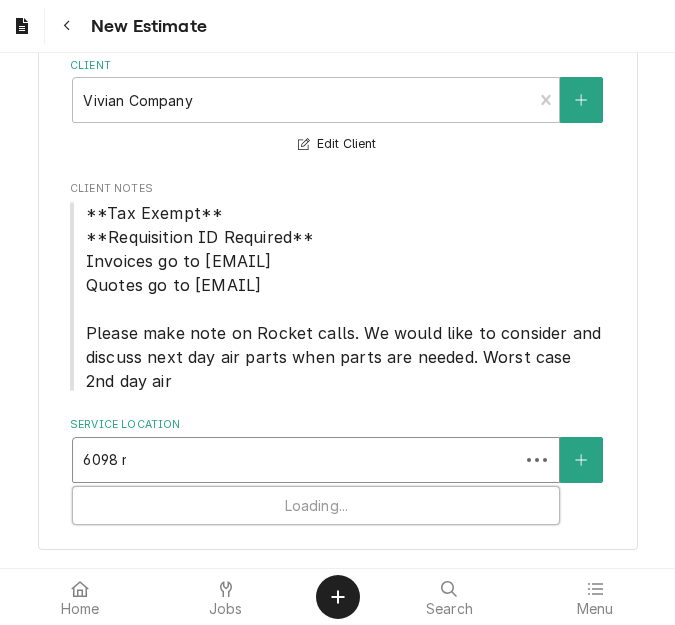 type on "6098 mid" 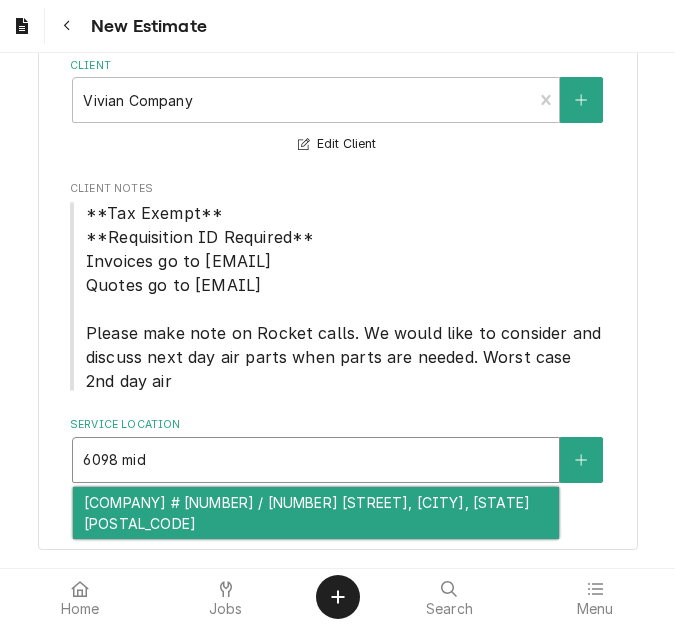 click on "[COMPANY] # [NUMBER] / [NUMBER] [STREET], [CITY], [STATE] [POSTAL_CODE]" at bounding box center (316, 513) 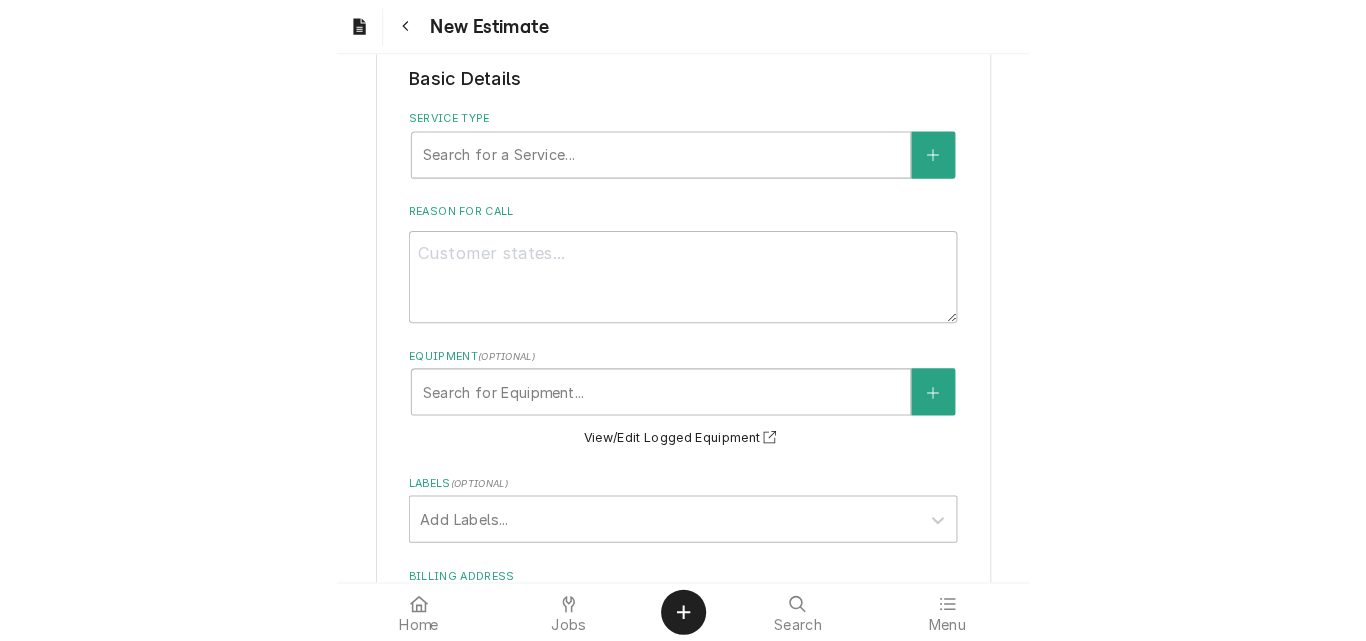 scroll, scrollTop: 652, scrollLeft: 0, axis: vertical 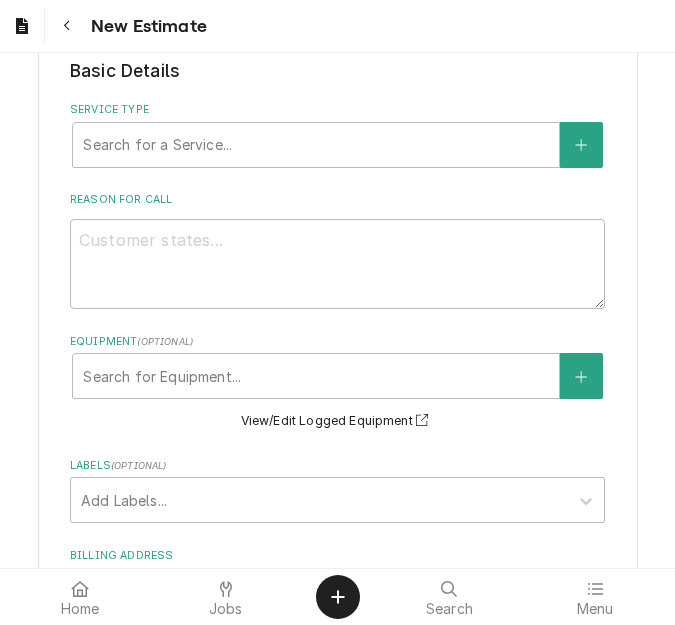 click on "Service Type" at bounding box center (337, 110) 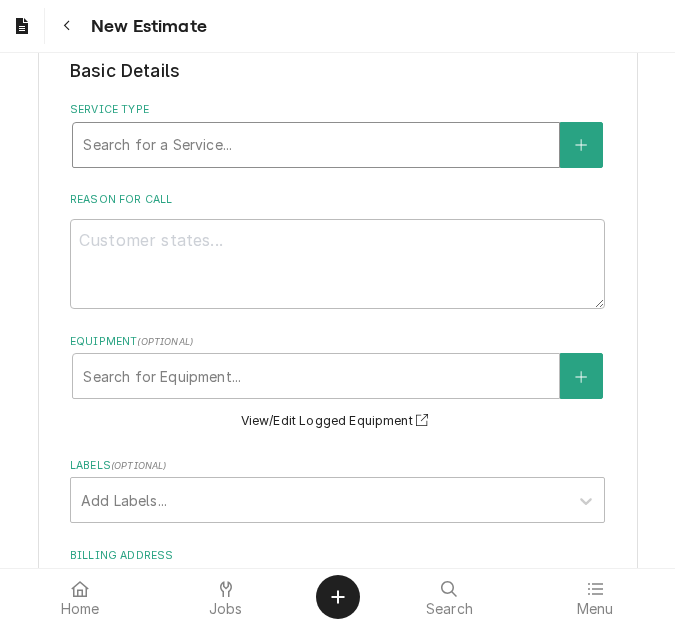 click on "Search for a Service..." at bounding box center [316, 145] 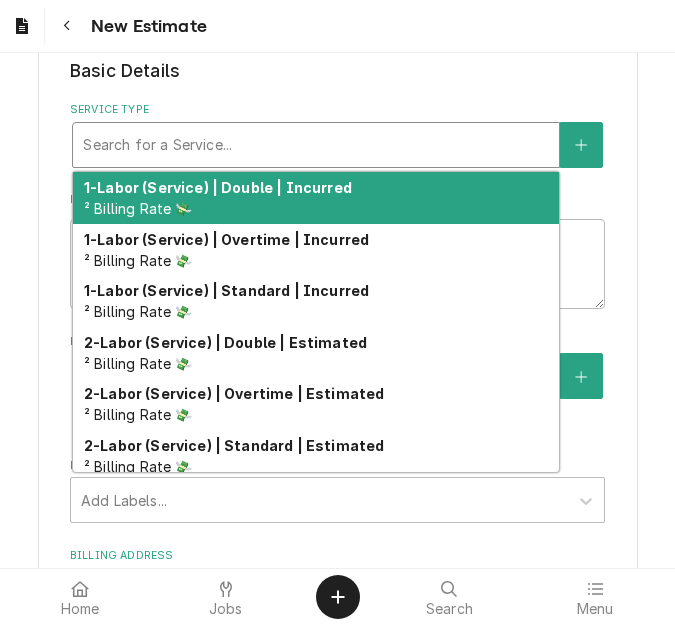 type on "x" 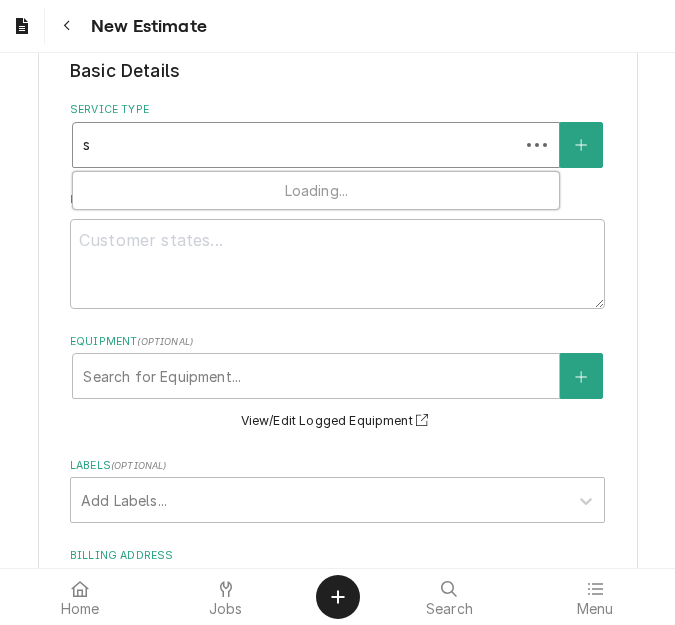 type on "x" 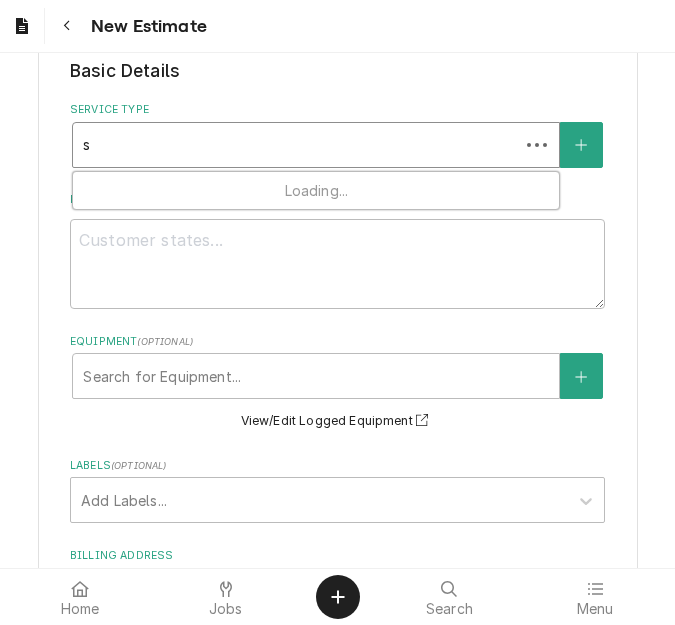 type on "se" 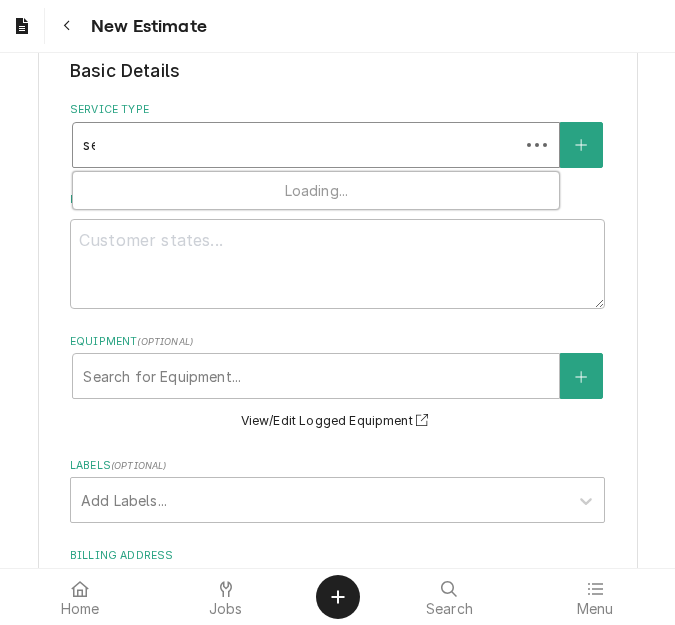 type on "x" 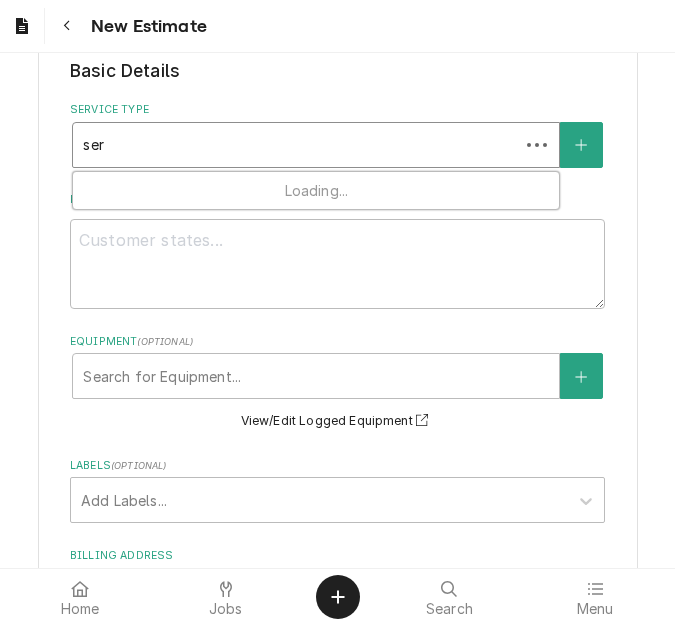 type on "x" 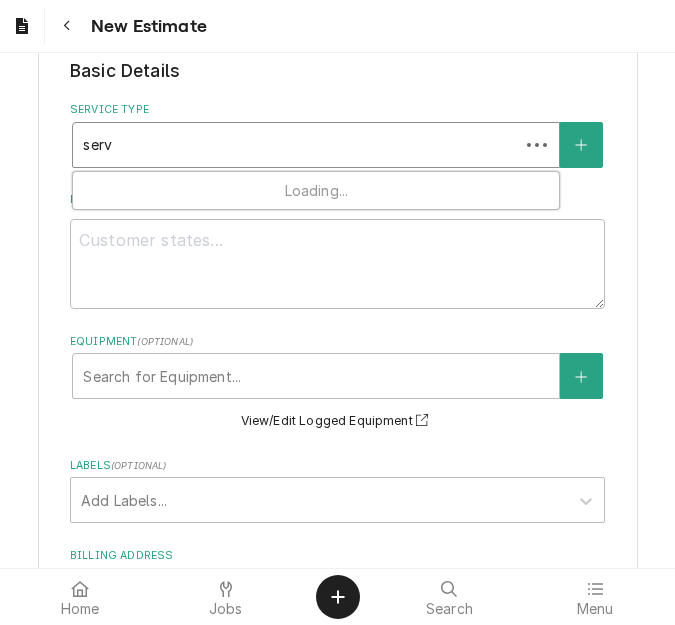 type on "x" 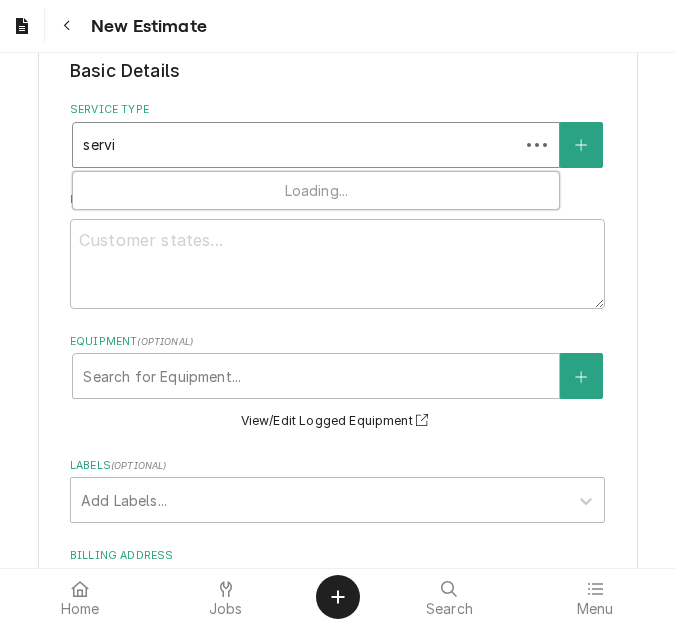 type on "servic" 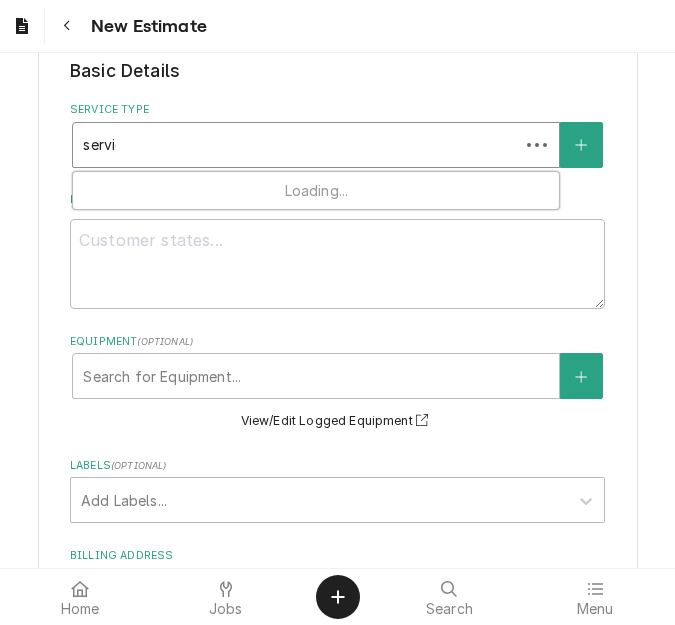 type on "x" 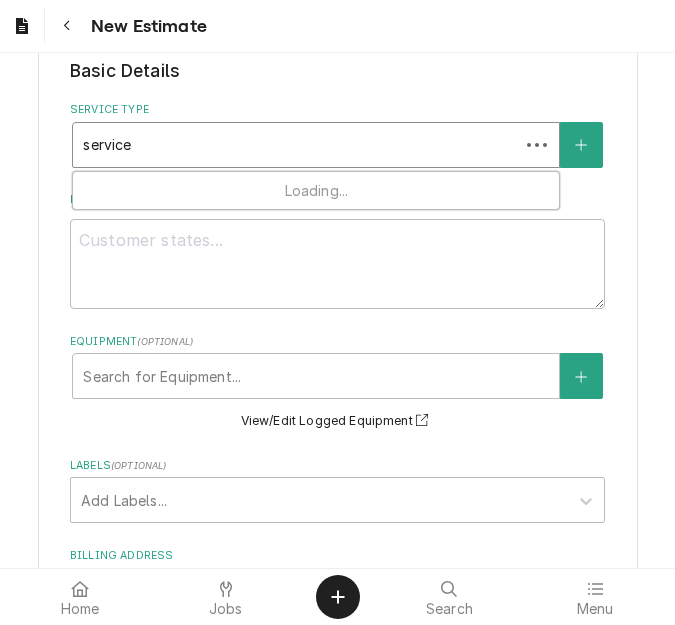 type on "x" 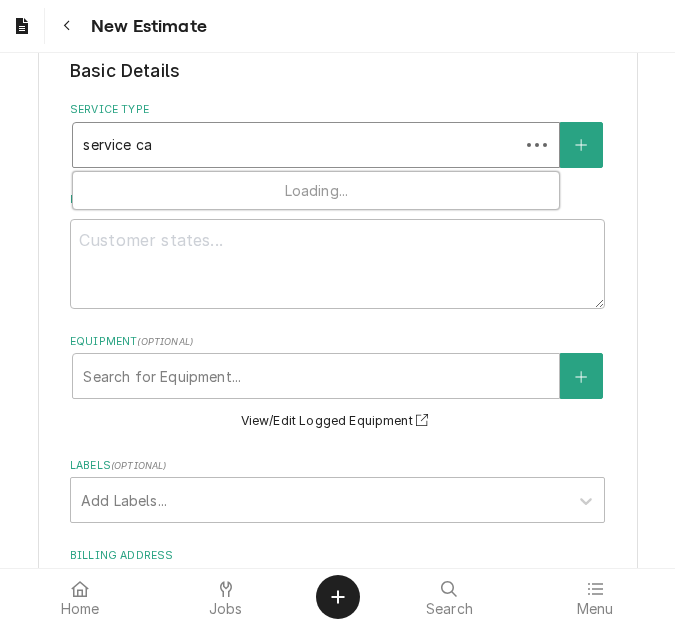 type on "x" 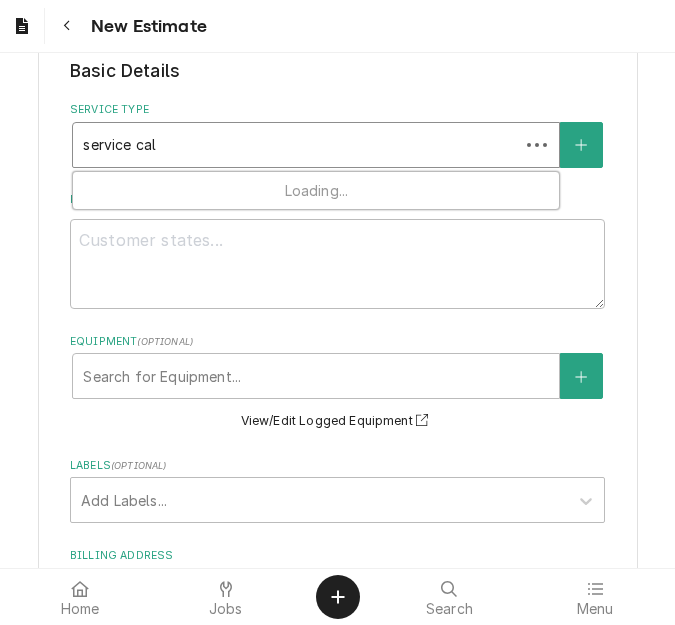 type on "x" 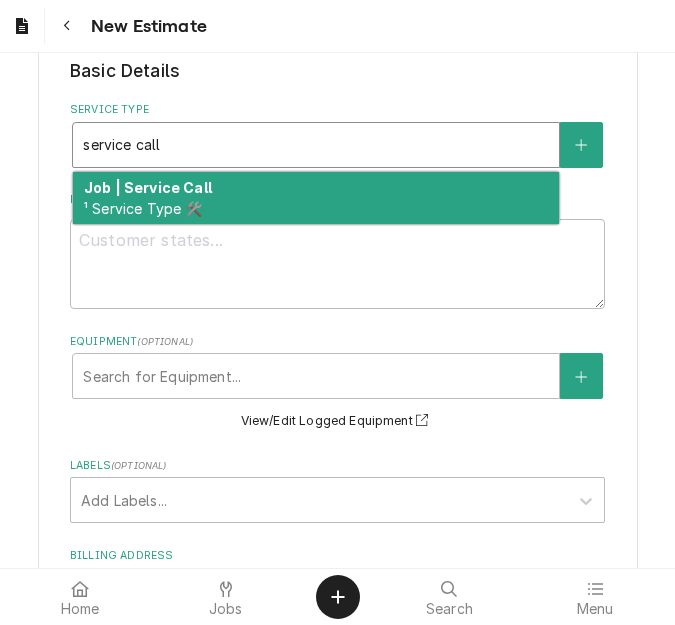 click on "¹ Service Type 🛠️" at bounding box center (143, 208) 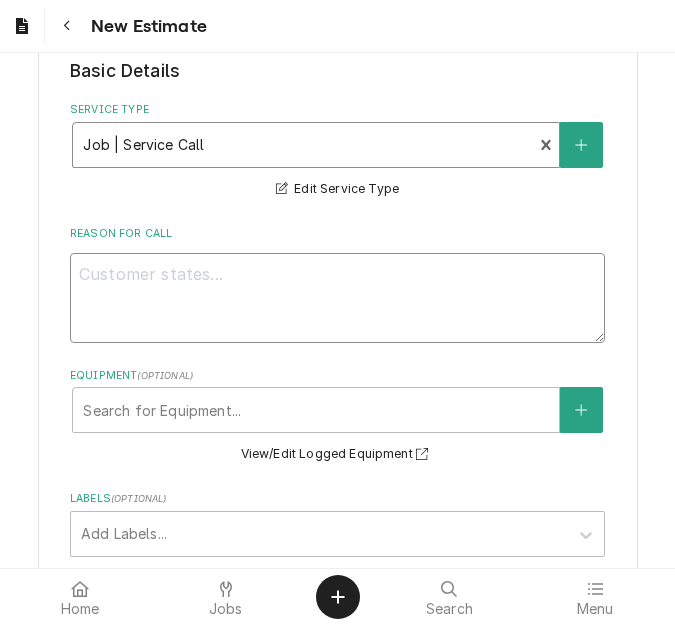 click on "Reason For Call" at bounding box center [337, 298] 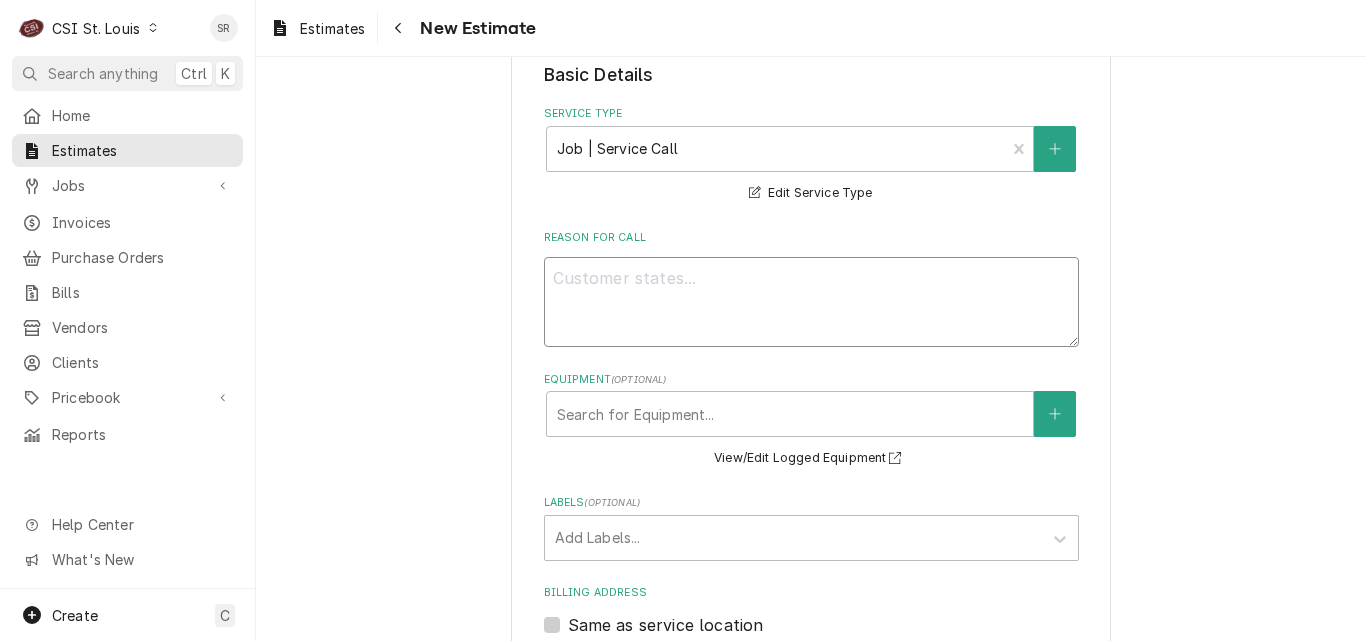 click on "Reason For Call" at bounding box center [811, 302] 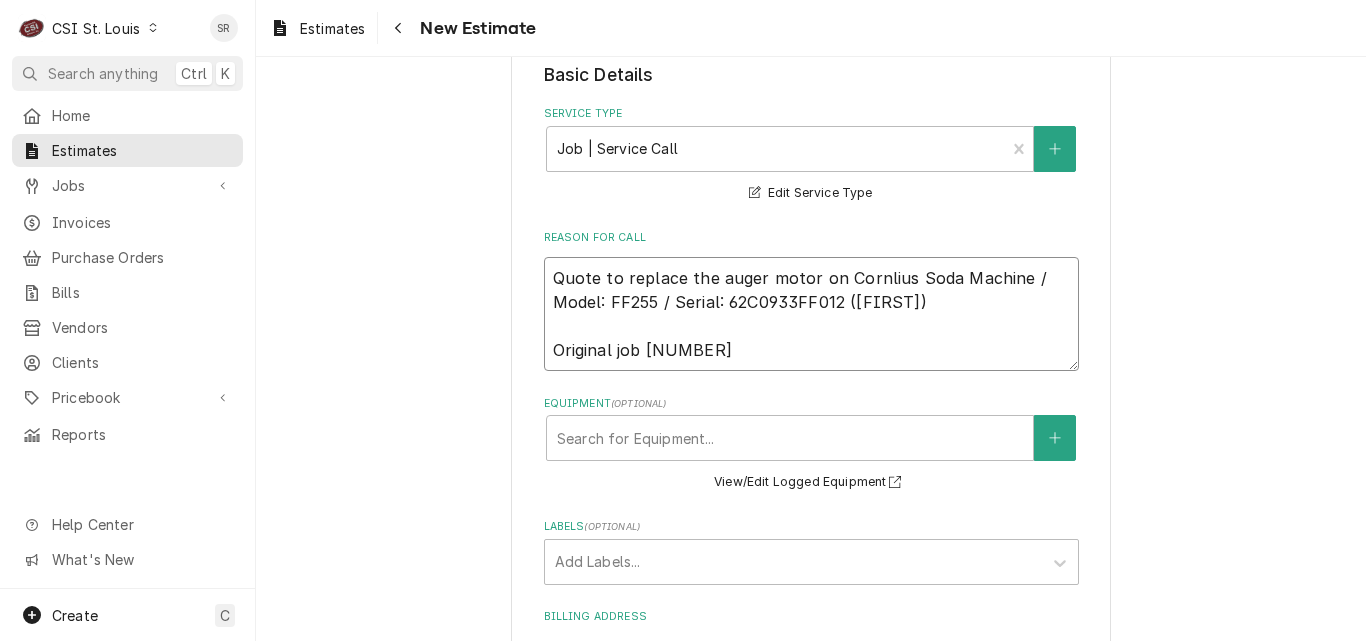 click on "Quote to replace the auger motor on Cornlius Soda Machine / Model: FF255 / Serial: 62C0933FF012 ([FIRST])
Original job [NUMBER]" at bounding box center [811, 314] 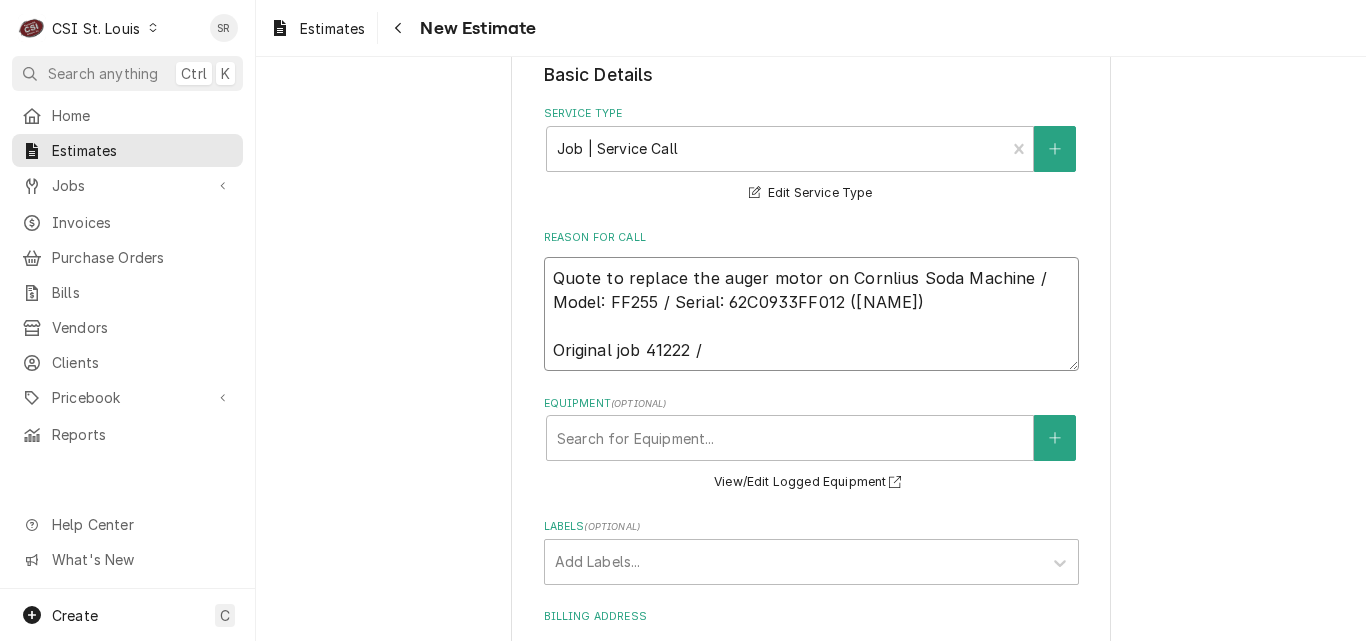 type on "x" 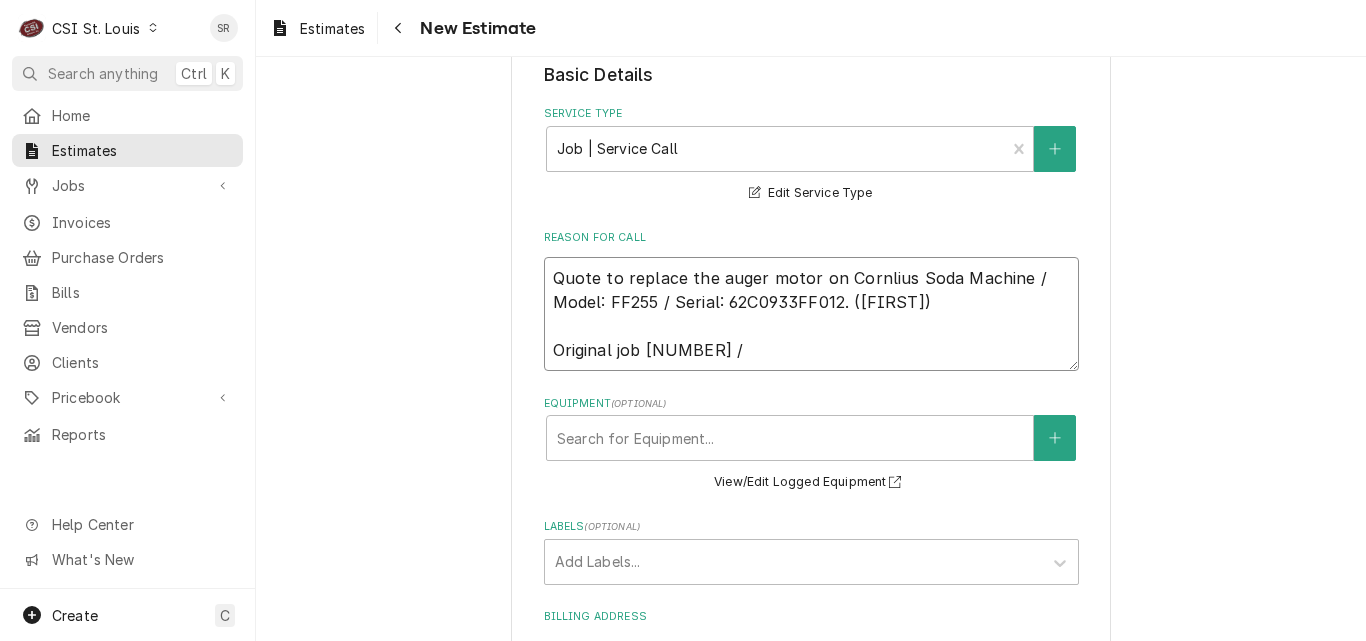 click on "Quote to replace the auger motor on Cornlius Soda Machine / Model: FF255 / Serial: 62C0933FF012. ([FIRST])
Original job [NUMBER] /" at bounding box center [811, 314] 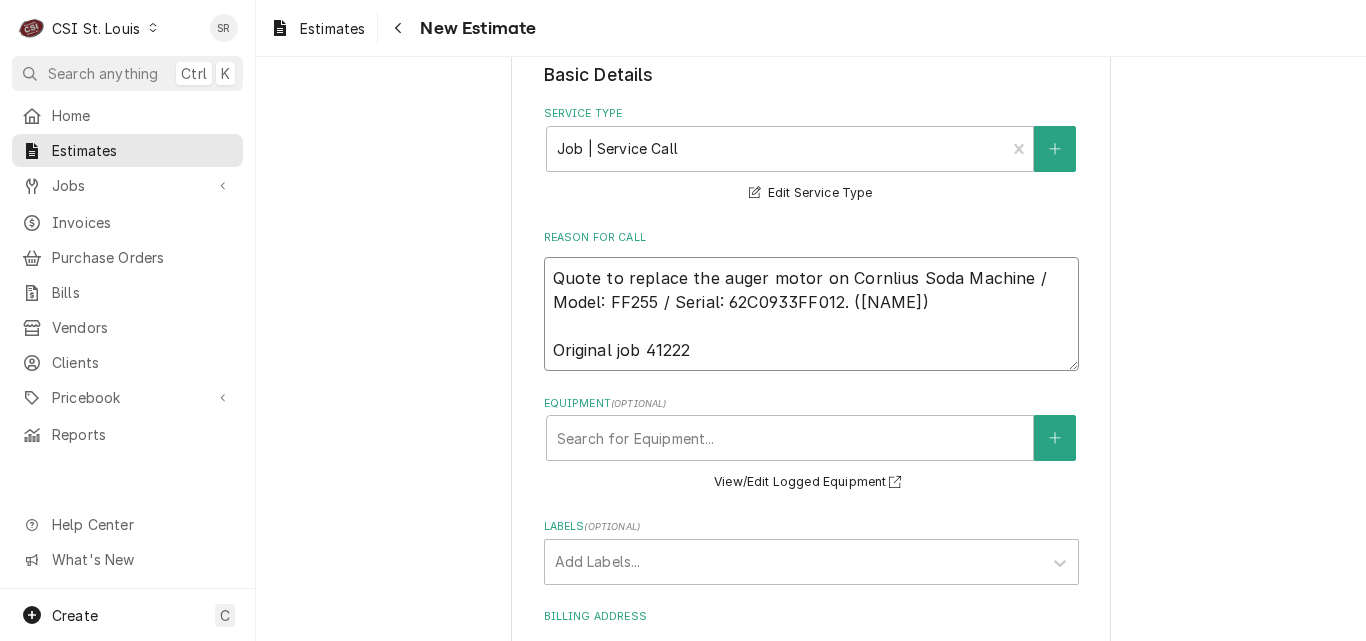 type on "x" 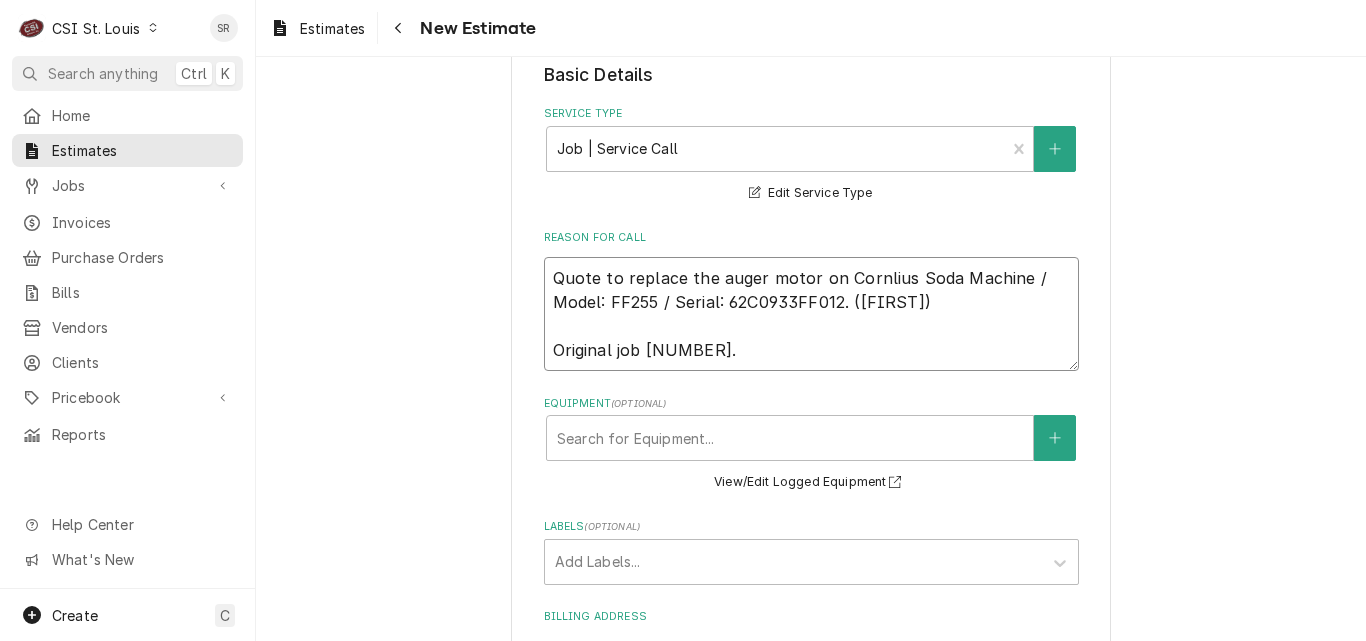 type on "x" 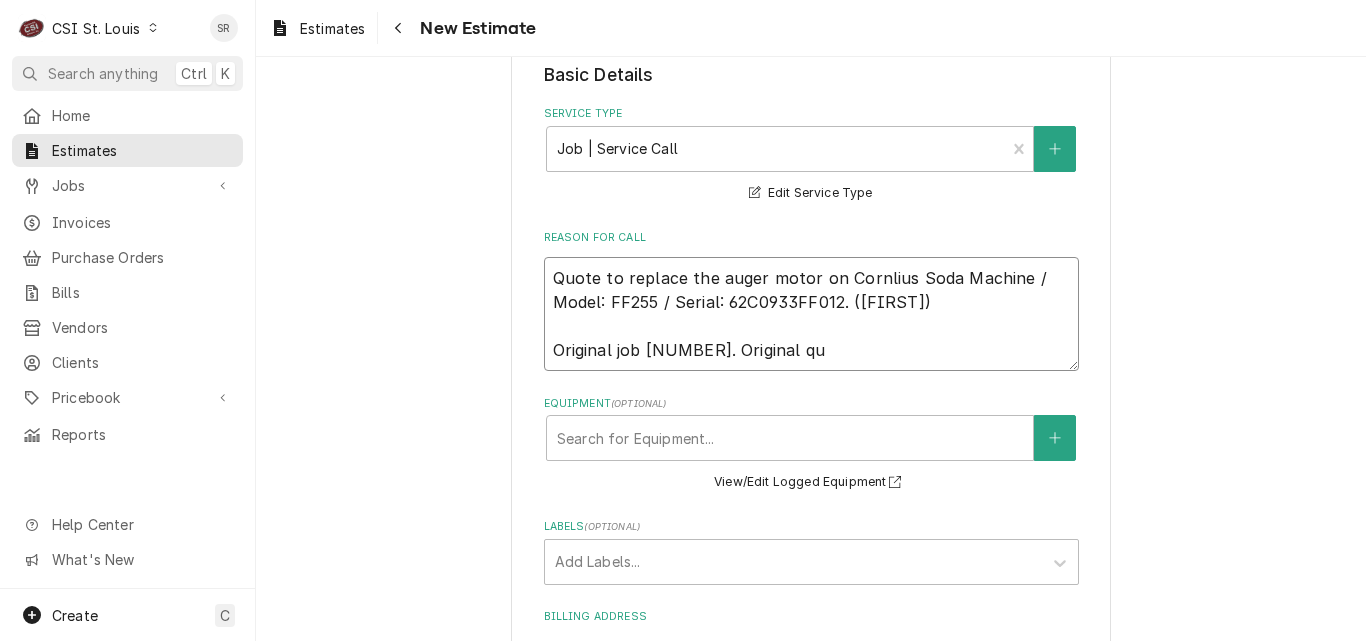 type on "x" 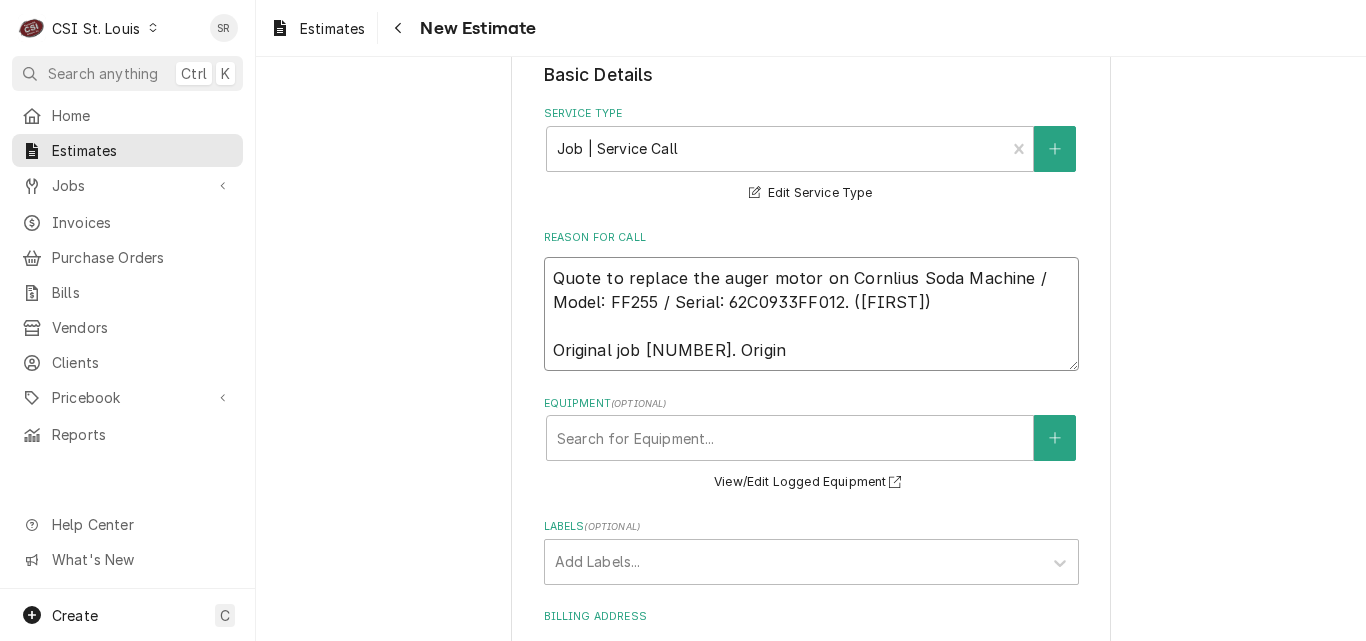 type on "Quote to replace the auger motor on Cornlius Soda Machine / Model: FF255 / Serial: 62C0933FF012. (Thomas)
Original job 41222. Ori" 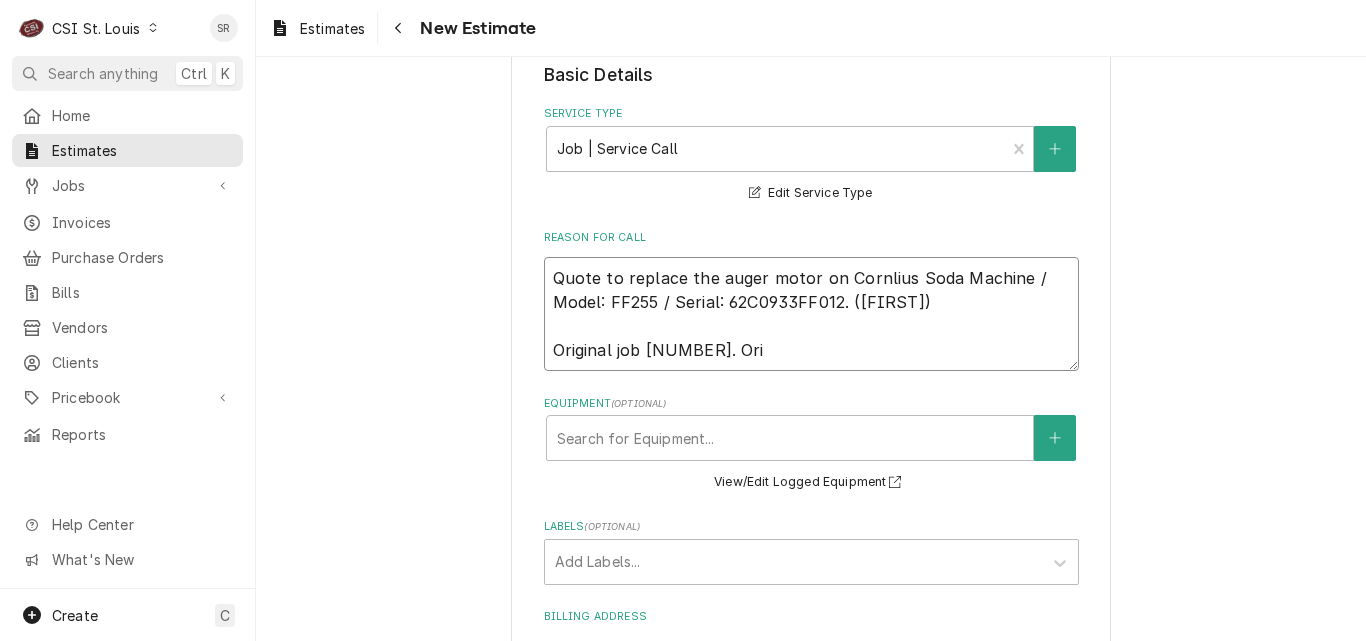 type on "x" 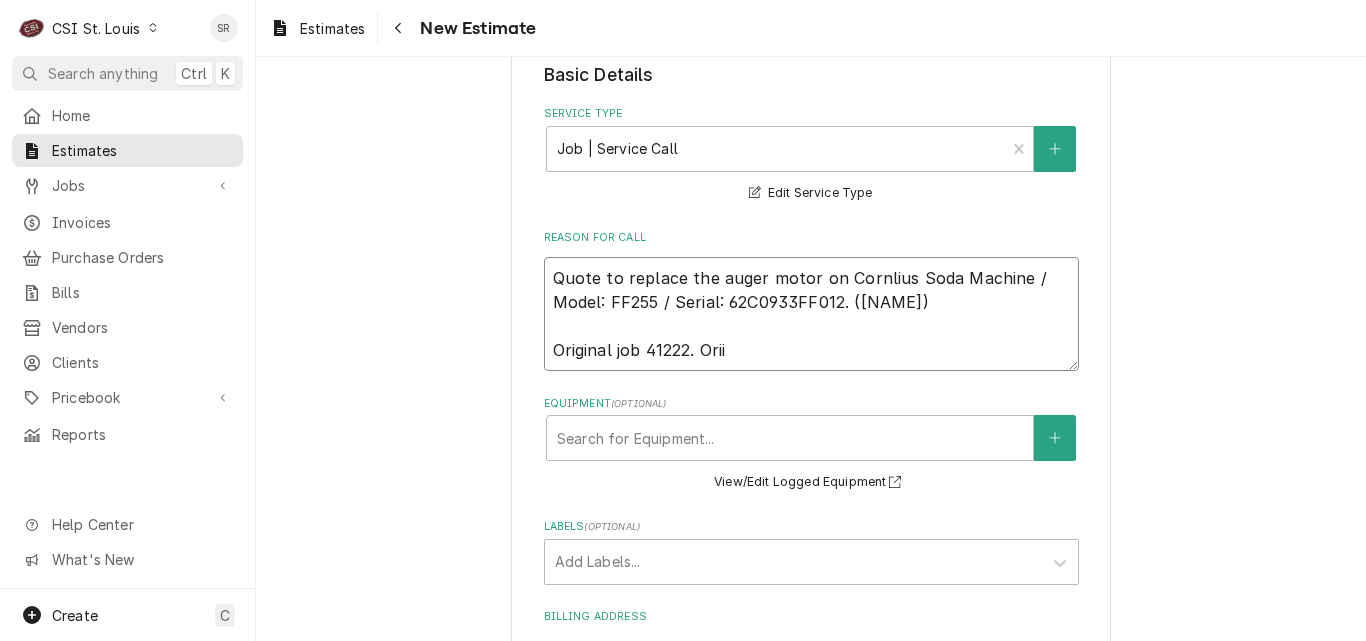 type on "x" 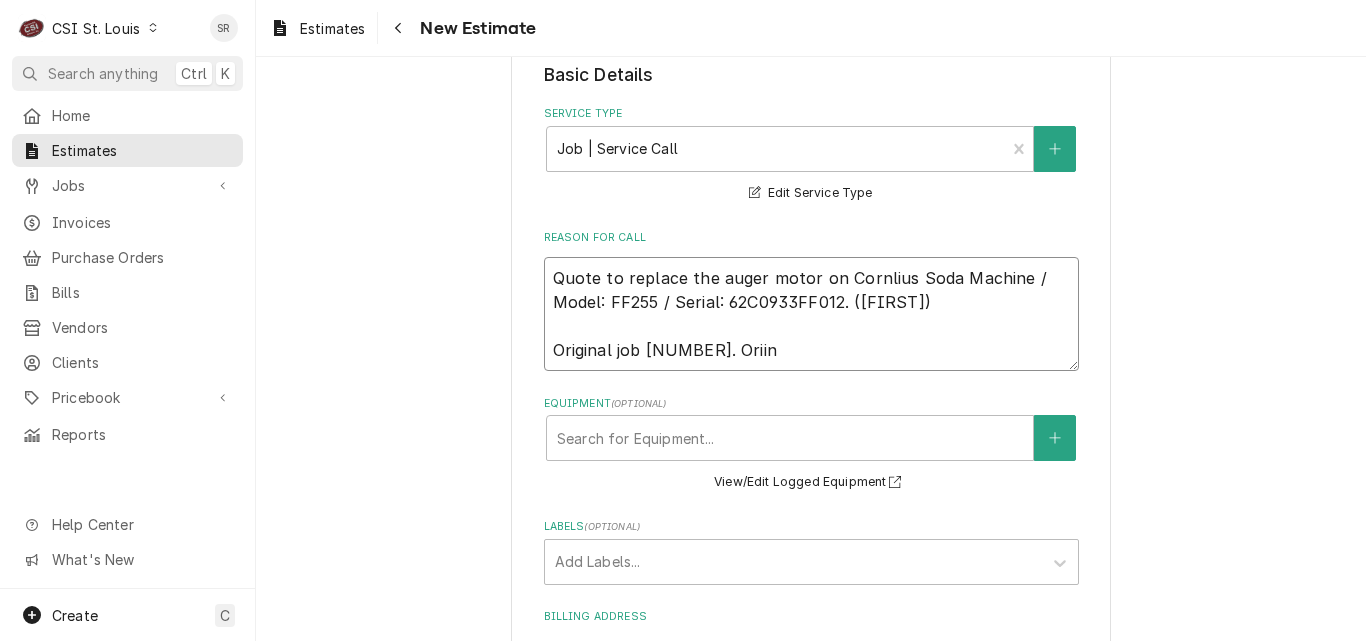 type on "x" 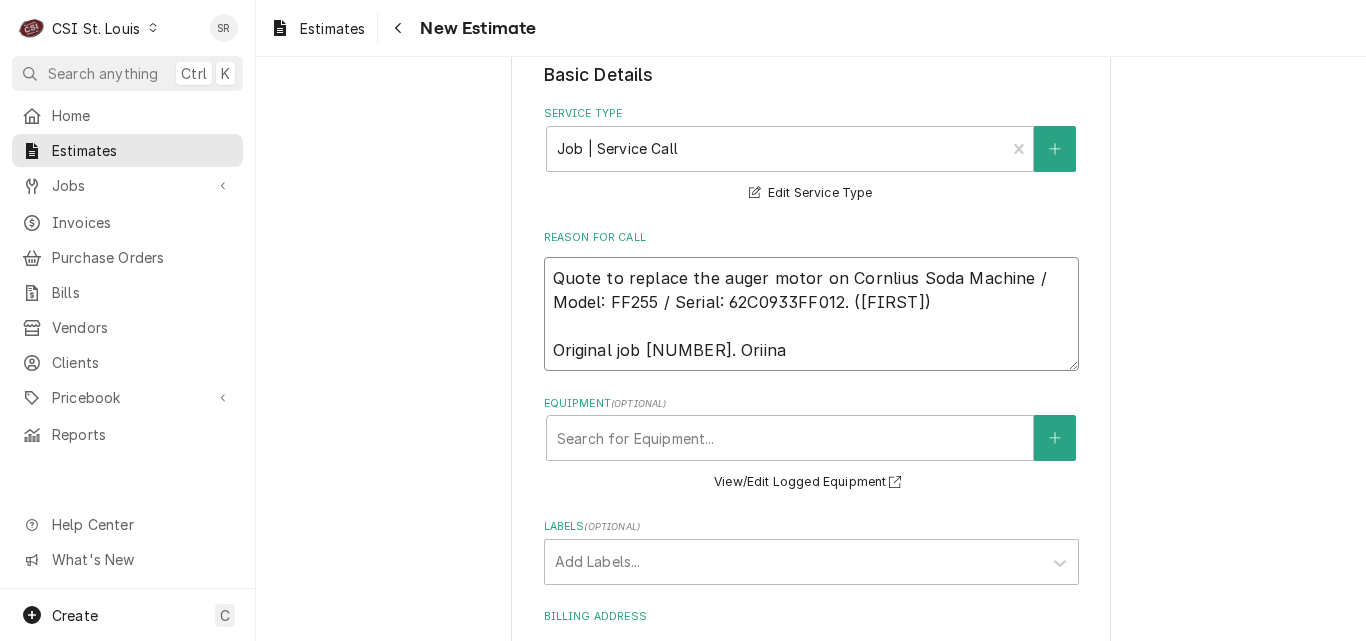 type on "Quote to replace the auger motor on Cornlius Soda Machine / Model: FF255 / Serial: 62C0933FF012. (Thomas)
Original job 41222. Oriinal" 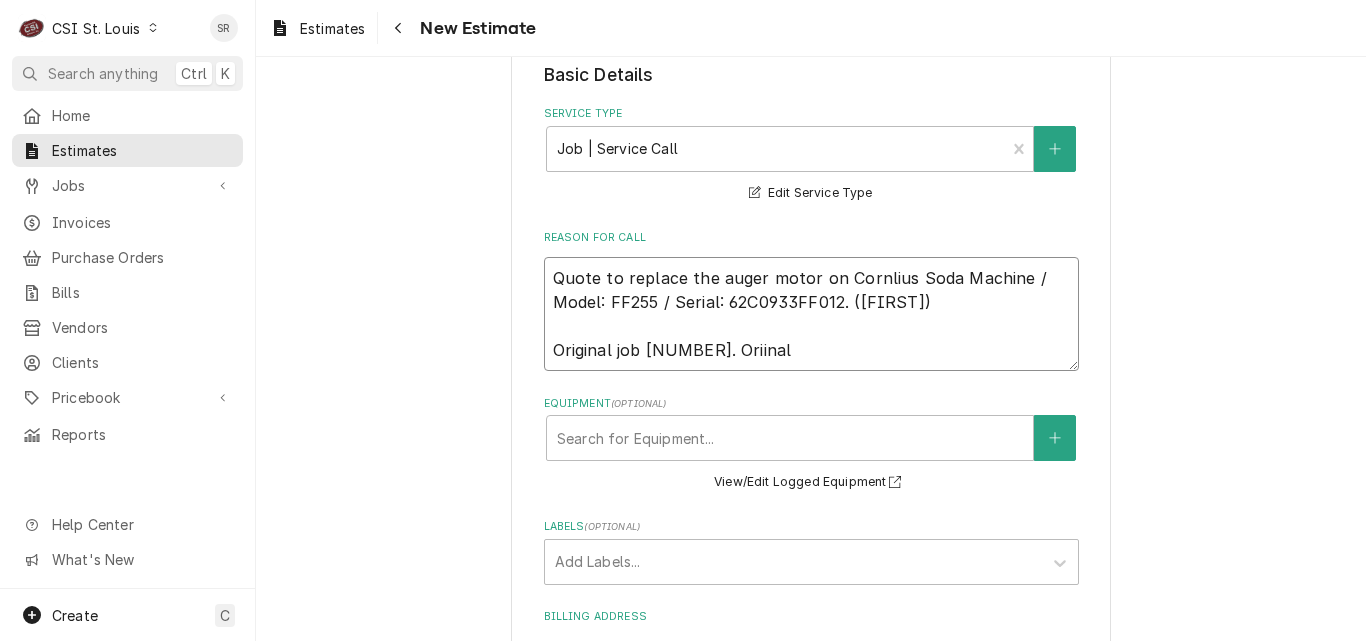 type on "x" 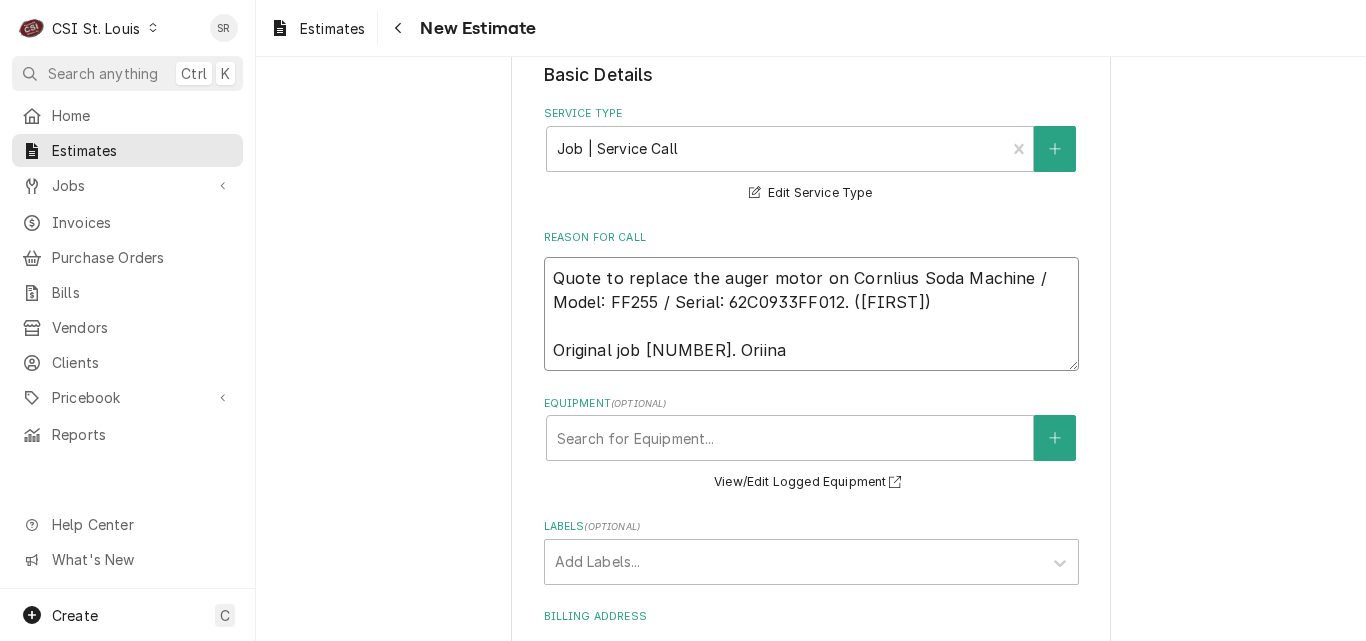 type on "x" 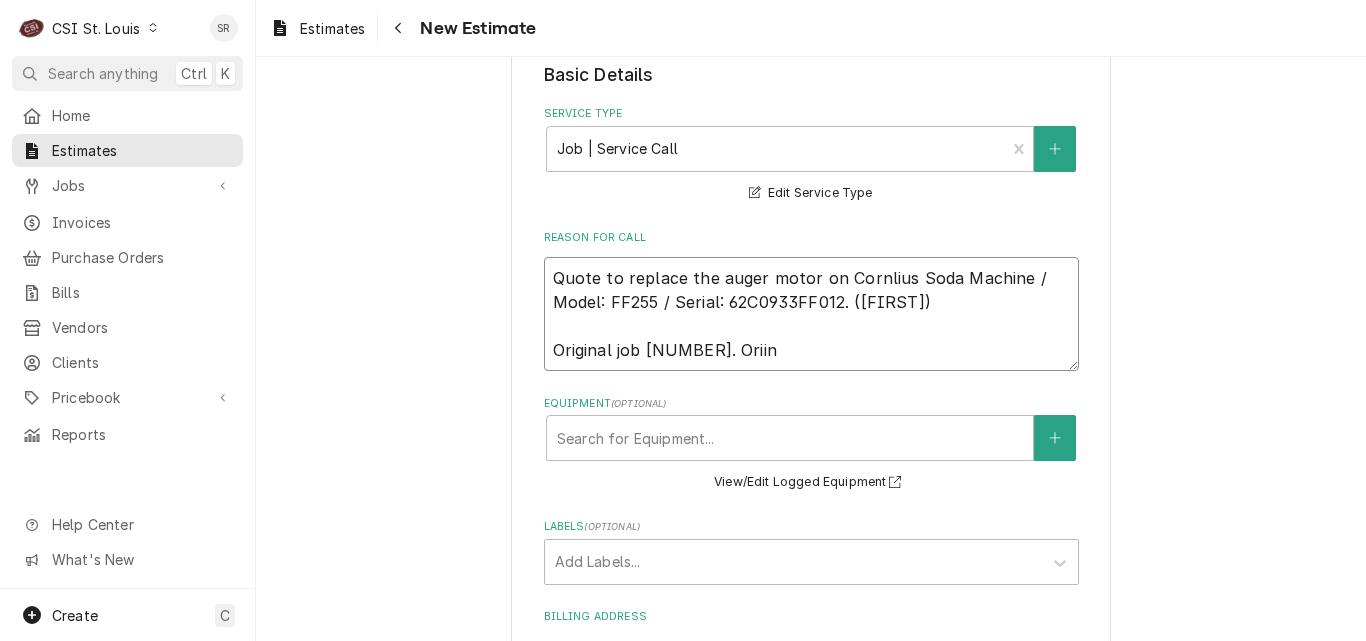type on "x" 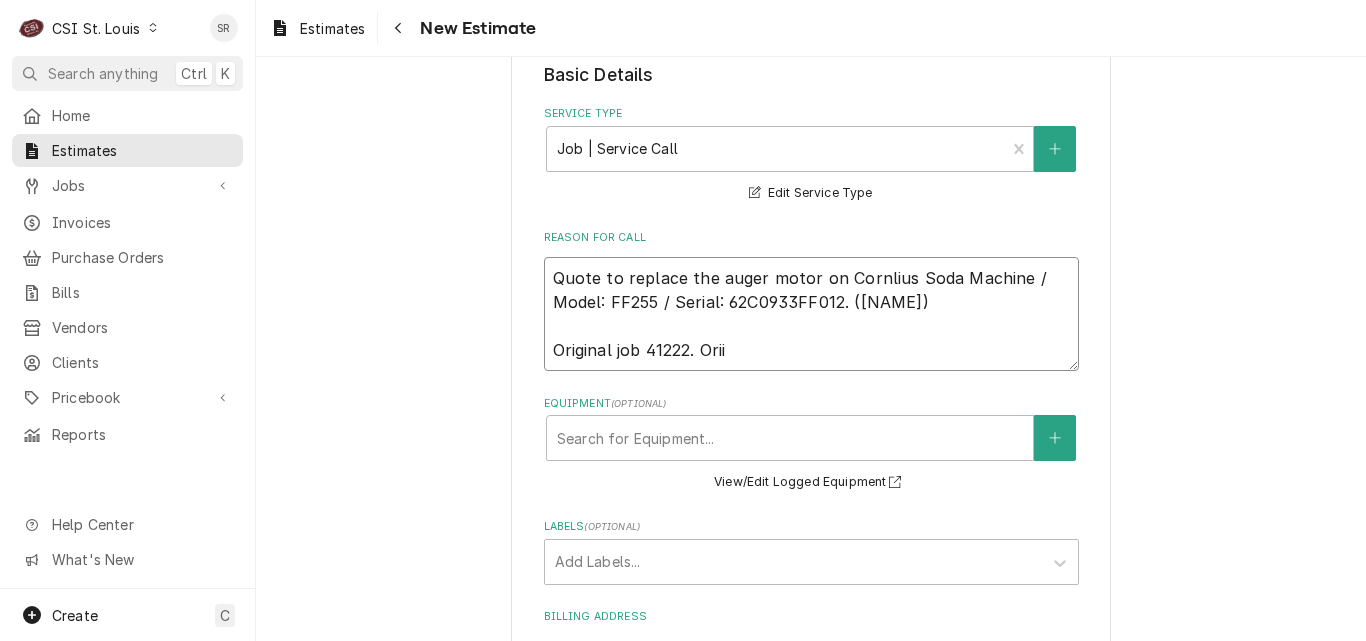 type on "x" 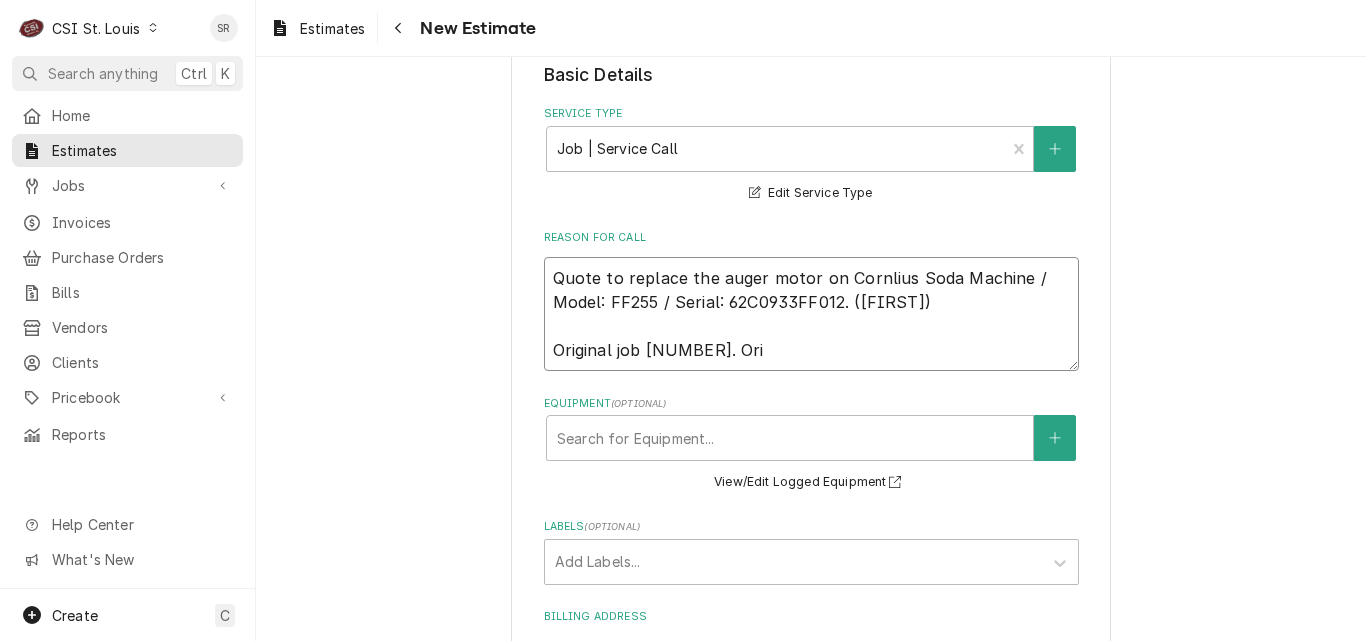 type on "x" 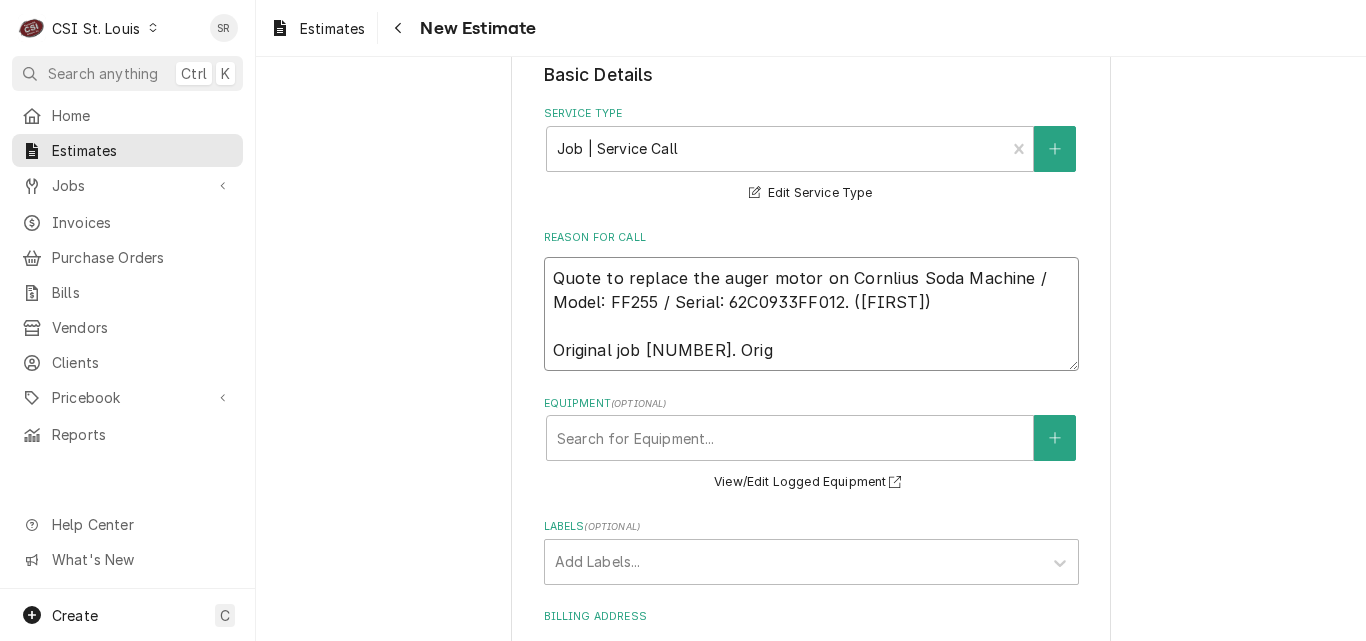 type on "x" 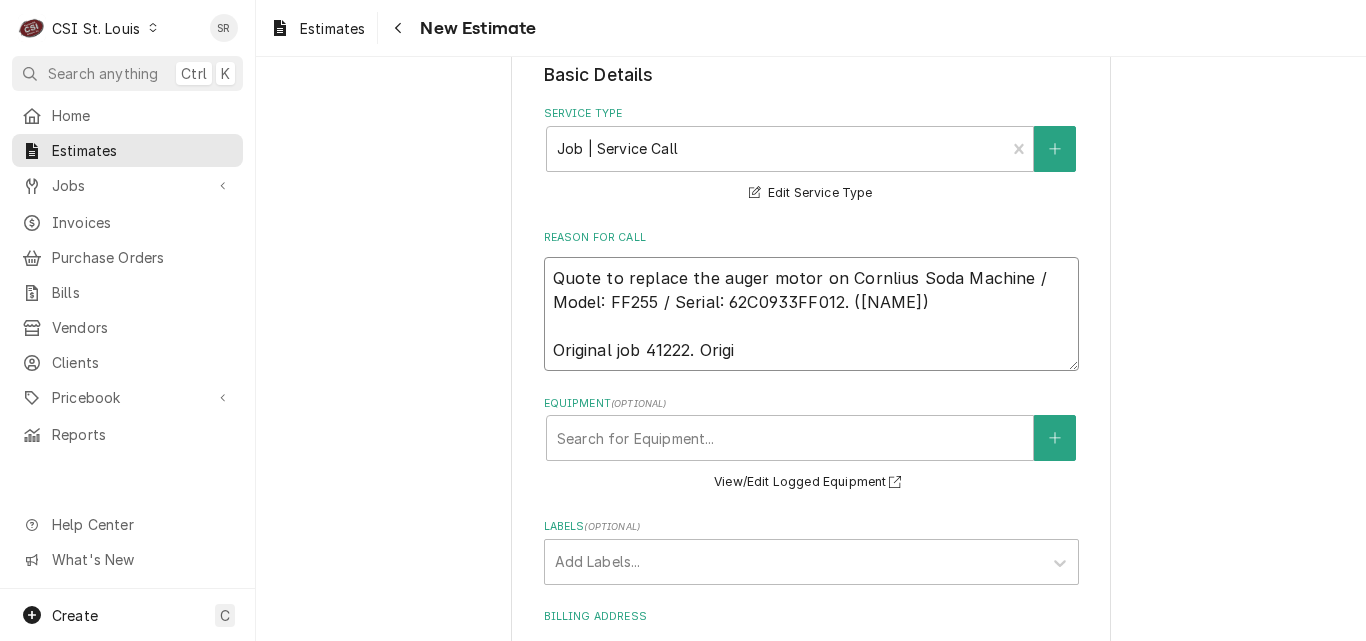 type on "x" 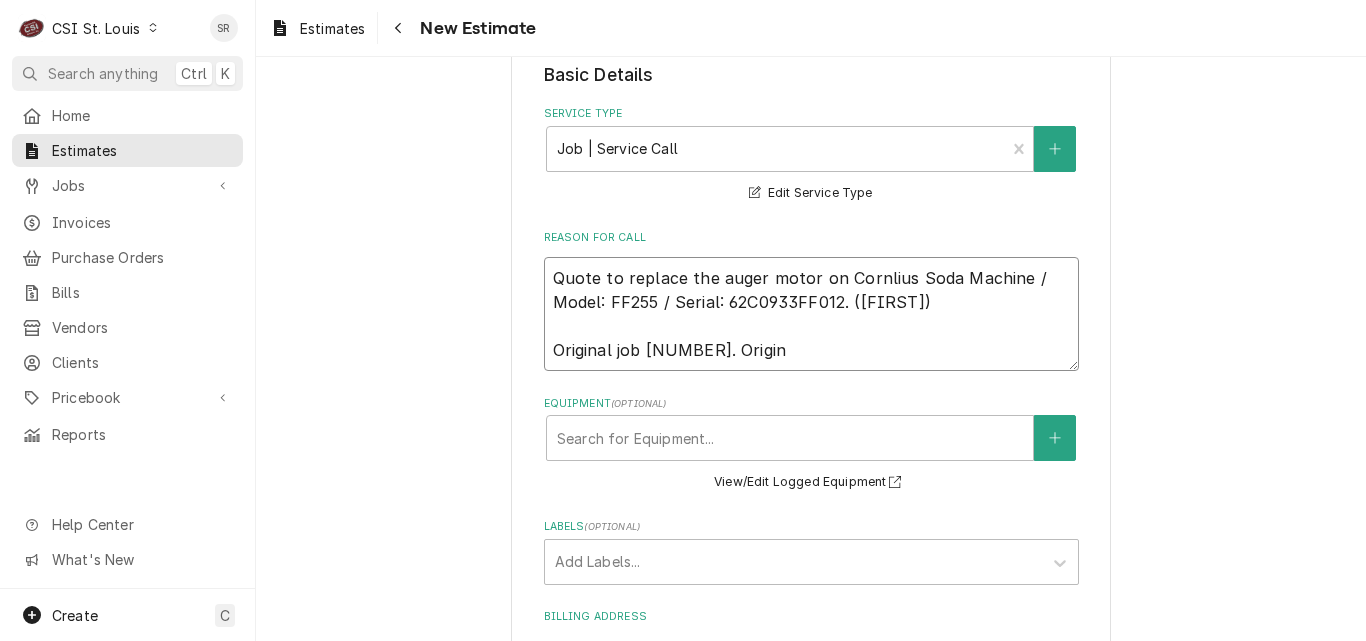 type on "x" 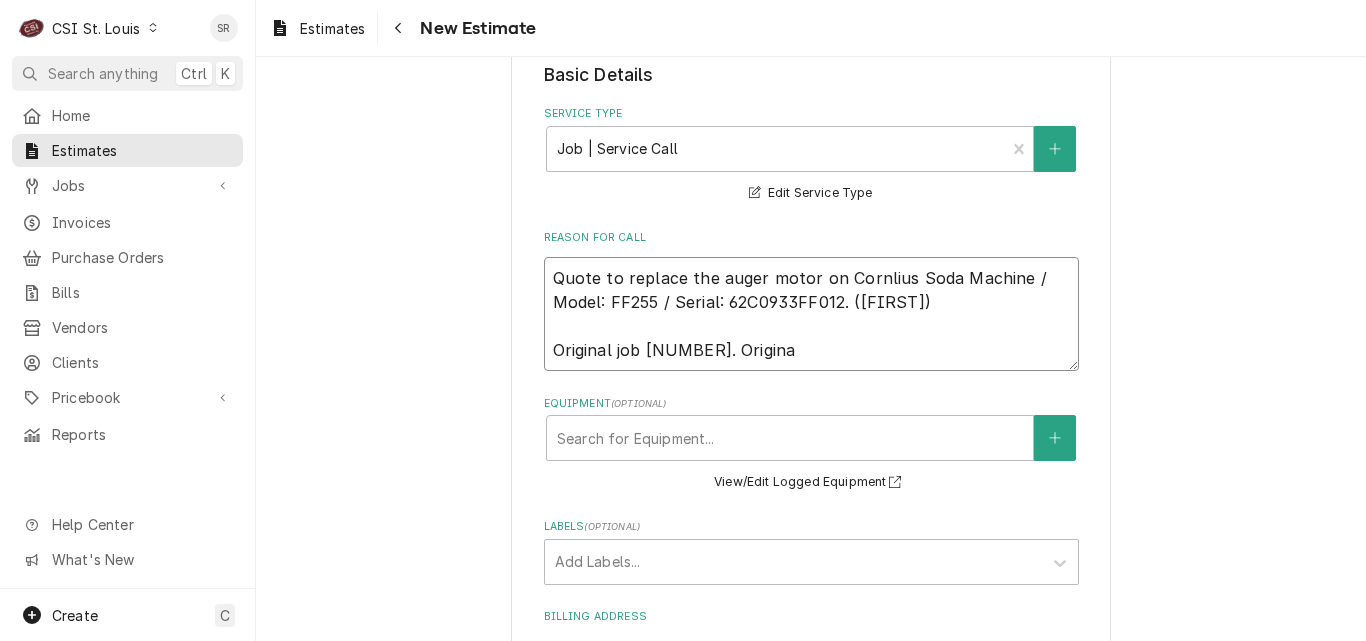 type on "Quote to replace the auger motor on Cornlius Soda Machine / Model: FF255 / Serial: 62C0933FF012. (Thomas)
Original job 41222. Original" 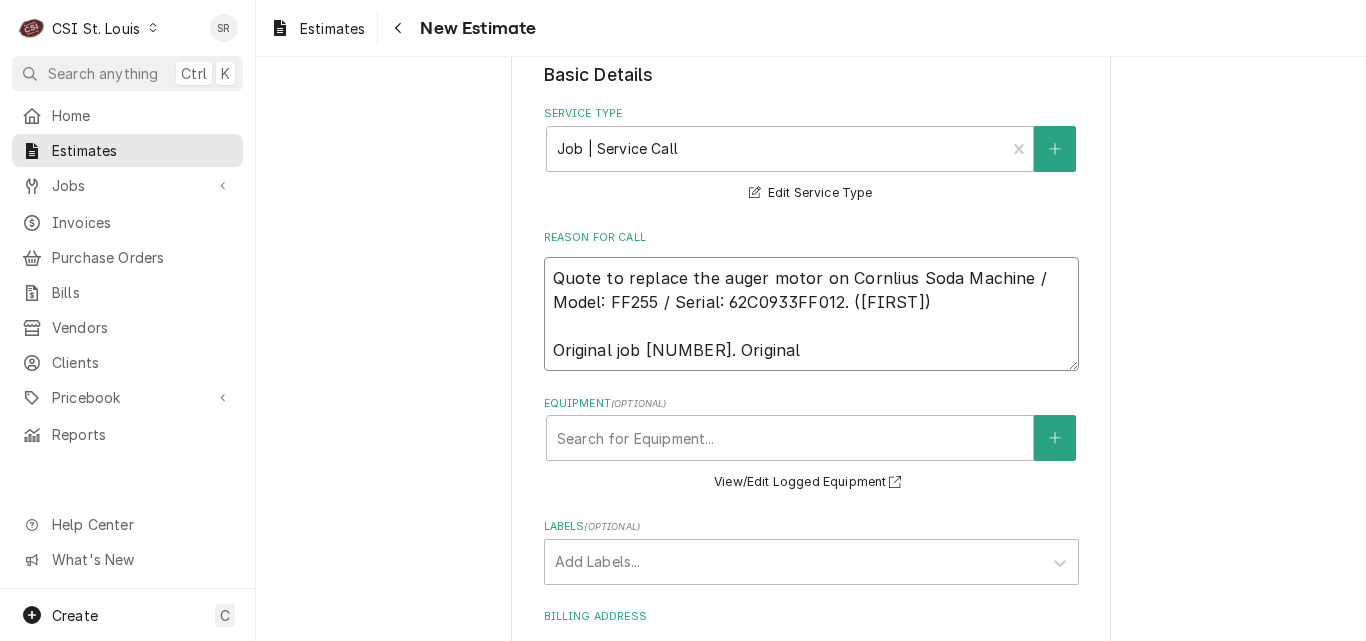 type on "x" 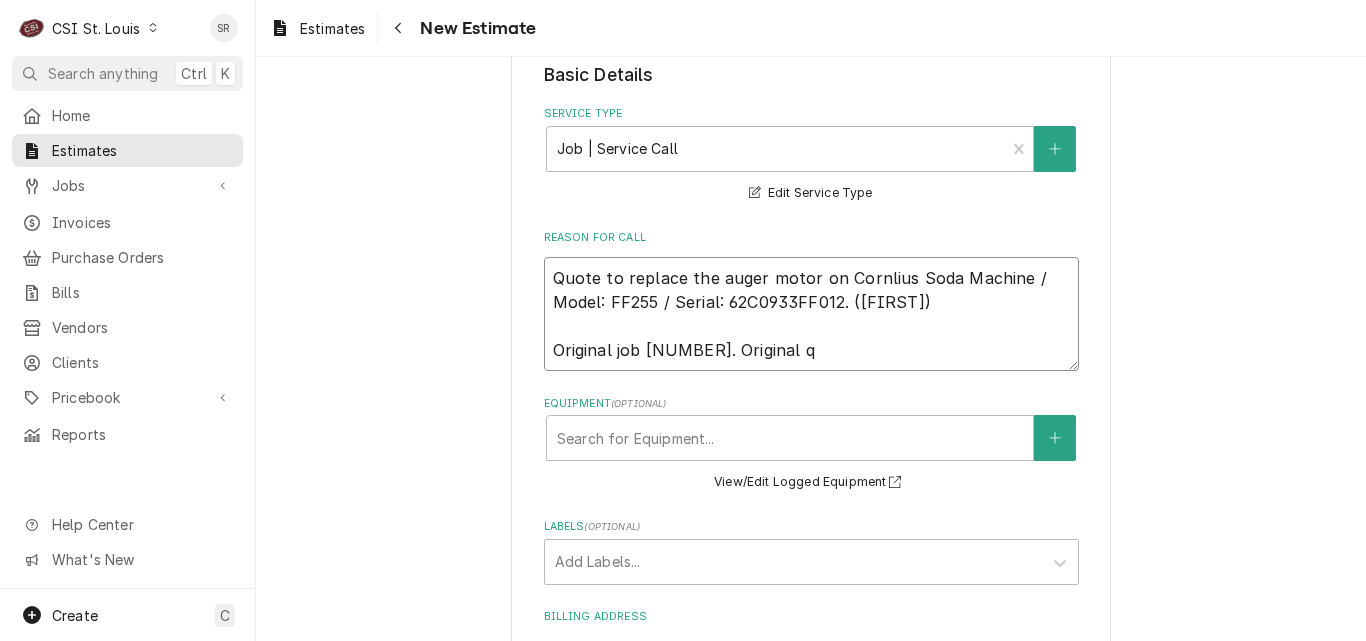 type on "x" 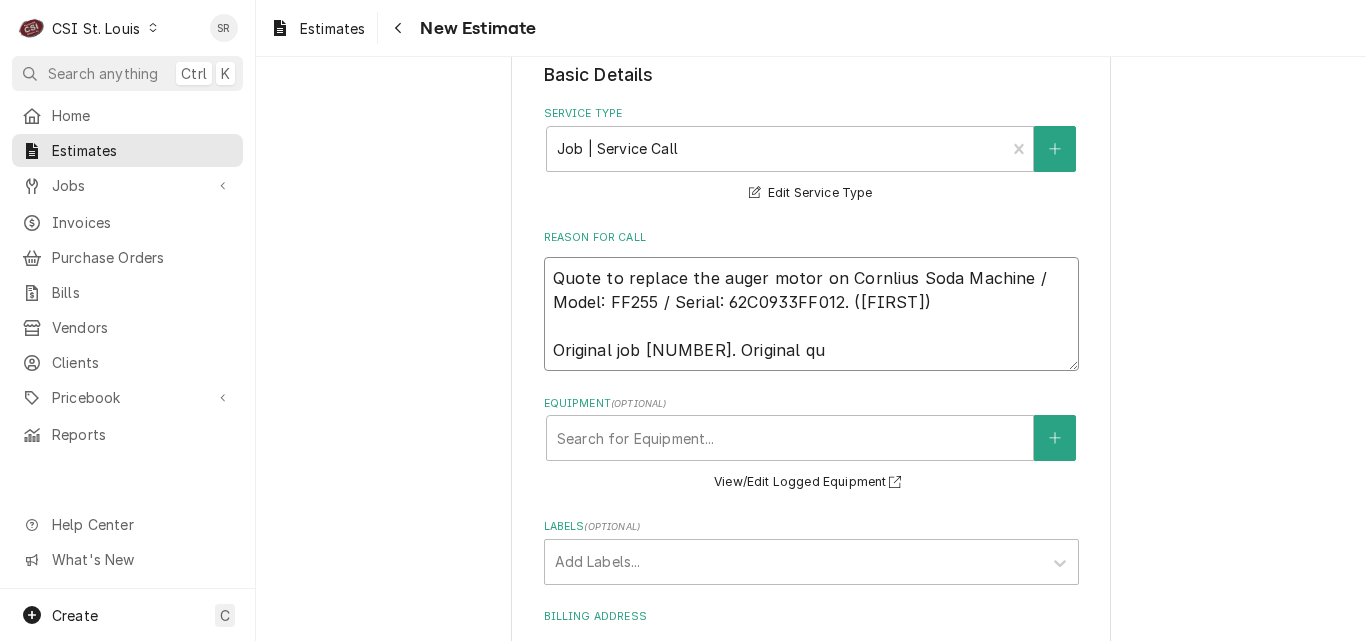type on "x" 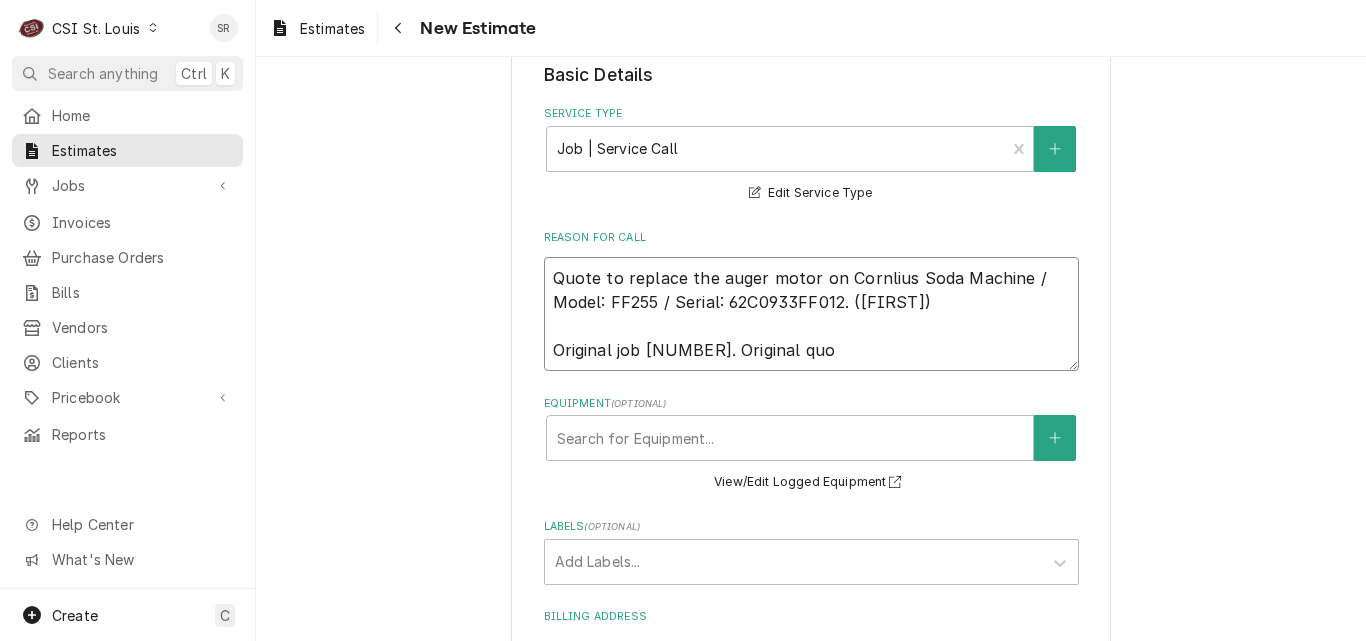 type on "Quote to replace the auger motor on Cornlius Soda Machine / Model: FF255 / Serial: 62C0933FF012. (Thomas)
Original job 41222. Original quot" 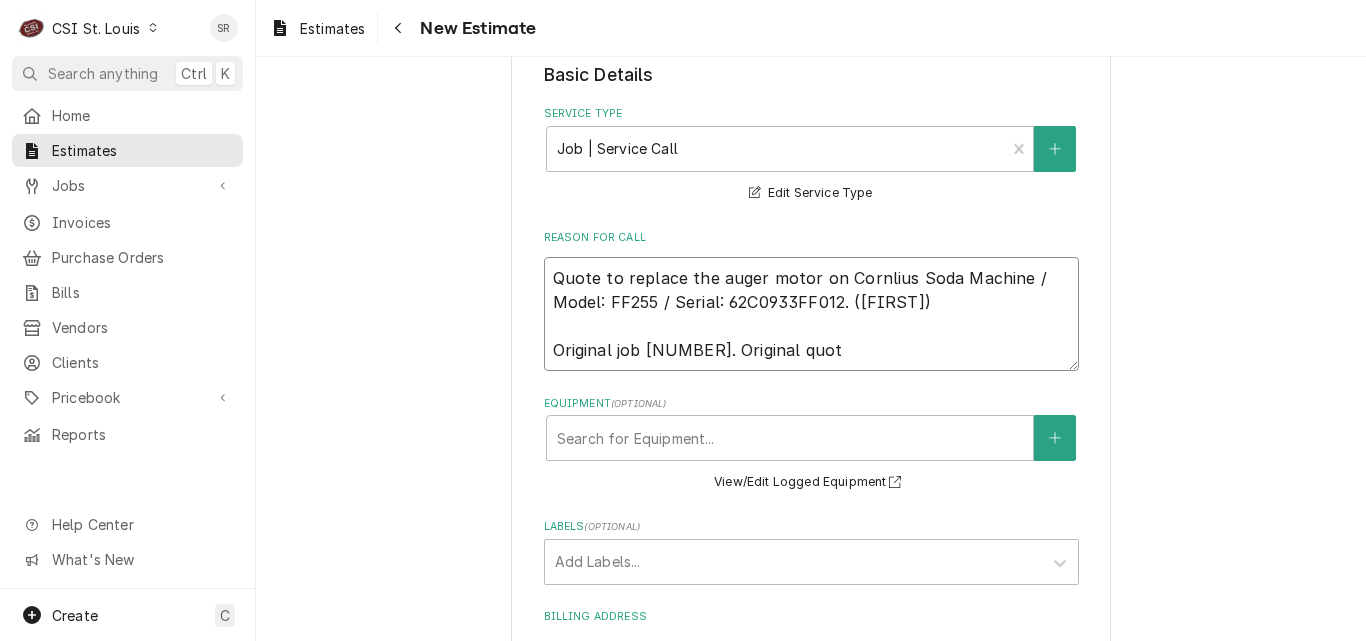 type on "x" 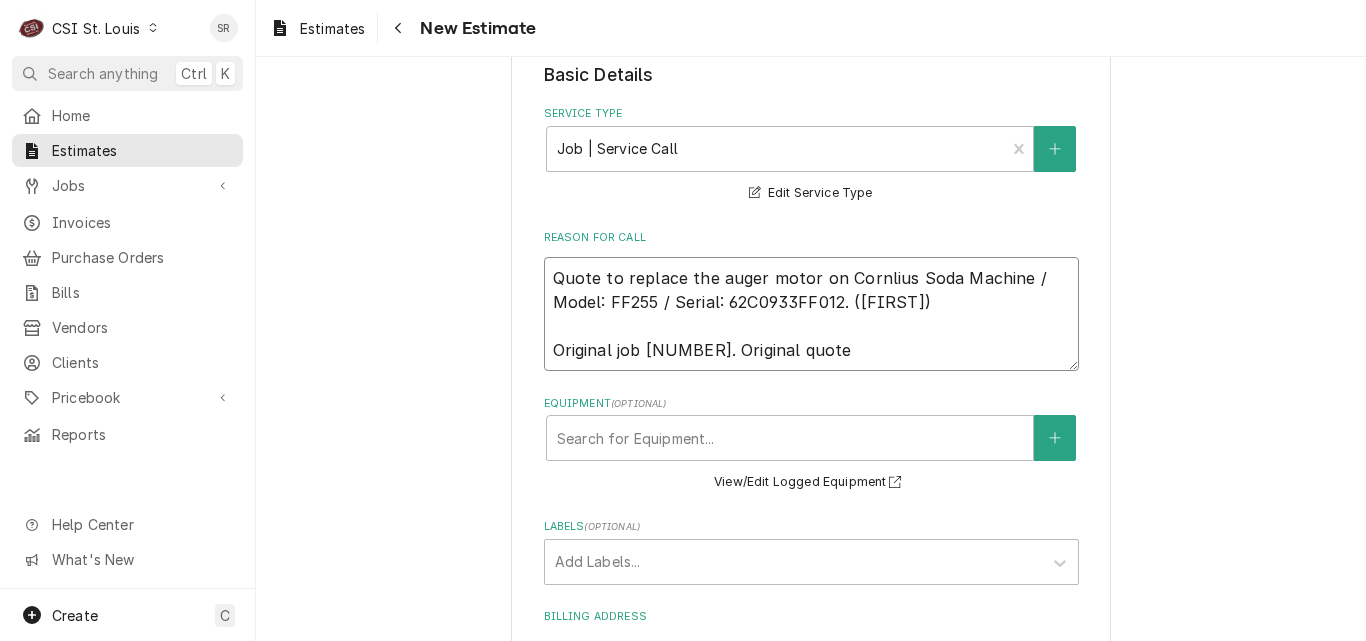 type on "x" 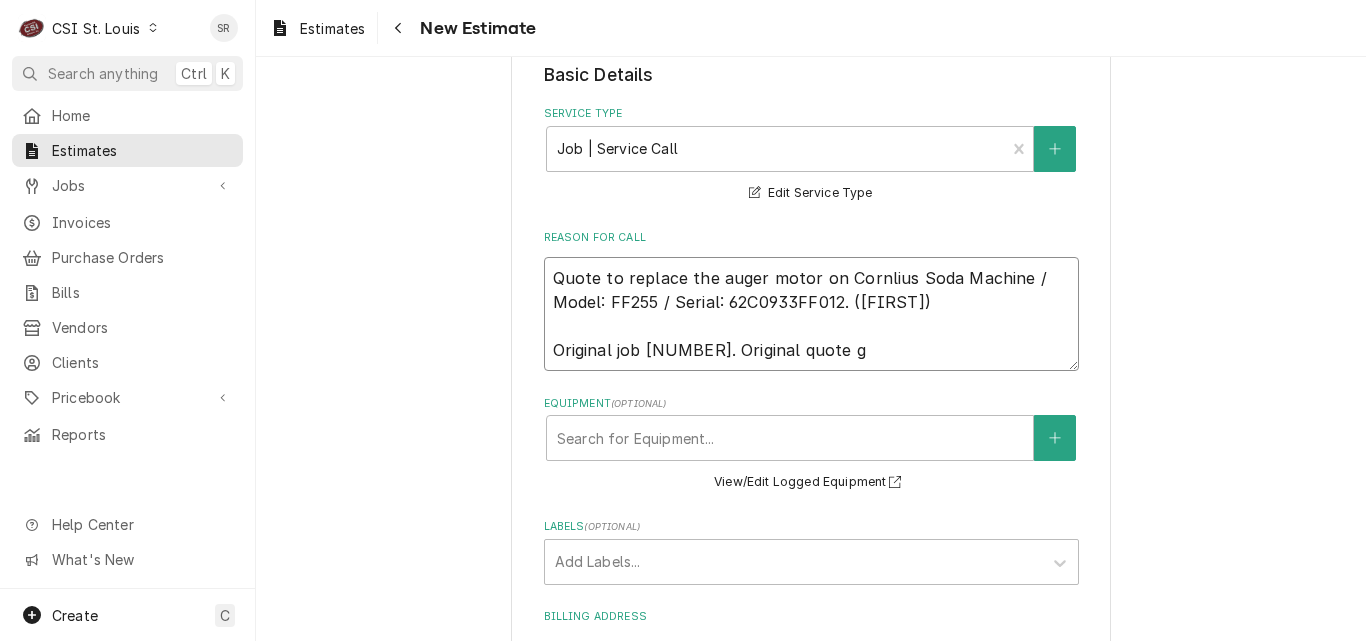 type on "x" 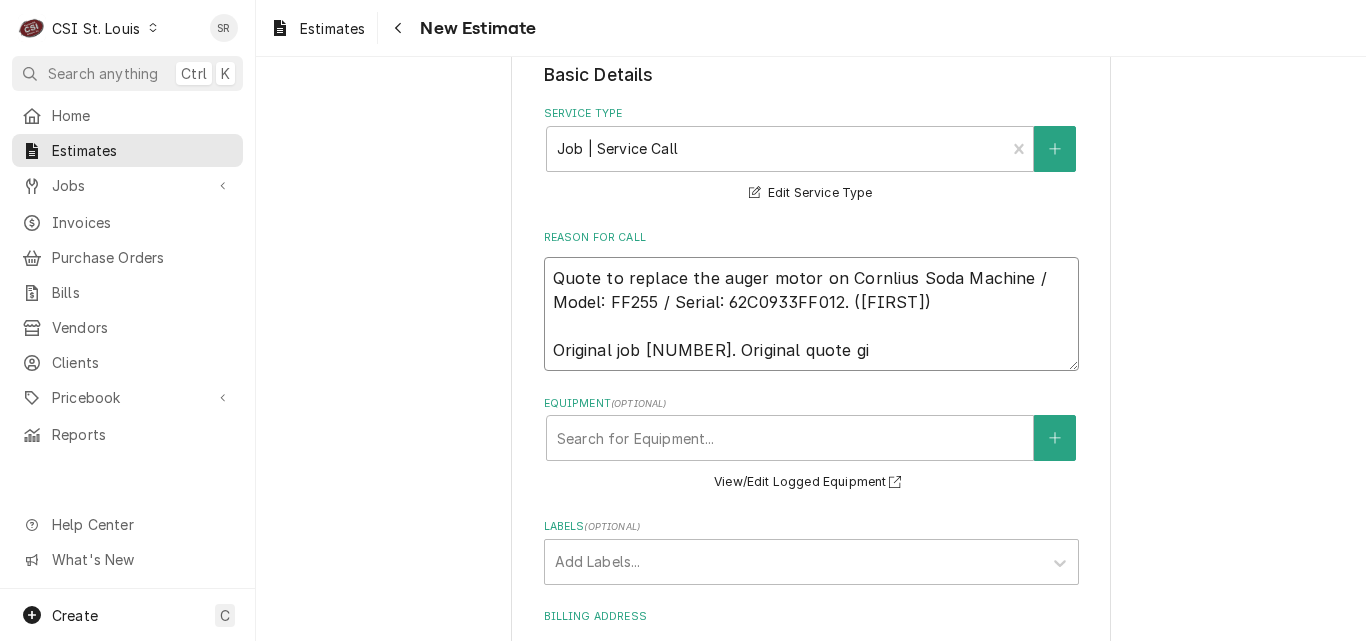 type on "x" 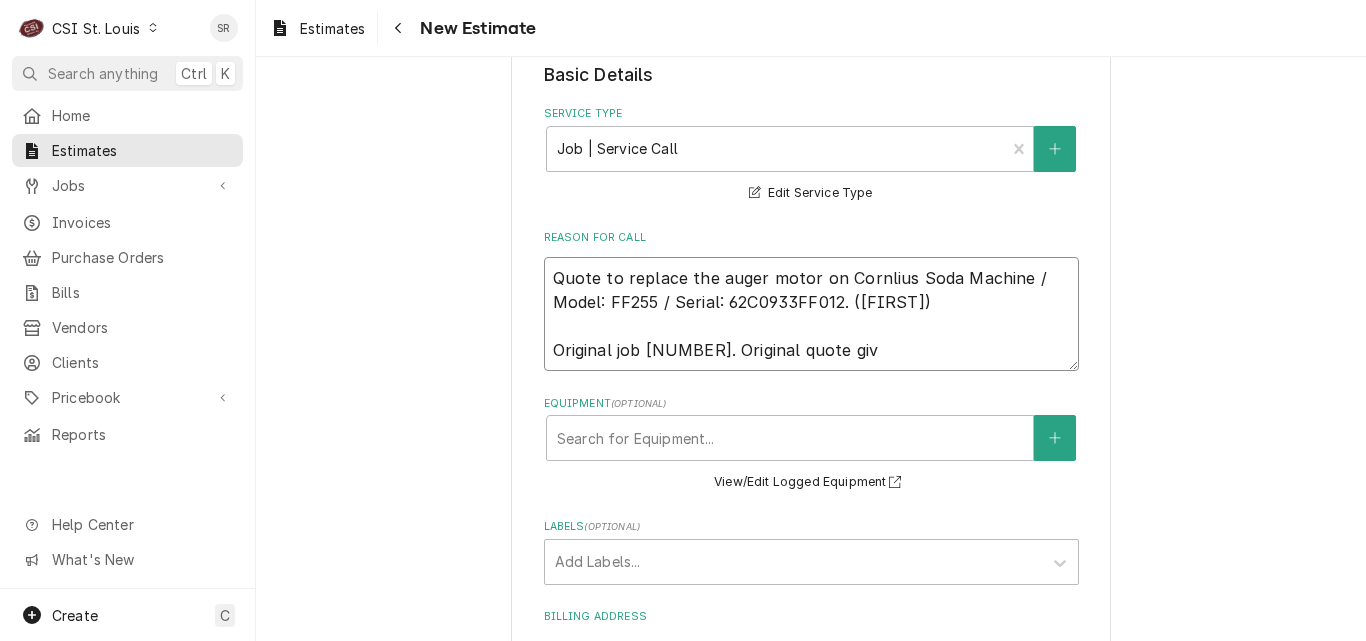 type on "x" 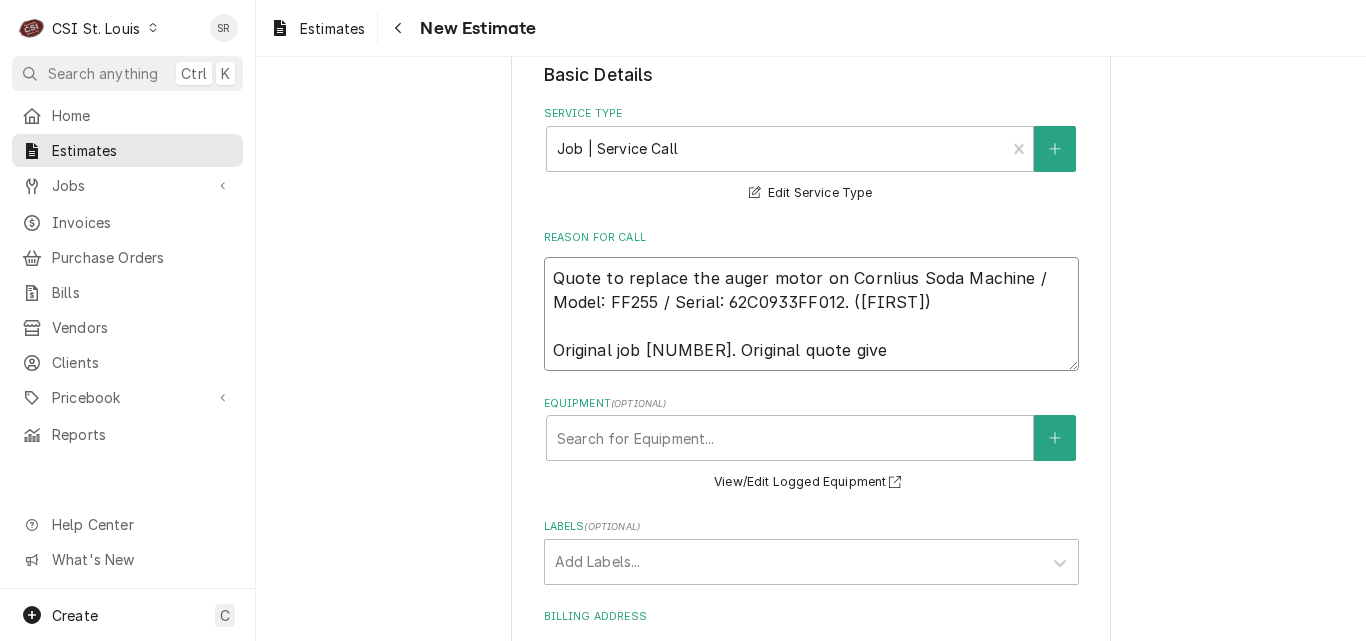 type on "Quote to replace the auger motor on Cornlius Soda Machine / Model: FF255 / Serial: 62C0933FF012. (Thomas)
Original job 41222. Original quote given" 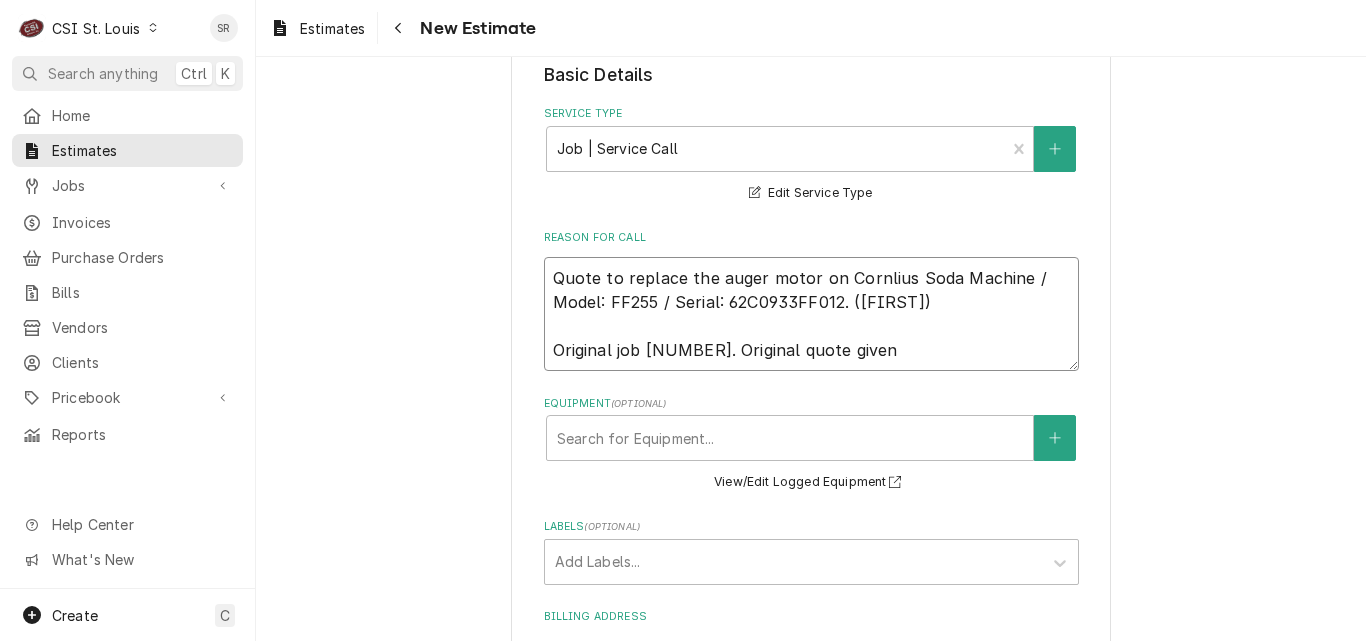 type on "x" 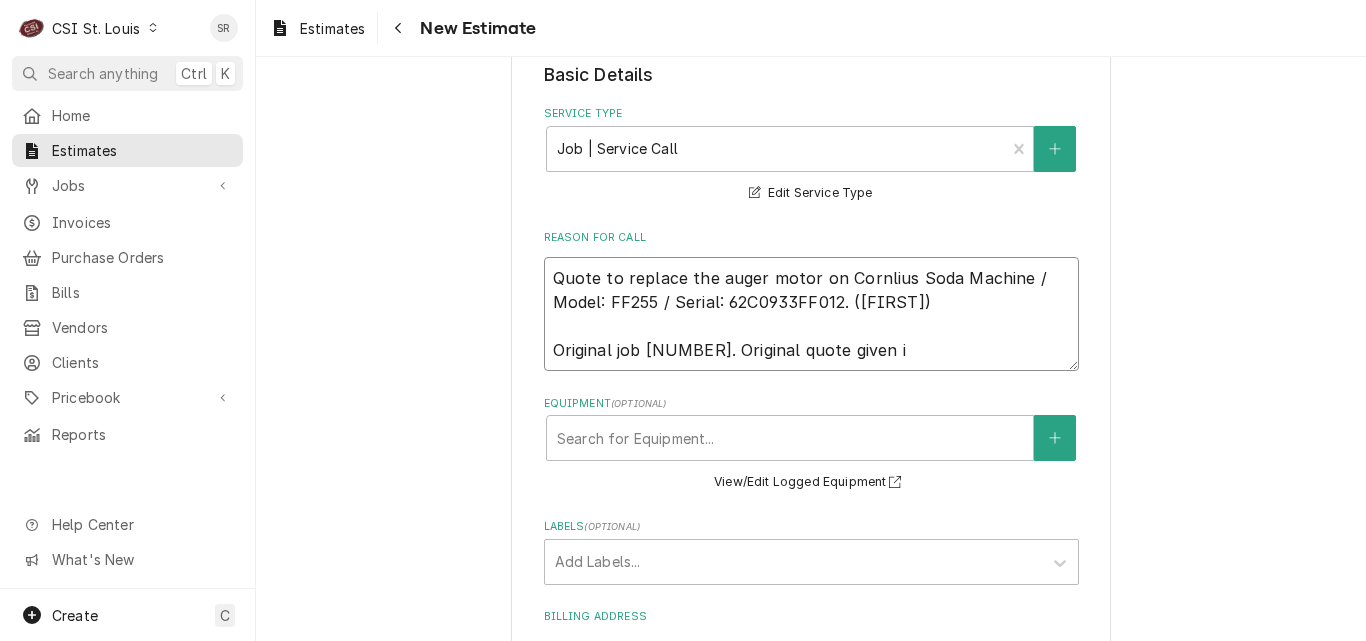 type on "x" 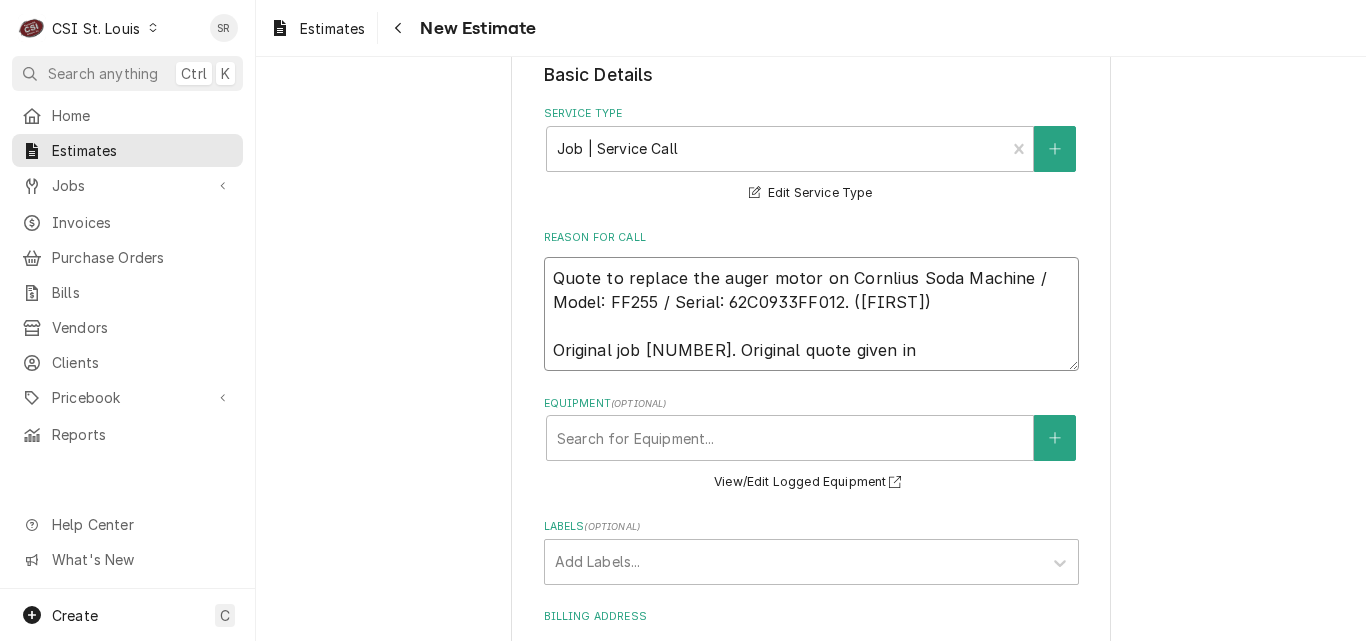 type on "x" 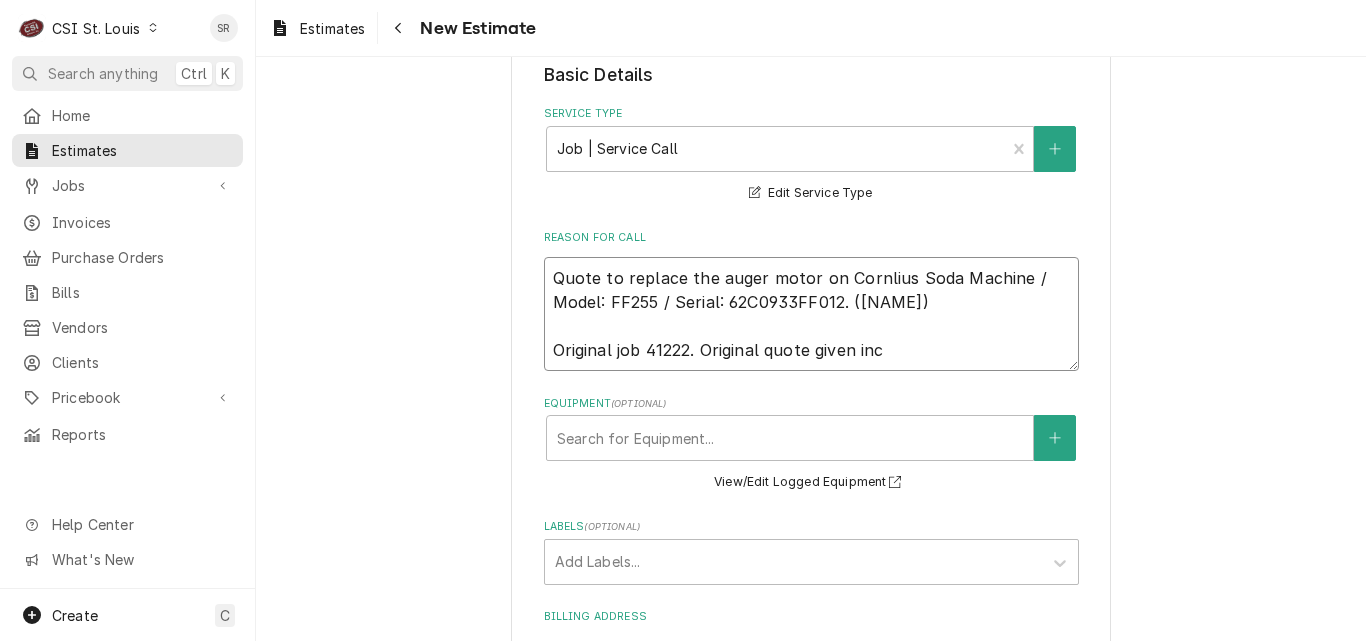 type on "x" 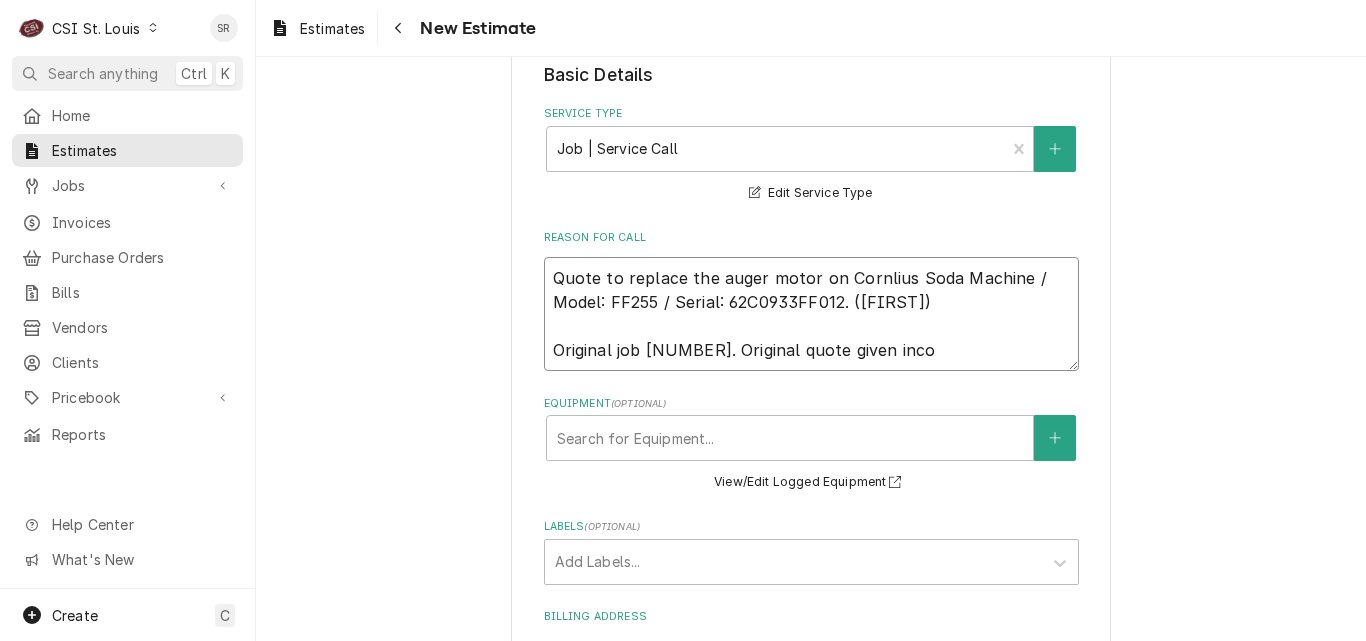 type on "x" 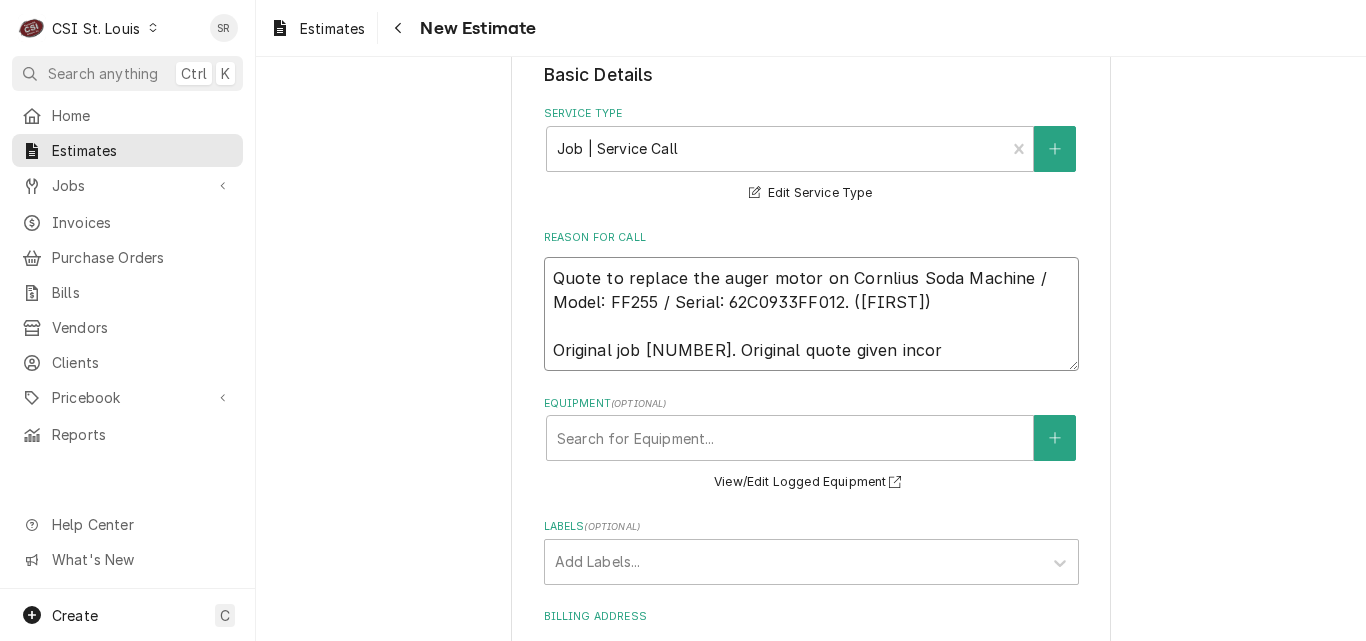 type on "x" 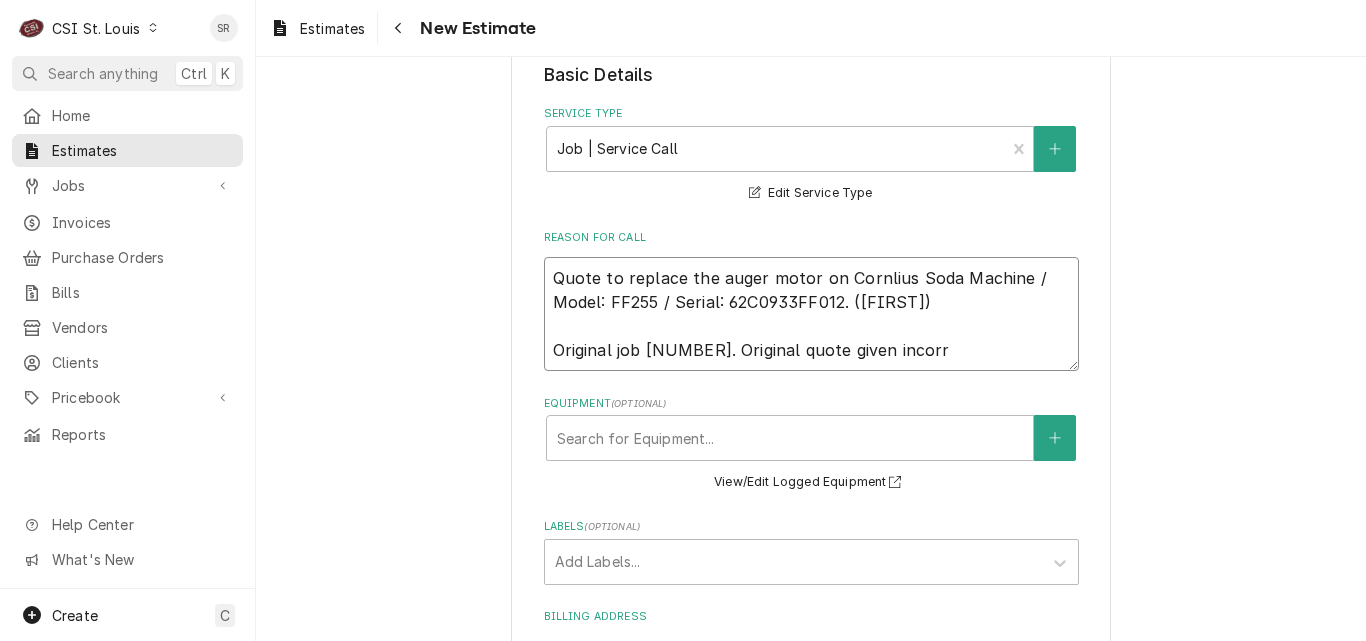 type on "x" 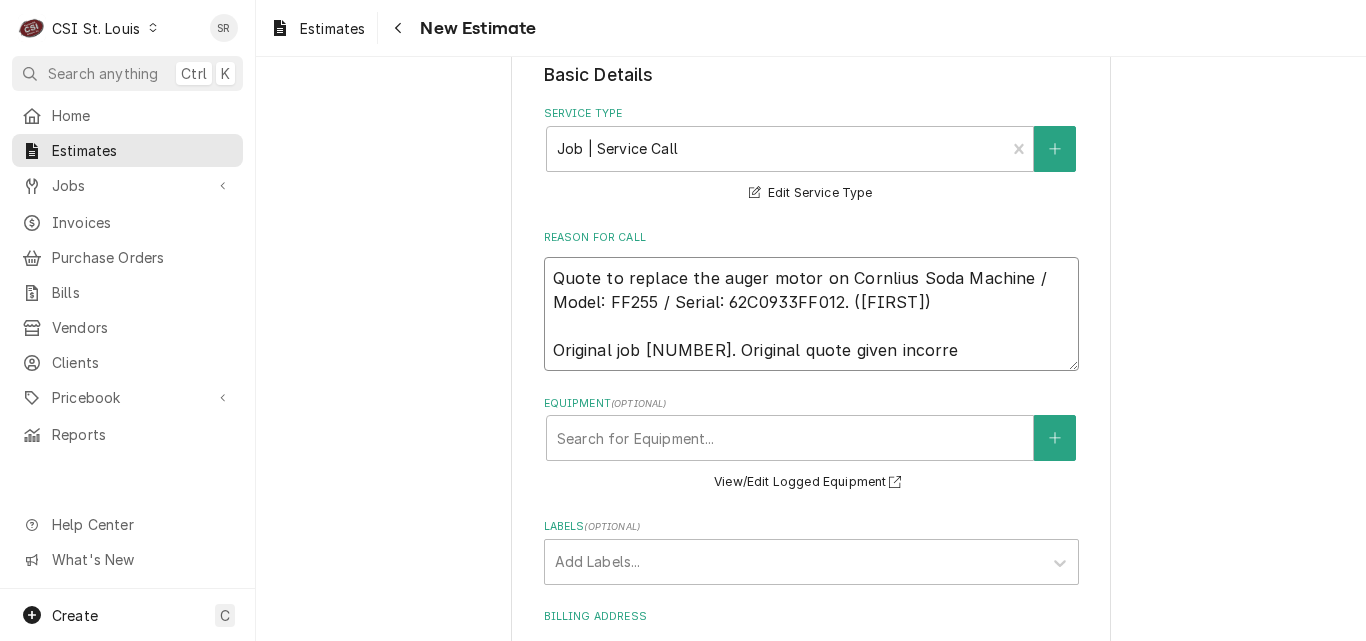 type on "x" 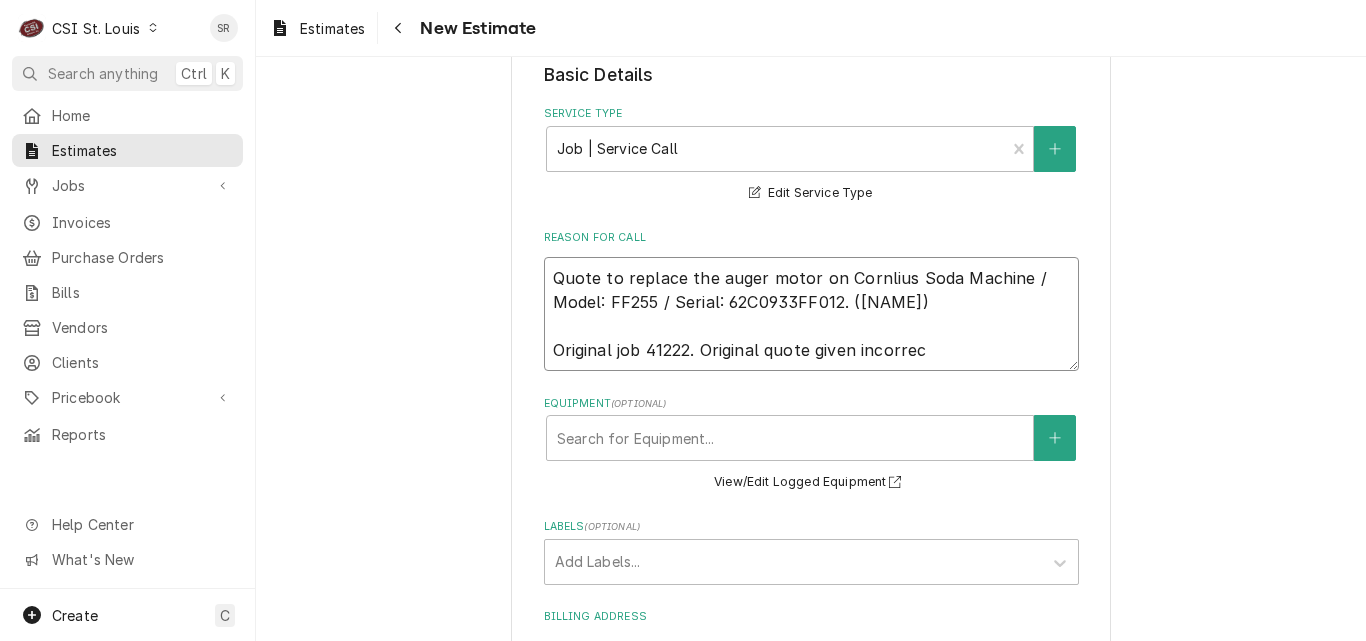 type on "x" 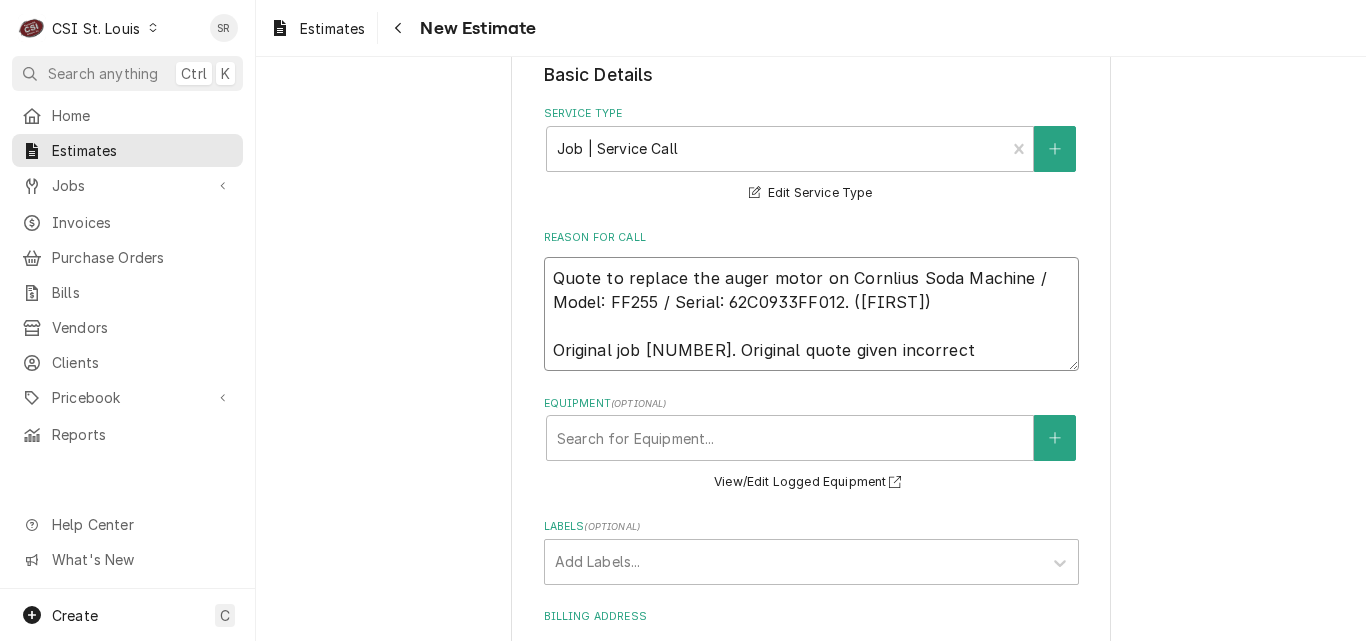 type on "Quote to replace the auger motor on Cornlius Soda Machine / Model: FF255 / Serial: 62C0933FF012. (Thomas)
Original job 41222. Original quote given incorrect." 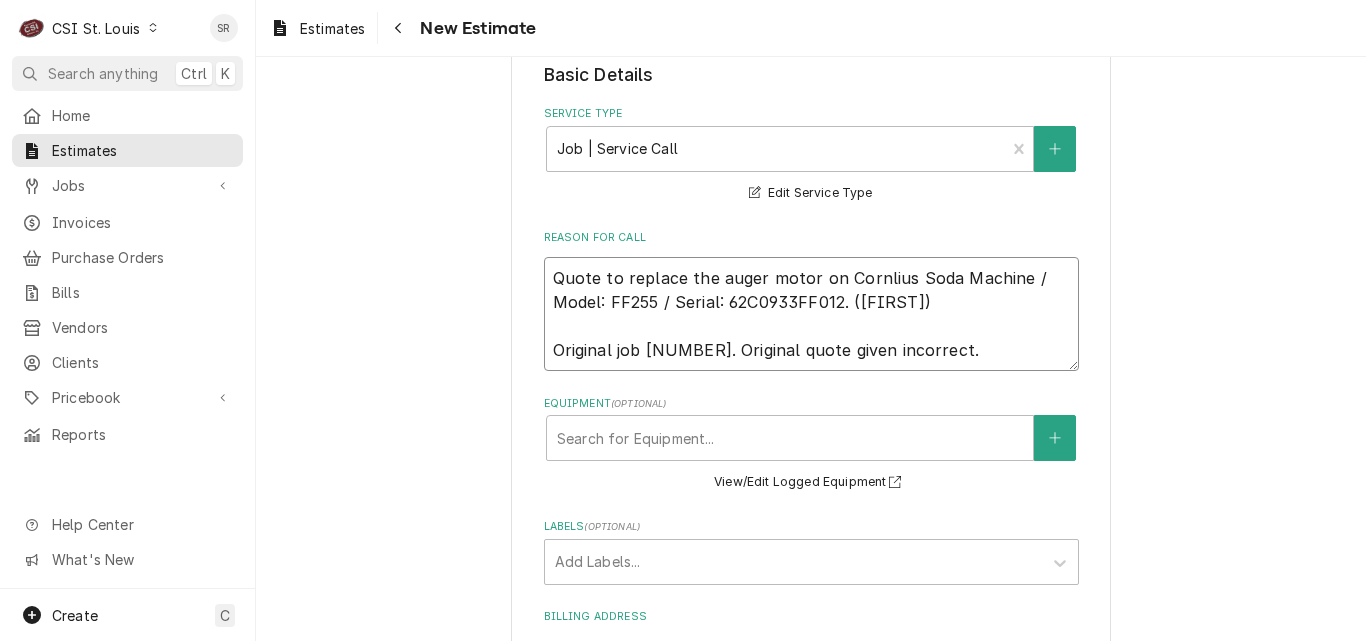type on "x" 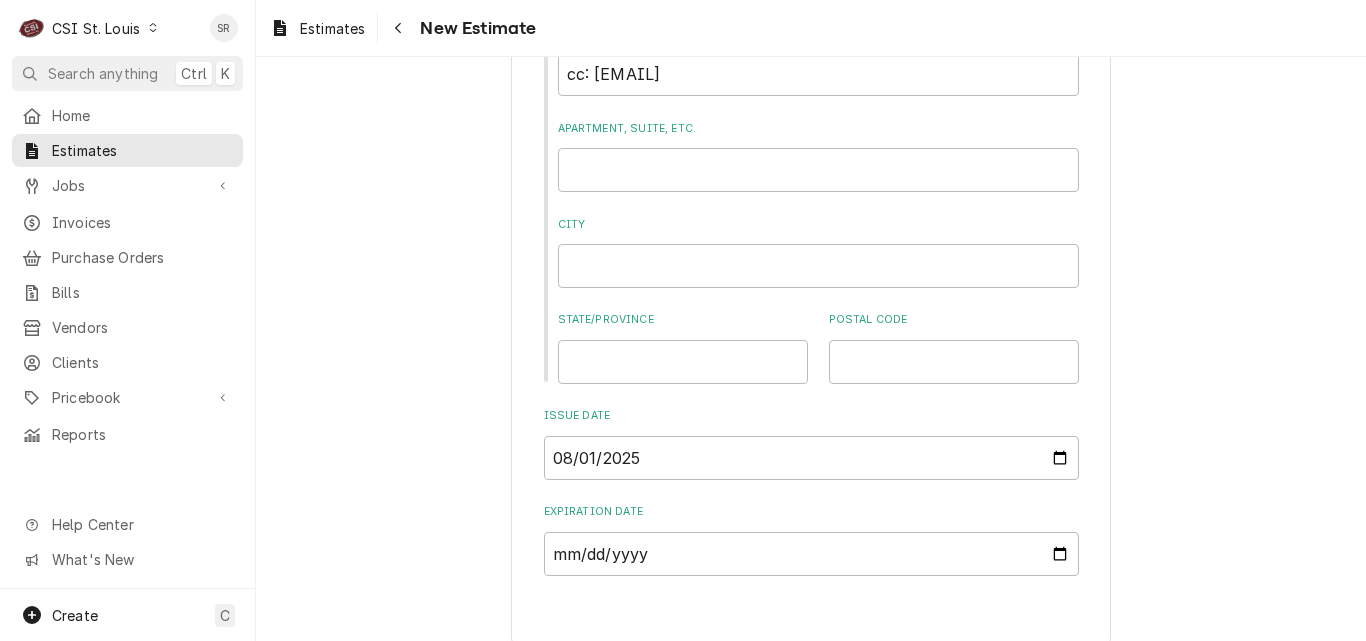 scroll, scrollTop: 1411, scrollLeft: 0, axis: vertical 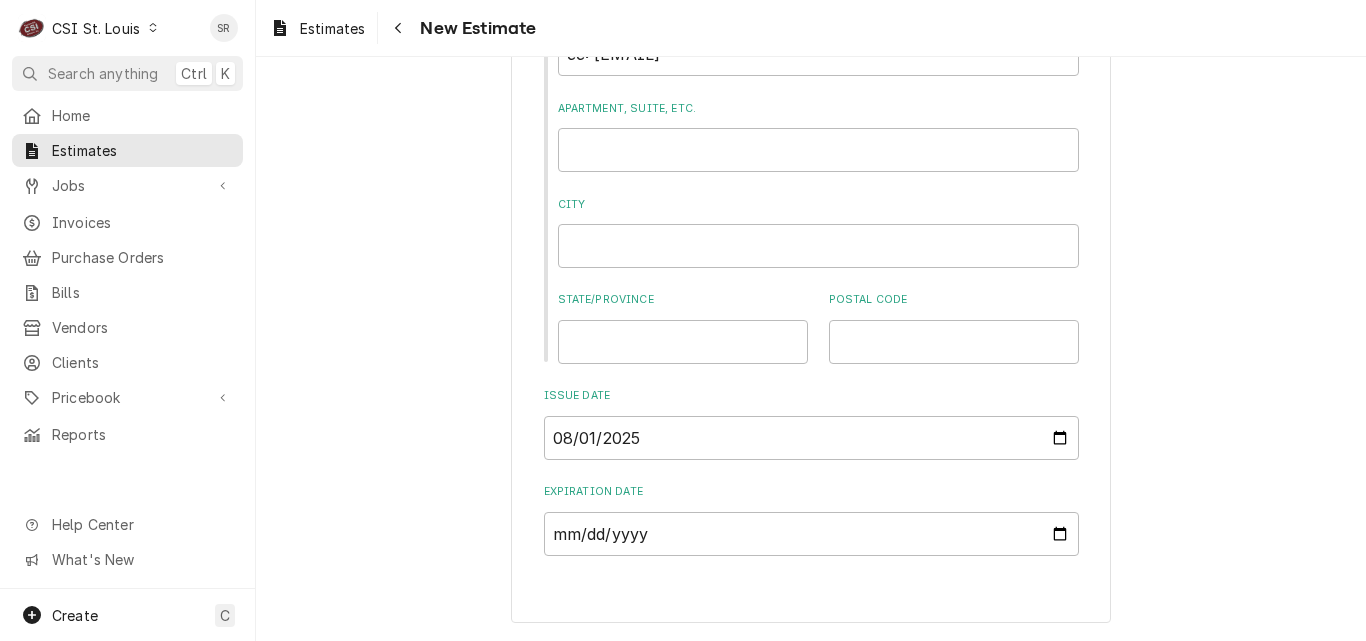 type on "Quote to replace the auger motor on Cornlius Soda Machine / Model: FF255 / Serial: 62C0933FF012. (Thomas)
Original job 41222. Original quote given incorrect." 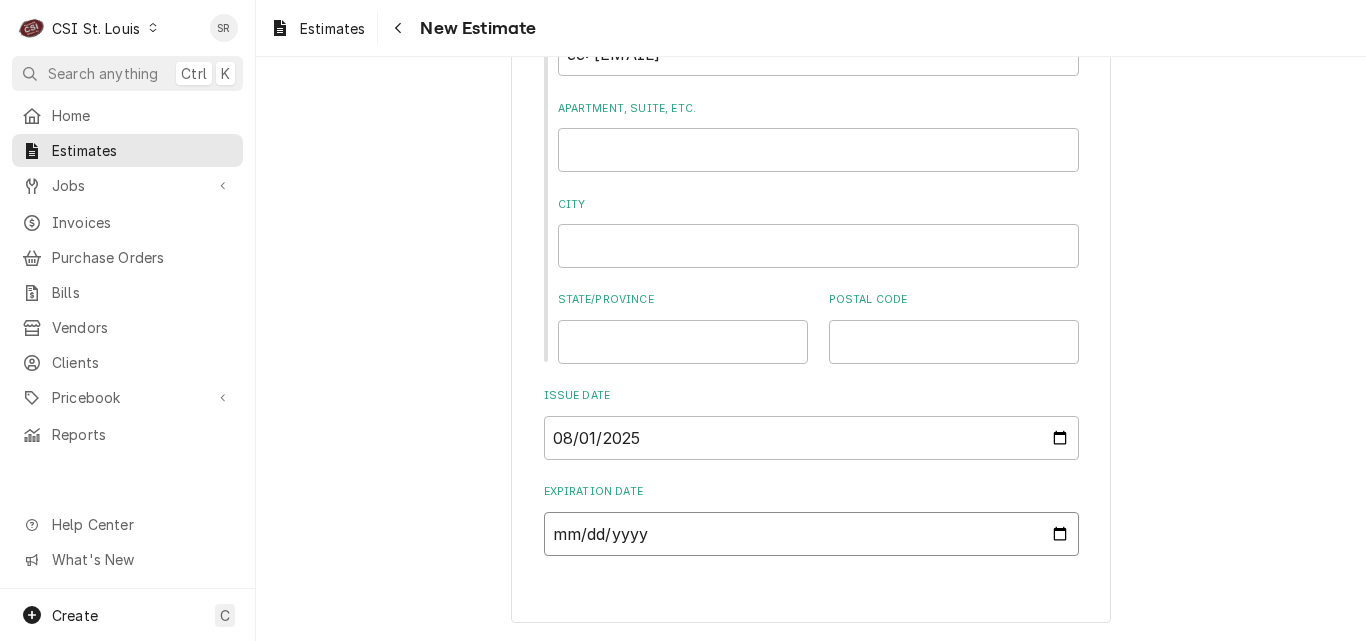 click on "Expiration Date" at bounding box center [811, 534] 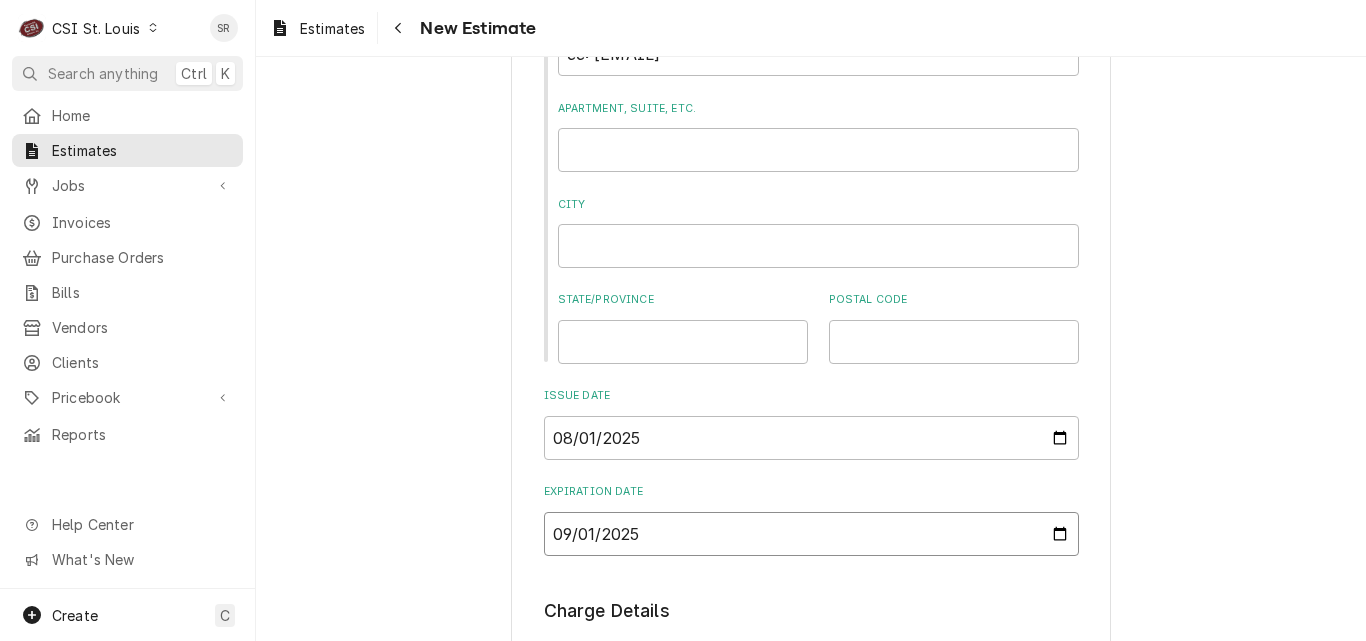 type on "x" 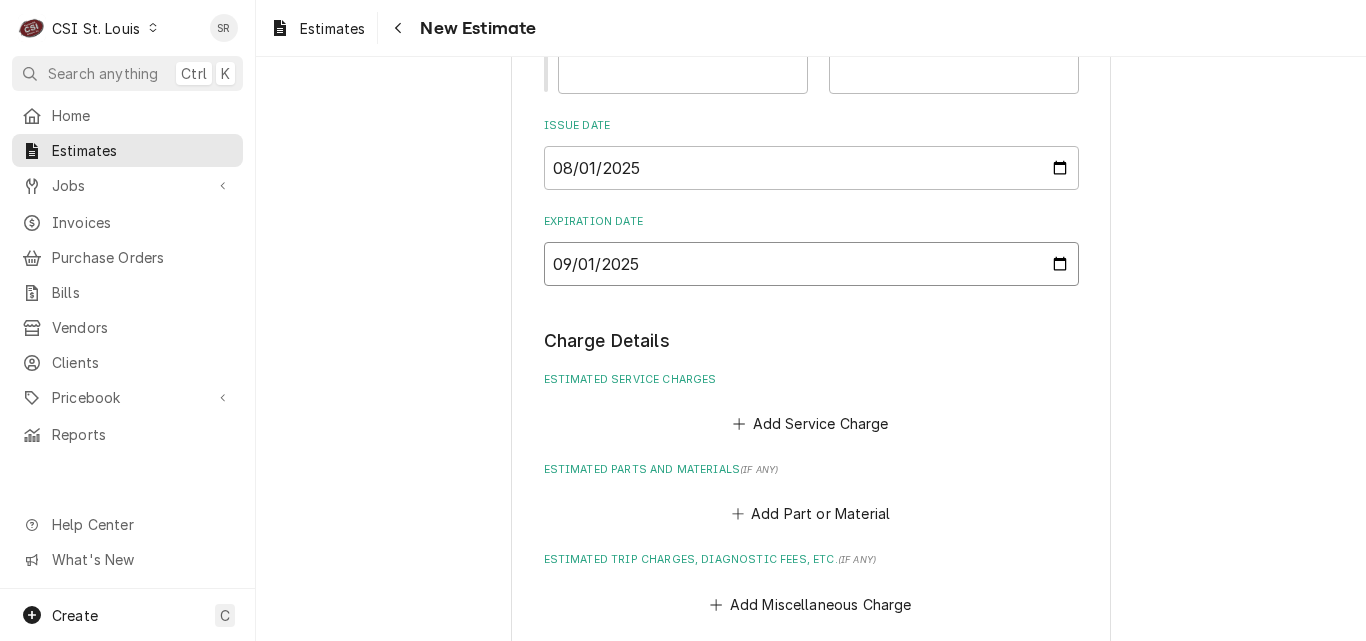 scroll, scrollTop: 1711, scrollLeft: 0, axis: vertical 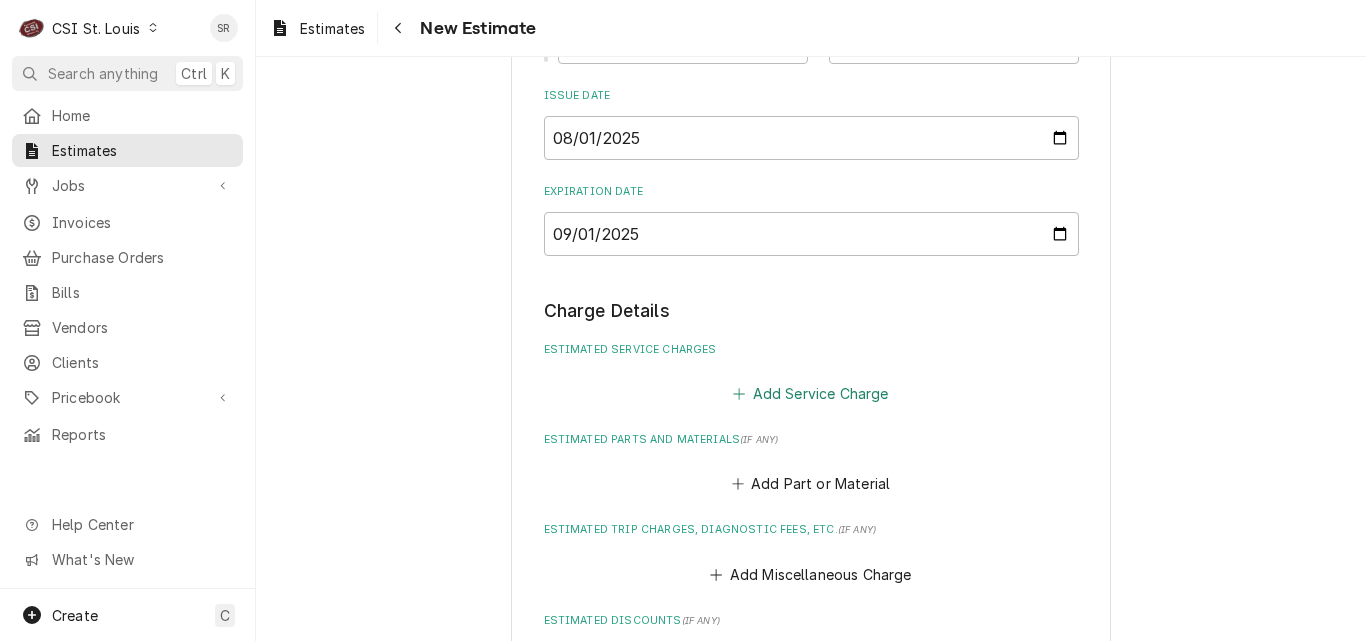 click on "Add Service Charge" at bounding box center (811, 393) 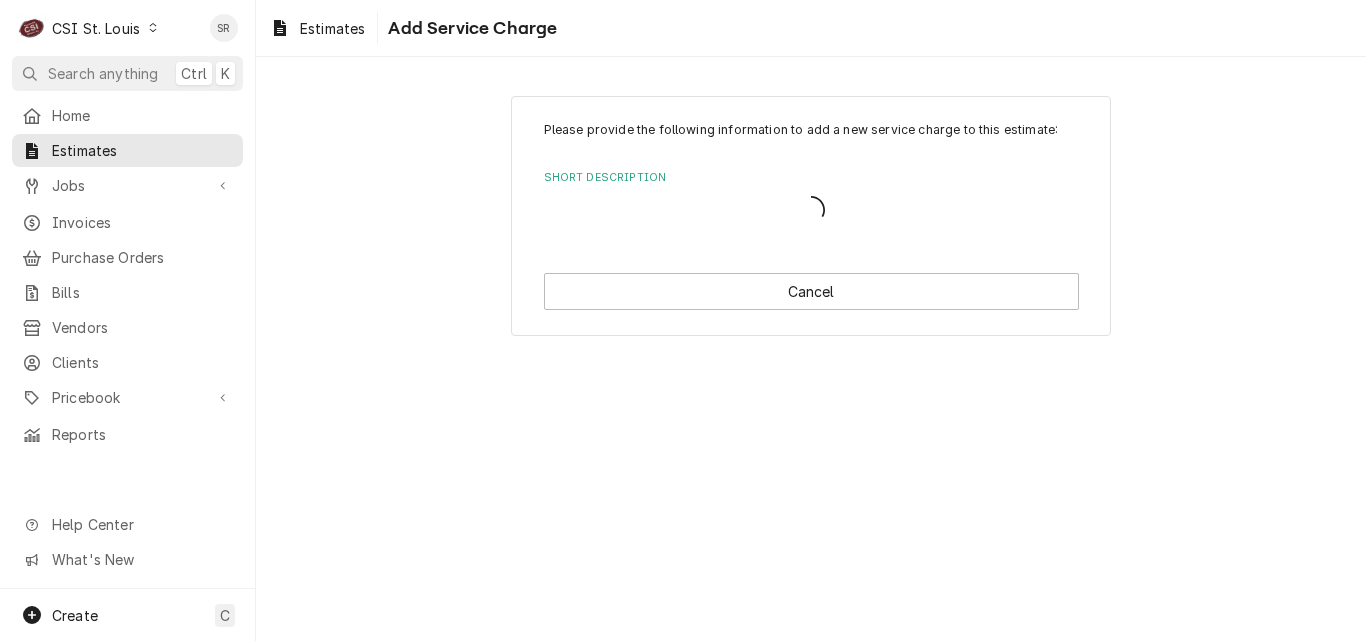 scroll, scrollTop: 0, scrollLeft: 0, axis: both 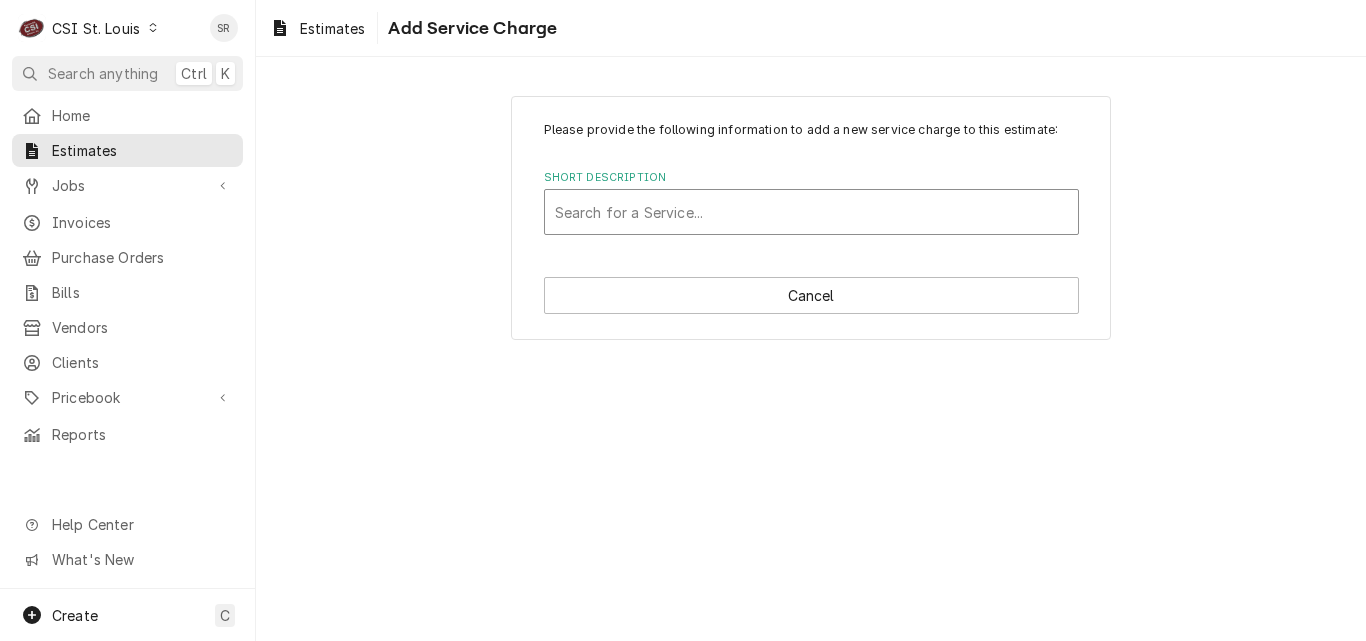 click at bounding box center [811, 212] 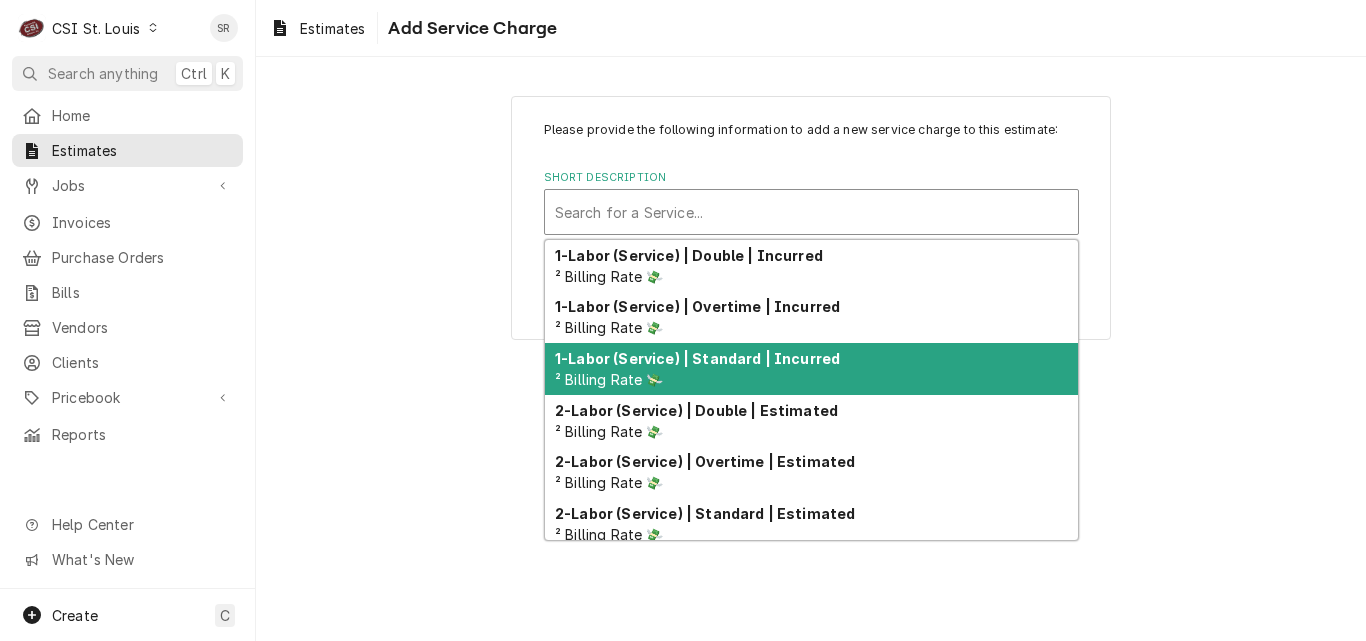 click on "1-Labor (Service) | Standard | Incurred ² Billing Rate 💸" at bounding box center (811, 369) 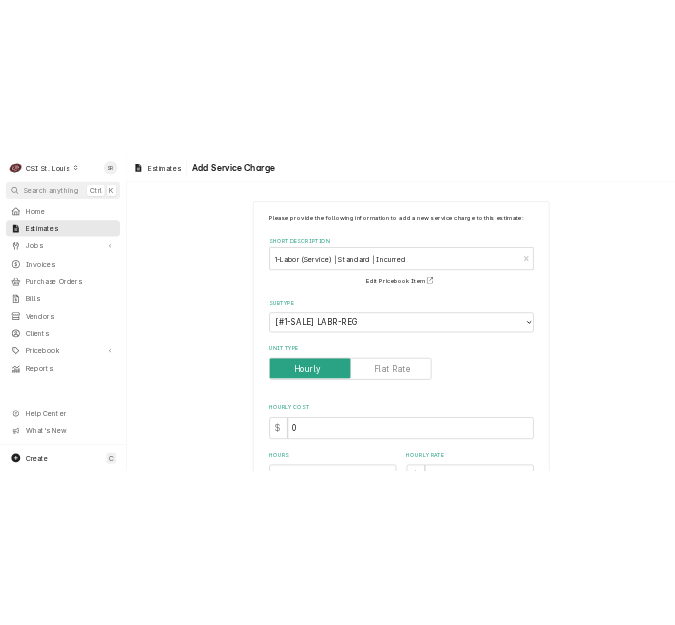 scroll, scrollTop: 494, scrollLeft: 0, axis: vertical 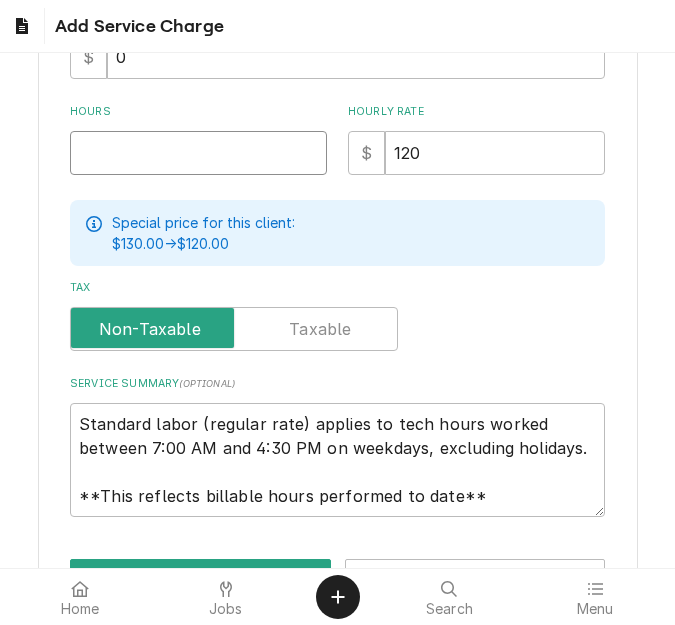 click on "Hours" at bounding box center (198, 153) 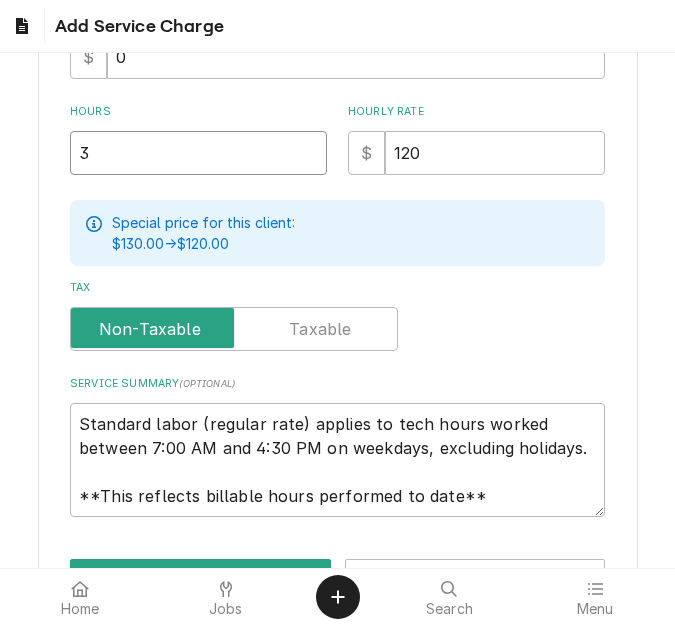 type on "3" 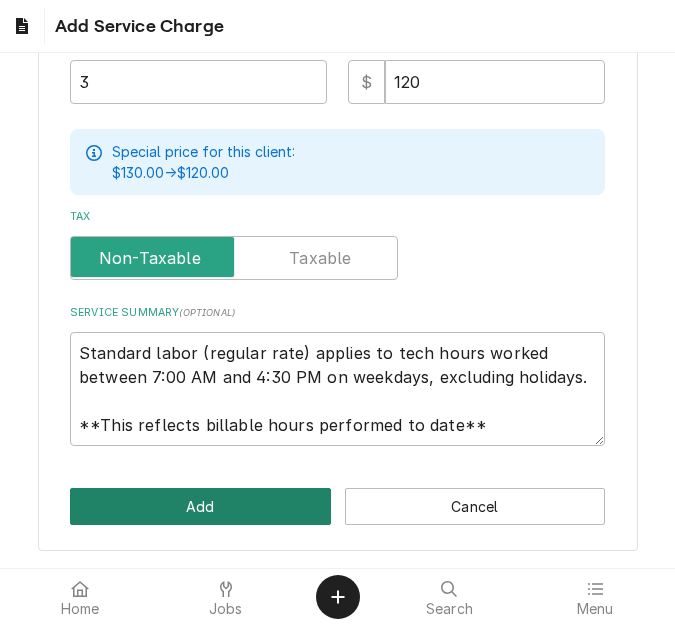 click on "Add" at bounding box center (200, 506) 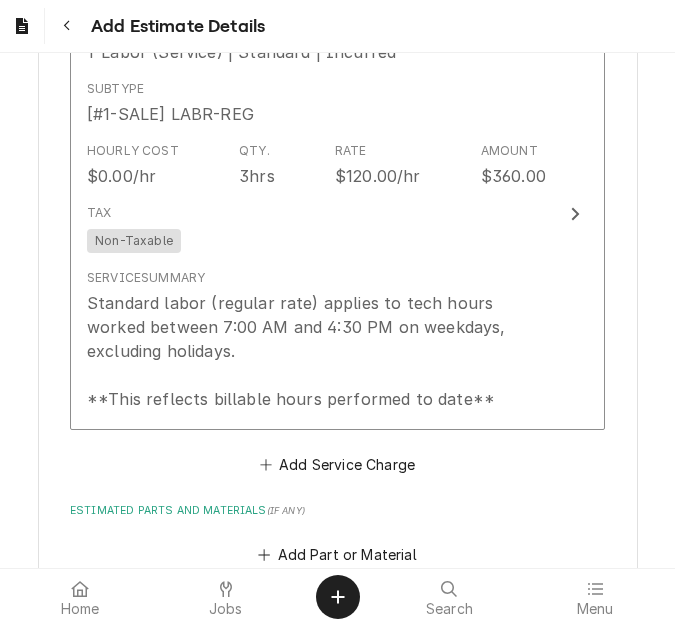 scroll, scrollTop: 2087, scrollLeft: 0, axis: vertical 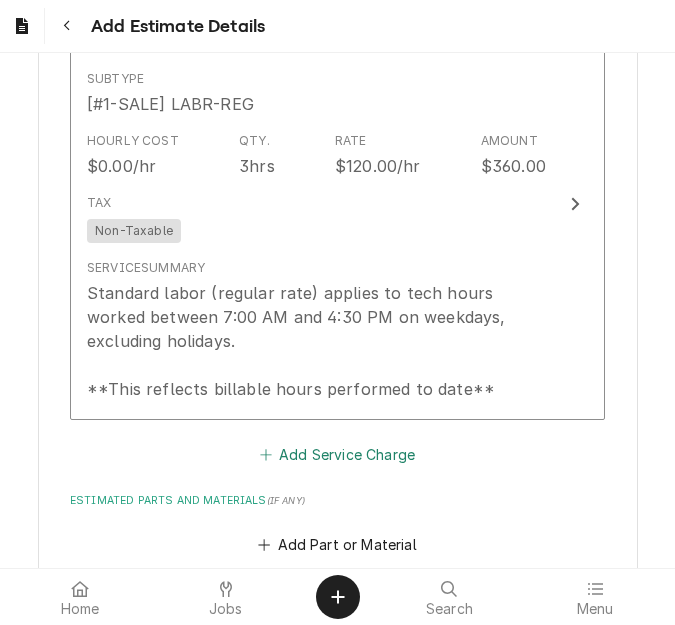 click on "Add Service Charge" at bounding box center [337, 454] 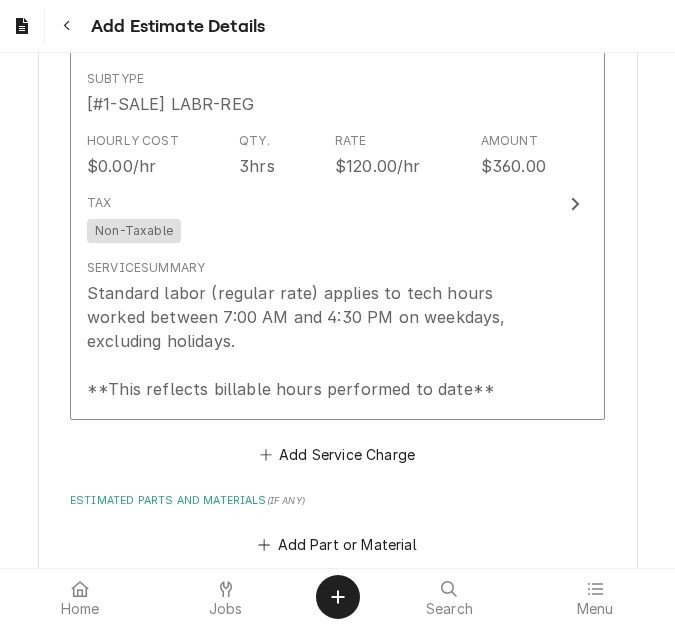 scroll, scrollTop: 0, scrollLeft: 0, axis: both 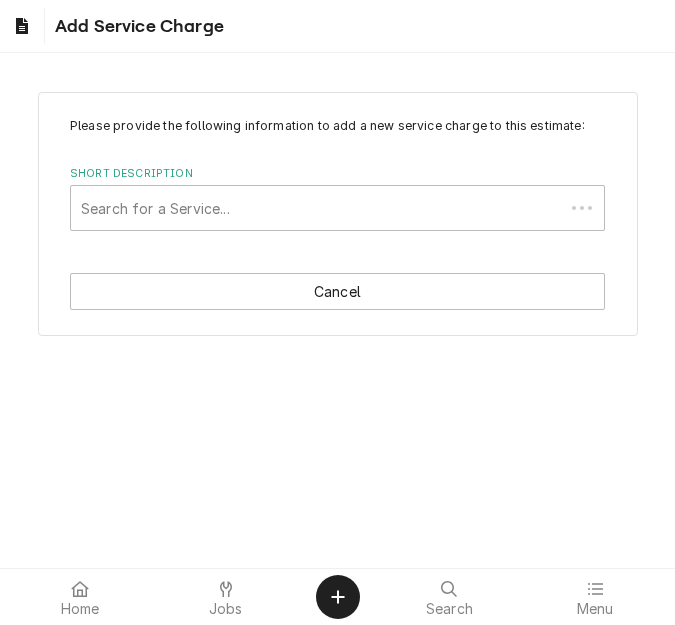 click at bounding box center (317, 208) 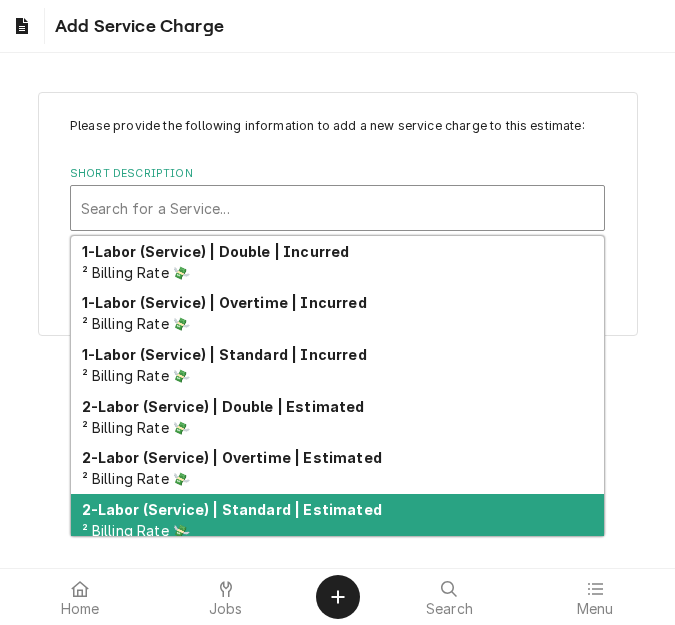 click on "2-Labor (Service) | Standard | Estimated" at bounding box center [232, 509] 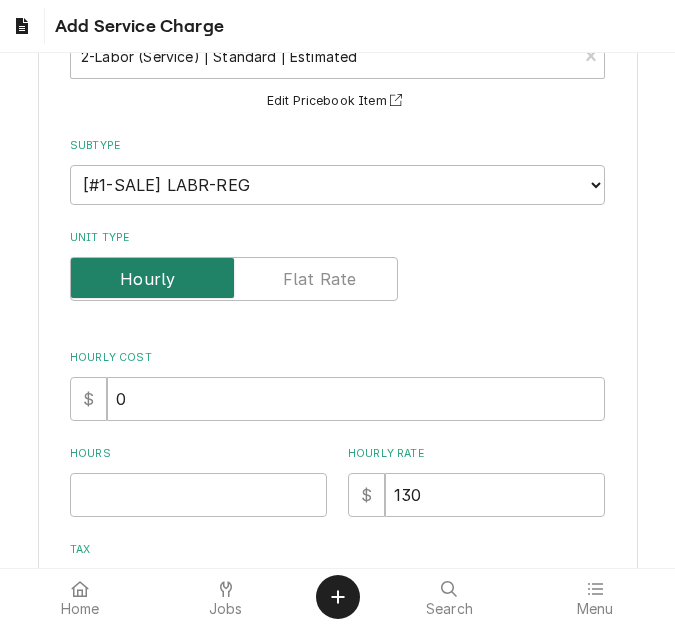 scroll, scrollTop: 200, scrollLeft: 0, axis: vertical 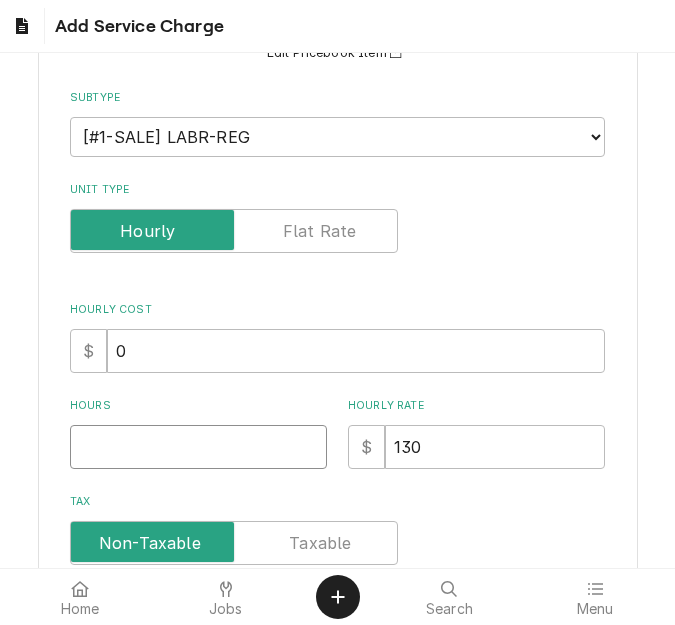 click on "Hours" at bounding box center [198, 447] 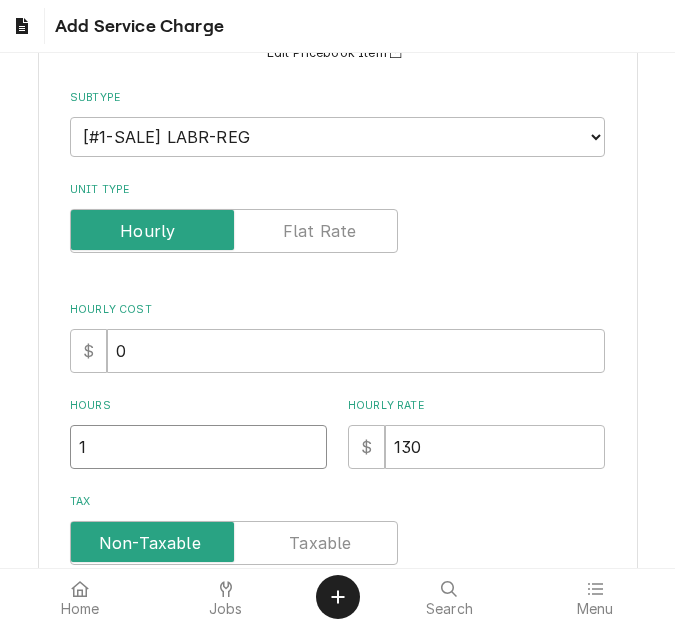 type on "1" 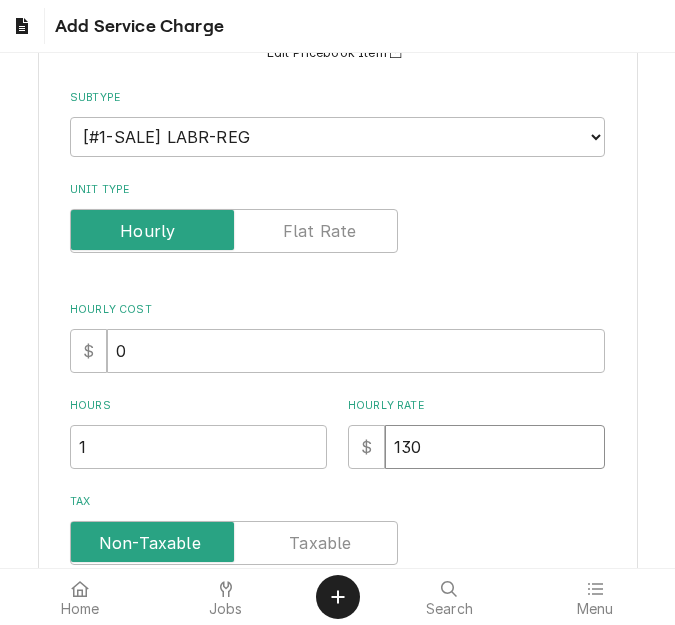 type on "x" 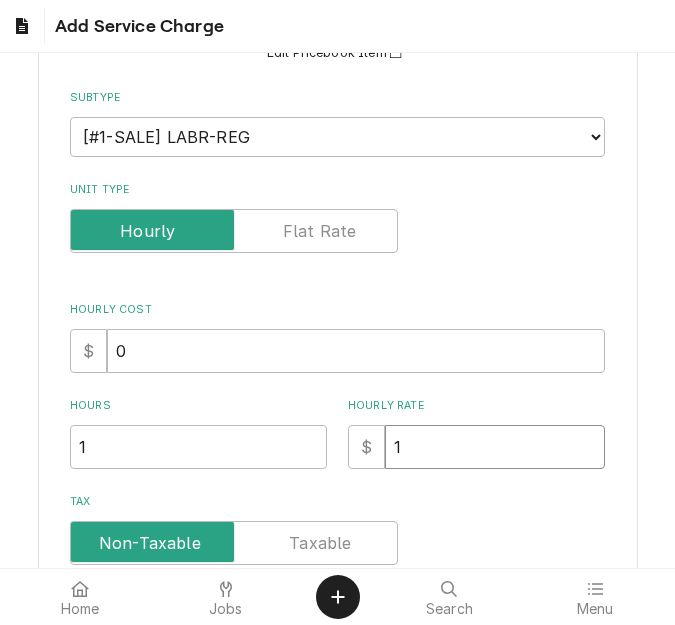 type on "x" 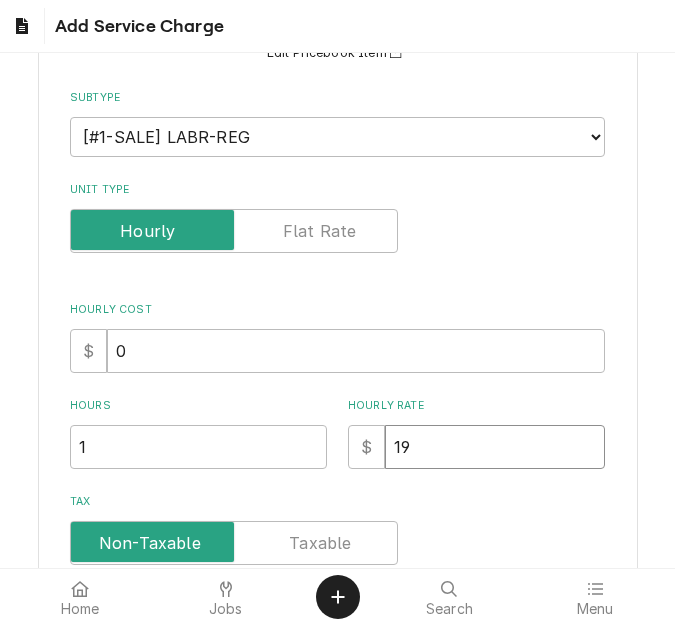 type on "x" 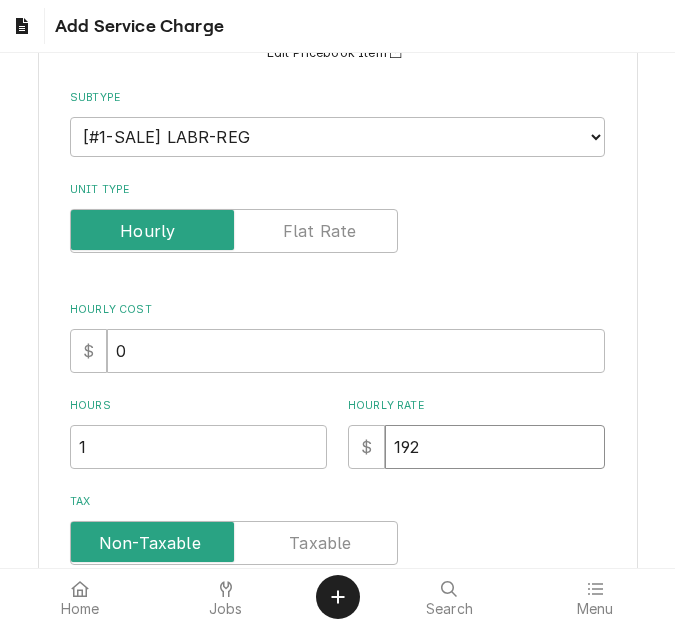 type on "x" 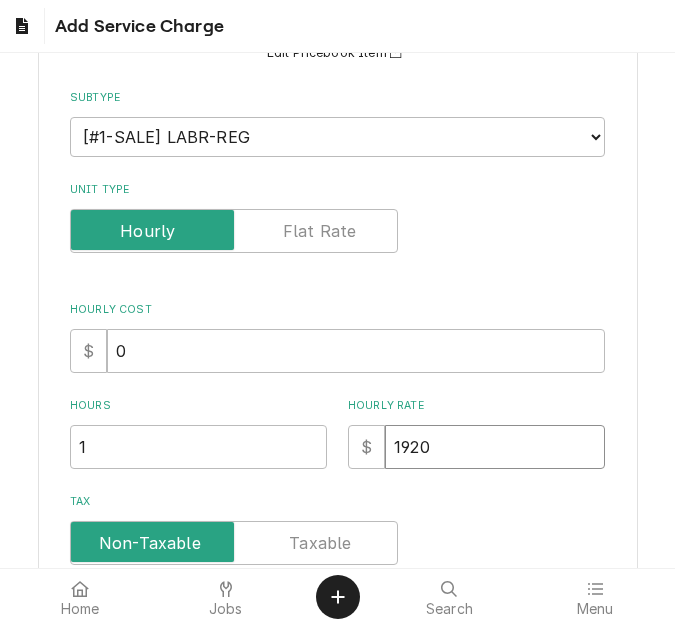 type on "1920" 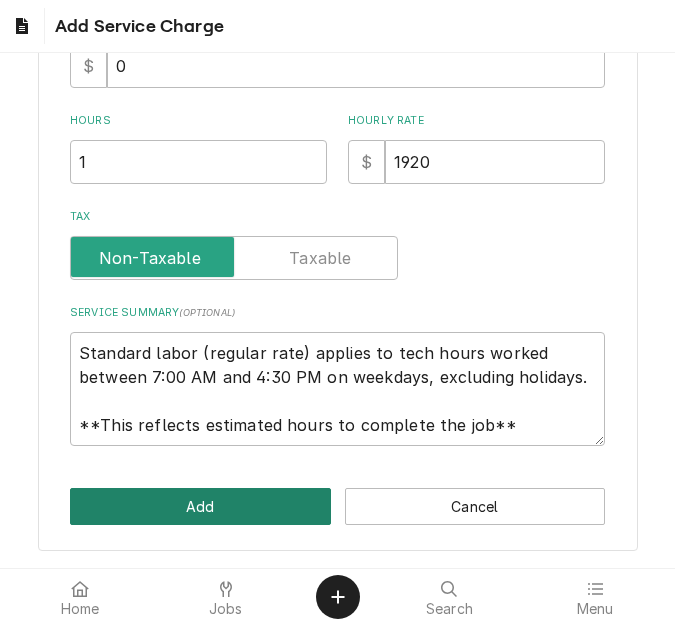 click on "Add" at bounding box center (200, 506) 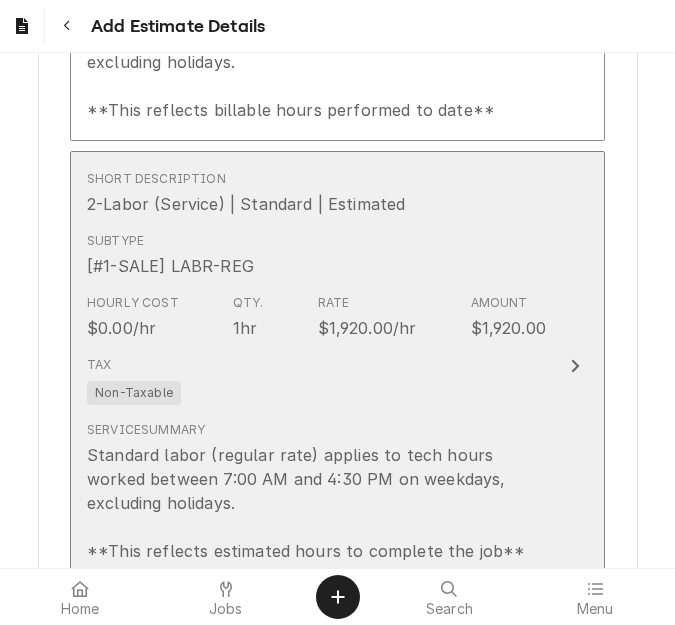 type on "x" 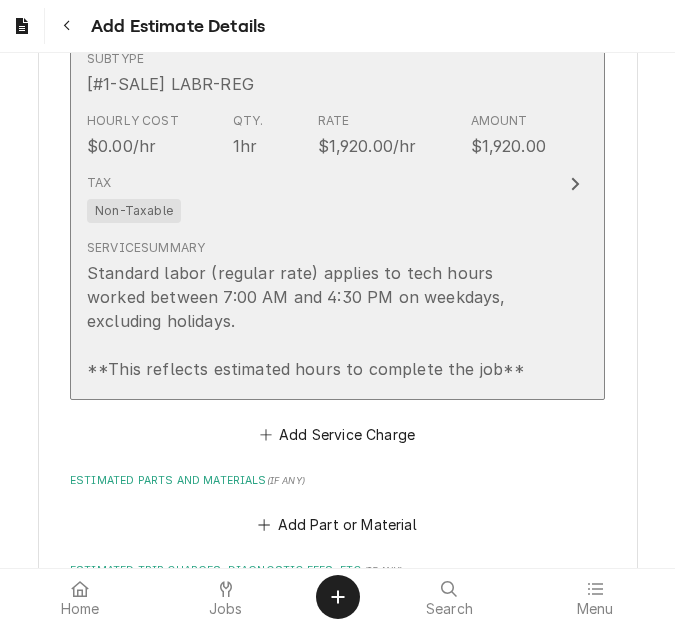 scroll, scrollTop: 2563, scrollLeft: 0, axis: vertical 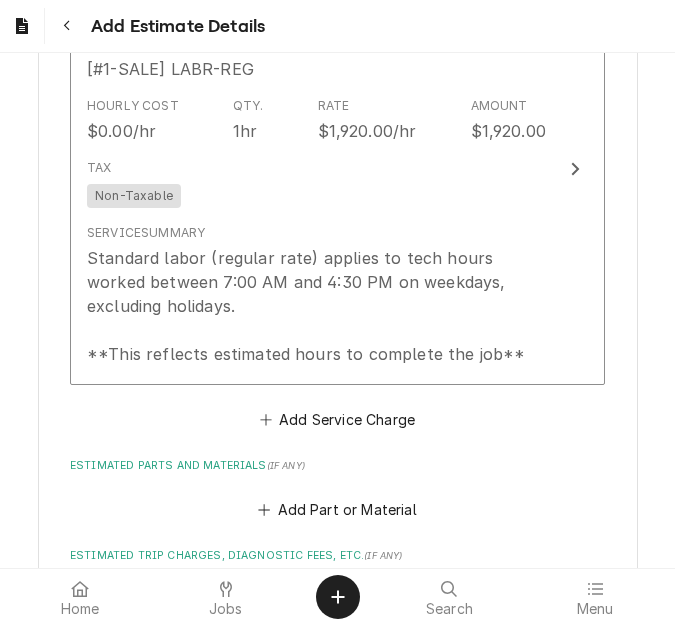 click on "Charge Details Estimated Service Charges Short Description 1-Labor (Service) | Standard | Incurred Subtype [#1-SALE] LABR-REG Hourly Cost $0.00/hr Qty. 3hrs Rate $120.00/hr Amount $360.00 Tax Non-Taxable Service  Summary Standard labor (regular rate) applies to tech hours worked between 7:00 AM and 4:30 PM on weekdays, excluding holidays.
**This reflects billable hours performed to date** Short Description 2-Labor (Service) | Standard | Estimated Subtype [#1-SALE] LABR-REG Hourly Cost $0.00/hr Qty. 1hr Rate $1,920.00/hr Amount $1,920.00 Tax Non-Taxable Service  Summary Standard labor (regular rate) applies to tech hours worked between 7:00 AM and 4:30 PM on weekdays, excluding holidays.
**This reflects estimated hours to complete the job** Add Service Charge Estimated Parts and Materials  ( if any ) Add Part or Material Estimated Trip Charges, Diagnostic Fees, etc.  ( if any ) Add Miscellaneous Charge Estimated Discounts  ( if any ) Add Discount Tax Rate [0%] MO TAX EXEMPT Edit Tax Rate Notes to Client  ( )" at bounding box center [337, 251] 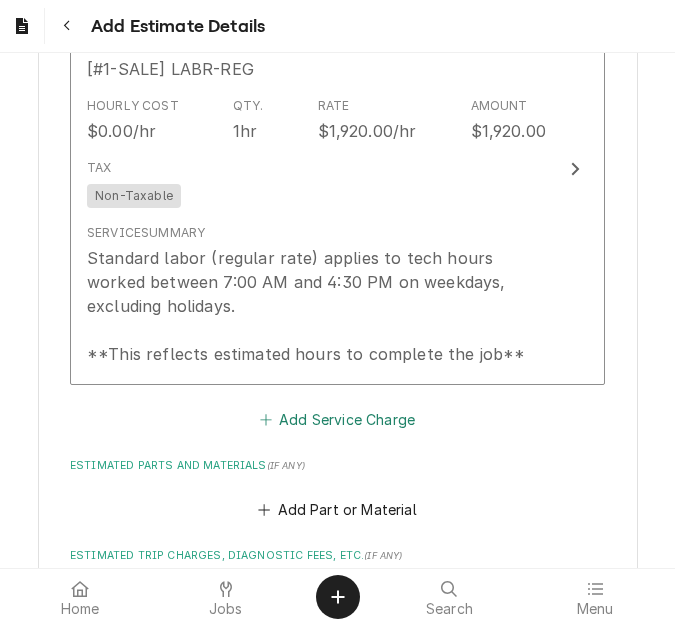 click on "Add Service Charge" at bounding box center (337, 419) 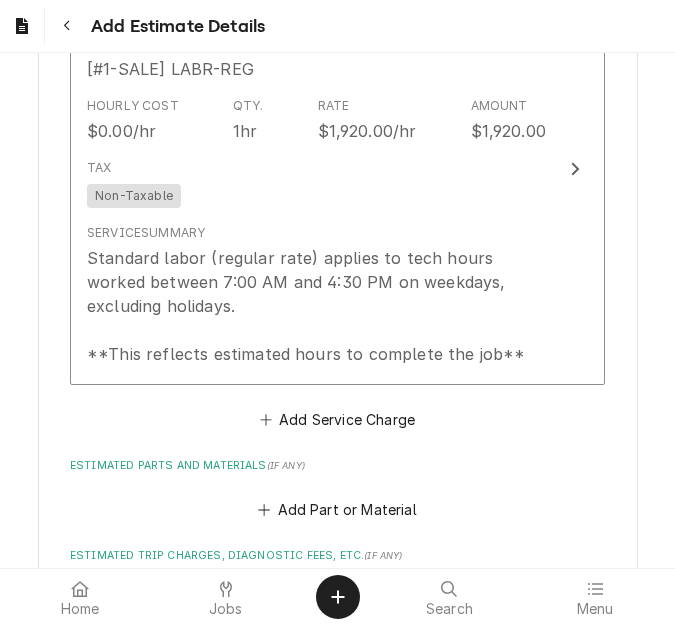 scroll, scrollTop: 0, scrollLeft: 0, axis: both 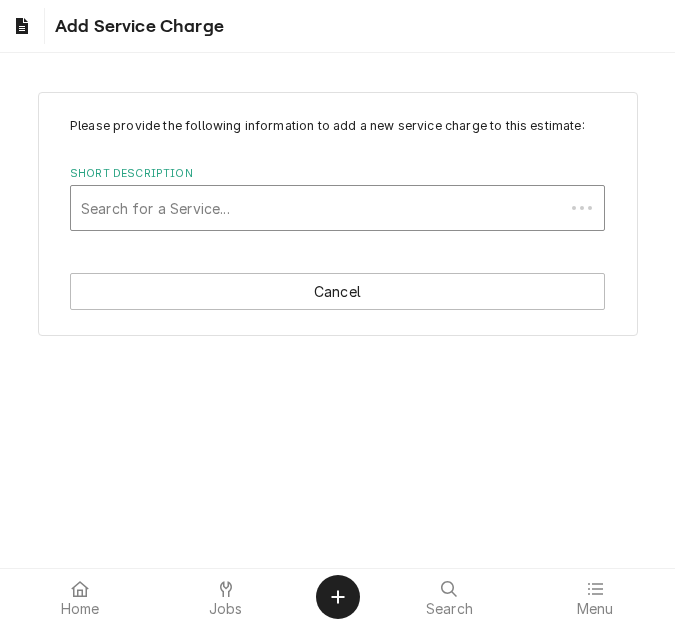 click at bounding box center (317, 208) 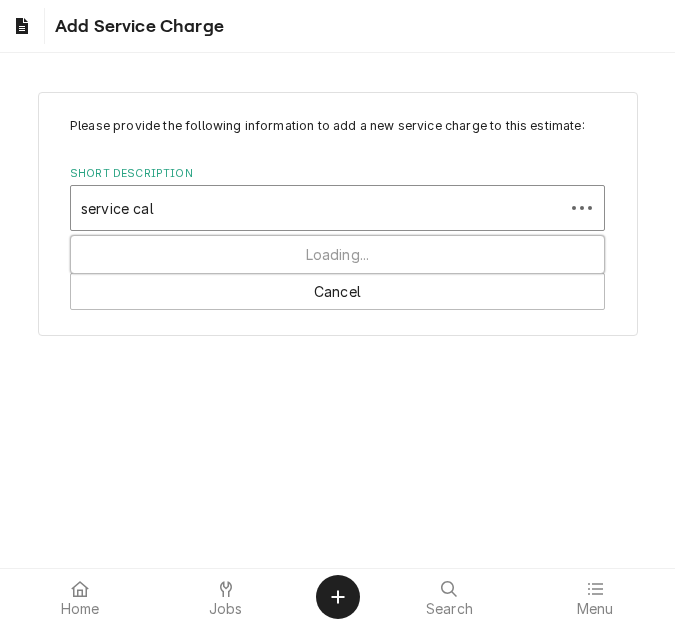 type on "service call" 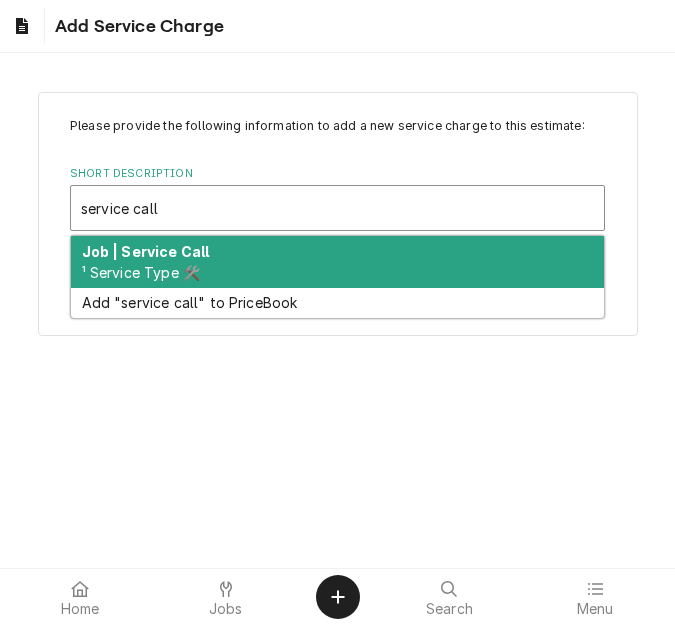 click on "Job | Service Call ¹ Service Type 🛠️" at bounding box center (337, 262) 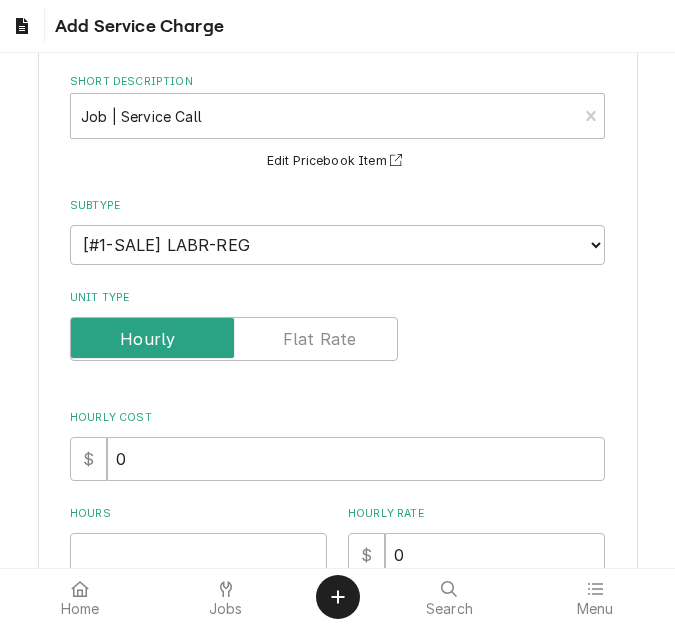 scroll, scrollTop: 400, scrollLeft: 0, axis: vertical 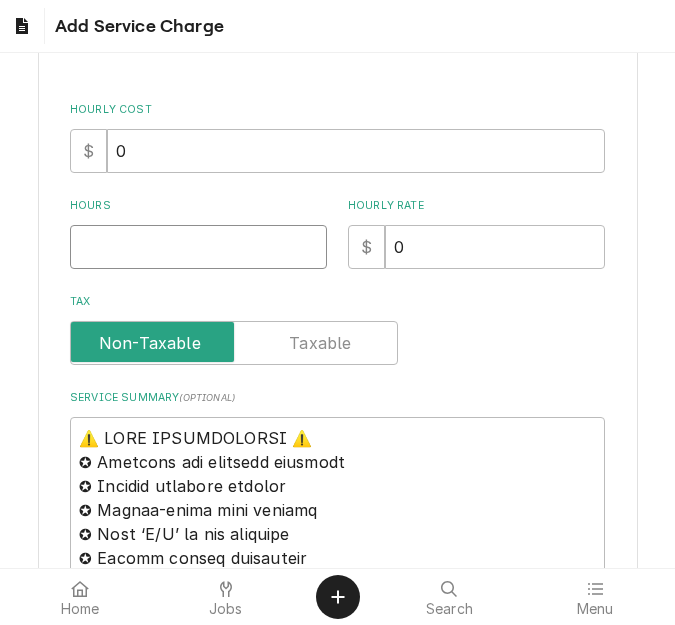 click on "Hours" at bounding box center (198, 247) 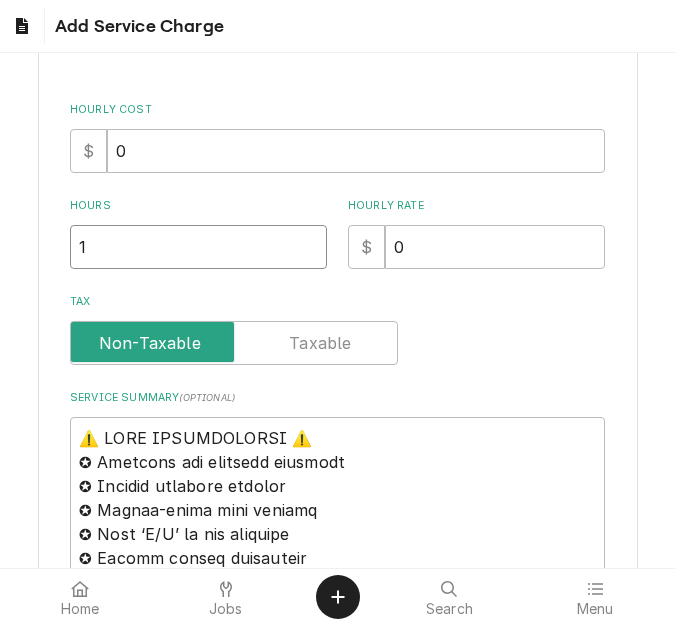 type on "1" 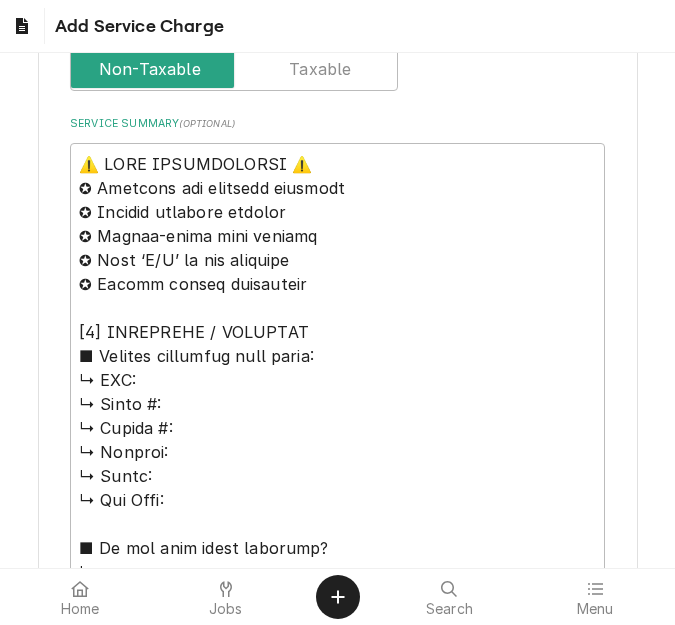 scroll, scrollTop: 700, scrollLeft: 0, axis: vertical 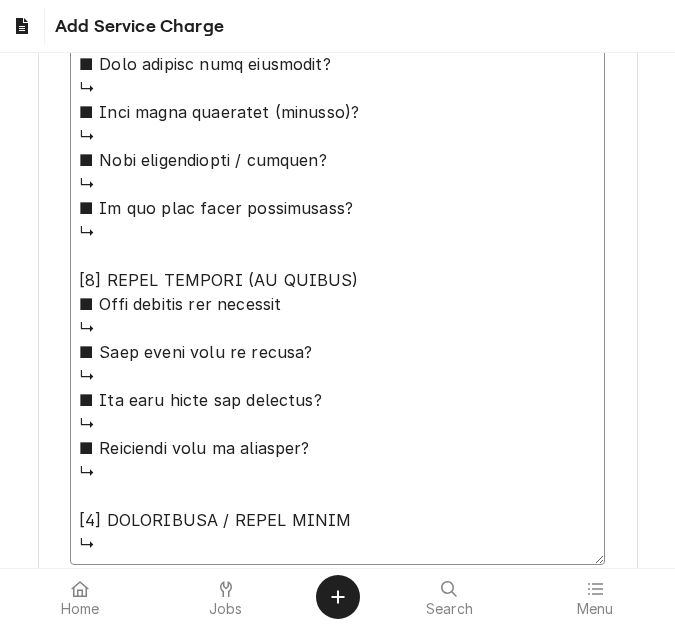 drag, startPoint x: 80, startPoint y: 136, endPoint x: 271, endPoint y: 572, distance: 476.00104 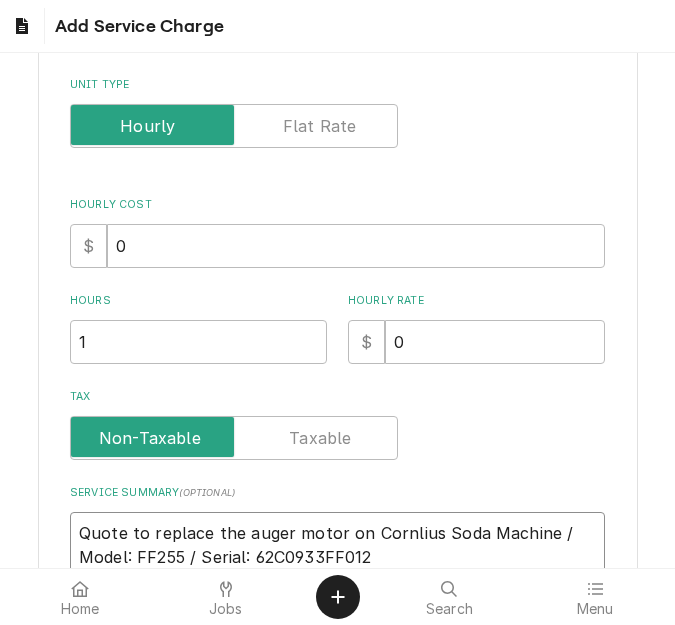 type on "x" 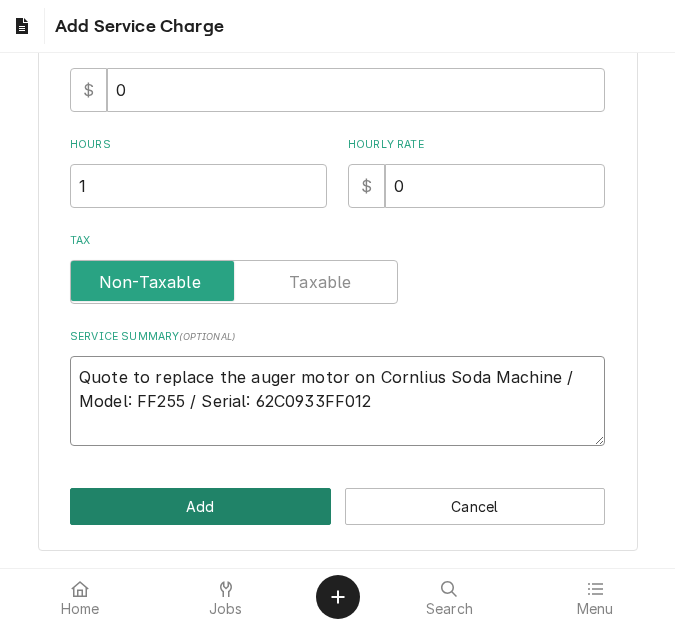 type on "Quote to replace the auger motor on Cornlius Soda Machine / Model: FF255 / Serial: 62C0933FF012" 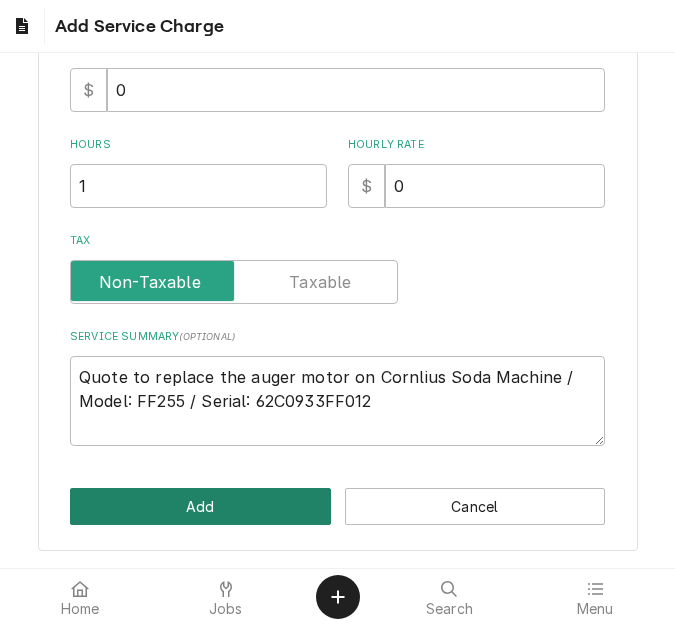 click on "Add" at bounding box center (200, 506) 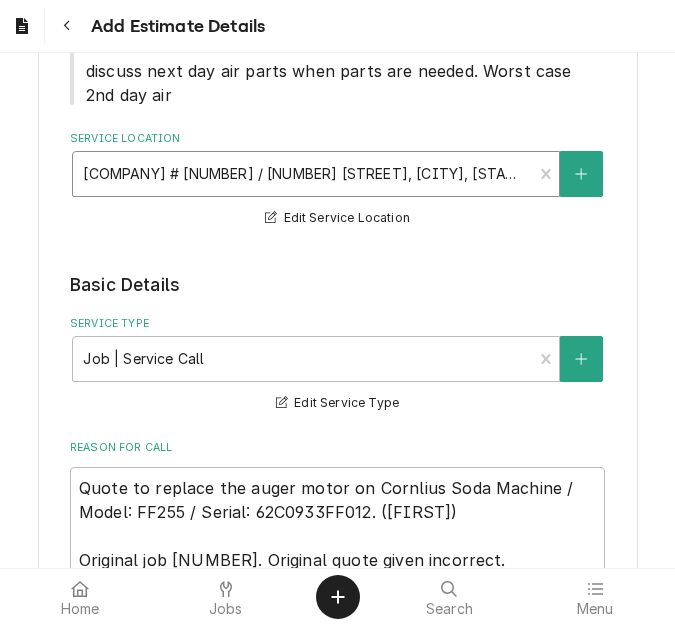 scroll, scrollTop: 563, scrollLeft: 0, axis: vertical 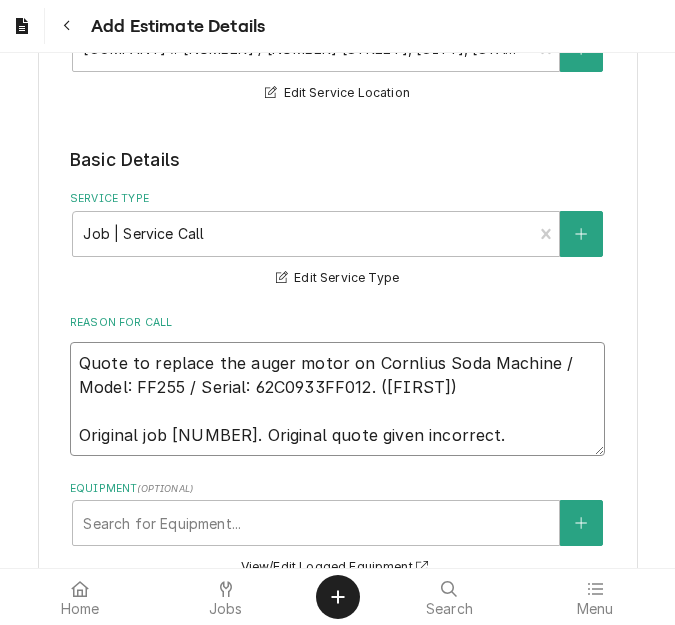 click on "Quote to replace the auger motor on Cornlius Soda Machine / Model: FF255 / Serial: 62C0933FF012. (Thomas)
Original job 41222. Original quote given incorrect." at bounding box center (337, 399) 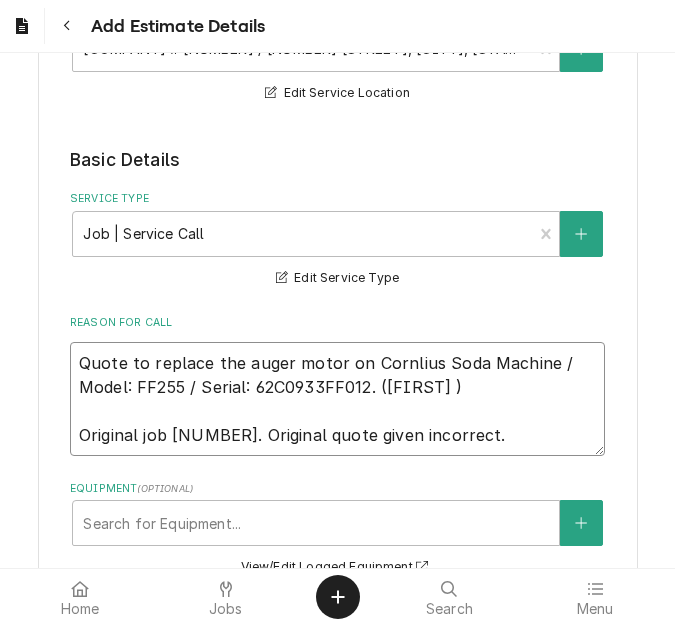 type on "x" 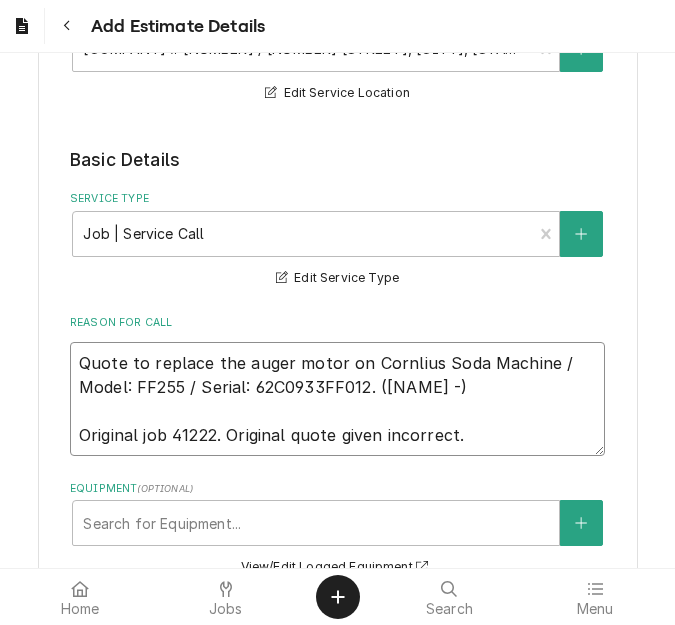 type on "x" 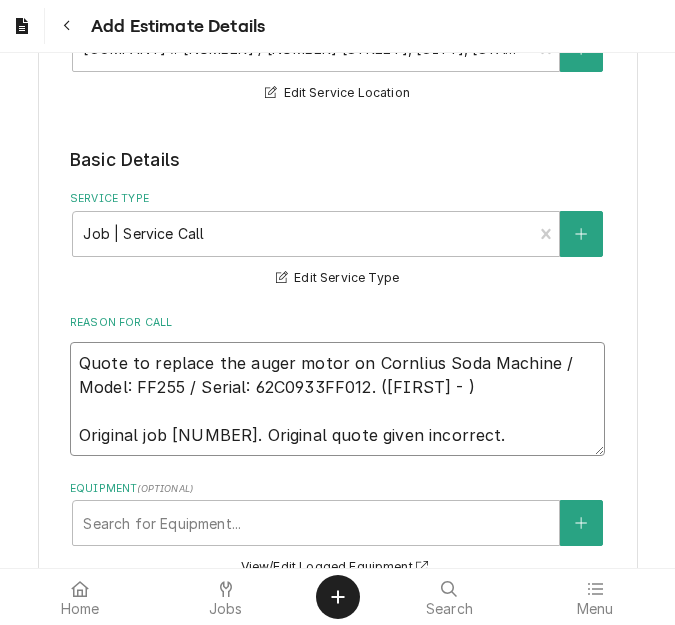 type on "x" 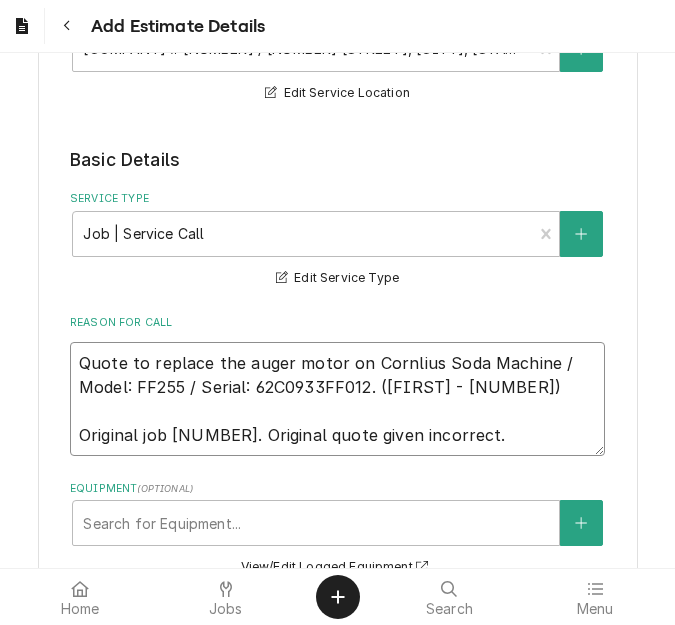 type on "x" 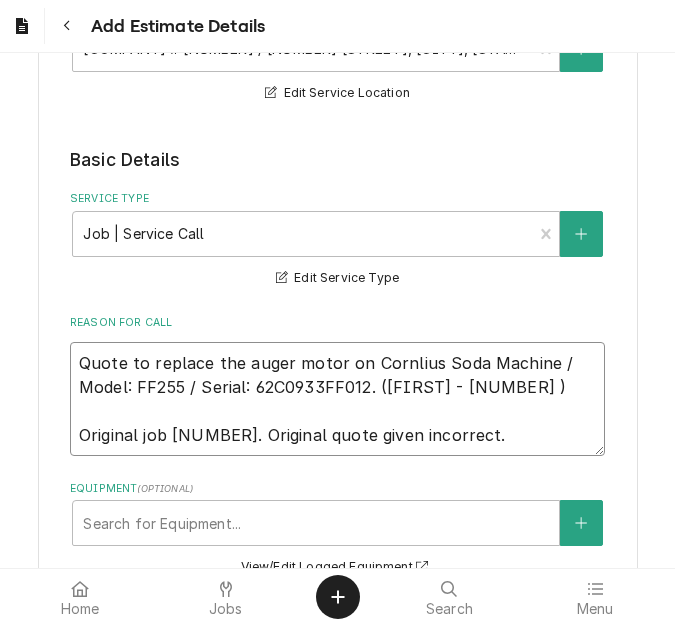 type on "Quote to replace the auger motor on Cornlius Soda Machine / Model: FF255 / Serial: 62C0933FF012. (Thomas - 2 t)
Original job 41222. Original quote given incorrect." 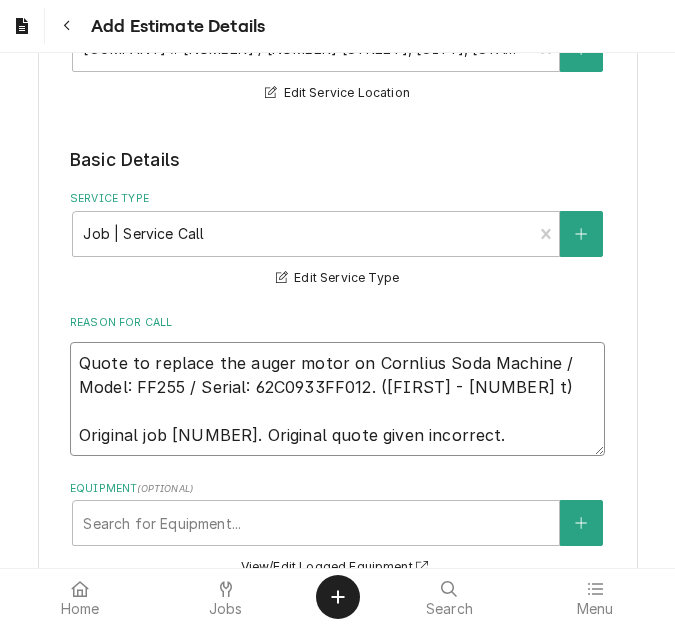 type on "x" 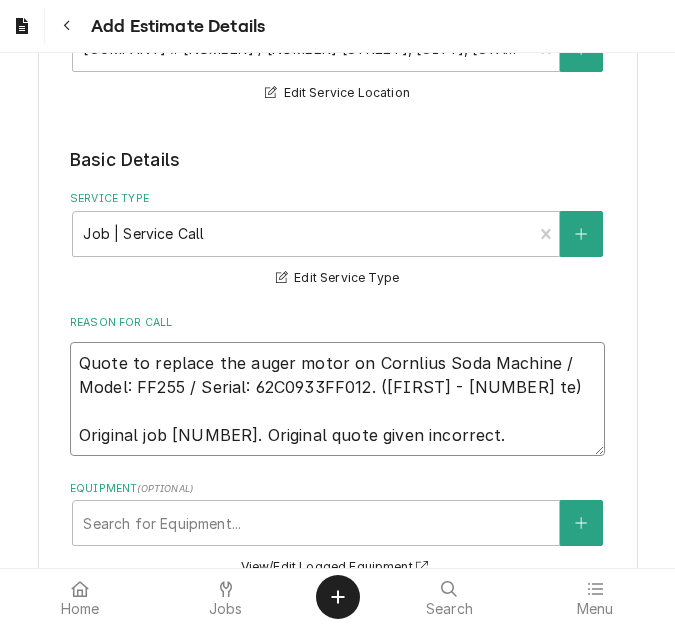 type on "x" 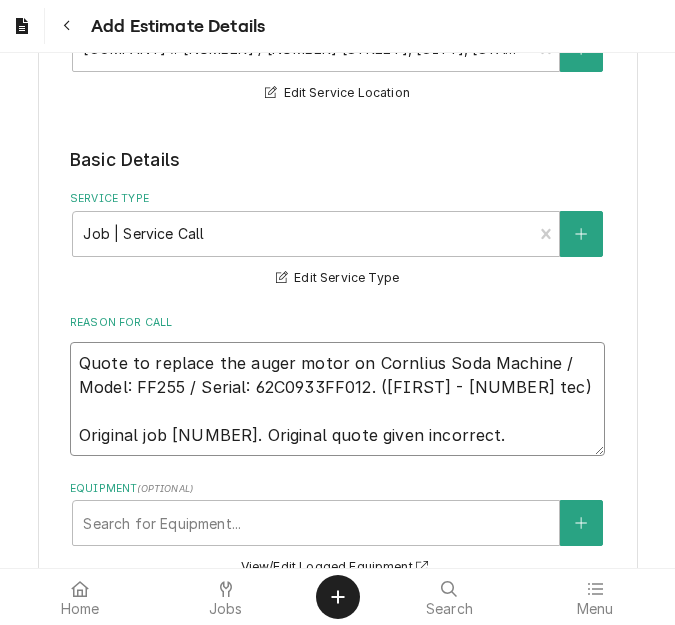 type on "x" 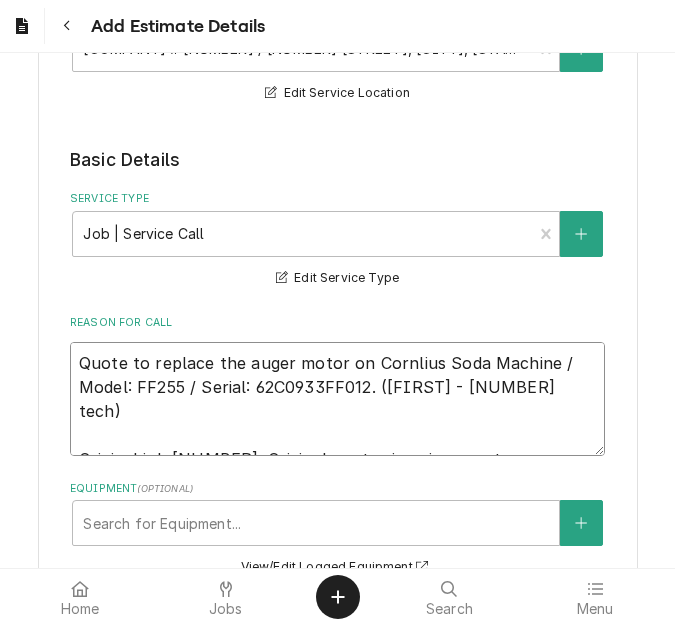 type on "x" 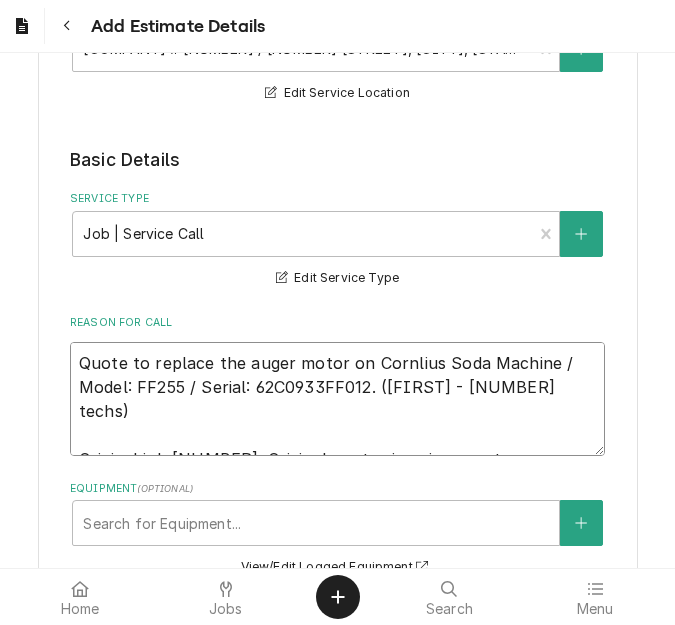 type on "x" 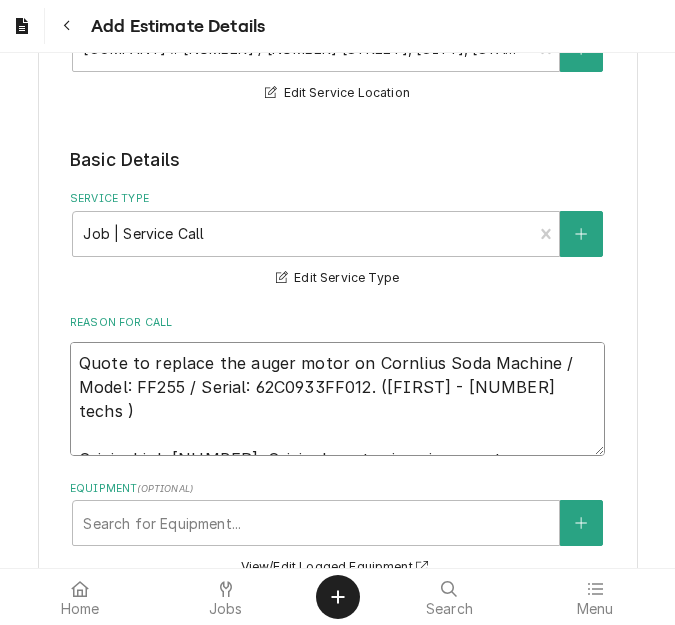 type on "Quote to replace the auger motor on Cornlius Soda Machine / Model: FF255 / Serial: 62C0933FF012. (Thomas - 2 techs a)
Original job 41222. Original quote given incorrect." 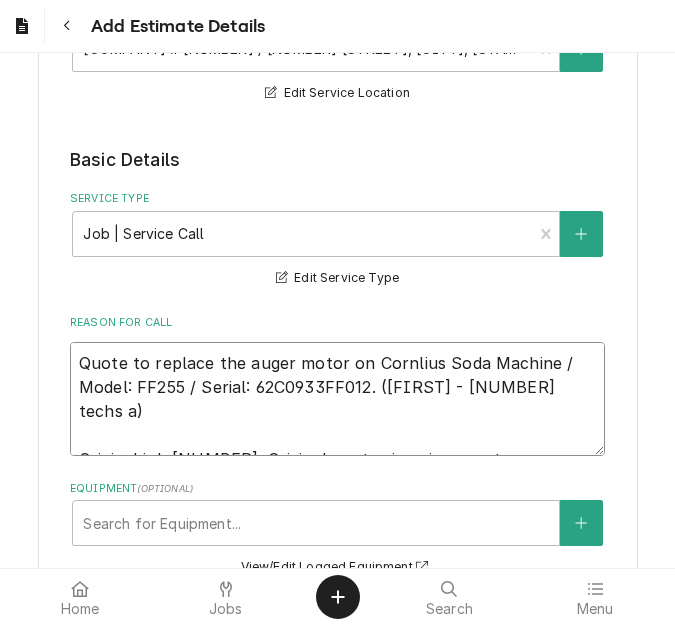 type on "x" 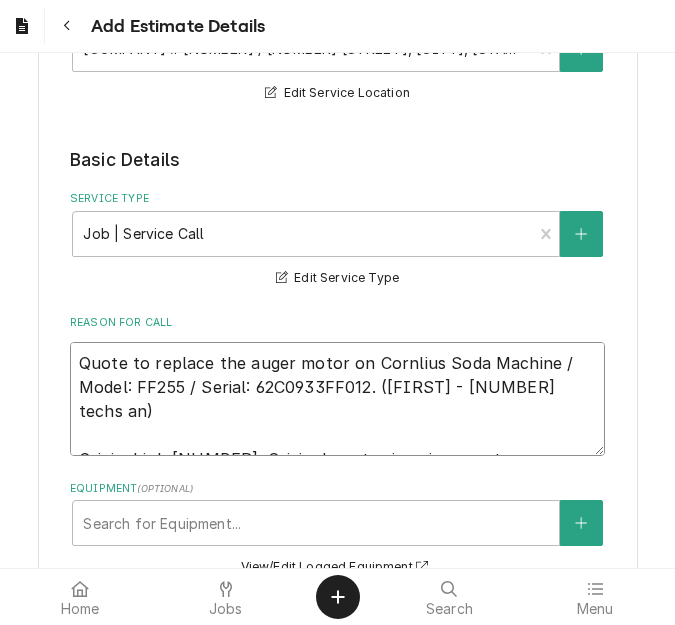 type on "Quote to replace the auger motor on Cornlius Soda Machine / Model: FF255 / Serial: 62C0933FF012. (Thomas - 2 techs and)
Original job 41222. Original quote given incorrect." 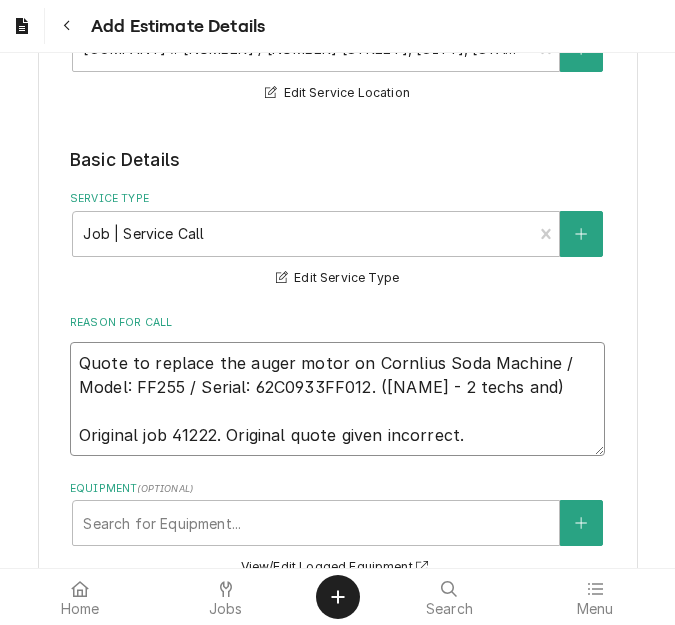 type on "x" 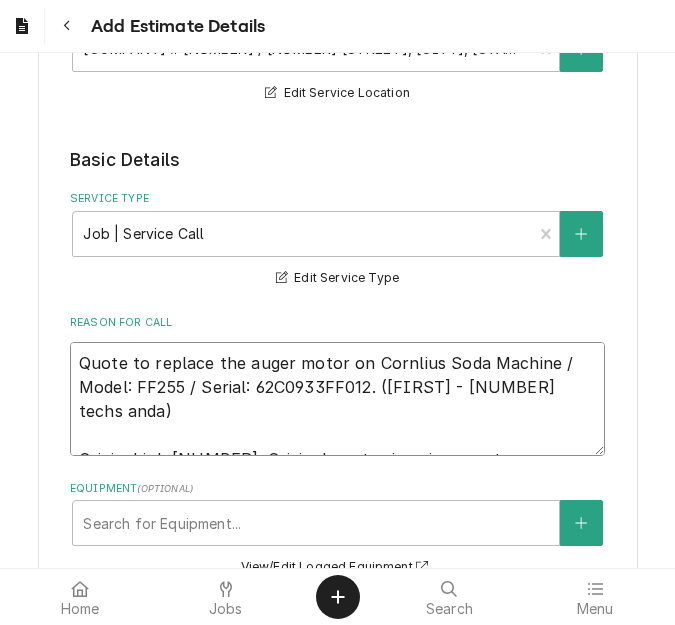 type on "x" 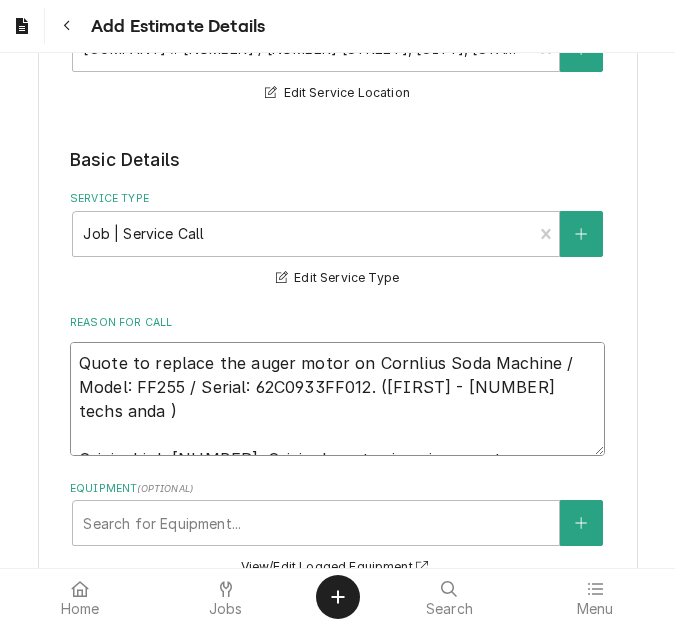 type on "x" 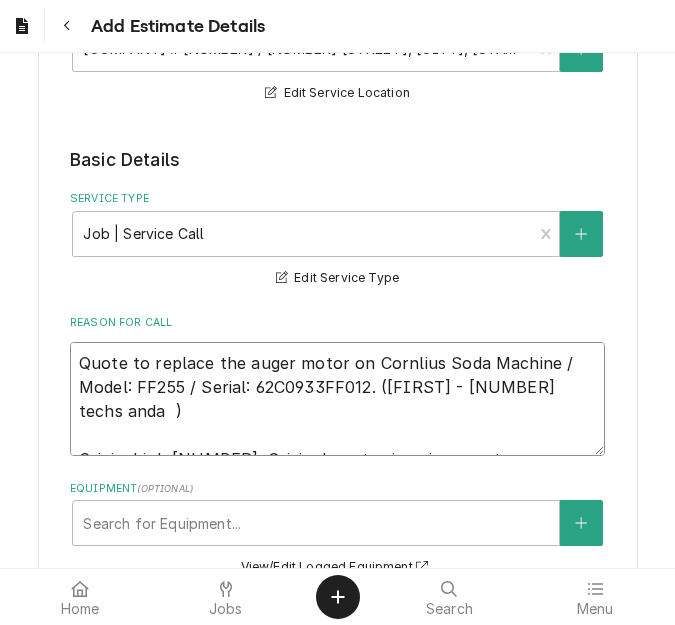 type on "x" 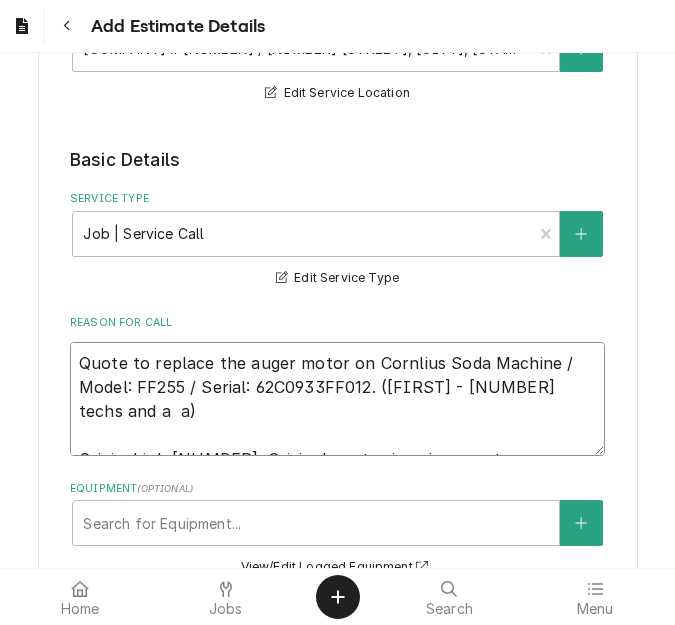 type on "x" 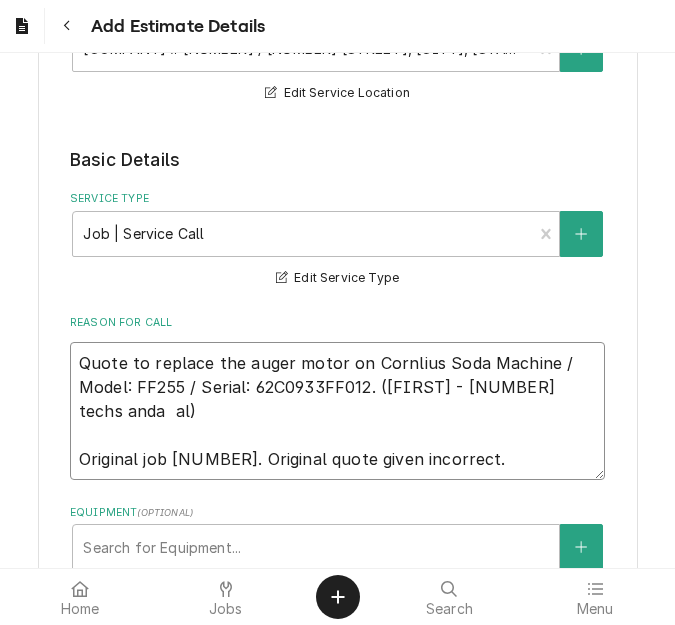 type on "x" 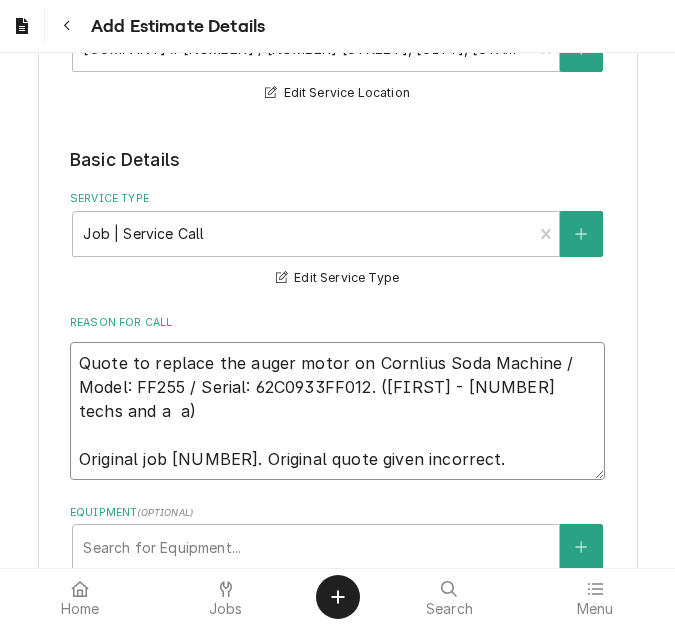 type on "x" 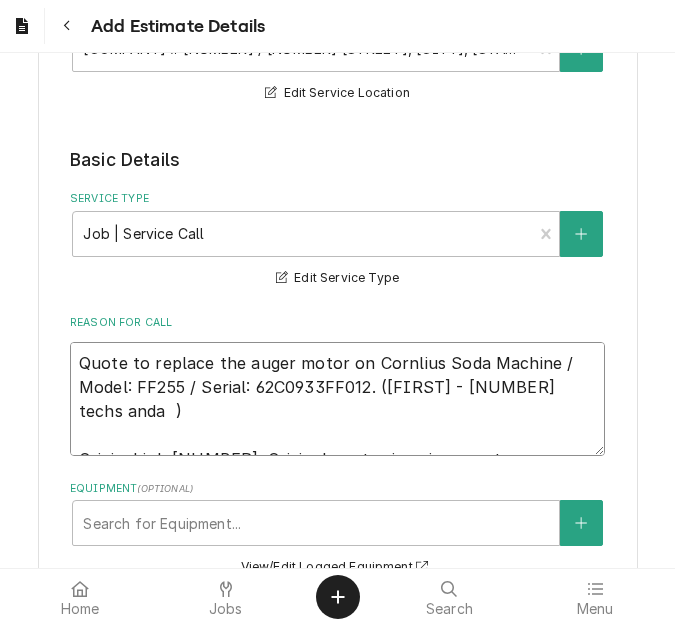 type on "x" 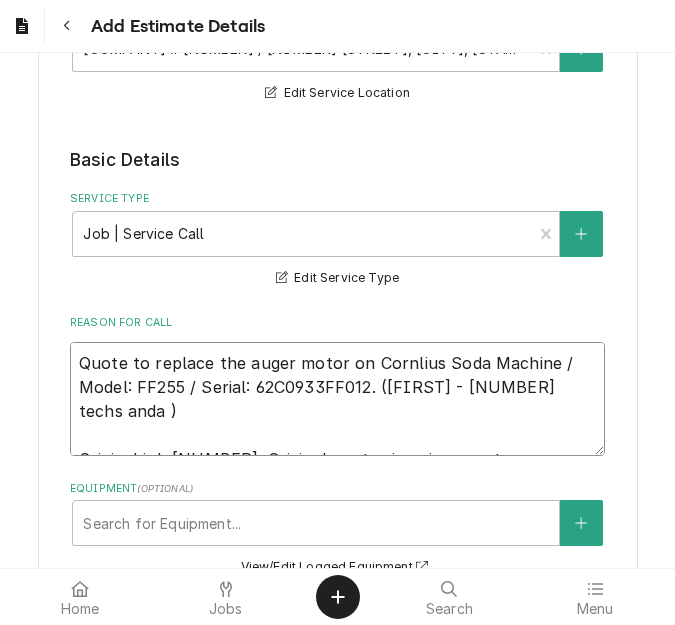 type on "x" 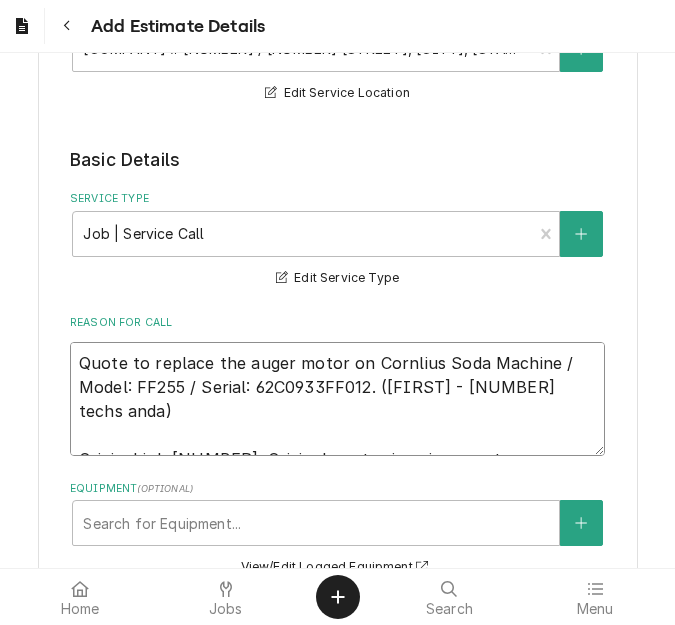 type on "x" 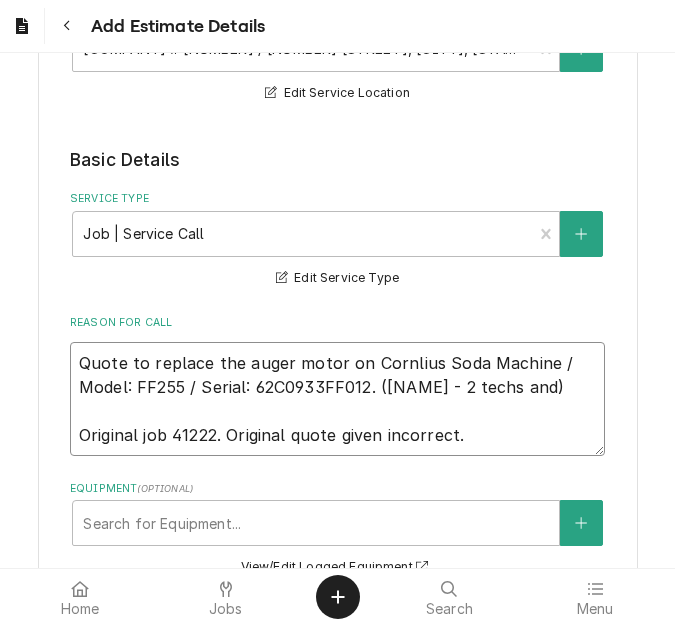 type on "x" 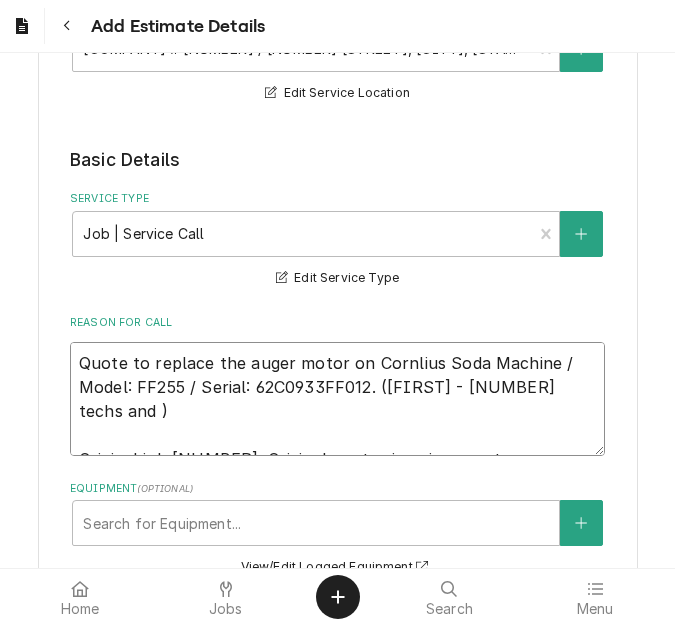 type on "x" 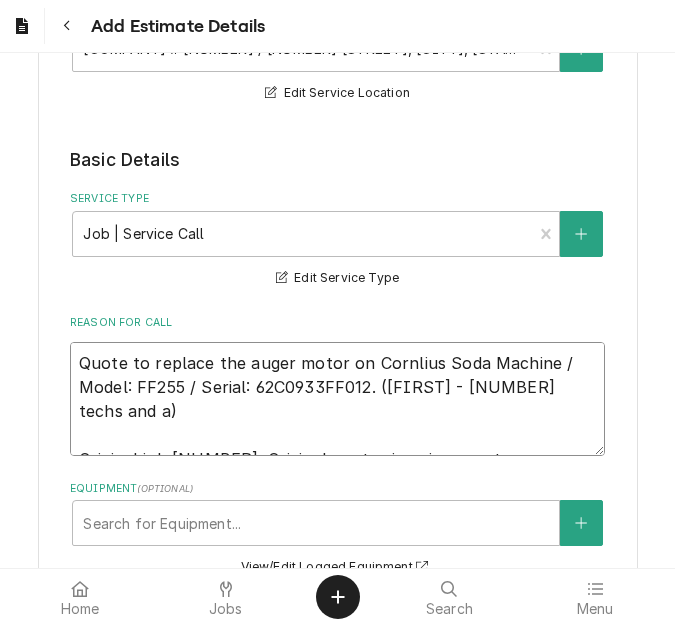 type on "x" 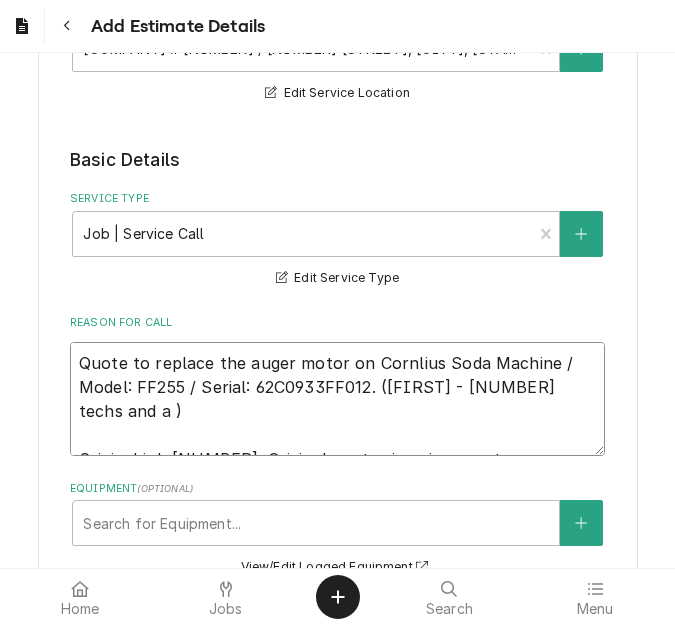 type on "x" 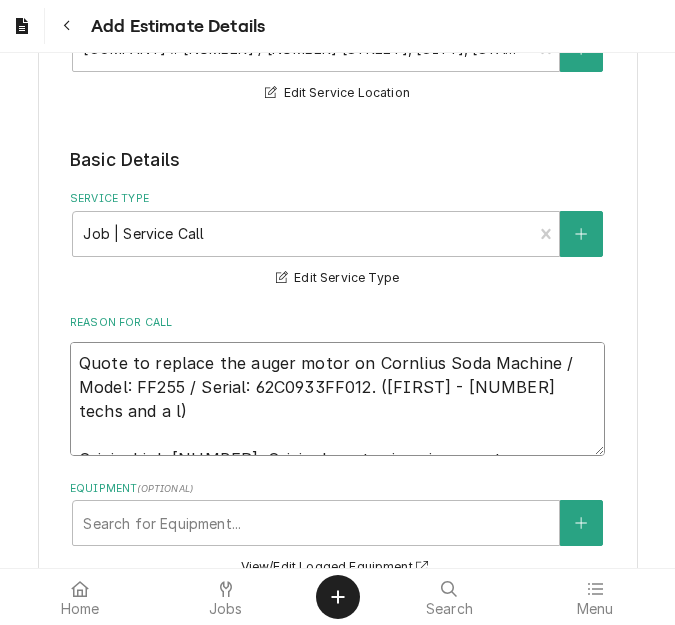 type on "x" 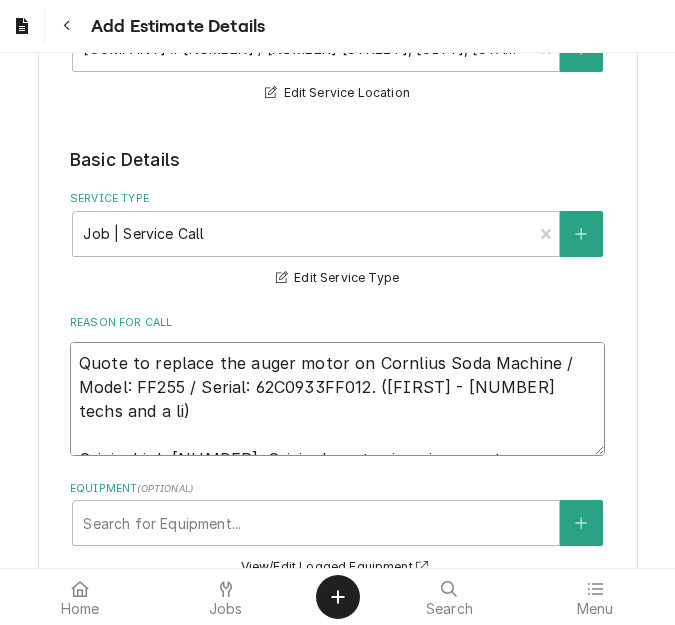 type on "x" 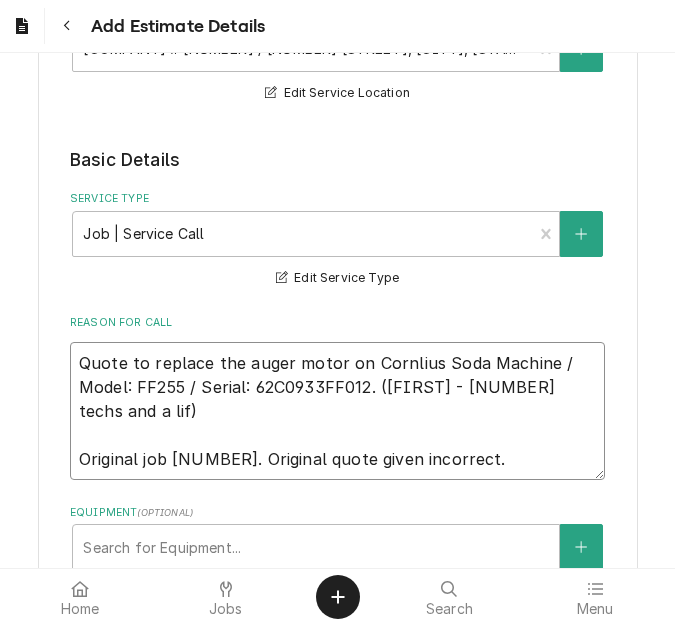 type on "x" 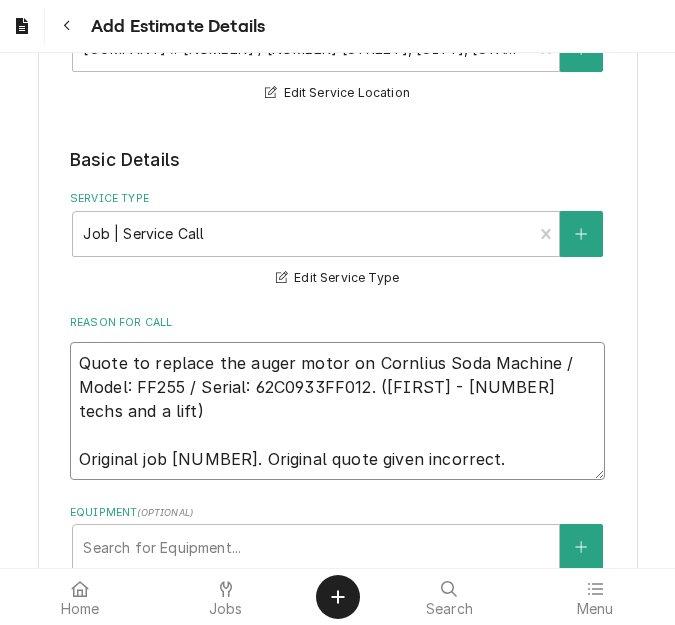 type on "x" 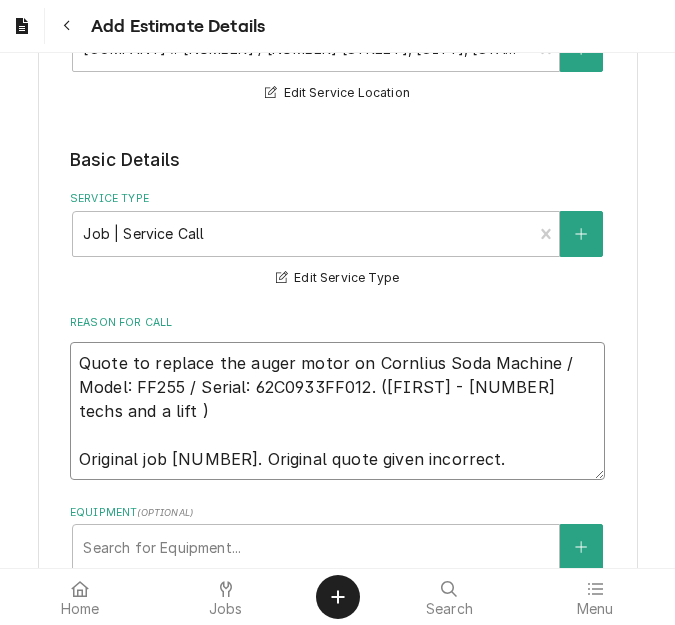 type on "x" 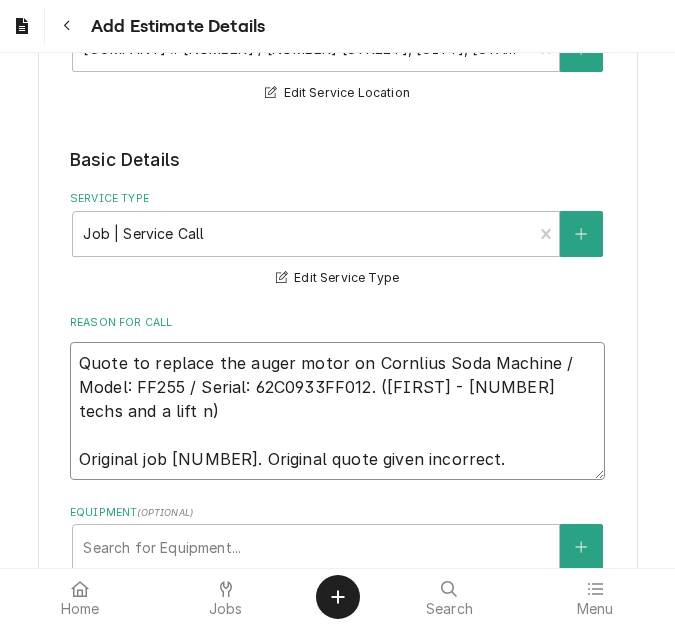 type on "x" 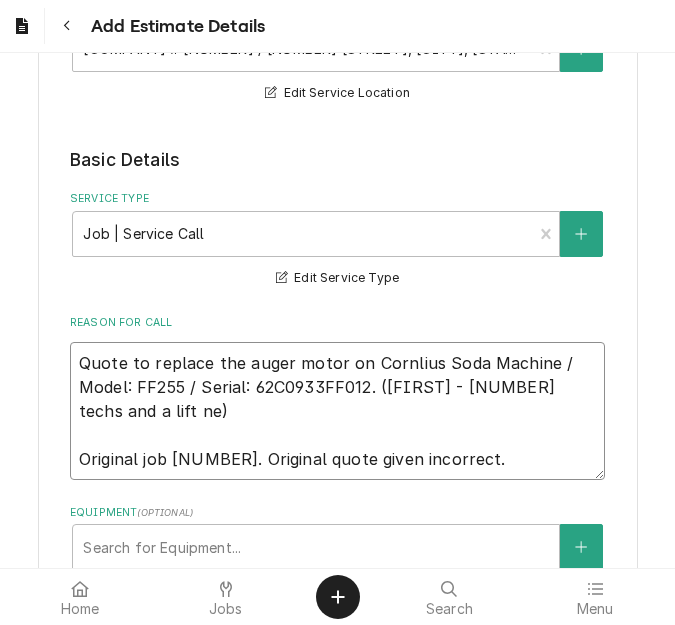 type 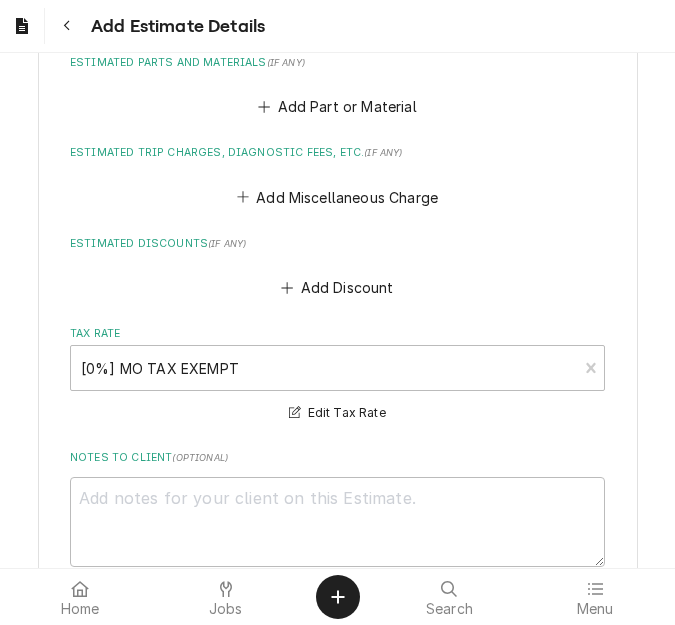 scroll, scrollTop: 3363, scrollLeft: 0, axis: vertical 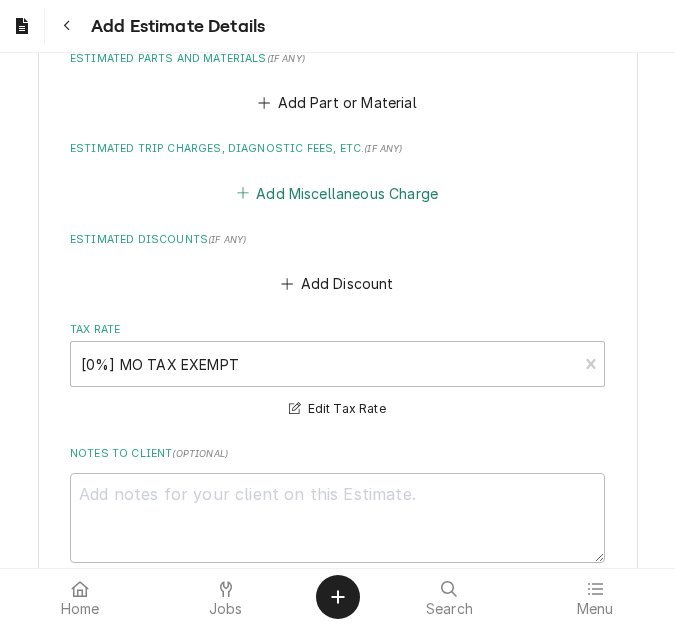 click on "Add Miscellaneous Charge" at bounding box center (337, 193) 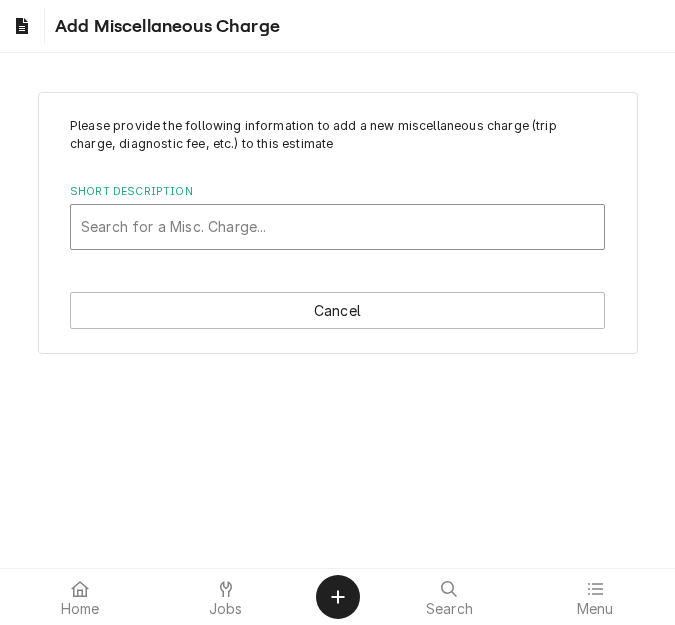 click at bounding box center [337, 227] 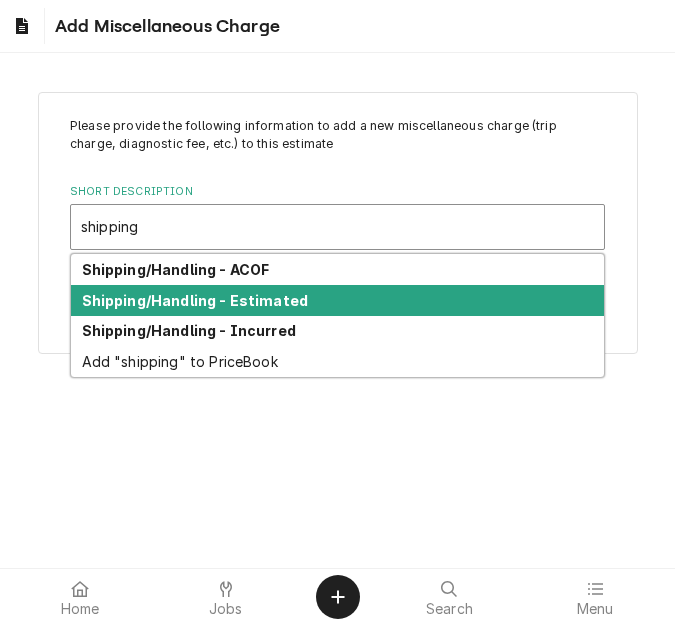 click on "Shipping/Handling - Estimated" at bounding box center [195, 300] 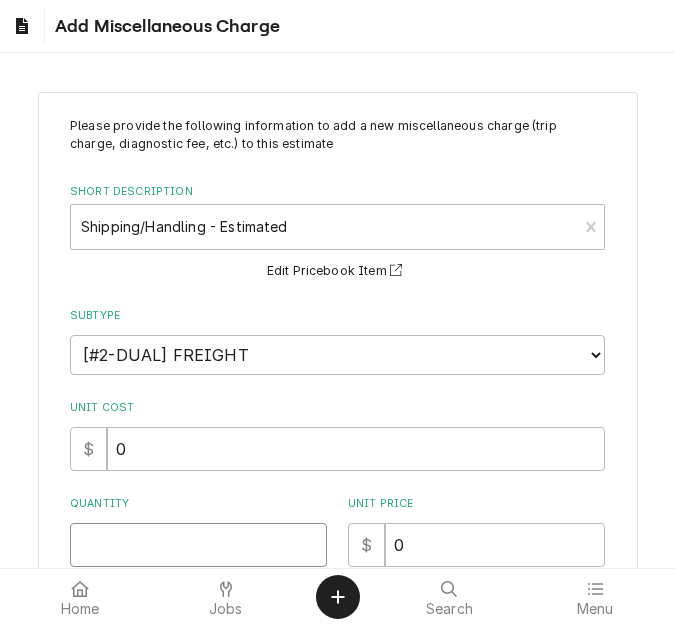 click on "Quantity" at bounding box center [198, 545] 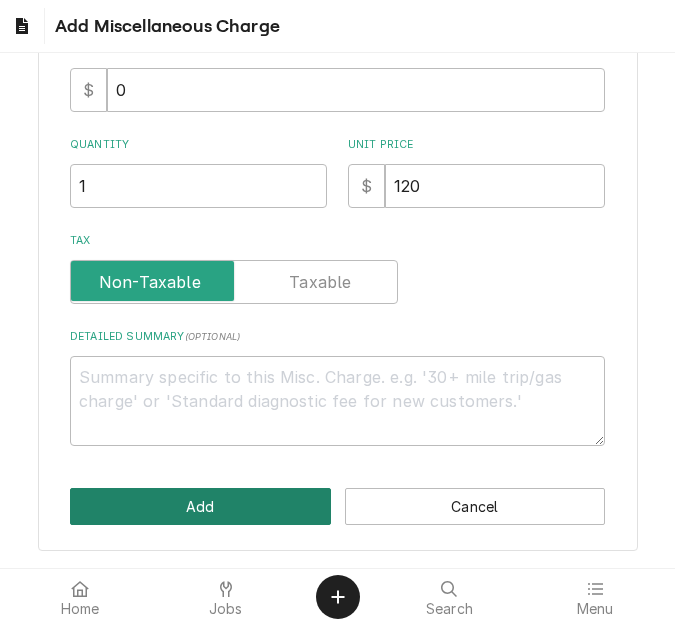 click on "Add" at bounding box center (200, 506) 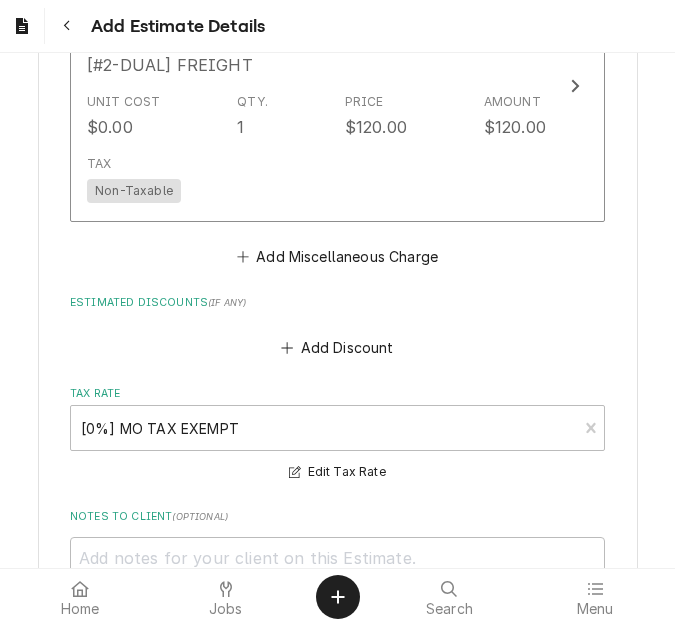 scroll, scrollTop: 3626, scrollLeft: 0, axis: vertical 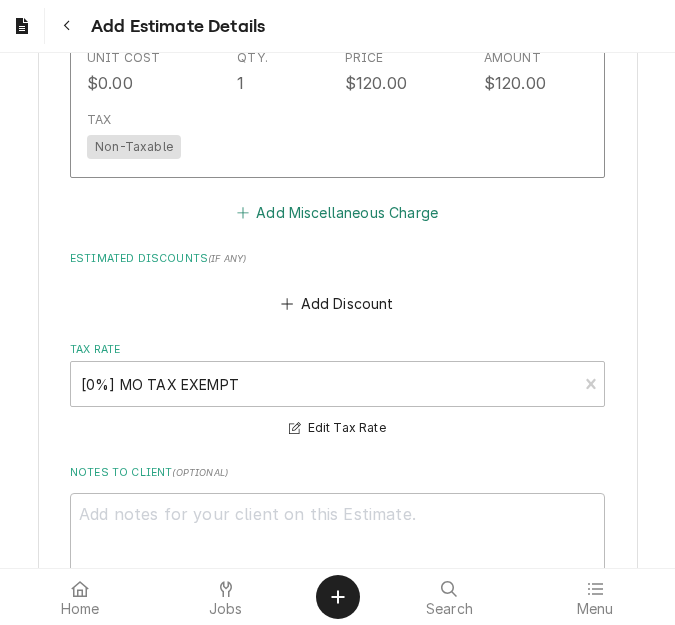 click on "Add Miscellaneous Charge" at bounding box center [337, 213] 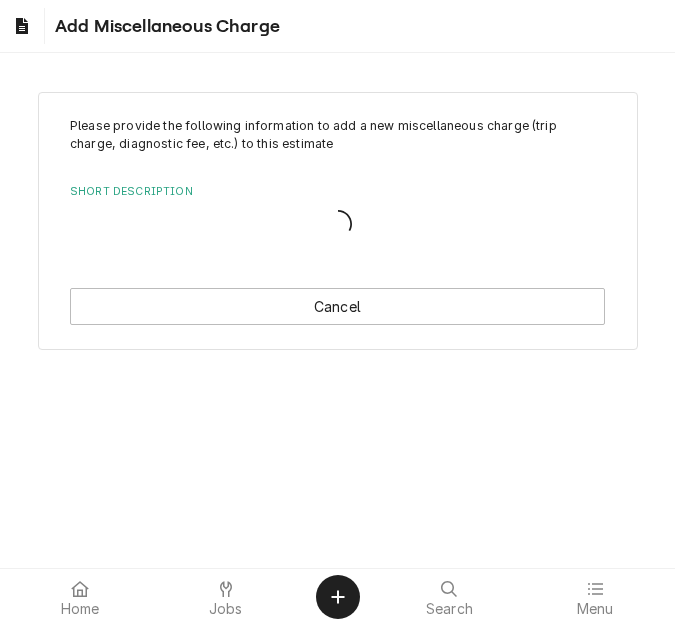 scroll, scrollTop: 0, scrollLeft: 0, axis: both 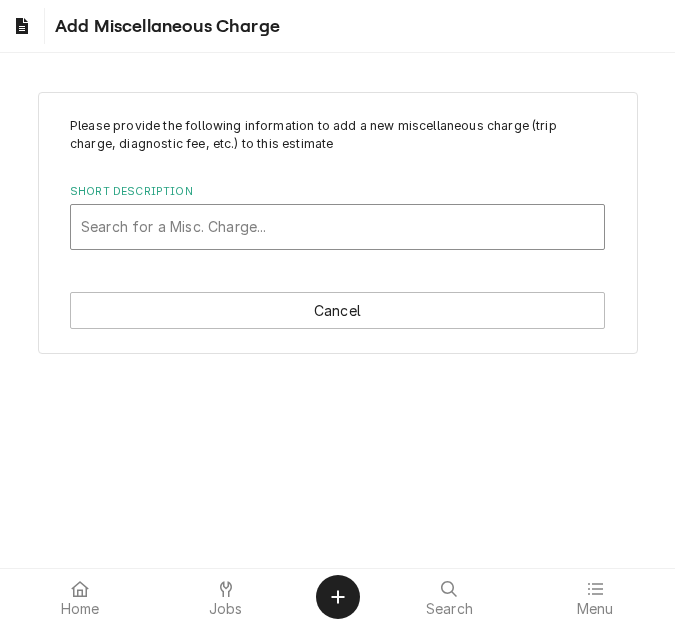 click at bounding box center (337, 227) 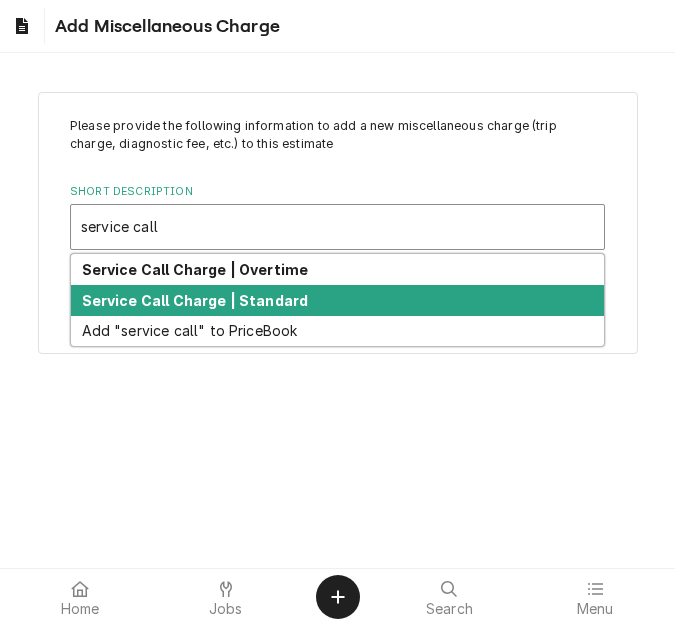 click on "Service Call Charge | Standard" at bounding box center (195, 300) 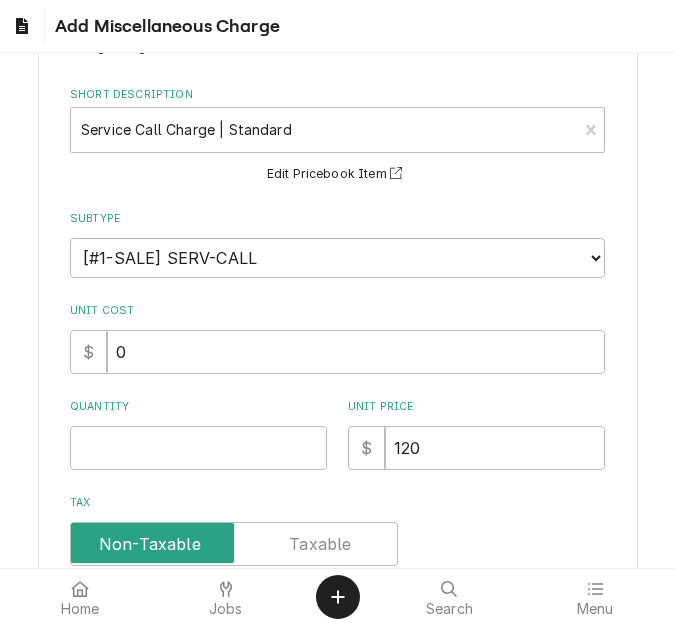 scroll, scrollTop: 200, scrollLeft: 0, axis: vertical 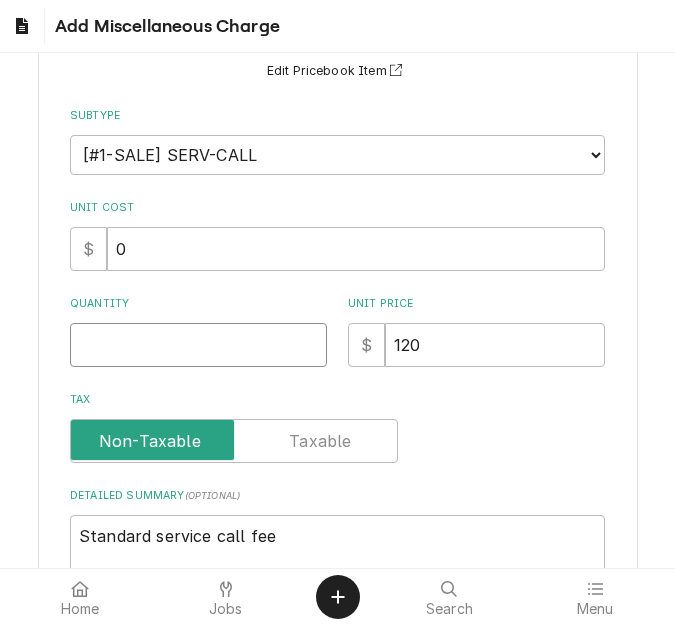 click on "Quantity" at bounding box center (198, 345) 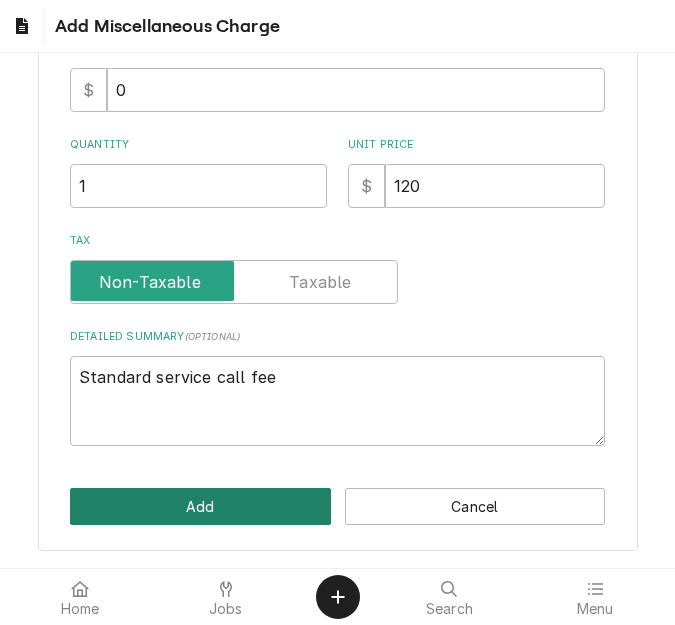 click on "Add" at bounding box center [200, 506] 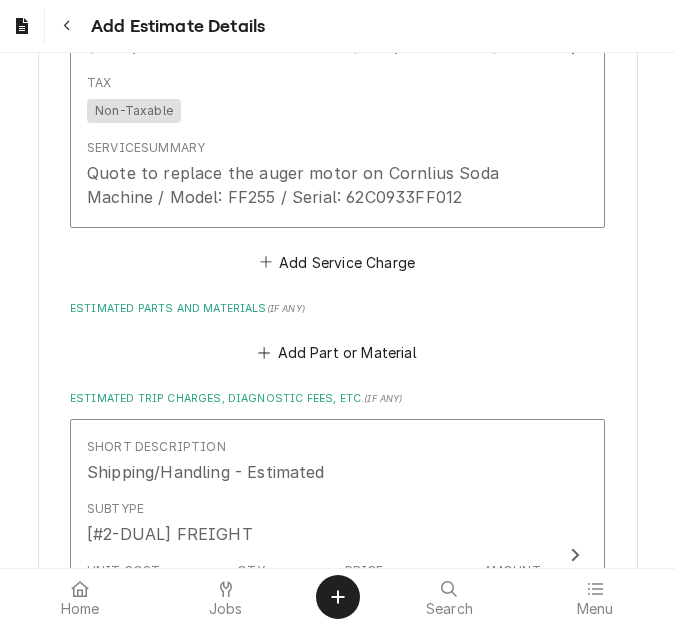 scroll, scrollTop: 3013, scrollLeft: 0, axis: vertical 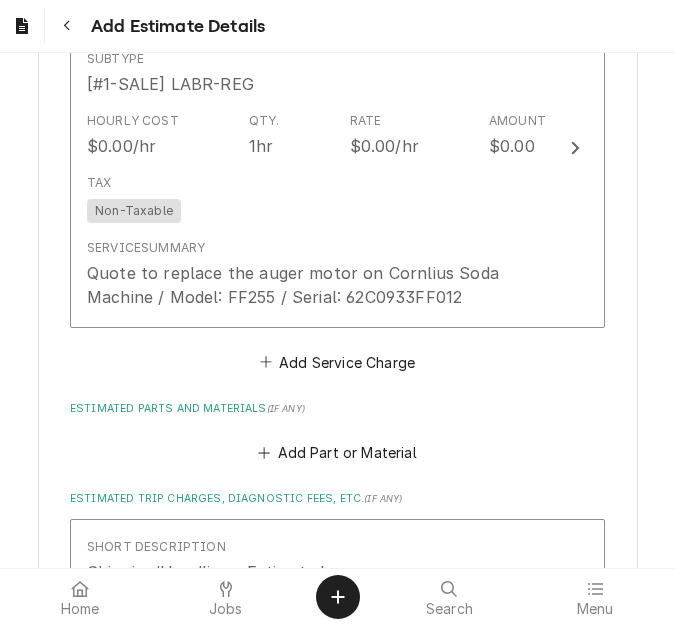 click on "Add Part or Material" at bounding box center (337, 447) 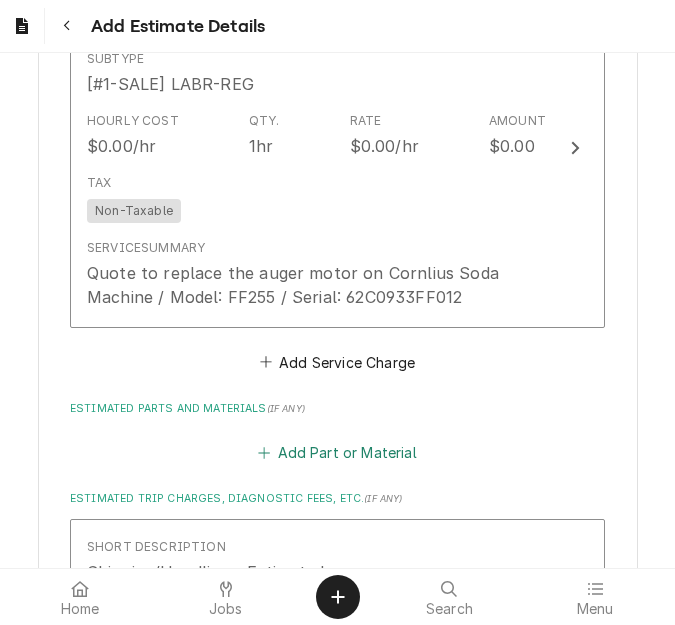 click on "Add Part or Material" at bounding box center (337, 453) 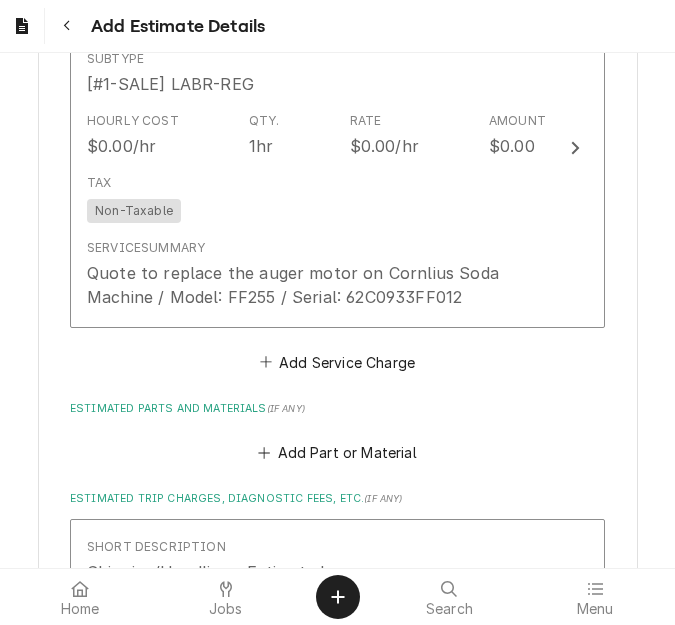scroll, scrollTop: 0, scrollLeft: 0, axis: both 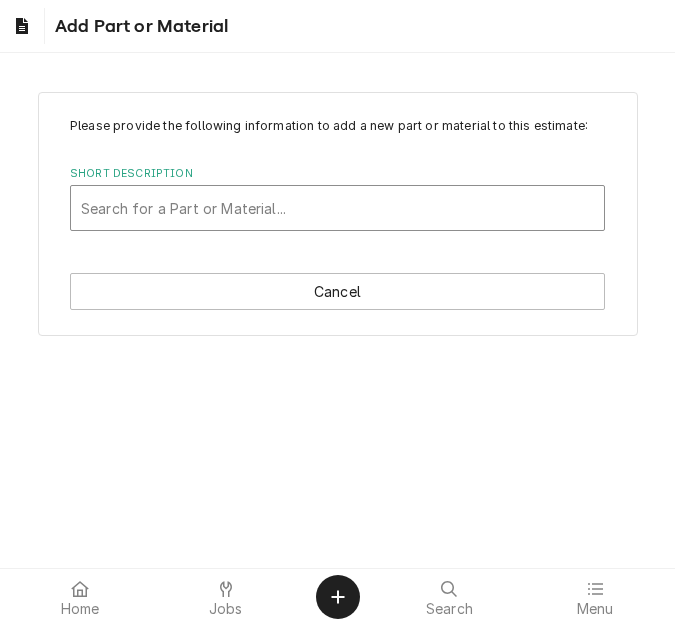 click at bounding box center (337, 208) 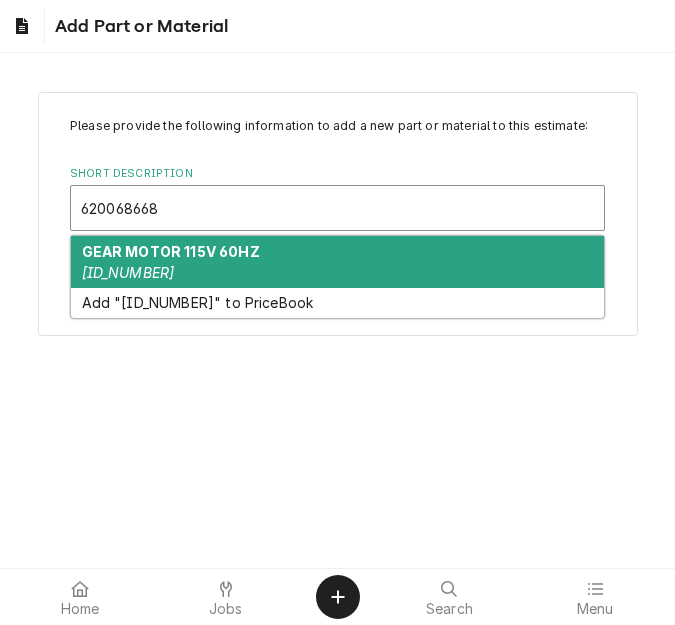 click on "GEAR MOTOR 115V 60HZ" at bounding box center (171, 251) 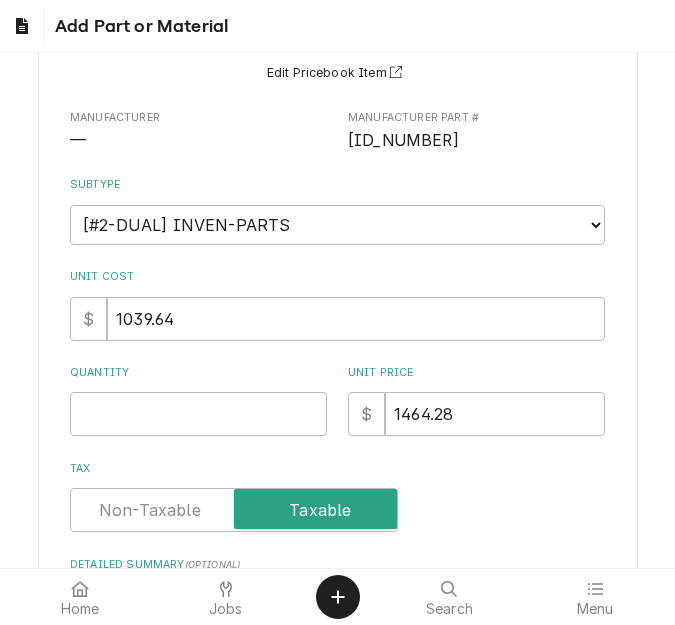scroll, scrollTop: 200, scrollLeft: 0, axis: vertical 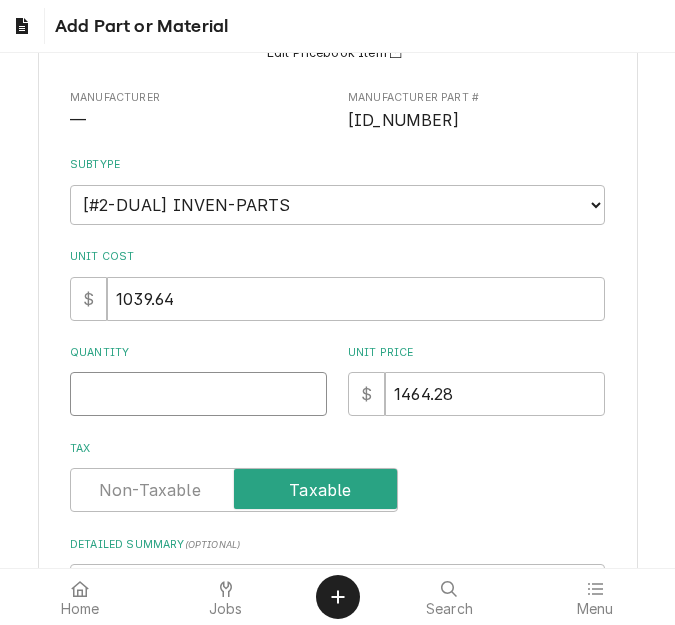 click on "Quantity" at bounding box center (198, 394) 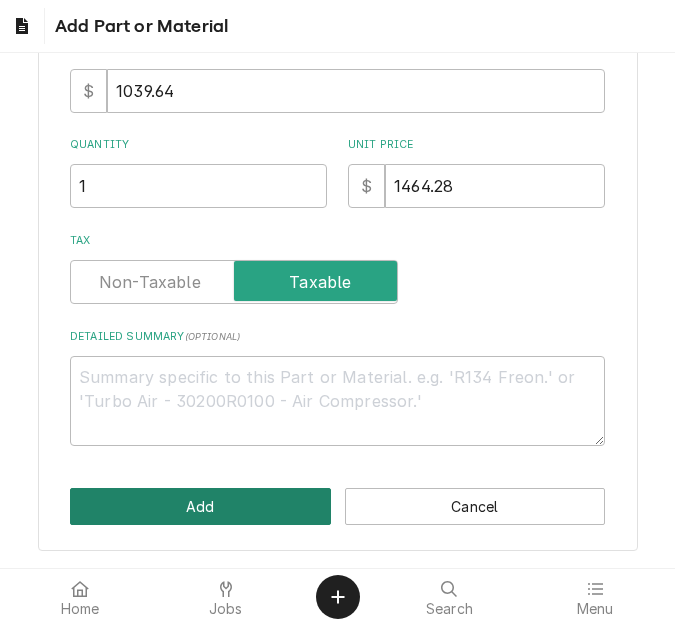 click on "Add" at bounding box center [200, 506] 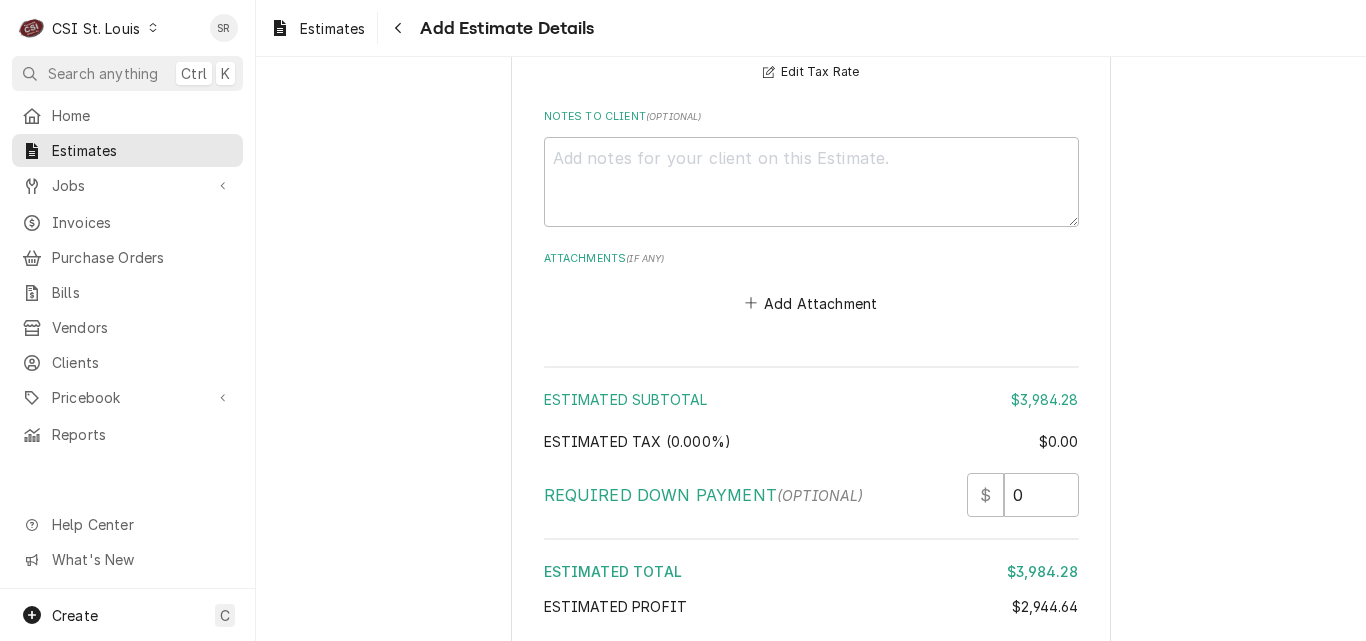 scroll, scrollTop: 4839, scrollLeft: 0, axis: vertical 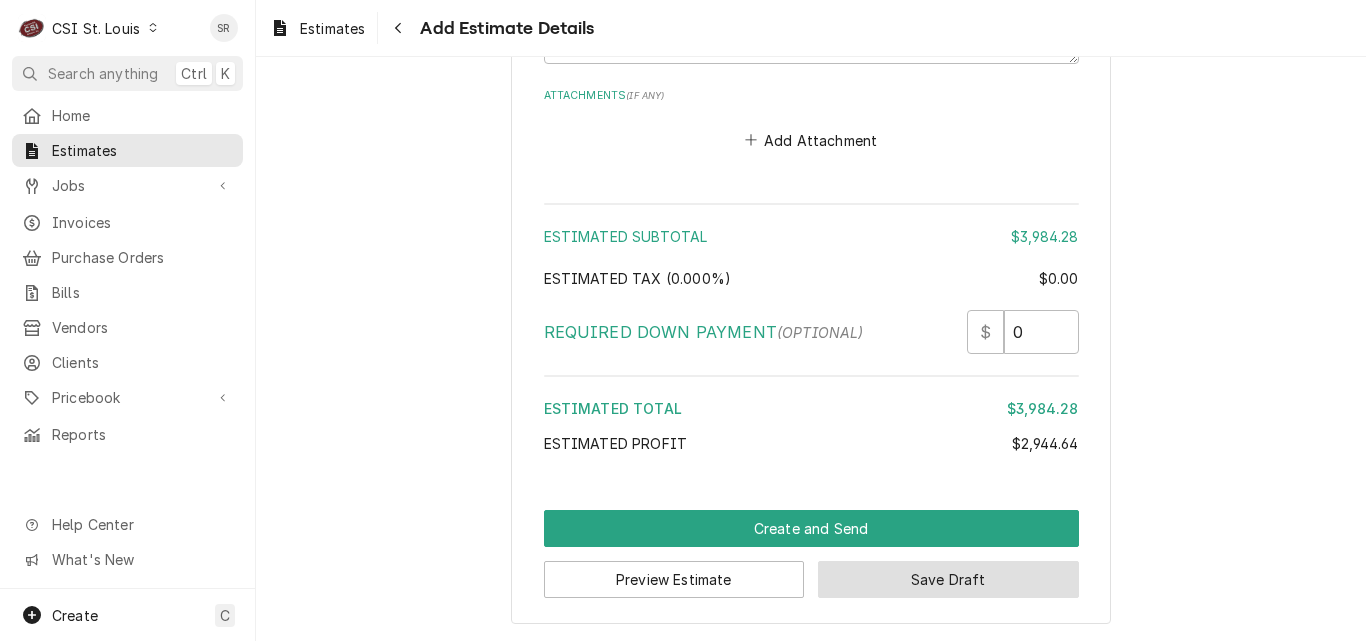 click on "Save Draft" at bounding box center (948, 579) 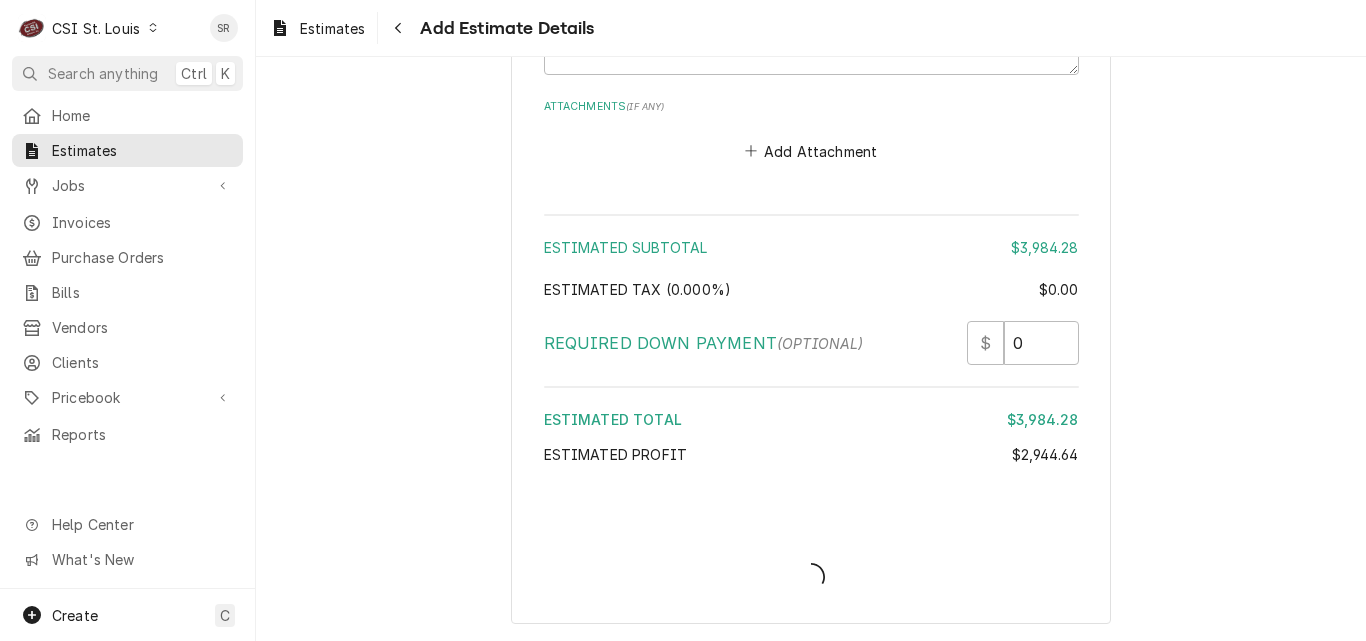 scroll, scrollTop: 4828, scrollLeft: 0, axis: vertical 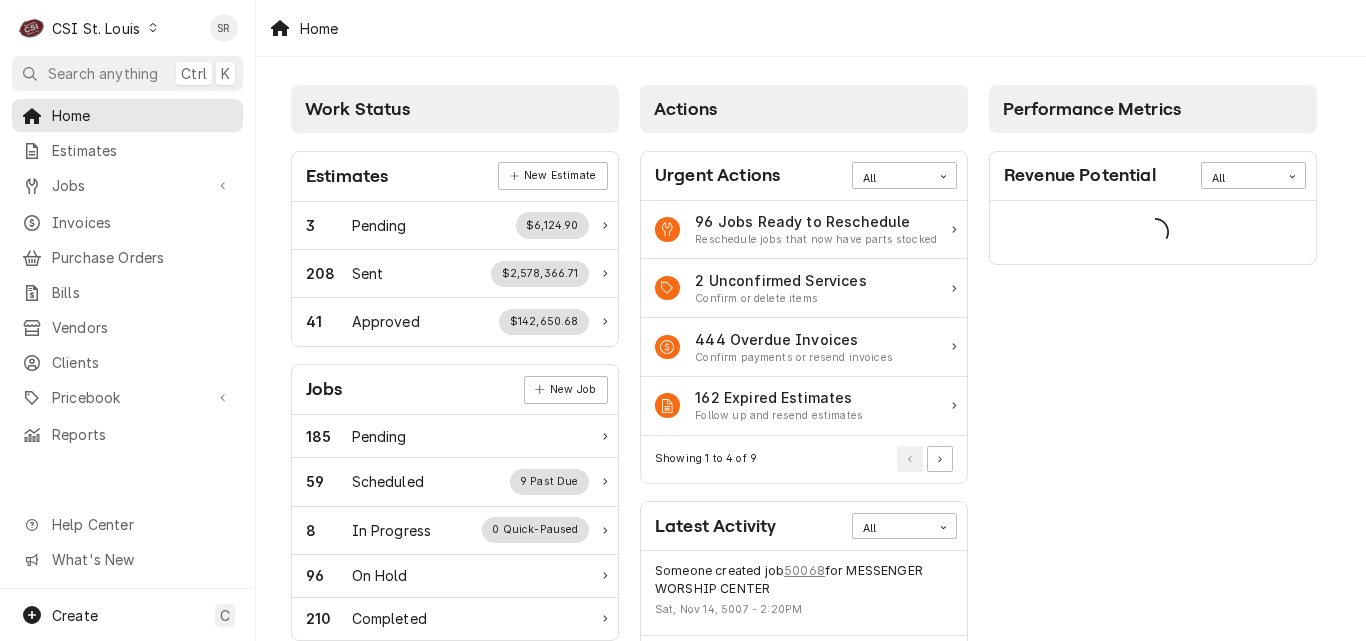 click on "C CSI St. Louis" at bounding box center [89, 28] 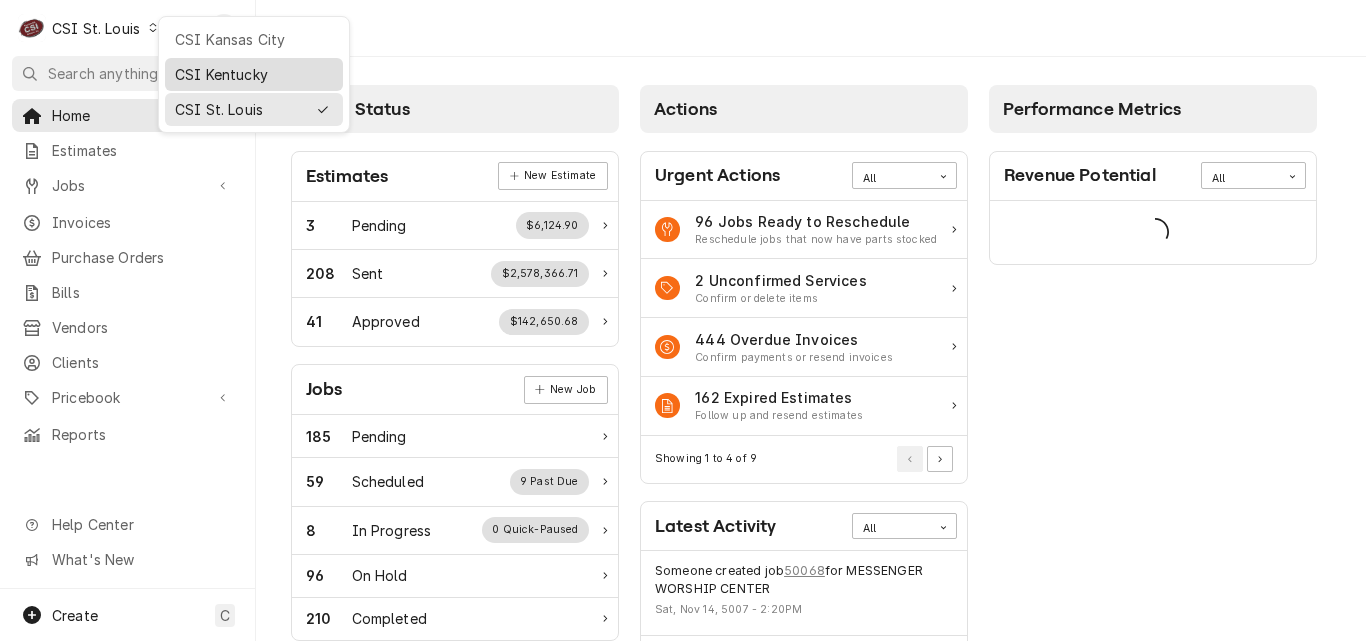 click on "CSI Kentucky" at bounding box center (254, 74) 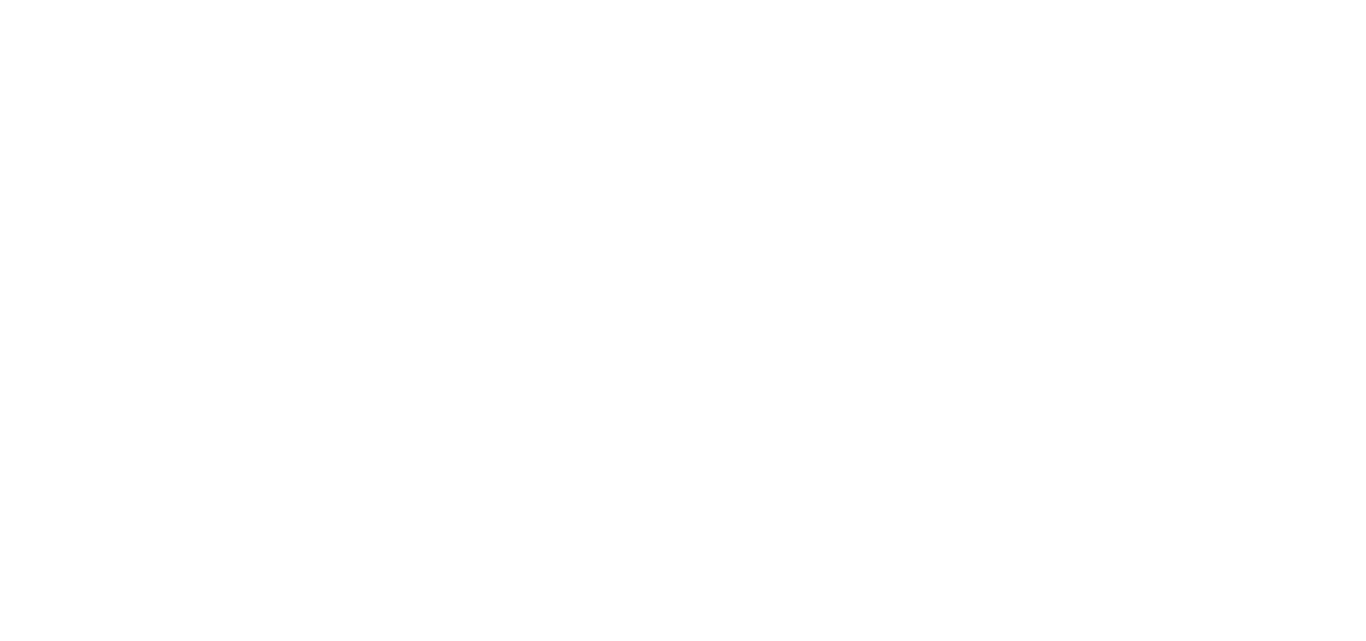 scroll, scrollTop: 0, scrollLeft: 0, axis: both 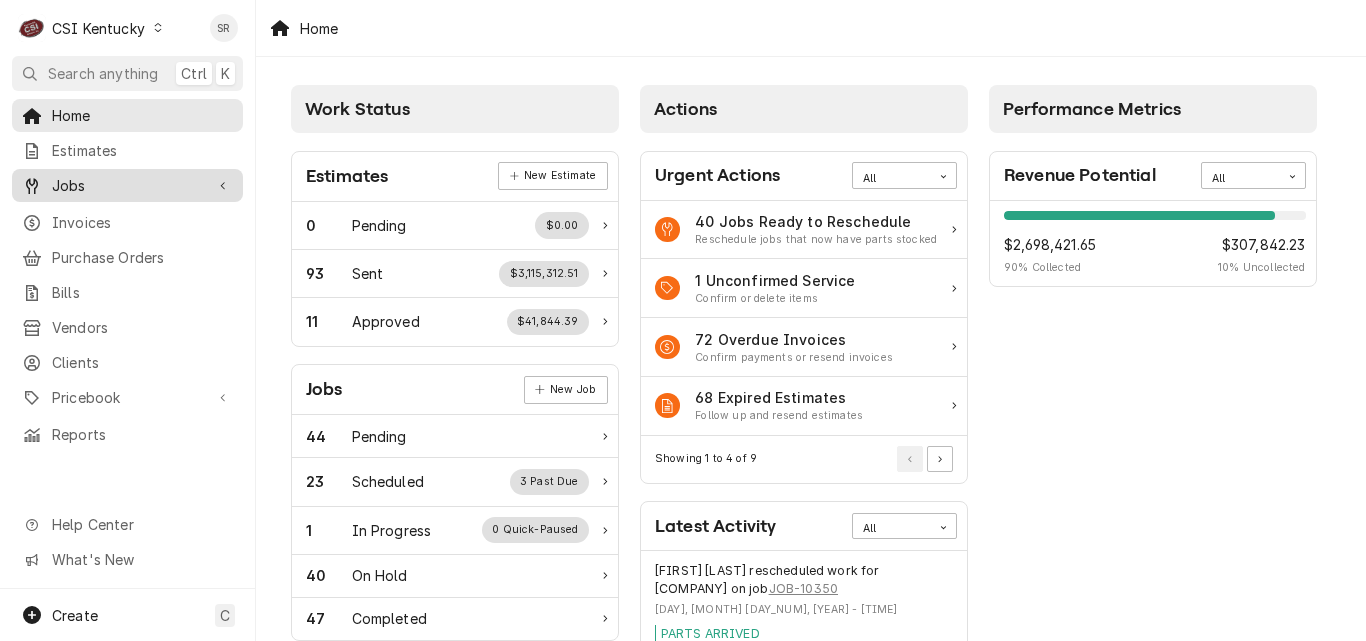 click on "Jobs" at bounding box center [127, 185] 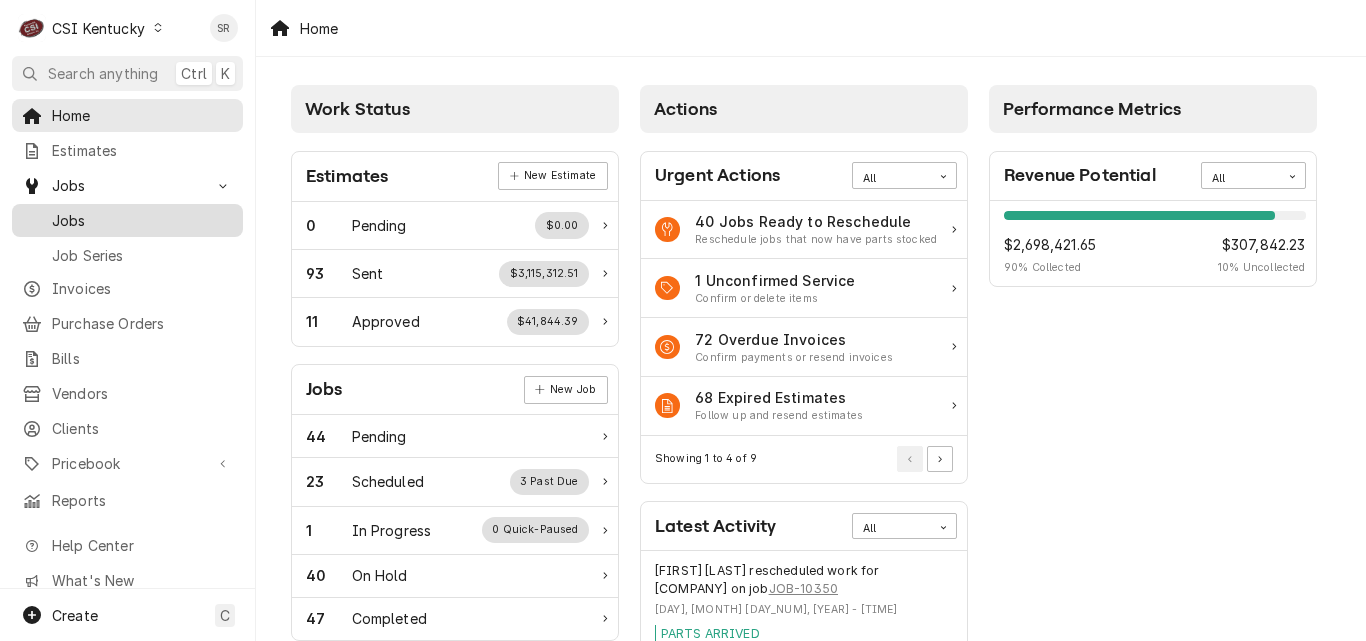 click on "Jobs" at bounding box center (142, 220) 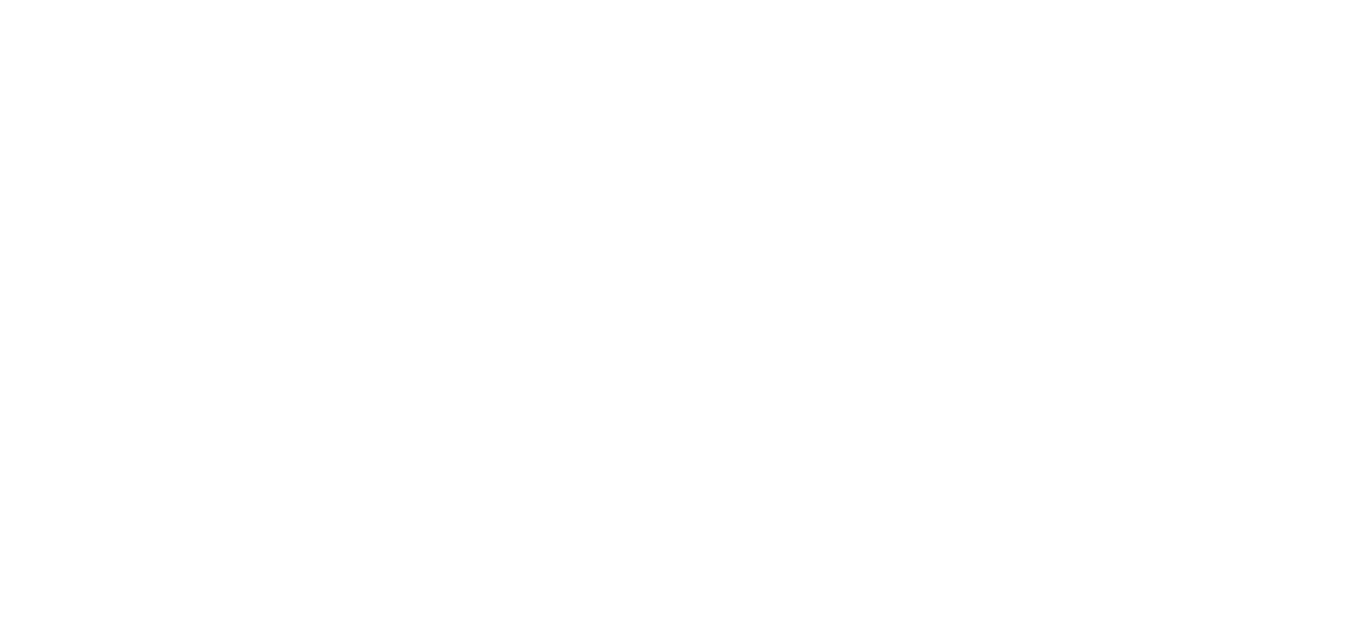 scroll, scrollTop: 0, scrollLeft: 0, axis: both 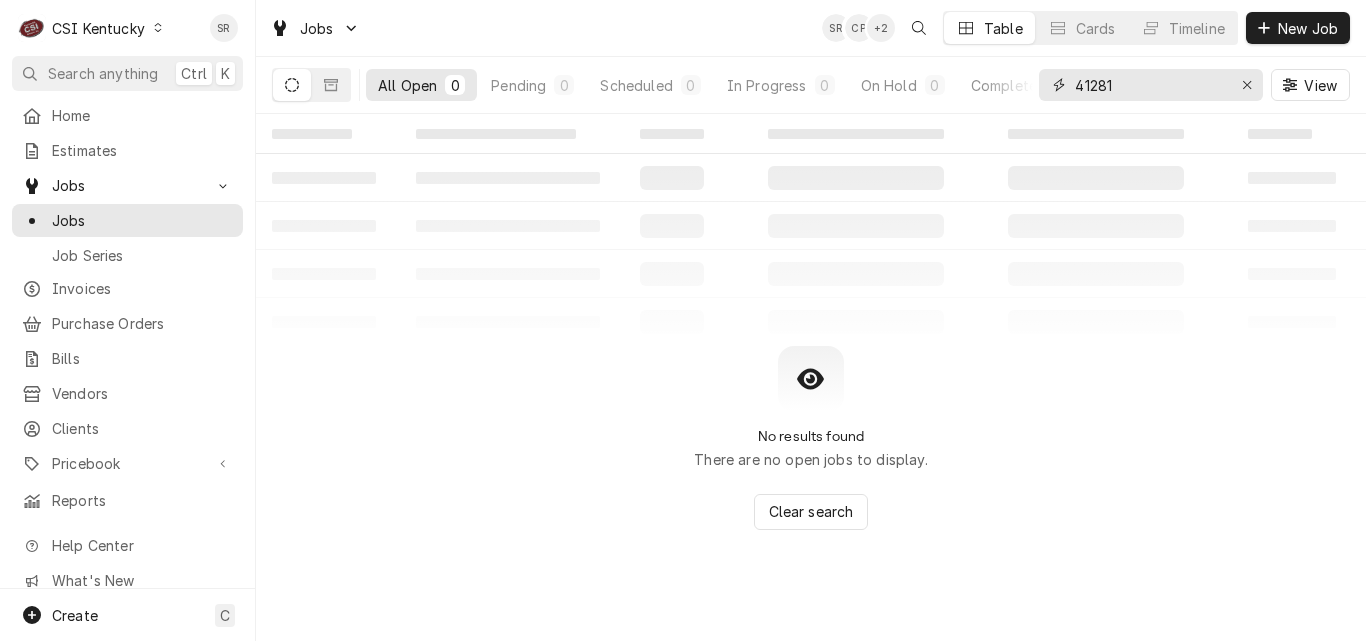 click on "41281" at bounding box center (1150, 85) 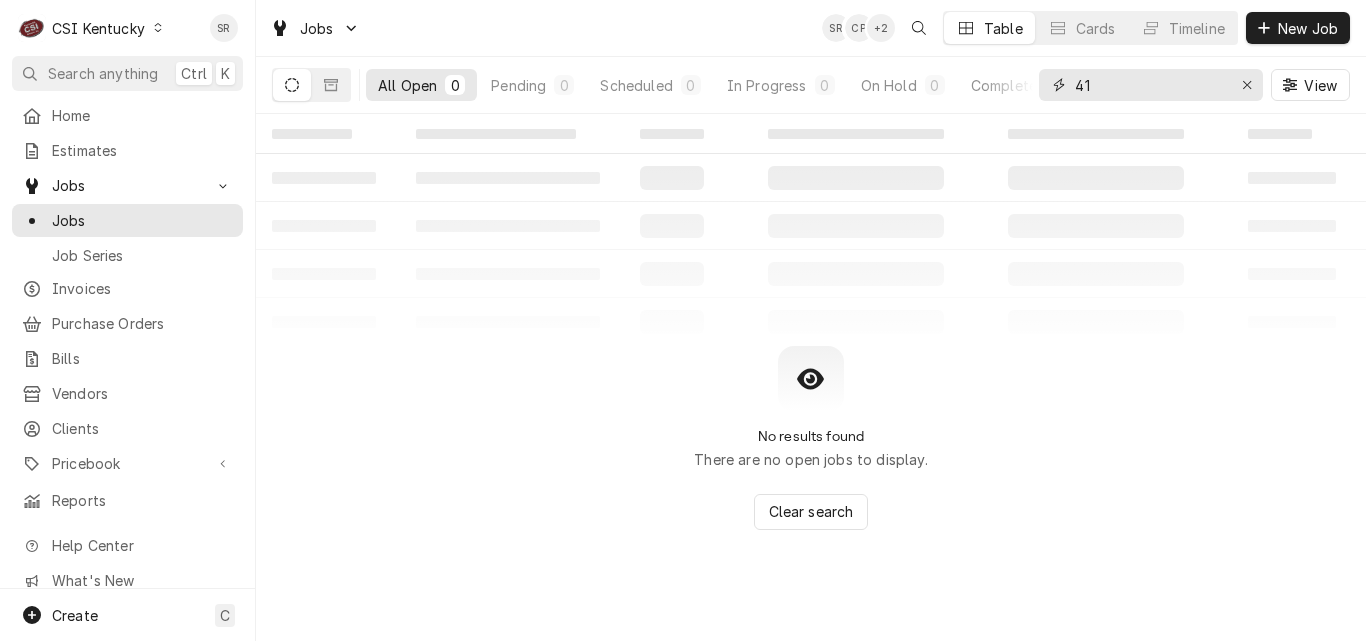 type on "4" 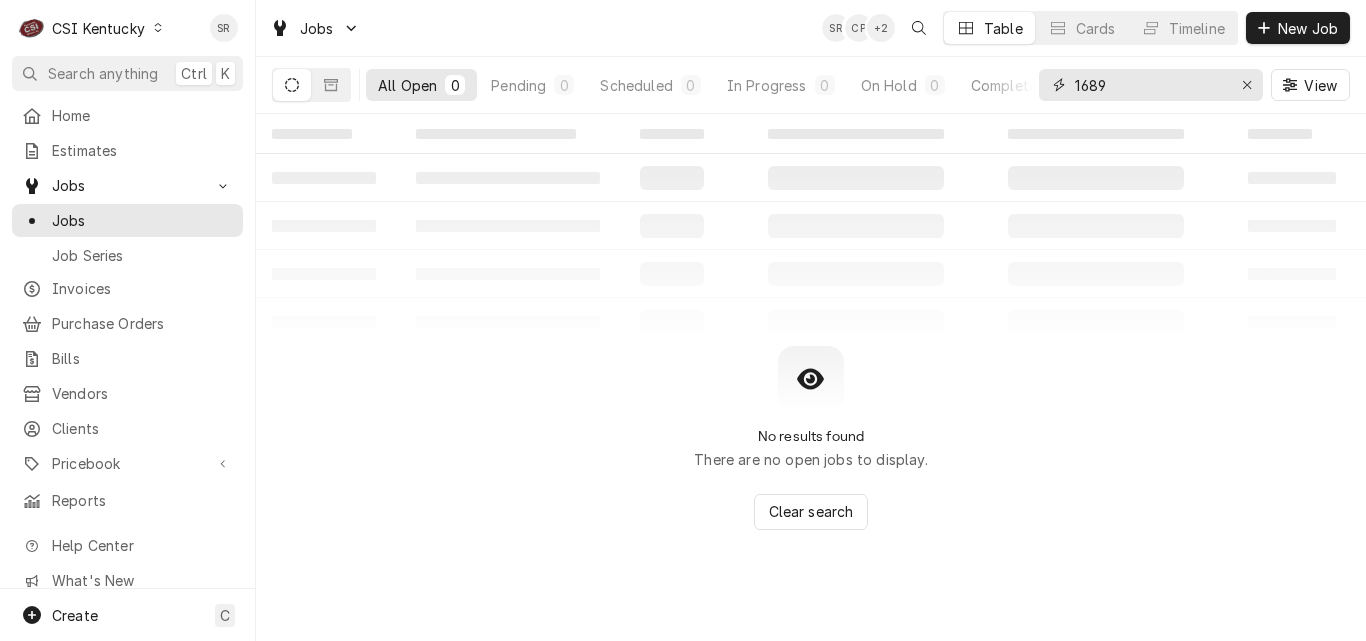 type on "1689" 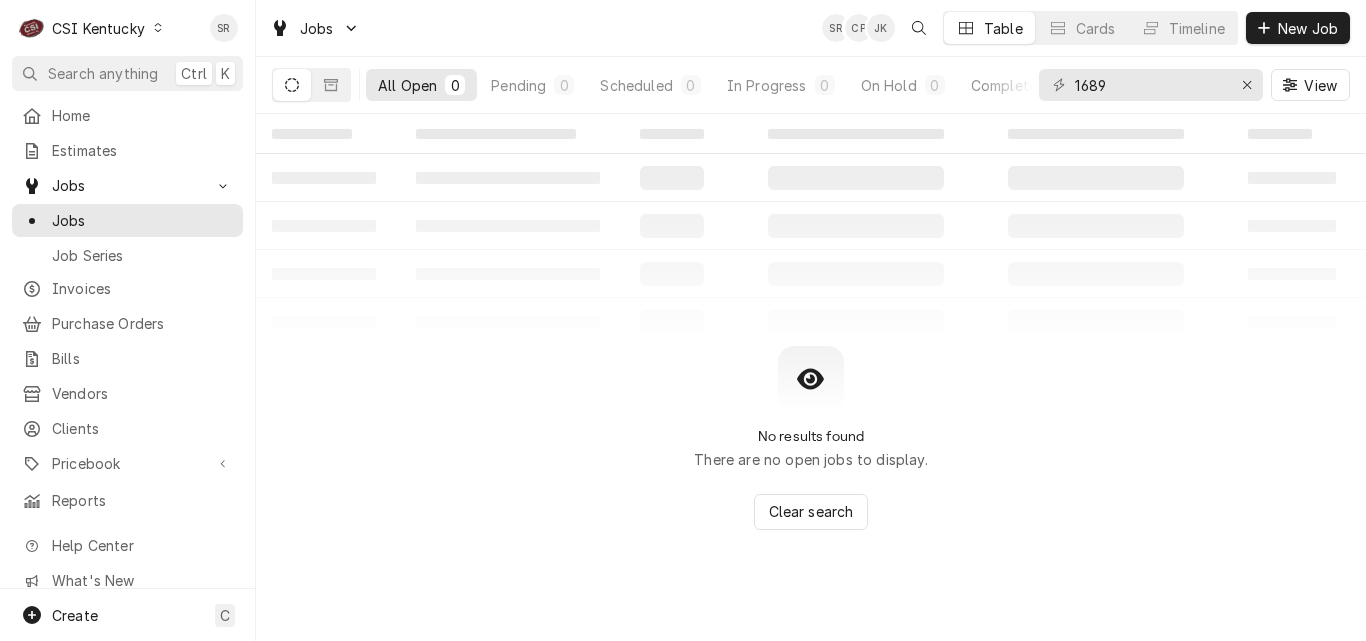 click on "No results found There are no  open jobs to display. Clear search" at bounding box center (811, 438) 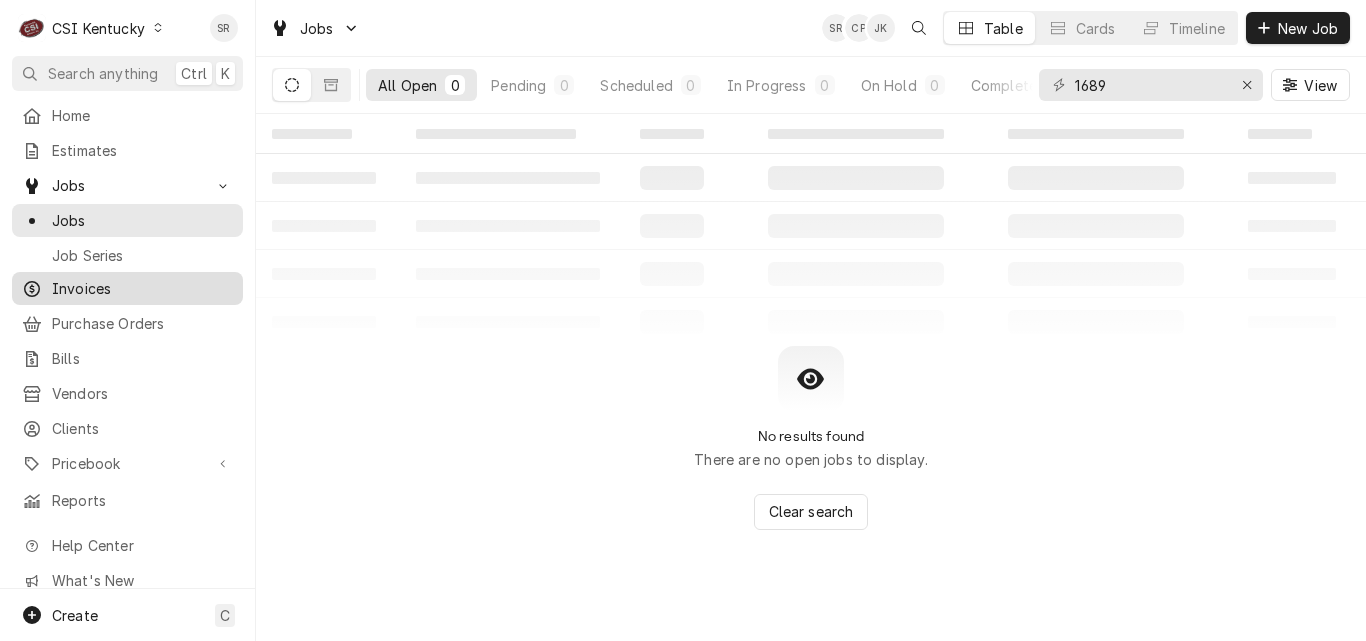 click on "Invoices" at bounding box center [142, 288] 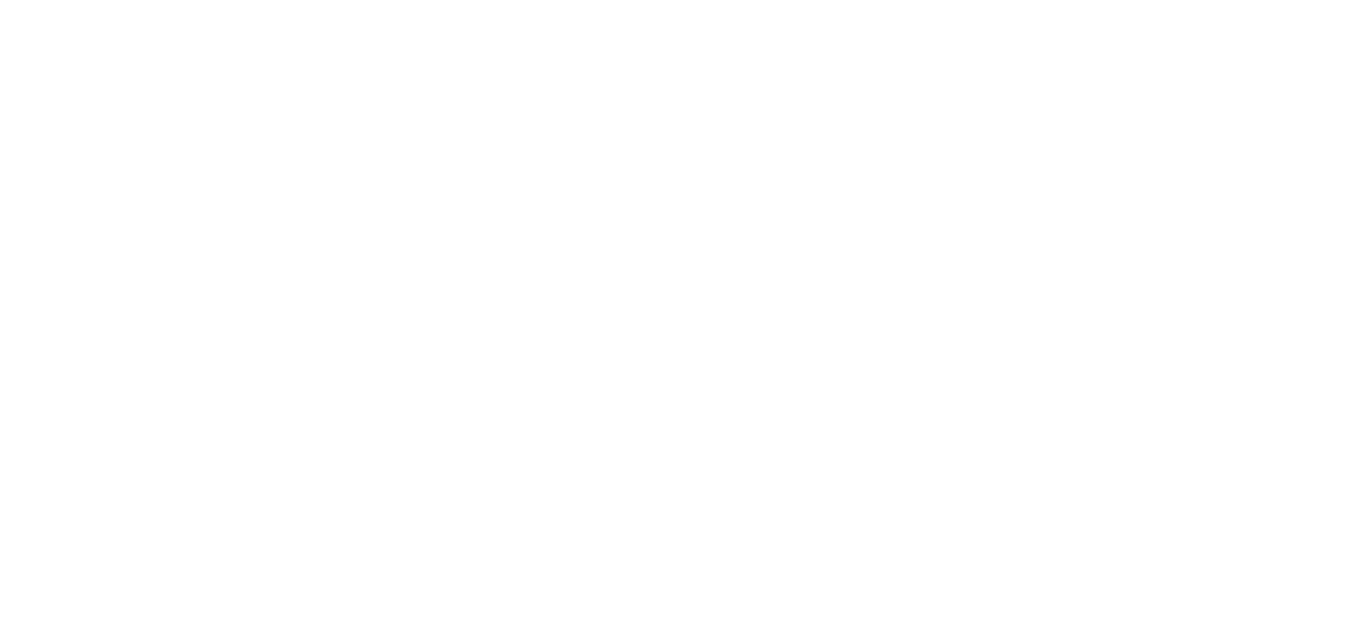 scroll, scrollTop: 0, scrollLeft: 0, axis: both 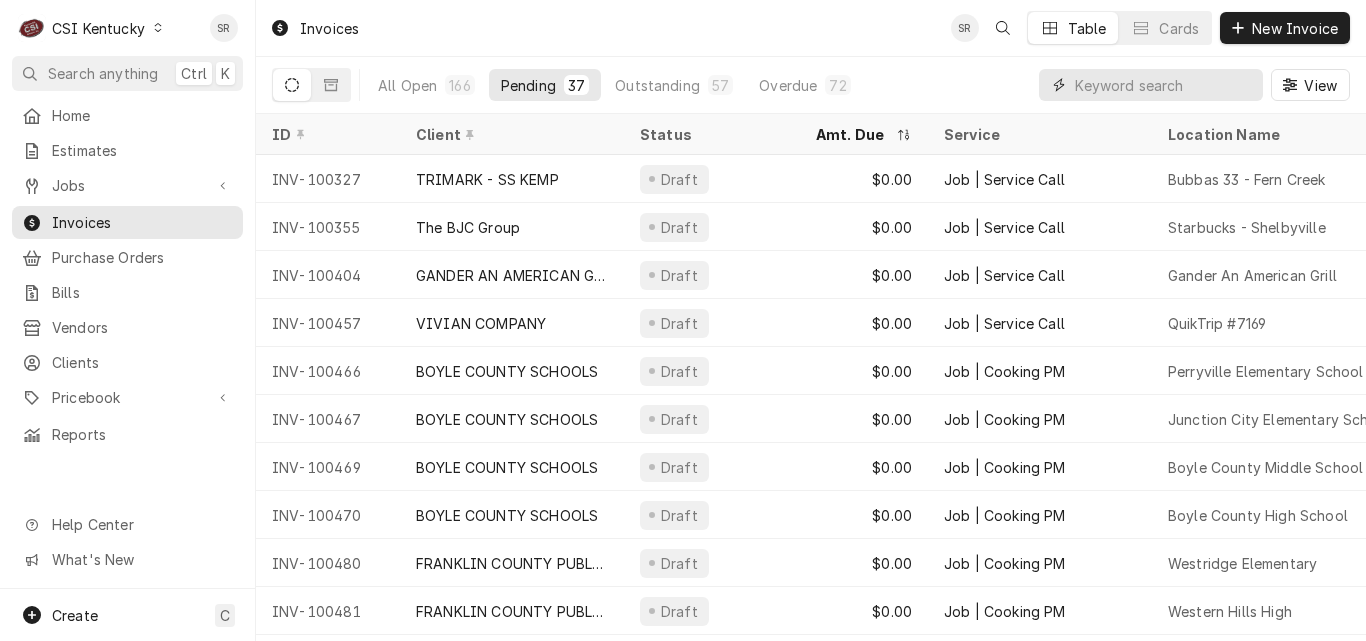 click at bounding box center [1164, 85] 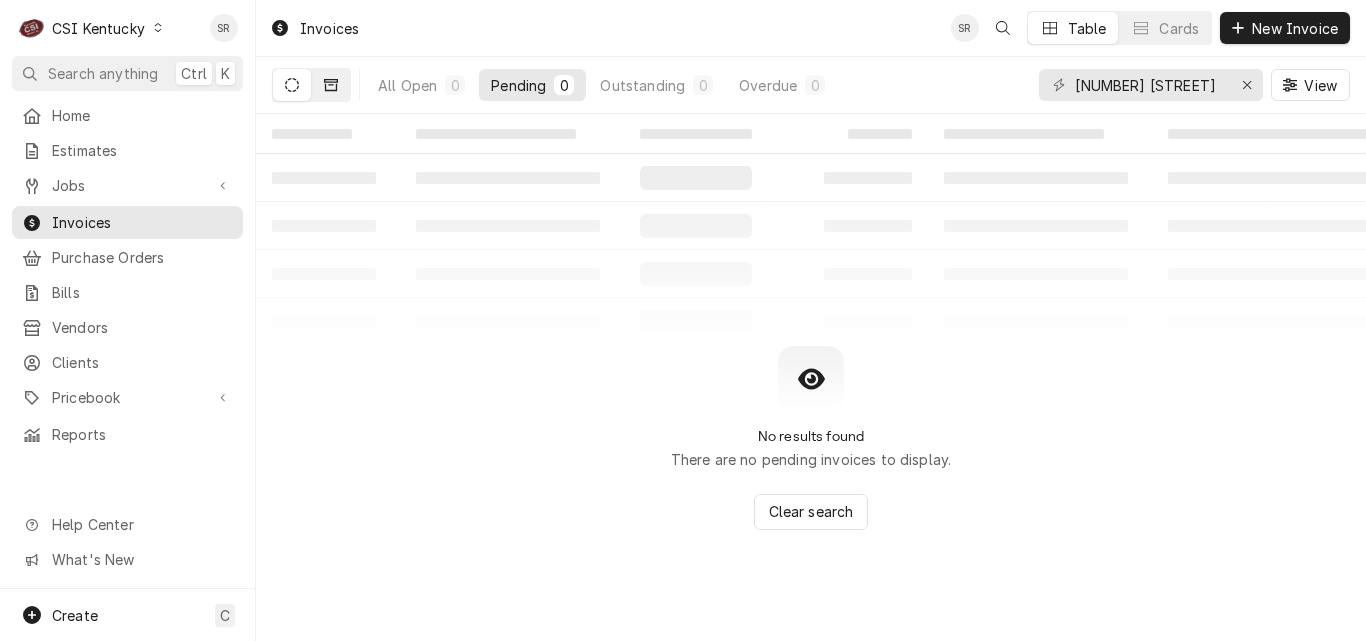 click 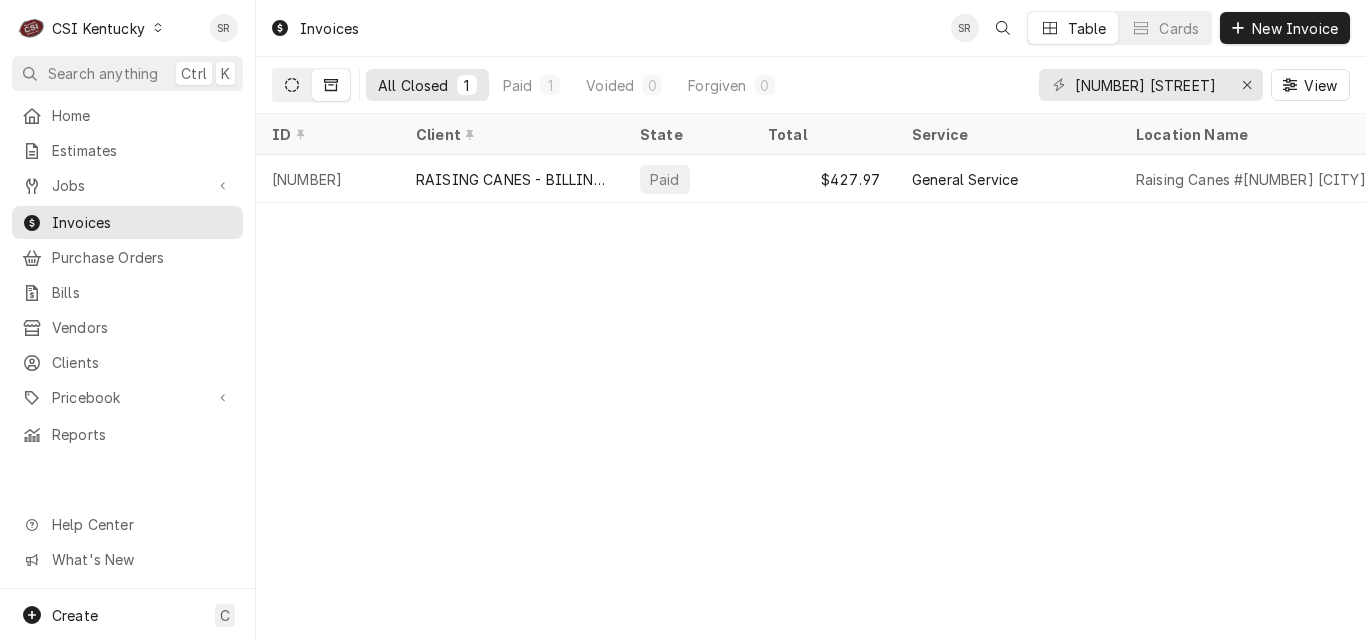 click at bounding box center (292, 85) 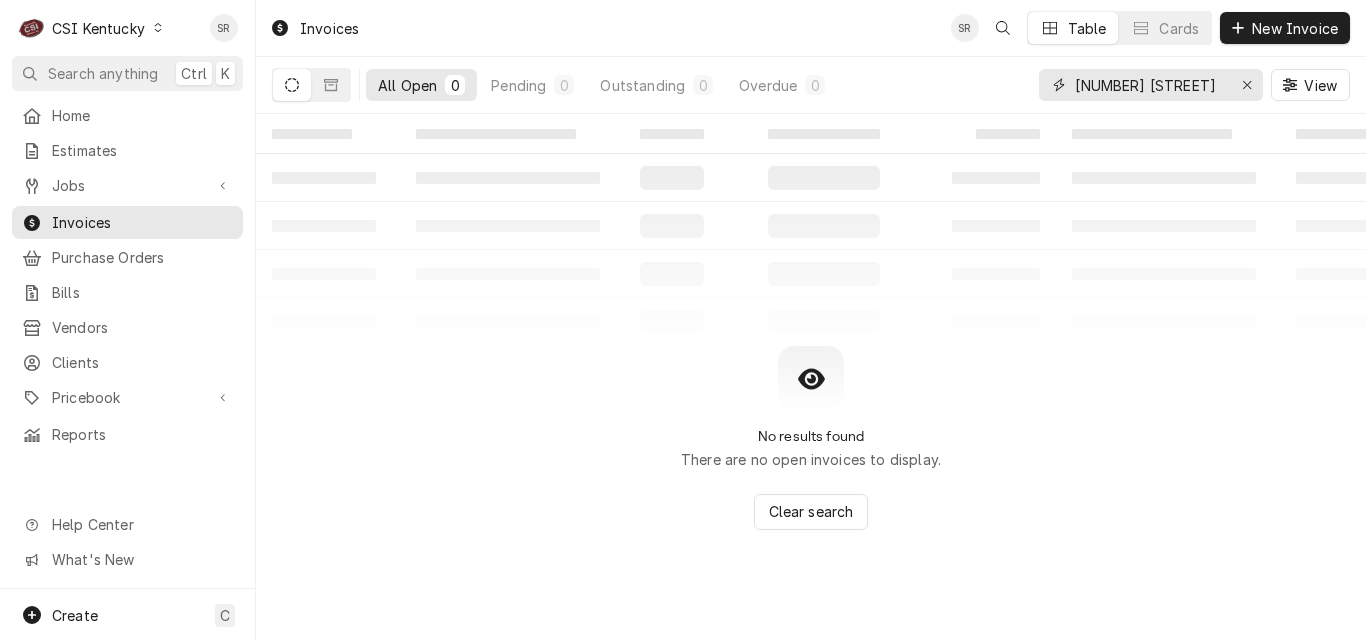 click on "[NUMBER] [STREET]" at bounding box center [1150, 85] 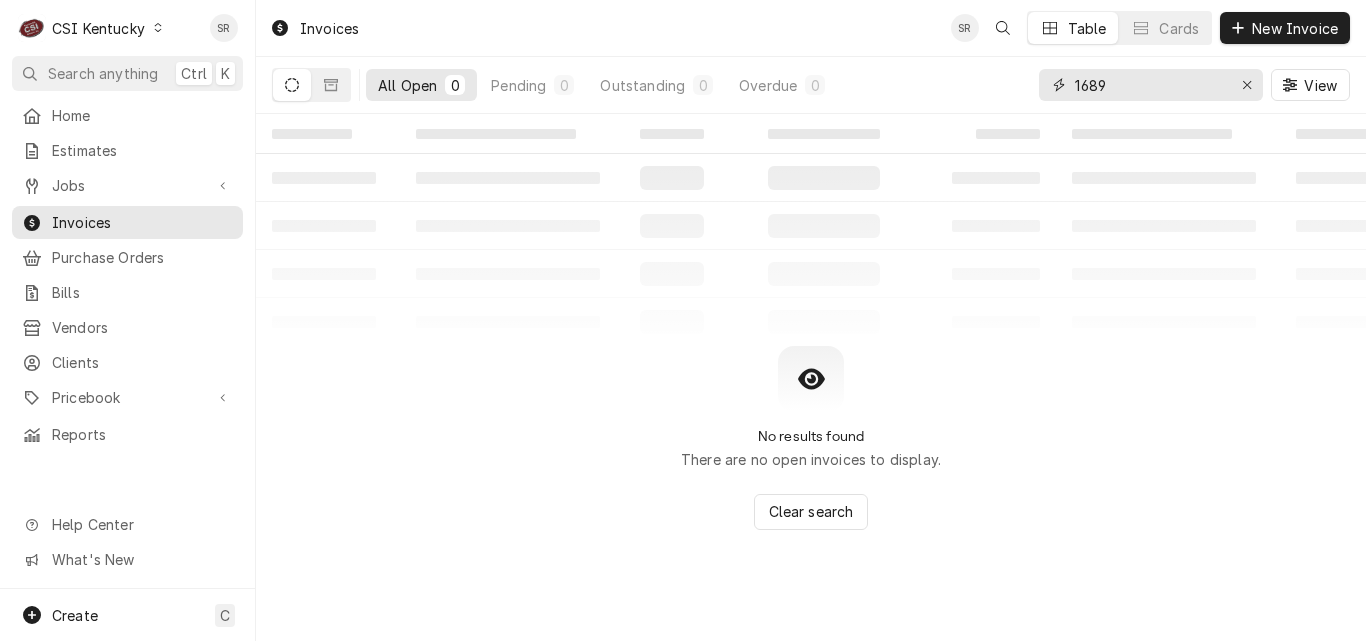 type on "1689" 